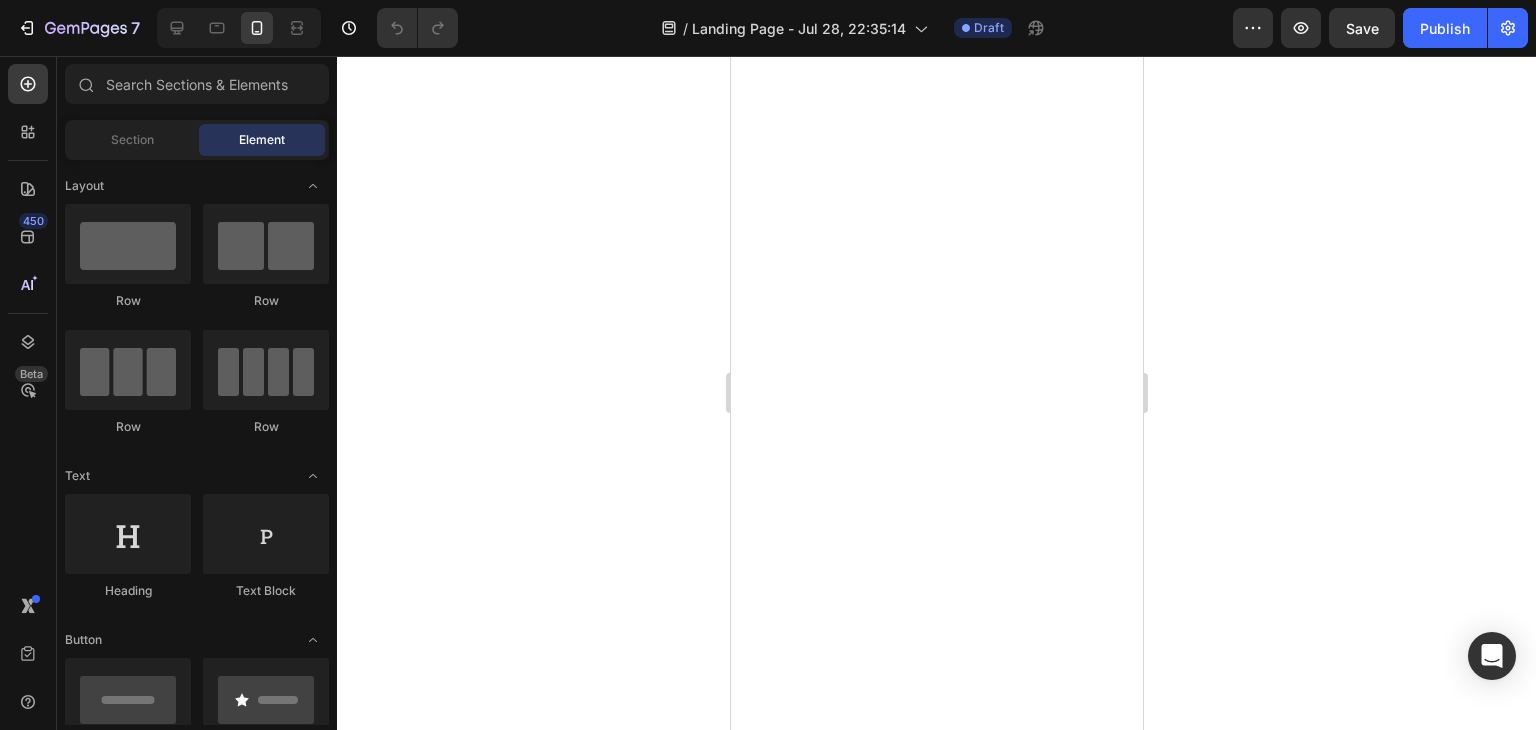 scroll, scrollTop: 0, scrollLeft: 0, axis: both 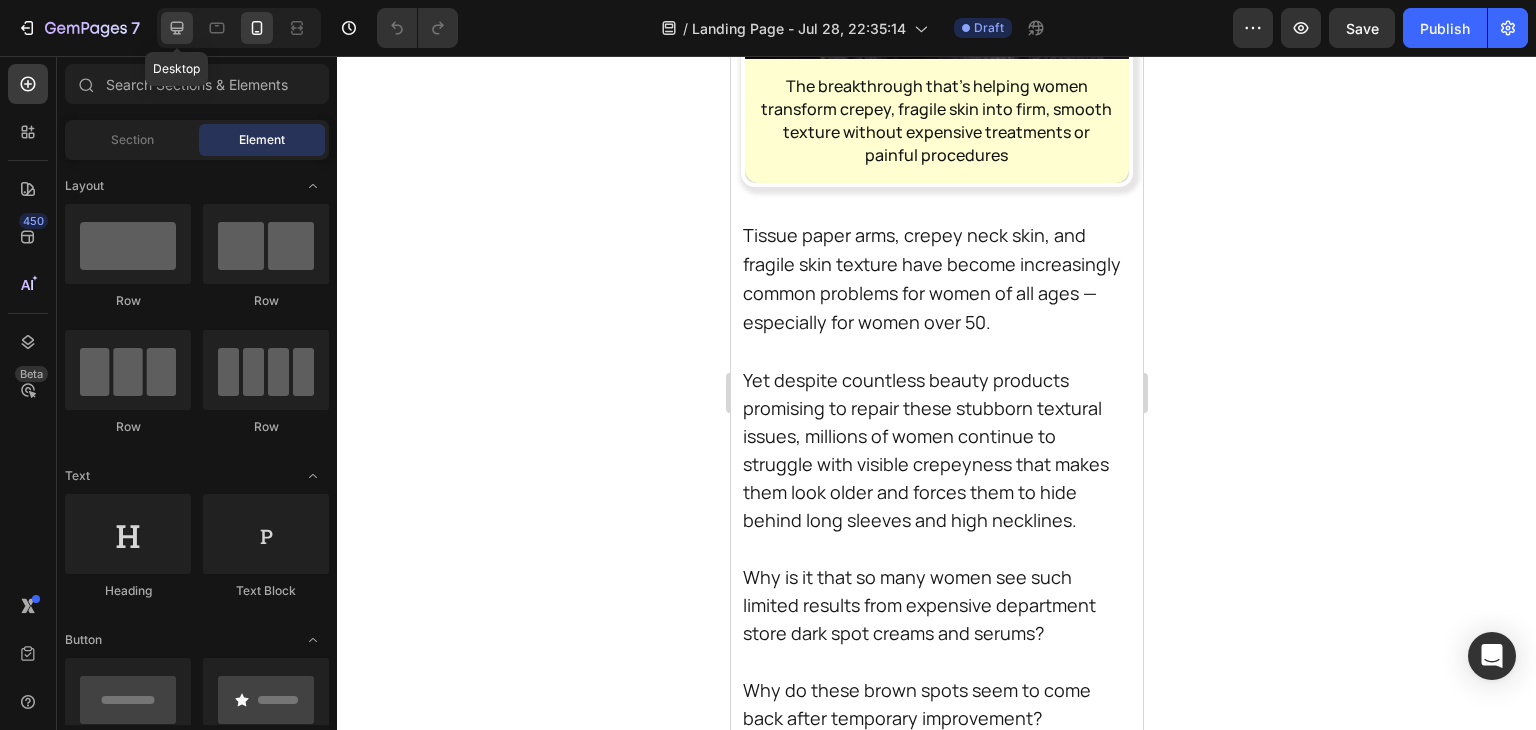 click 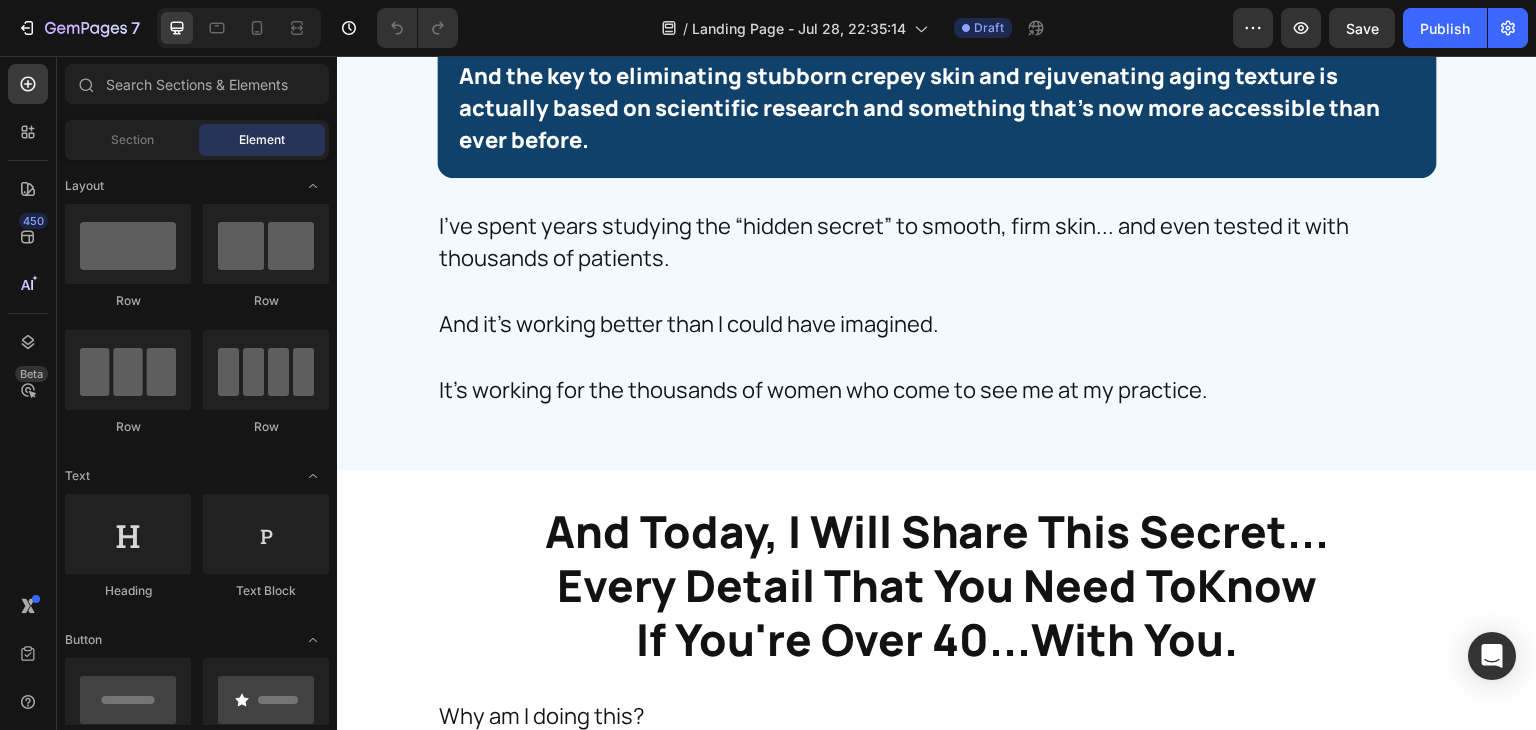 scroll, scrollTop: 6696, scrollLeft: 0, axis: vertical 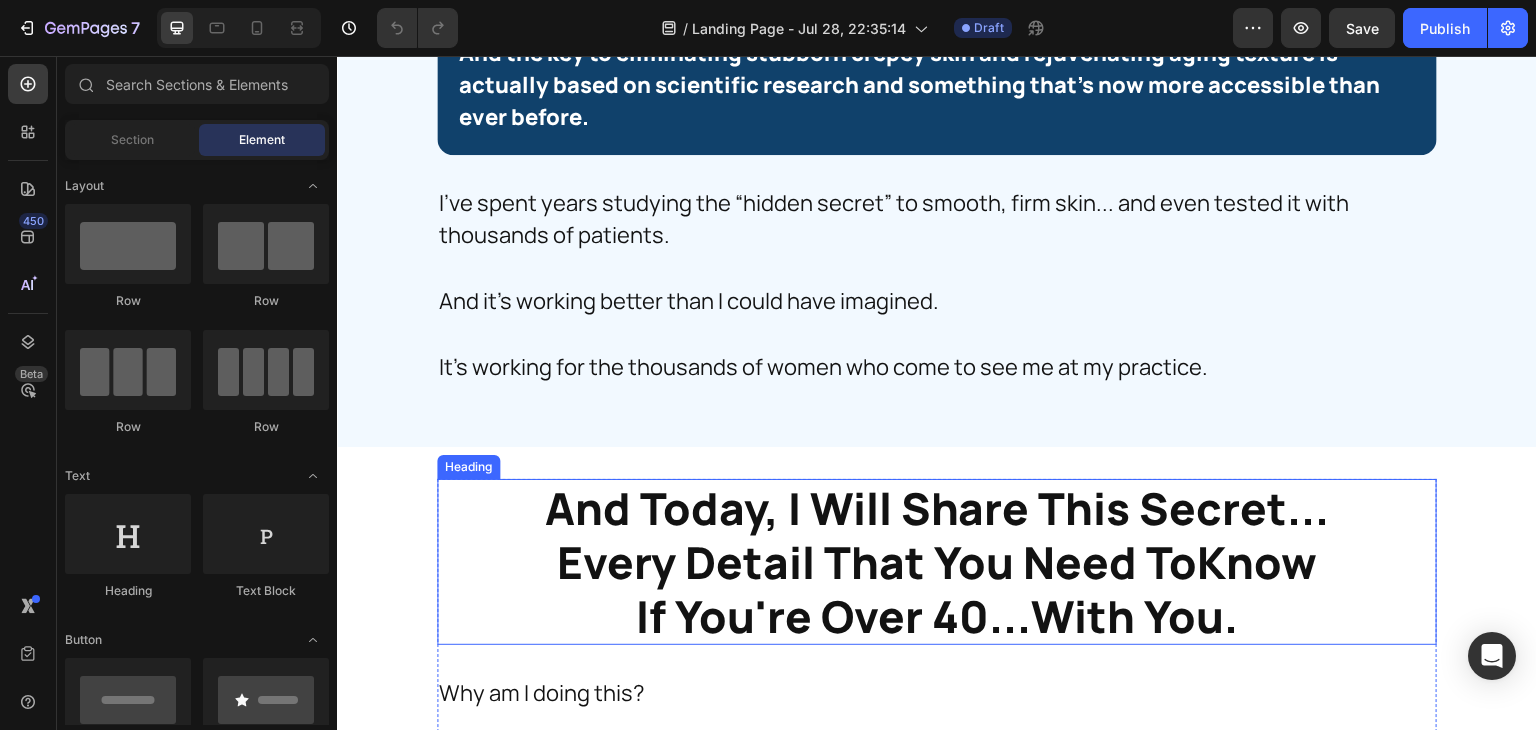 click on "And Today, I Will Share This Secret... Every Detail That You Need ToKnow If You're Over 40...With You." at bounding box center [937, 562] 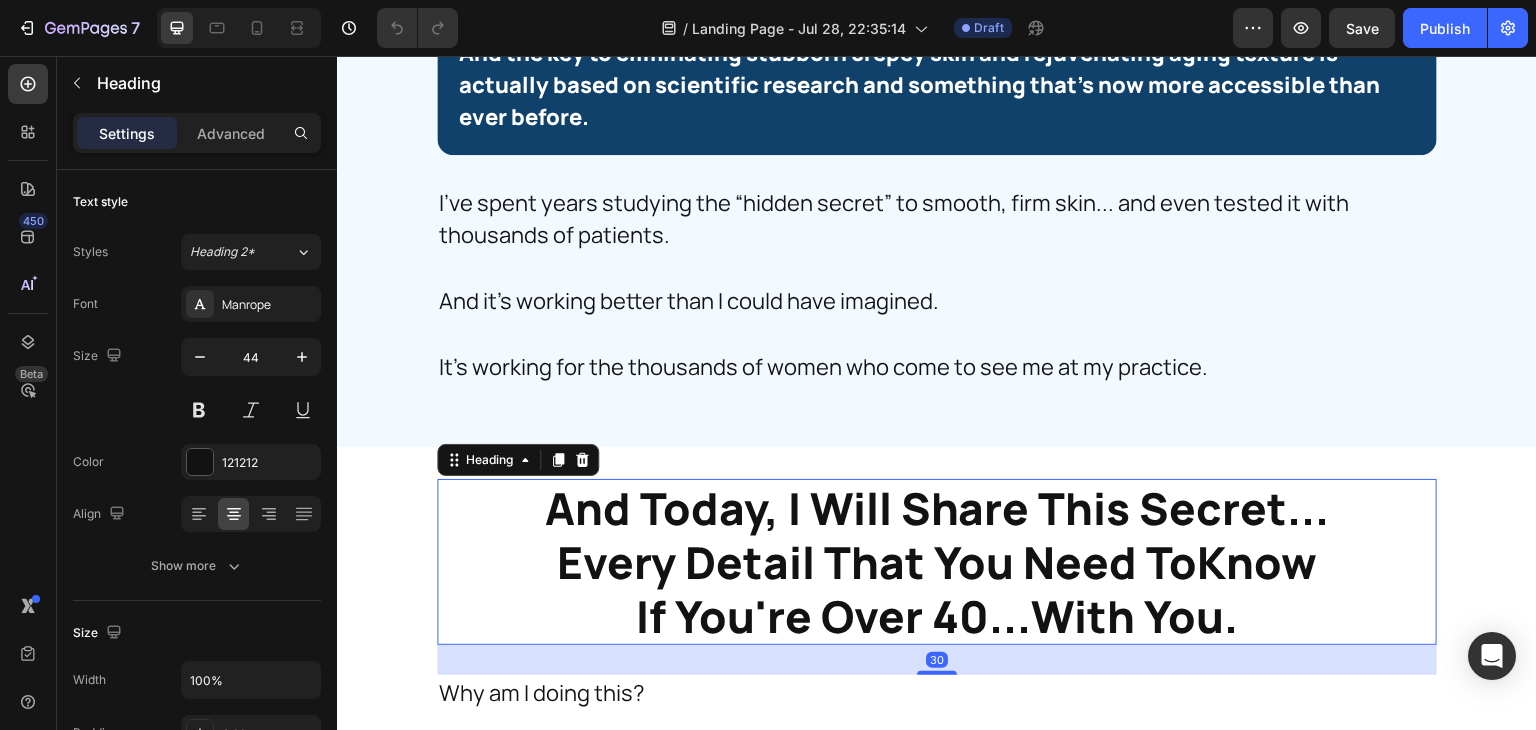 click on "And Today, I Will Share This Secret... Every Detail That You Need ToKnow If You're Over 40...With You." at bounding box center [937, 562] 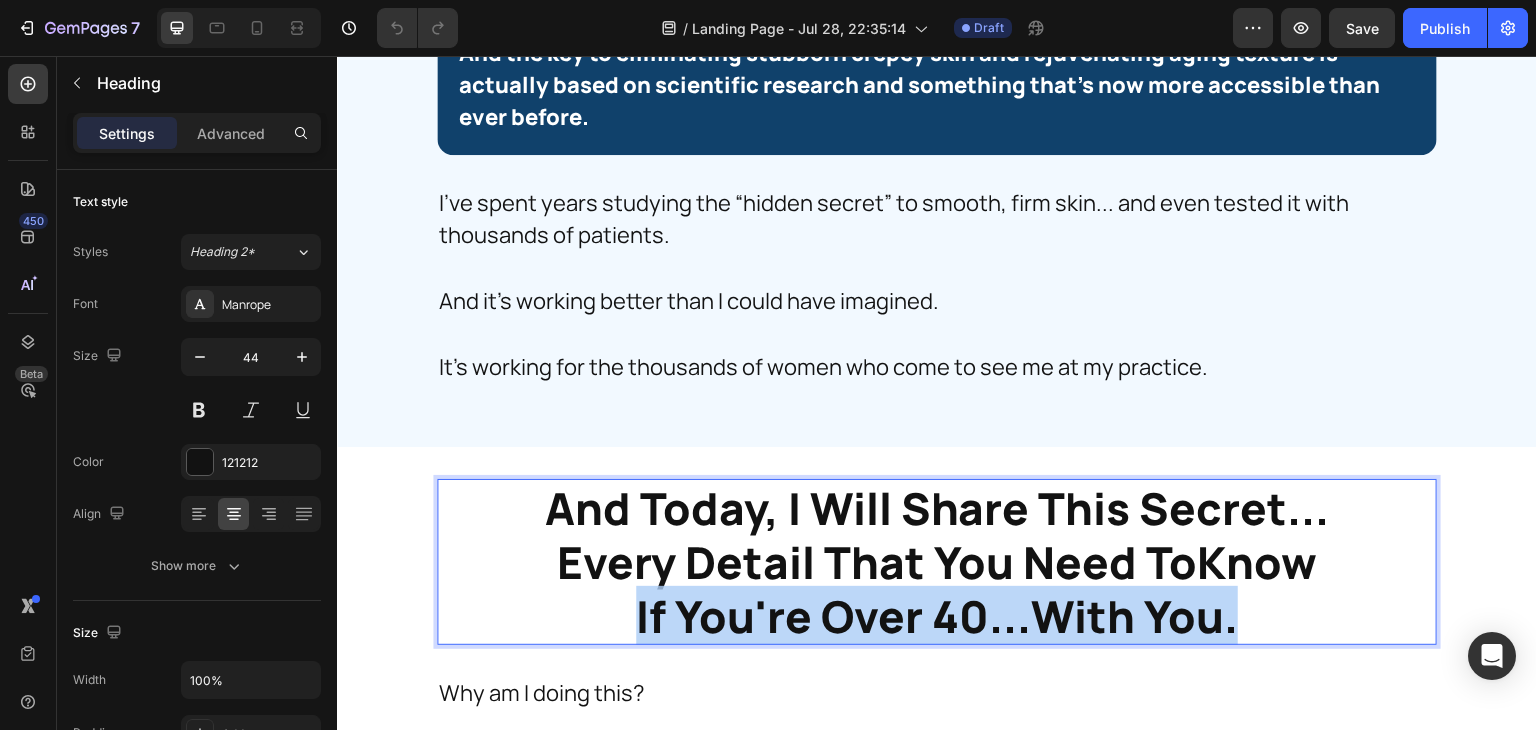 click on "And Today, I Will Share This Secret... Every Detail That You Need ToKnow If You're Over 40...With You." at bounding box center [937, 562] 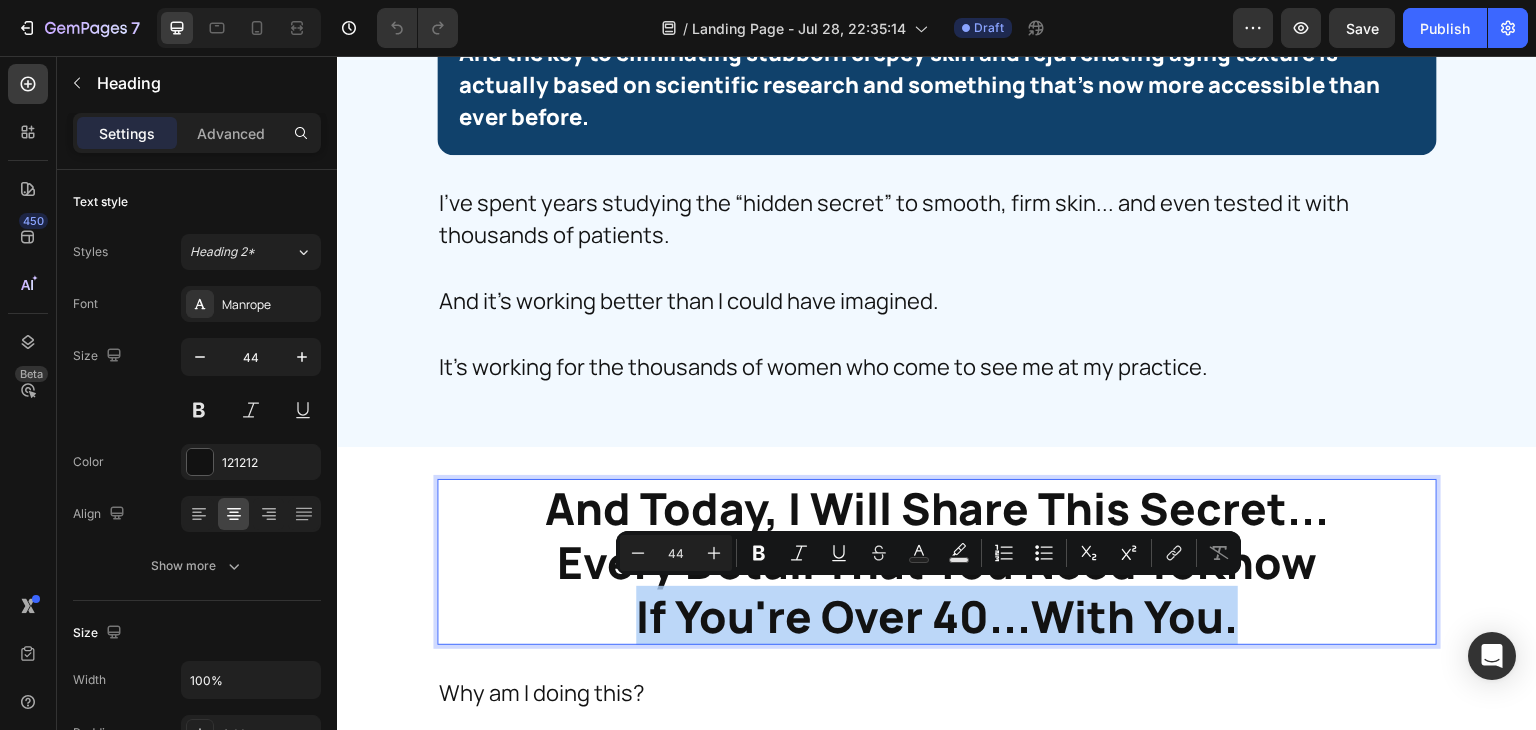 click on "And Today, I Will Share This Secret... Every Detail That You Need ToKnow If You're Over 40...With You." at bounding box center (937, 562) 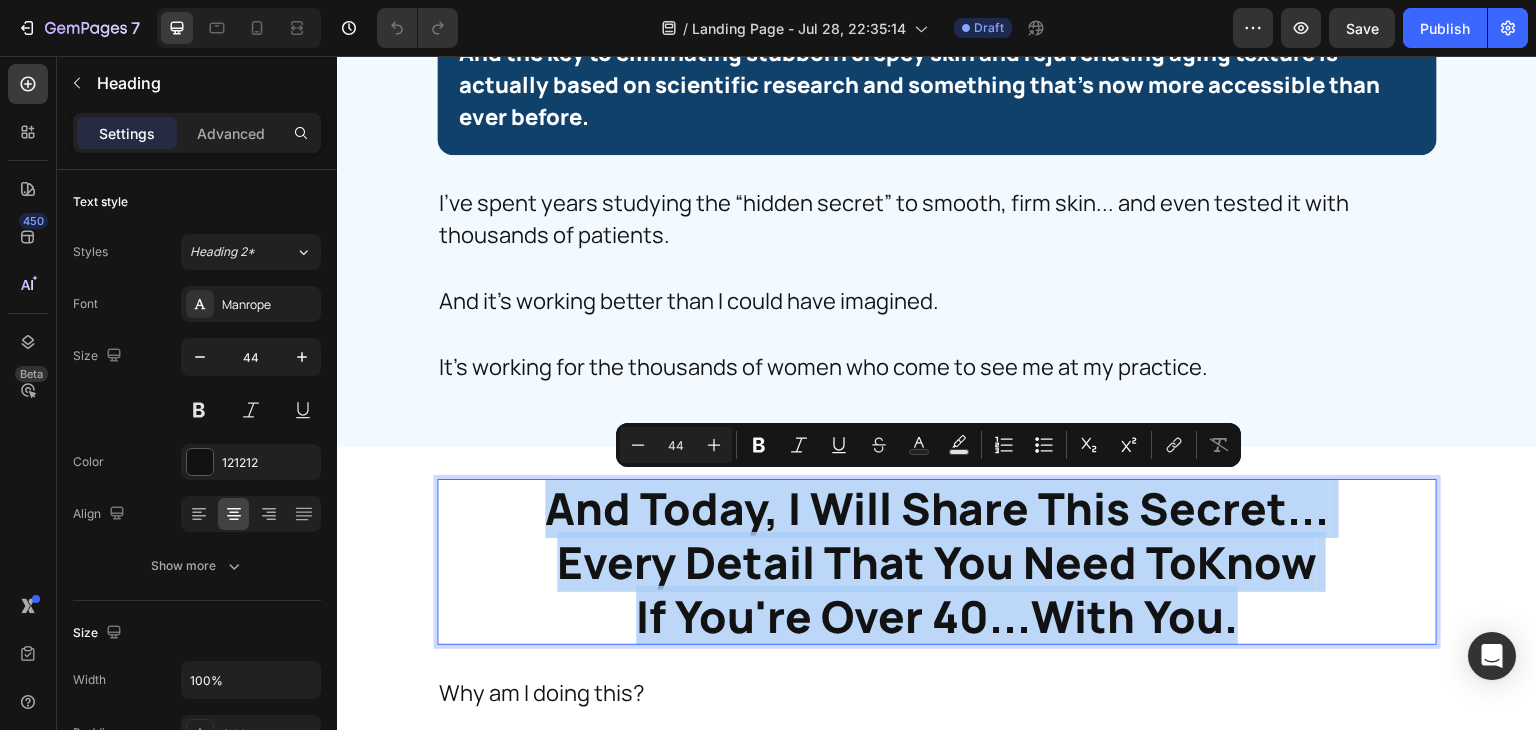 drag, startPoint x: 1239, startPoint y: 608, endPoint x: 492, endPoint y: 493, distance: 755.80023 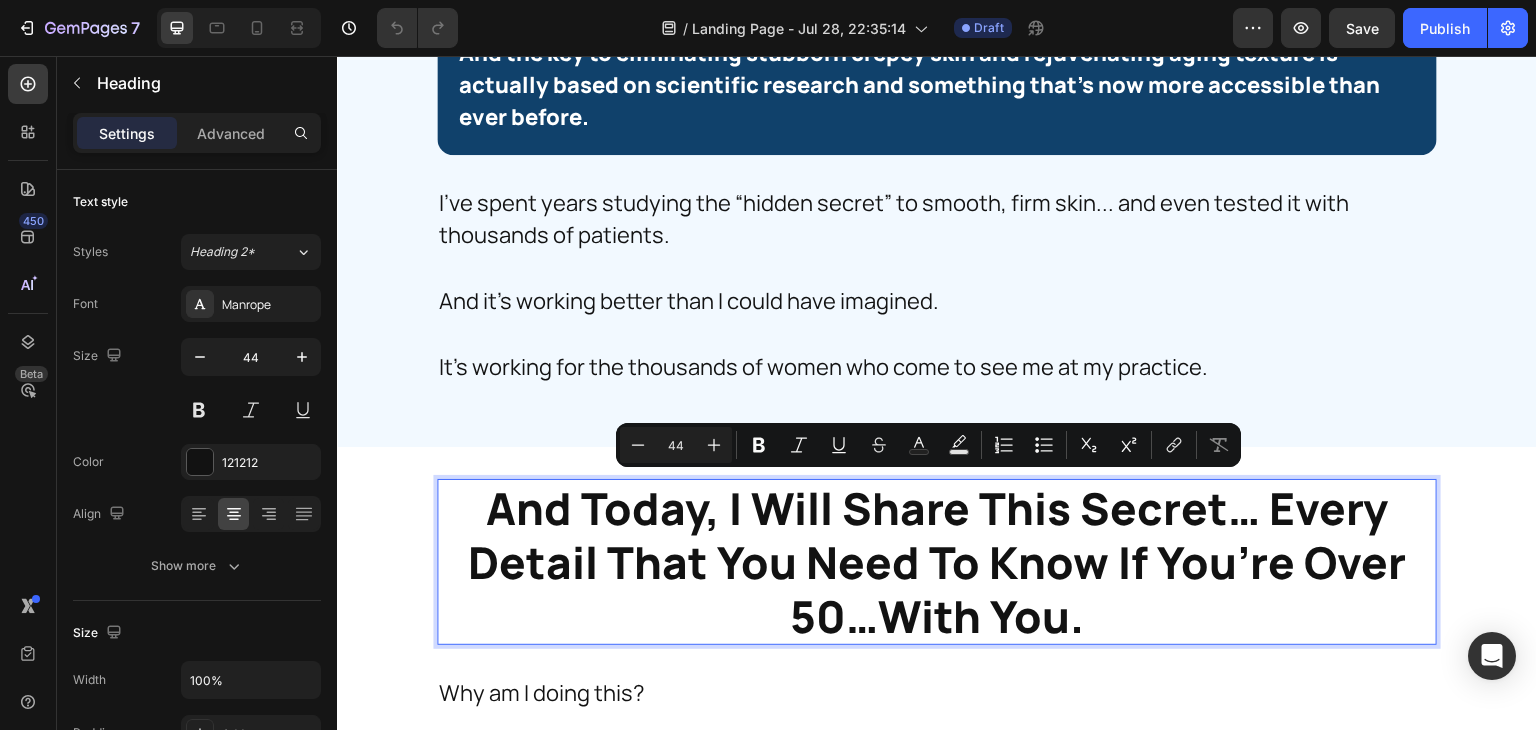 scroll, scrollTop: 0, scrollLeft: 0, axis: both 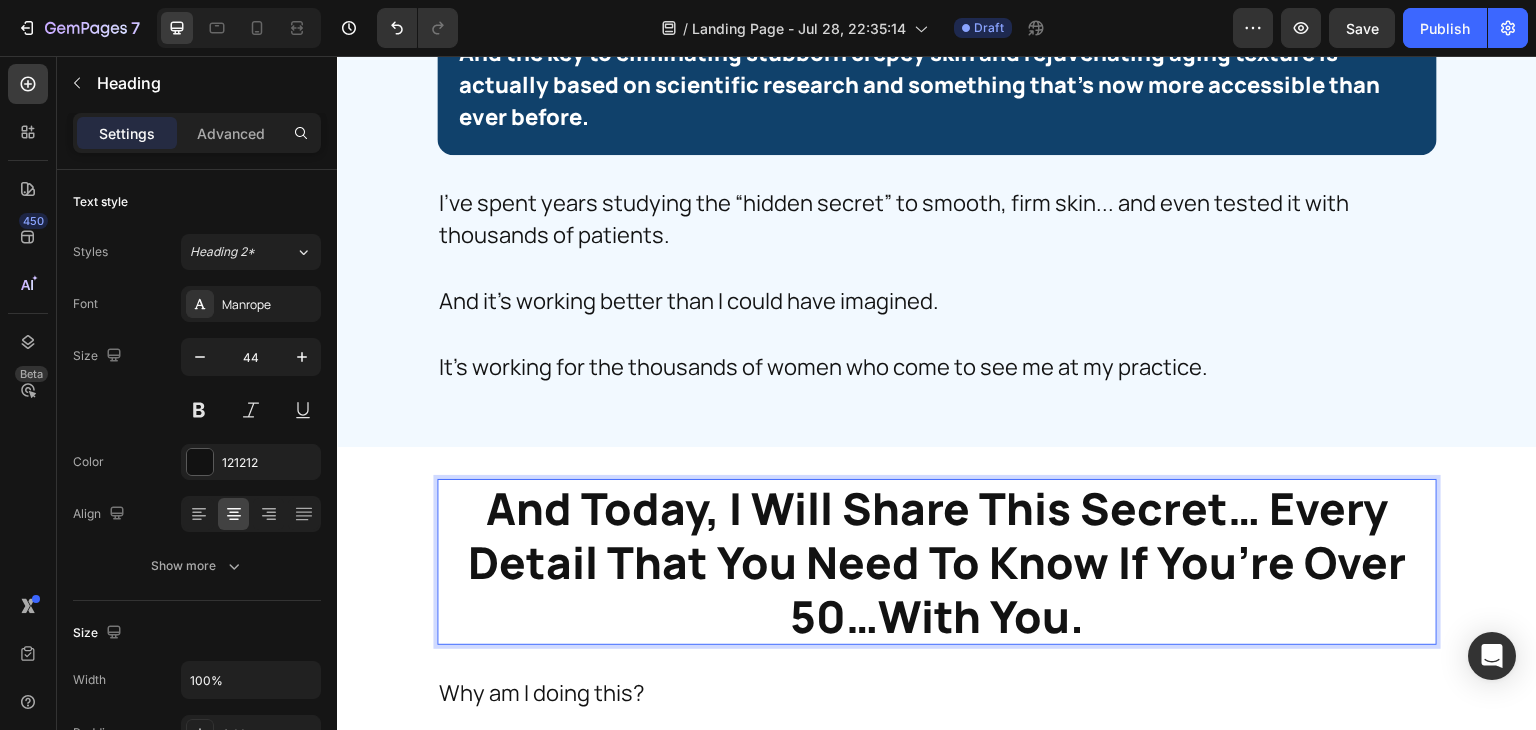 click on "And Today, I Will Share This Secret… Every Detail That You Need To Know If You’re Over 50…With You." at bounding box center (937, 562) 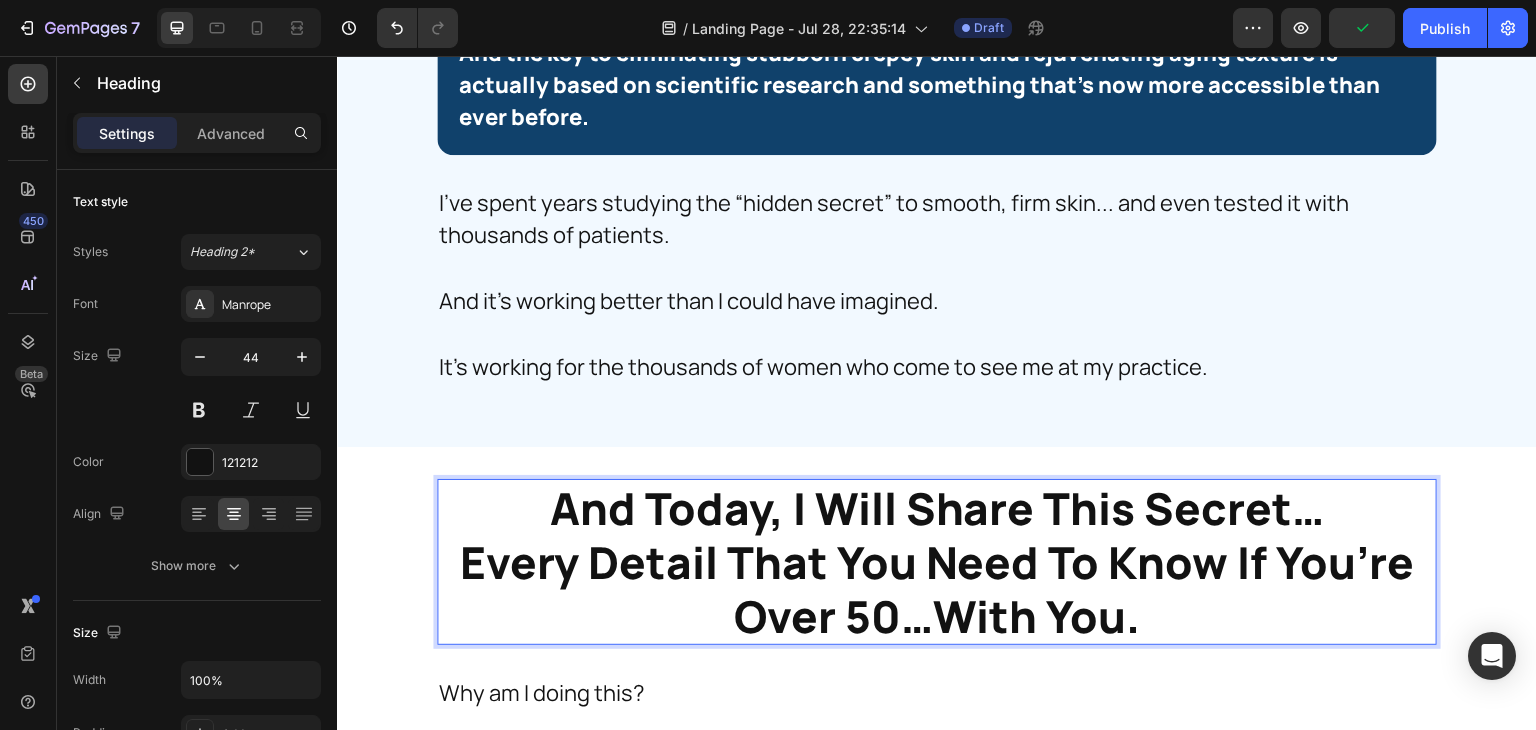 scroll, scrollTop: 0, scrollLeft: 0, axis: both 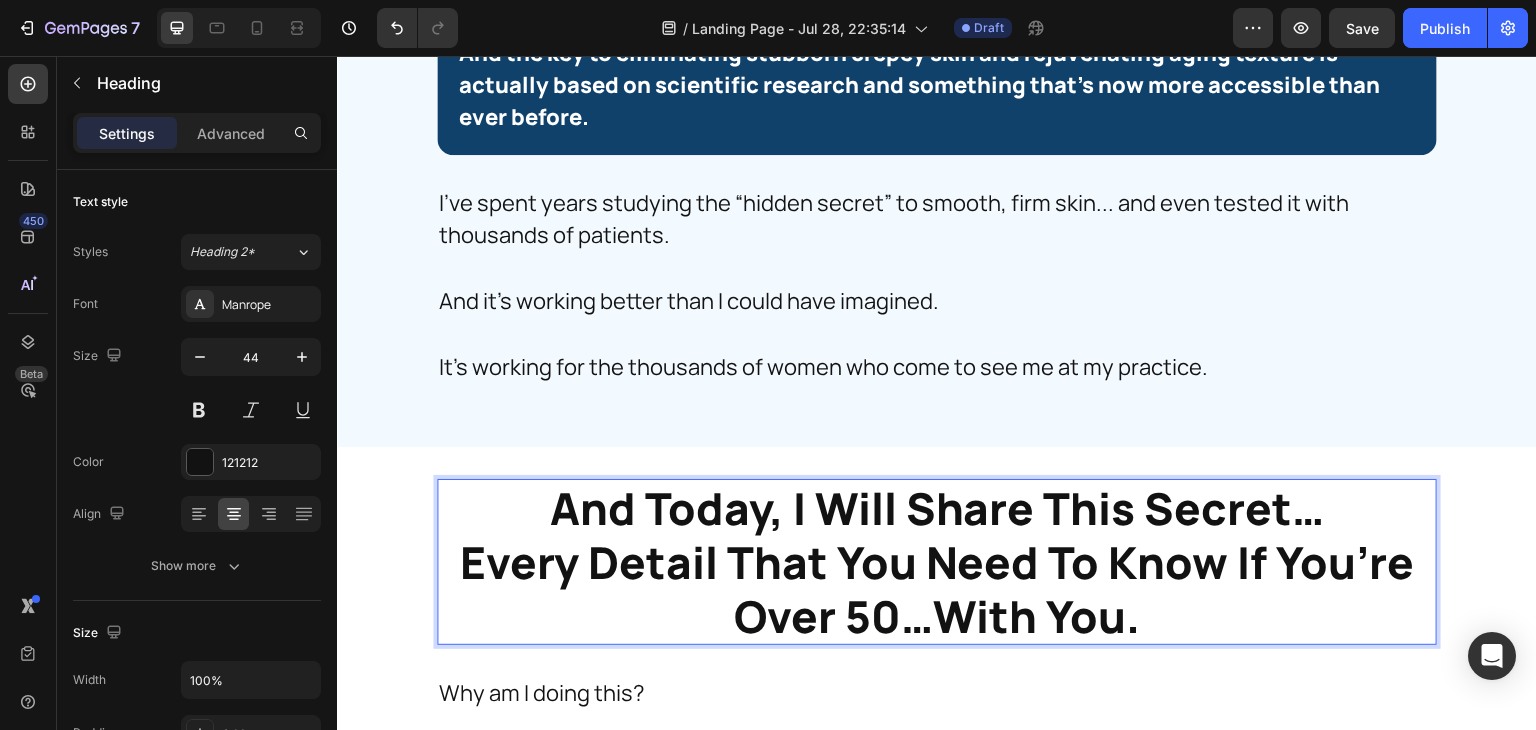 click on "And Today, I Will Share This Secret… Every Detail That You Need To Know If You’re Over 50…With You." at bounding box center [937, 562] 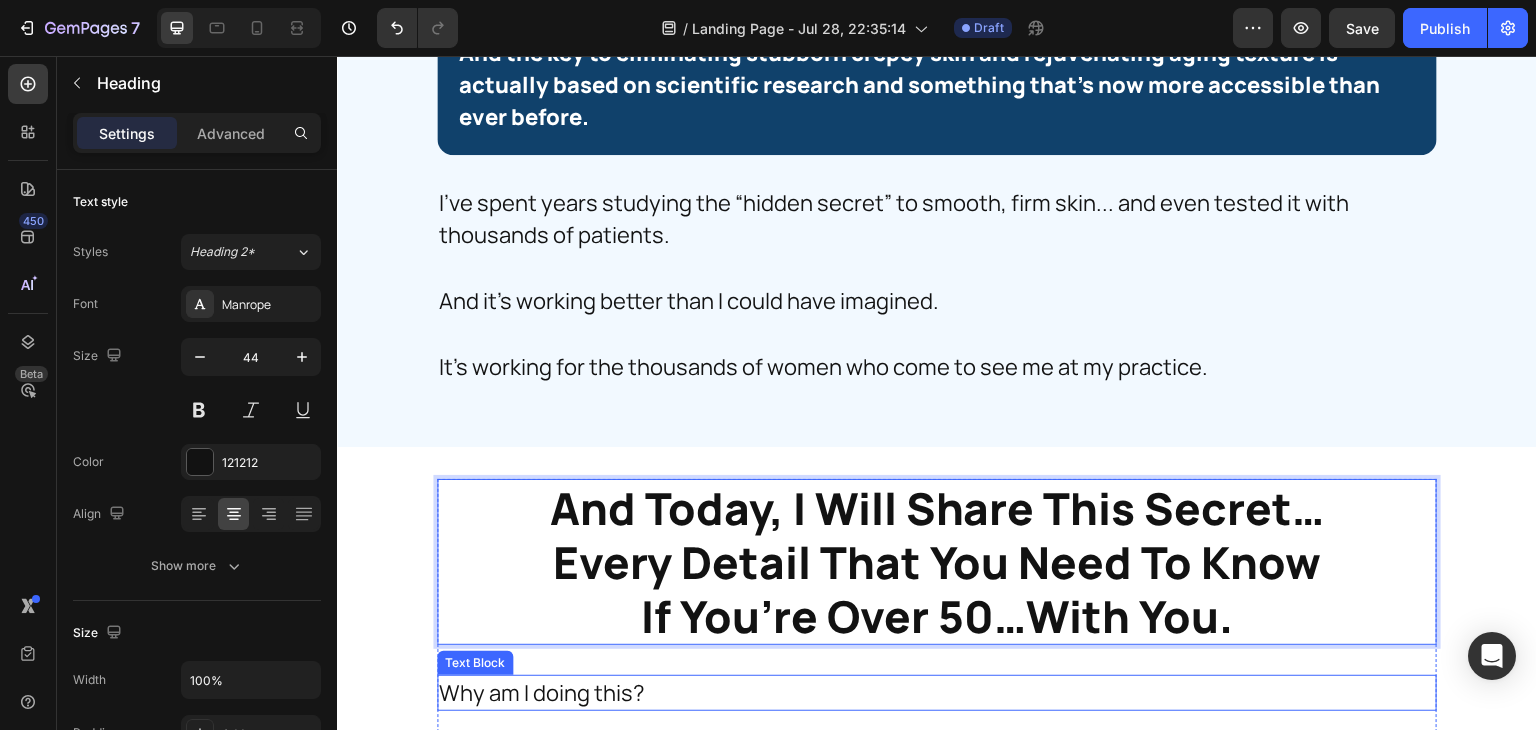 click on "Why am I doing this?" at bounding box center (932, 693) 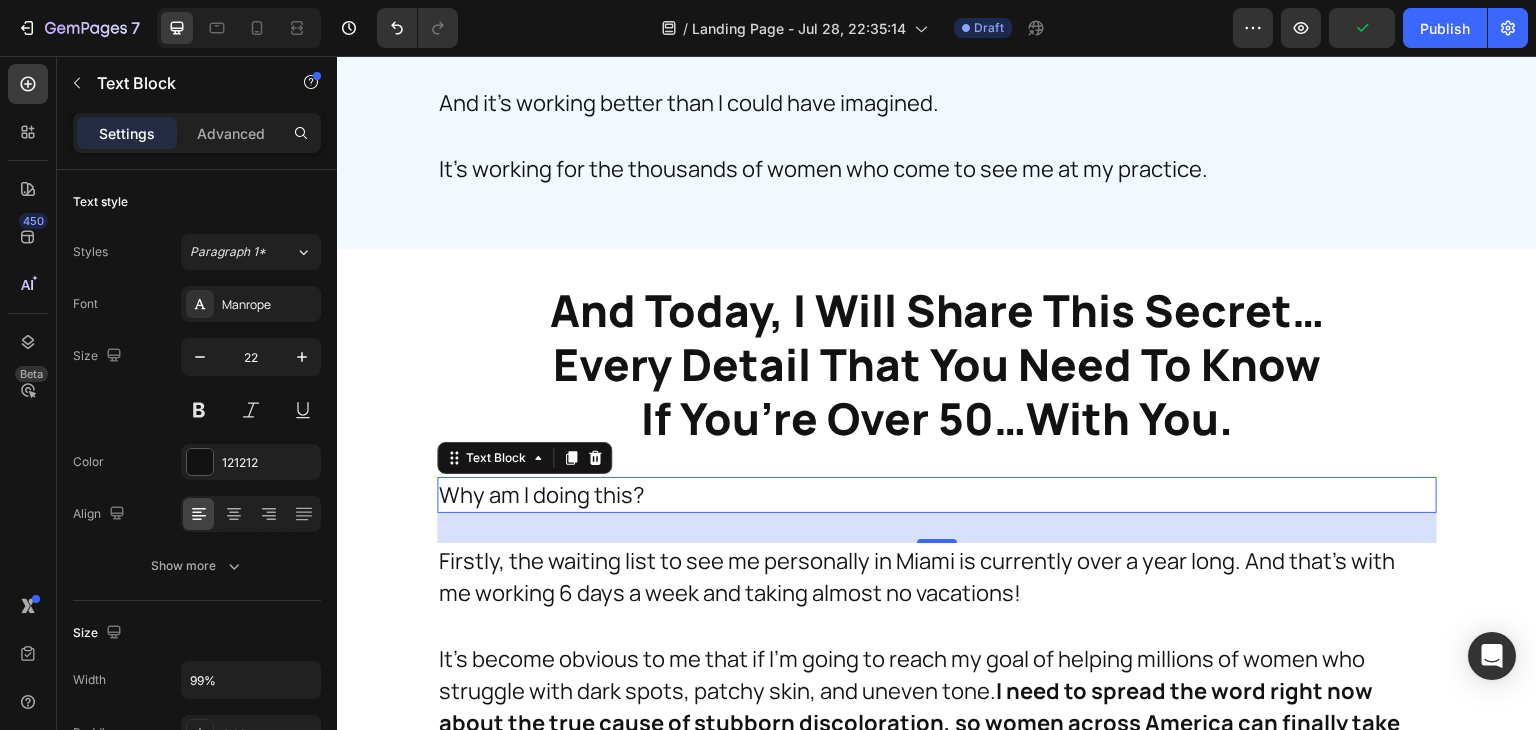 scroll, scrollTop: 6899, scrollLeft: 0, axis: vertical 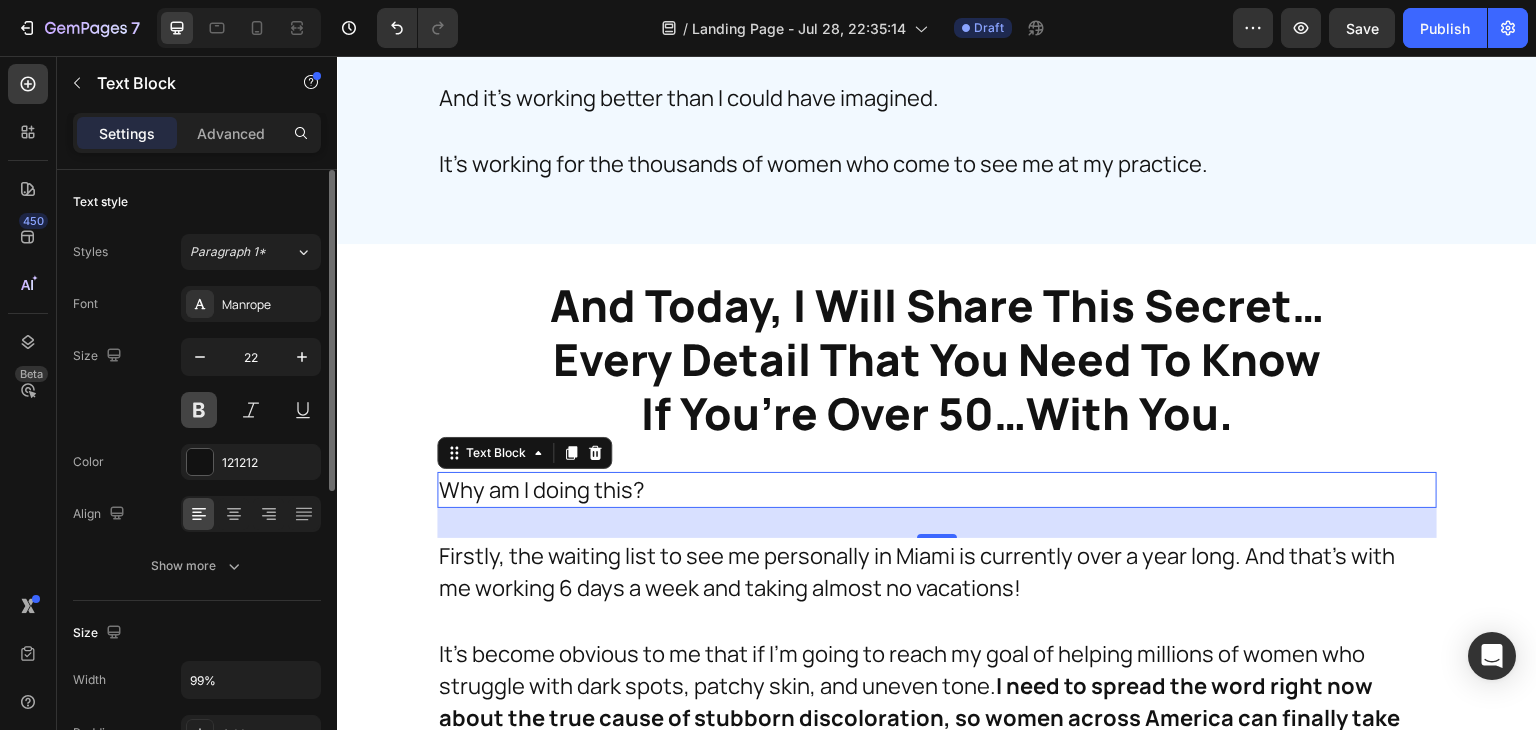 drag, startPoint x: 193, startPoint y: 405, endPoint x: 335, endPoint y: 346, distance: 153.7693 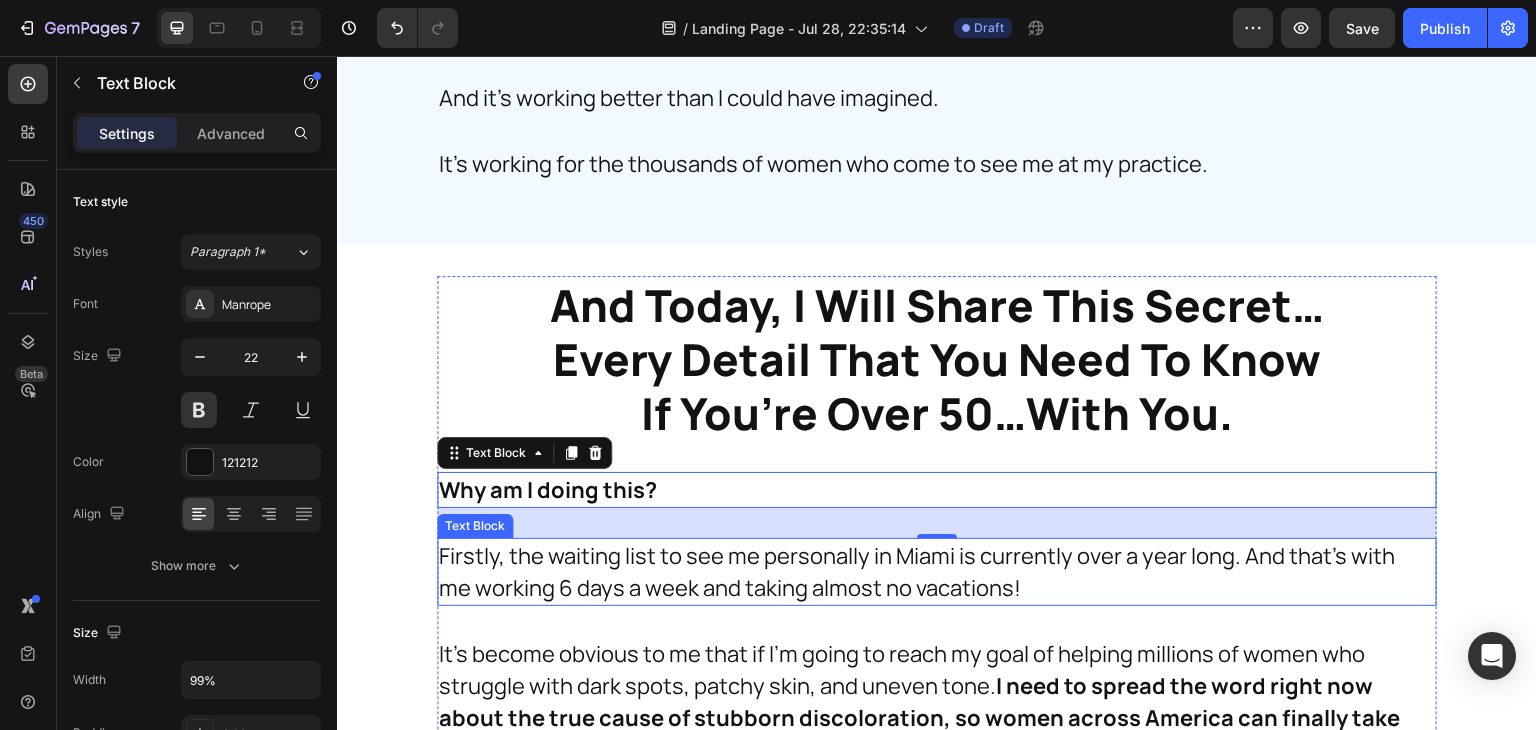 click on "Firstly, the waiting list to see me personally in Miami is currently over a year long. And that's with me working 6 days a week and taking almost no vacations!" at bounding box center [932, 572] 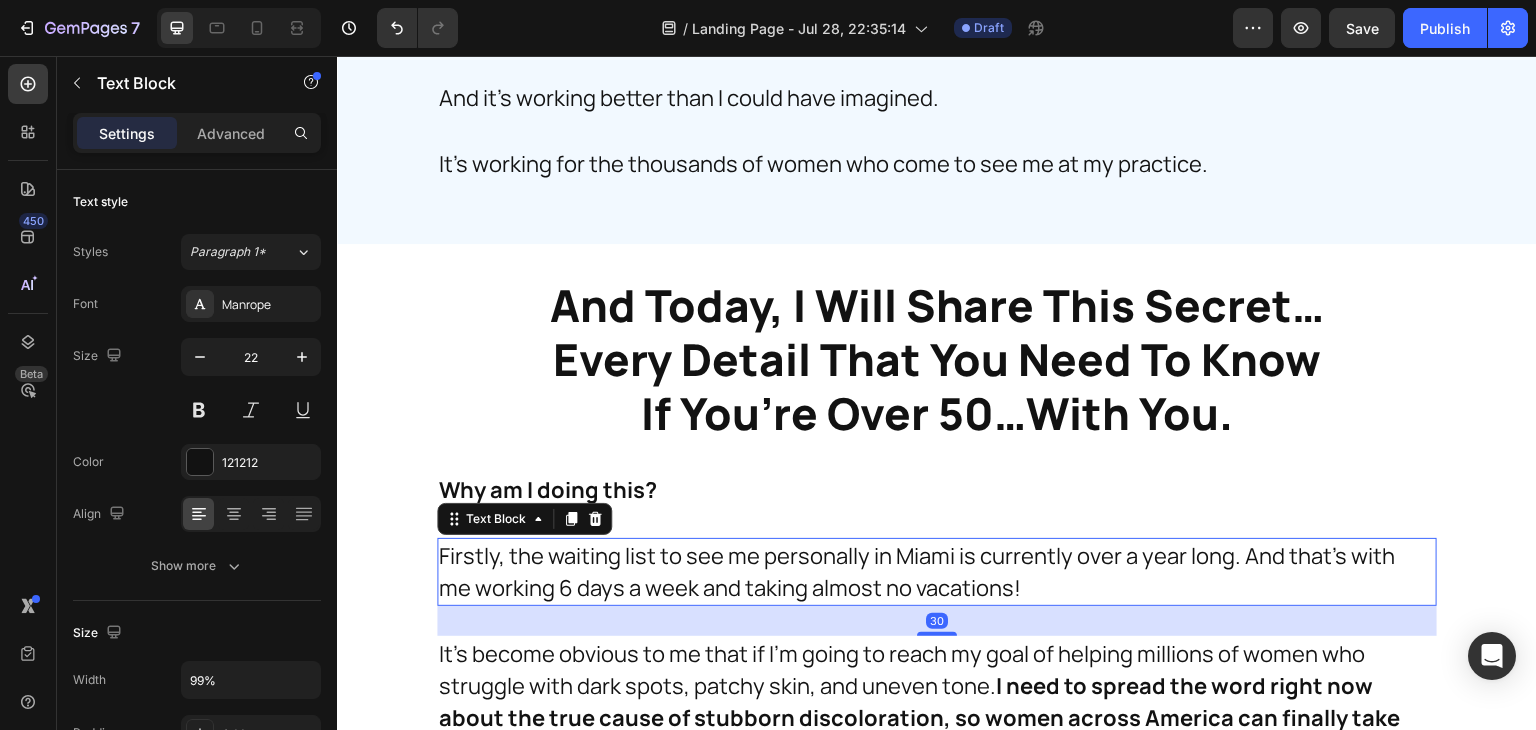 click on "Firstly, the waiting list to see me personally in Miami is currently over a year long. And that's with me working 6 days a week and taking almost no vacations!" at bounding box center (932, 572) 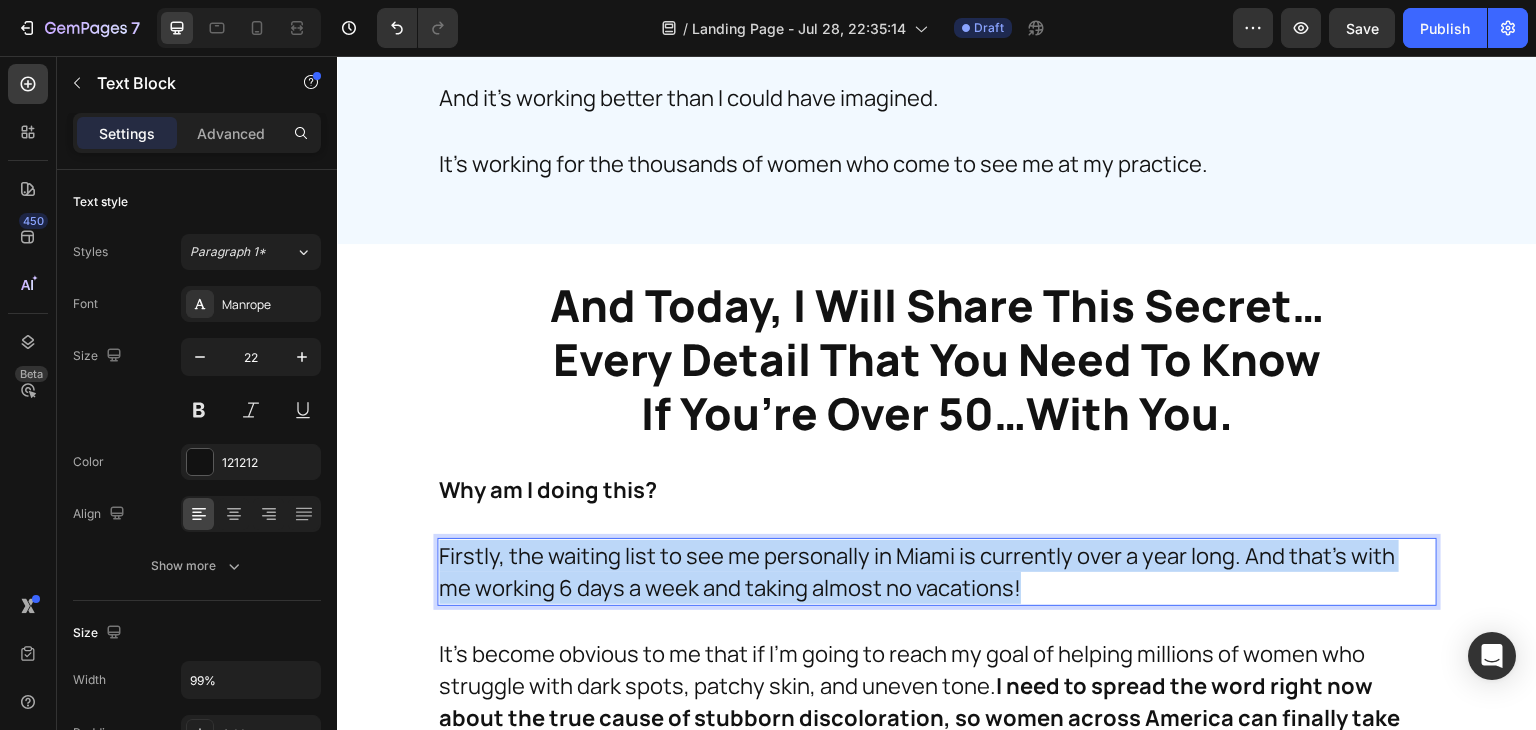 click on "Firstly, the waiting list to see me personally in Miami is currently over a year long. And that's with me working 6 days a week and taking almost no vacations!" at bounding box center [932, 572] 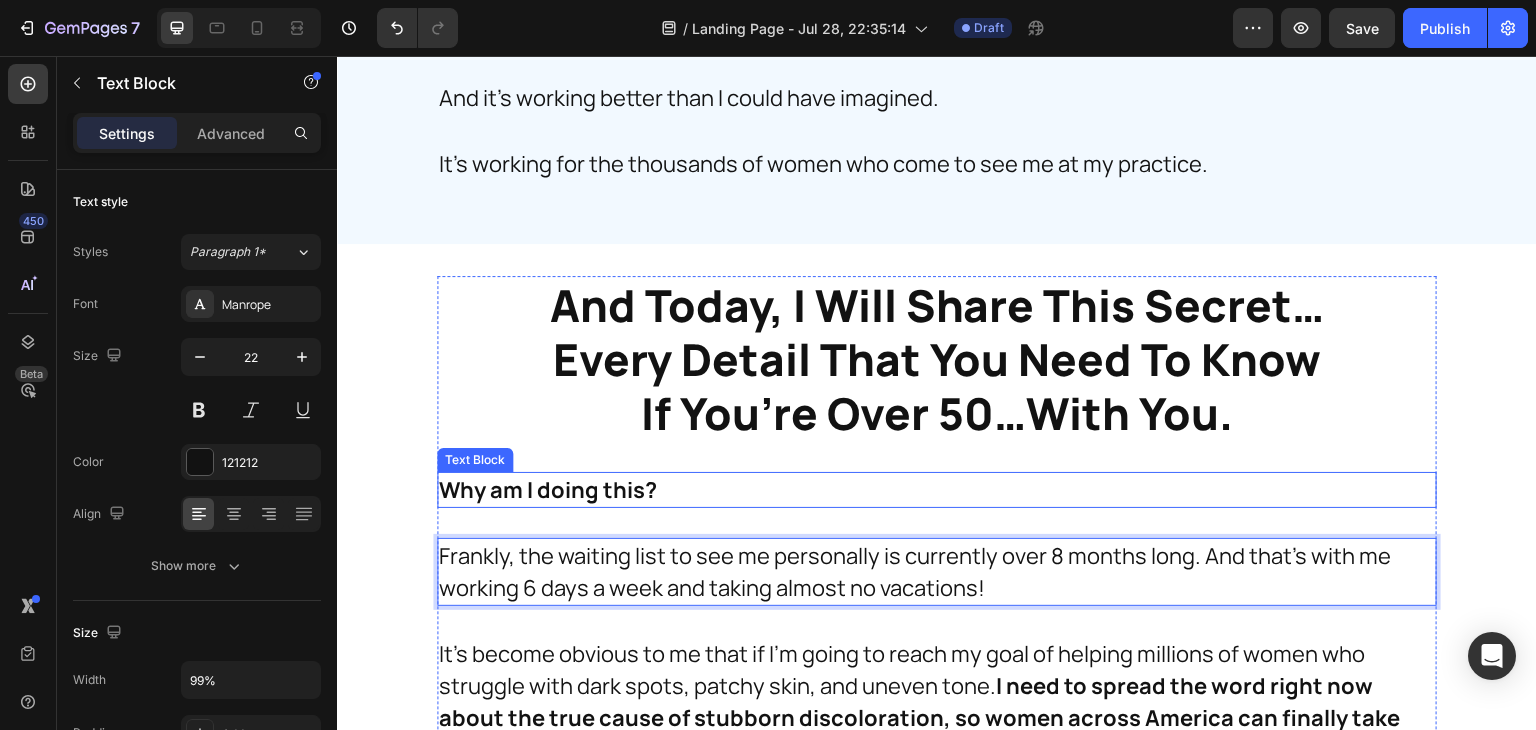 scroll, scrollTop: 7085, scrollLeft: 0, axis: vertical 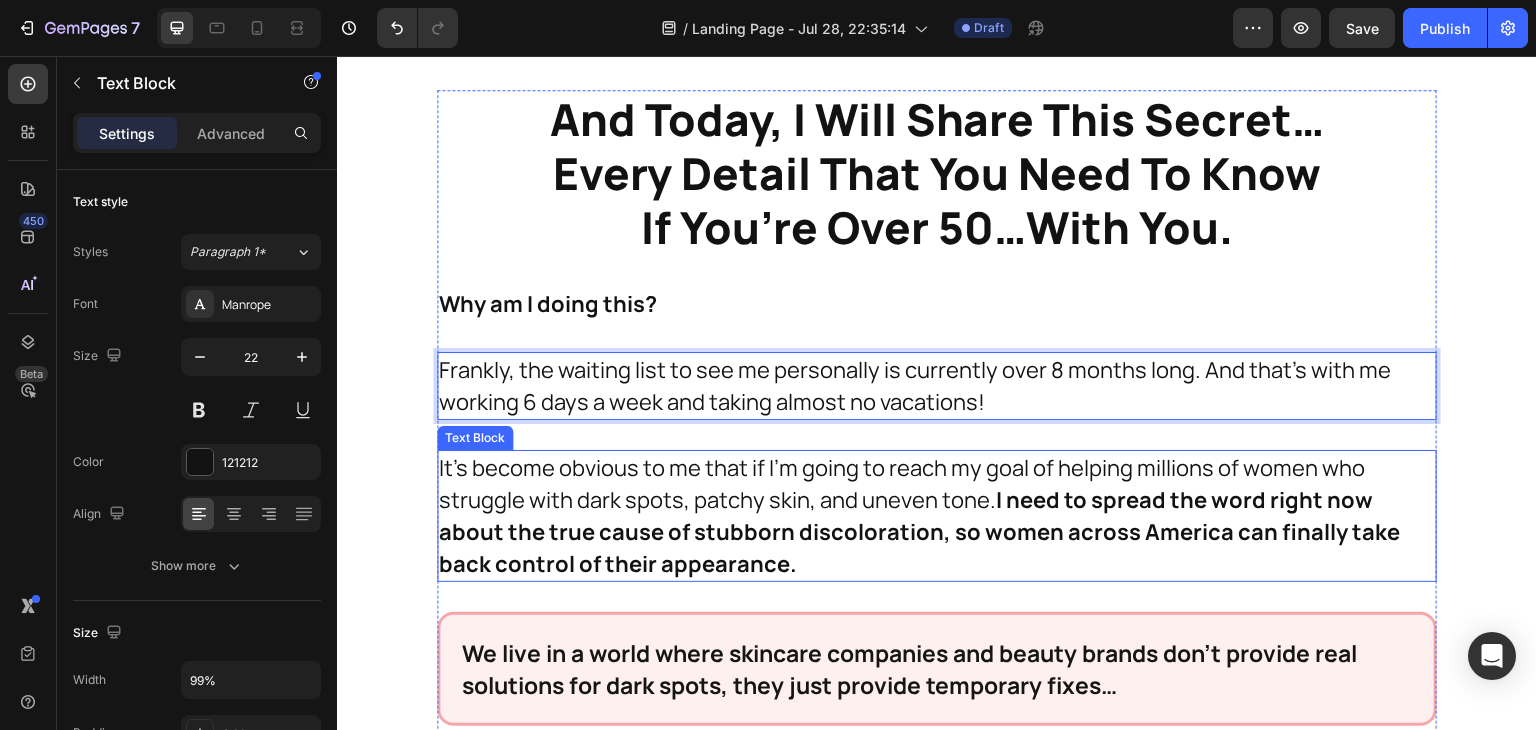 click on "I need to spread the word right now about the true cause of stubborn discoloration, so women across America can finally take back control of their appearance." at bounding box center (919, 532) 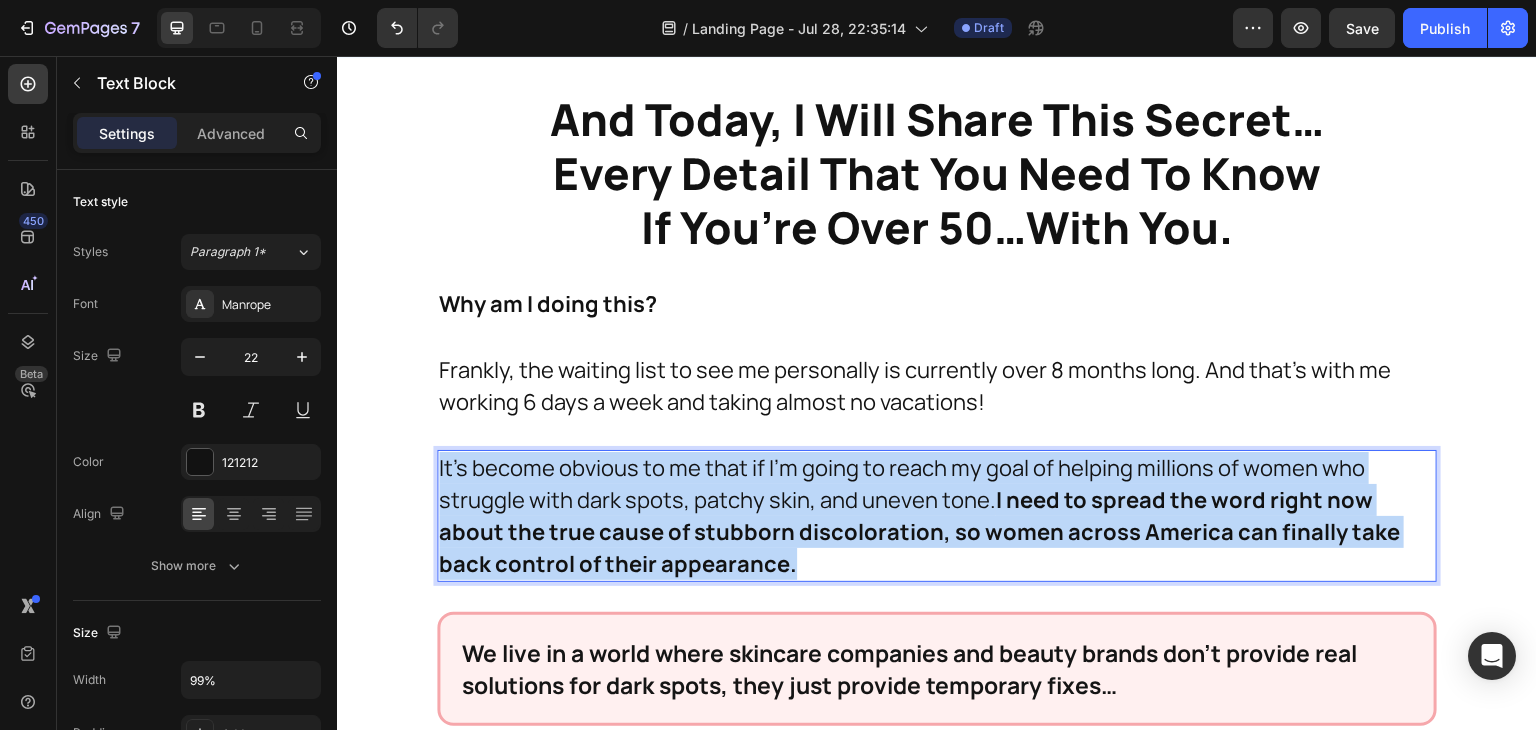 click on "I need to spread the word right now about the true cause of stubborn discoloration, so women across America can finally take back control of their appearance." at bounding box center [919, 532] 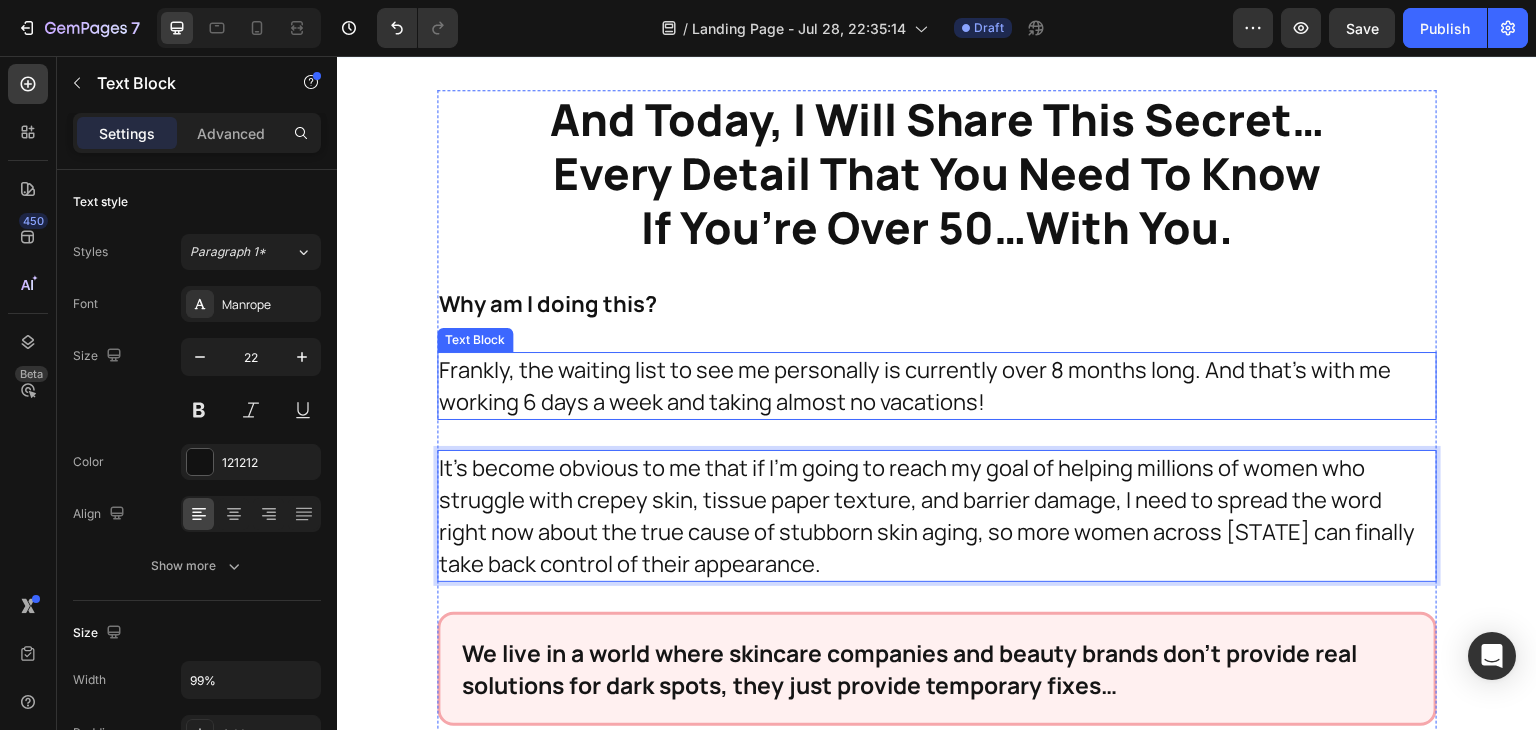 scroll, scrollTop: 7288, scrollLeft: 0, axis: vertical 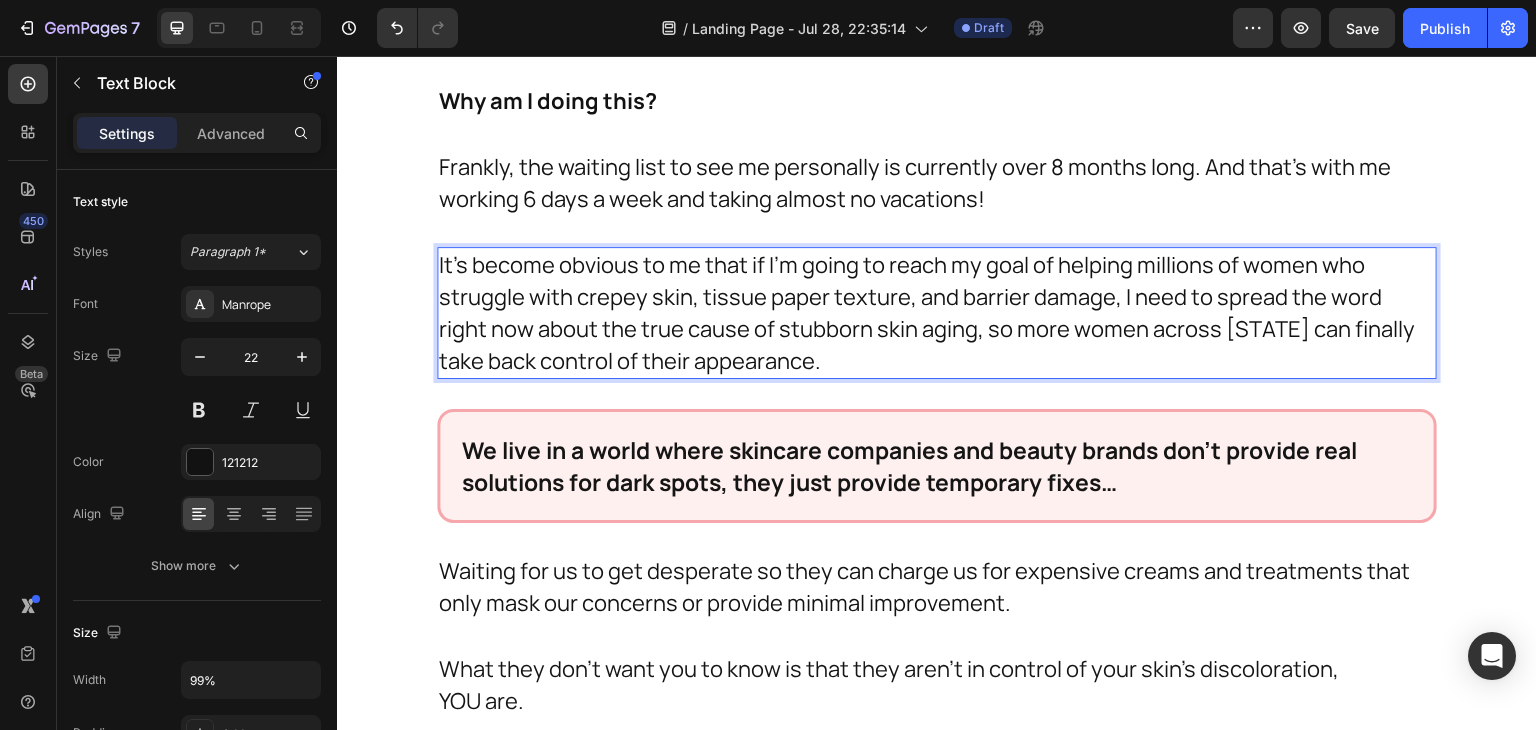 click on "It’s become obvious to me that if I’m going to reach my goal of helping millions of women who struggle with crepey skin, tissue paper texture, and barrier damage, I need to spread the word right now about the true cause of stubborn skin aging, so more women across [STATE] can finally take back control of their appearance." at bounding box center [932, 313] 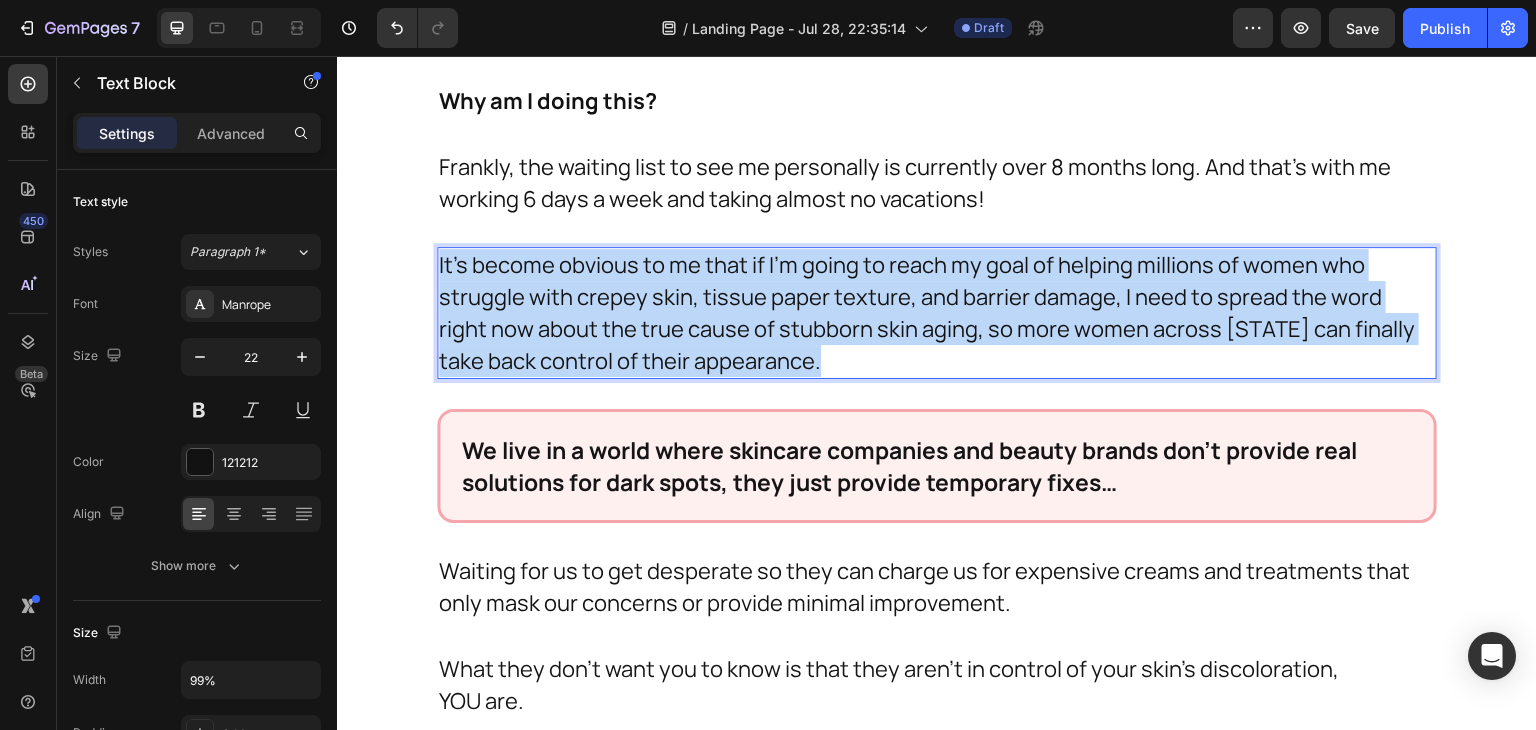 click on "It’s become obvious to me that if I’m going to reach my goal of helping millions of women who struggle with crepey skin, tissue paper texture, and barrier damage, I need to spread the word right now about the true cause of stubborn skin aging, so more women across [STATE] can finally take back control of their appearance." at bounding box center [932, 313] 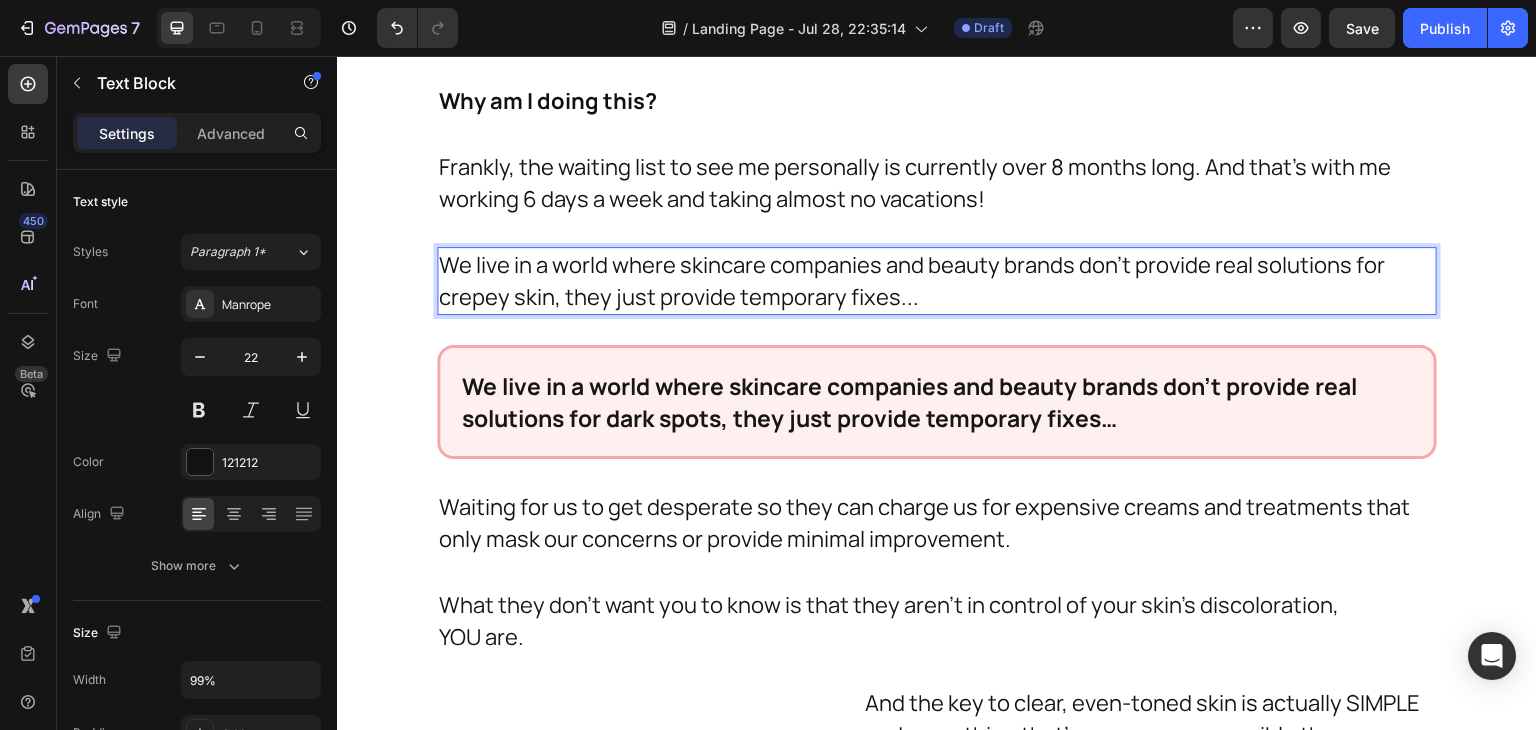 click on "We live in a world where skincare companies and beauty brands don’t provide real solutions for crepey skin, they just provide temporary fixes..." at bounding box center [932, 281] 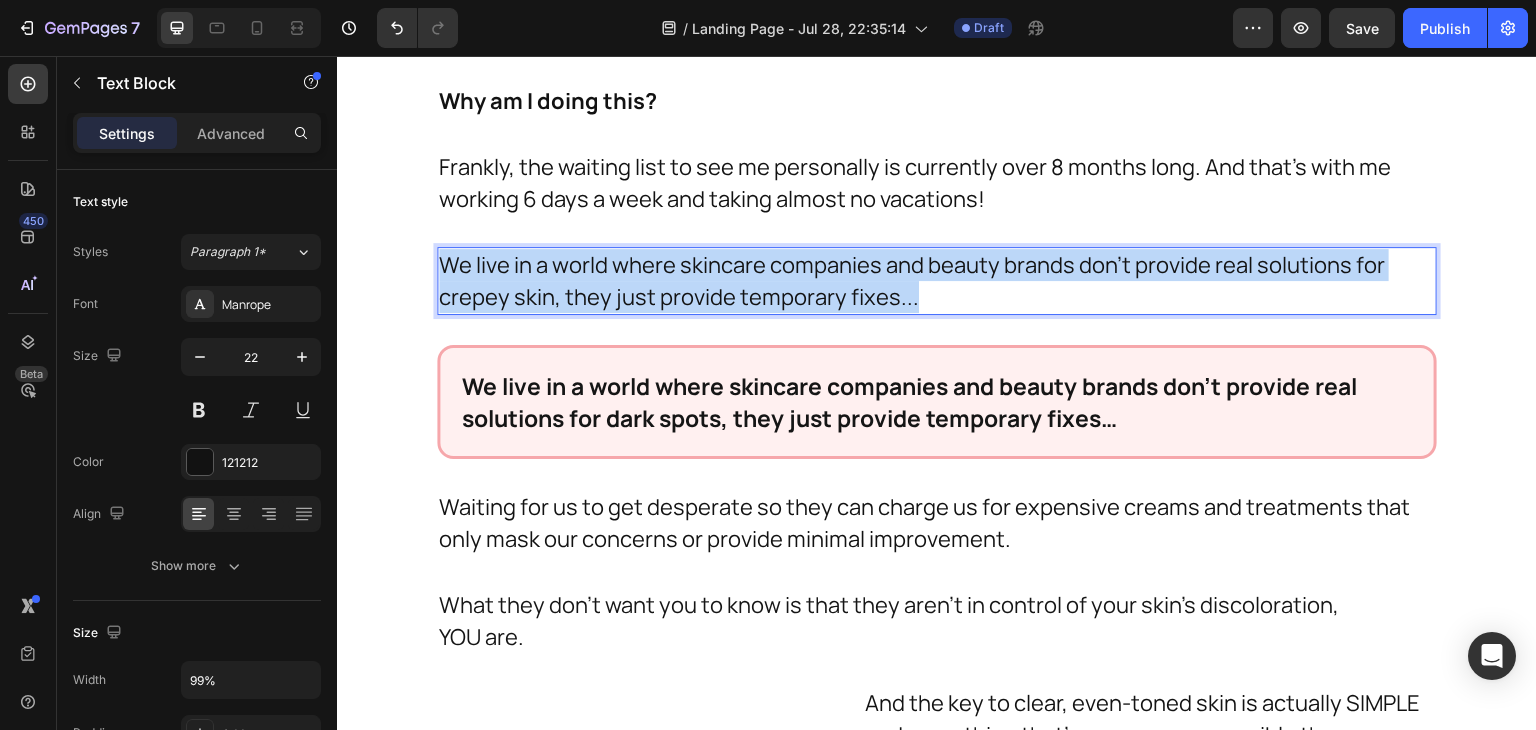 click on "We live in a world where skincare companies and beauty brands don’t provide real solutions for crepey skin, they just provide temporary fixes..." at bounding box center (932, 281) 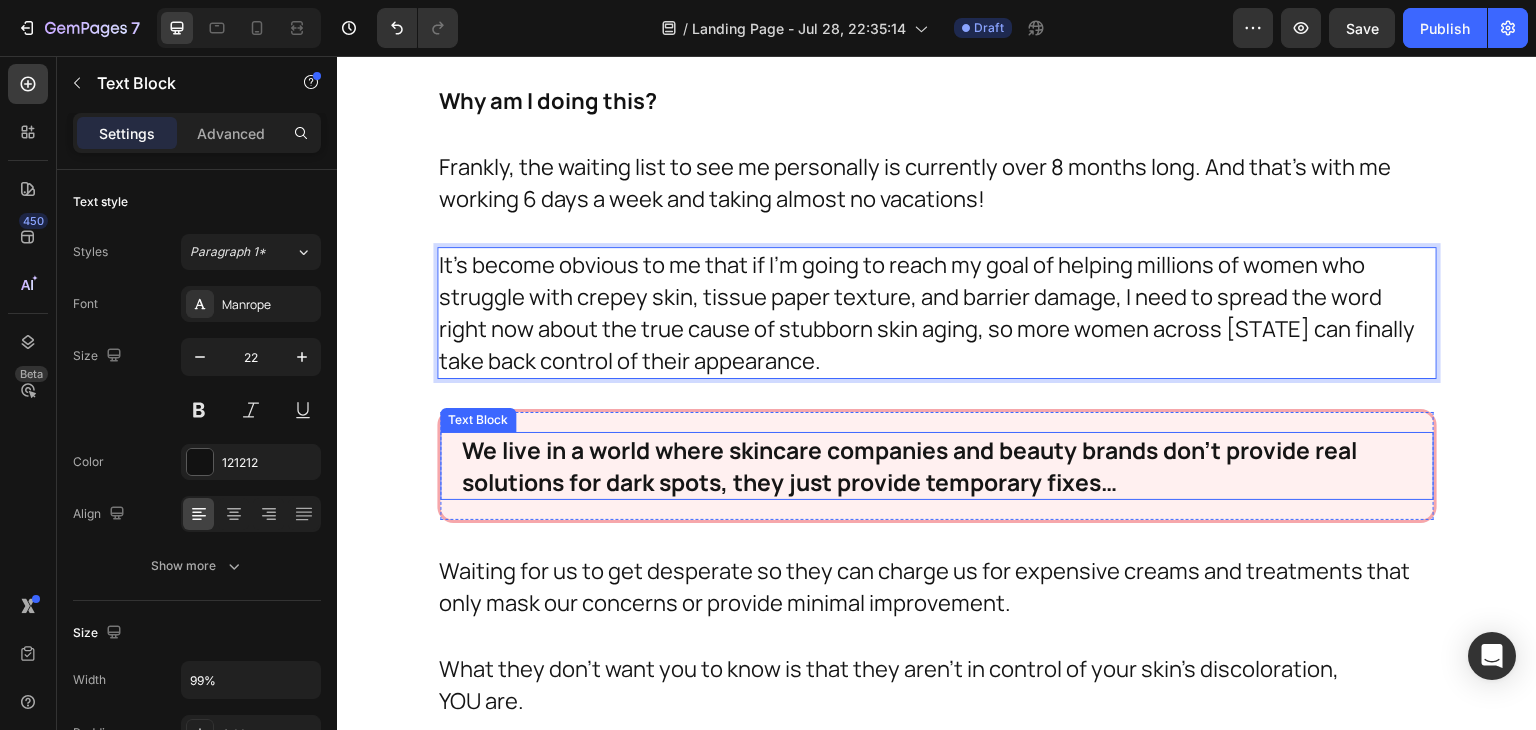 click on "We live in a world where skincare companies and beauty brands don't provide real solutions for dark spots, they just provide temporary fixes…" at bounding box center (937, 466) 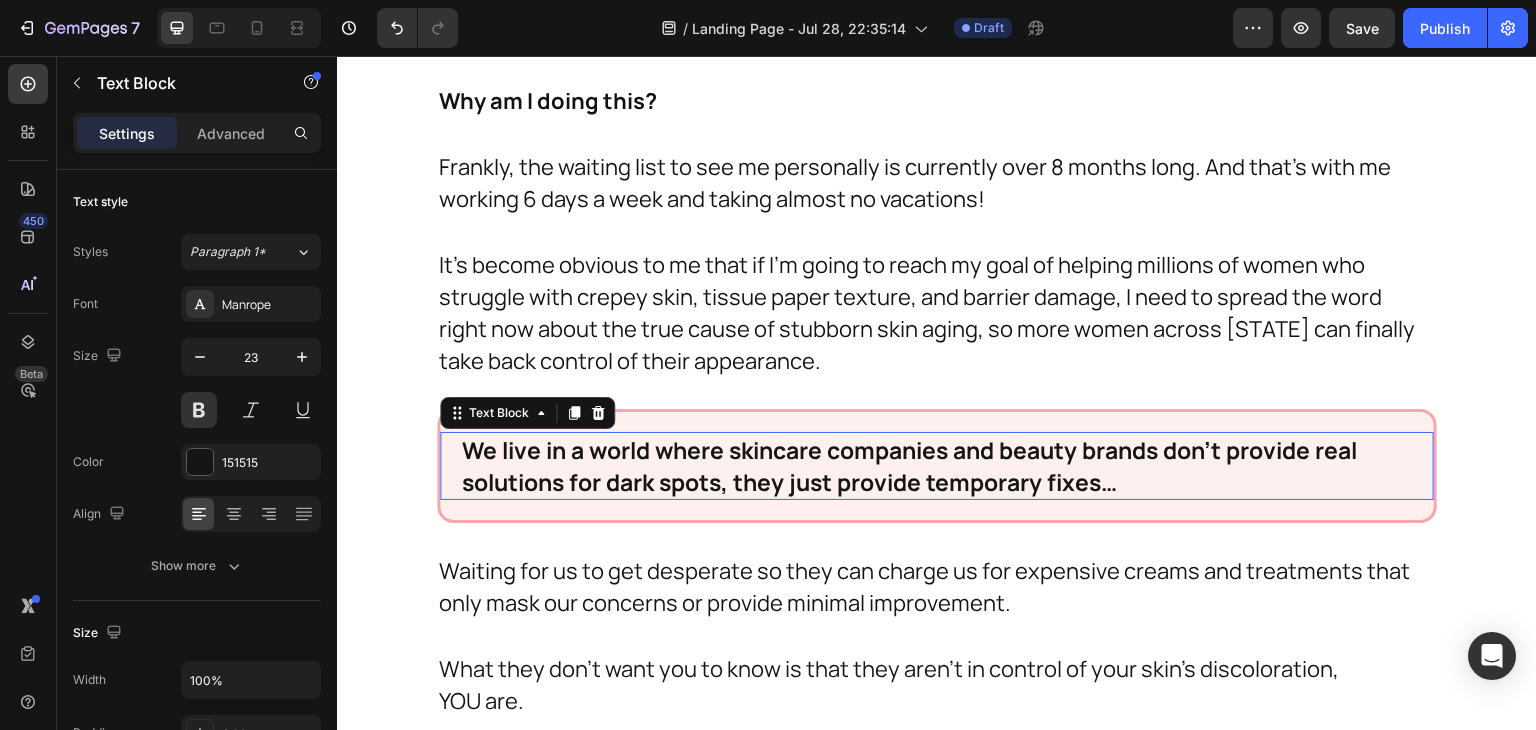 click on "We live in a world where skincare companies and beauty brands don't provide real solutions for dark spots, they just provide temporary fixes…" at bounding box center (937, 466) 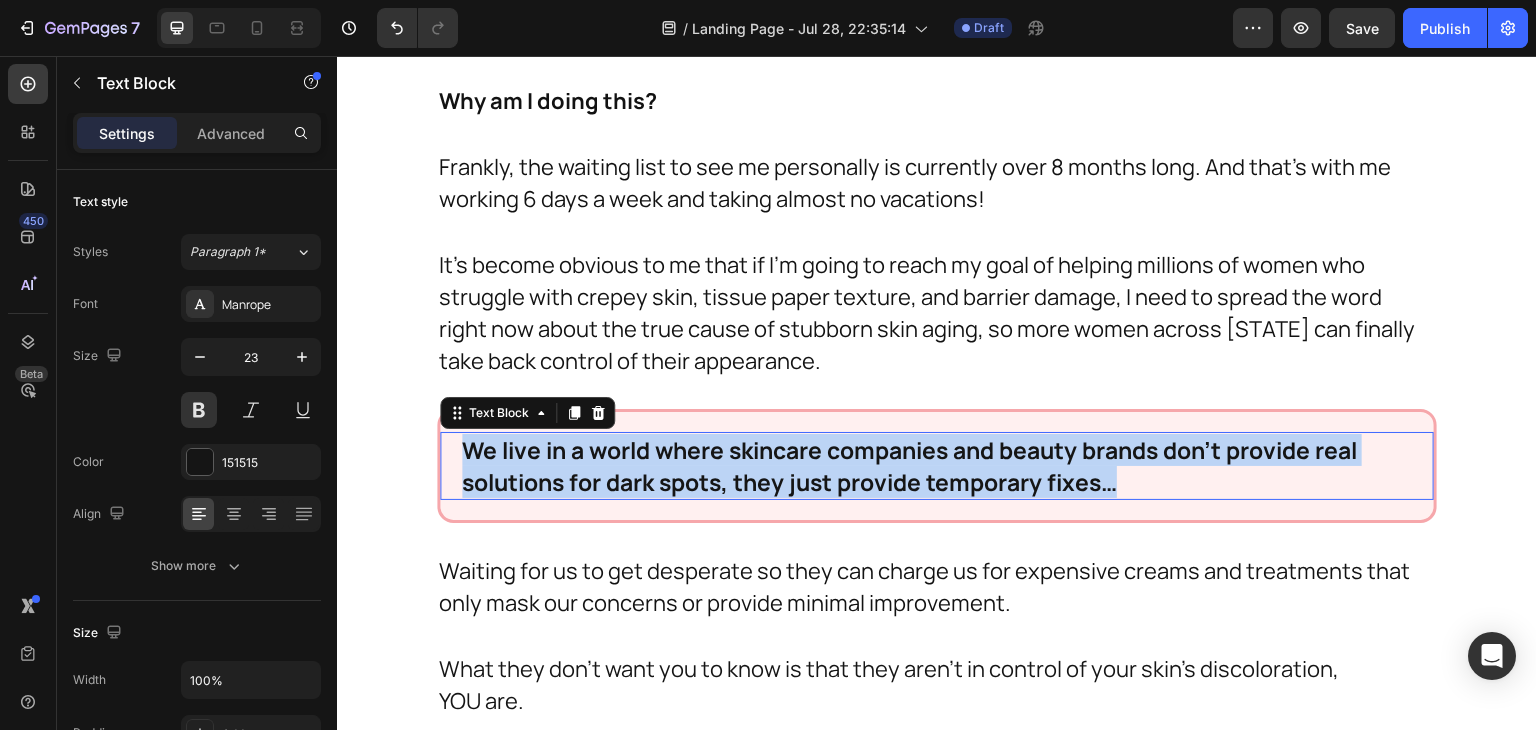 click on "We live in a world where skincare companies and beauty brands don't provide real solutions for dark spots, they just provide temporary fixes…" at bounding box center [937, 466] 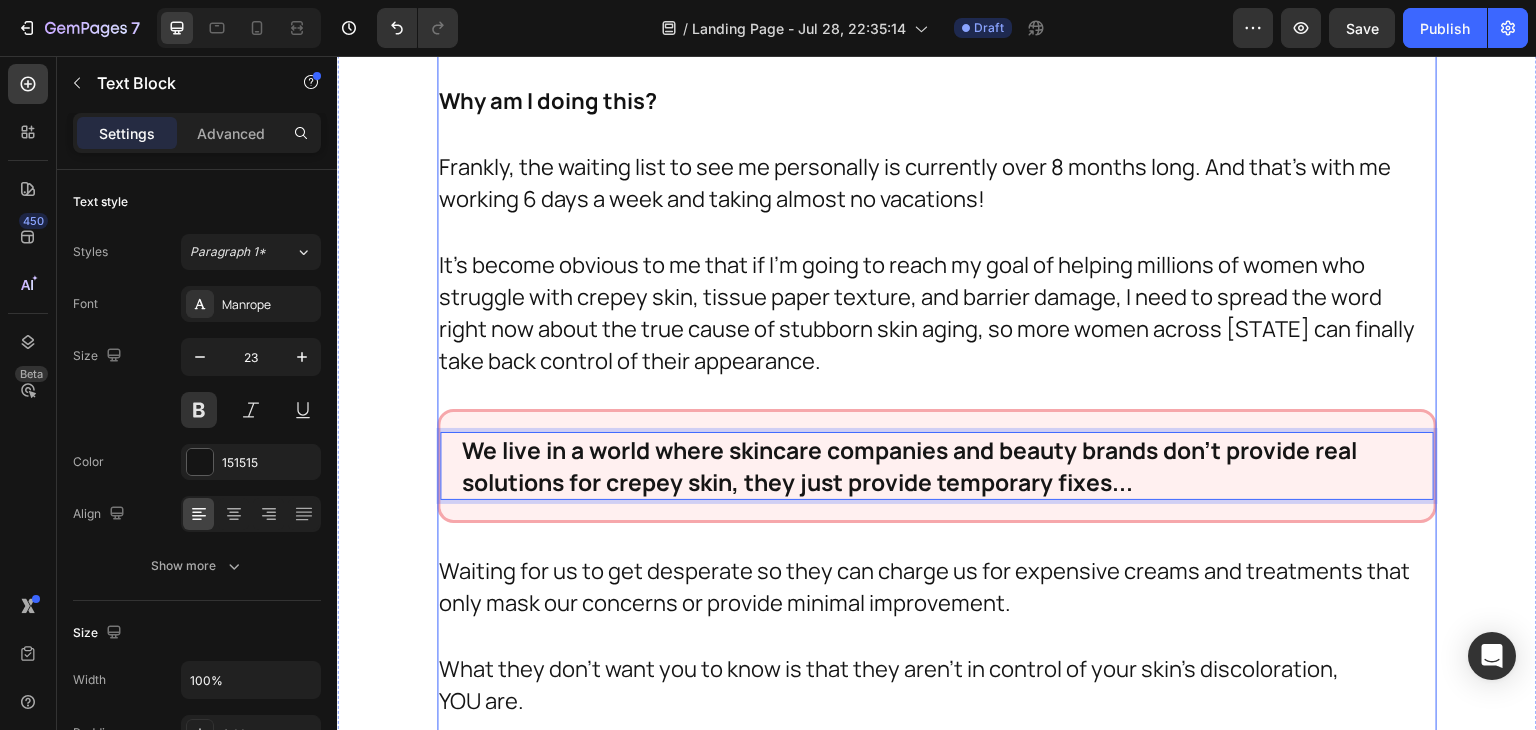 click on "And Today, I Will Share This Secret... Every Detail That You Need To Know If You're Over 40...With You. Heading Why am I doing this? Text Block Frankly, the waiting list to see me personally is currently over 8 months long. And that’s with me working 6 days a week and taking almost no vacations! Text Block It’s become obvious to me that if I’m going to reach my goal of helping millions of women who struggle with crepey skin, tissue paper texture, and barrier damage, I need to spread the word right now about the true cause of stubborn skin aging, so more women across [STATE] can finally take back control of their appearance. Text Block We live in a world where skincare companies and beauty brands don’t provide real solutions for crepey skin, they just provide temporary fixes... Text Block   0 Row Text Block YOU are. Text Block Text Block Text Block Text Block Text Block Text Block Image Row" at bounding box center (937, 562) 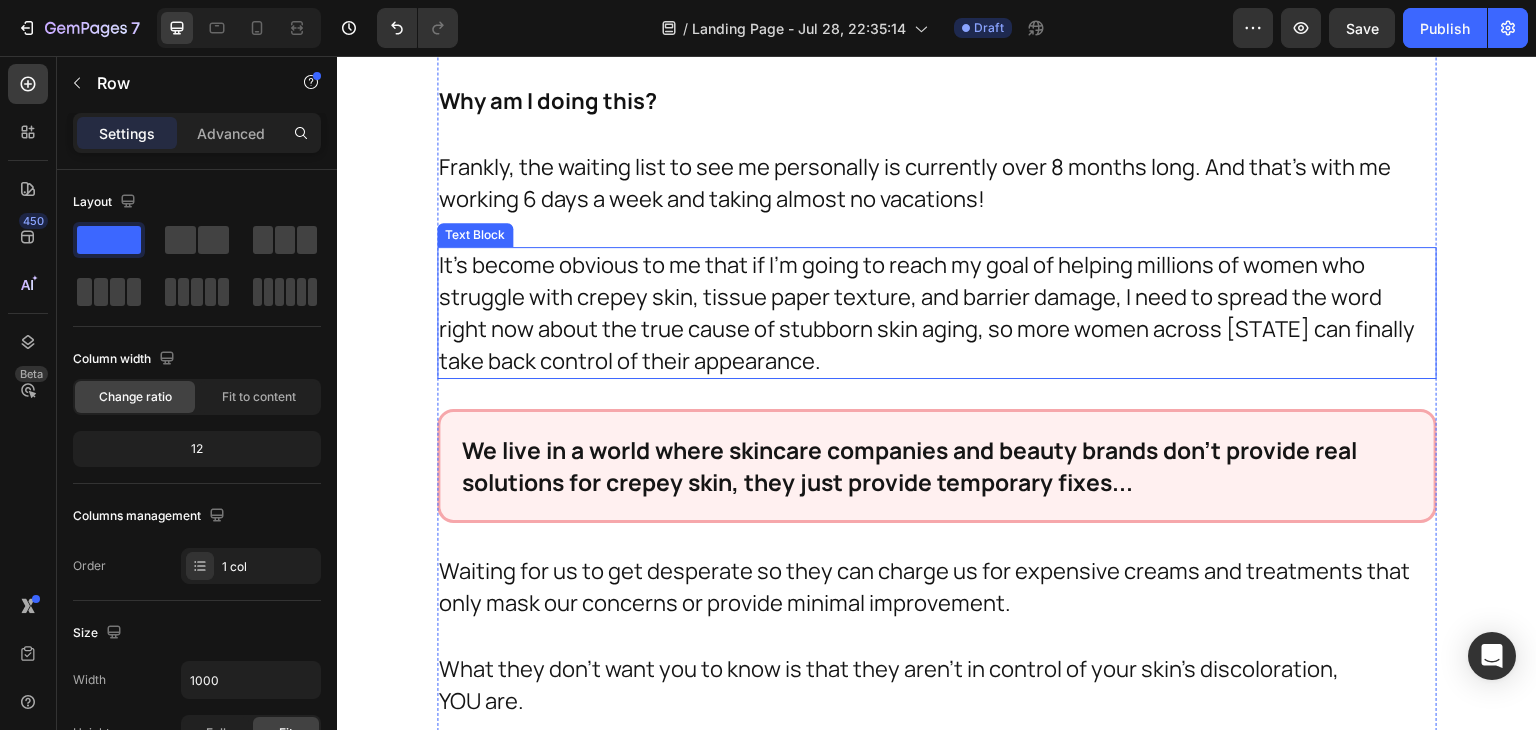 click on "It’s become obvious to me that if I’m going to reach my goal of helping millions of women who struggle with crepey skin, tissue paper texture, and barrier damage, I need to spread the word right now about the true cause of stubborn skin aging, so more women across [STATE] can finally take back control of their appearance." at bounding box center [932, 313] 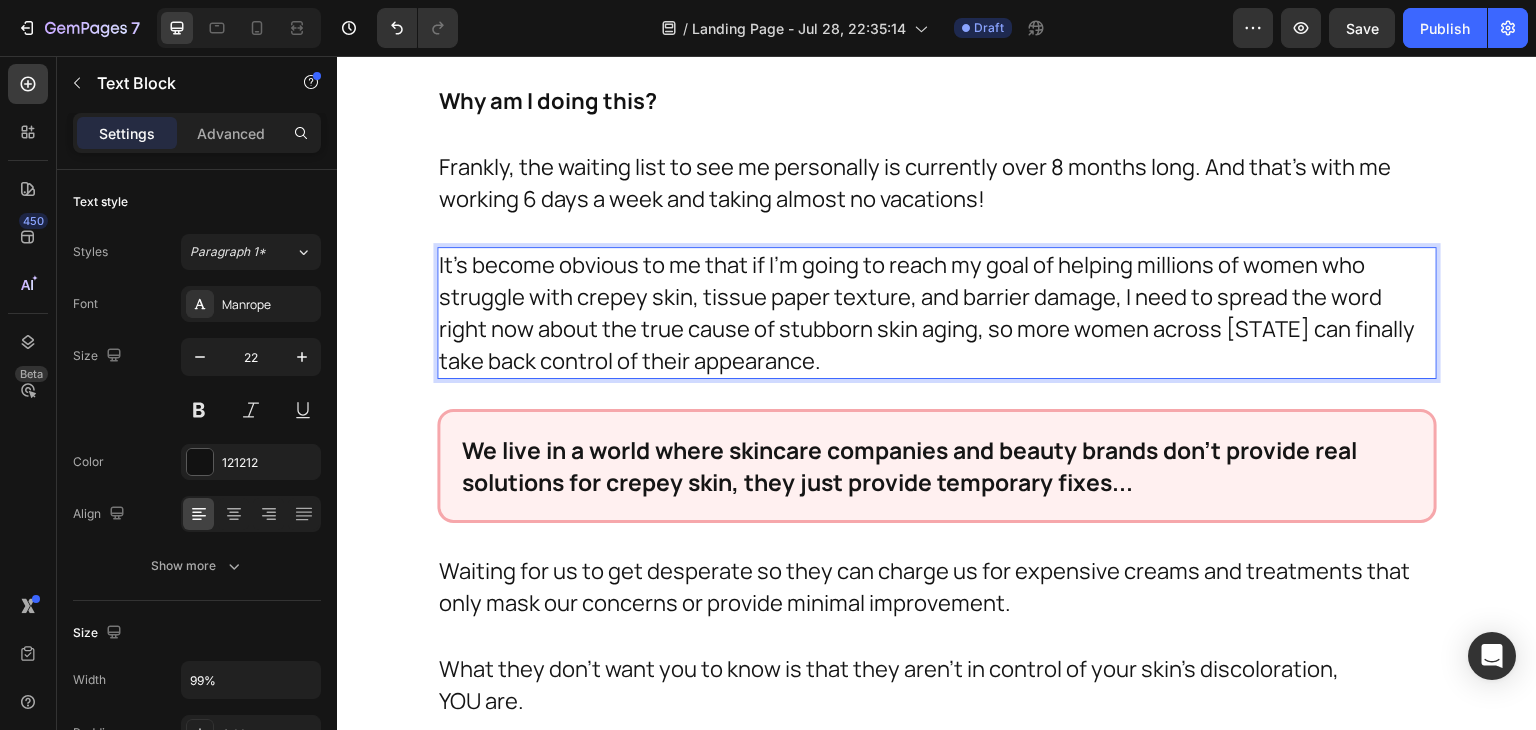 click on "It’s become obvious to me that if I’m going to reach my goal of helping millions of women who struggle with crepey skin, tissue paper texture, and barrier damage, I need to spread the word right now about the true cause of stubborn skin aging, so more women across [STATE] can finally take back control of their appearance." at bounding box center (932, 313) 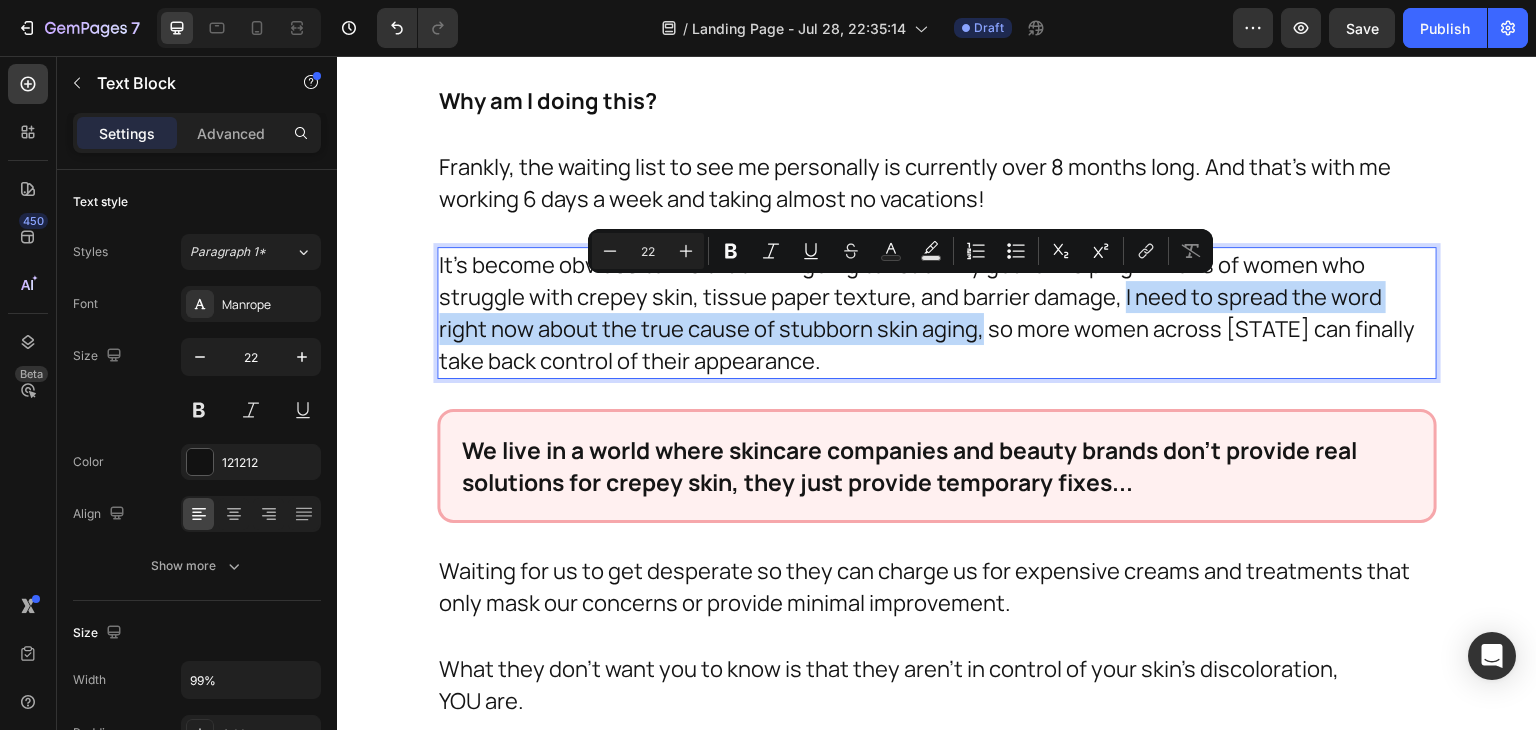 drag, startPoint x: 1117, startPoint y: 293, endPoint x: 969, endPoint y: 339, distance: 154.98387 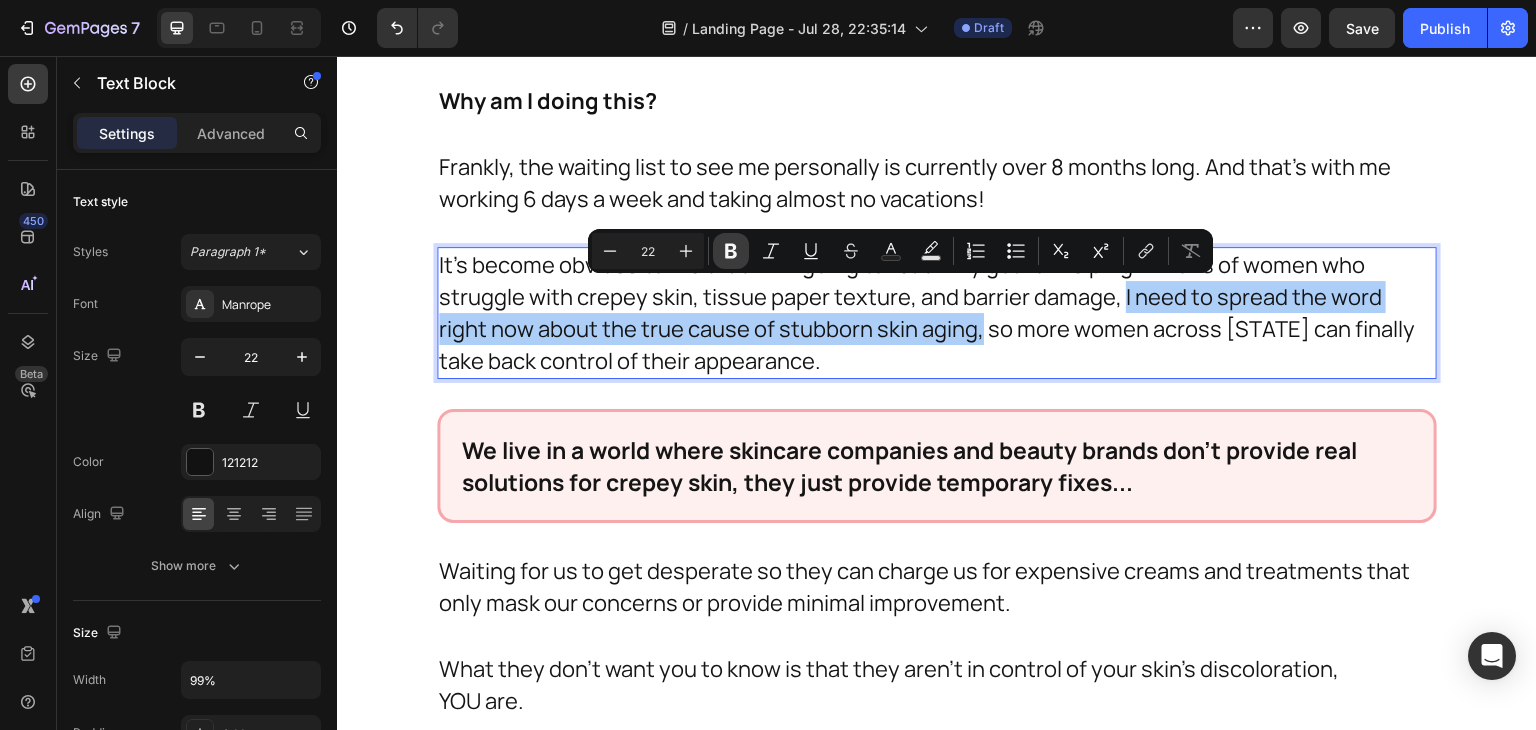 click on "Bold" at bounding box center [731, 251] 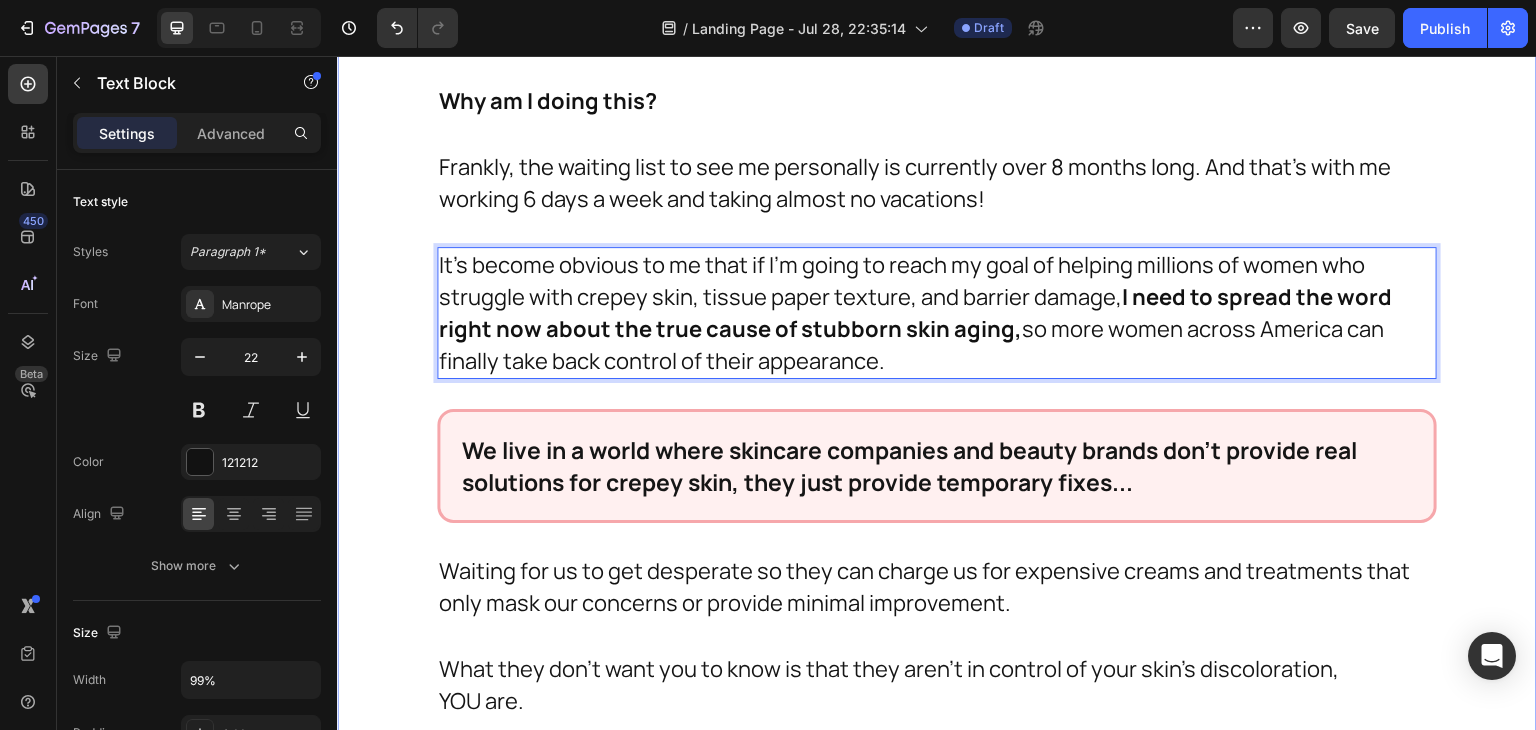 click on "And Today, I Will Share This Secret… Every Detail That You Need To Know If You’re Over 50…With You. Heading And Today, I Will Share This Secret... Every Detail That You Need To Know If You're Over 40...With You. Heading Why am I doing this? Text Block Frankly, the waiting list to see me personally is currently over 8 months long. And that’s with me working 6 days a week and taking almost no vacations! Text Block It’s become obvious to me that if I’m going to reach my goal of helping millions of women who struggle with crepey skin, tissue paper texture, and barrier damage,  I need to spread the word right now about the true cause of stubborn skin aging,  so more women across America can finally take back control of their appearance. Text Block   30 We live in a world where skincare companies and beauty brands don’t provide real solutions for crepey skin, they just provide temporary fixes... Text Block Row Text Block YOU are. Text Block Text Block Text Block Text Block Text Block Text Block Image" at bounding box center (937, 570) 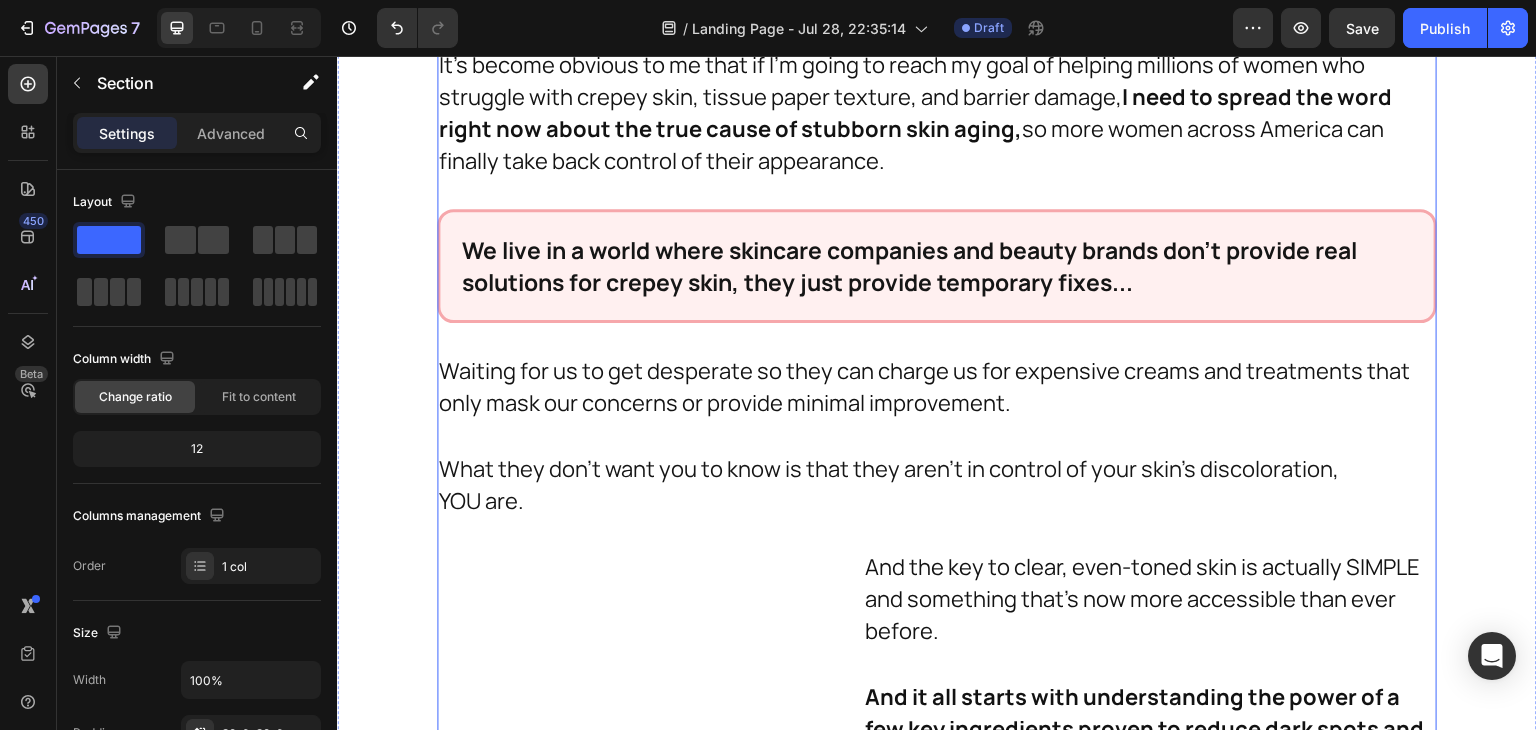 scroll, scrollTop: 7497, scrollLeft: 0, axis: vertical 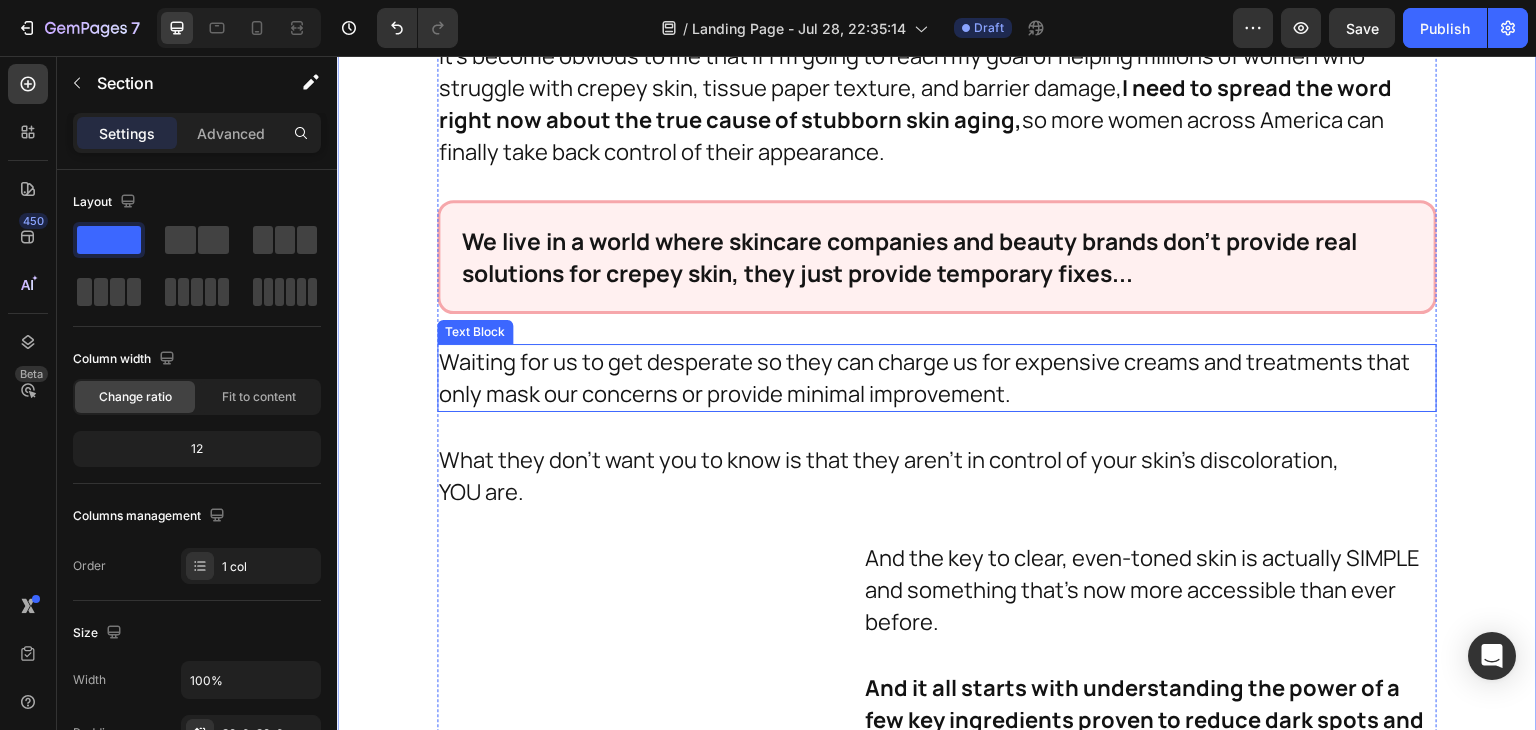 click on "Waiting for us to get desperate so they can charge us for expensive creams and treatments that only mask our concerns or provide minimal improvement." at bounding box center (932, 378) 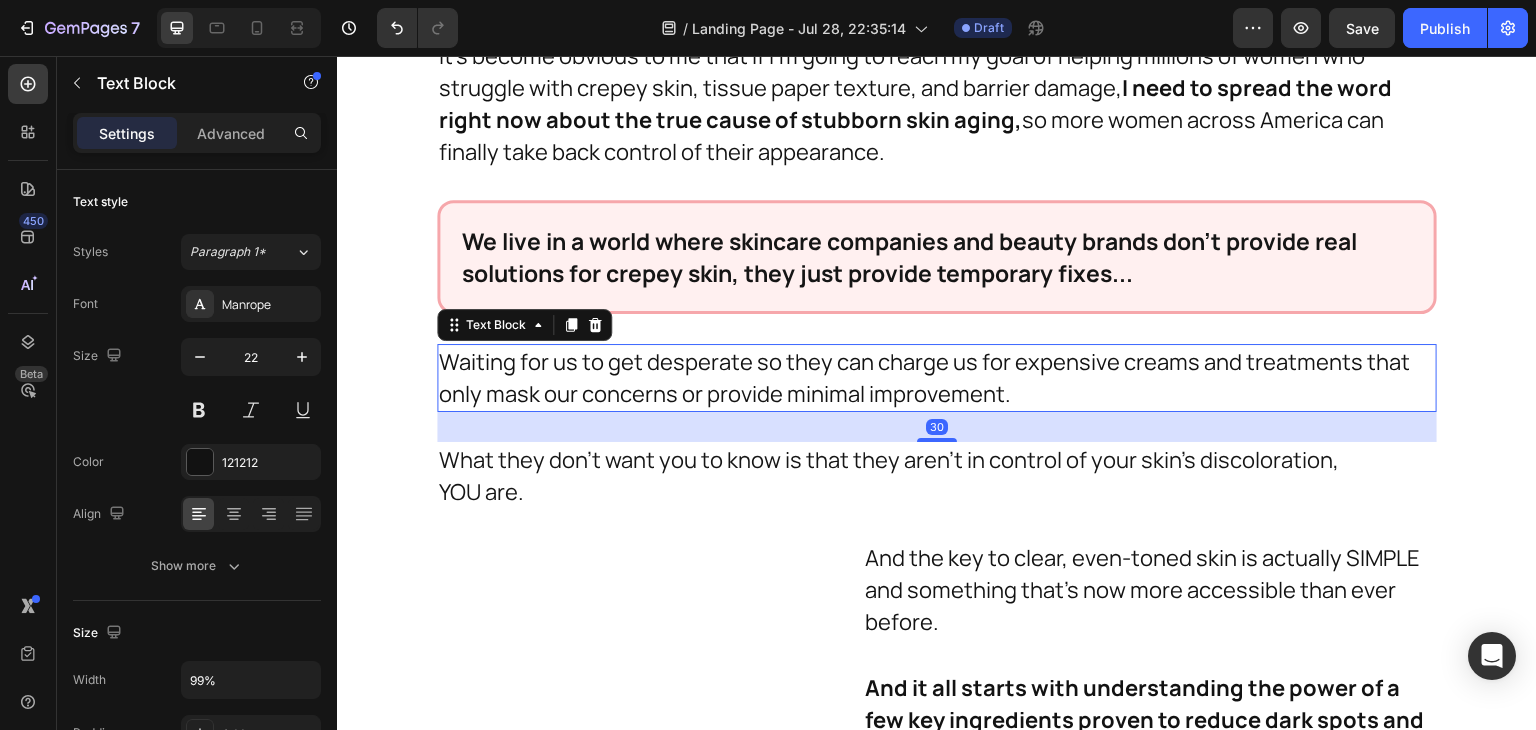 click on "Waiting for us to get desperate so they can charge us for expensive creams and treatments that only mask our concerns or provide minimal improvement." at bounding box center [932, 378] 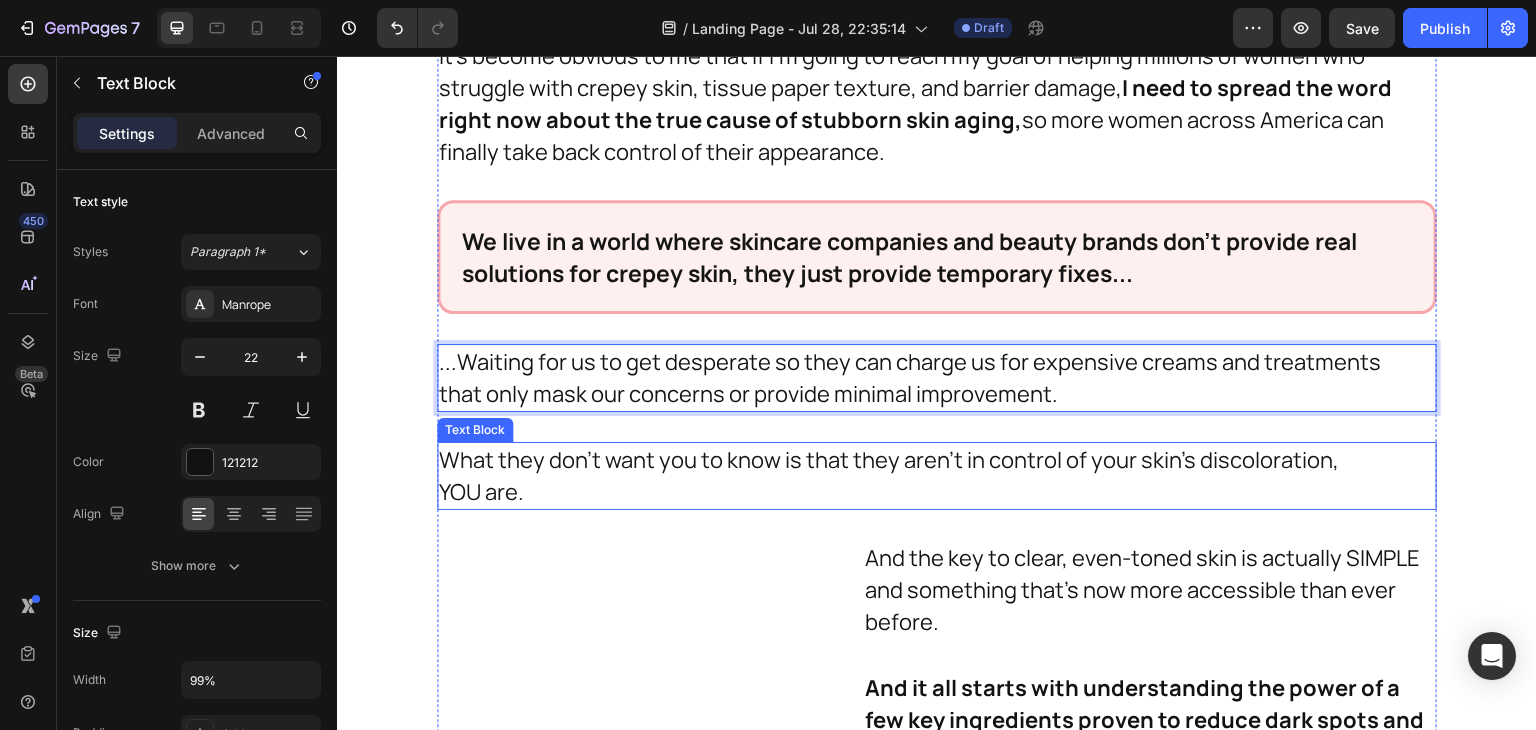 click on "What they don't want you to know is that they aren't in control of your skin's discoloration," at bounding box center [932, 460] 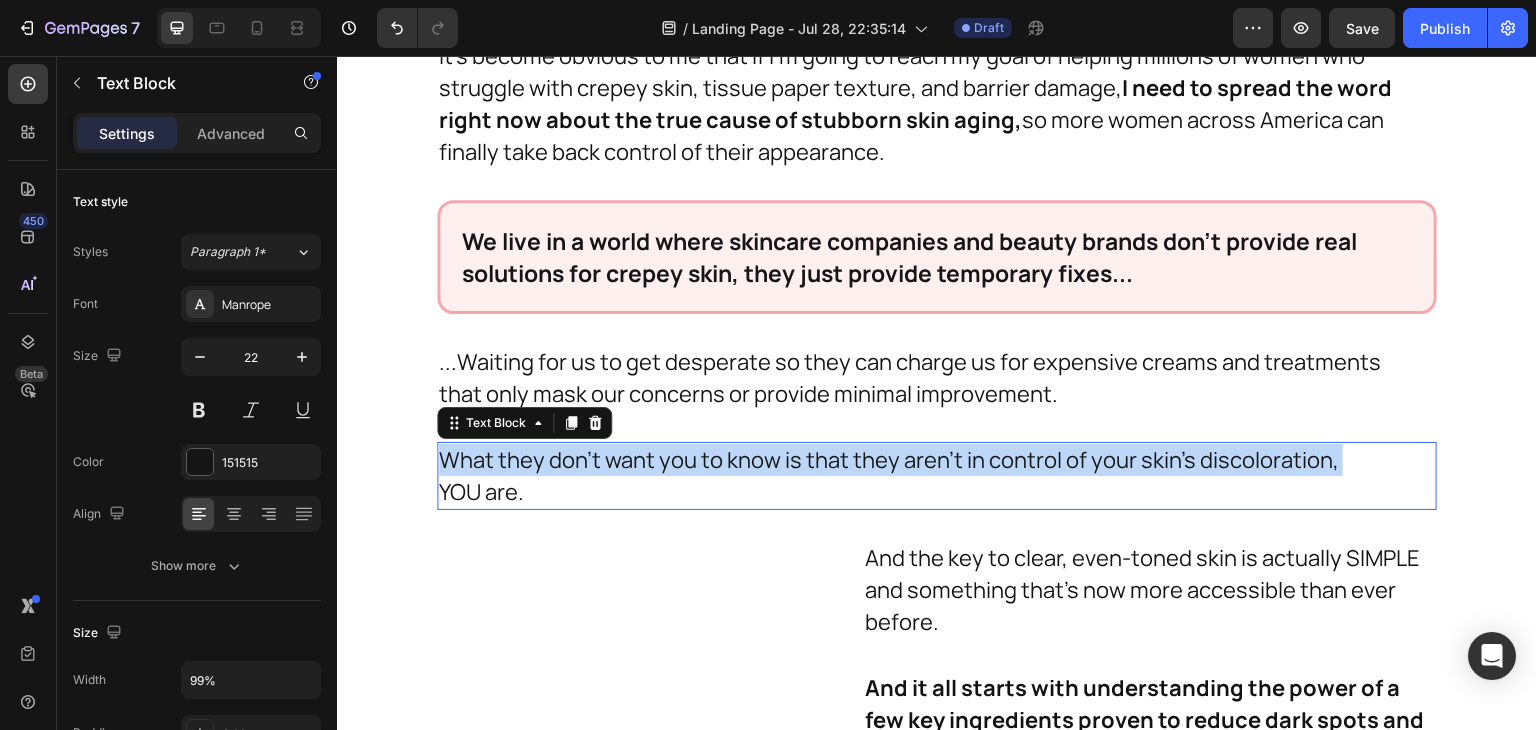 click on "What they don't want you to know is that they aren't in control of your skin's discoloration," at bounding box center (932, 460) 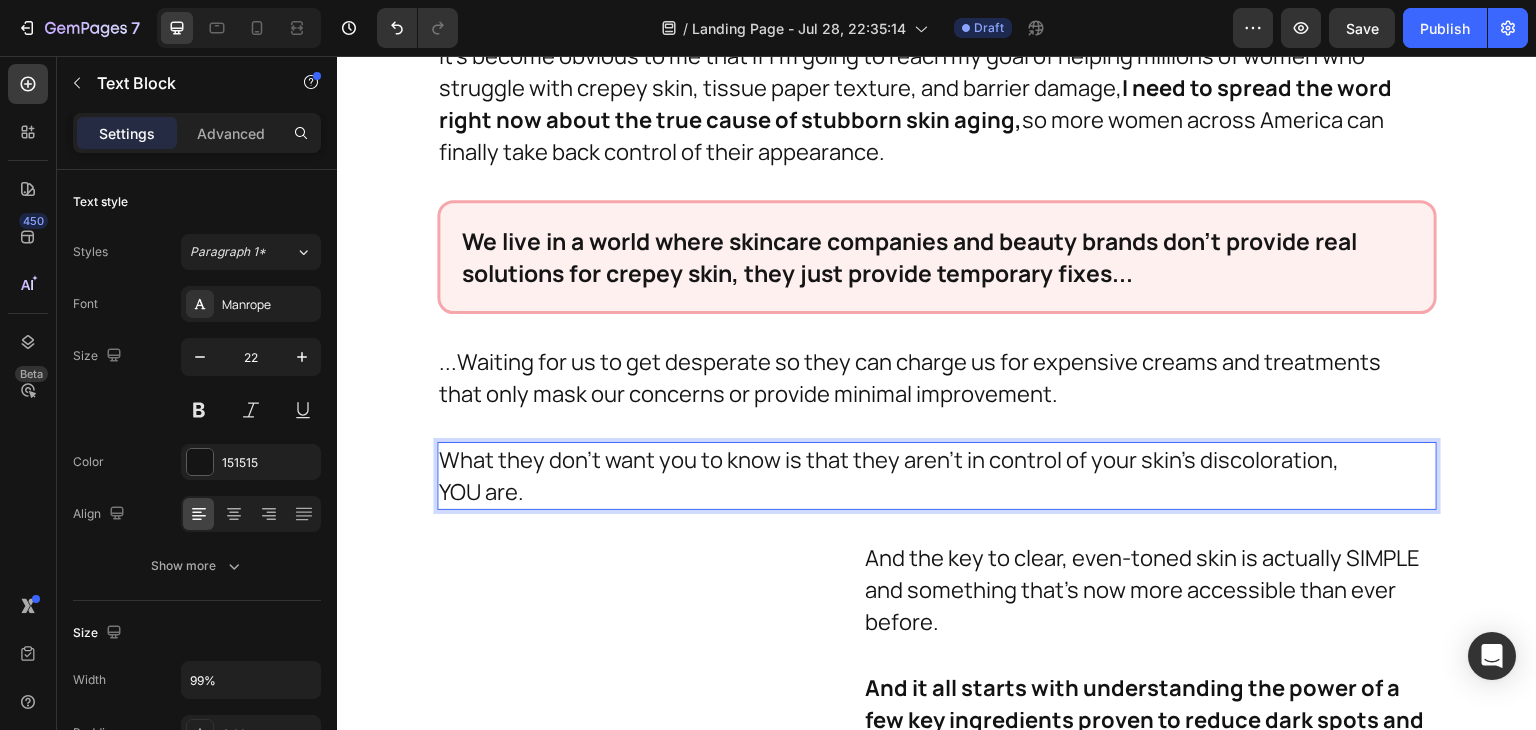 click on "YOU are." at bounding box center (932, 492) 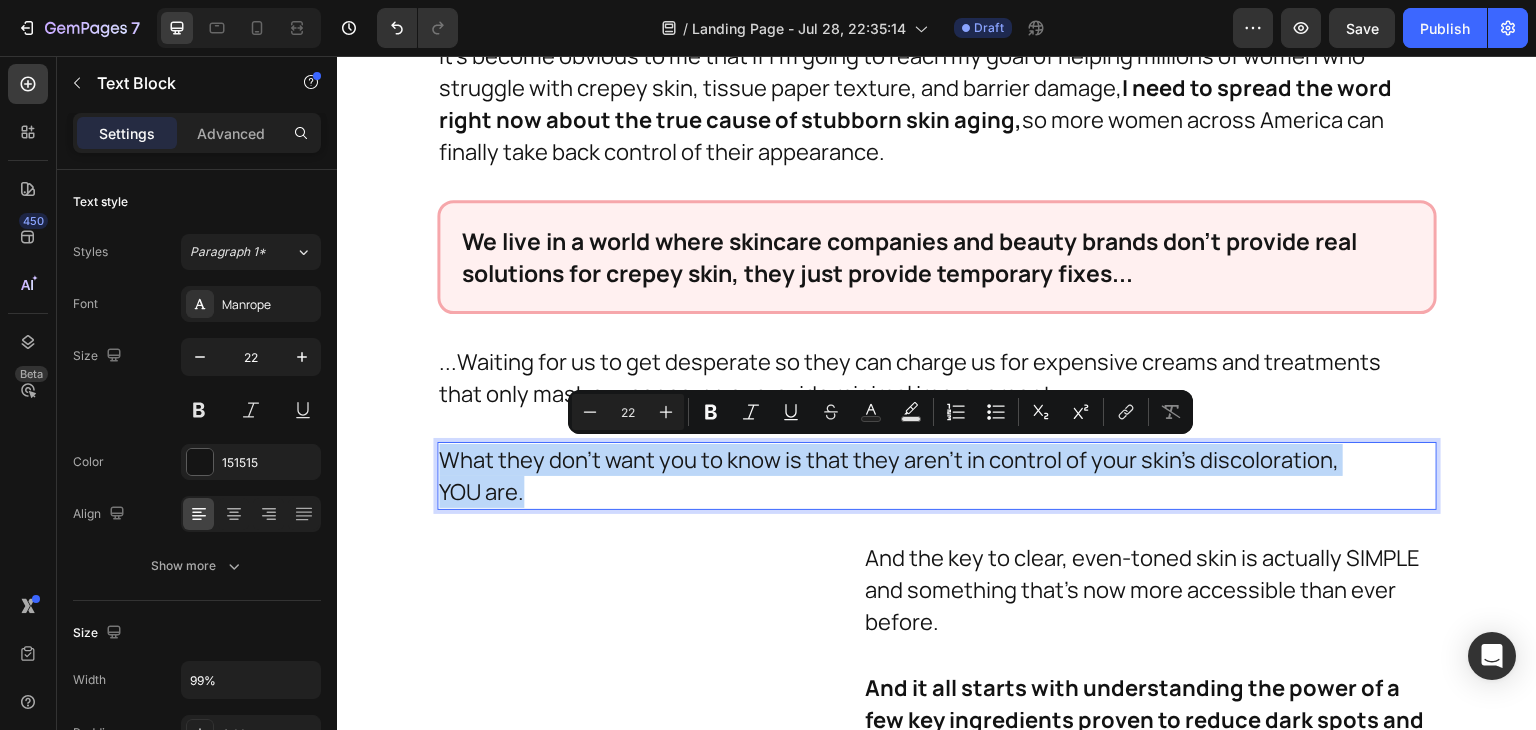drag, startPoint x: 524, startPoint y: 482, endPoint x: 428, endPoint y: 465, distance: 97.49359 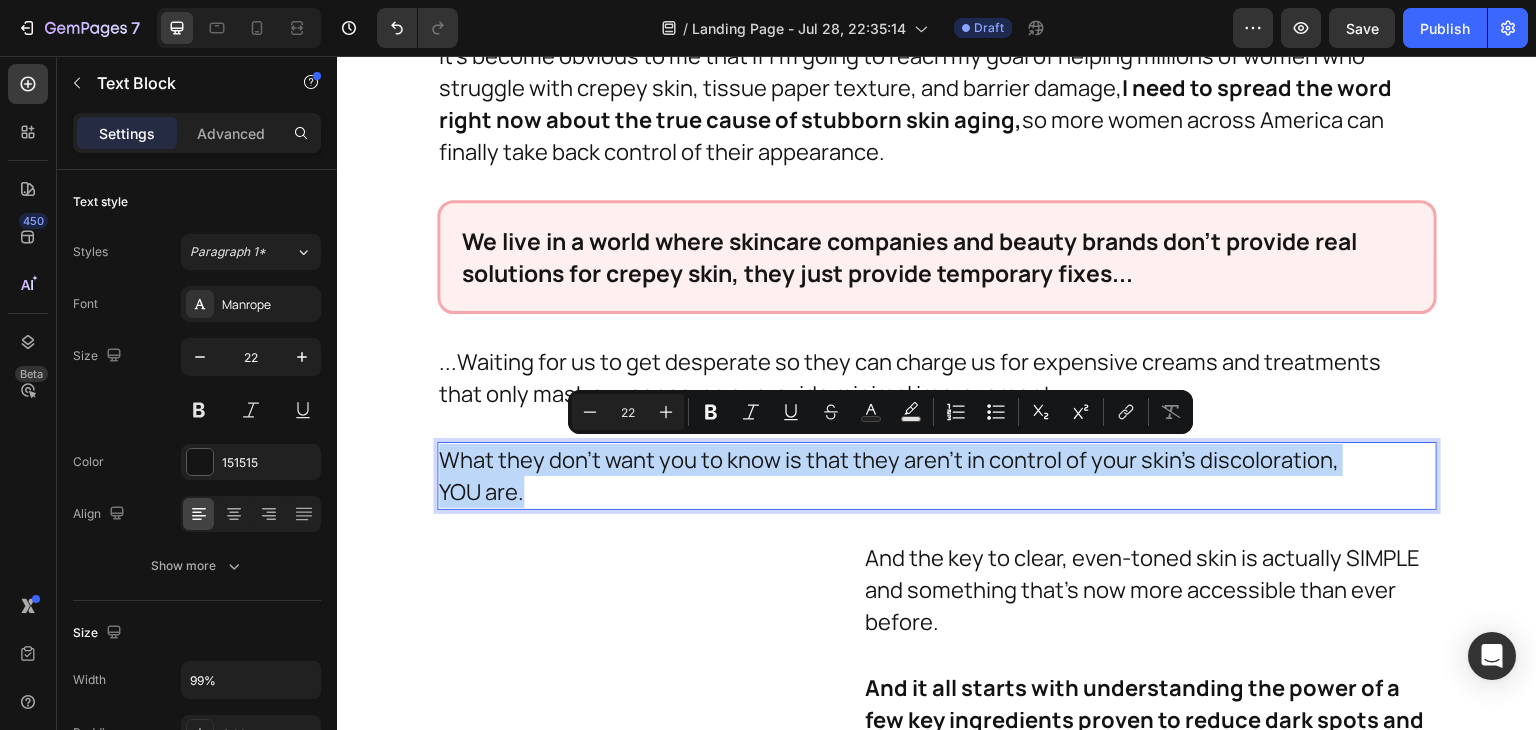 click on "What they don't want you to know is that they aren't in control of your skin’s discoloration, YOU are." at bounding box center (932, 476) 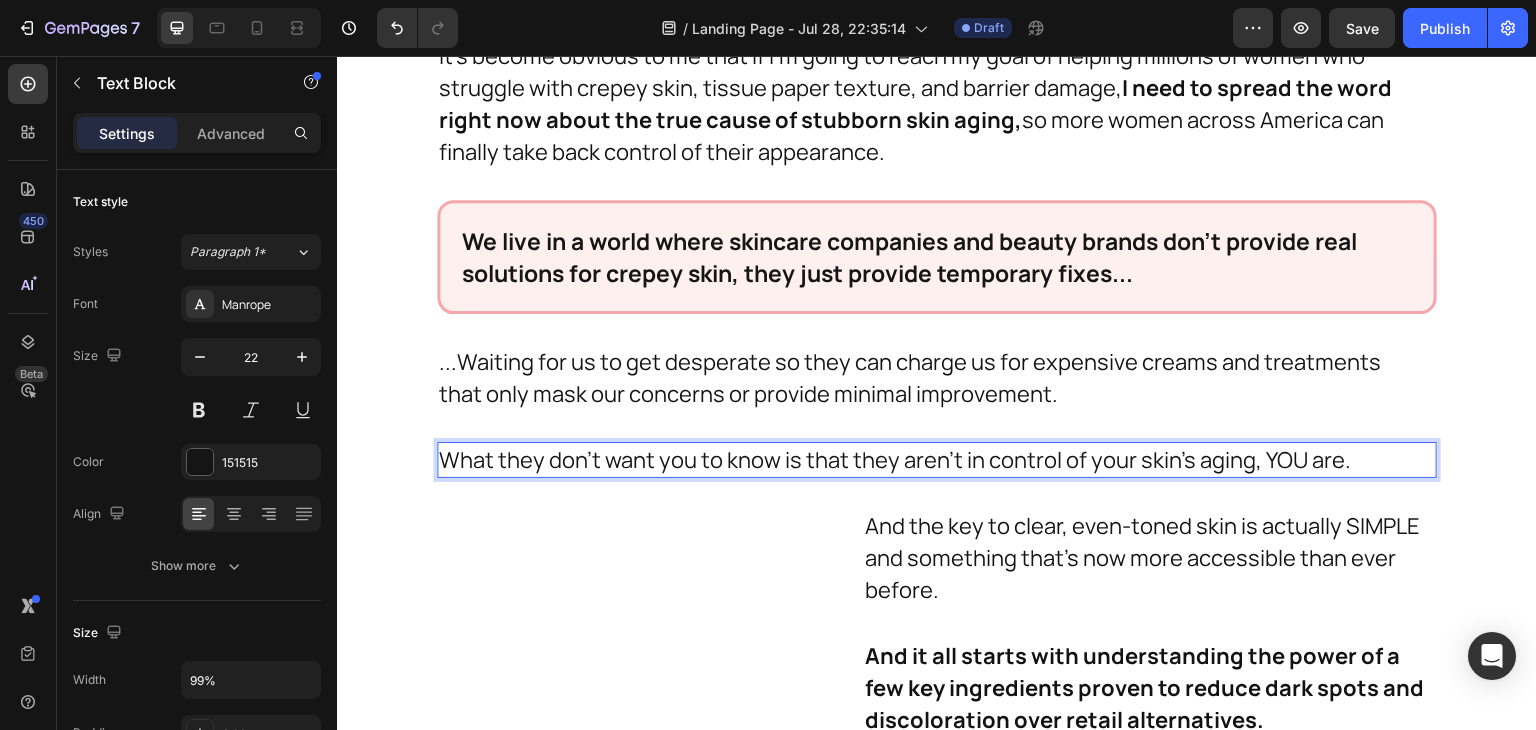 click on "What they don’t want you to know is that they aren’t in control of your skin’s aging, YOU are." at bounding box center [932, 460] 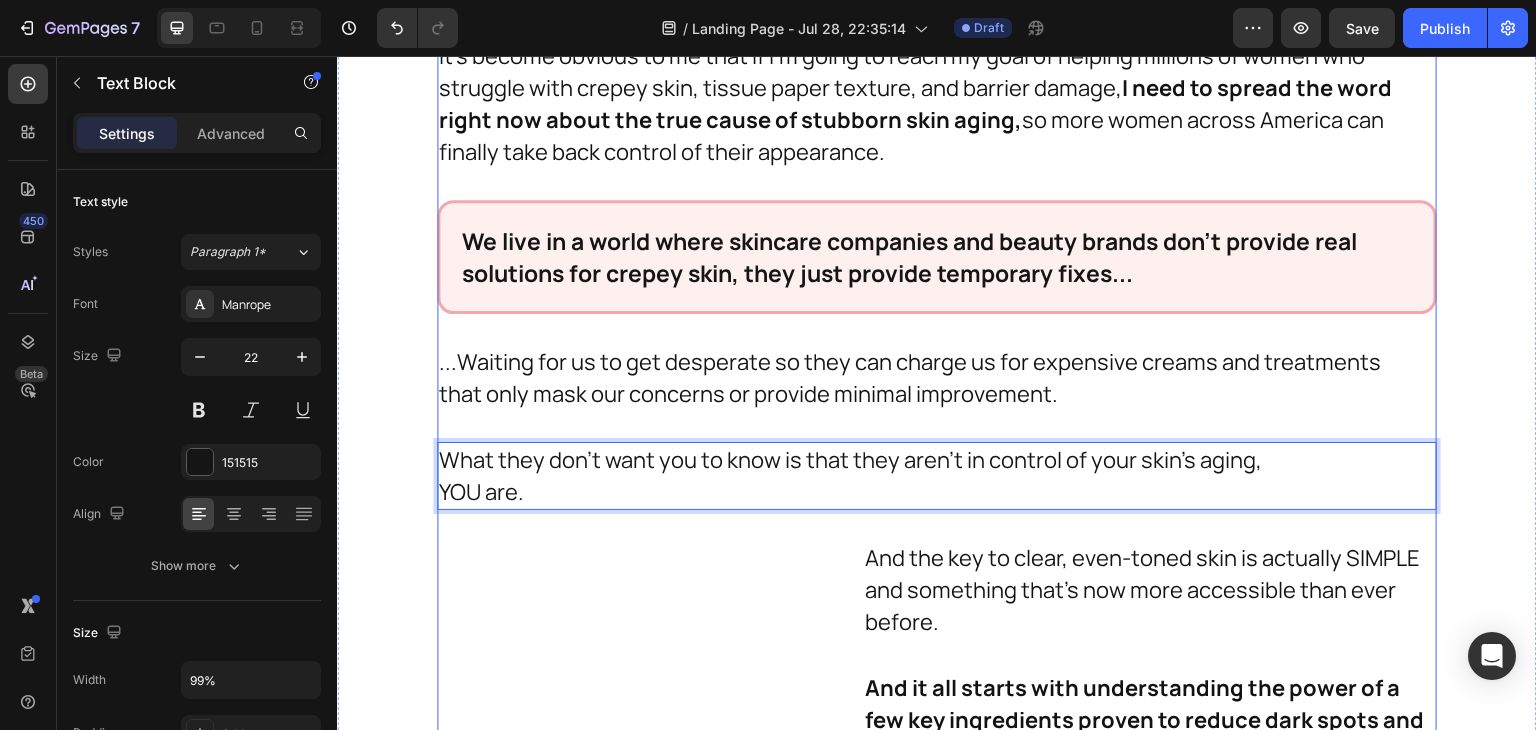 click on "And Today, I Will Share This Secret… Every Detail That You Need To Know If You’re Over 50…With You. Heading And Today, I Will Share This Secret... Every Detail That You Need To Know If You're Over 40...With You. Heading Why am I doing this? Text Block Frankly, the waiting list to see me personally is currently over 8 months long. And that’s with me working 6 days a week and taking almost no vacations! Text Block It’s become obvious to me that if I’m going to reach my goal of helping millions of women who struggle with crepey skin, tissue paper texture, and barrier damage,  I need to spread the word right now about the true cause of stubborn skin aging,  so more women across America can finally take back control of their appearance. Text Block We live in a world where skincare companies and beauty brands don’t provide real solutions for crepey skin, they just provide temporary fixes... Text Block Row Text Block YOU are. Text Block   30 Text Block Text Block Text Block Text Block Text Block Image" at bounding box center [937, 353] 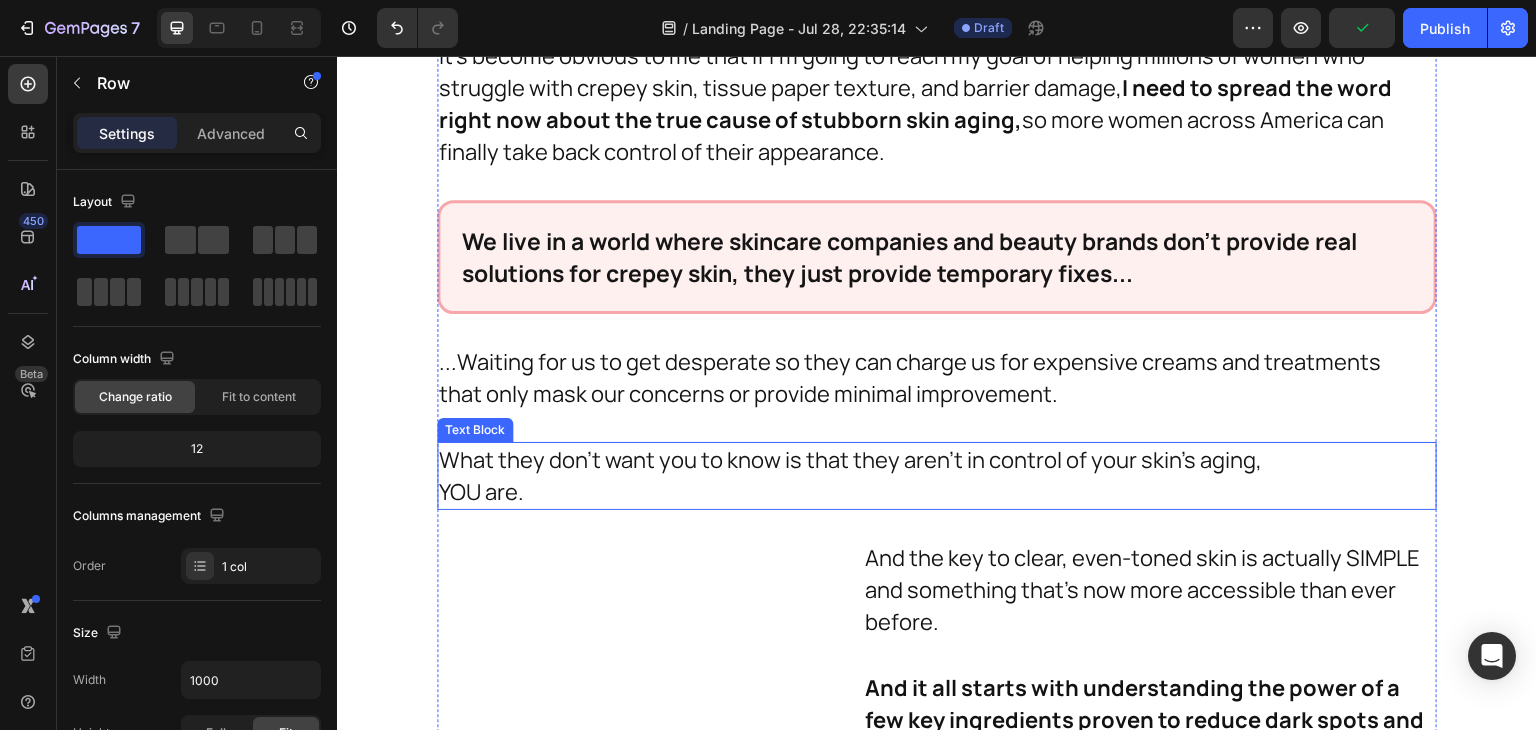 scroll, scrollTop: 7692, scrollLeft: 0, axis: vertical 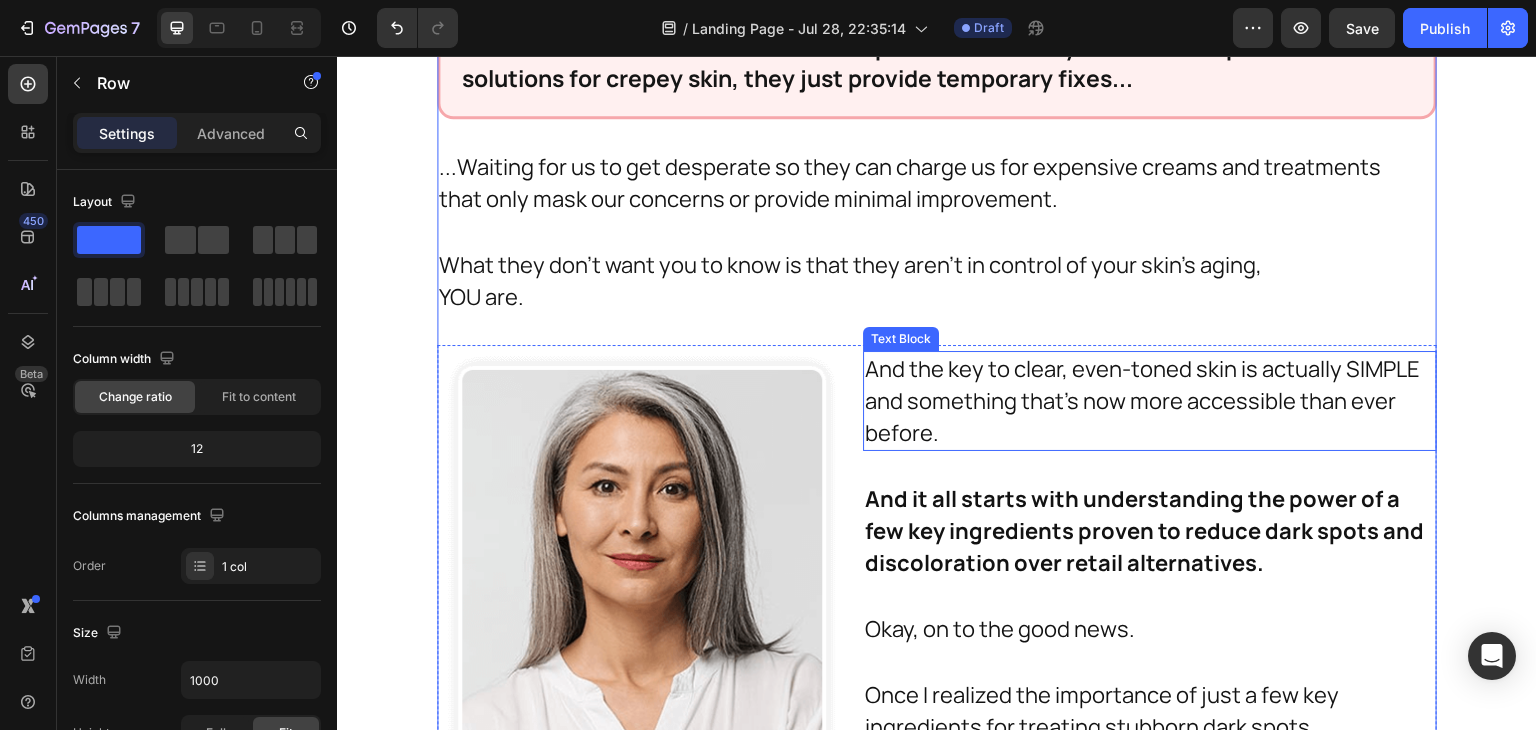 click on "And the key to clear, even-toned skin is actually SIMPLE and something that's now more accessible than ever before." at bounding box center [1150, 401] 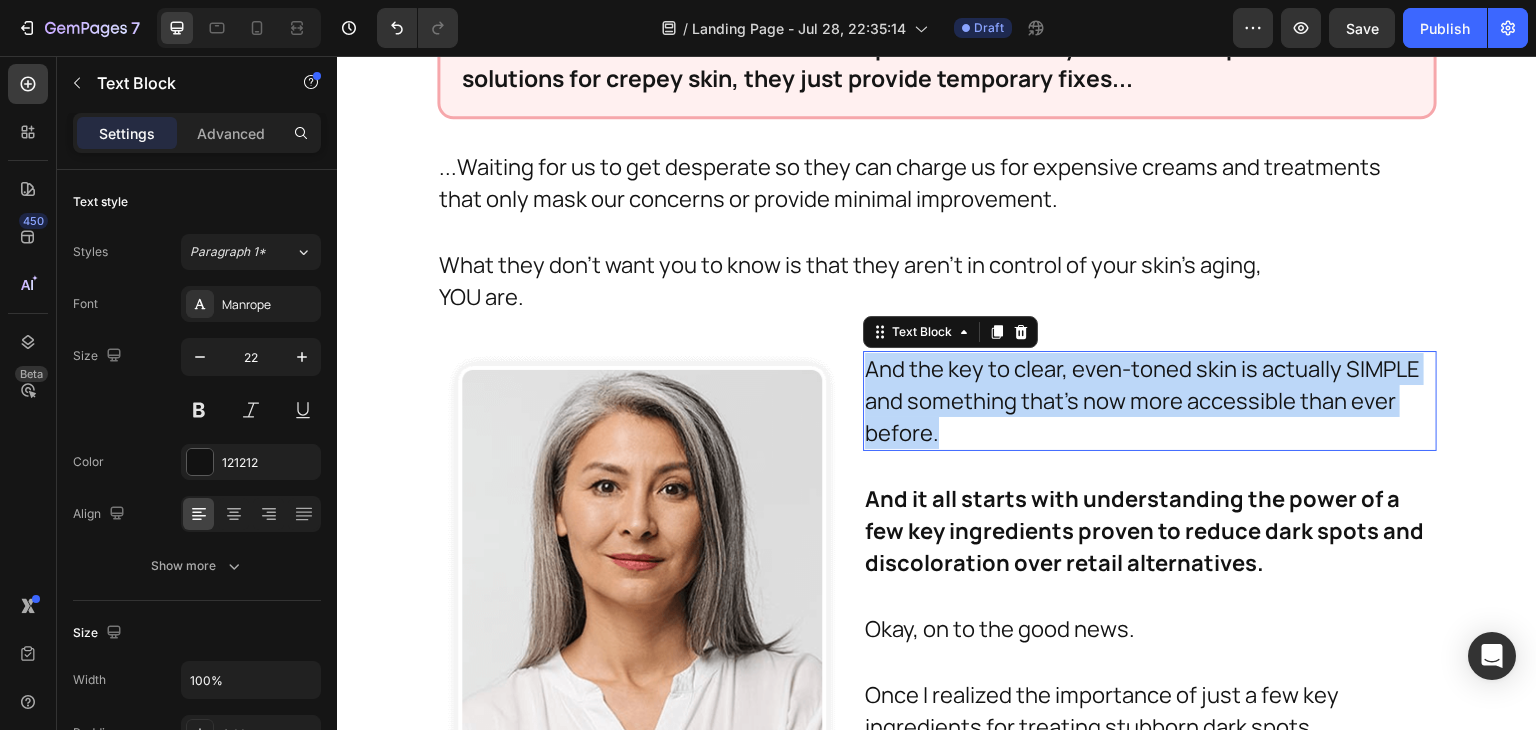 click on "And the key to clear, even-toned skin is actually SIMPLE and something that's now more accessible than ever before." at bounding box center (1150, 401) 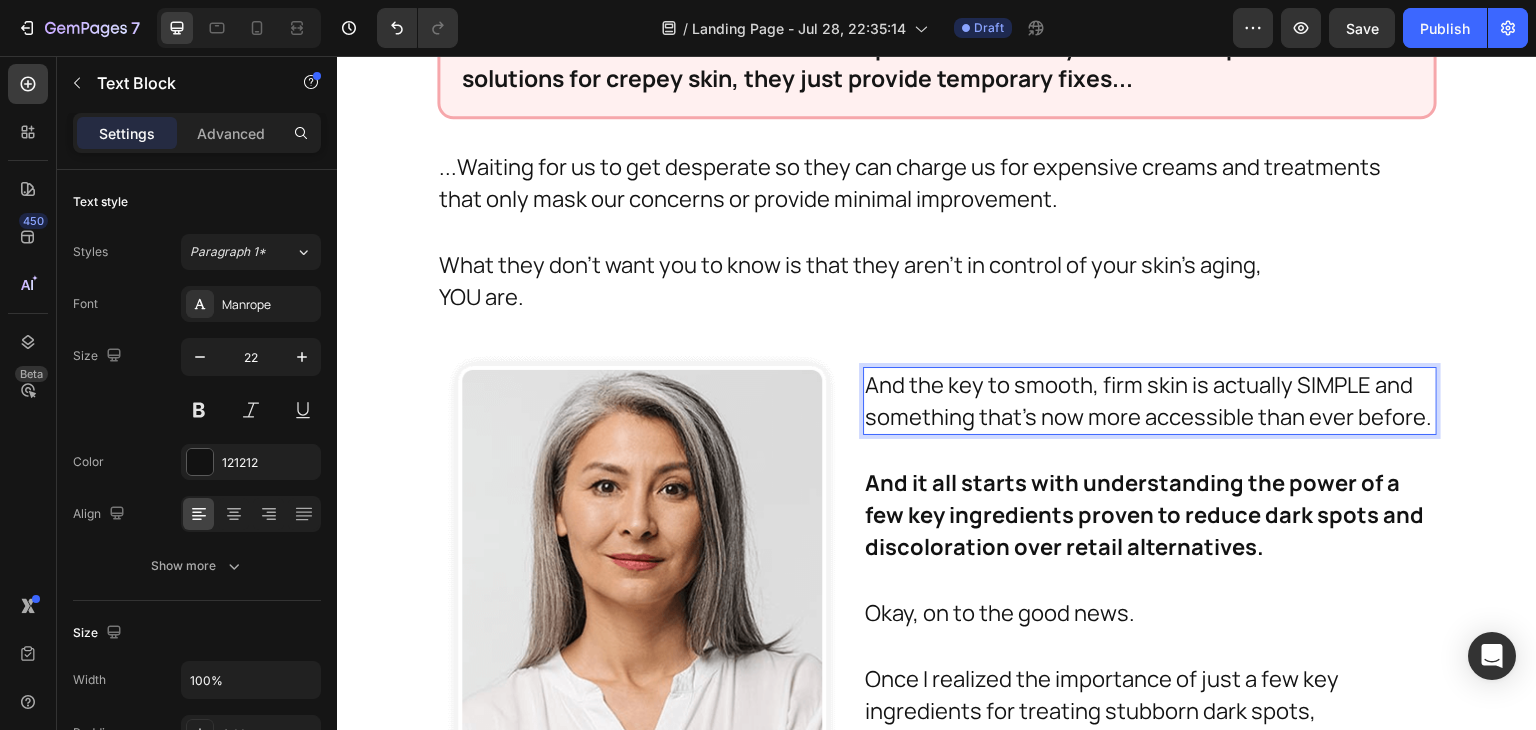 scroll, scrollTop: 7708, scrollLeft: 0, axis: vertical 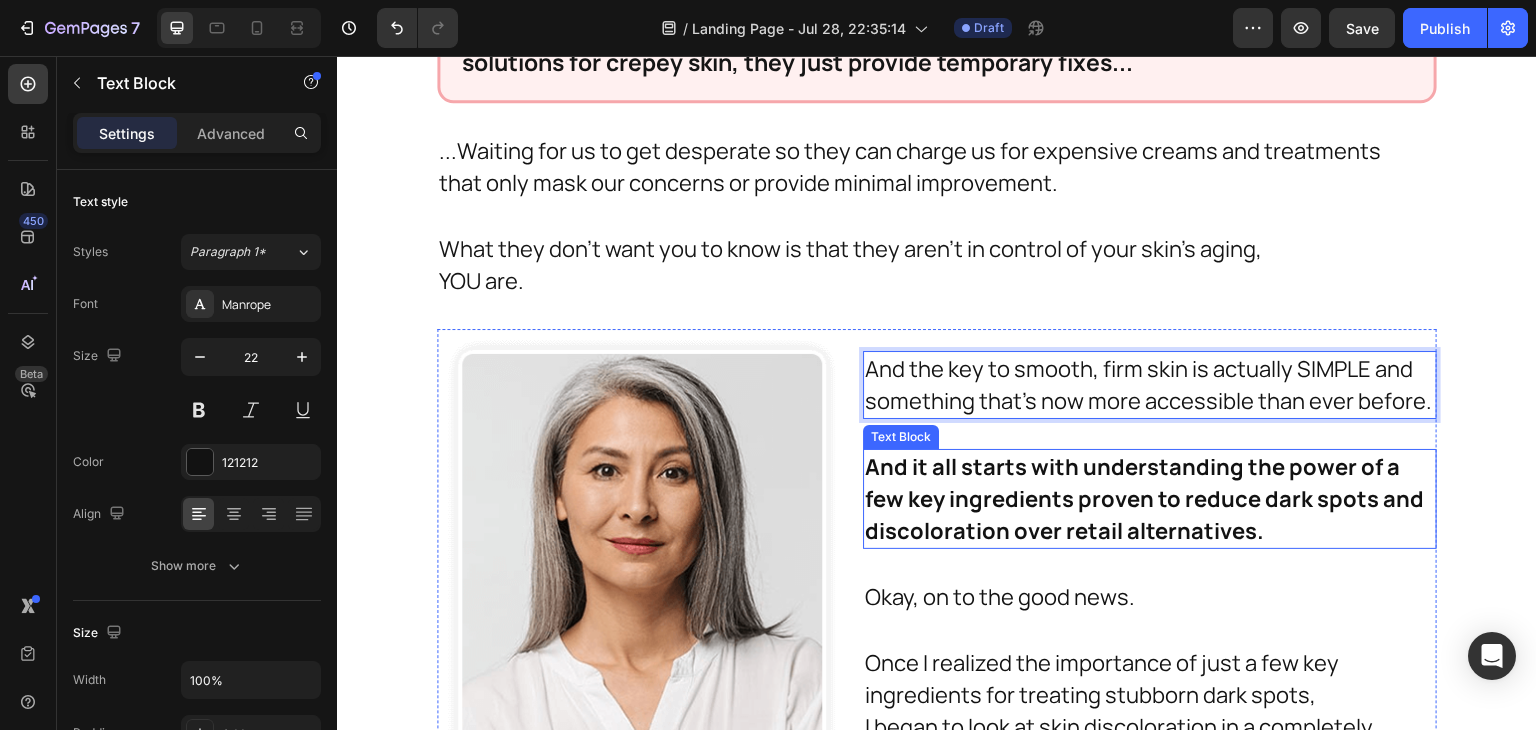 click on "And it all starts with understanding the power of a few key ingredients proven to reduce dark spots and discoloration over retail alternatives." at bounding box center (1150, 499) 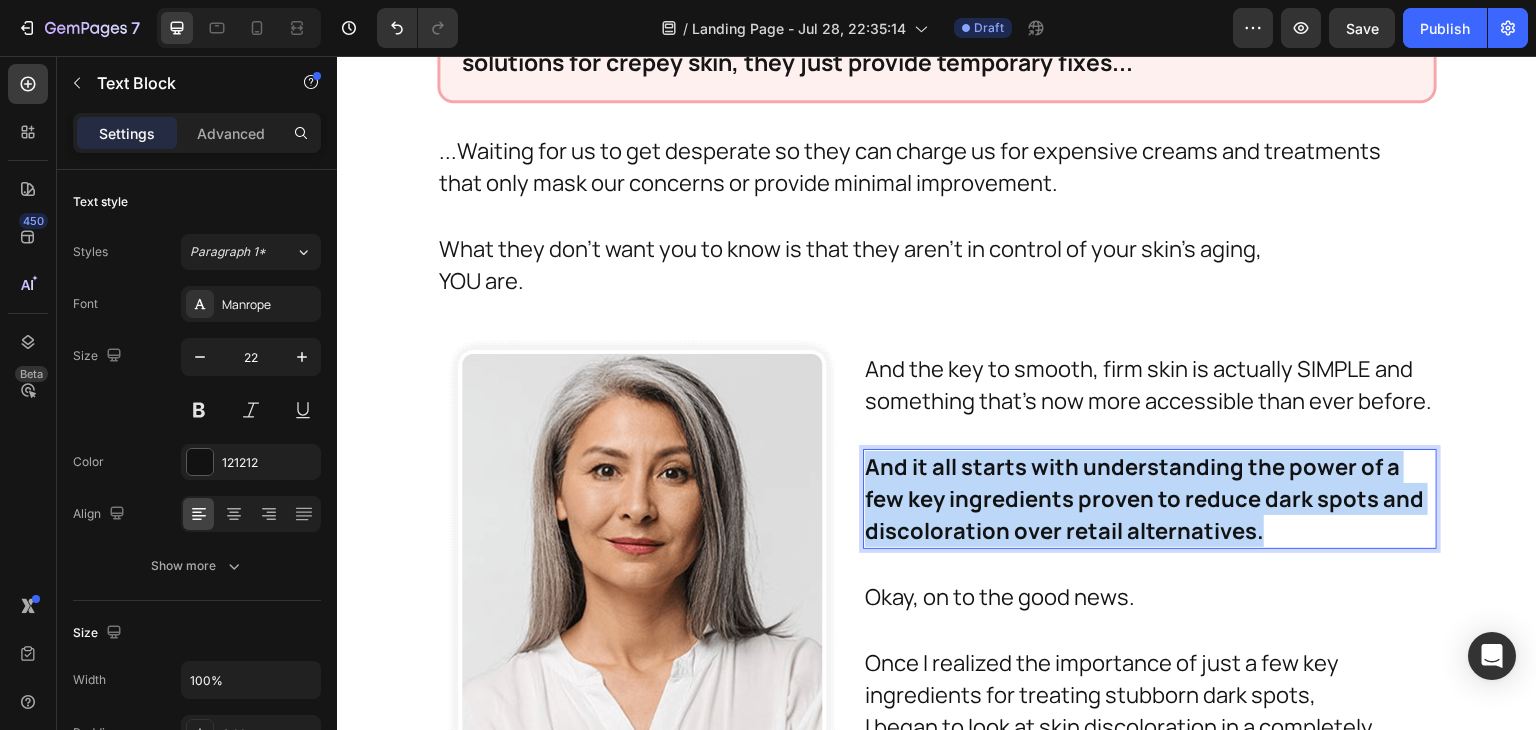 click on "And it all starts with understanding the power of a few key ingredients proven to reduce dark spots and discoloration over retail alternatives." at bounding box center [1150, 499] 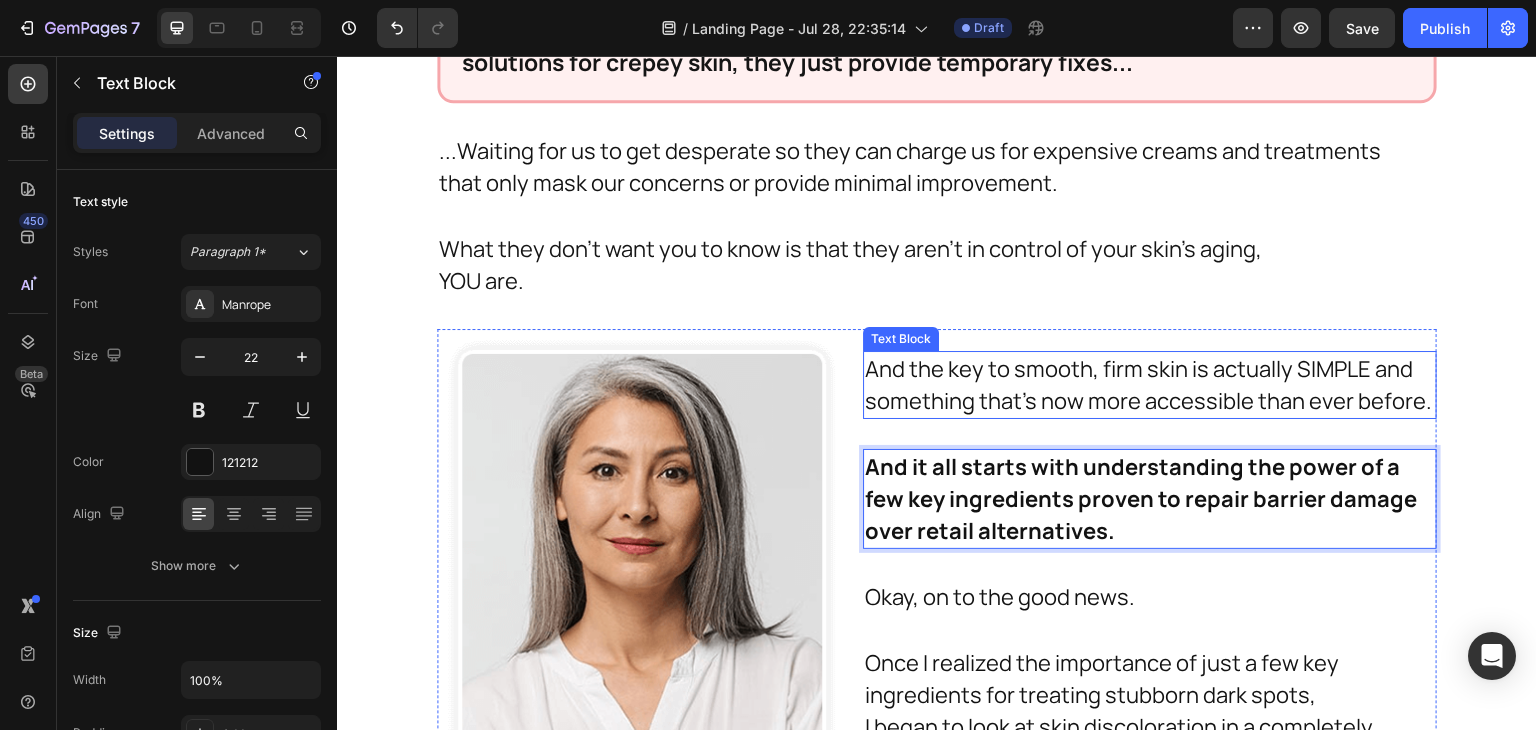 click on "And the key to smooth, firm skin is actually SIMPLE and something that’s now more accessible than ever before." at bounding box center (1150, 385) 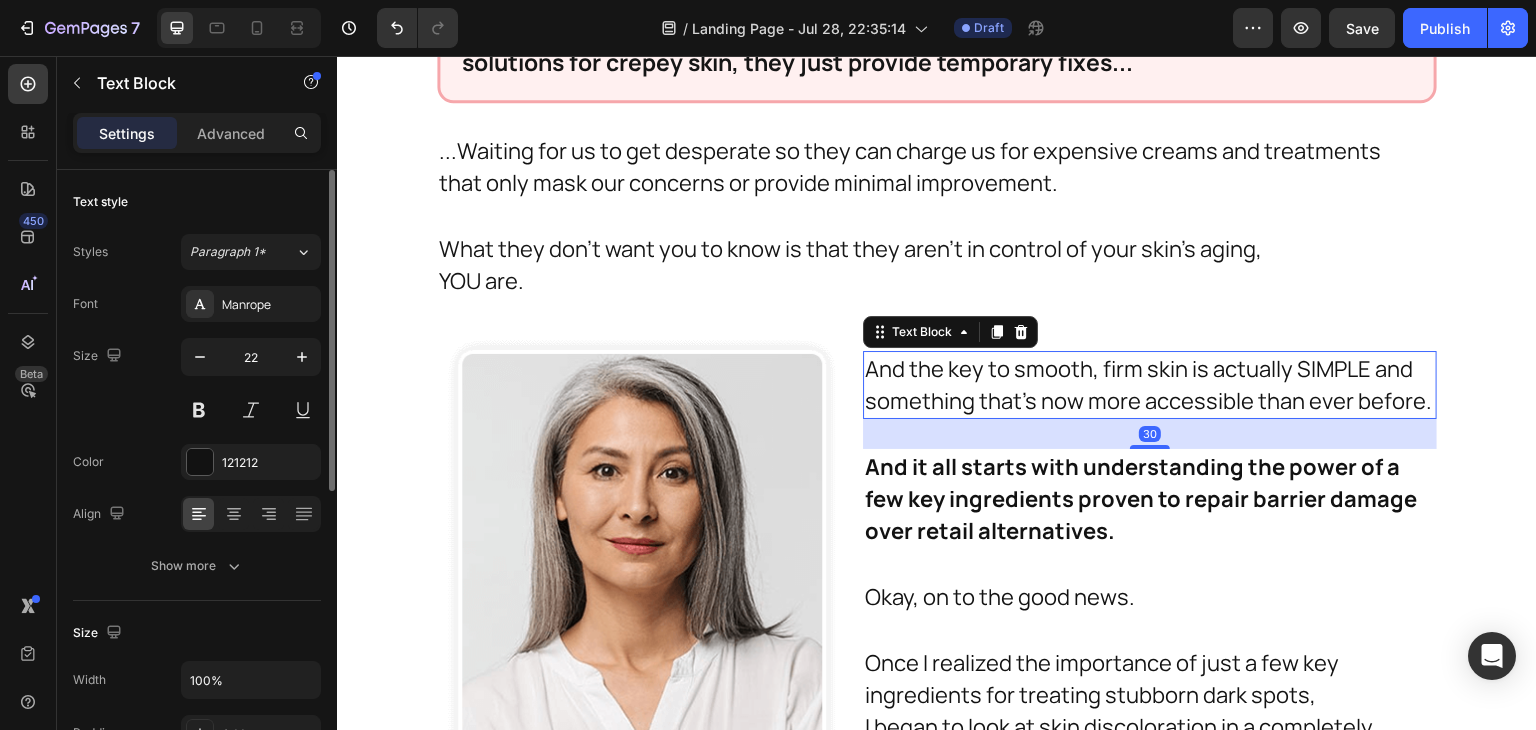 click on "Font Manrope Size 22 Color 121212 Align Show more" at bounding box center [197, 435] 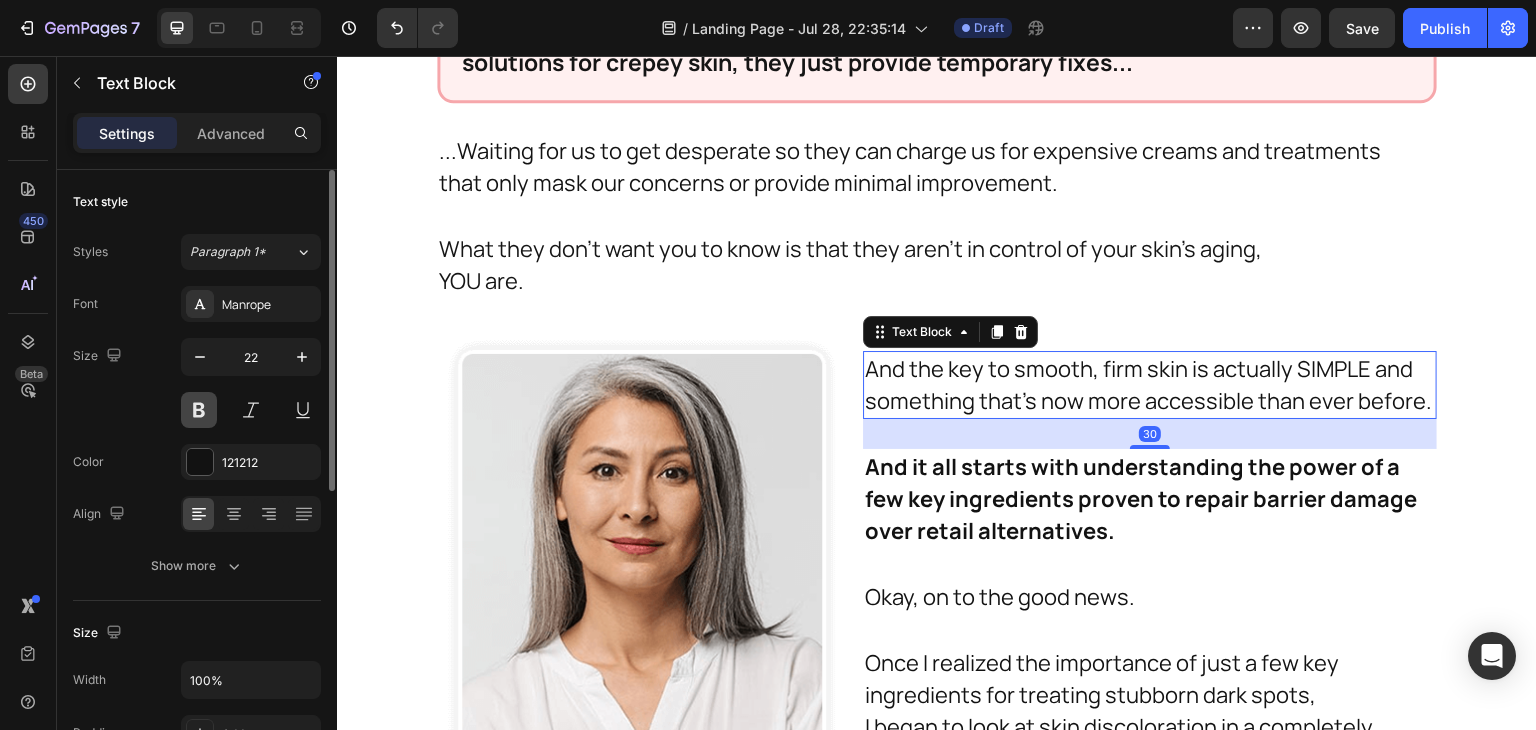 click at bounding box center [199, 410] 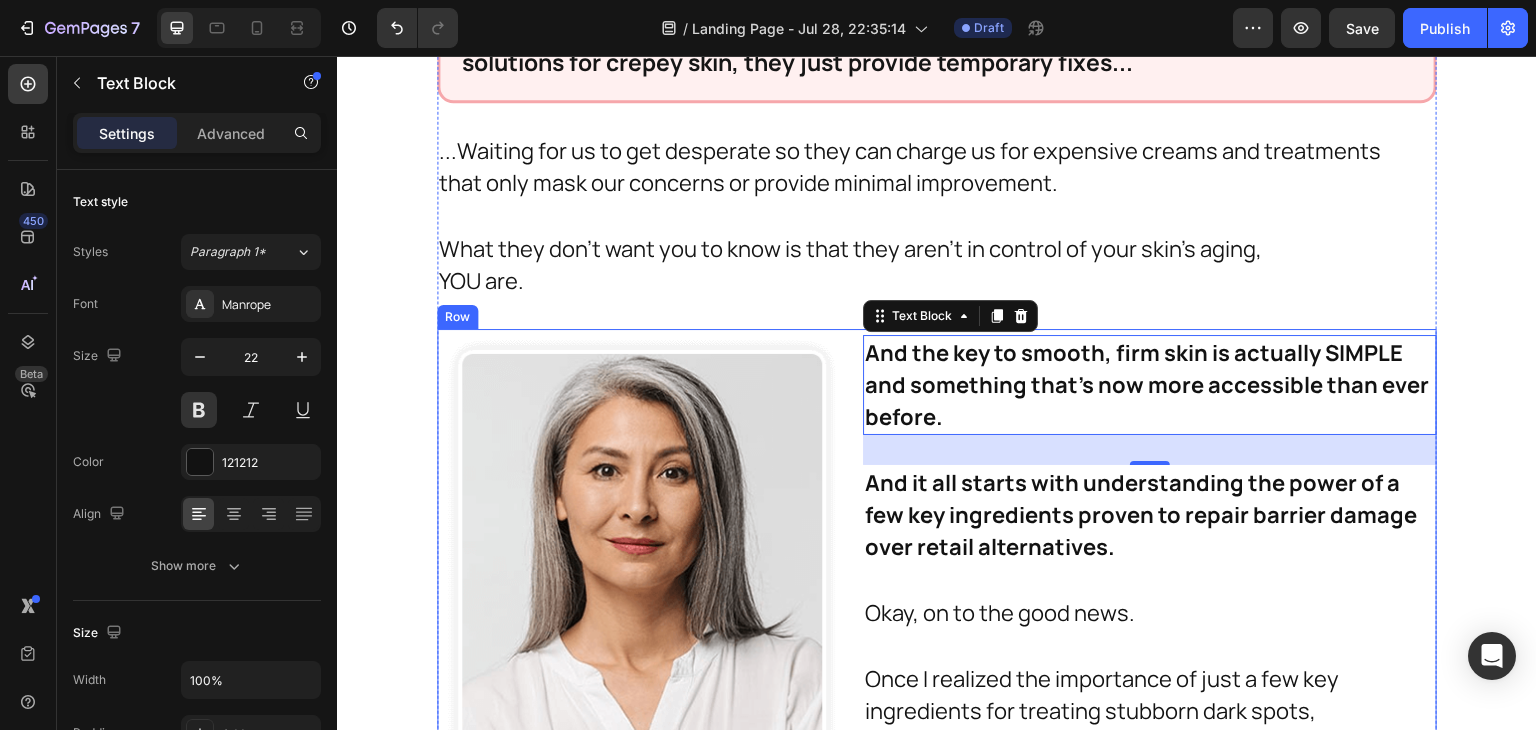 click on "And the key to smooth, firm skin is actually SIMPLE and something that’s now more accessible than ever before. Text Block   30 And it all starts with understanding the power of a few key ingredients proven to repair barrier damage over retail alternatives. Text Block Okay, on to the good news. Text Block Once I realized the importance of just a few key ingredients for treating stubborn dark spots, I began to look at skin discoloration in a completely different way. Text Block" at bounding box center (1150, 564) 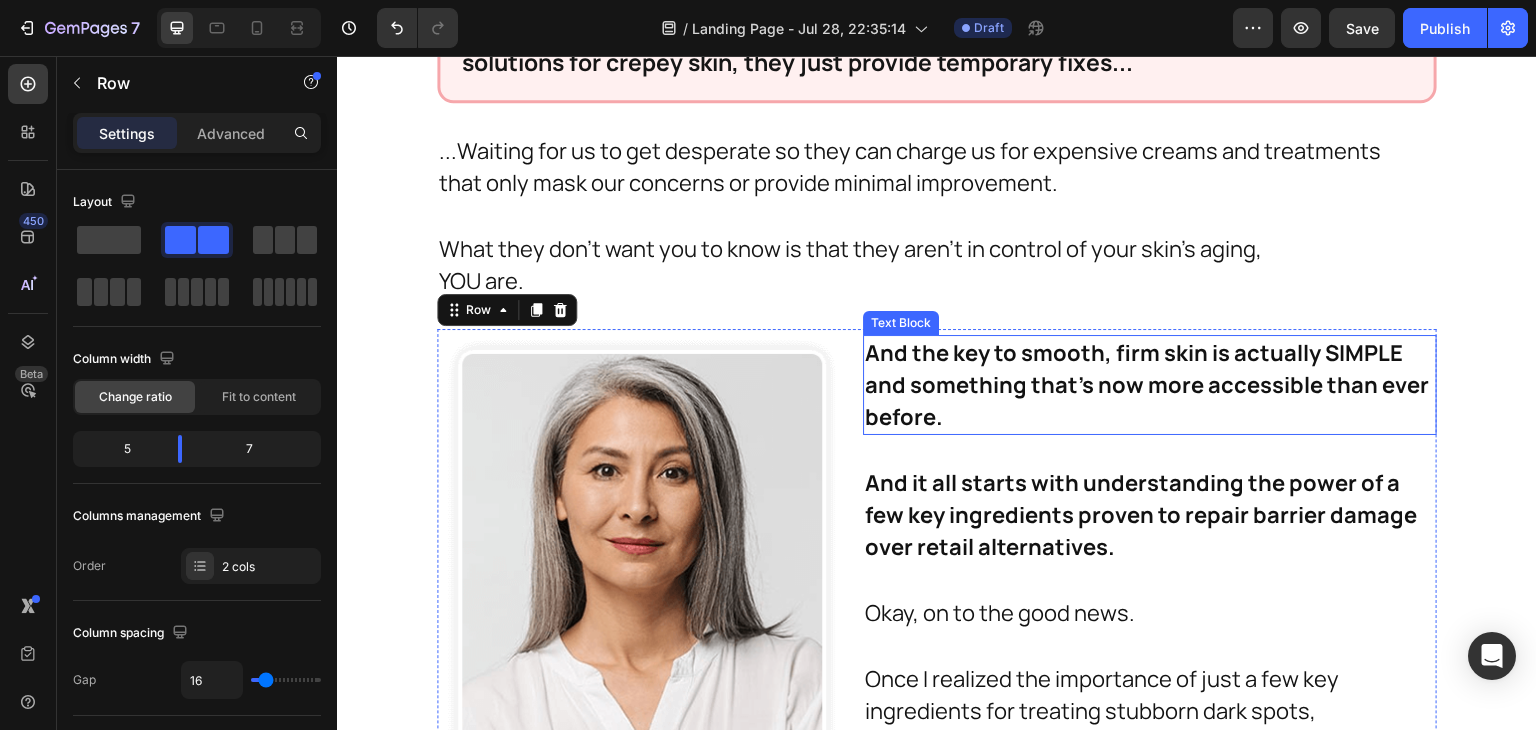 click on "And the key to smooth, firm skin is actually SIMPLE and something that’s now more accessible than ever before." at bounding box center [1150, 385] 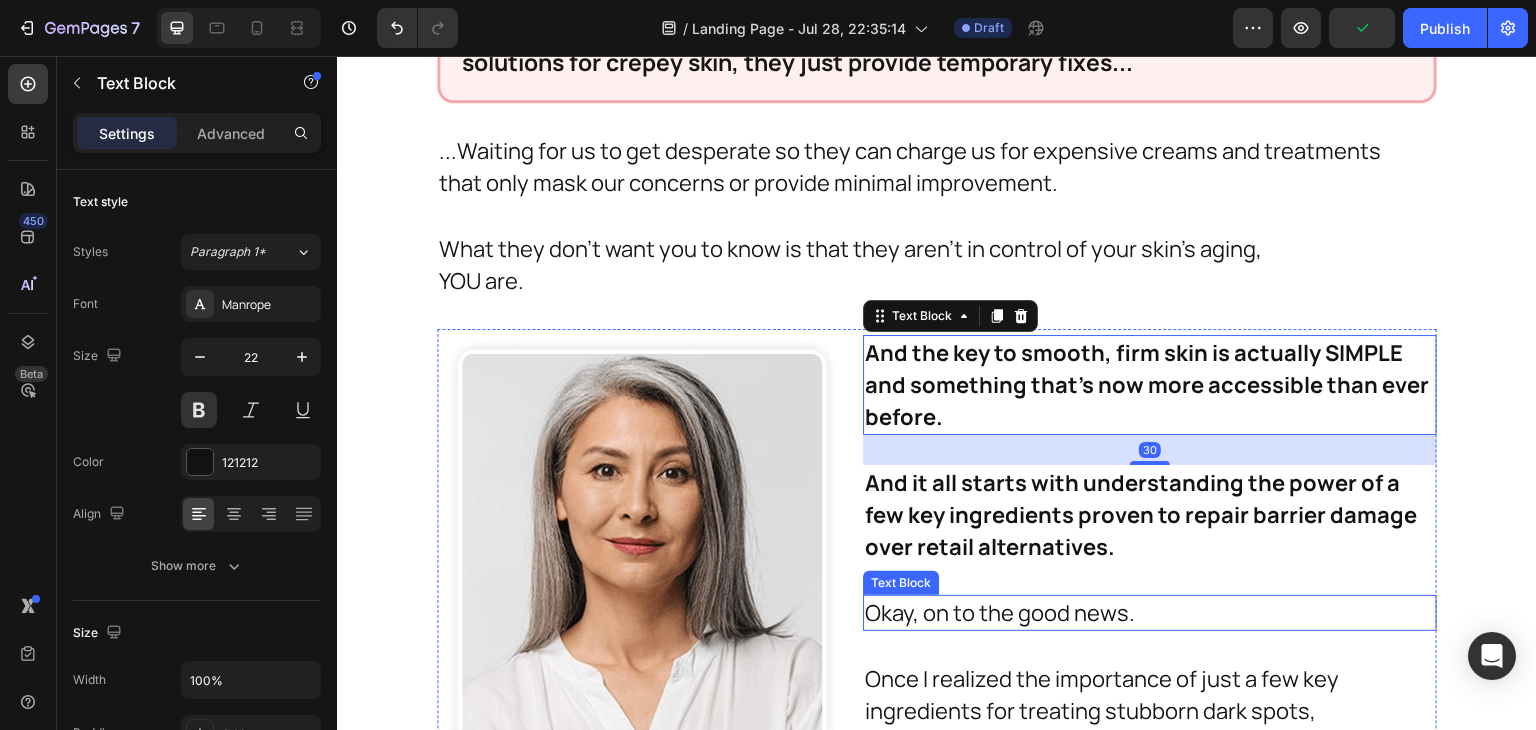 click on "Okay, on to the good news." at bounding box center (1150, 613) 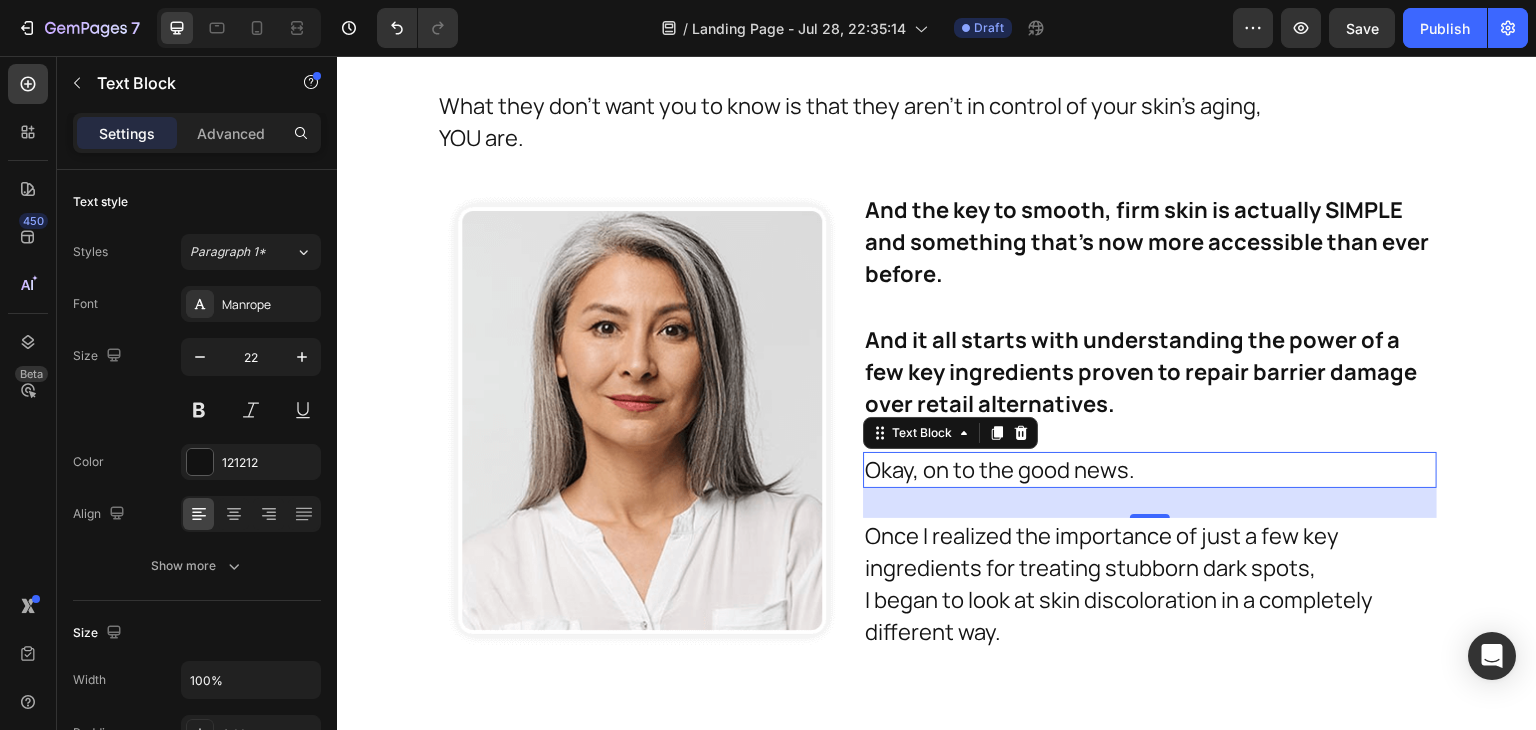 scroll, scrollTop: 7871, scrollLeft: 0, axis: vertical 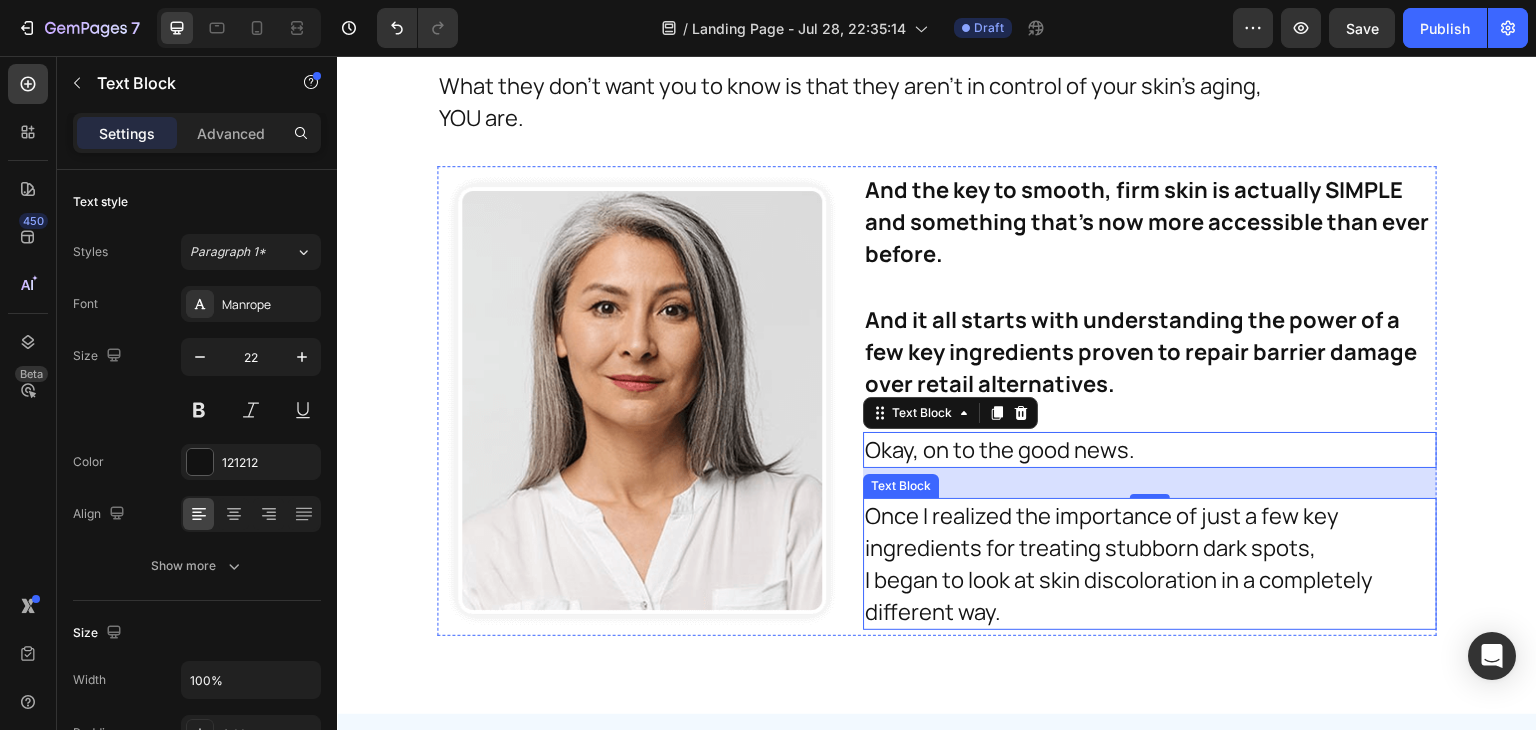 click on "Once I realized the importance of just a few key ingredients for treating stubborn dark spots," at bounding box center (1147, 532) 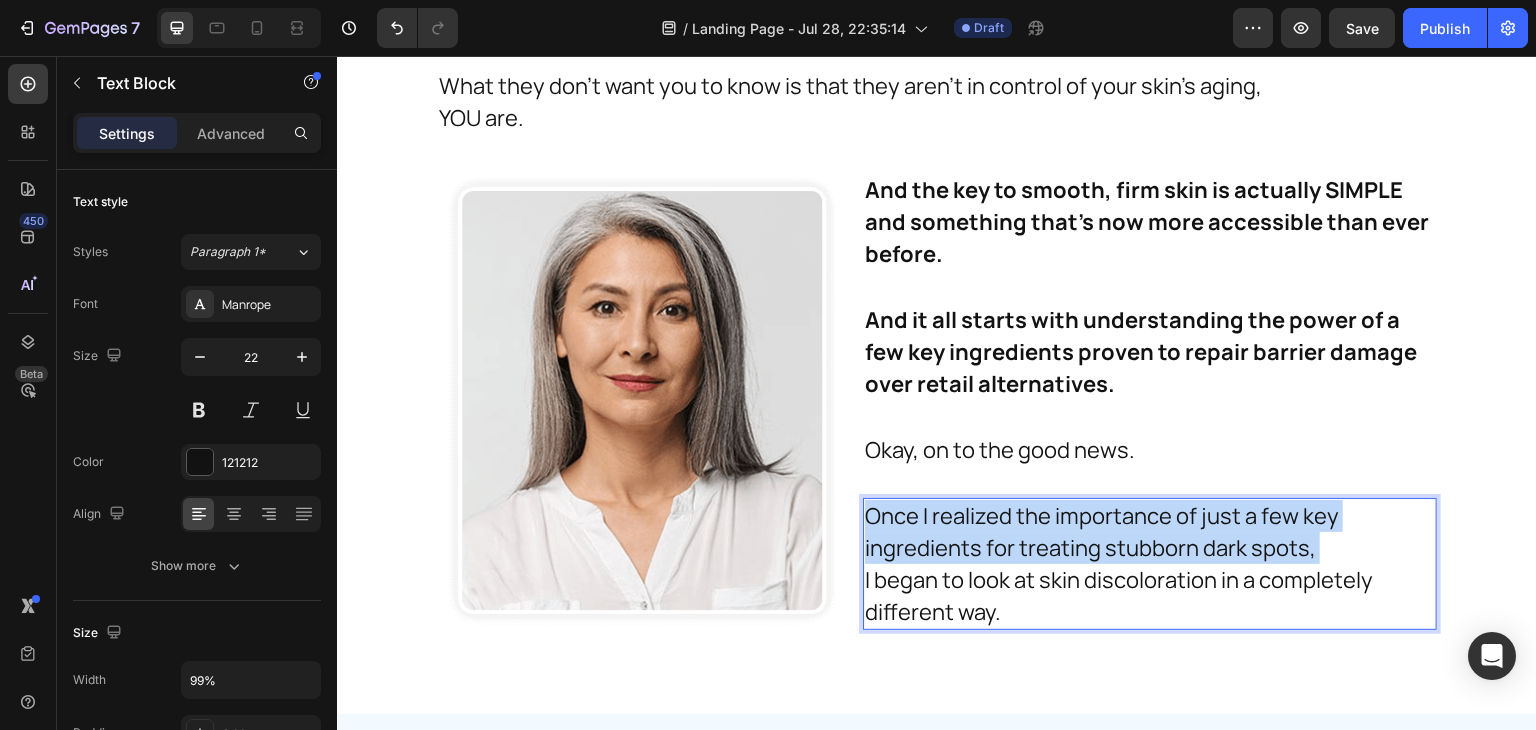 click on "Once I realized the importance of just a few key ingredients for treating stubborn dark spots," at bounding box center [1147, 532] 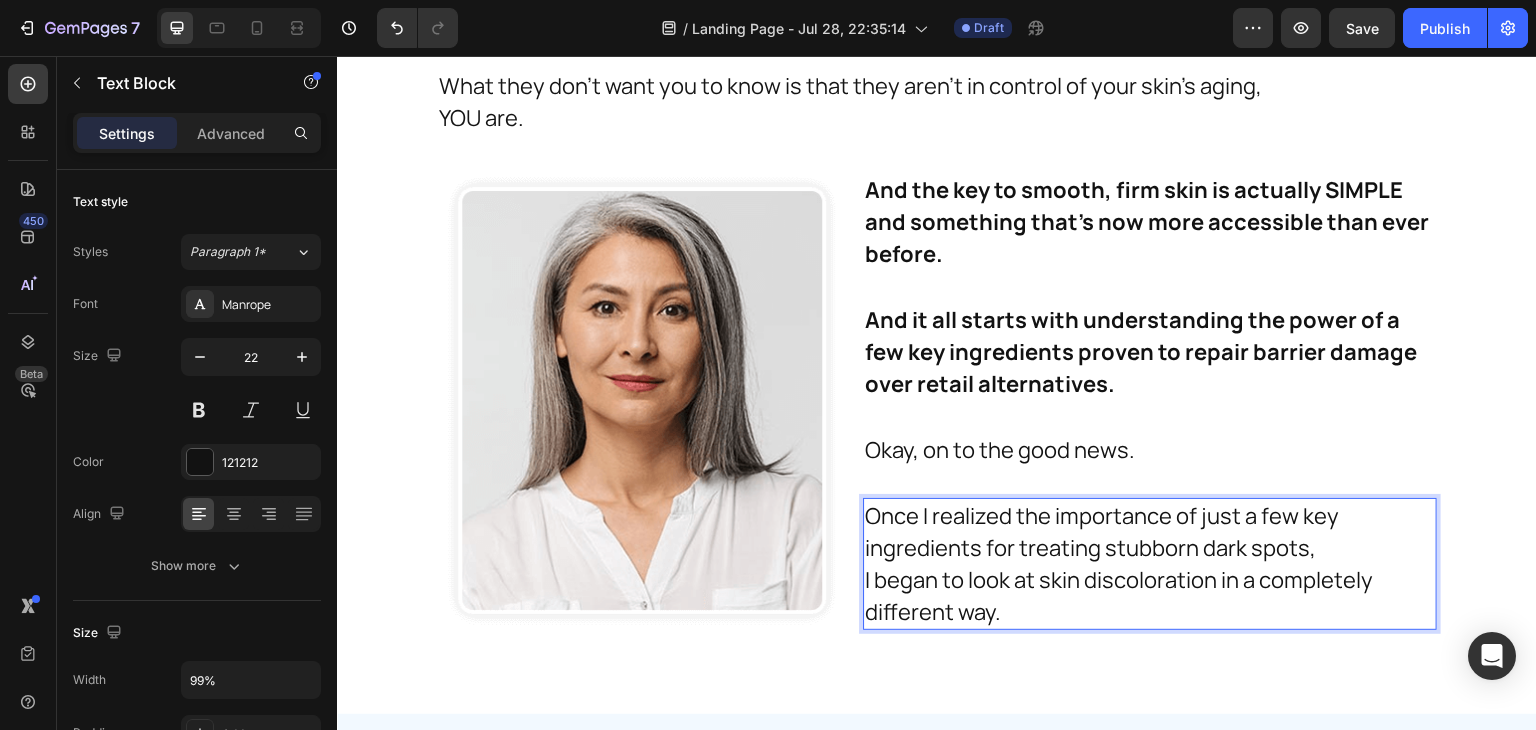 click on "I began to look at skin discoloration in a completely different way." at bounding box center [1147, 596] 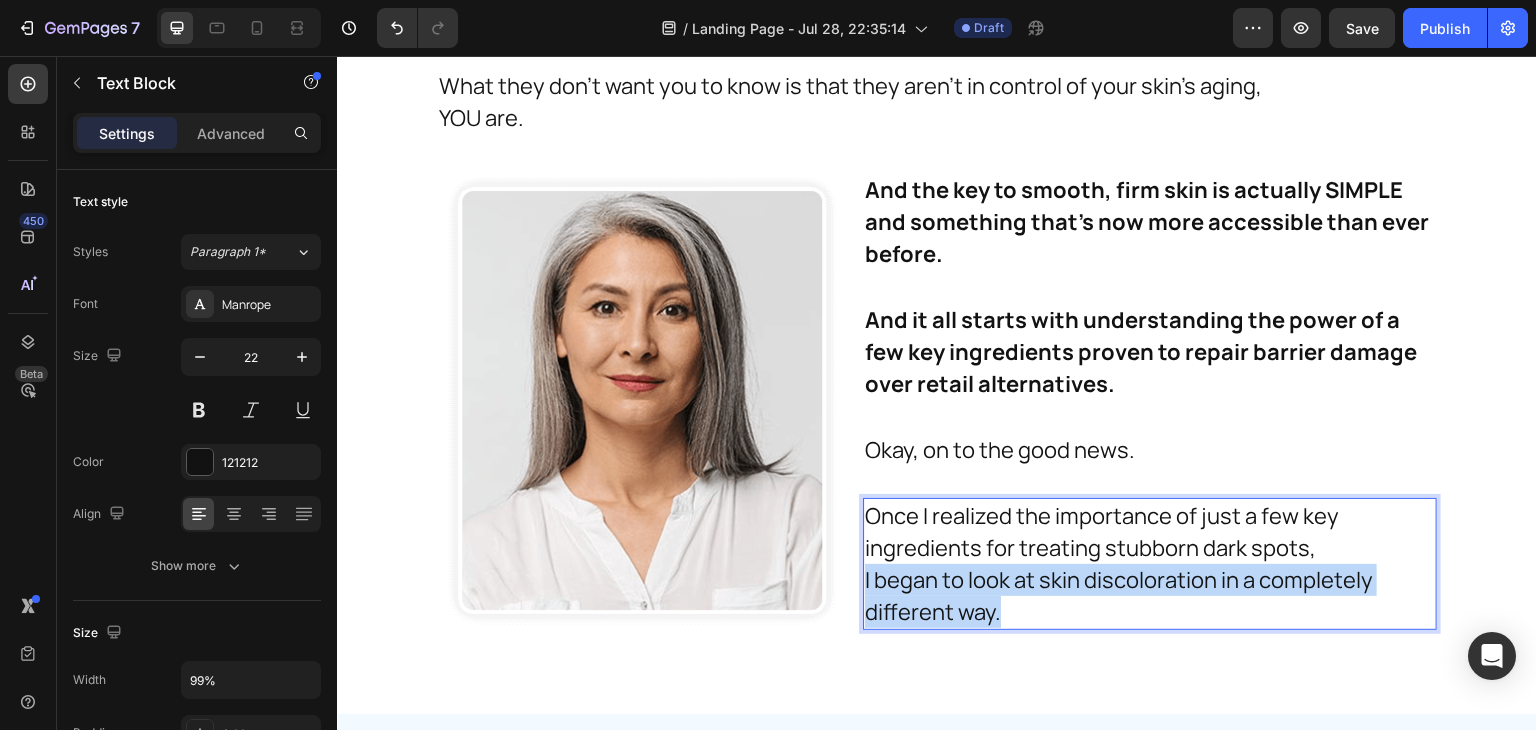 click on "I began to look at skin discoloration in a completely different way." at bounding box center (1147, 596) 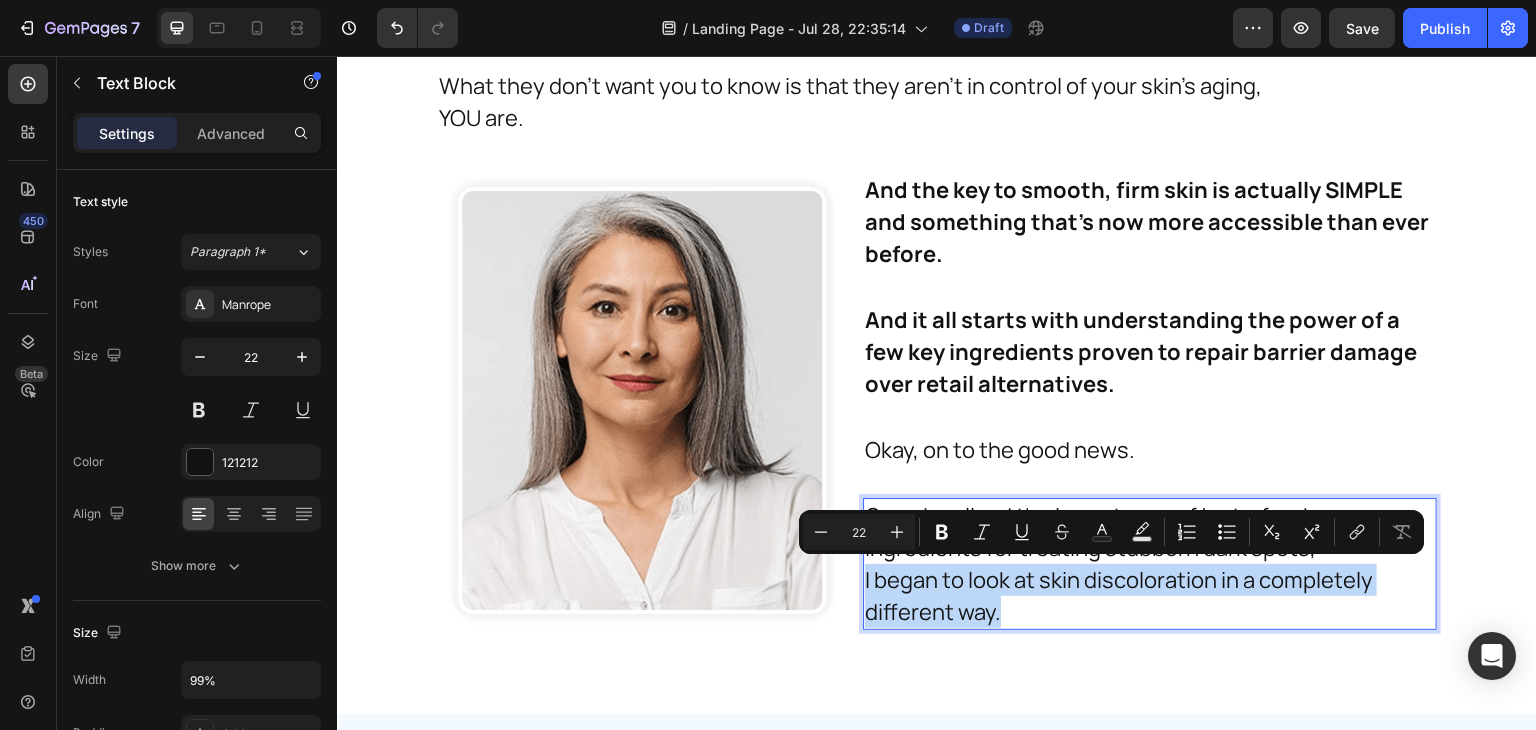 click on "I began to look at skin discoloration in a completely different way." at bounding box center [1147, 596] 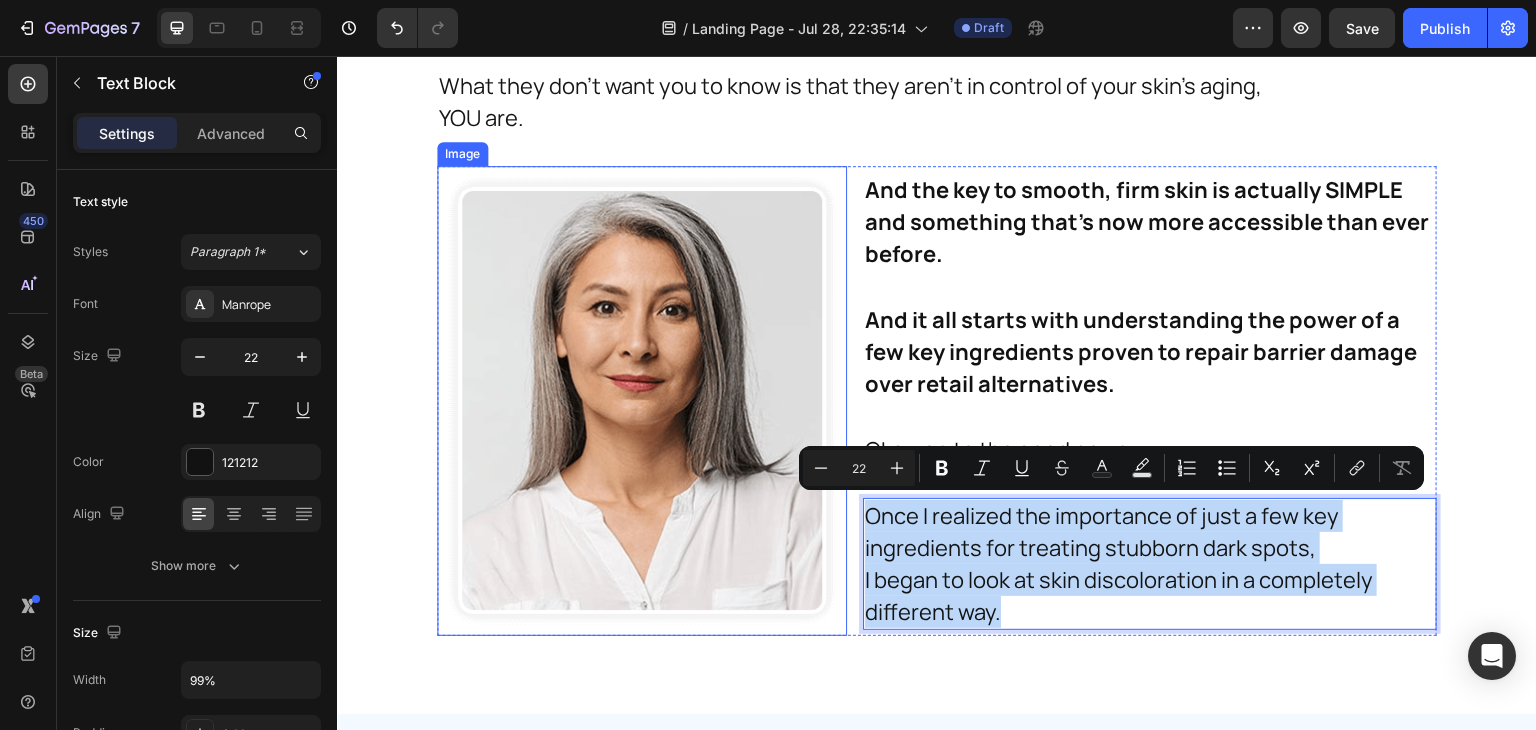 drag, startPoint x: 1015, startPoint y: 618, endPoint x: 821, endPoint y: 514, distance: 220.11815 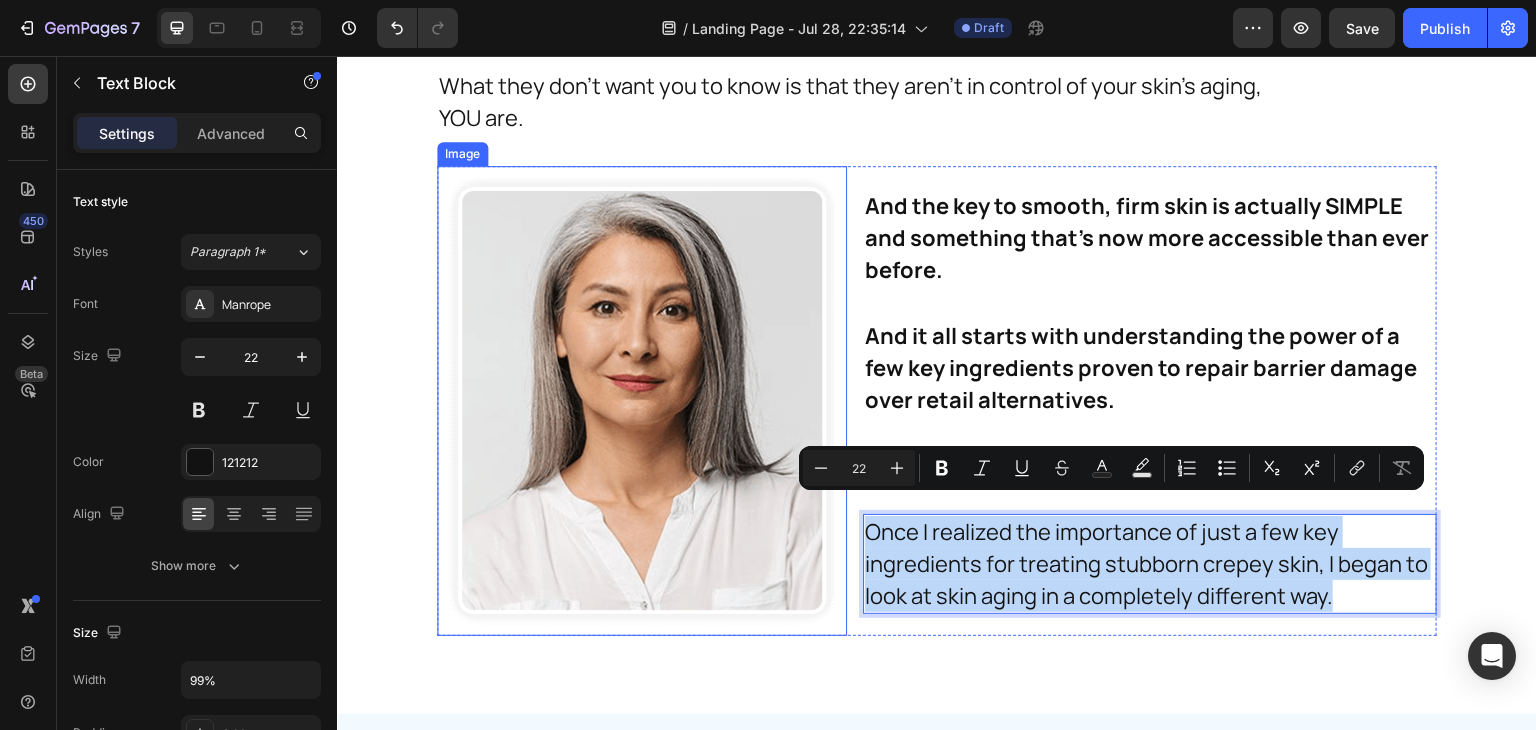 scroll, scrollTop: 7887, scrollLeft: 0, axis: vertical 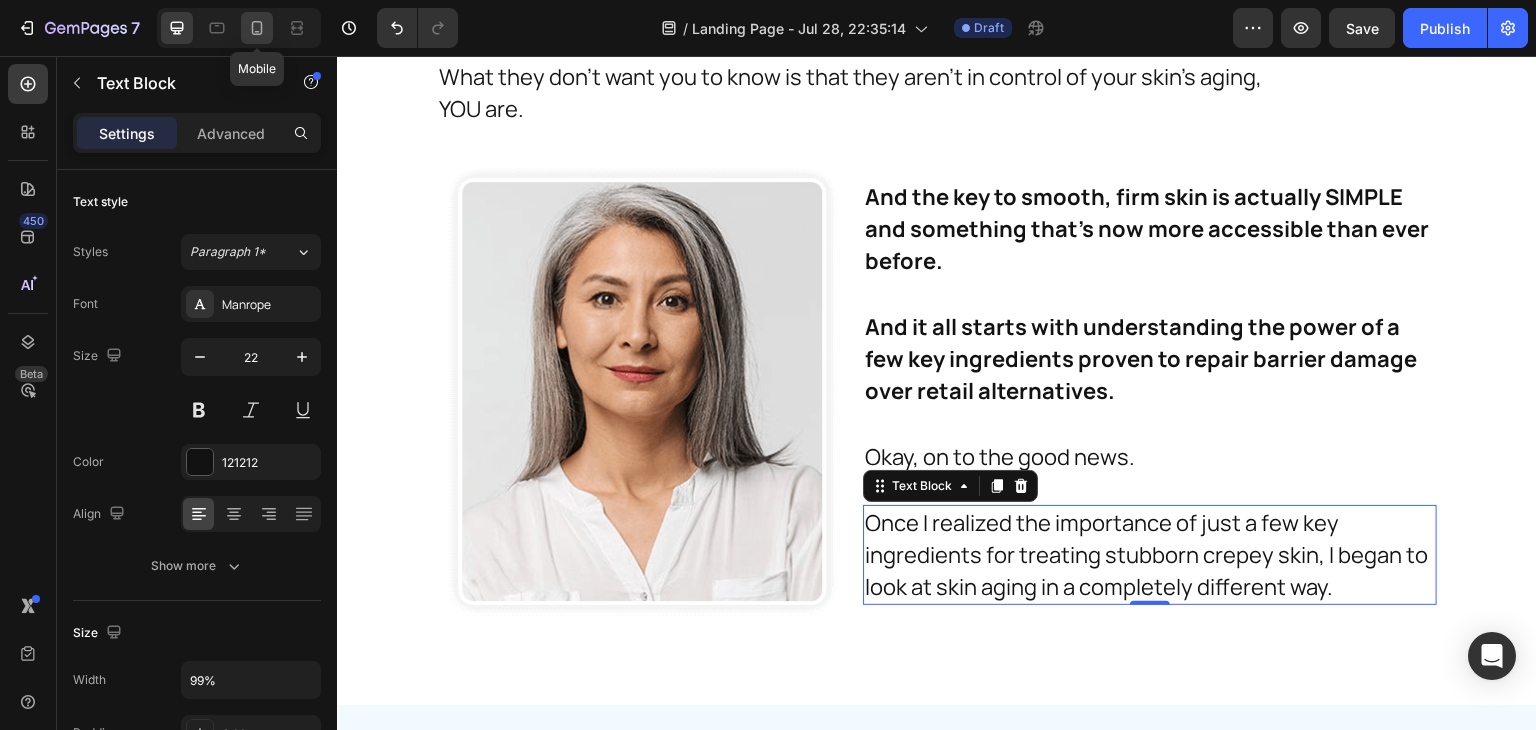 click 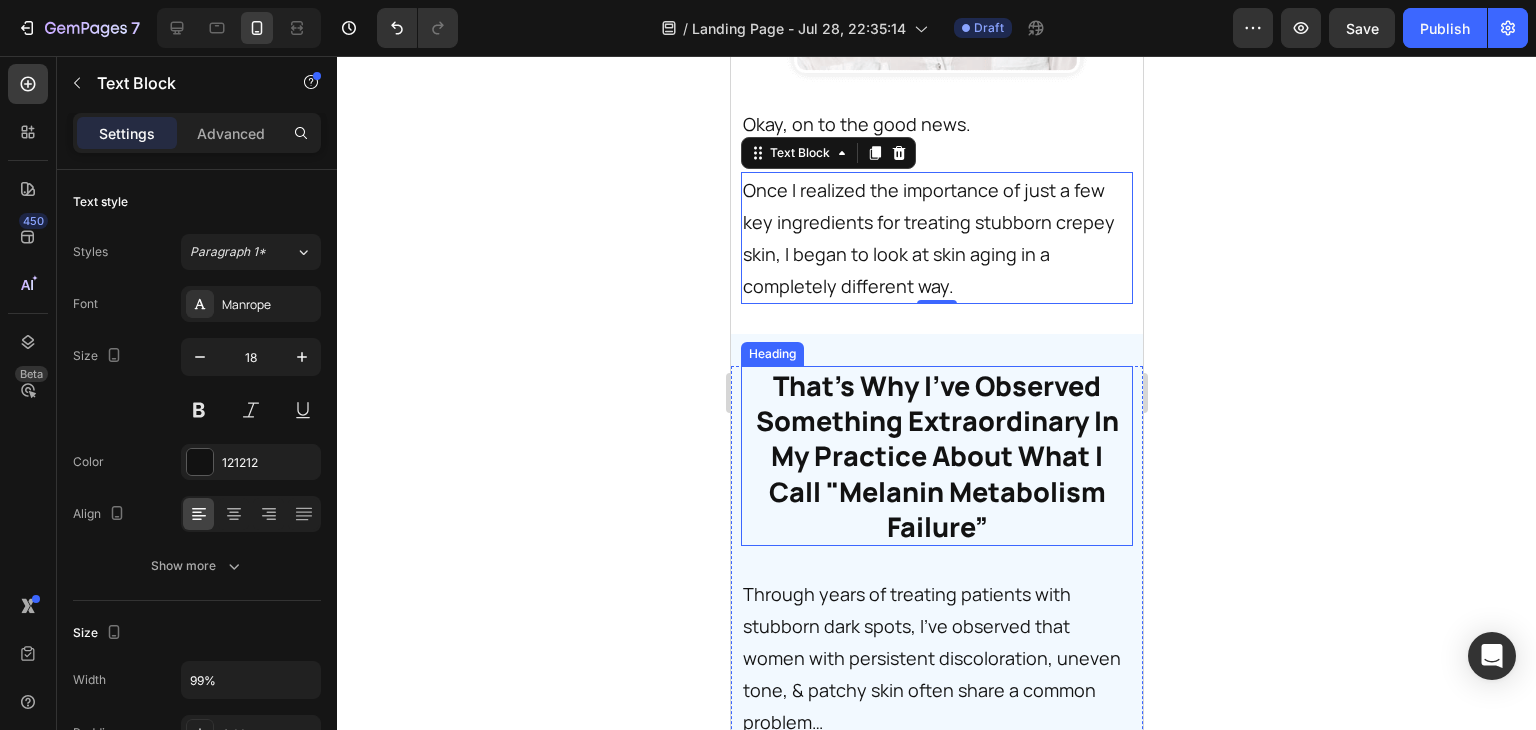 scroll, scrollTop: 8813, scrollLeft: 0, axis: vertical 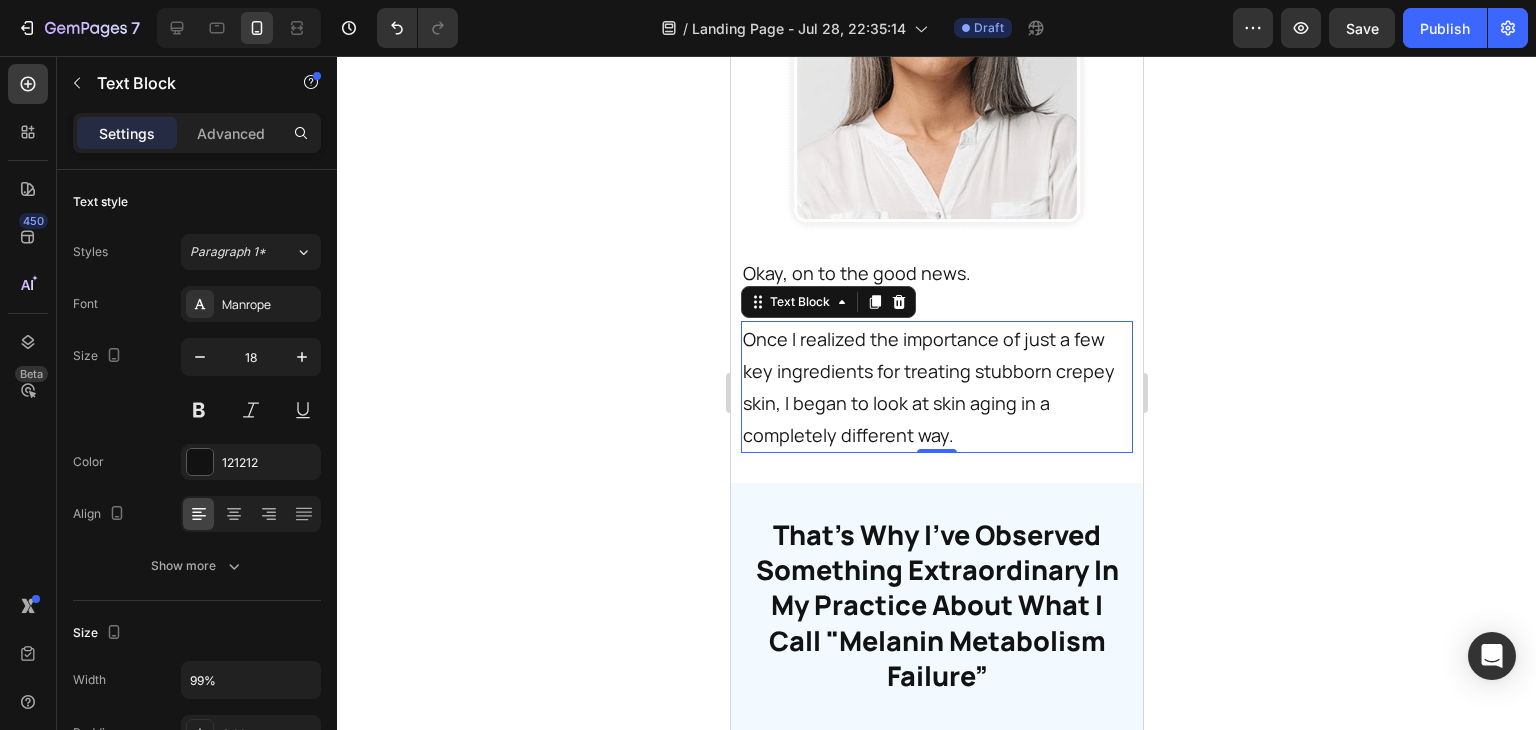 click 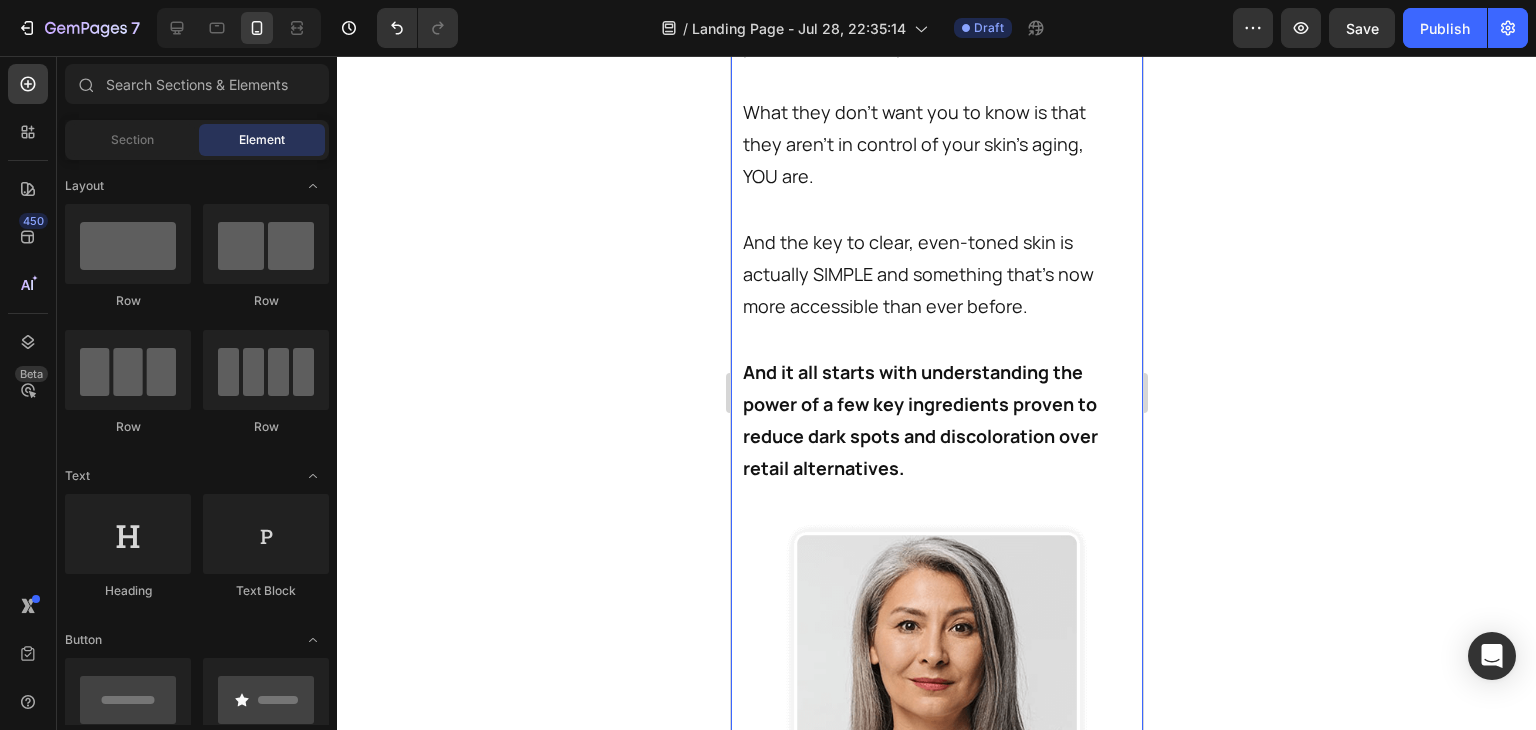 scroll, scrollTop: 8105, scrollLeft: 0, axis: vertical 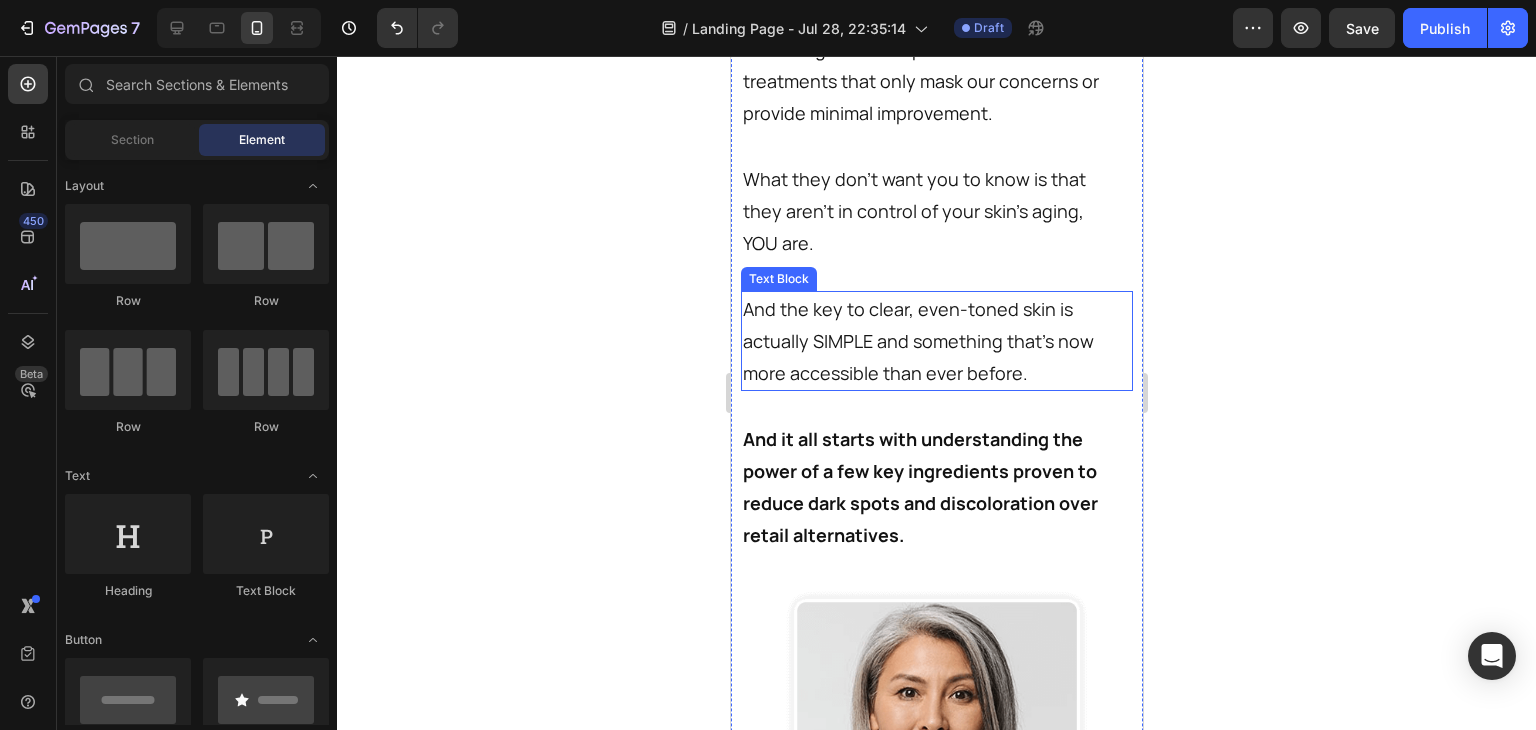 click on "And the key to clear, even-toned skin is actually SIMPLE and something that's now more accessible than ever before." at bounding box center (934, 341) 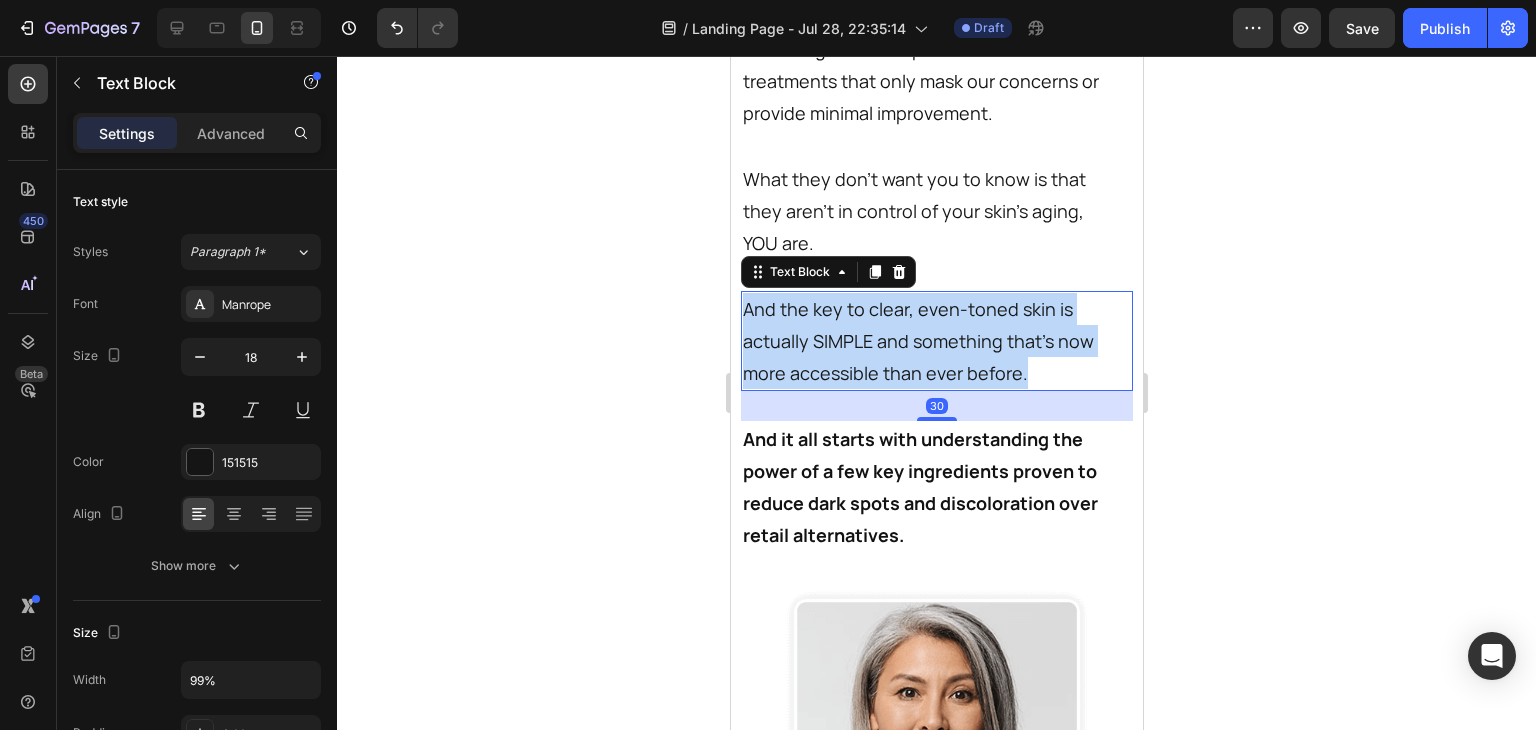 click on "And the key to clear, even-toned skin is actually SIMPLE and something that's now more accessible than ever before." at bounding box center (934, 341) 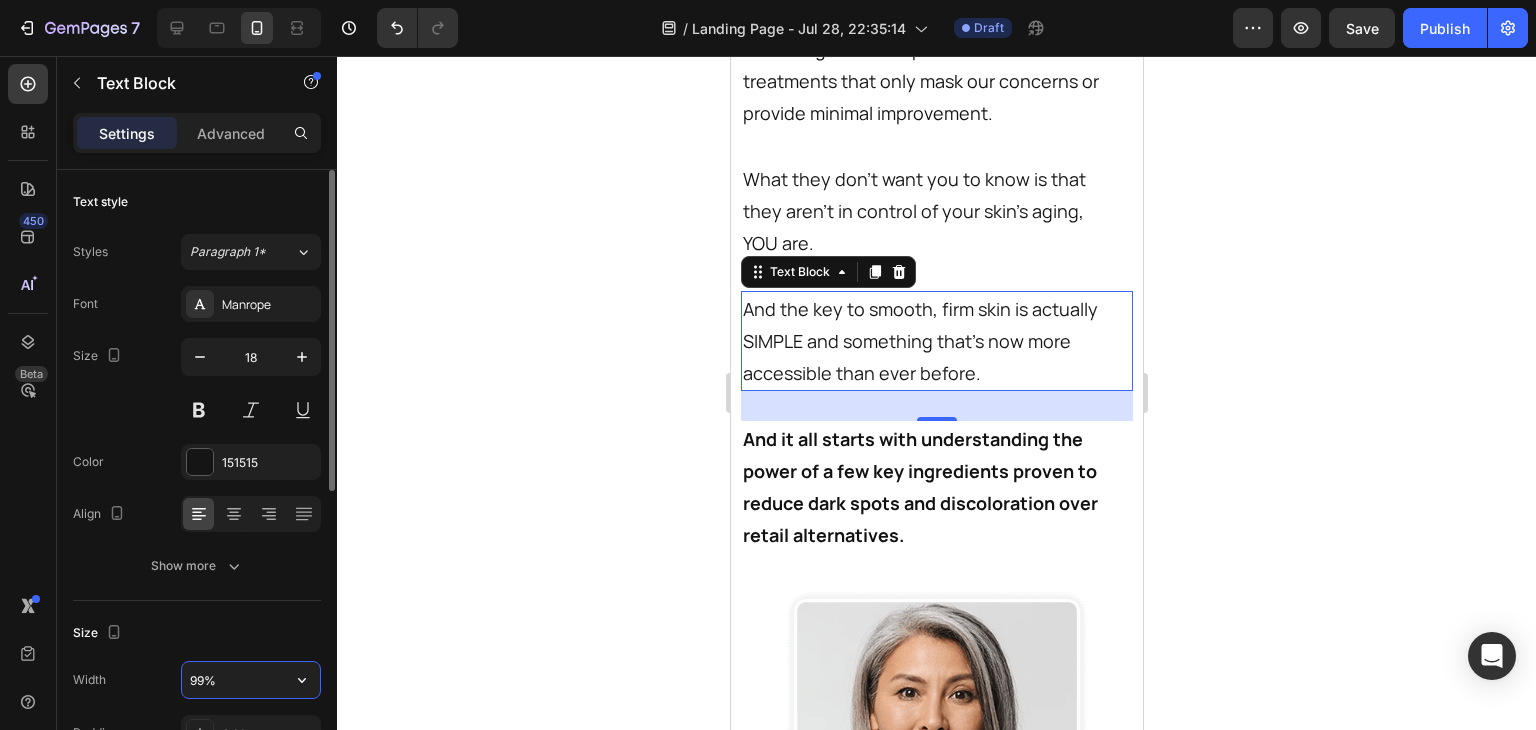 click on "99%" at bounding box center (251, 680) 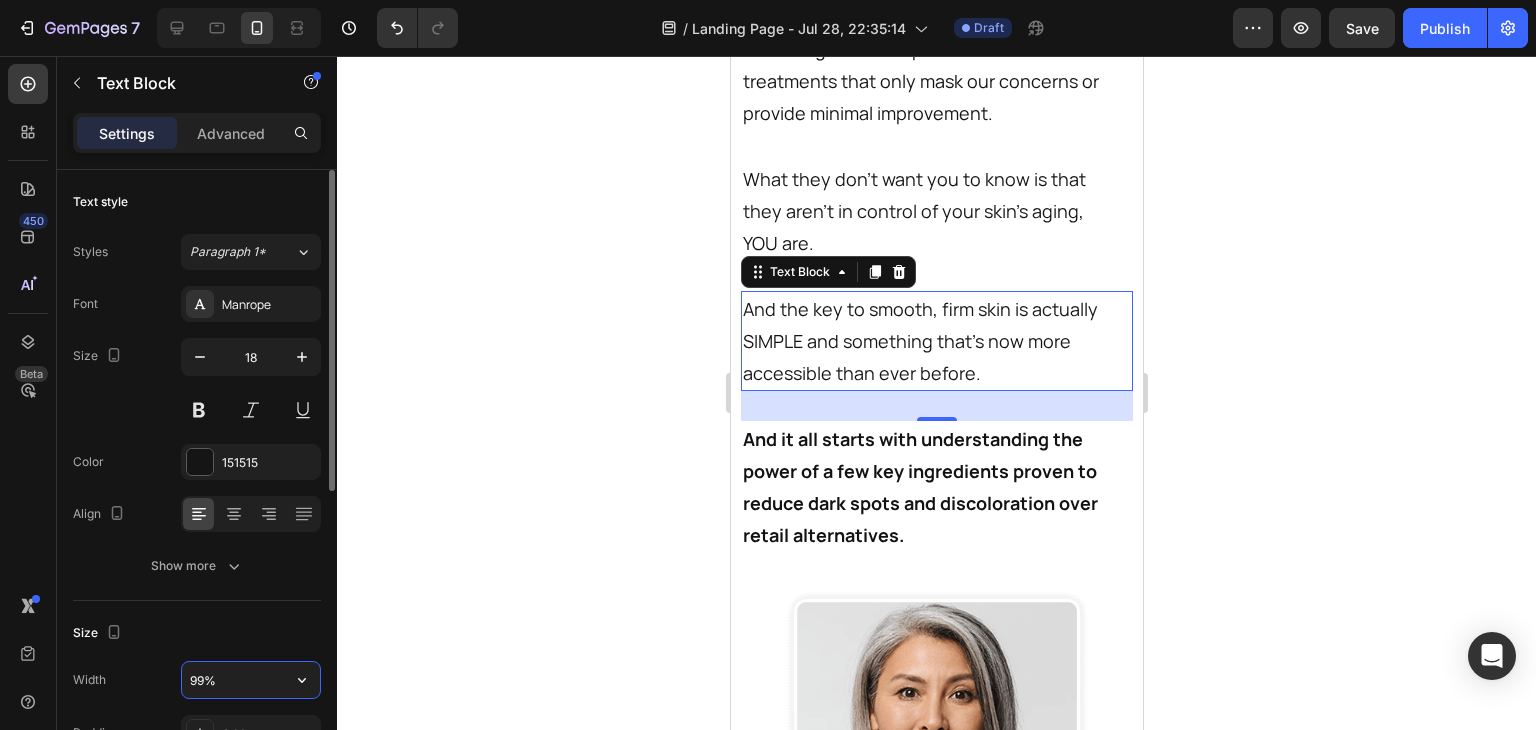 type on "100%" 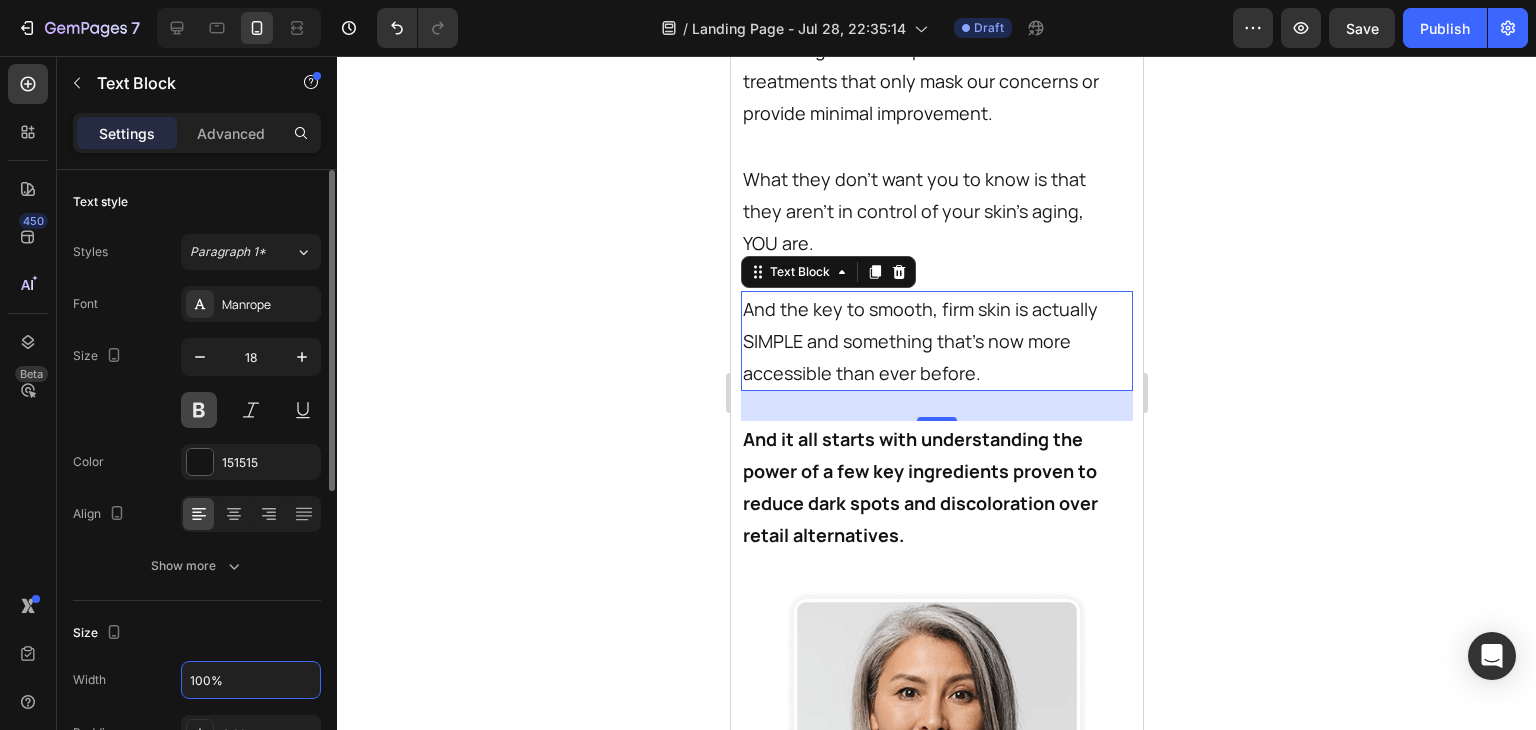 click at bounding box center [199, 410] 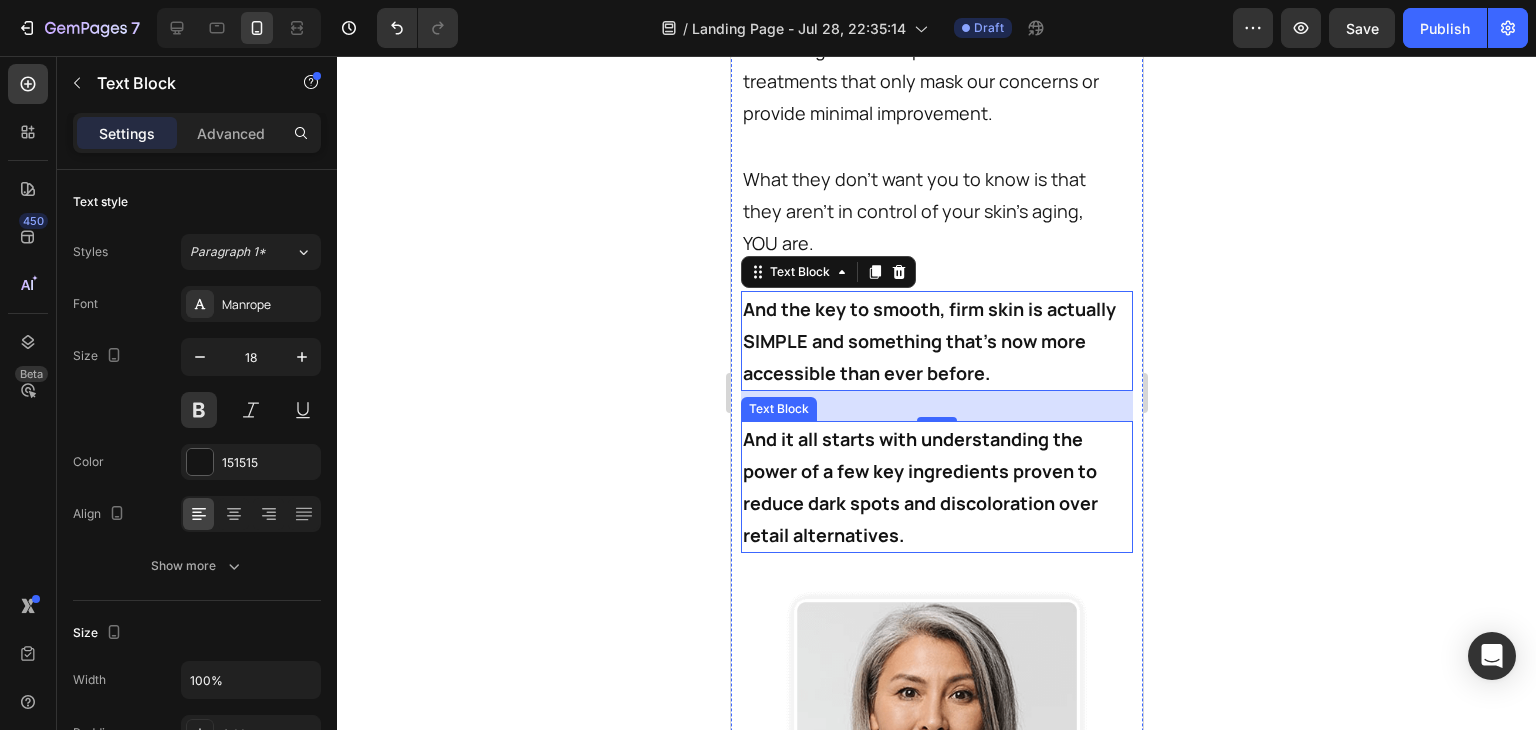 click on "And it all starts with understanding the power of a few key ingredients proven to reduce dark spots and discoloration over retail alternatives." at bounding box center [932, 487] 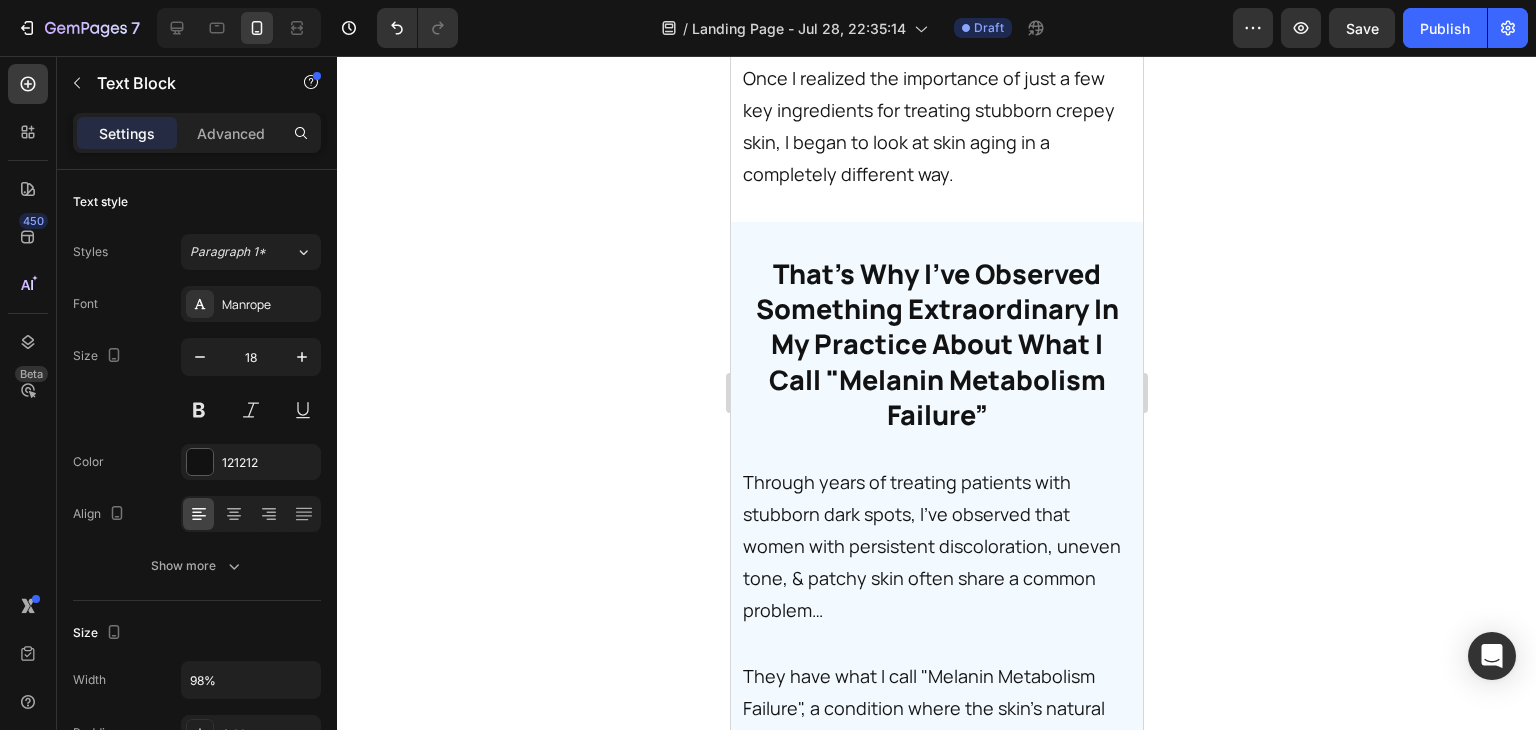 scroll, scrollTop: 9072, scrollLeft: 0, axis: vertical 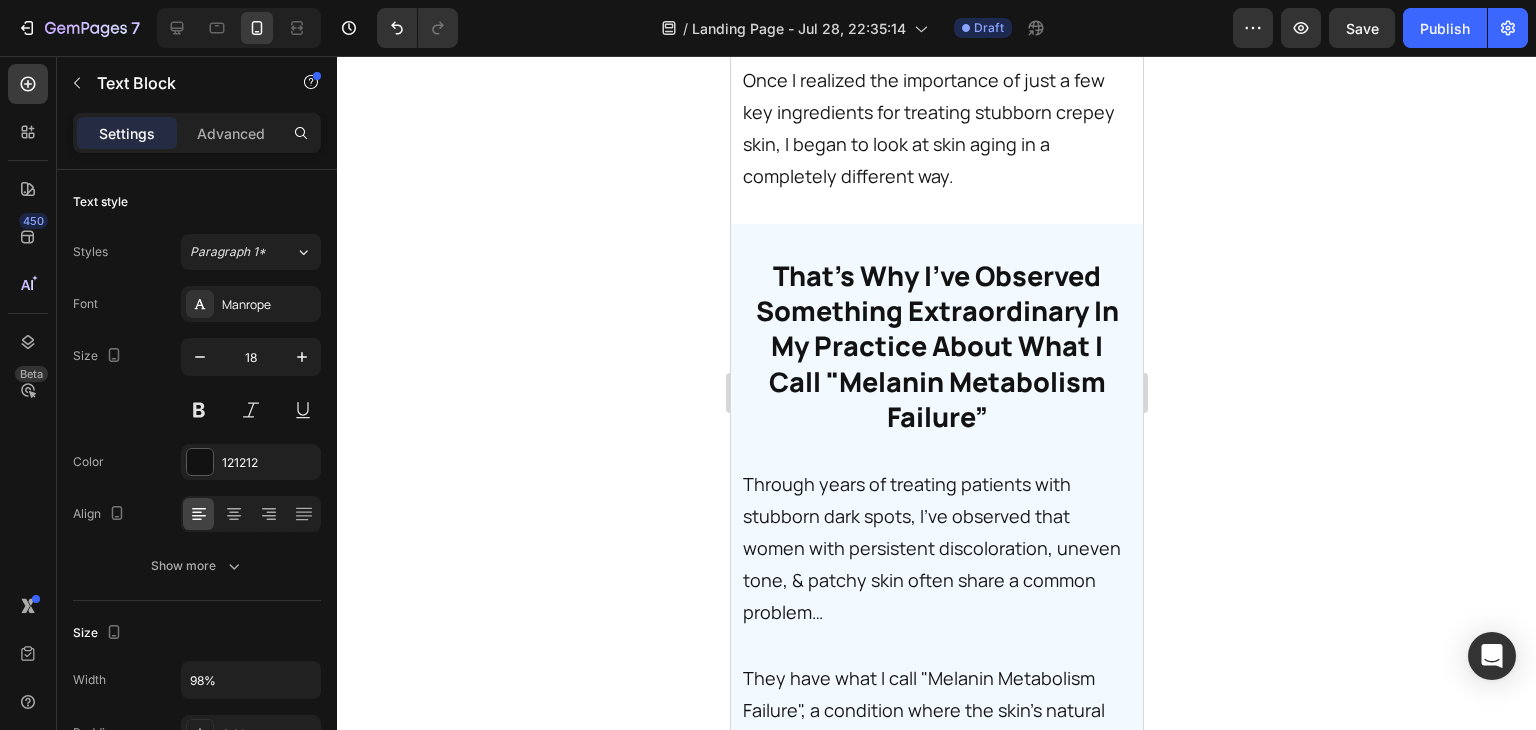 click at bounding box center (413, 28) 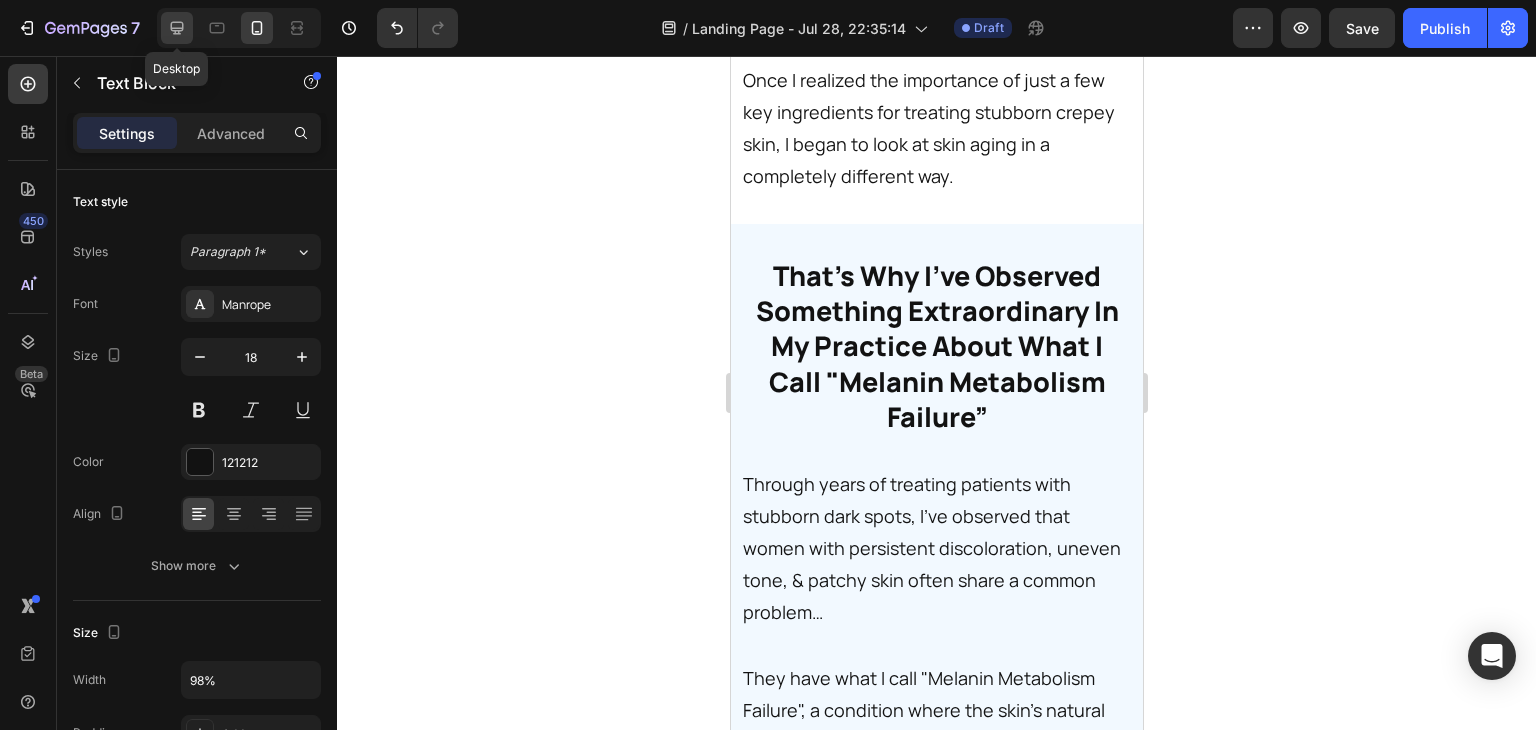 click 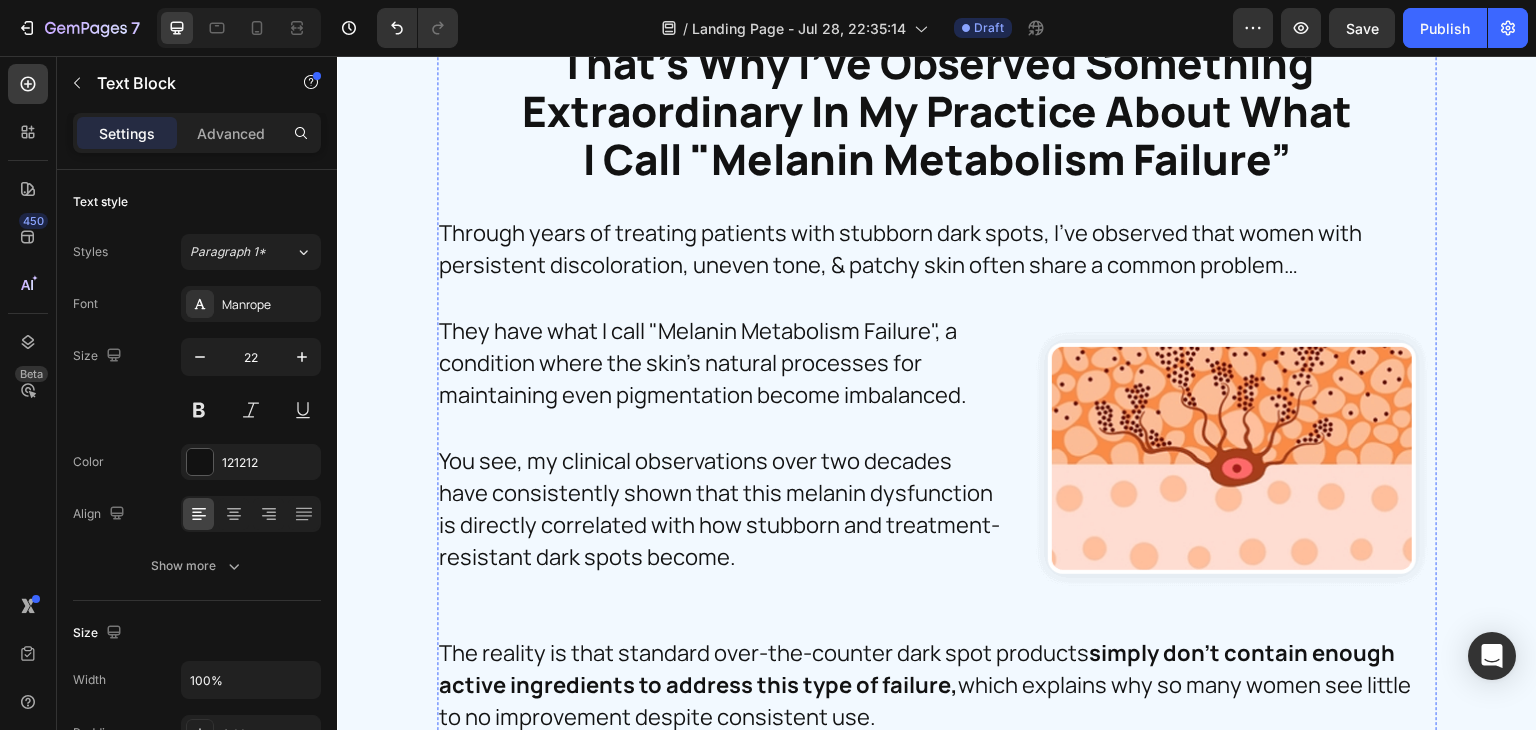 scroll, scrollTop: 8386, scrollLeft: 0, axis: vertical 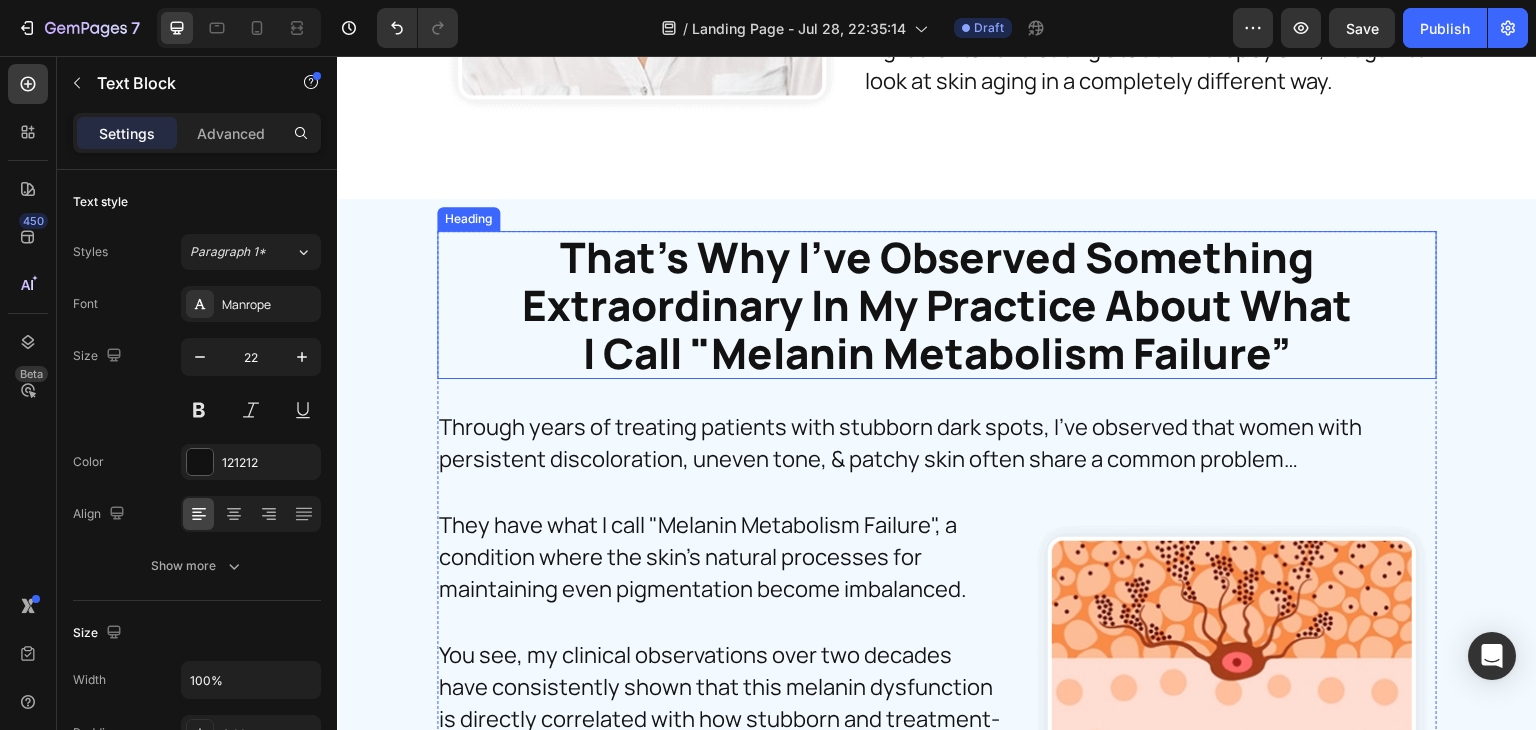 click on "That's Why I've Observed Something Extraordinary In My Practice About What I Call "Melanin Metabolism Failure”" at bounding box center [937, 305] 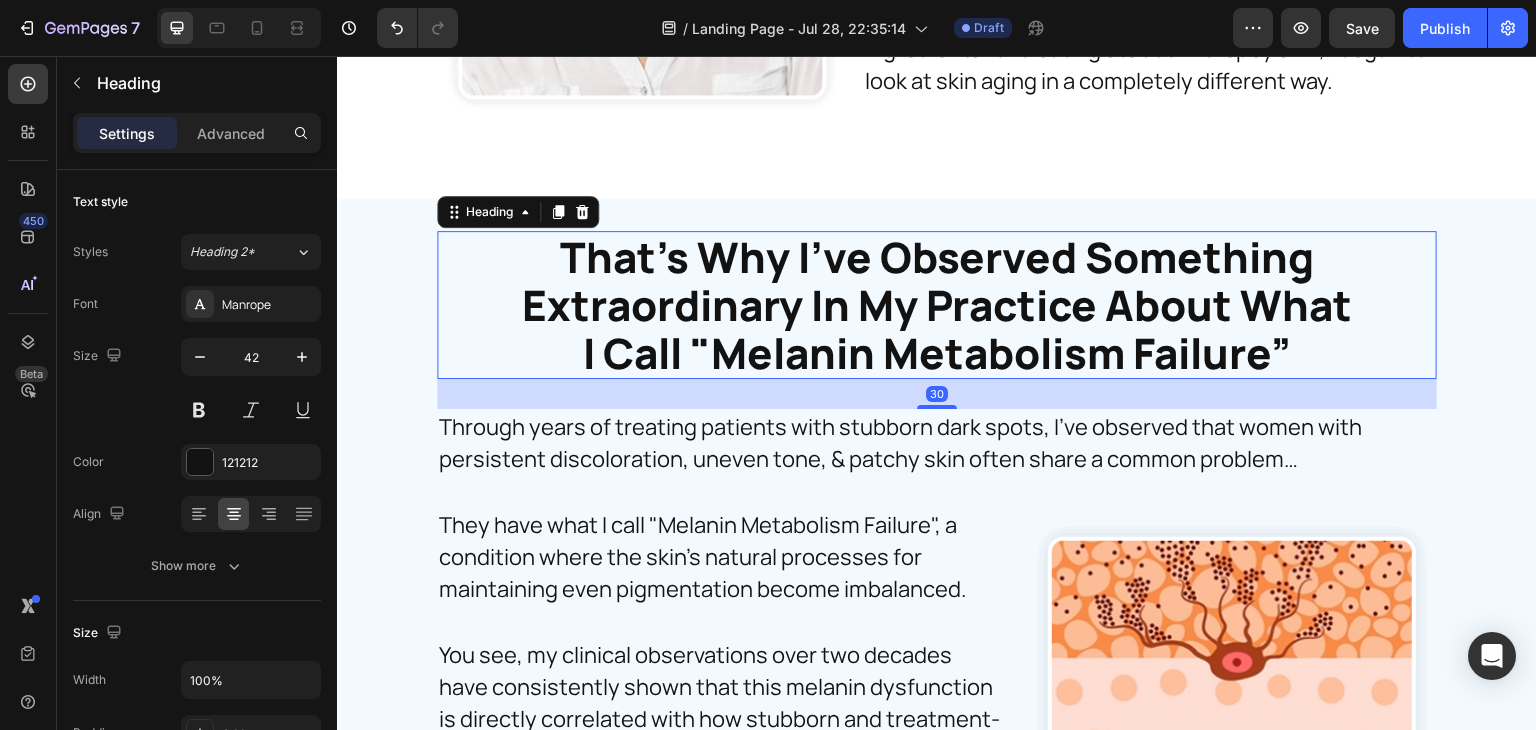 click on "That's Why I've Observed Something Extraordinary In My Practice About What I Call "Melanin Metabolism Failure”" at bounding box center (937, 305) 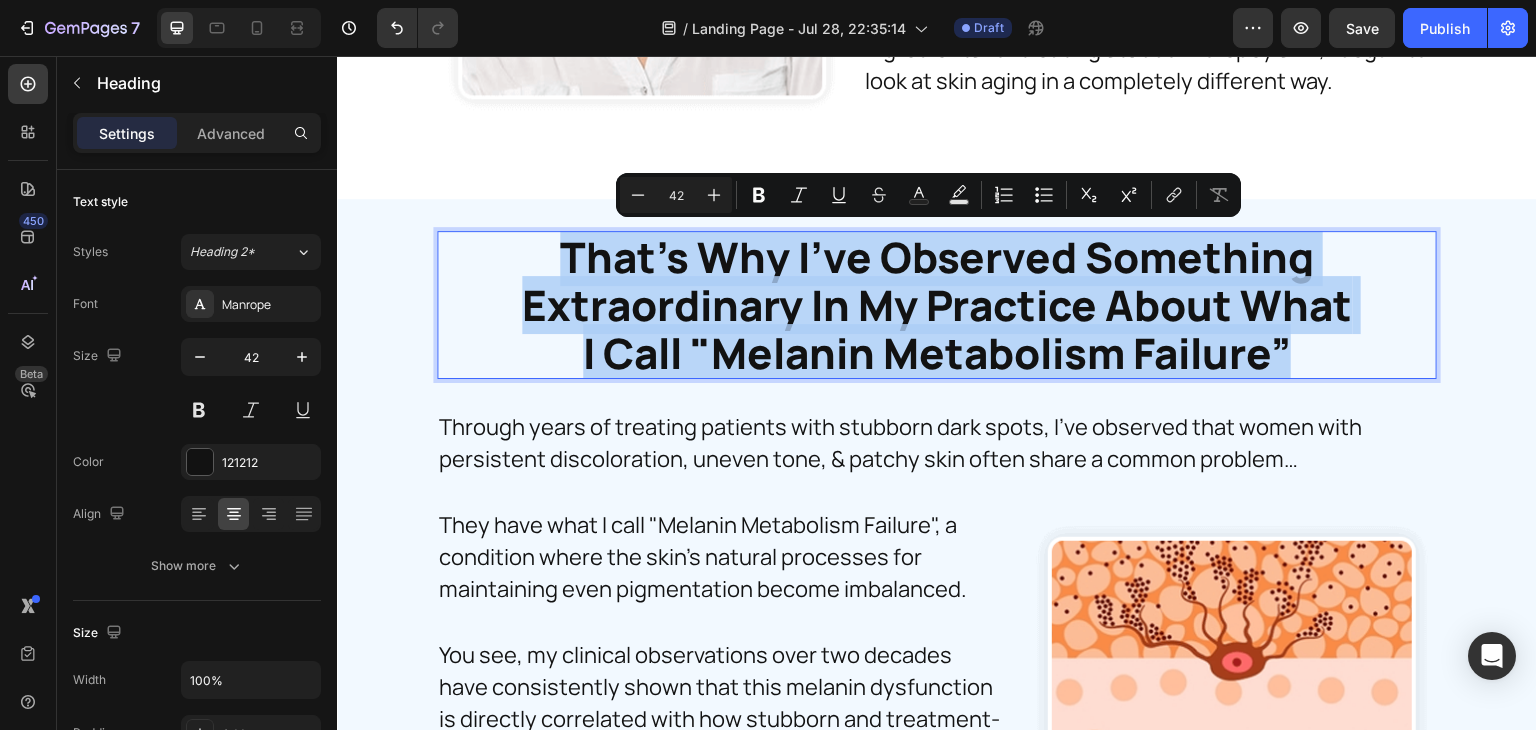 drag, startPoint x: 1305, startPoint y: 337, endPoint x: 559, endPoint y: 249, distance: 751.1724 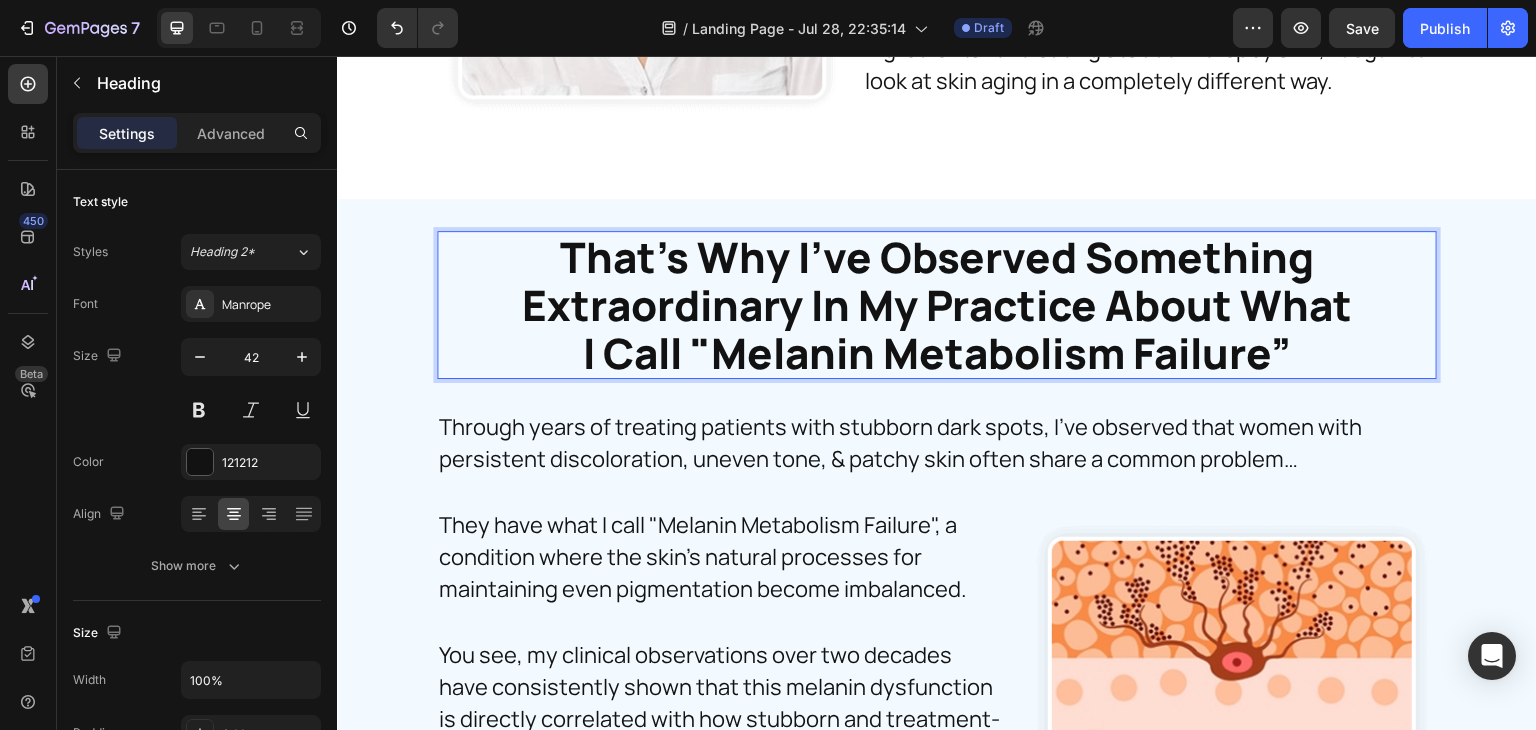 scroll, scrollTop: 3, scrollLeft: 0, axis: vertical 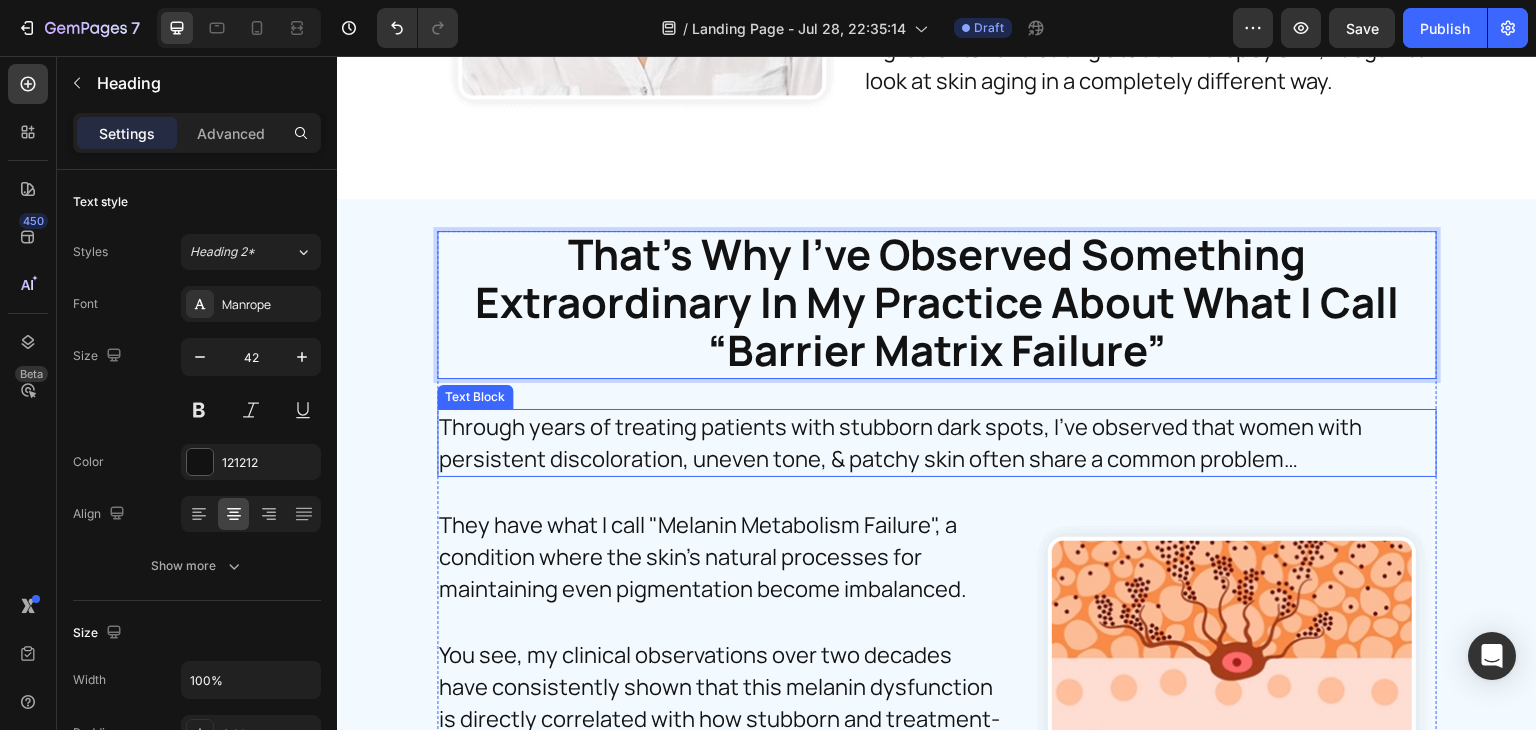 click on "Through years of treating patients with stubborn dark spots, I've observed that women with persistent discoloration, uneven tone, & patchy skin often share a common problem…" at bounding box center (932, 443) 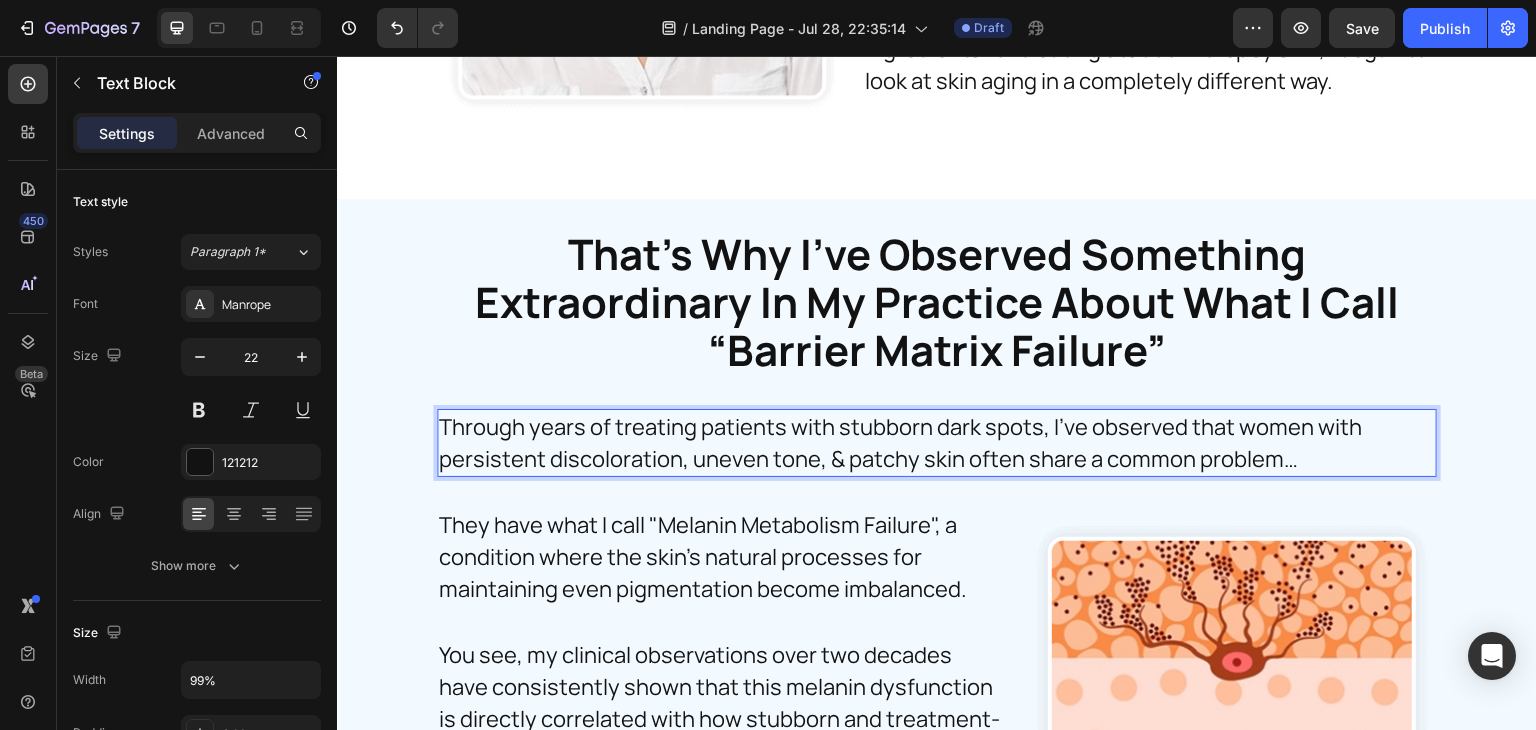 click on "Through years of treating patients with stubborn dark spots, I've observed that women with persistent discoloration, uneven tone, & patchy skin often share a common problem…" at bounding box center (932, 443) 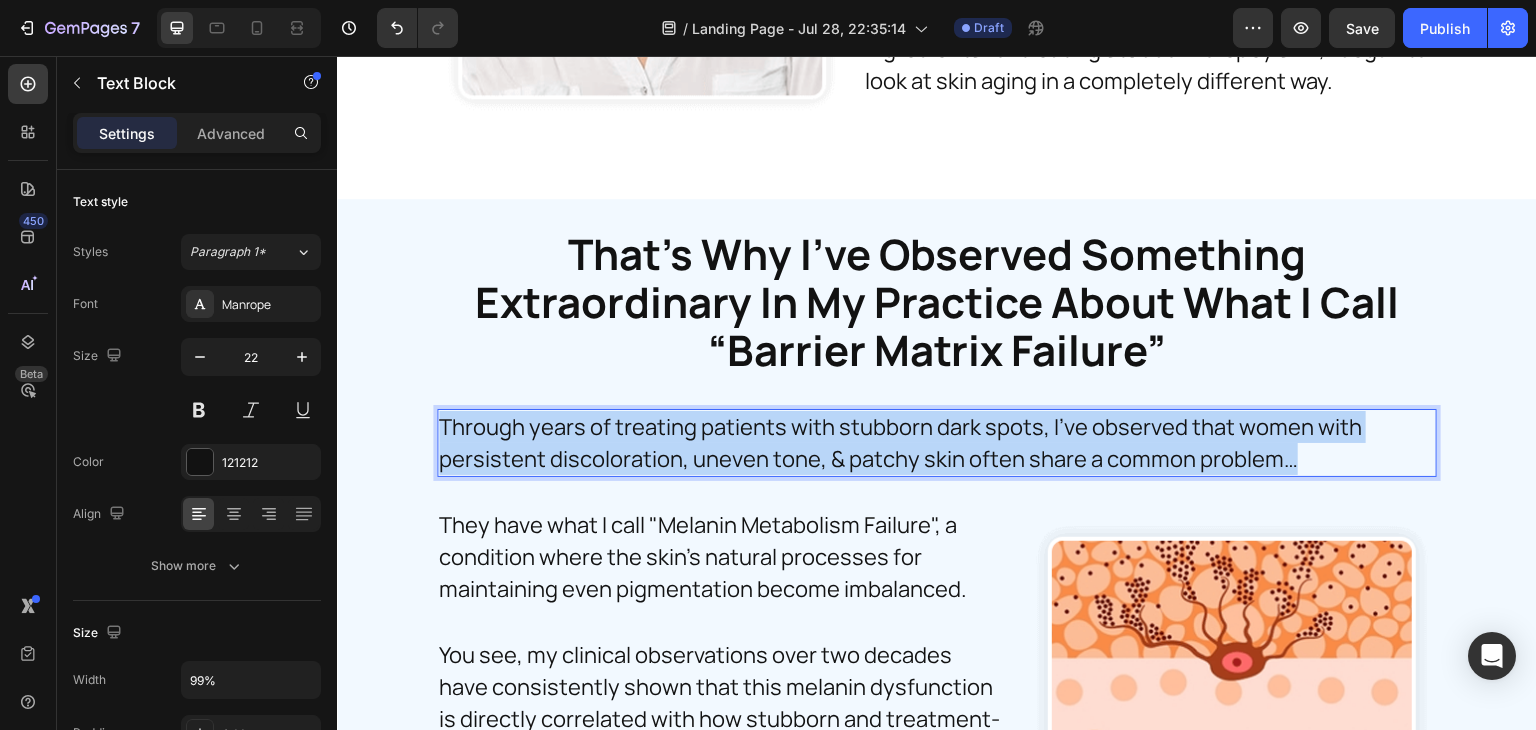click on "Through years of treating patients with stubborn dark spots, I've observed that women with persistent discoloration, uneven tone, & patchy skin often share a common problem…" at bounding box center (932, 443) 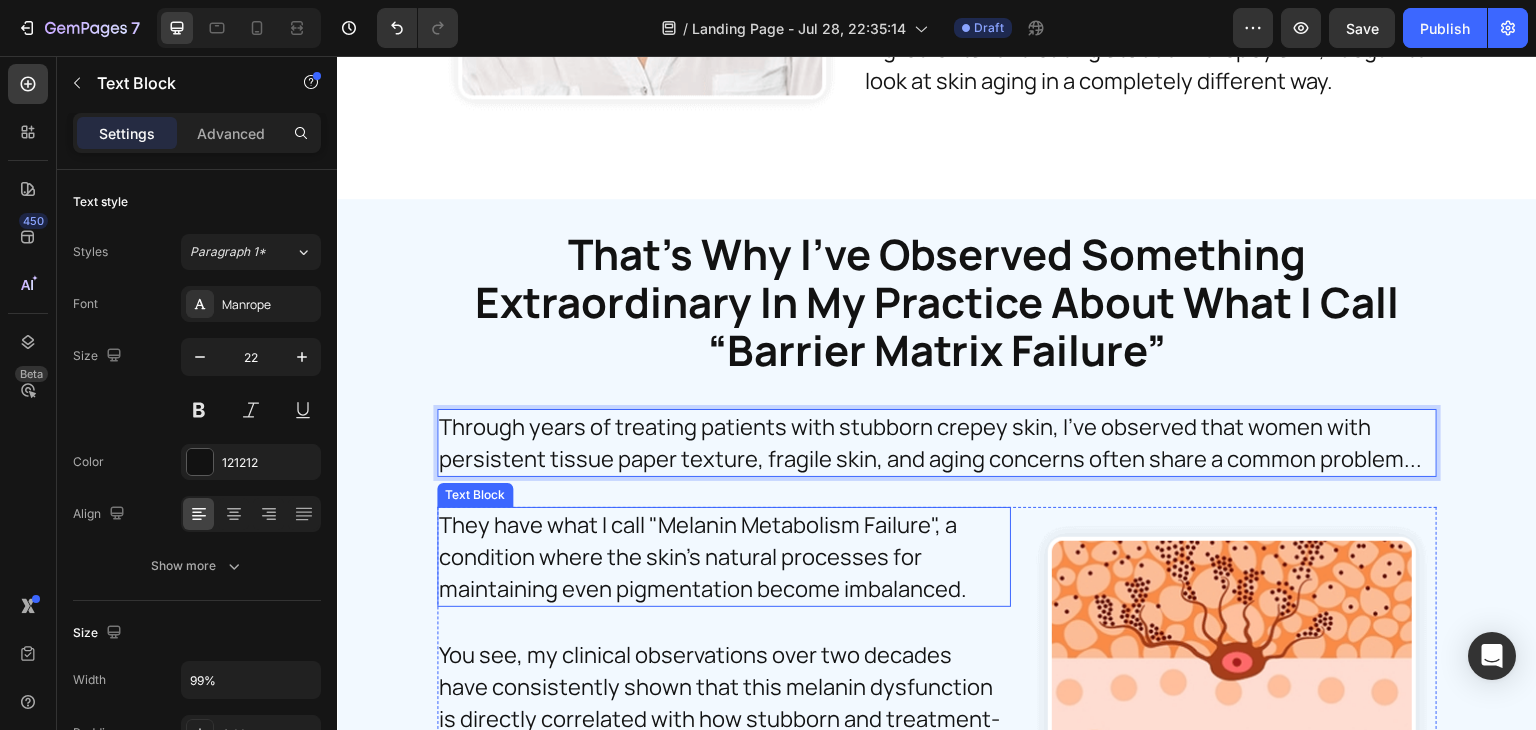 click on "They have what I call "Melanin Metabolism Failure", a condition where the skin's natural processes for maintaining even pigmentation become imbalanced." at bounding box center [724, 557] 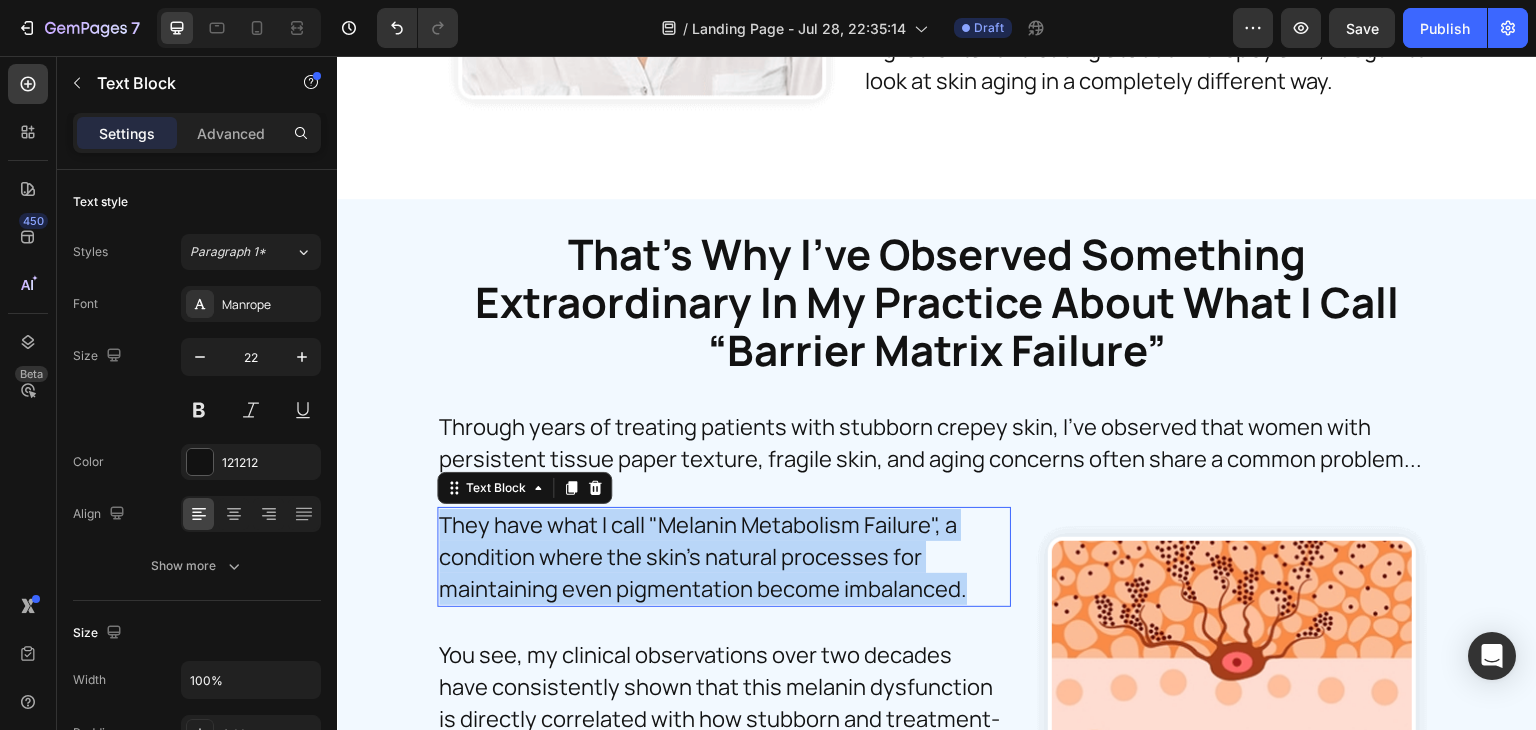 click on "They have what I call "Melanin Metabolism Failure", a condition where the skin's natural processes for maintaining even pigmentation become imbalanced." at bounding box center [724, 557] 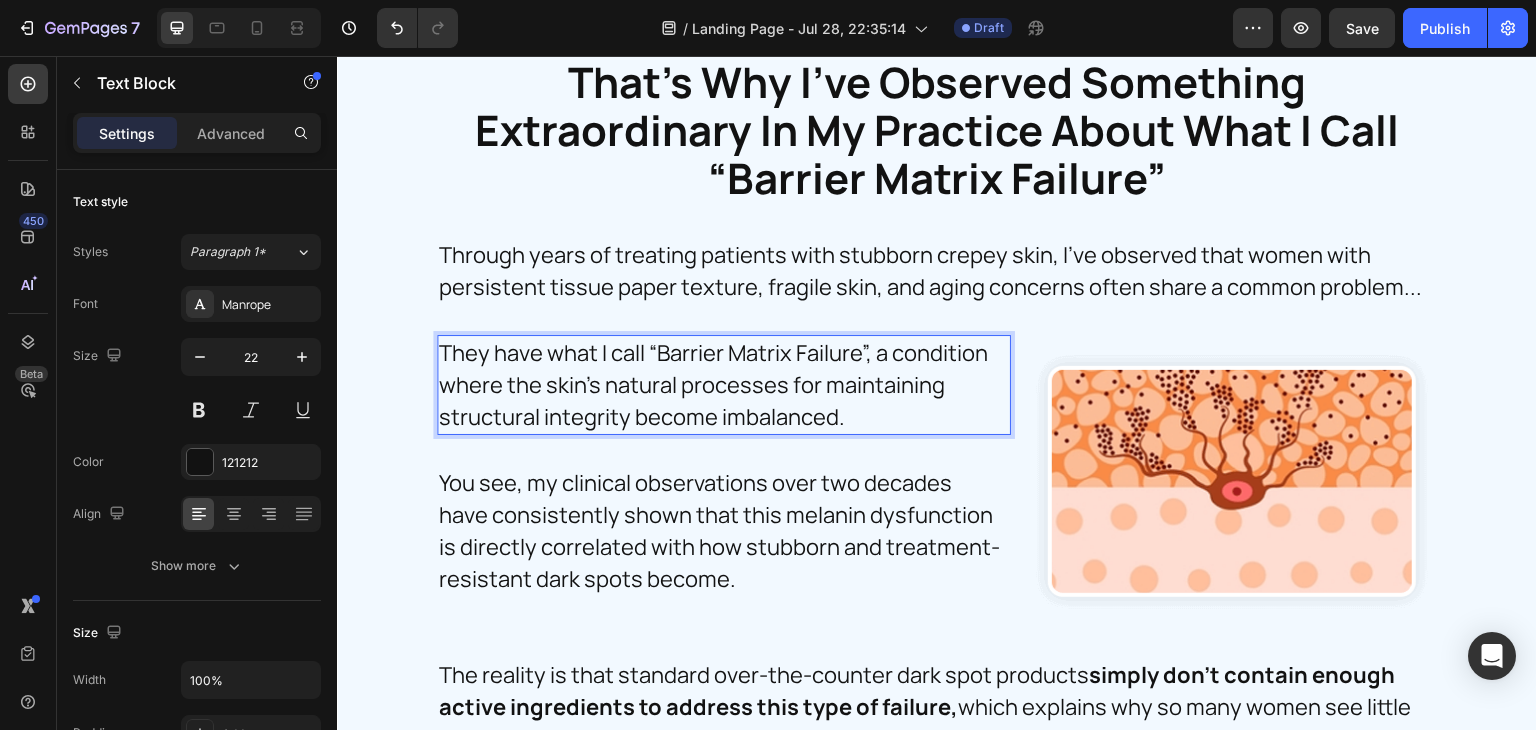 scroll, scrollTop: 8564, scrollLeft: 0, axis: vertical 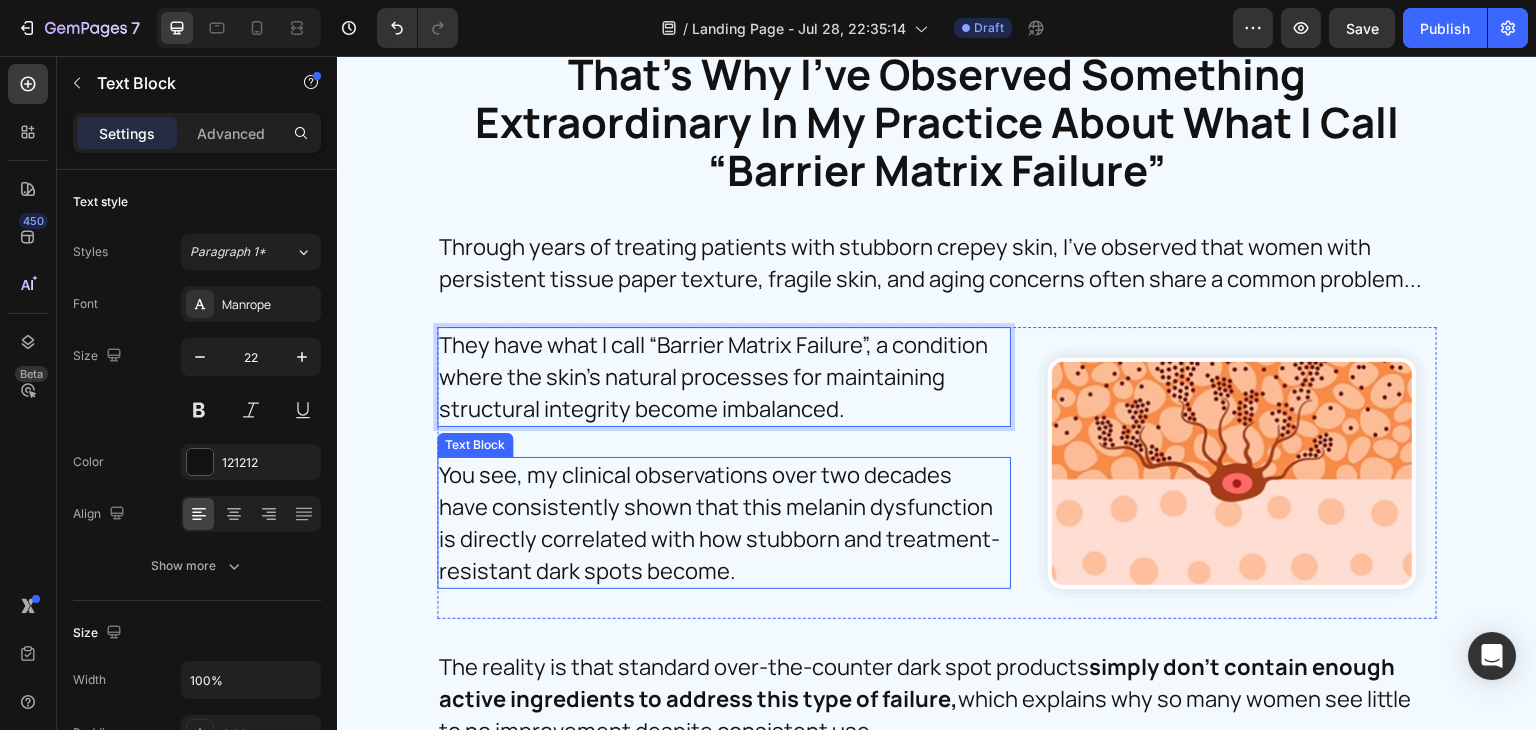 click on "You see, my clinical observations over two decades have consistently shown that this melanin dysfunction is directly correlated with how stubborn and treatment-resistant dark spots become." at bounding box center (721, 523) 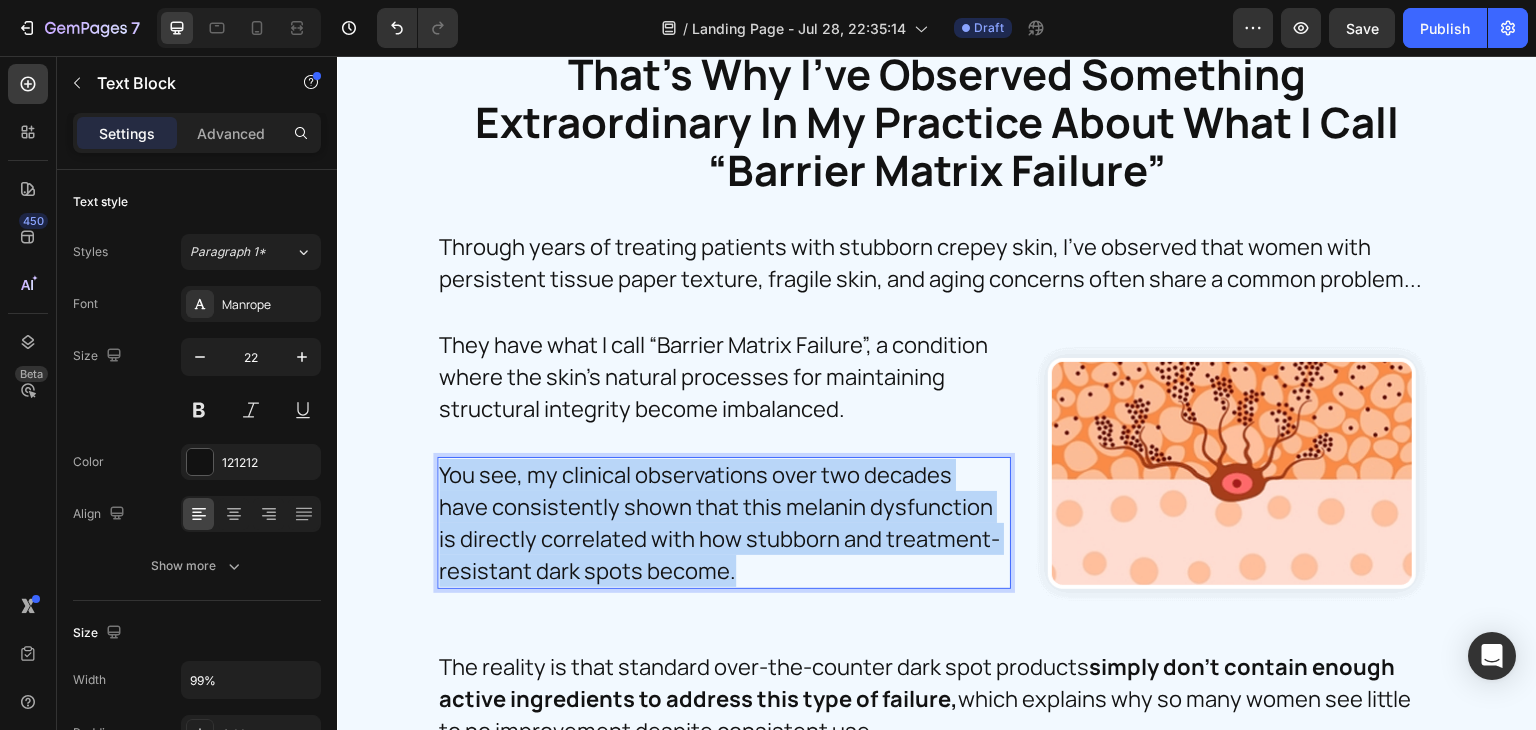 click on "You see, my clinical observations over two decades have consistently shown that this melanin dysfunction is directly correlated with how stubborn and treatment-resistant dark spots become." at bounding box center (721, 523) 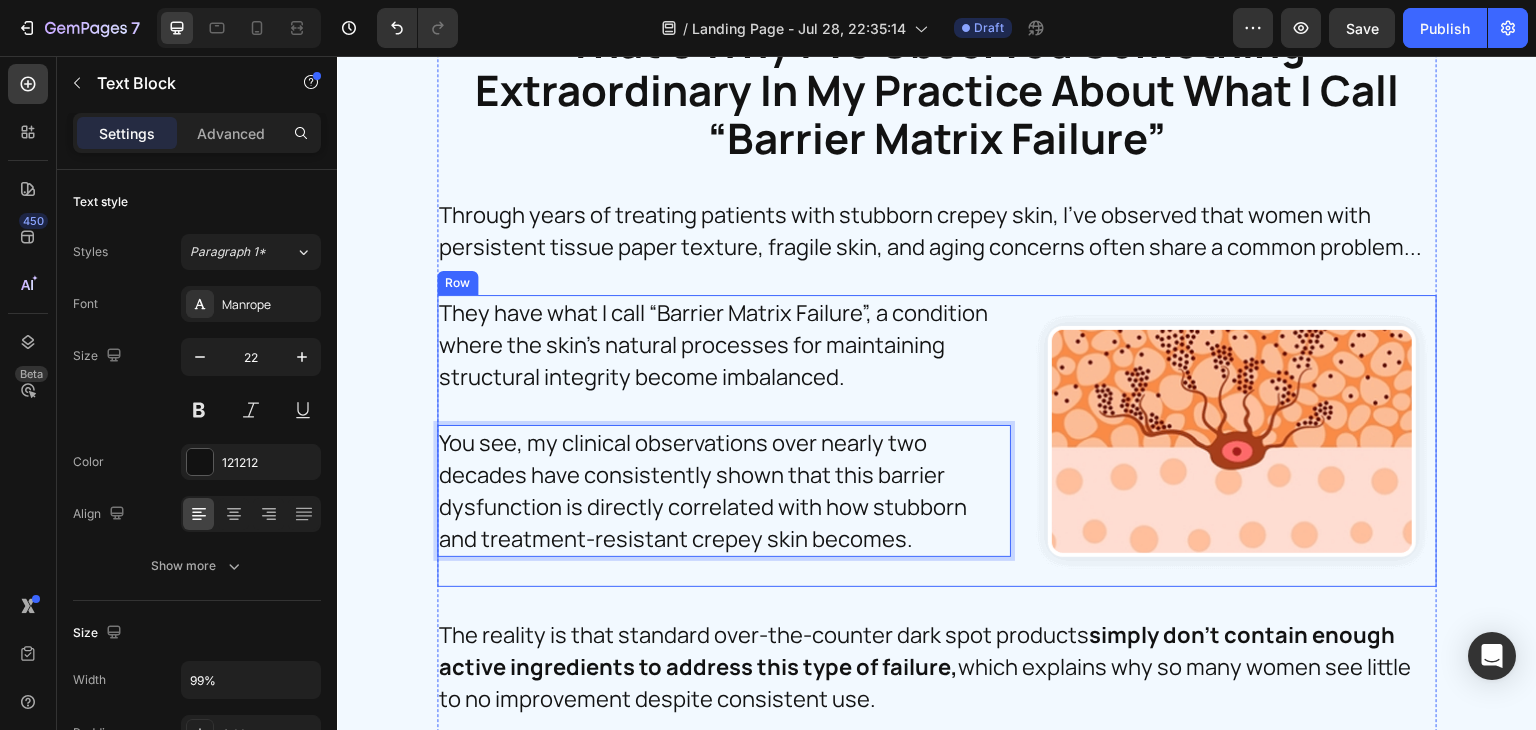 scroll, scrollTop: 8782, scrollLeft: 0, axis: vertical 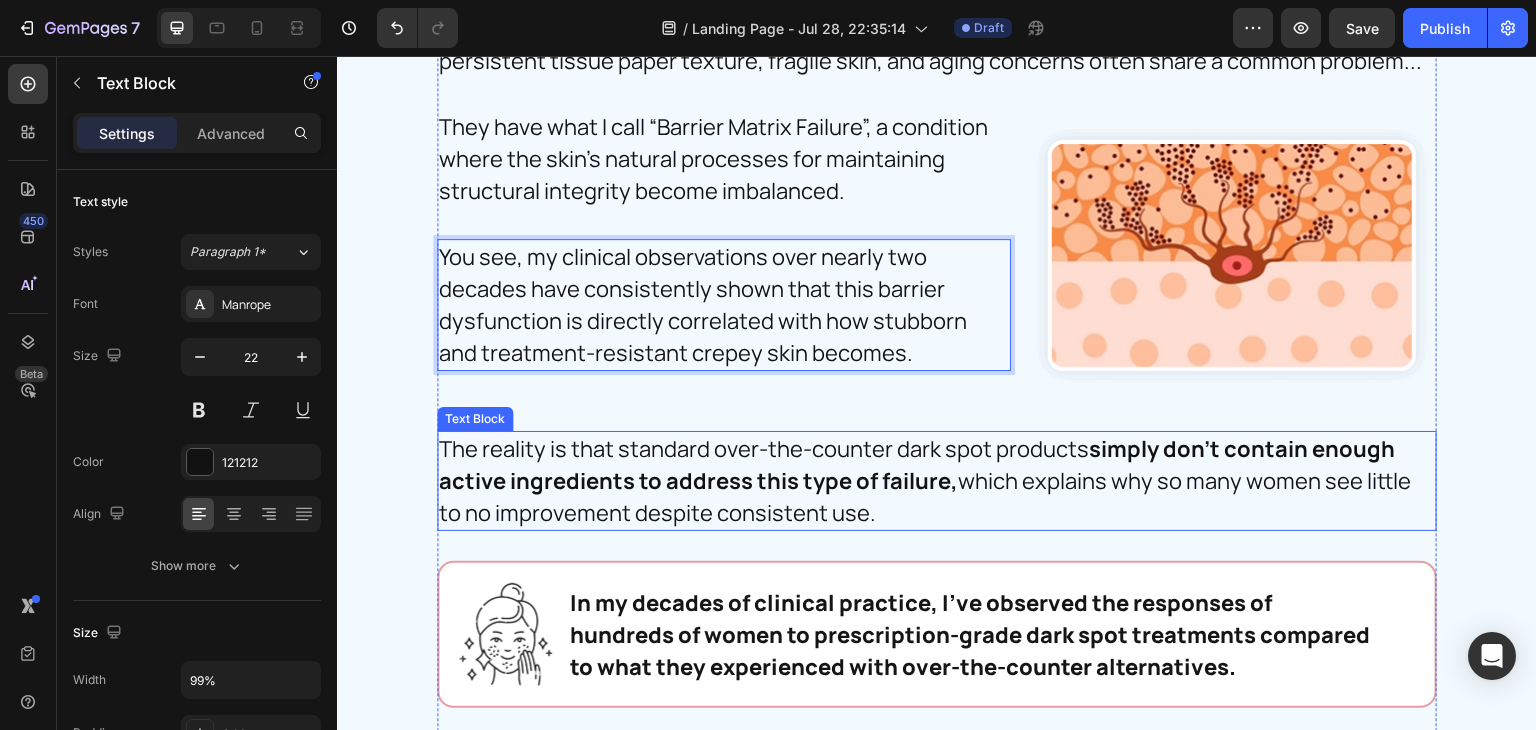 click on "simply don't contain enough active ingredients to address this type of failure," at bounding box center (917, 465) 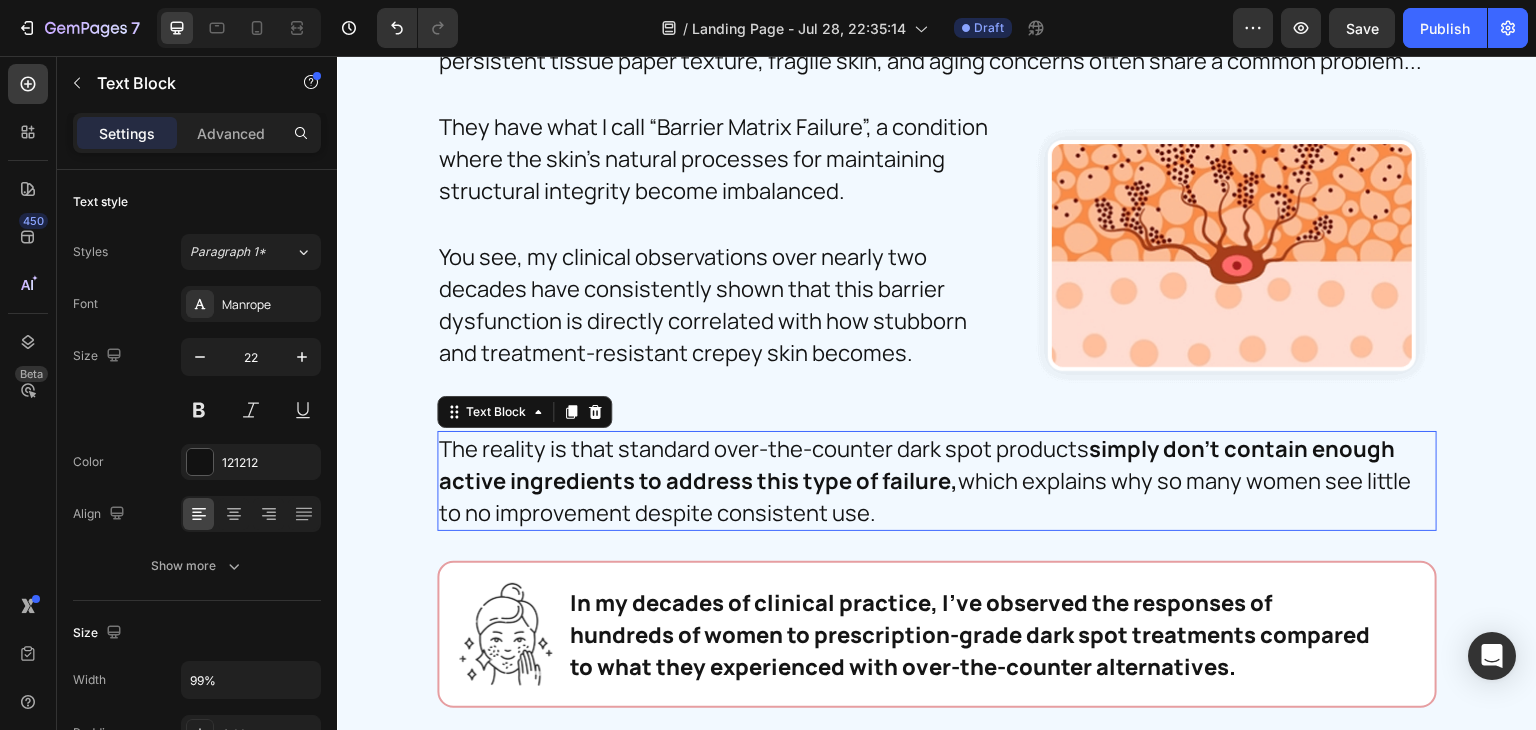 click on "simply don't contain enough active ingredients to address this type of failure," at bounding box center [917, 465] 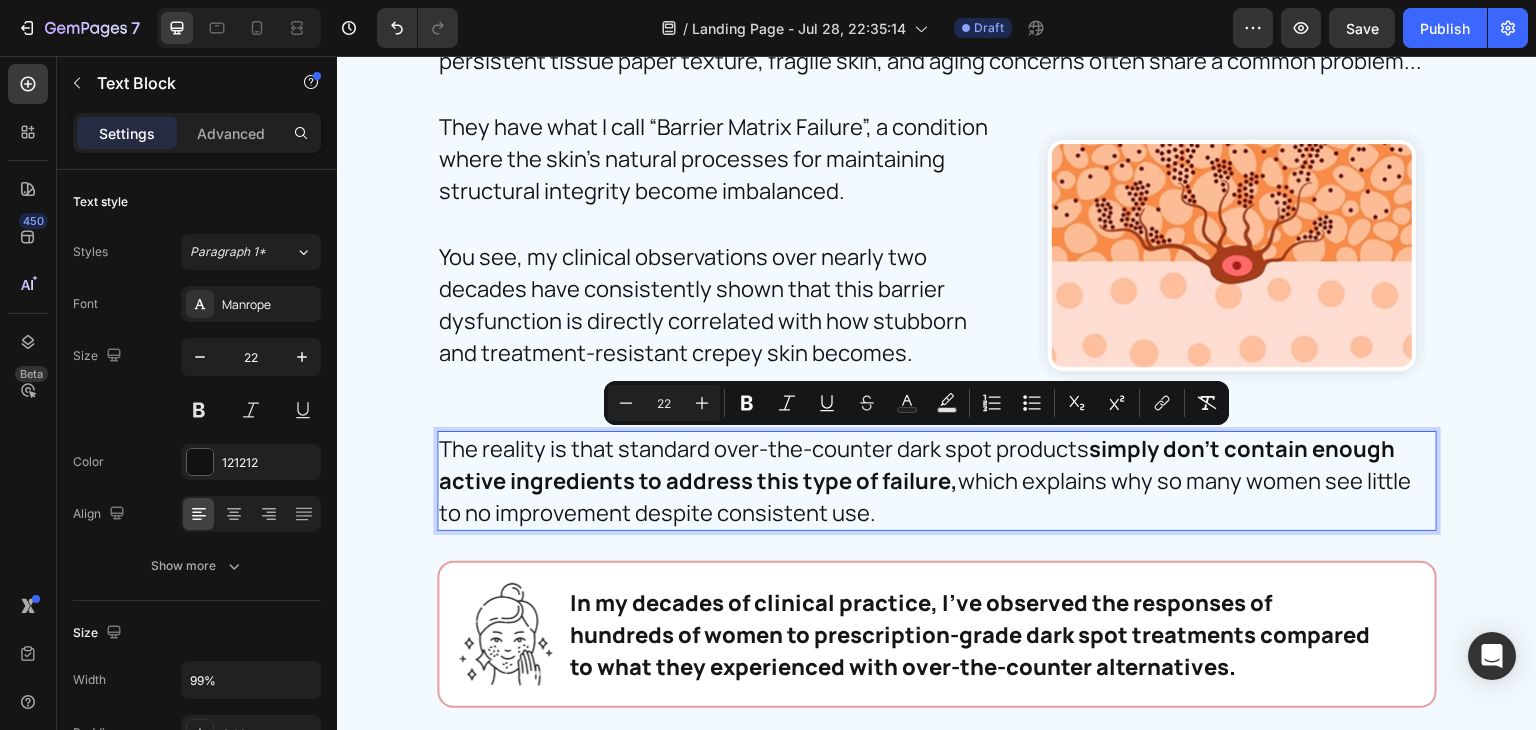 click on "simply don't contain enough active ingredients to address this type of failure," at bounding box center [917, 465] 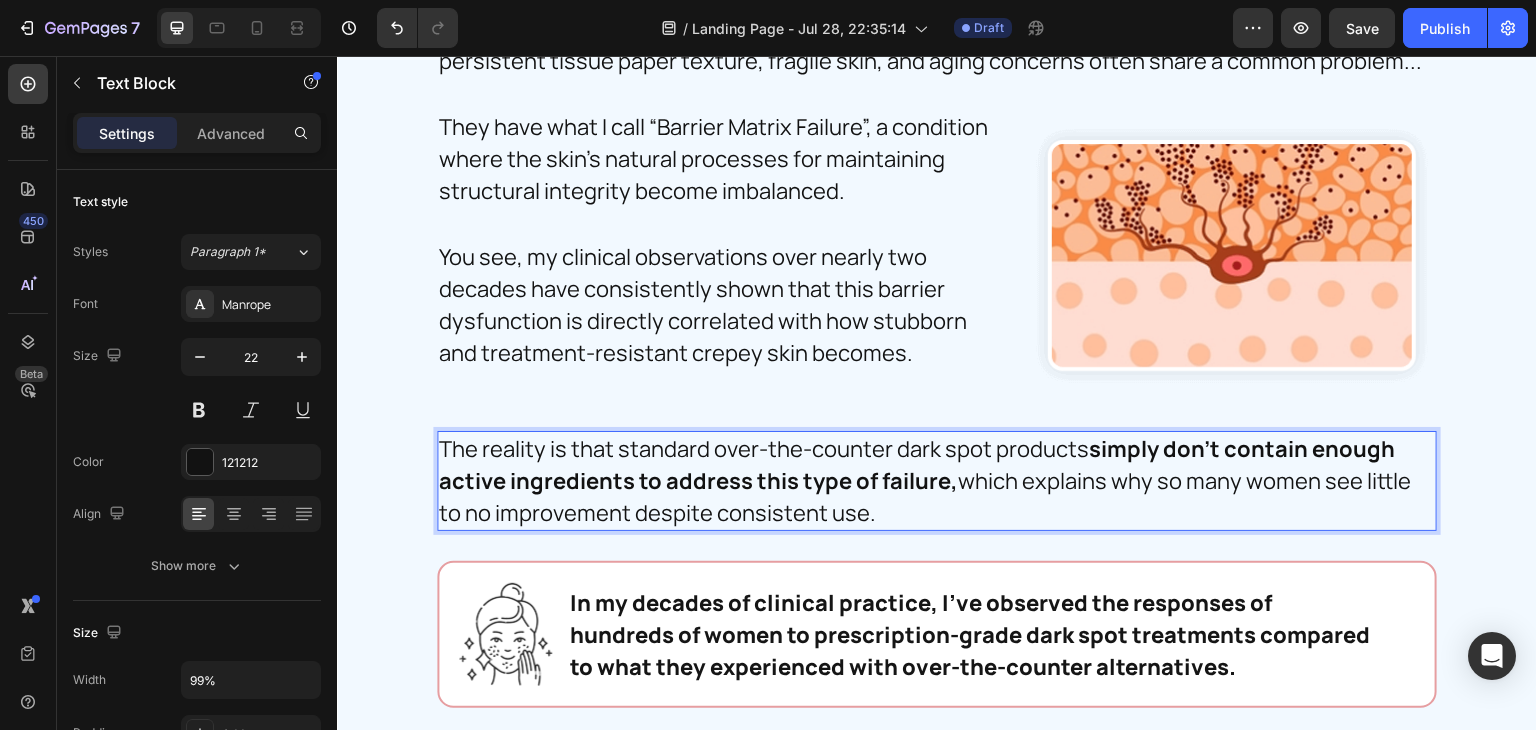 click on "simply don't contain enough active ingredients to address this type of failure," at bounding box center (917, 465) 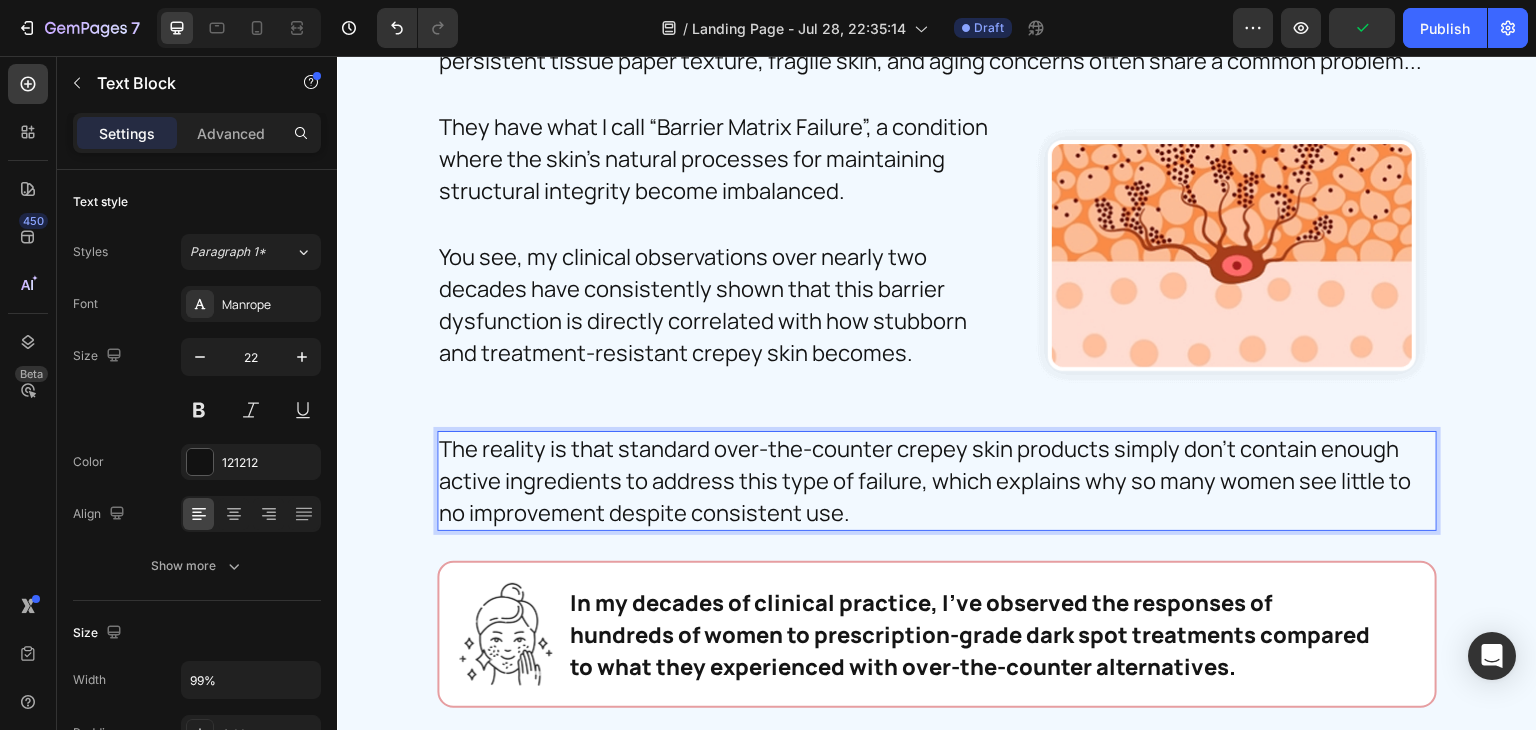 click on "The reality is that standard over-the-counter crepey skin products simply don’t contain enough active ingredients to address this type of failure, which explains why so many women see little to no improvement despite consistent use." at bounding box center (932, 481) 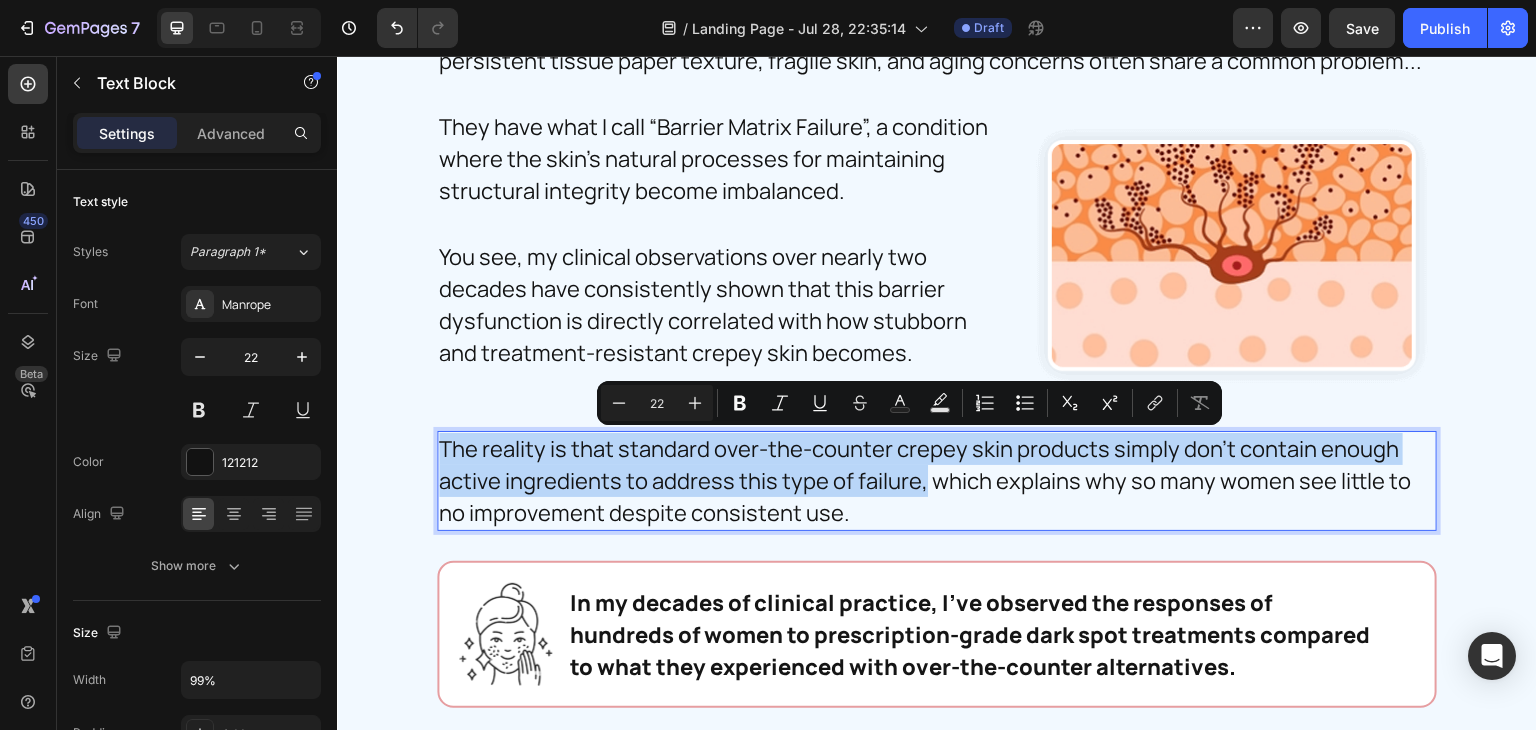 drag, startPoint x: 436, startPoint y: 443, endPoint x: 914, endPoint y: 478, distance: 479.27966 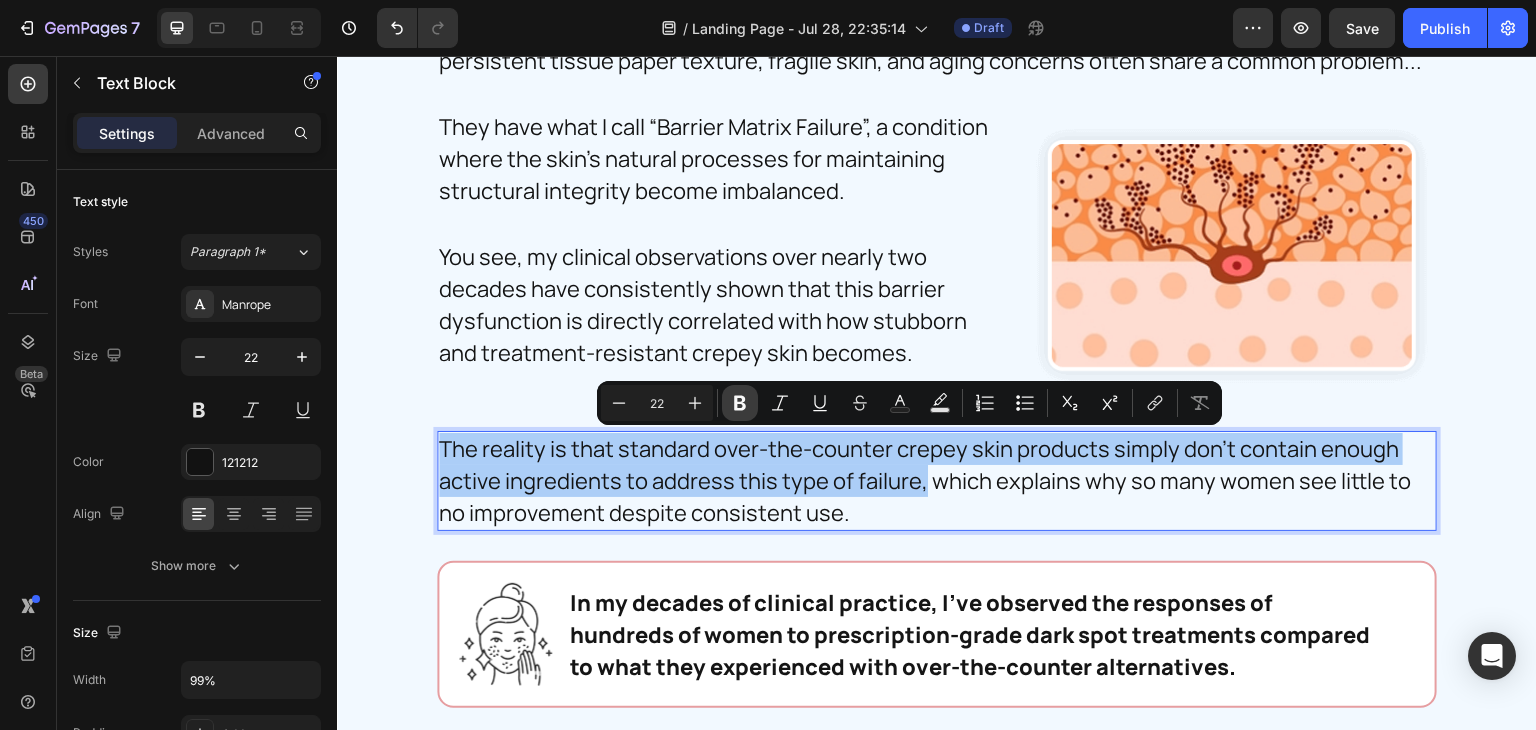click 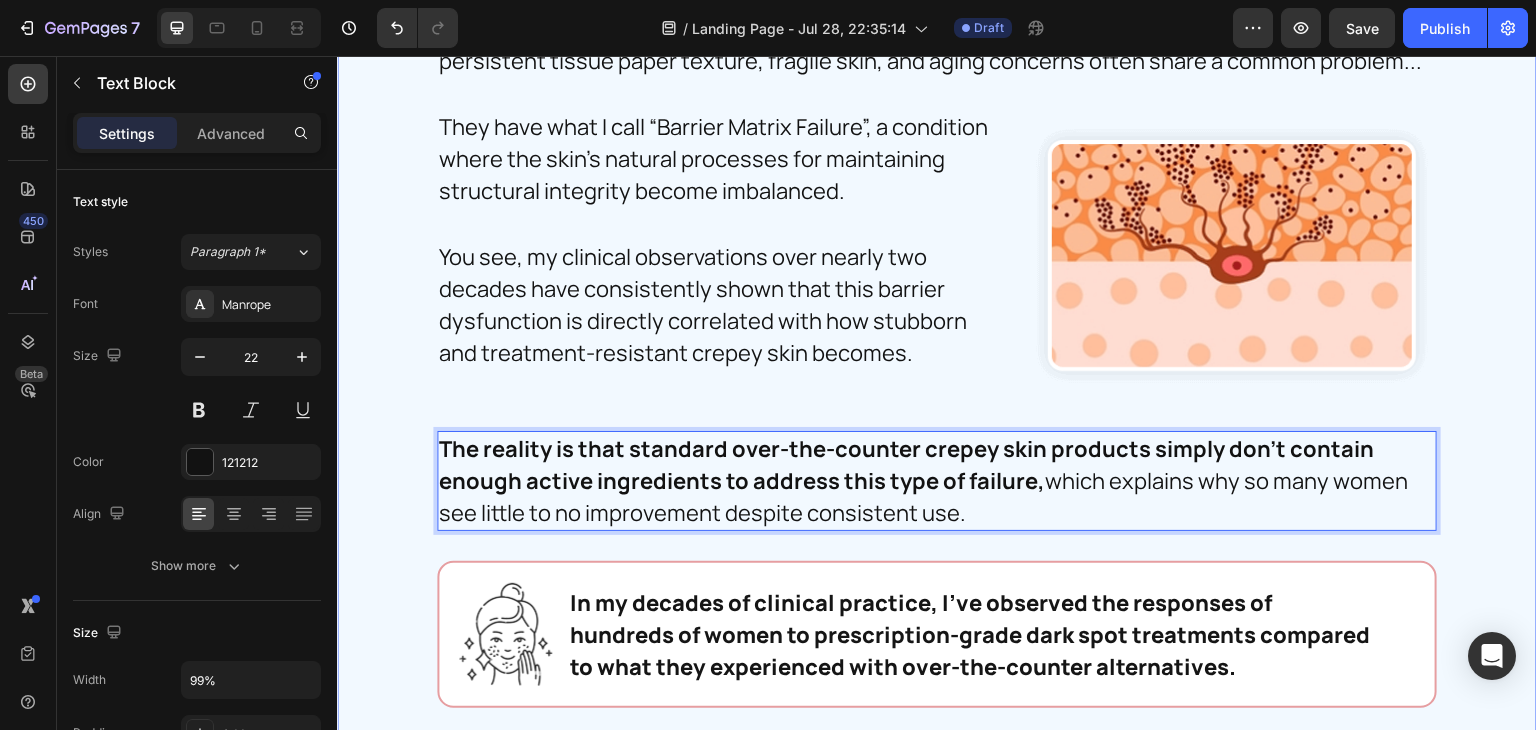 click on "⁠⁠⁠⁠⁠⁠⁠ That’s Why I’ve Observed Something Extraordinary In My Practice About What I Call “Barrier Matrix Failure” Heading That's Why I've Observed Something Extraordinary In My Practice About What I Call "Melanin Metabolism Failure” Heading Through years of treating patients with stubborn crepey skin, I’ve observed that women with persistent tissue paper texture, fragile skin, and aging concerns often share a common problem... Text Block They have what I call “Barrier Matrix Failure”, a condition where the skin’s natural processes for maintaining structural integrity become imbalanced. Text Block You see, my clinical observations over nearly two decades have consistently shown that this barrier dysfunction is directly correlated with how stubborn and treatment-resistant crepey skin becomes. Text Block Image Row Text Block The reality is that standard over-the-counter crepey skin products simply don’t contain enough active ingredients to address this type of failure,   30 Row" at bounding box center [937, 632] 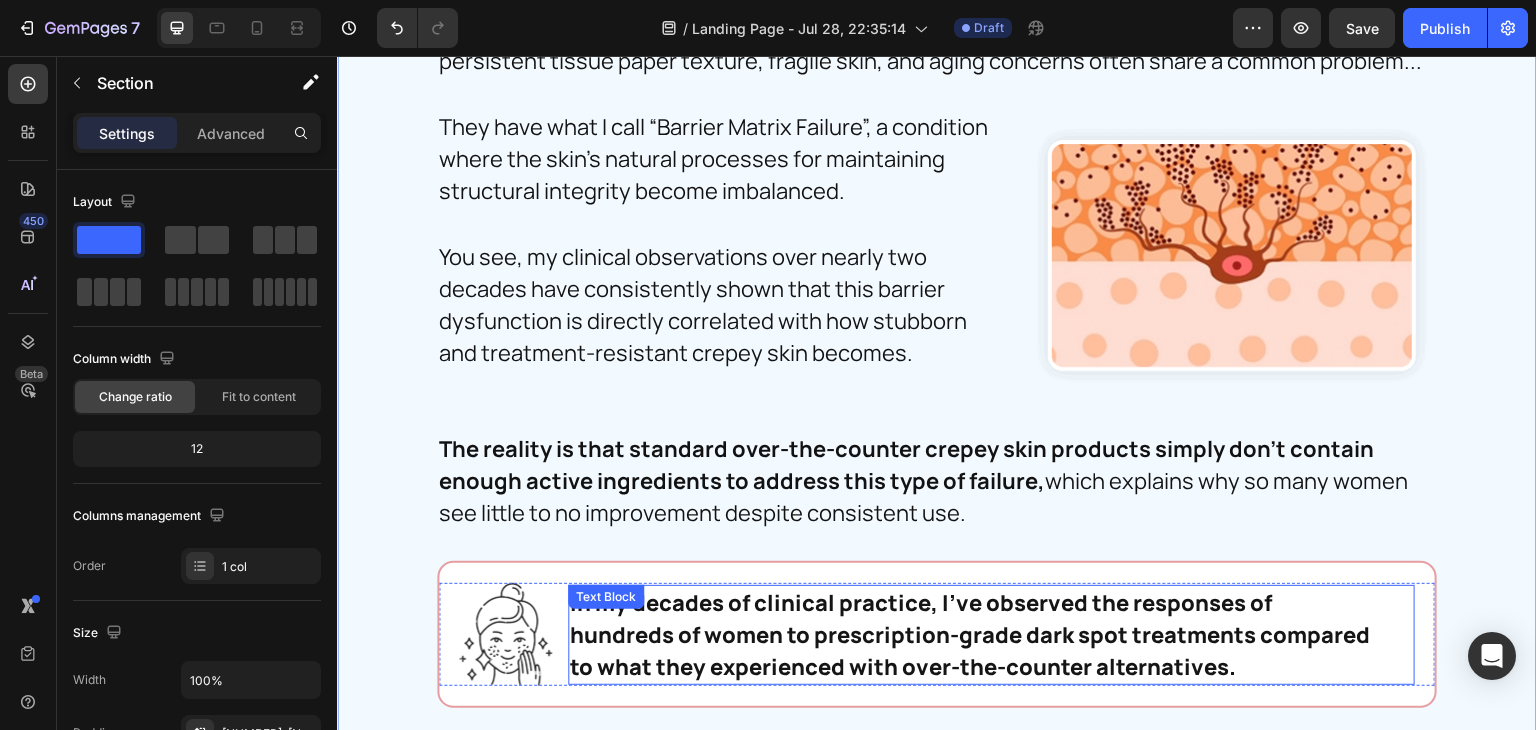 click on "In my decades of clinical practice, I've observed the responses of hundreds of women to prescription-grade dark spot treatments compared to what they experienced with over-the-counter alternatives." at bounding box center [974, 635] 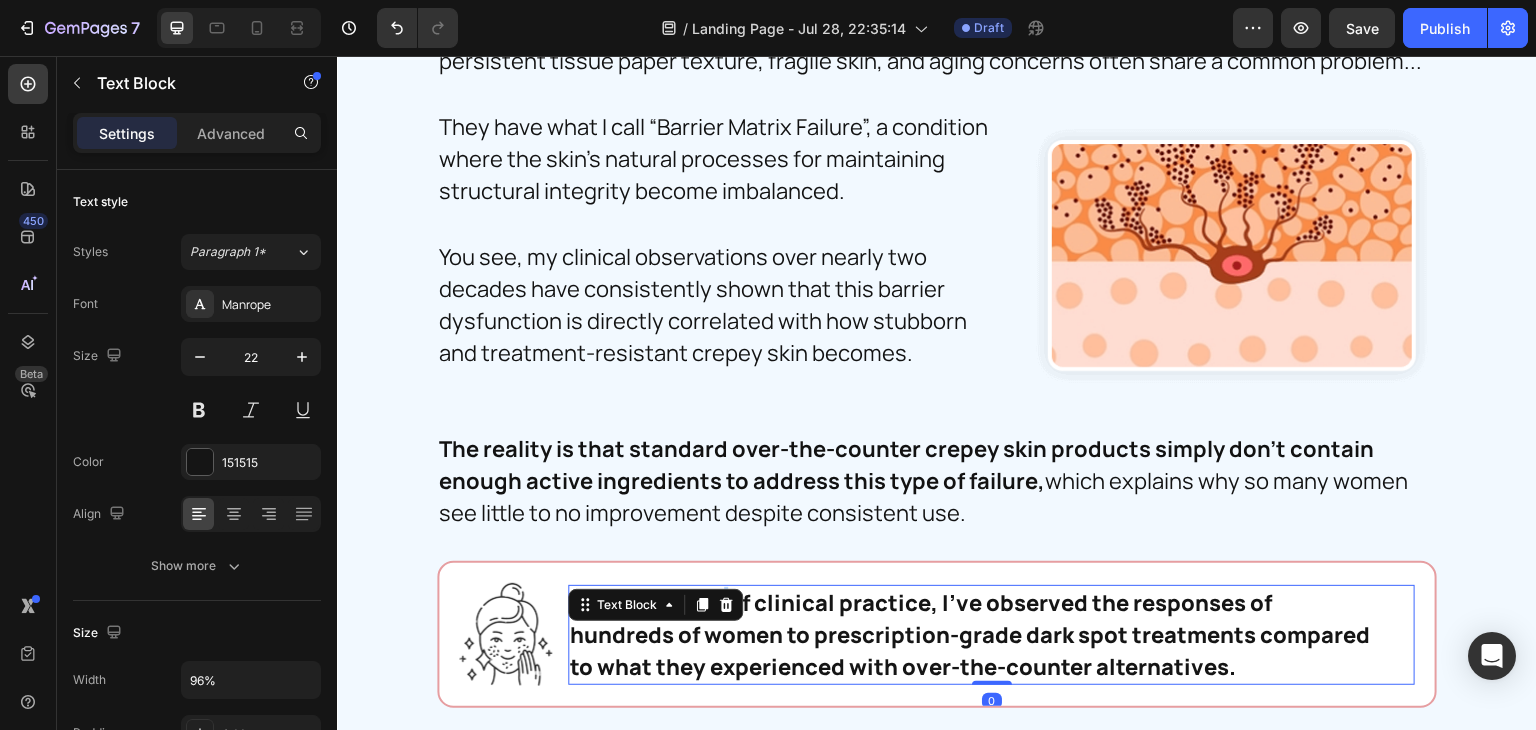 click at bounding box center (726, 605) 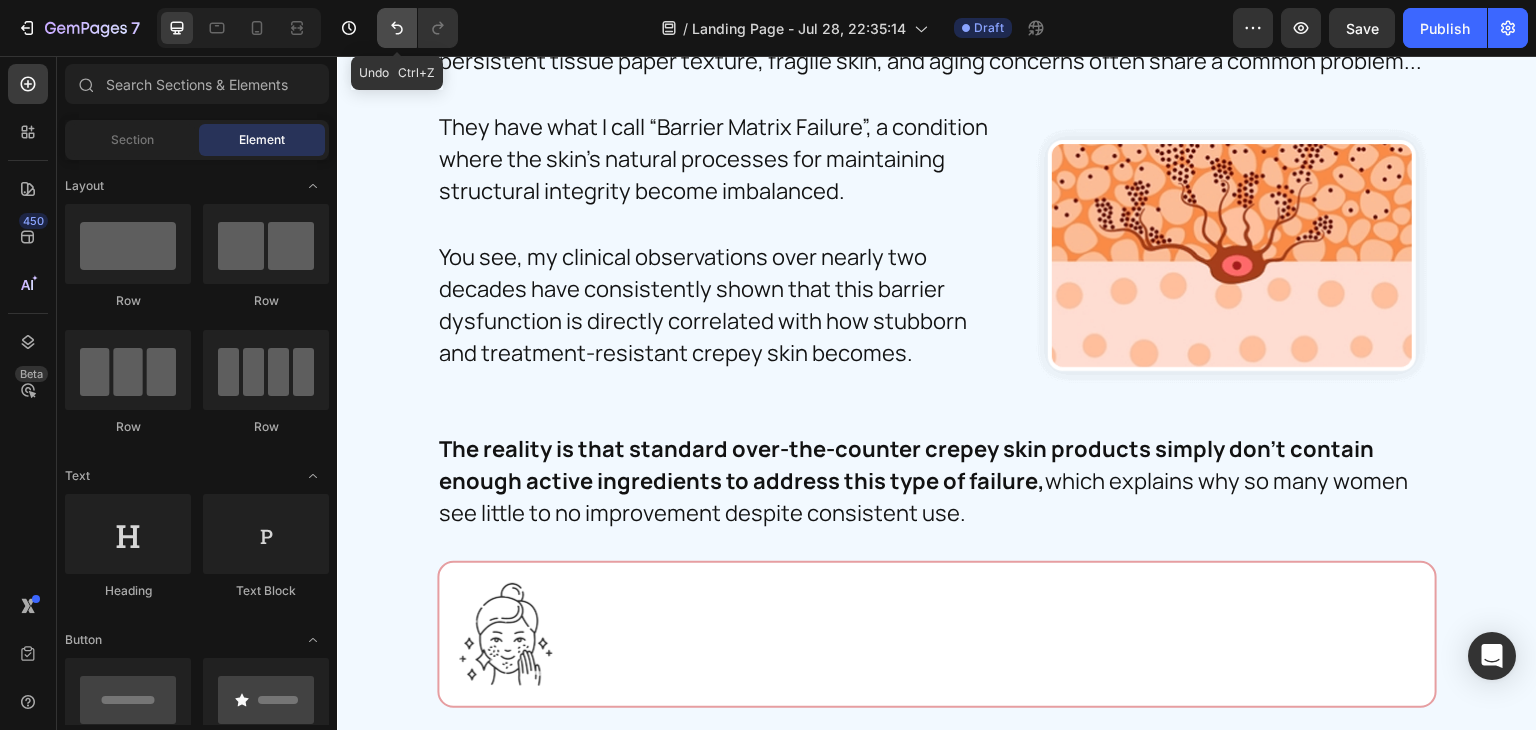 click 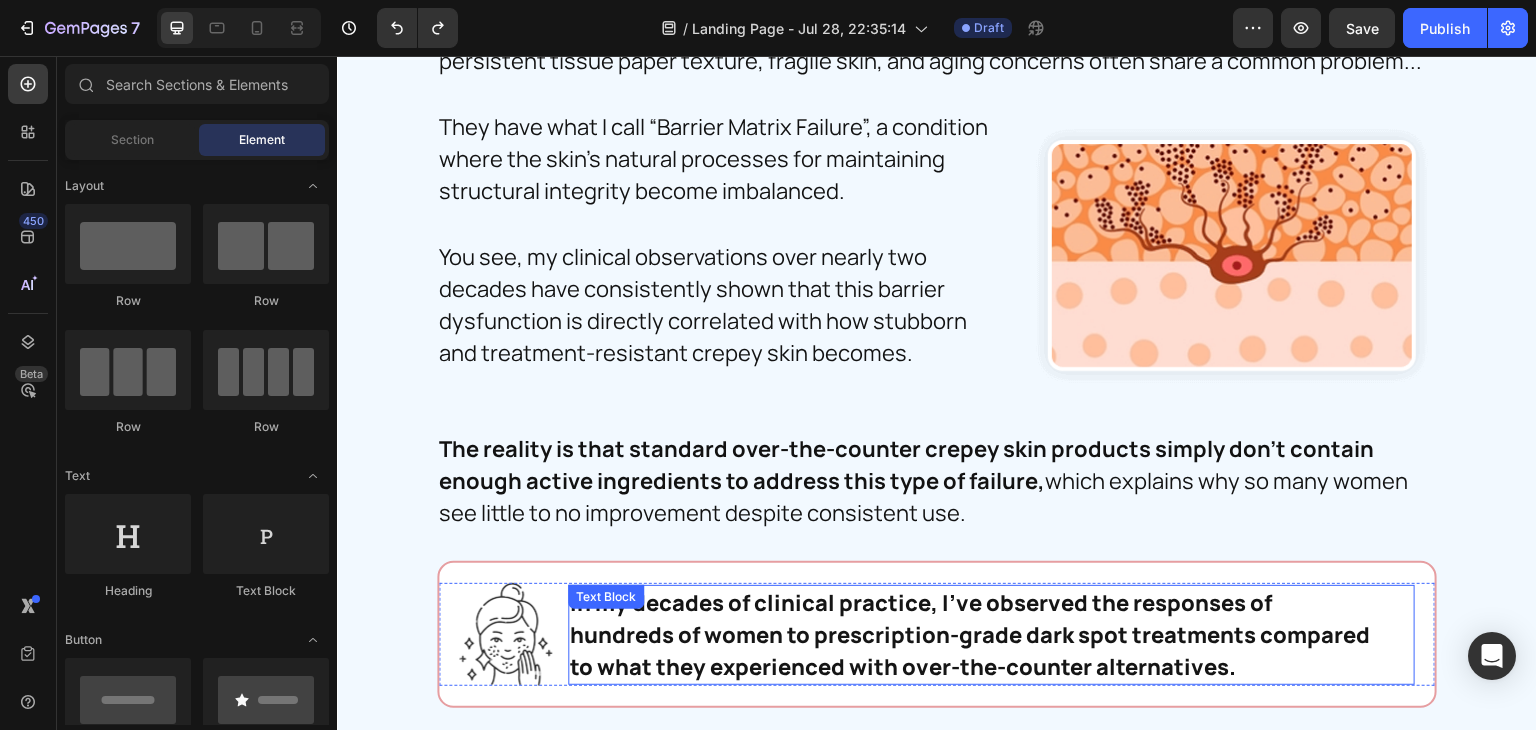 click on "In my decades of clinical practice, I've observed the responses of hundreds of women to prescription-grade dark spot treatments compared to what they experienced with over-the-counter alternatives." at bounding box center (974, 635) 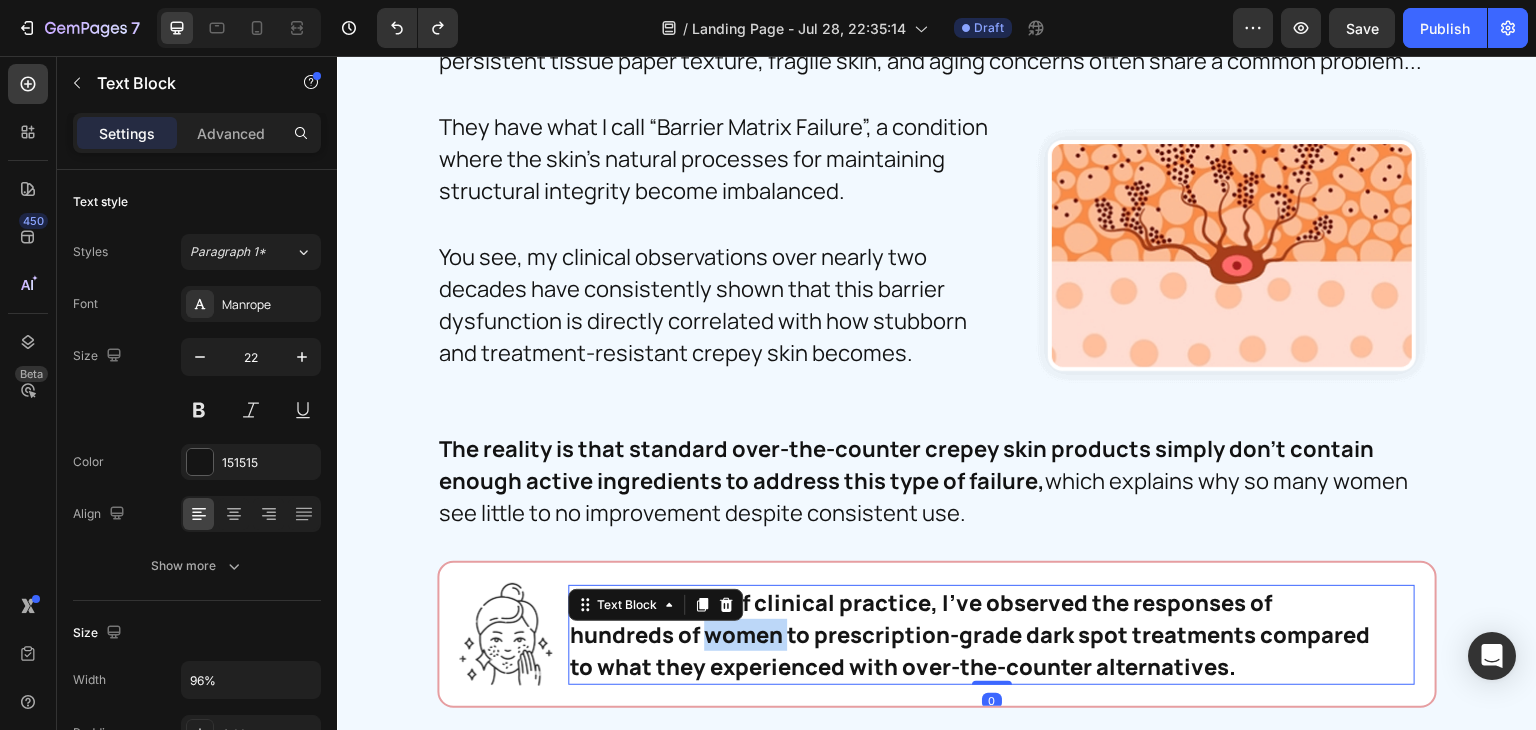 click on "In my decades of clinical practice, I've observed the responses of hundreds of women to prescription-grade dark spot treatments compared to what they experienced with over-the-counter alternatives." at bounding box center [974, 635] 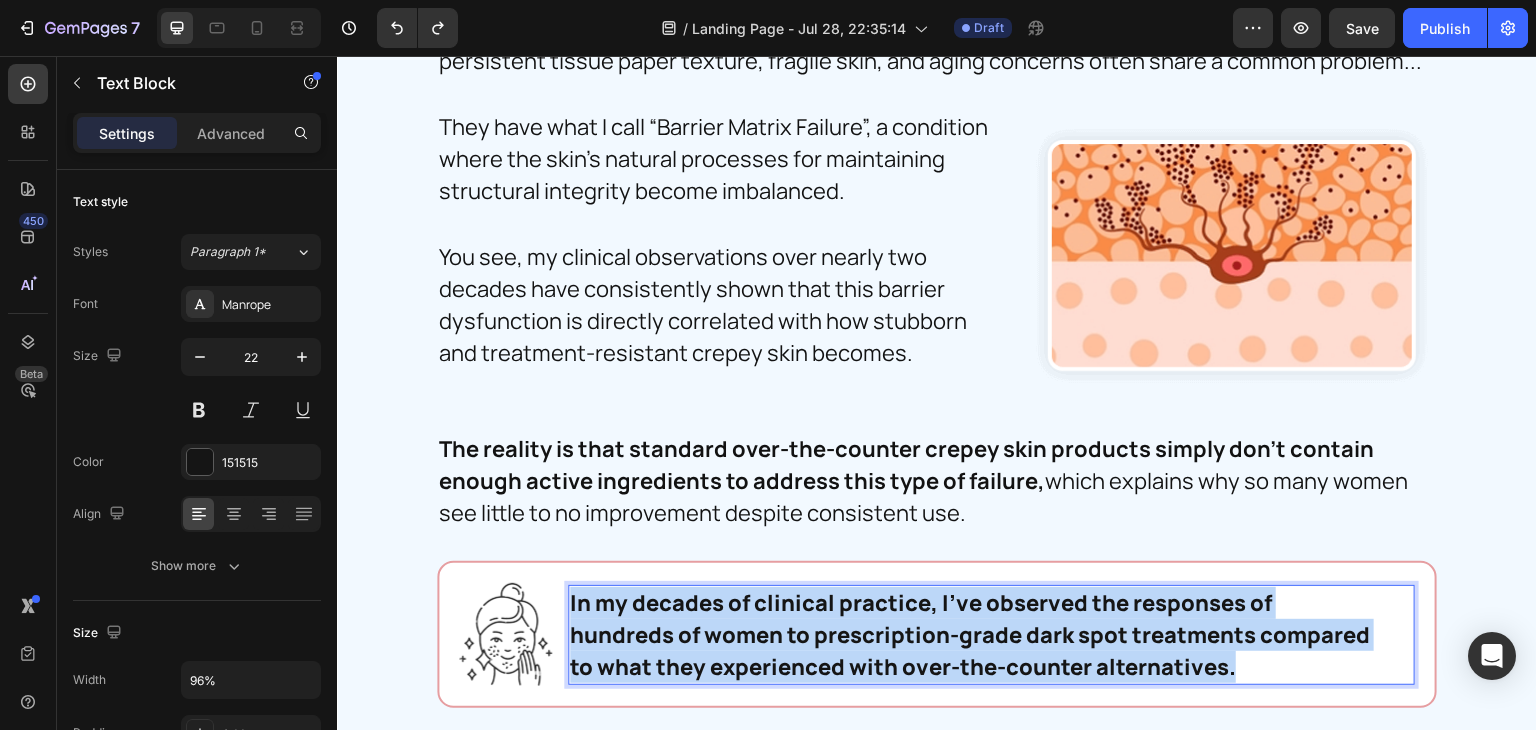 click on "In my decades of clinical practice, I've observed the responses of hundreds of women to prescription-grade dark spot treatments compared to what they experienced with over-the-counter alternatives." at bounding box center [974, 635] 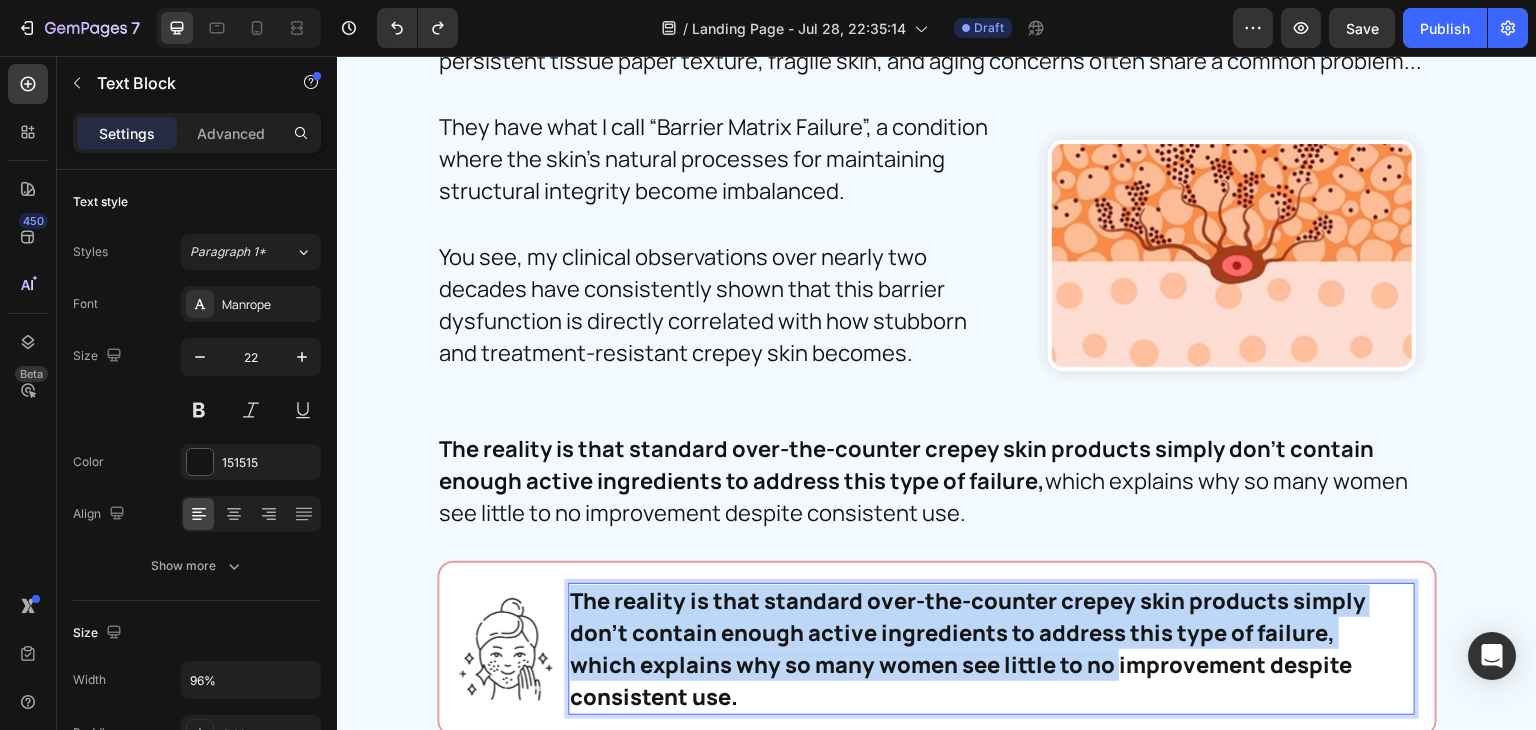 scroll, scrollTop: 8783, scrollLeft: 0, axis: vertical 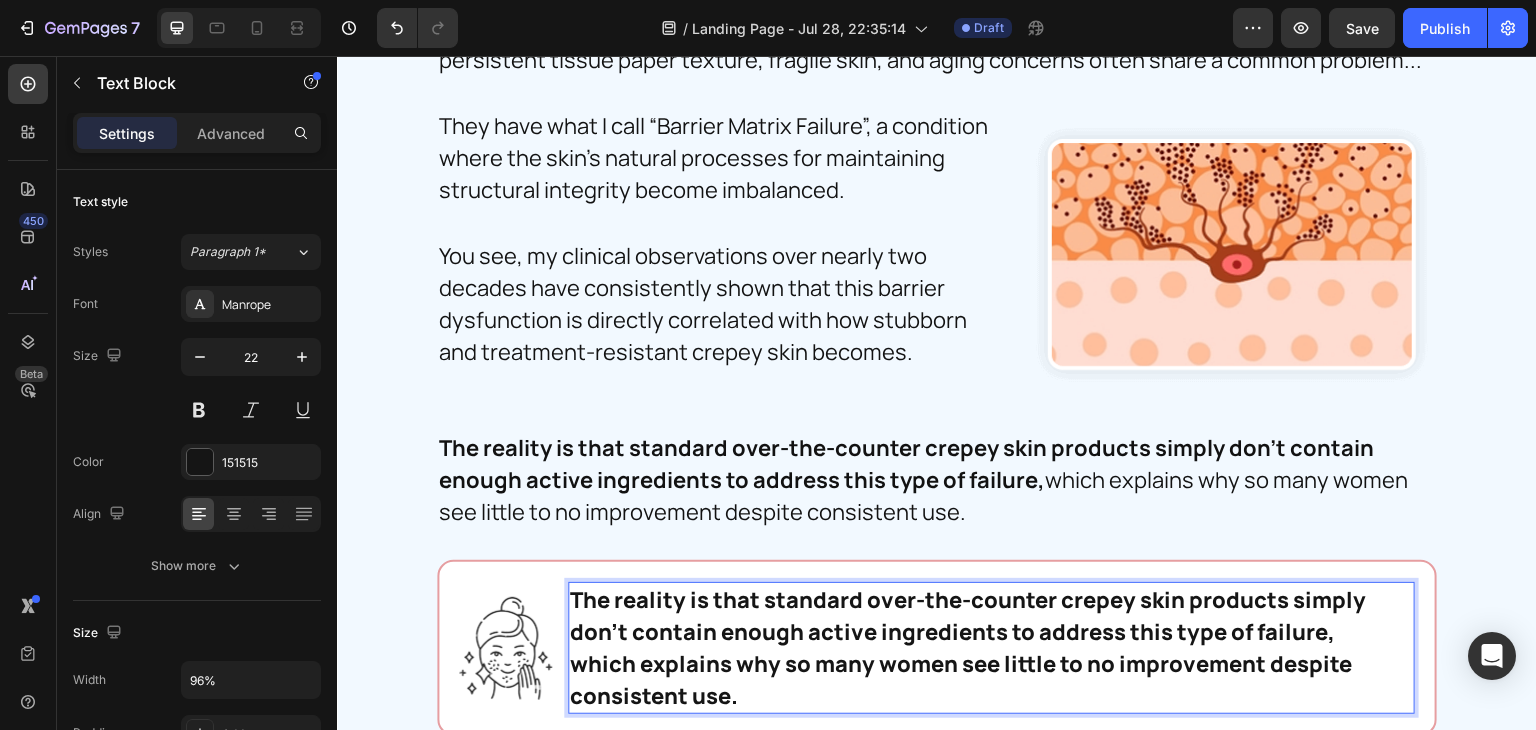 click on "The reality is that standard over-the-counter crepey skin products simply don’t contain enough active ingredients to address this type of failure, which explains why so many women see little to no improvement despite consistent use." at bounding box center (974, 648) 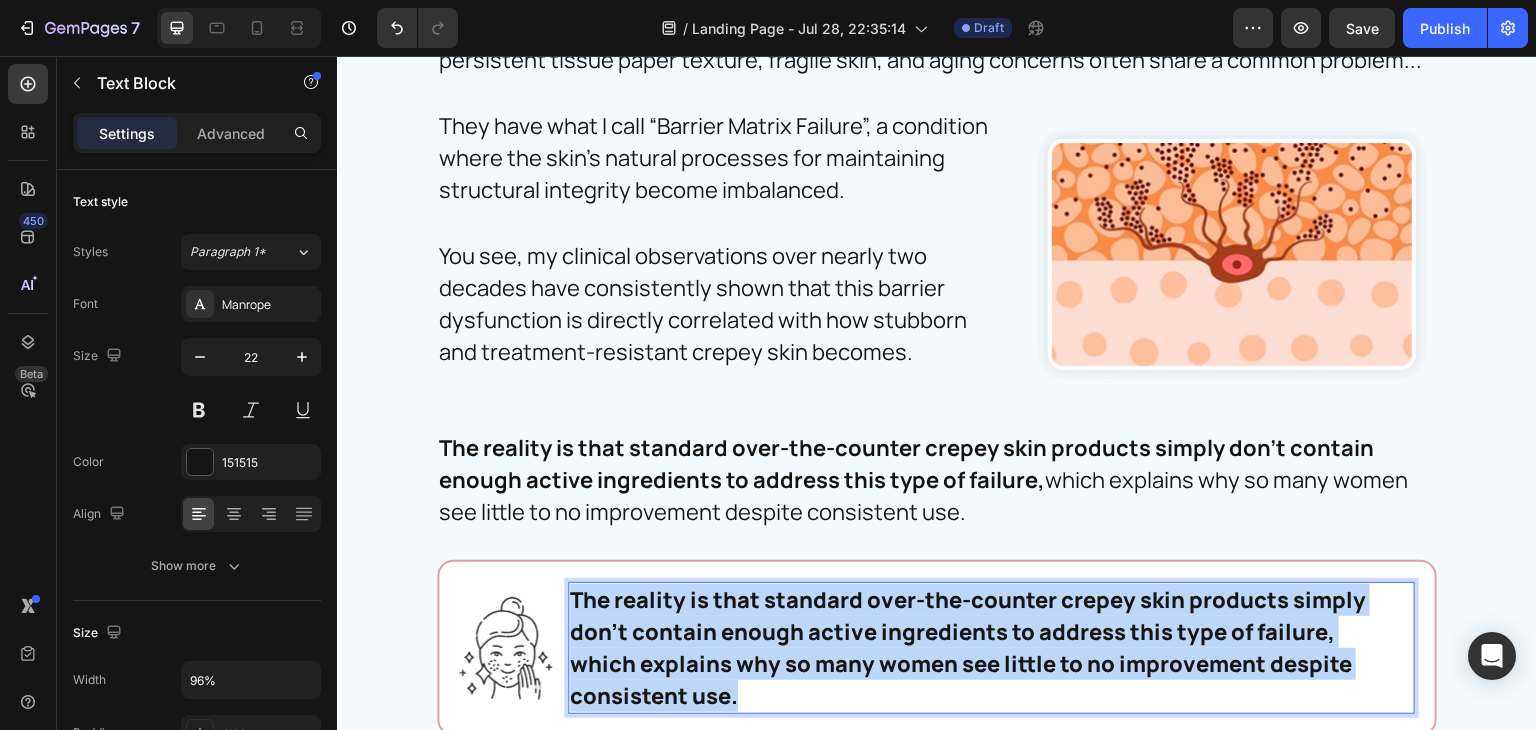 click on "The reality is that standard over-the-counter crepey skin products simply don’t contain enough active ingredients to address this type of failure, which explains why so many women see little to no improvement despite consistent use." at bounding box center (974, 648) 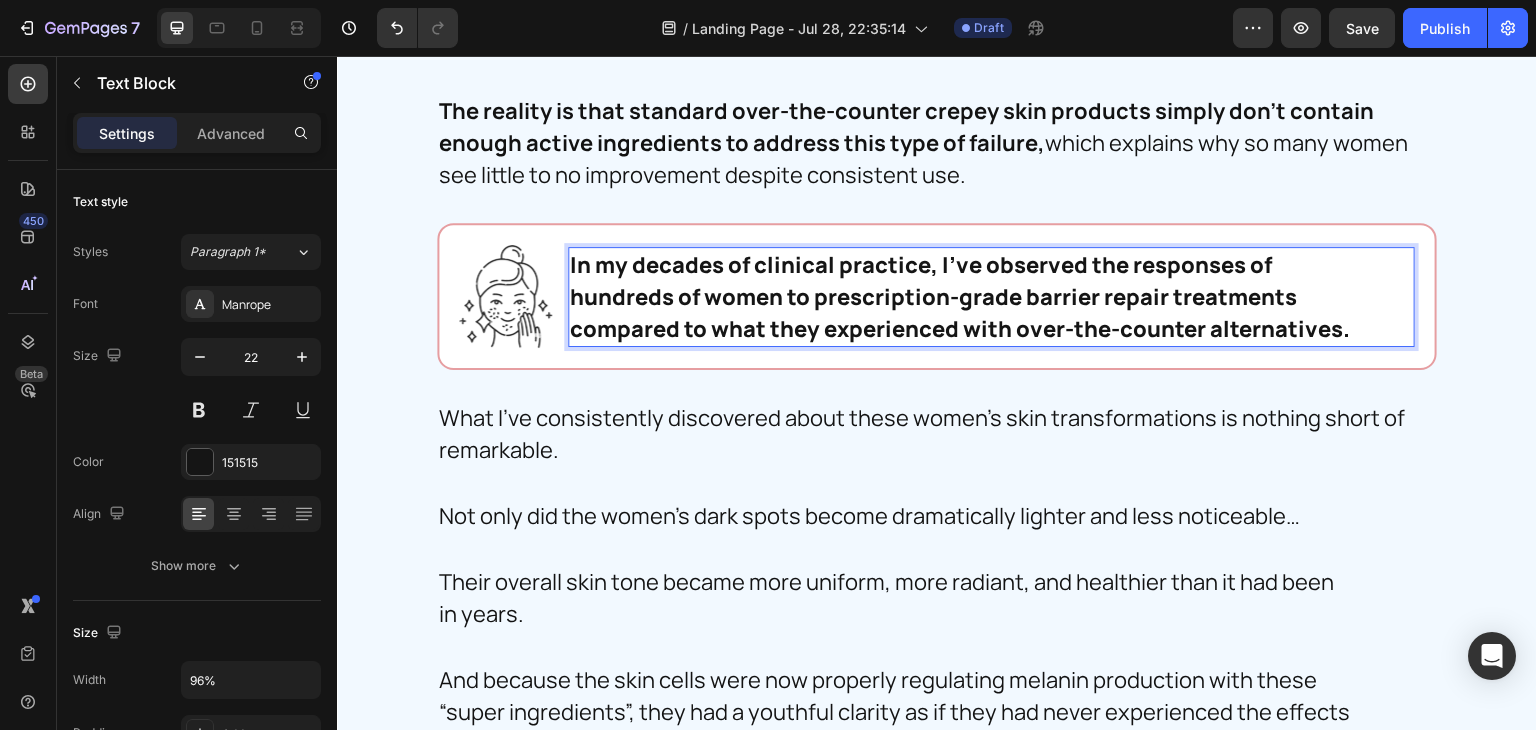 scroll, scrollTop: 9125, scrollLeft: 0, axis: vertical 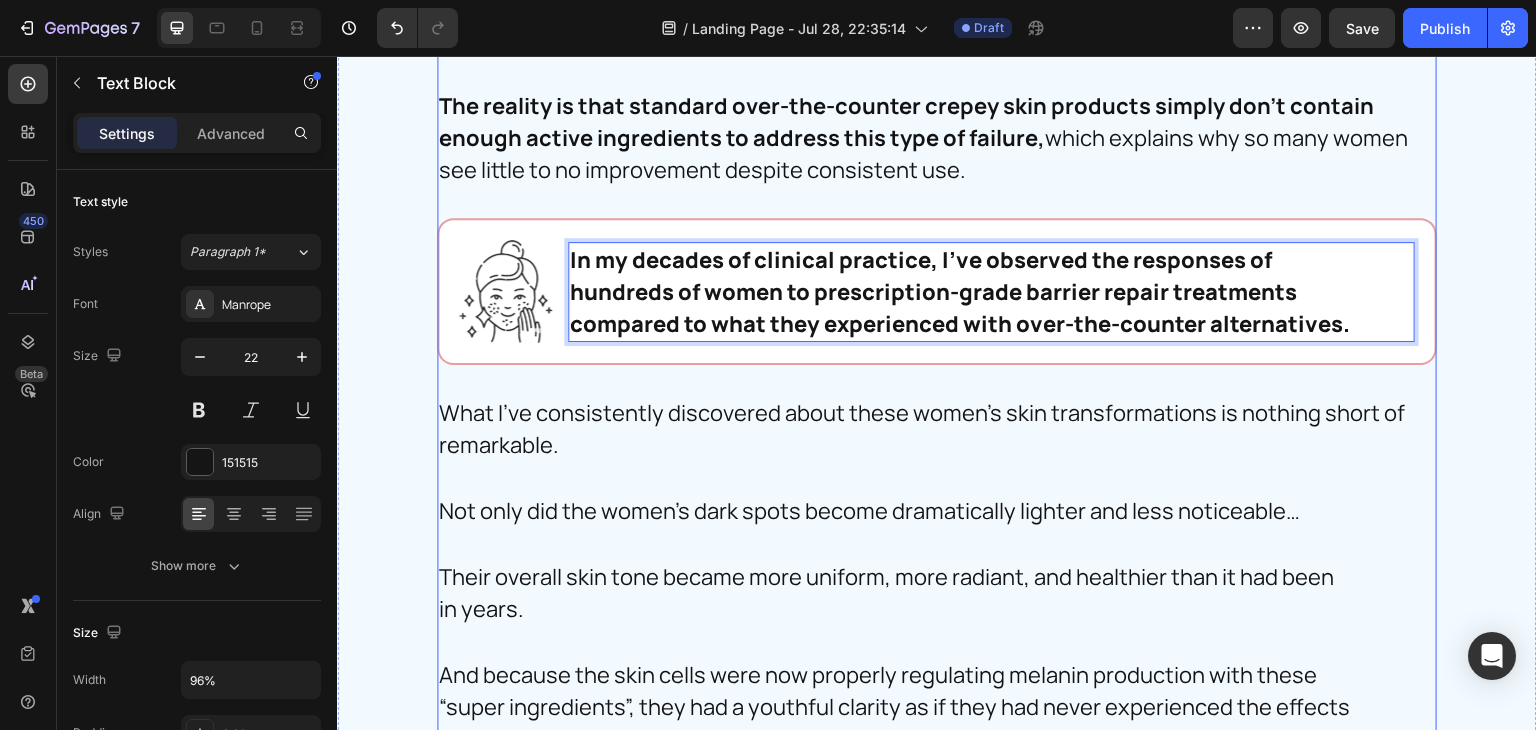 click on "⁠⁠⁠⁠⁠⁠⁠ That’s Why I’ve Observed Something Extraordinary In My Practice About What I Call “Barrier Matrix Failure” Heading That's Why I've Observed Something Extraordinary In My Practice About What I Call "Melanin Metabolism Failure” Heading Through years of treating patients with stubborn crepey skin, I’ve observed that women with persistent tissue paper texture, fragile skin, and aging concerns often share a common problem... Text Block They have what I call “Barrier Matrix Failure”, a condition where the skin’s natural processes for maintaining structural integrity become imbalanced. Text Block You see, my clinical observations over nearly two decades have consistently shown that this barrier dysfunction is directly correlated with how stubborn and treatment-resistant crepey skin becomes. Text Block Image Row Text Block The reality is that standard over-the-counter crepey skin products simply don’t contain enough active ingredients to address this type of failure, Image" at bounding box center [937, 289] 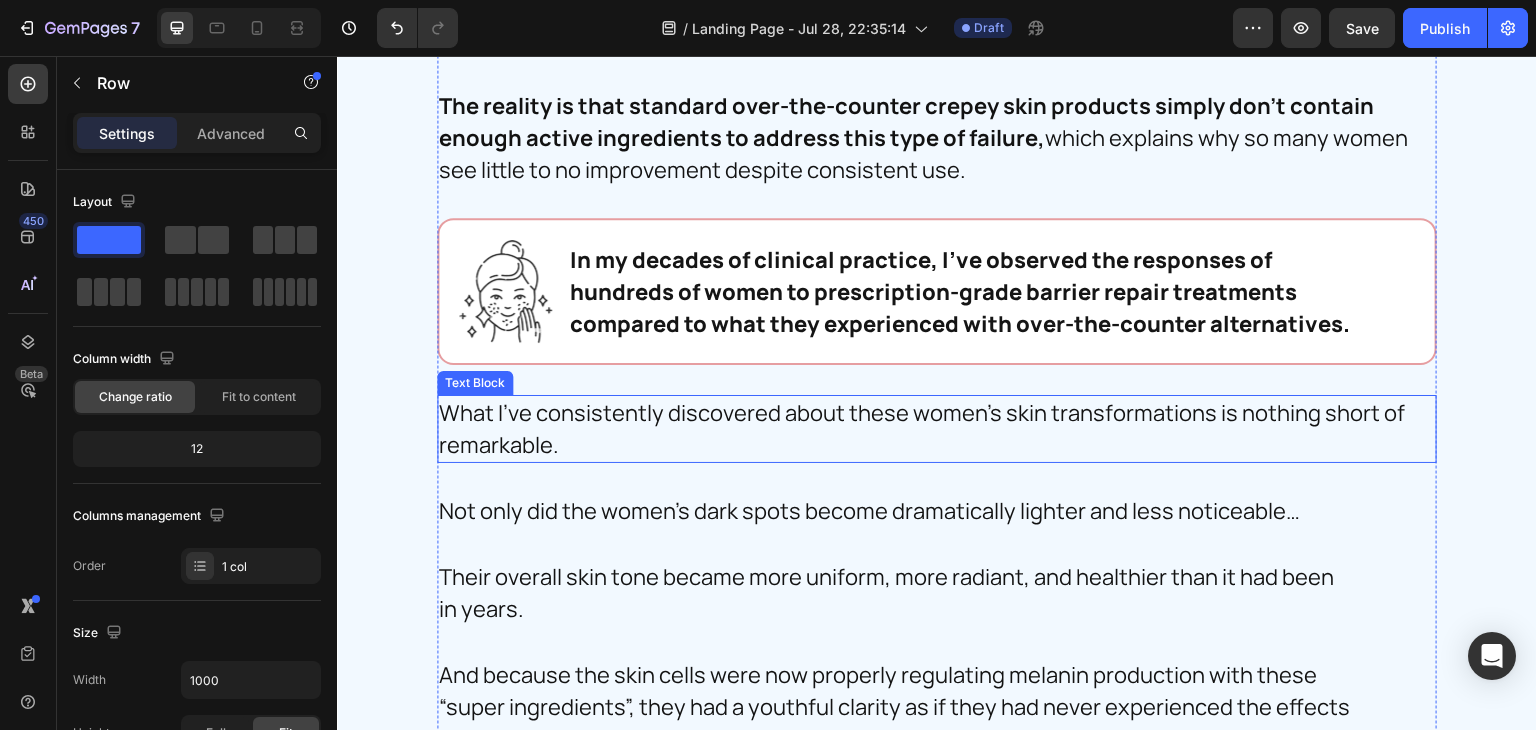 click on "What I've consistently discovered about these women's skin transformations is nothing short of remarkable." at bounding box center (932, 429) 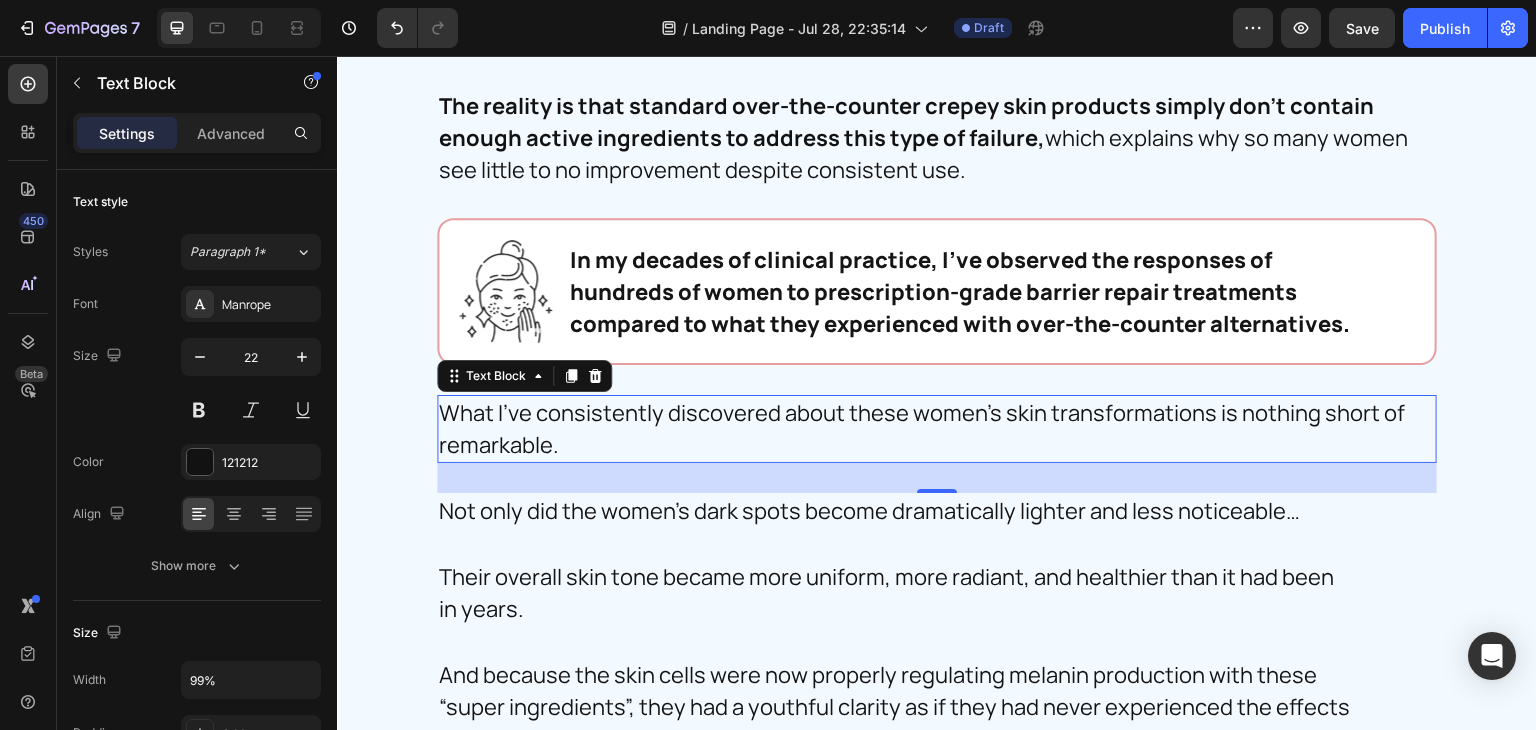 click on "What I've consistently discovered about these women's skin transformations is nothing short of remarkable." at bounding box center (932, 429) 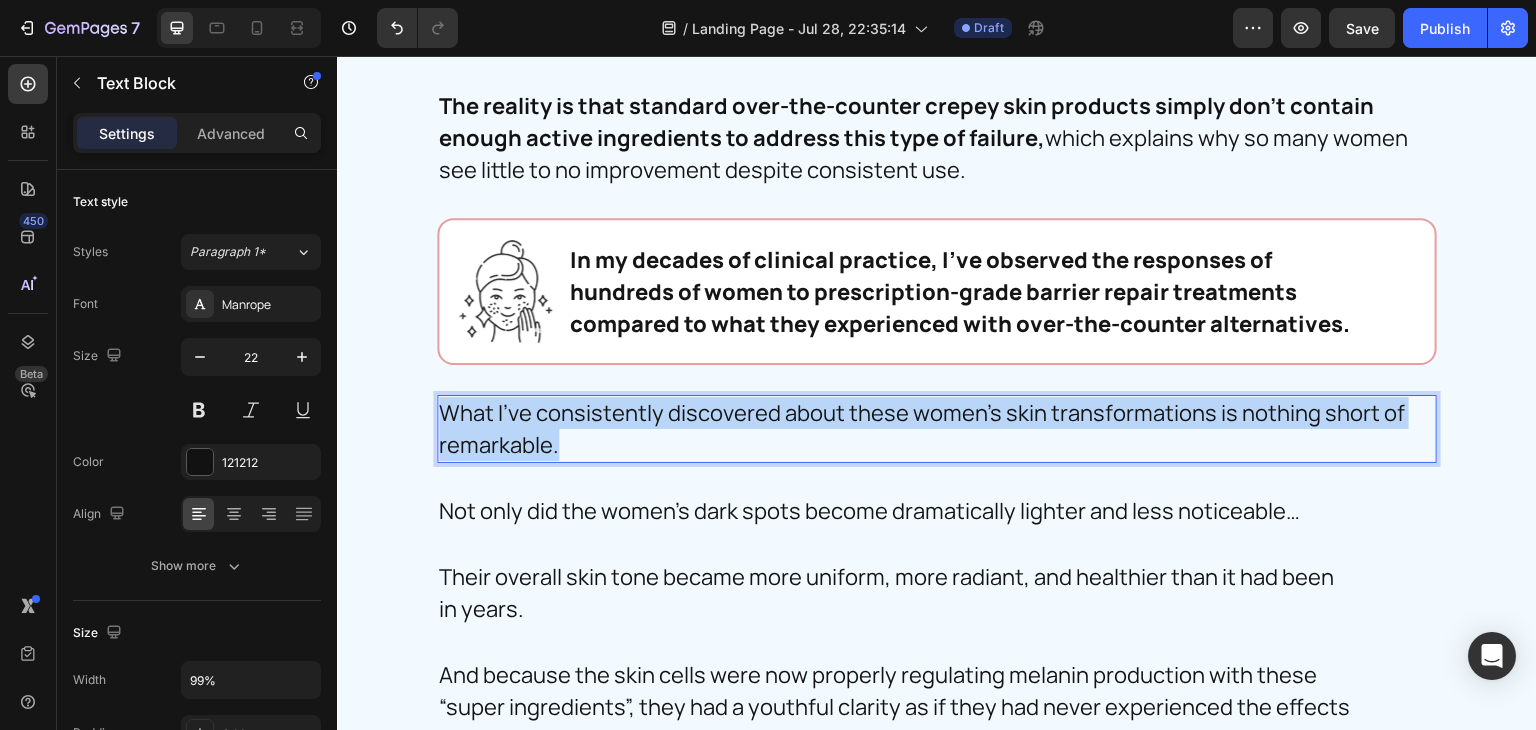 click on "What I've consistently discovered about these women's skin transformations is nothing short of remarkable." at bounding box center (932, 429) 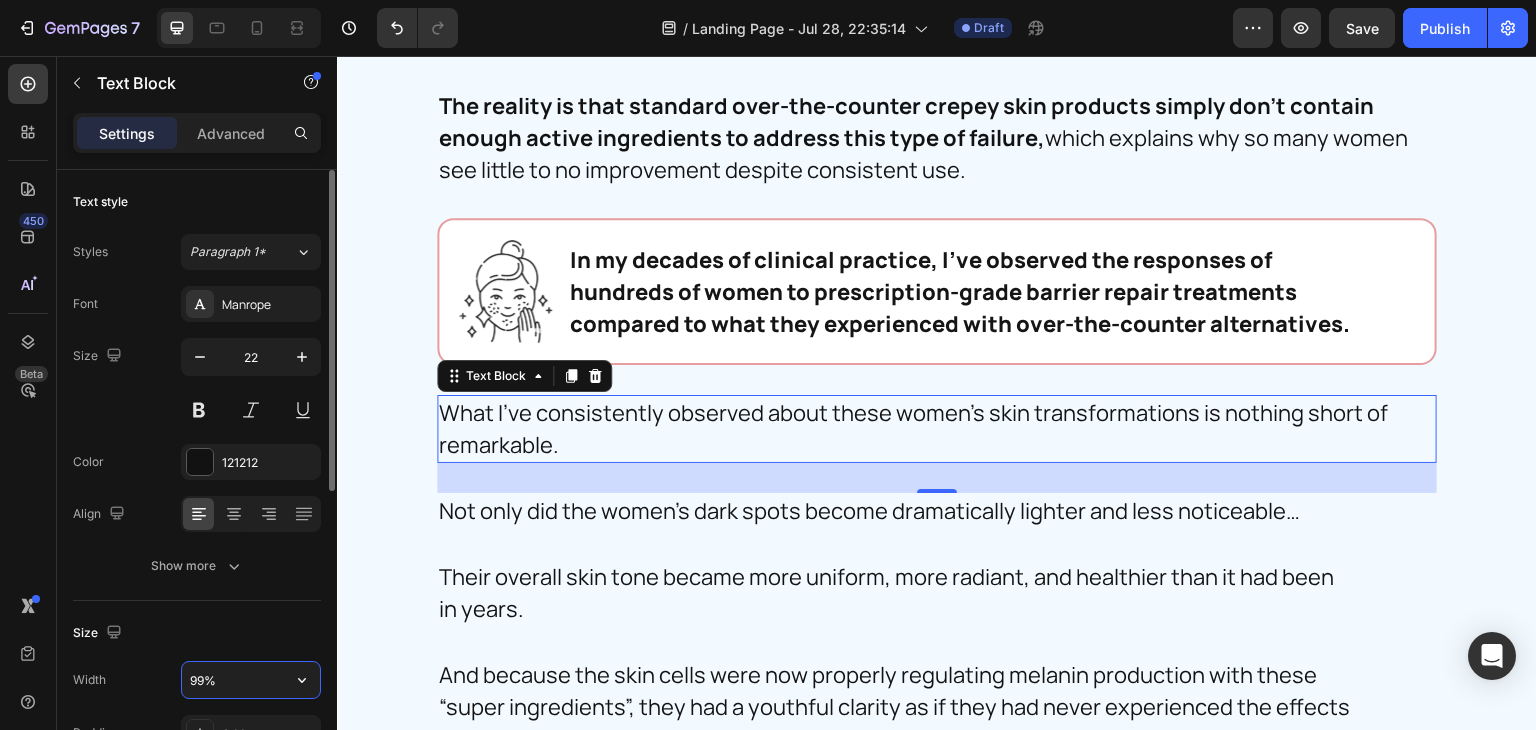 click on "99%" at bounding box center (251, 680) 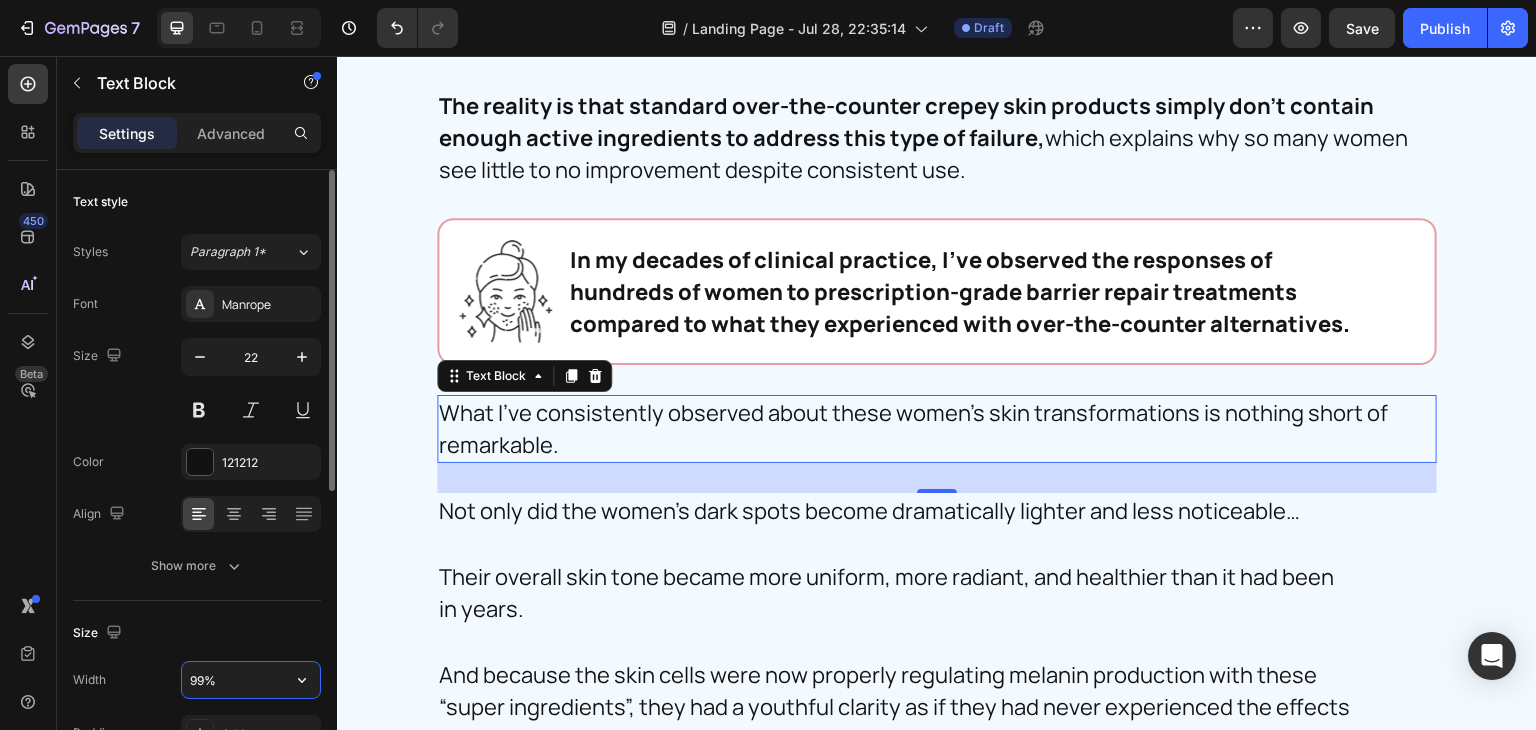 type on "100%" 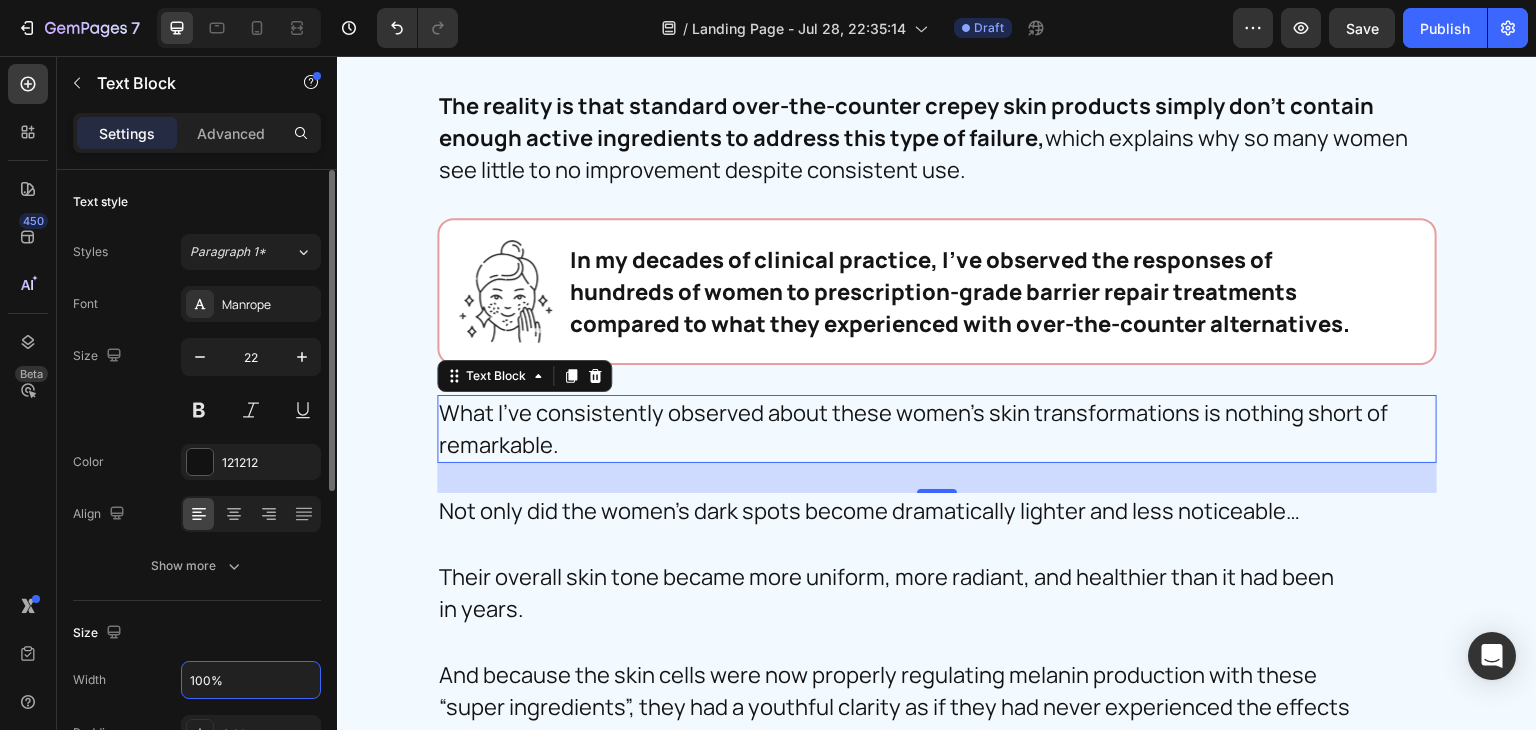 click on "Size Width 100% Padding Add..." 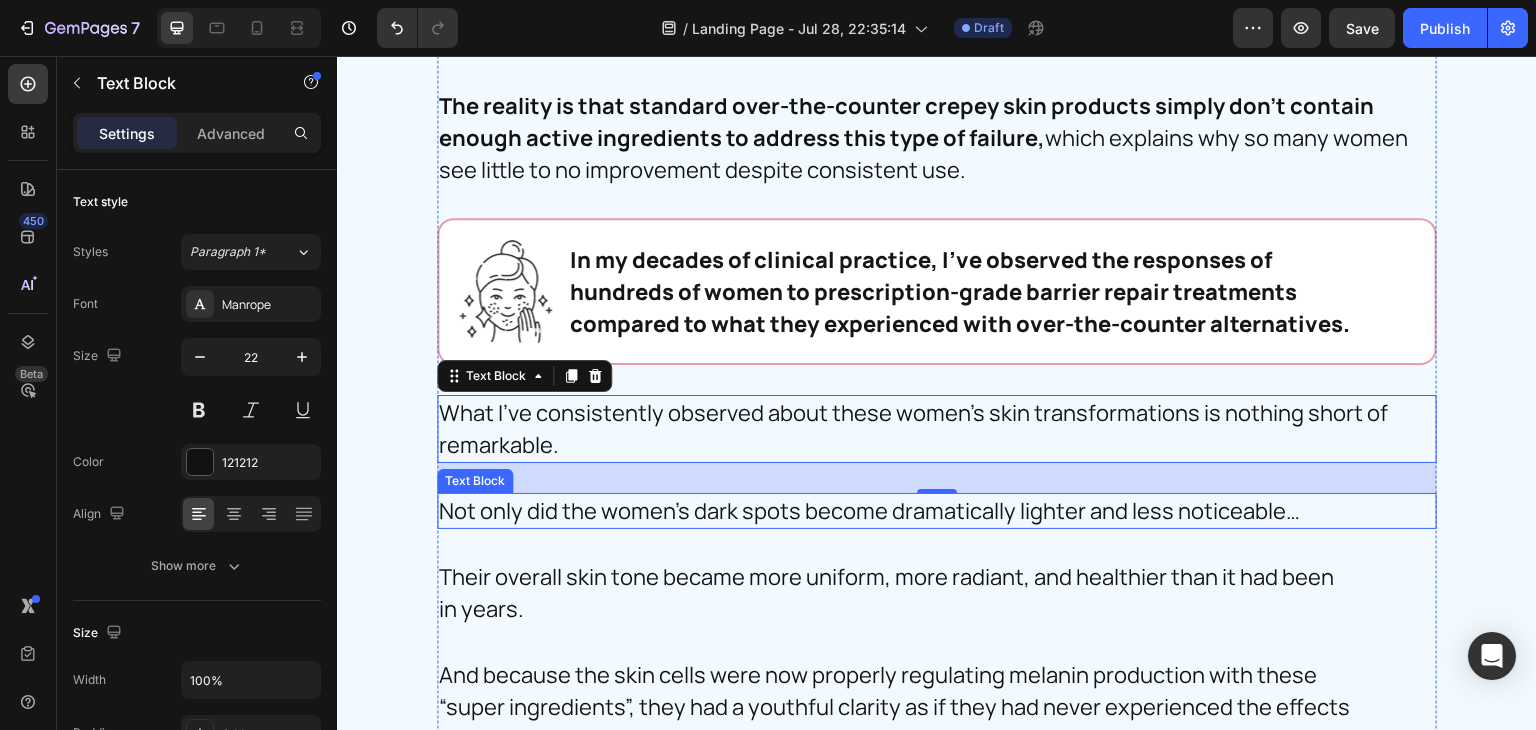 click on "Not only did the women's dark spots become dramatically lighter and less noticeable…" at bounding box center [932, 511] 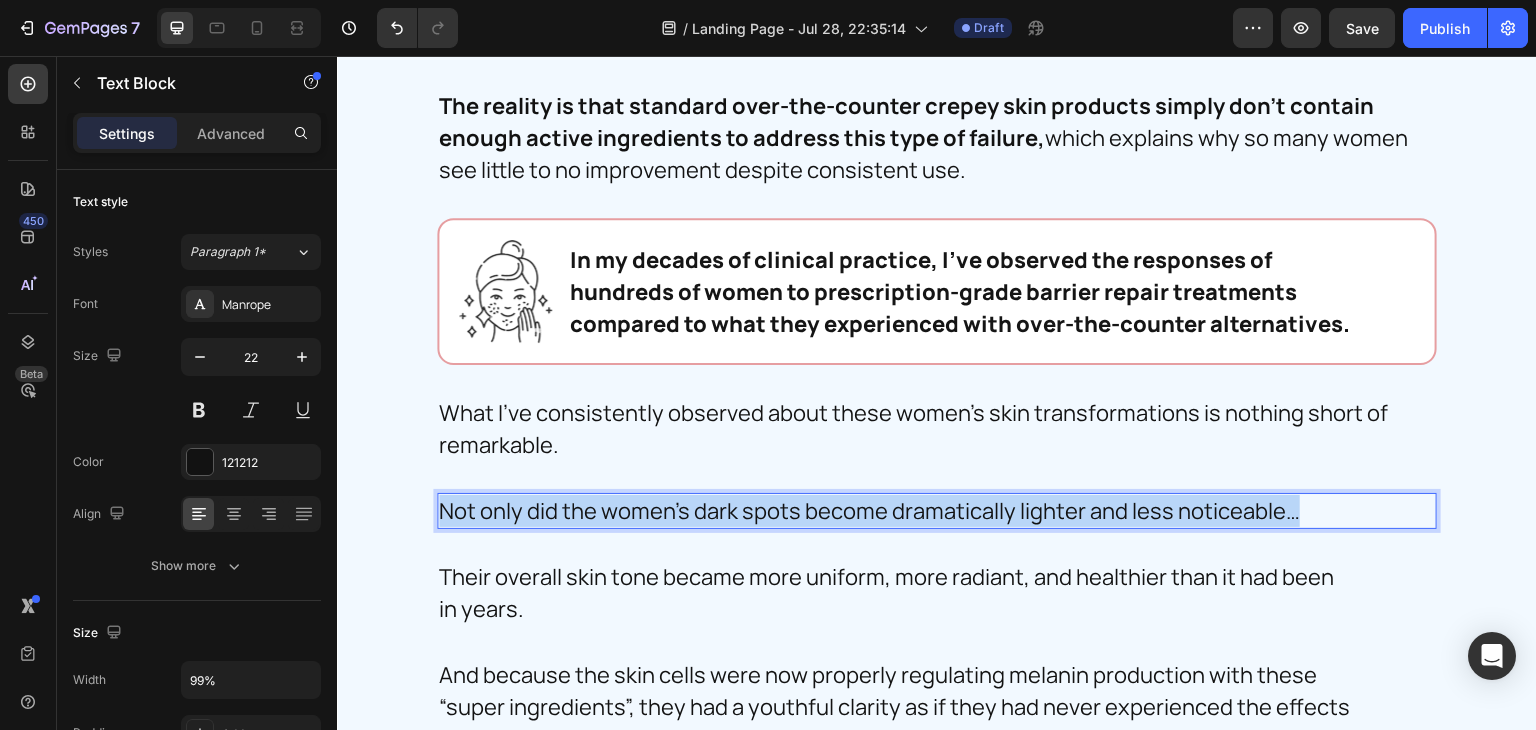 click on "Not only did the women's dark spots become dramatically lighter and less noticeable…" at bounding box center [932, 511] 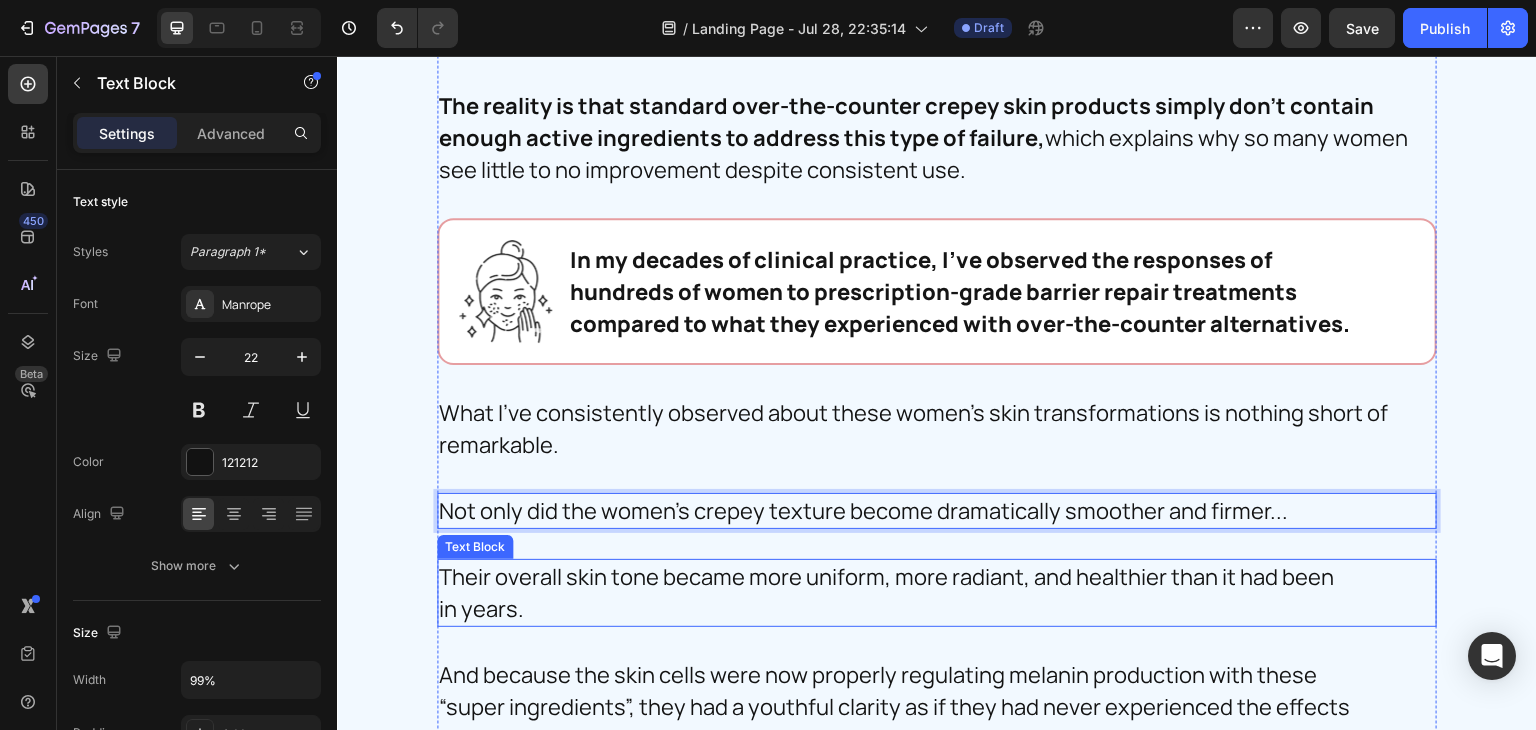 click on "Their overall skin tone became more uniform, more radiant, and healthier than it had been in years." at bounding box center (897, 593) 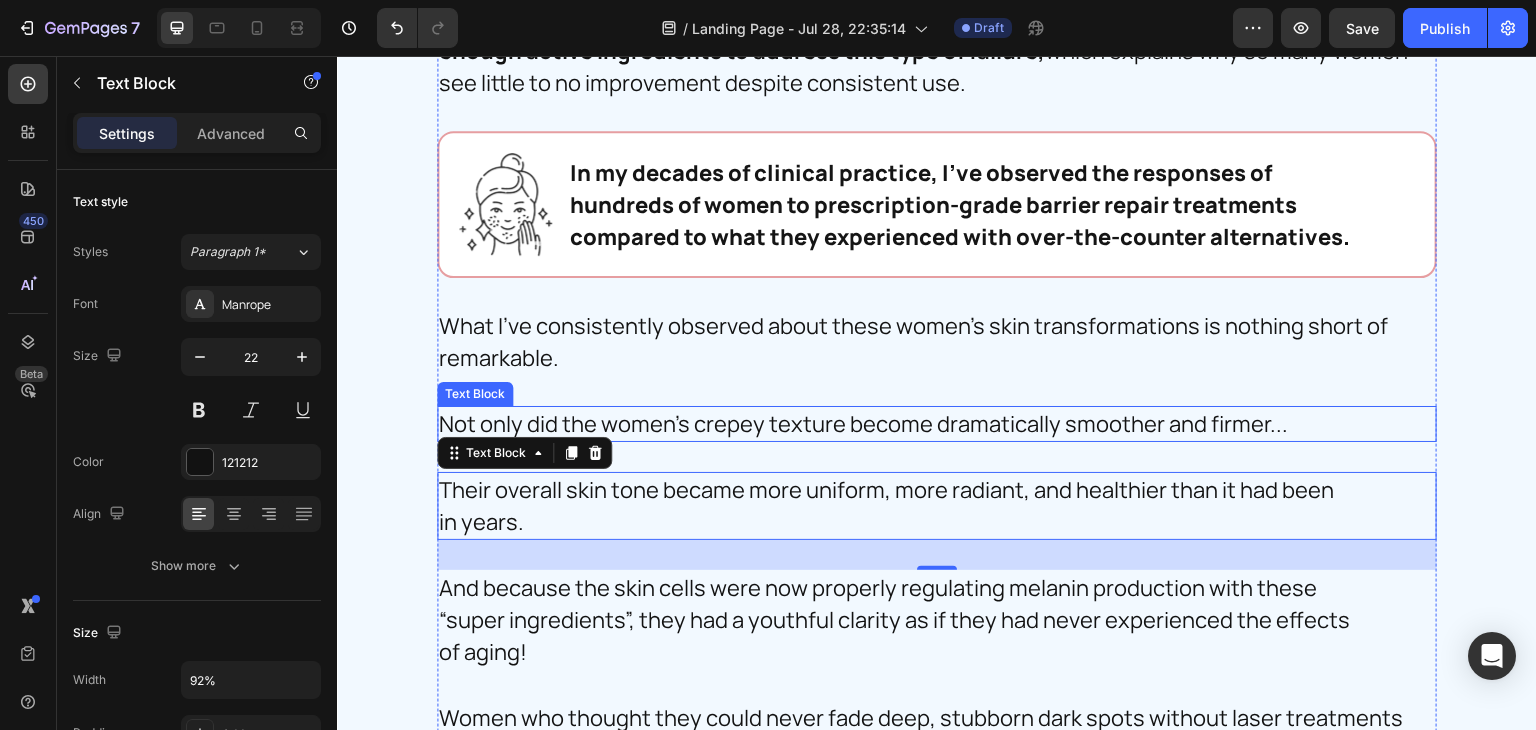 scroll, scrollTop: 9320, scrollLeft: 0, axis: vertical 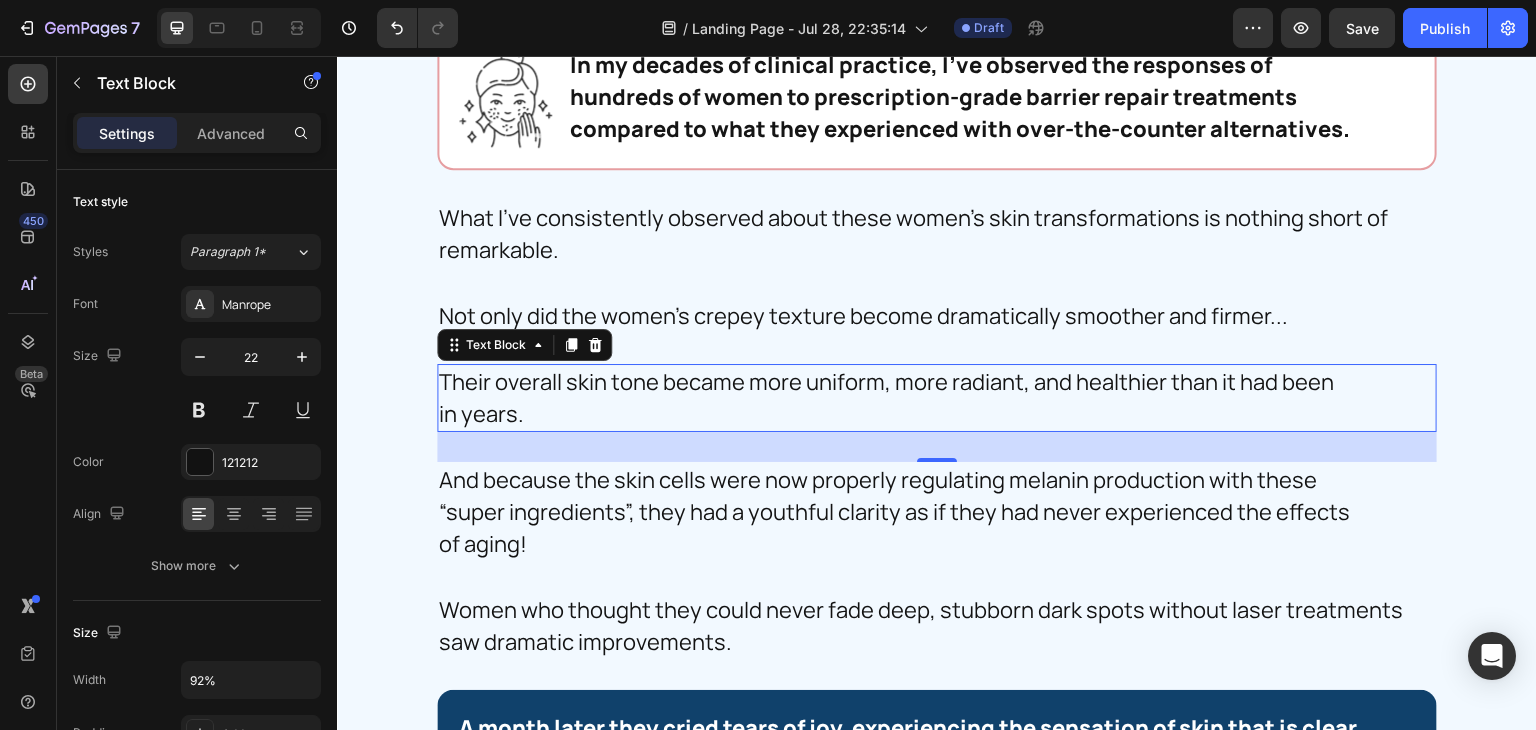 click on "Their overall skin tone became more uniform, more radiant, and healthier than it had been in years." at bounding box center [897, 398] 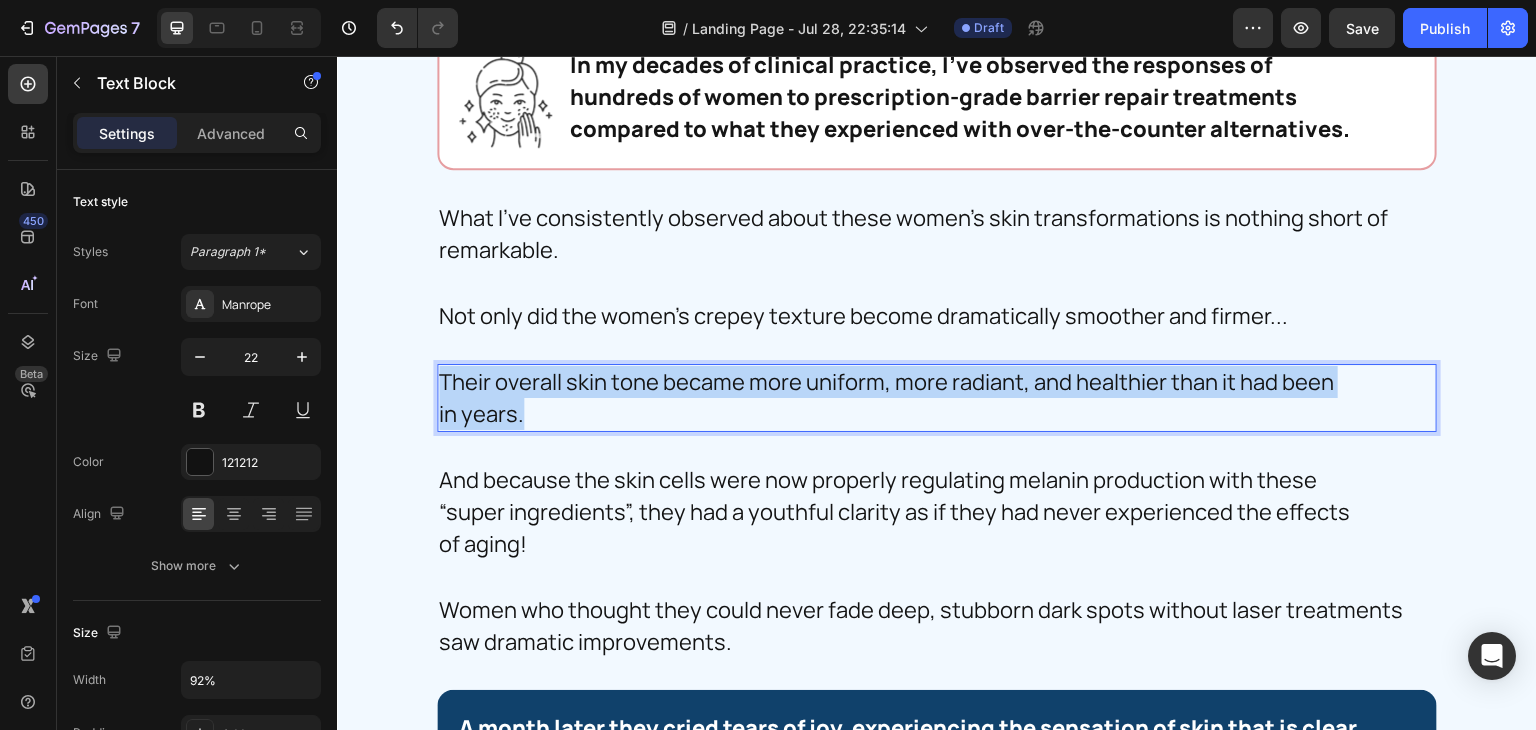 click on "Their overall skin tone became more uniform, more radiant, and healthier than it had been in years." at bounding box center (897, 398) 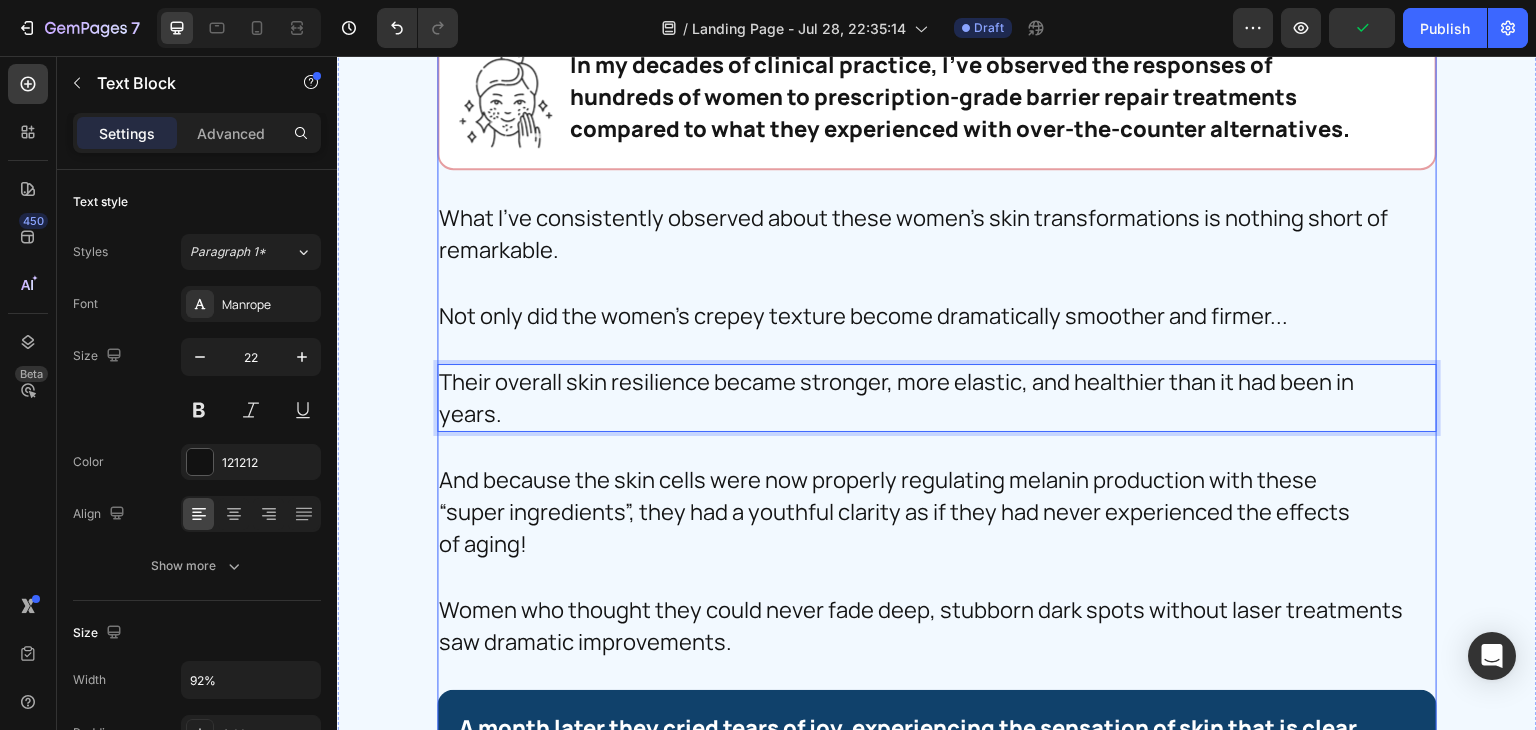 scroll, scrollTop: 9476, scrollLeft: 0, axis: vertical 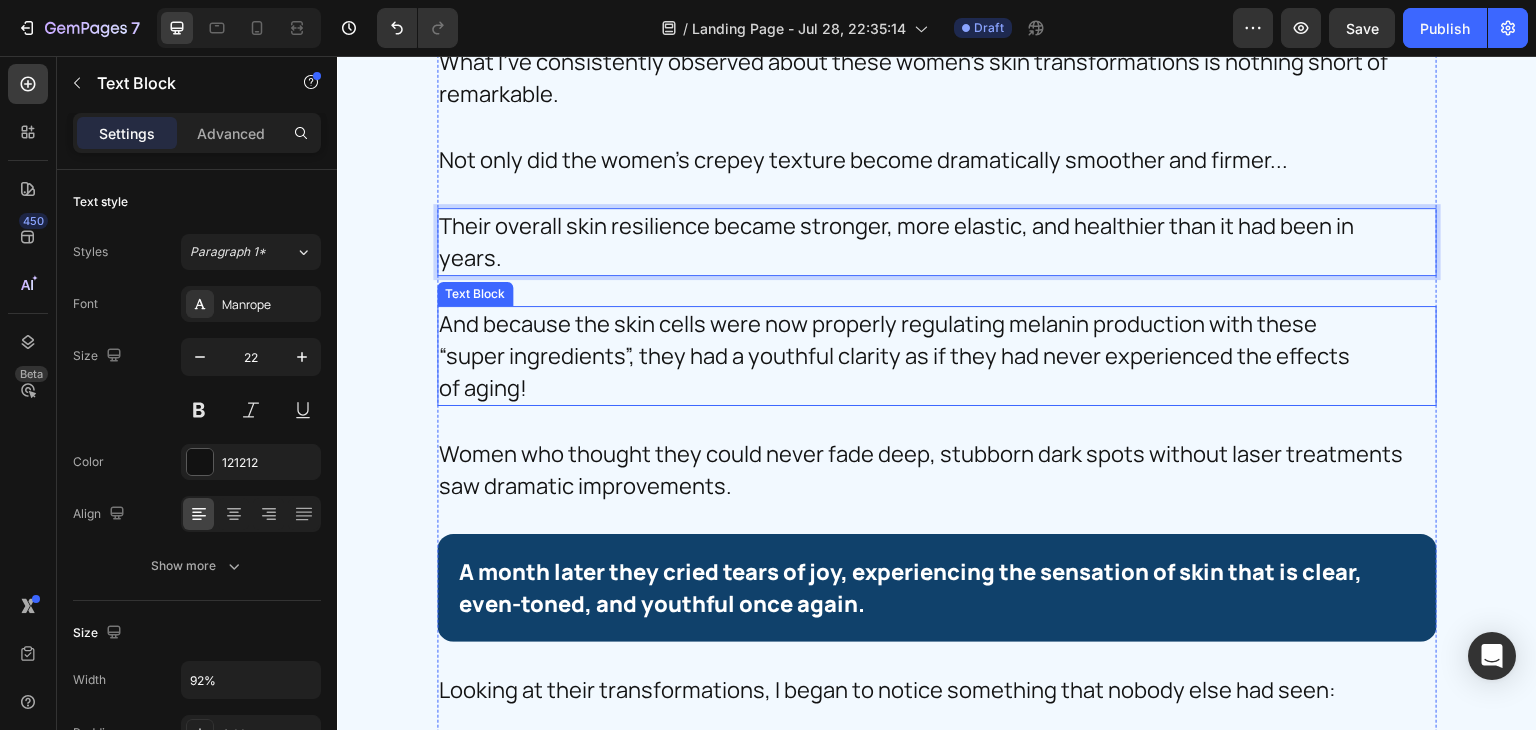 click on "And because the skin cells were now properly regulating melanin production with these “super ingredients”, they had a youthful clarity as if they had never experienced the effects of aging!" at bounding box center (897, 356) 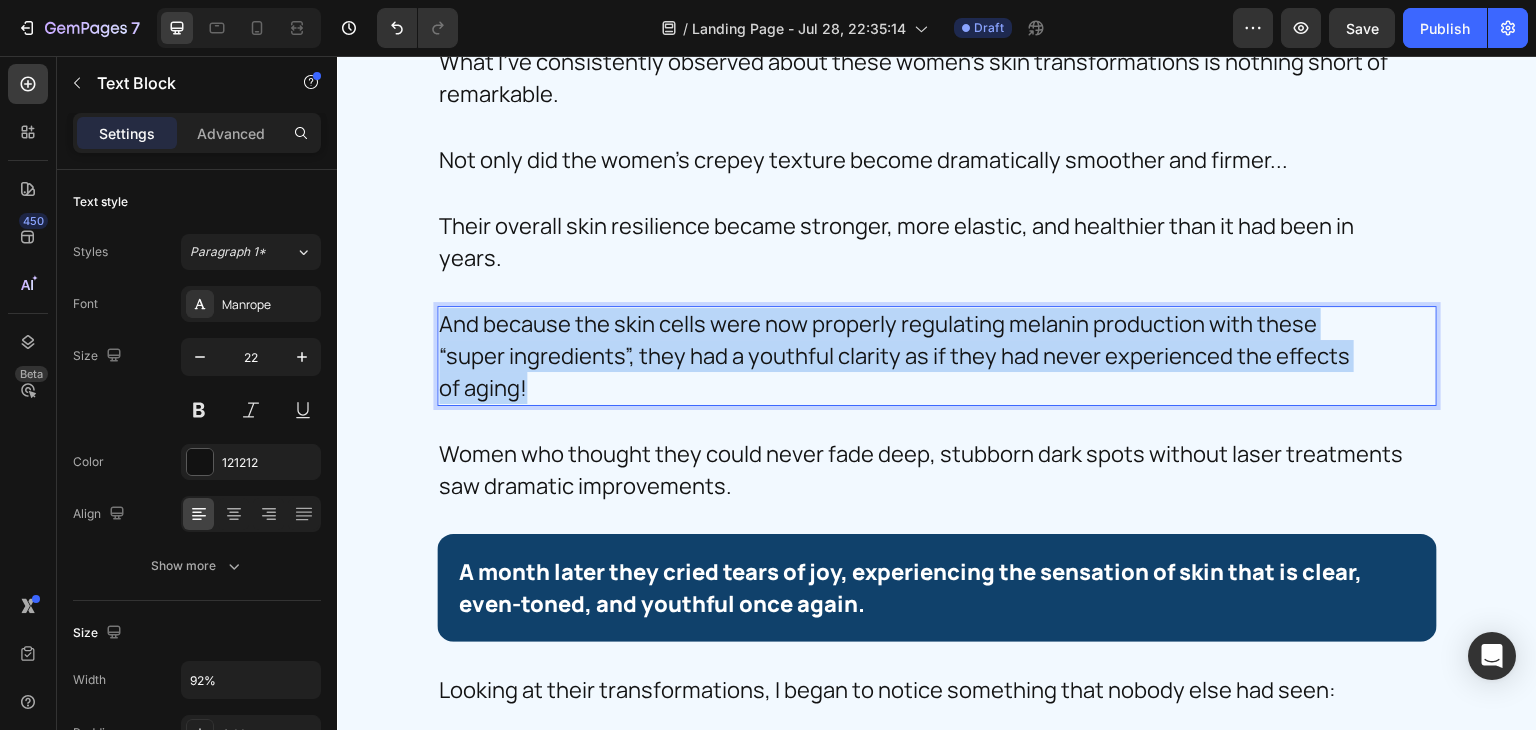 click on "And because the skin cells were now properly regulating melanin production with these “super ingredients”, they had a youthful clarity as if they had never experienced the effects of aging!" at bounding box center [897, 356] 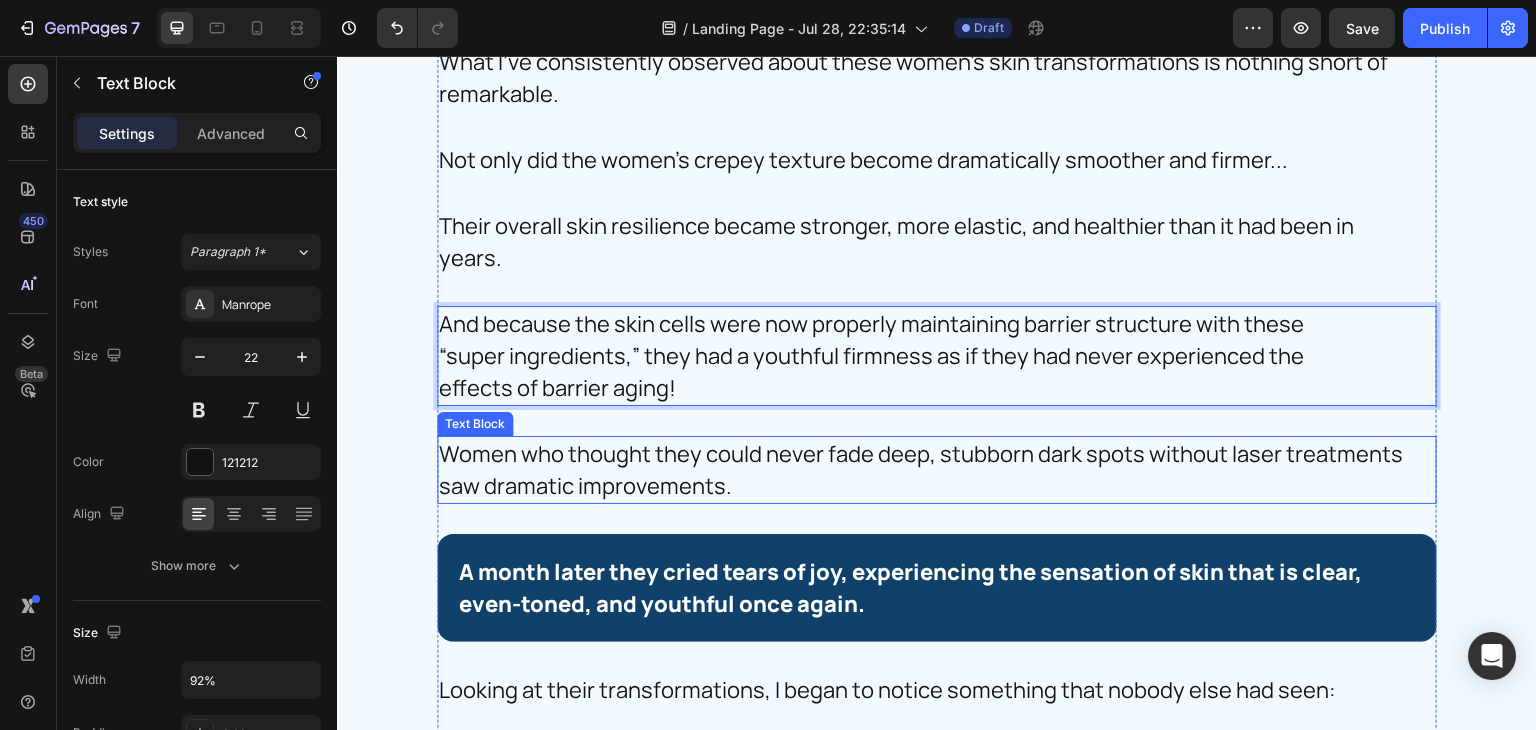 click on "Women who thought they could never fade deep, stubborn dark spots without laser treatments saw dramatic improvements." at bounding box center (937, 470) 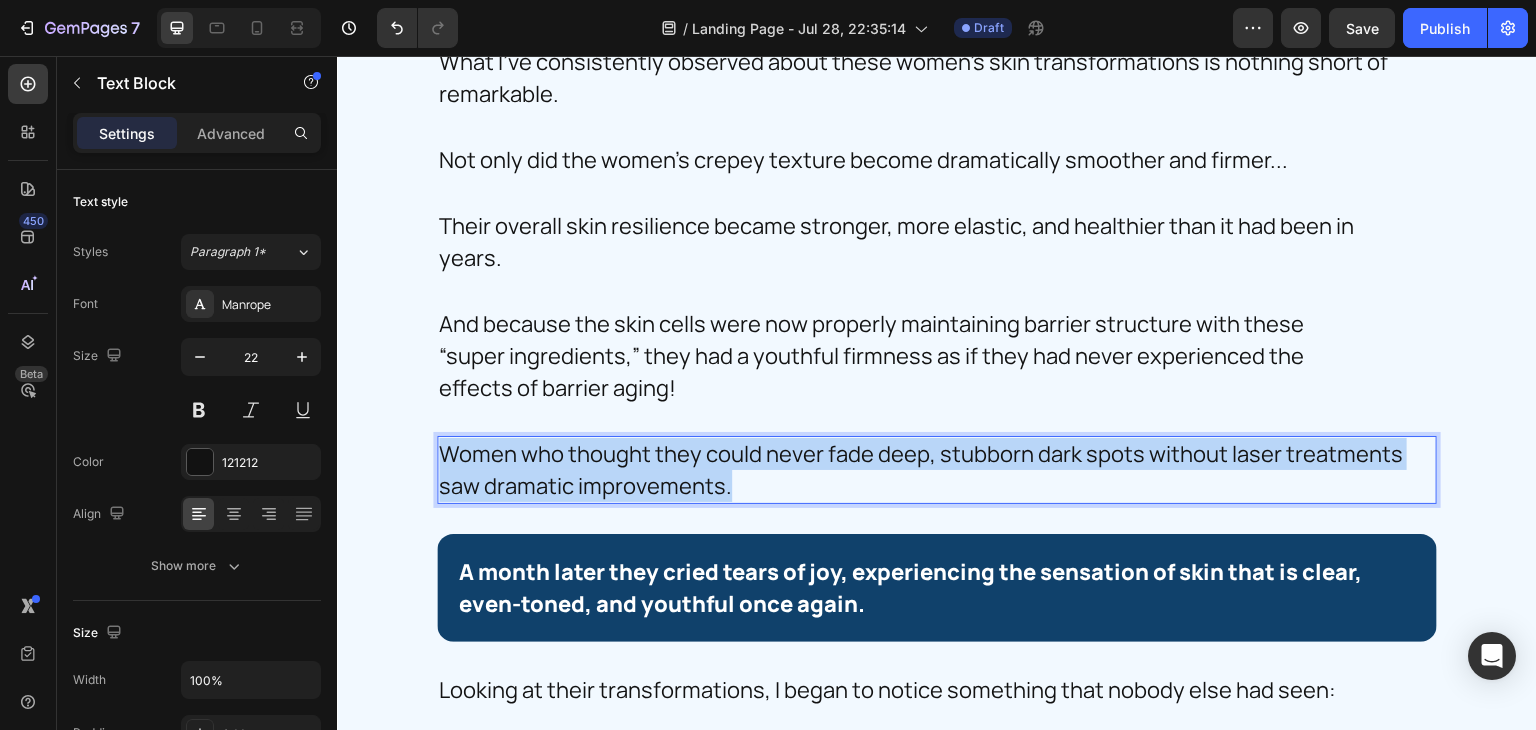 click on "Women who thought they could never fade deep, stubborn dark spots without laser treatments saw dramatic improvements." at bounding box center [937, 470] 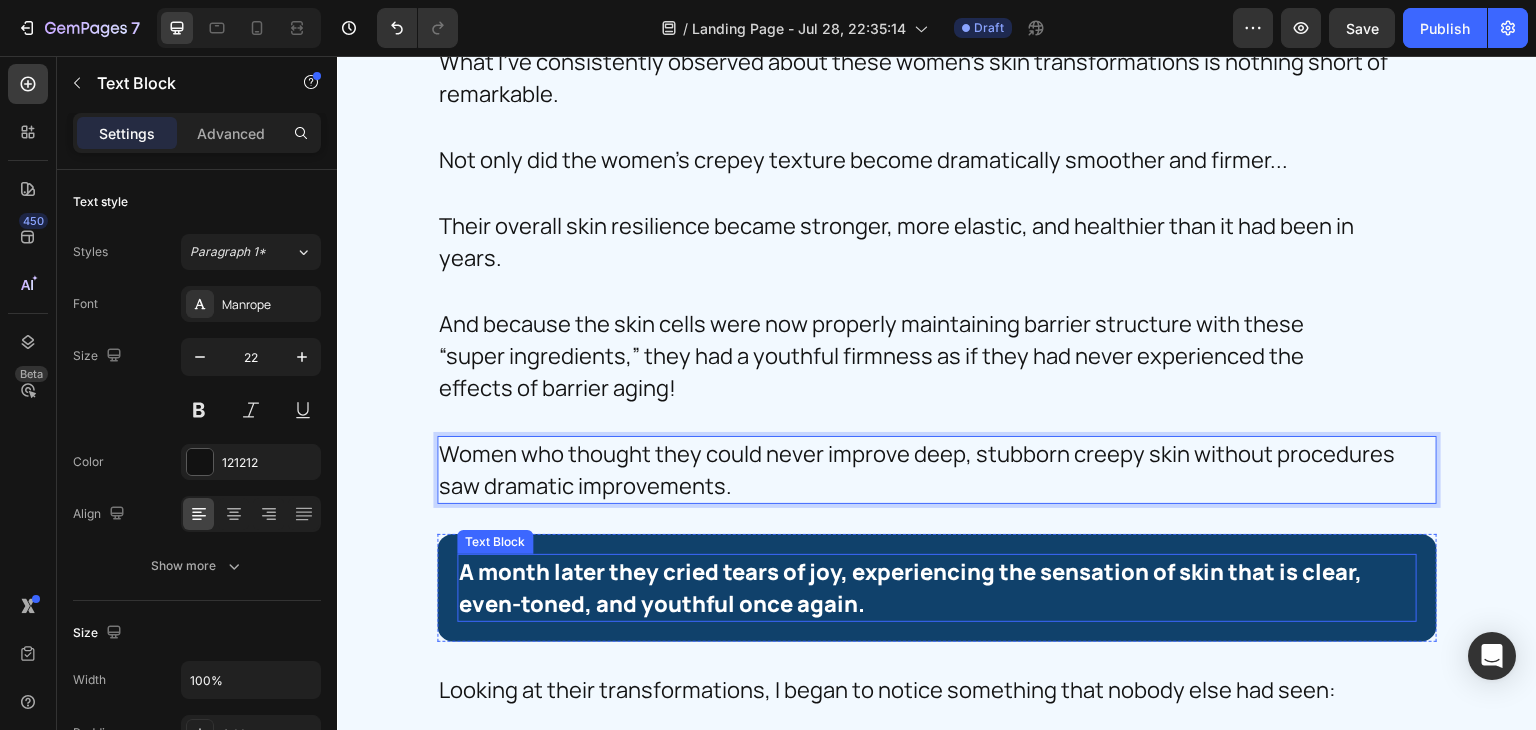 click on "A month later they cried tears of joy, experiencing the sensation of skin that is clear, even-toned, and youthful once again." at bounding box center [918, 588] 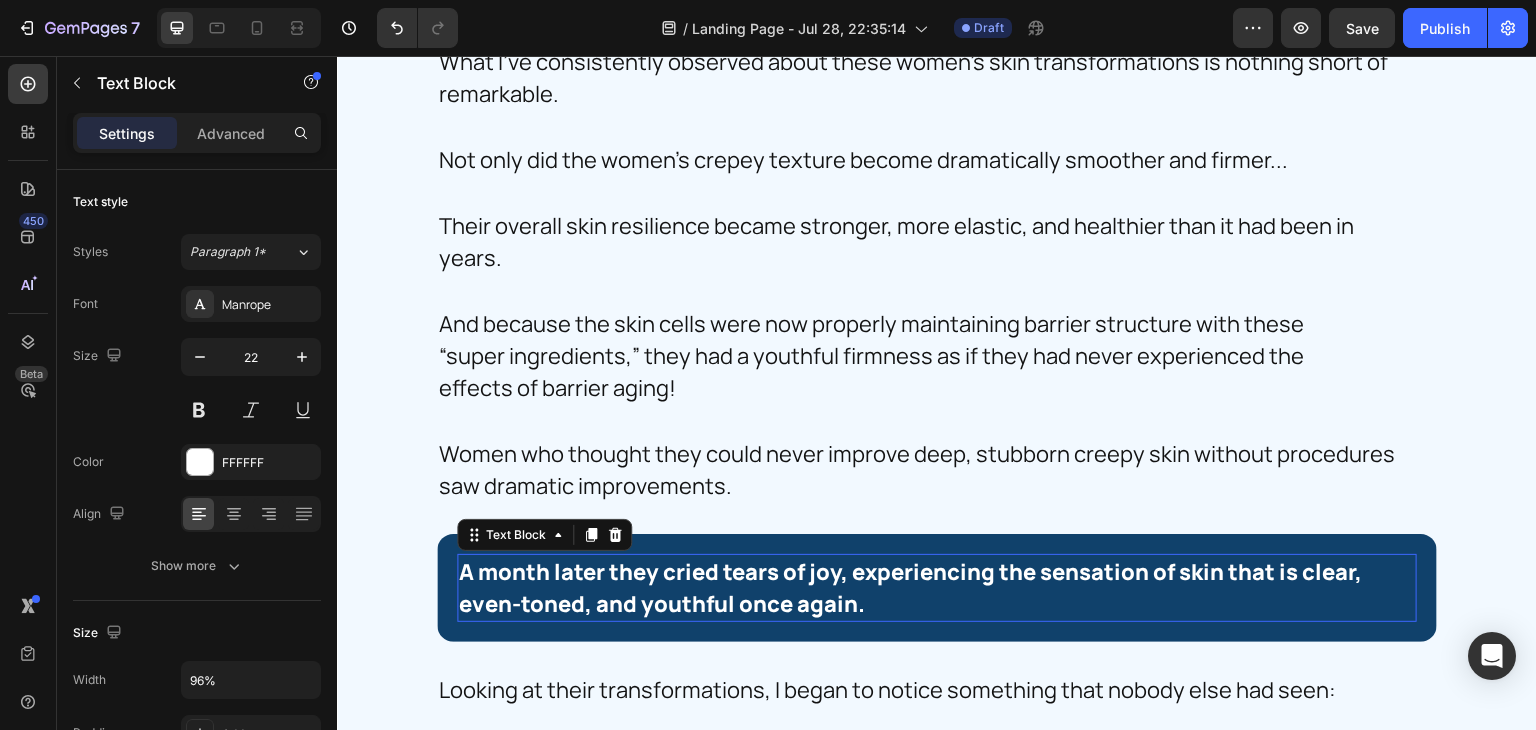 click on "A month later they cried tears of joy, experiencing the sensation of skin that is clear, even-toned, and youthful once again." at bounding box center [918, 588] 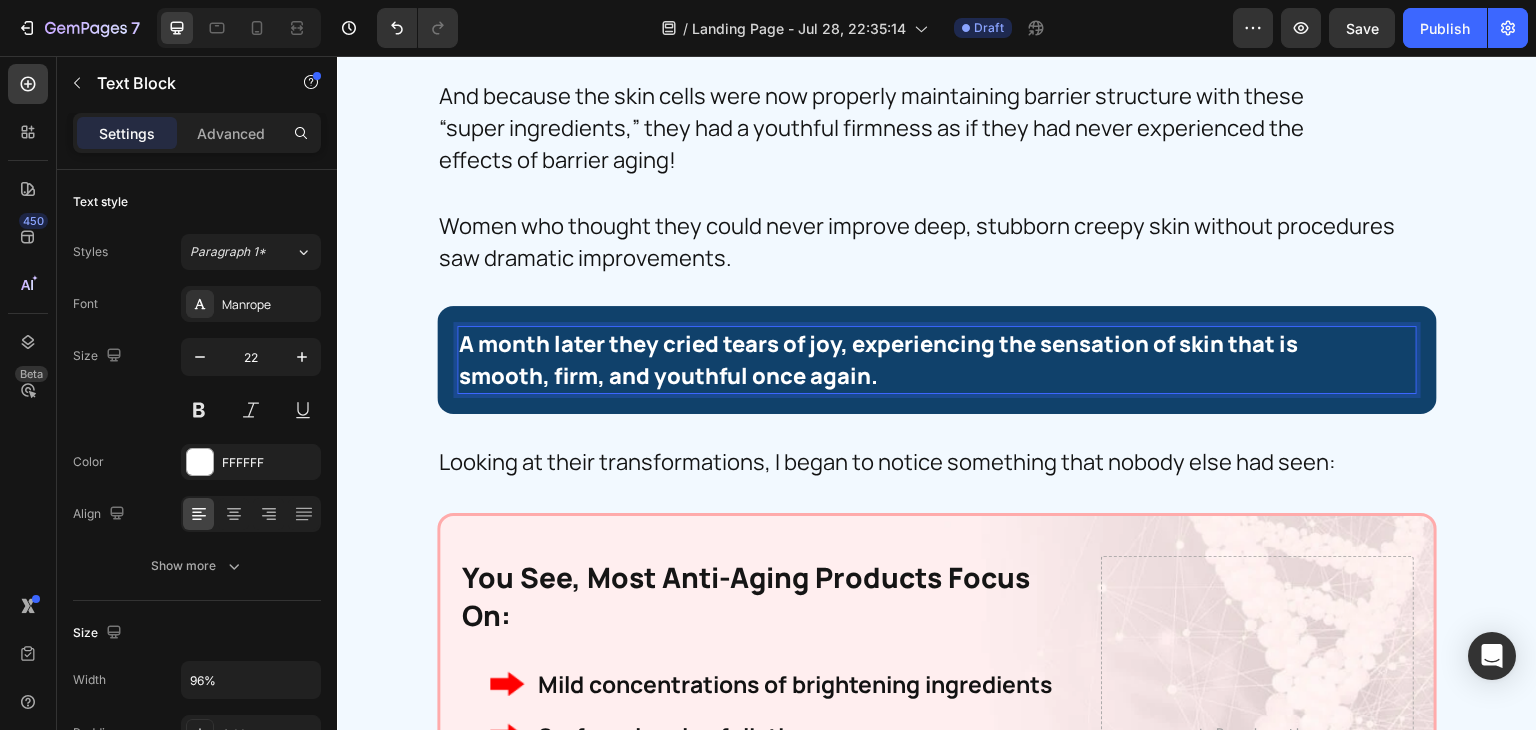 scroll, scrollTop: 9708, scrollLeft: 0, axis: vertical 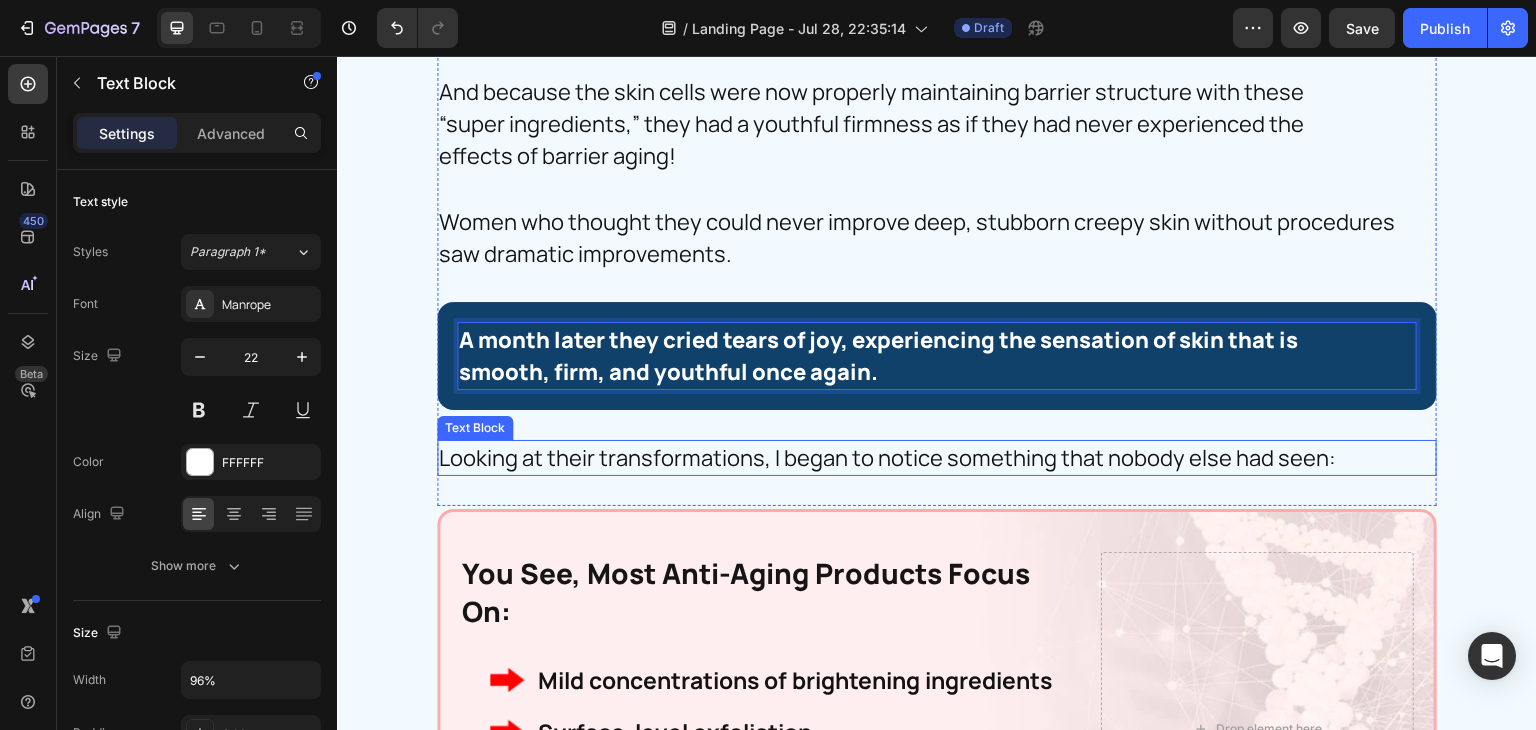 click on "Looking at their transformations, I began to notice something that nobody else had seen:" at bounding box center (937, 458) 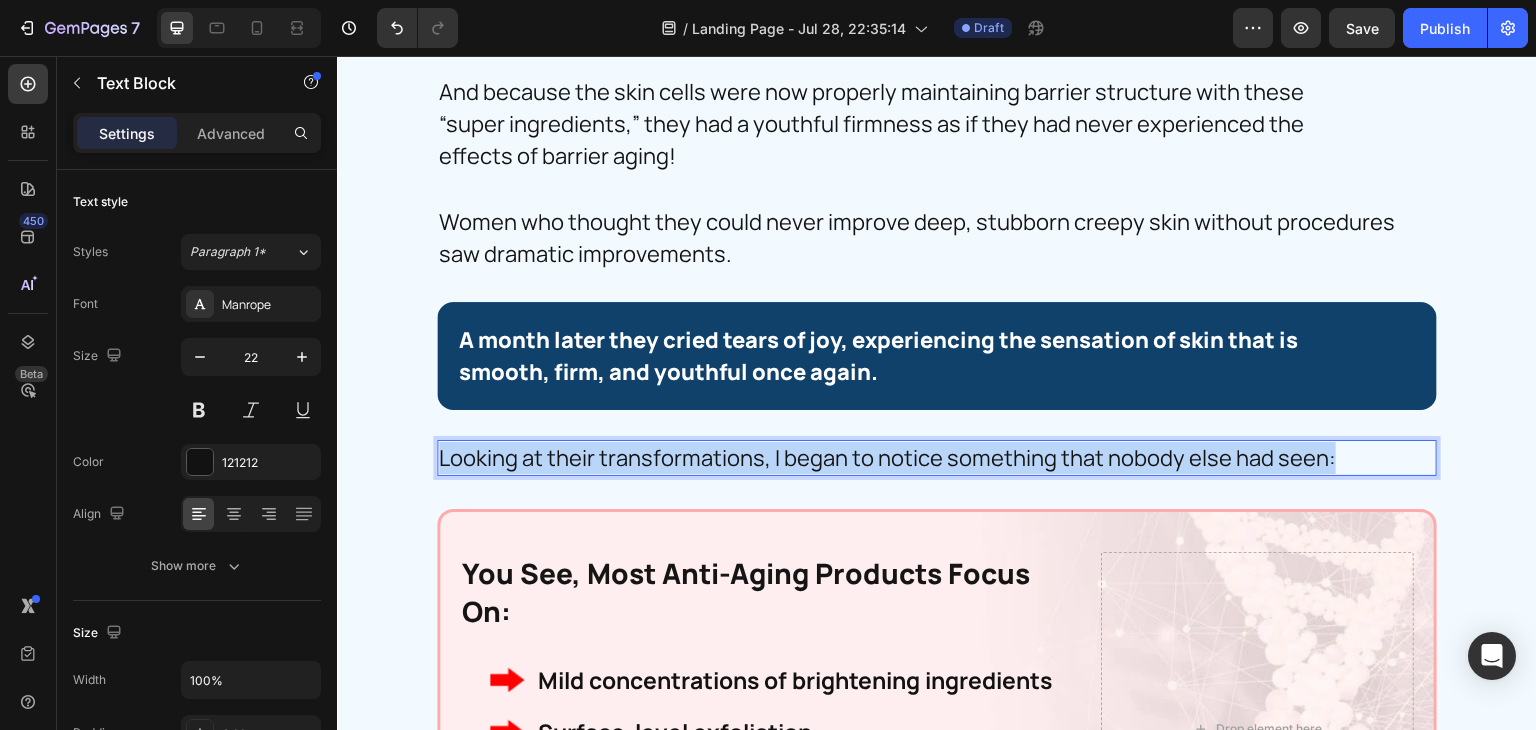 click on "Looking at their transformations, I began to notice something that nobody else had seen:" at bounding box center (937, 458) 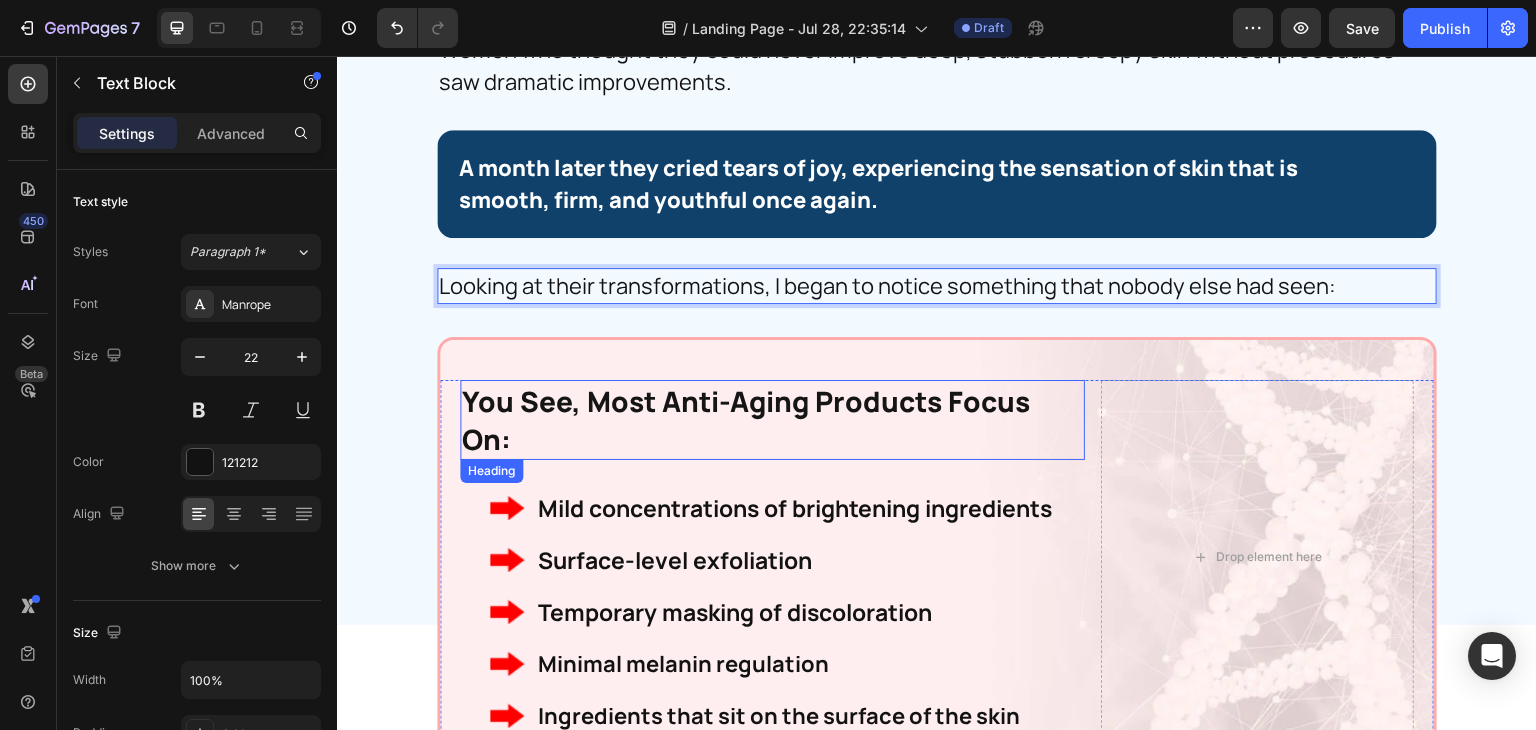 scroll, scrollTop: 9903, scrollLeft: 0, axis: vertical 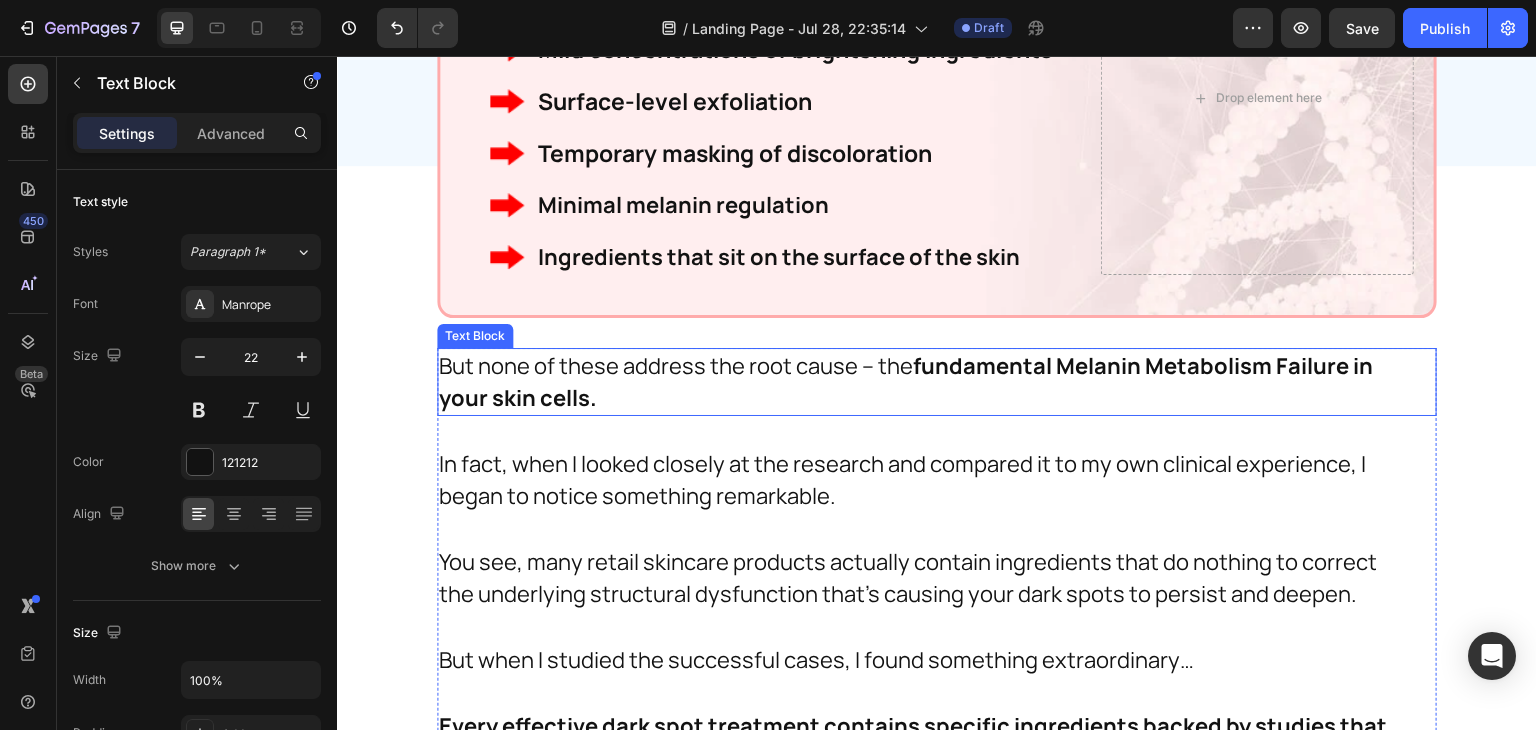 click on "But none of these address the root cause – the  fundamental Melanin Metabolism Failure in your skin cells." at bounding box center [932, 382] 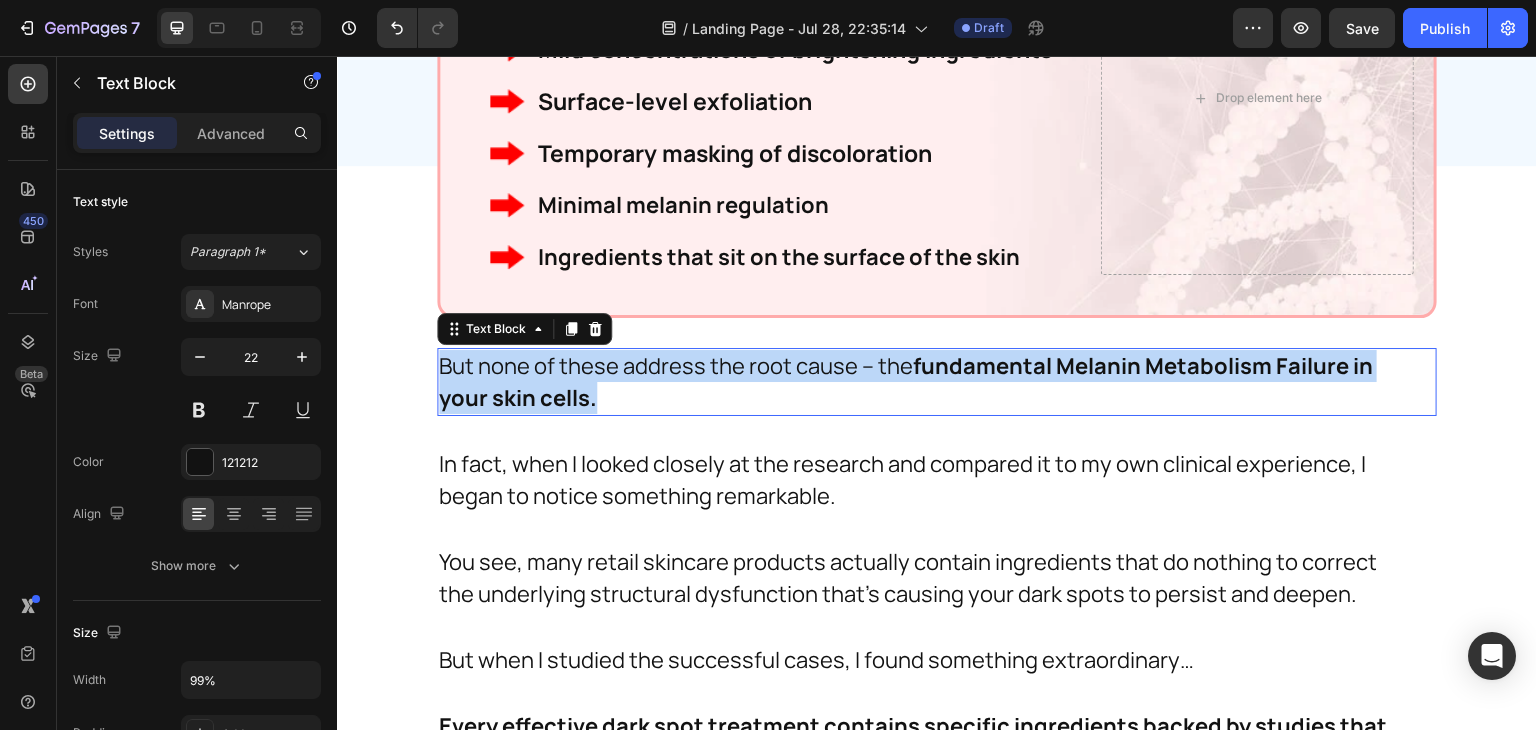 click on "But none of these address the root cause – the  fundamental Melanin Metabolism Failure in your skin cells." at bounding box center (932, 382) 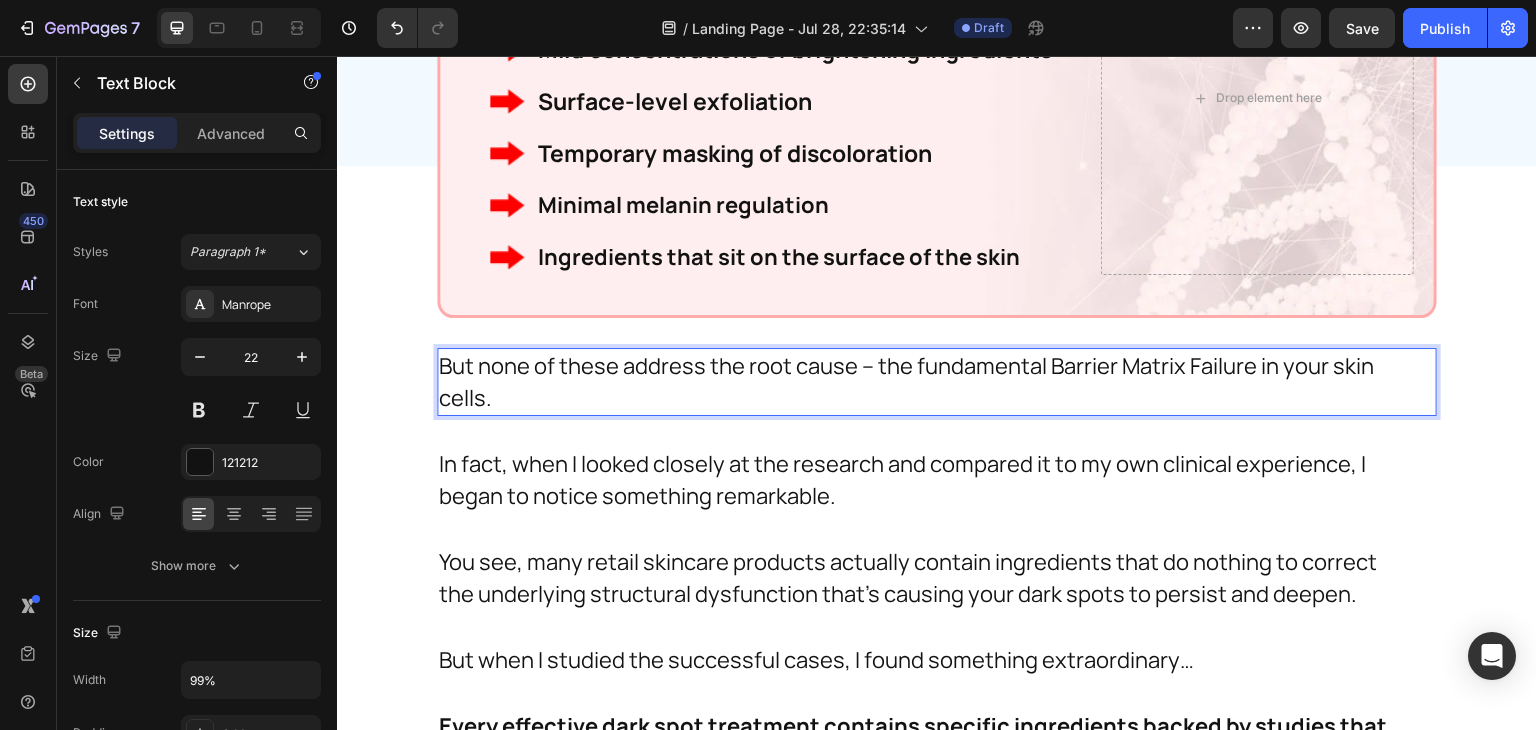click on "But none of these address the root cause – the fundamental Barrier Matrix Failure in your skin cells." at bounding box center (932, 382) 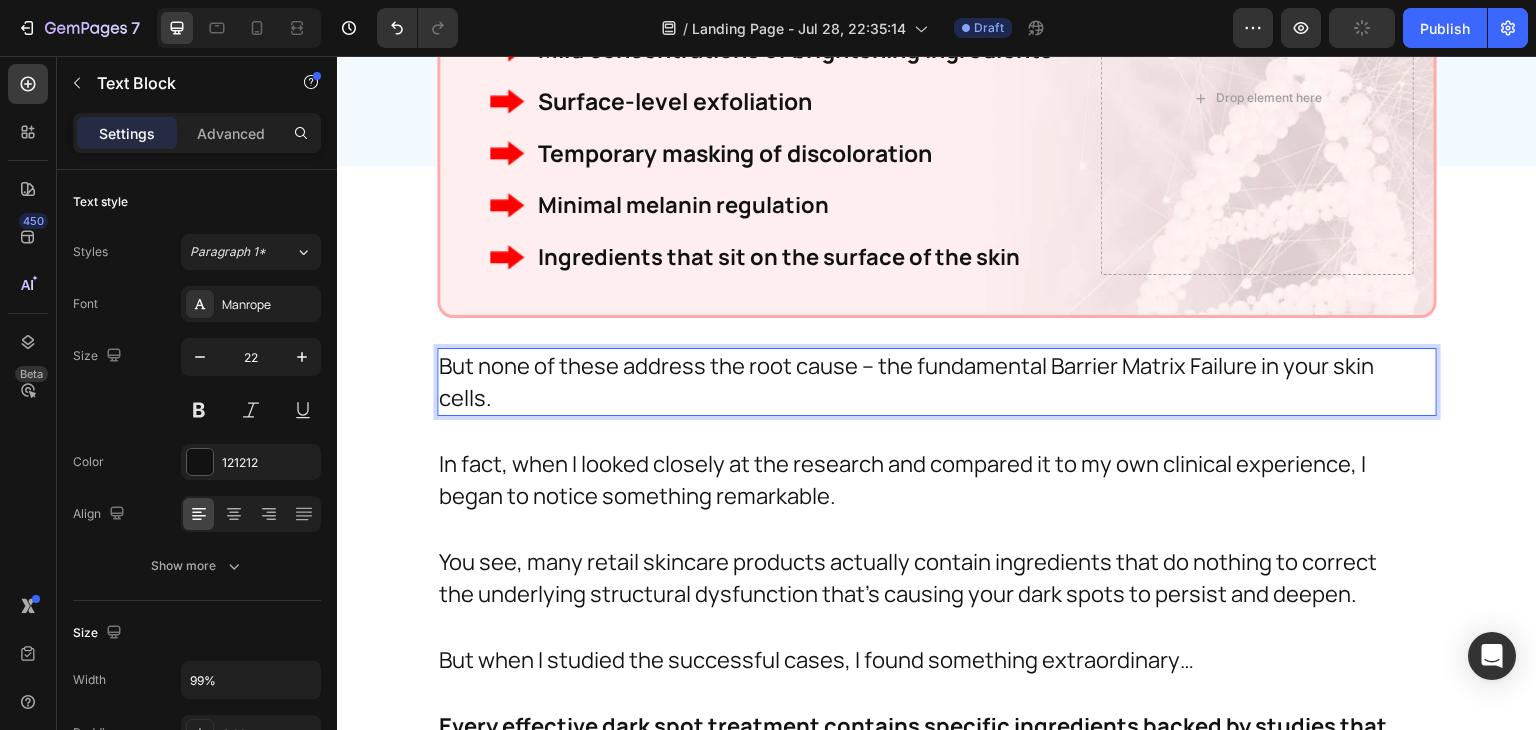 click on "But none of these address the root cause – the fundamental Barrier Matrix Failure in your skin cells." at bounding box center [932, 382] 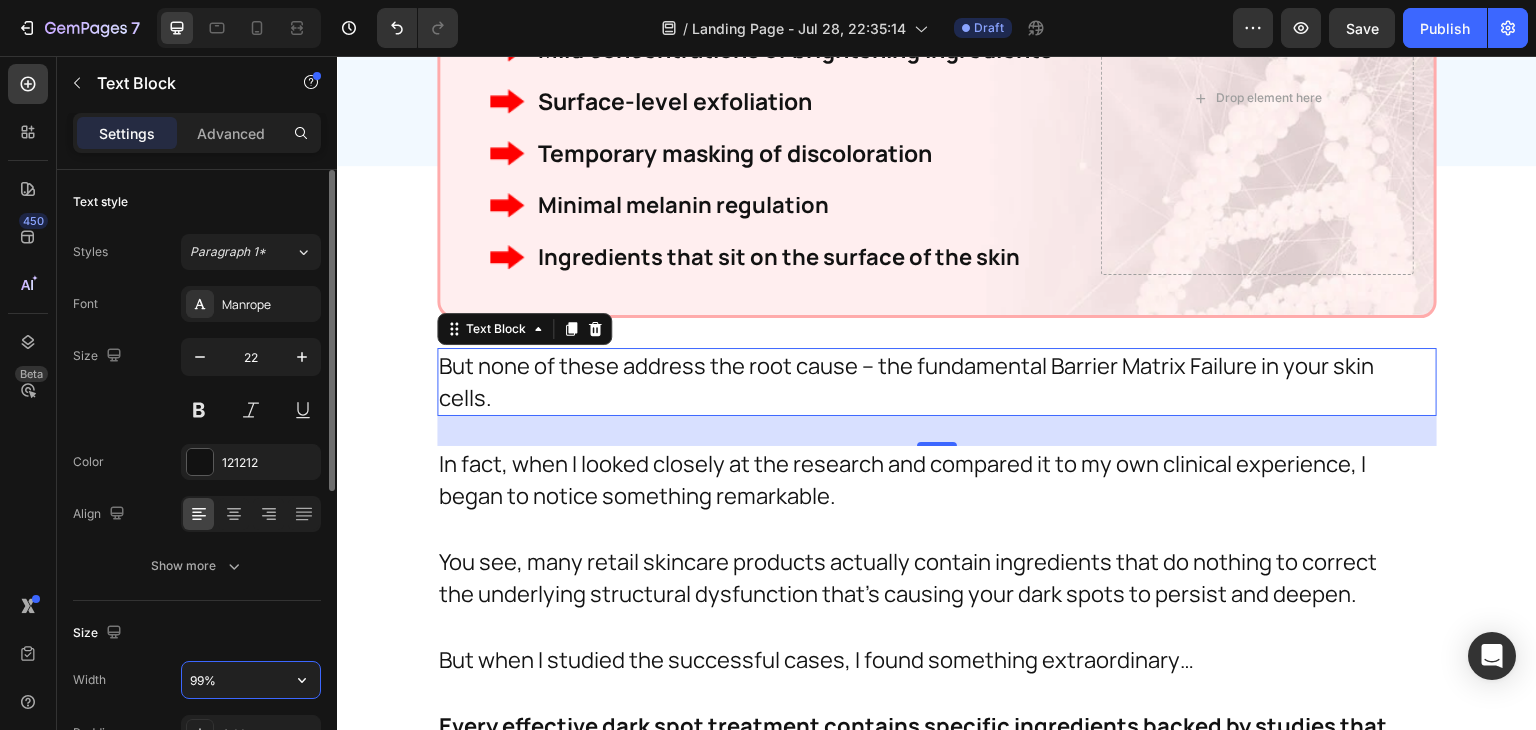 click on "99%" at bounding box center [251, 680] 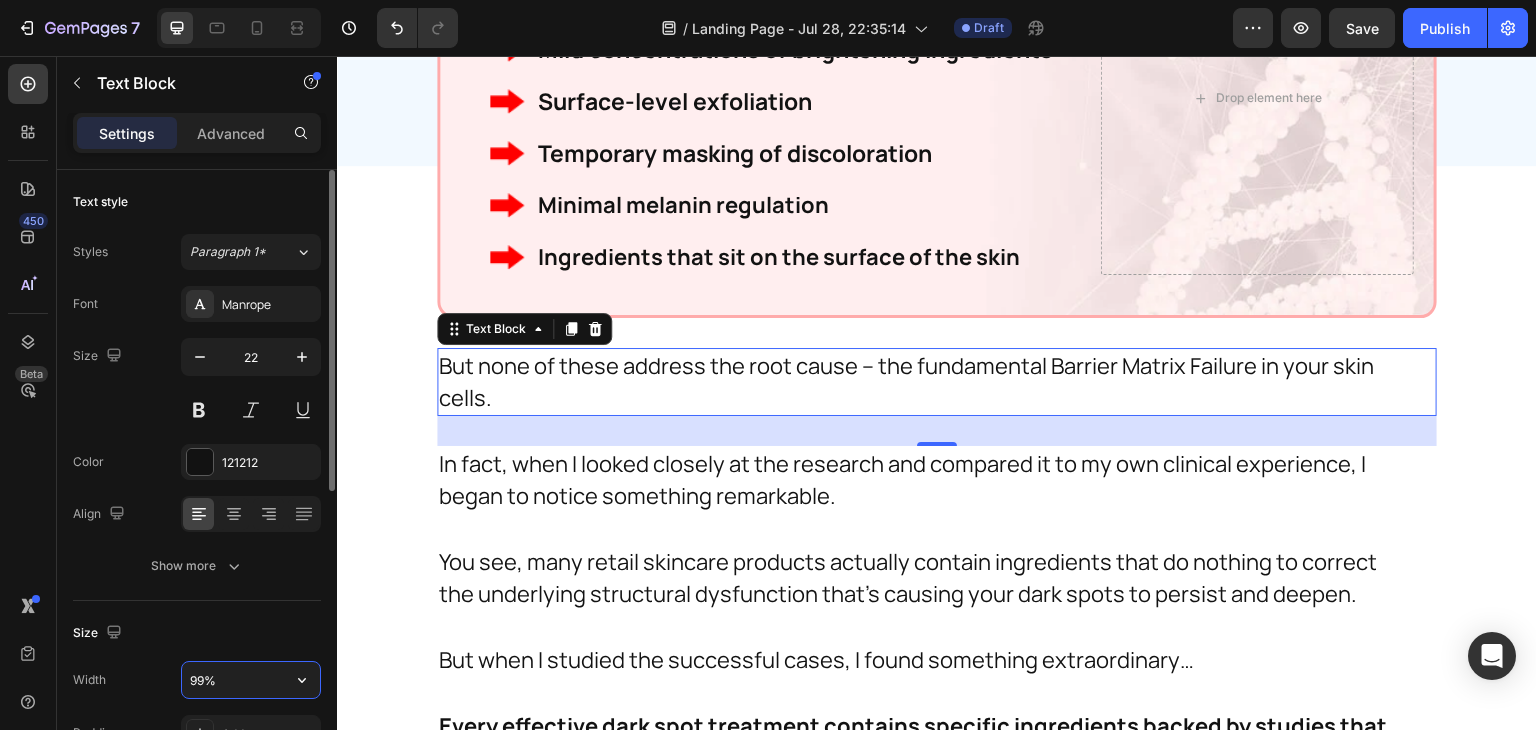 type on "100%" 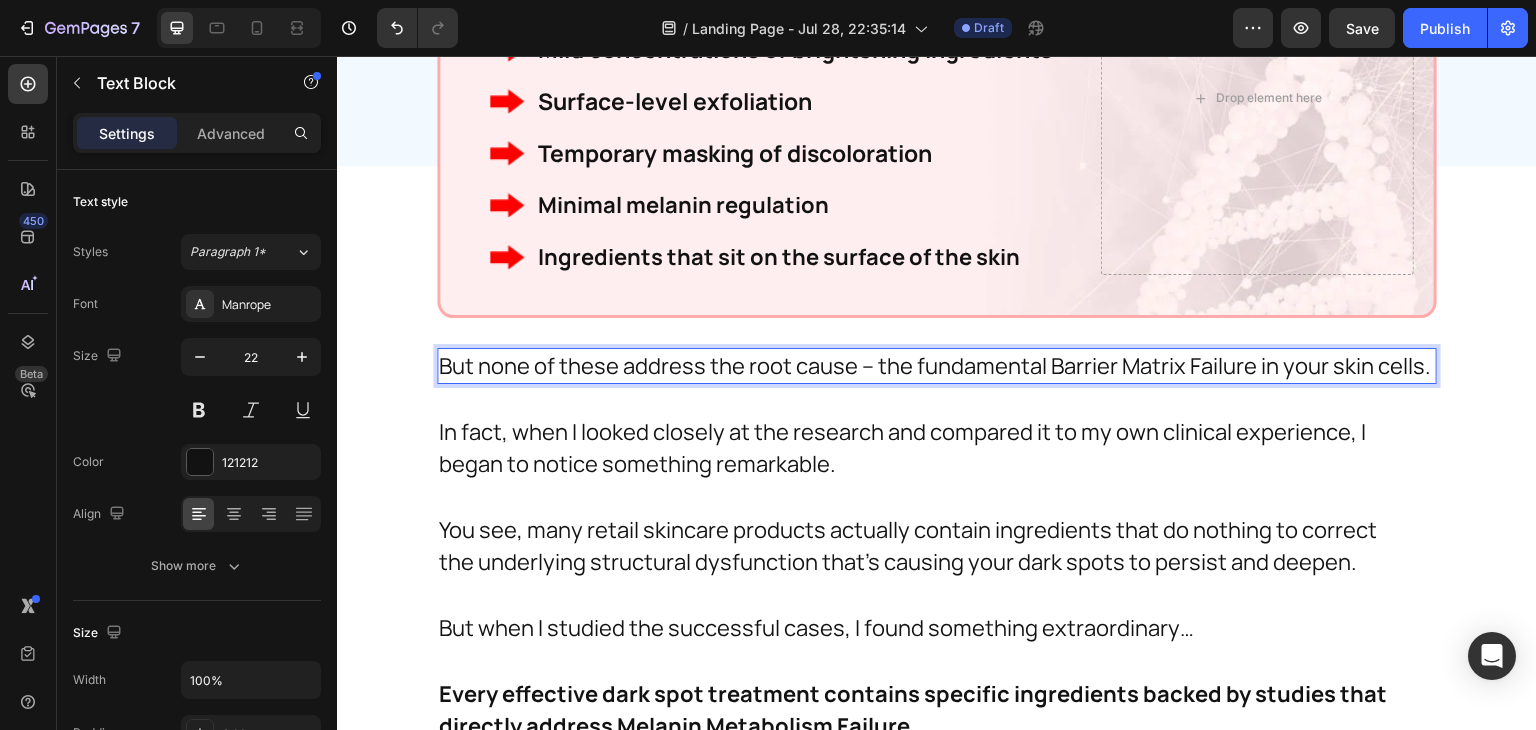 click on "But none of these address the root cause – the fundamental Barrier Matrix Failure in your skin cells." at bounding box center (937, 366) 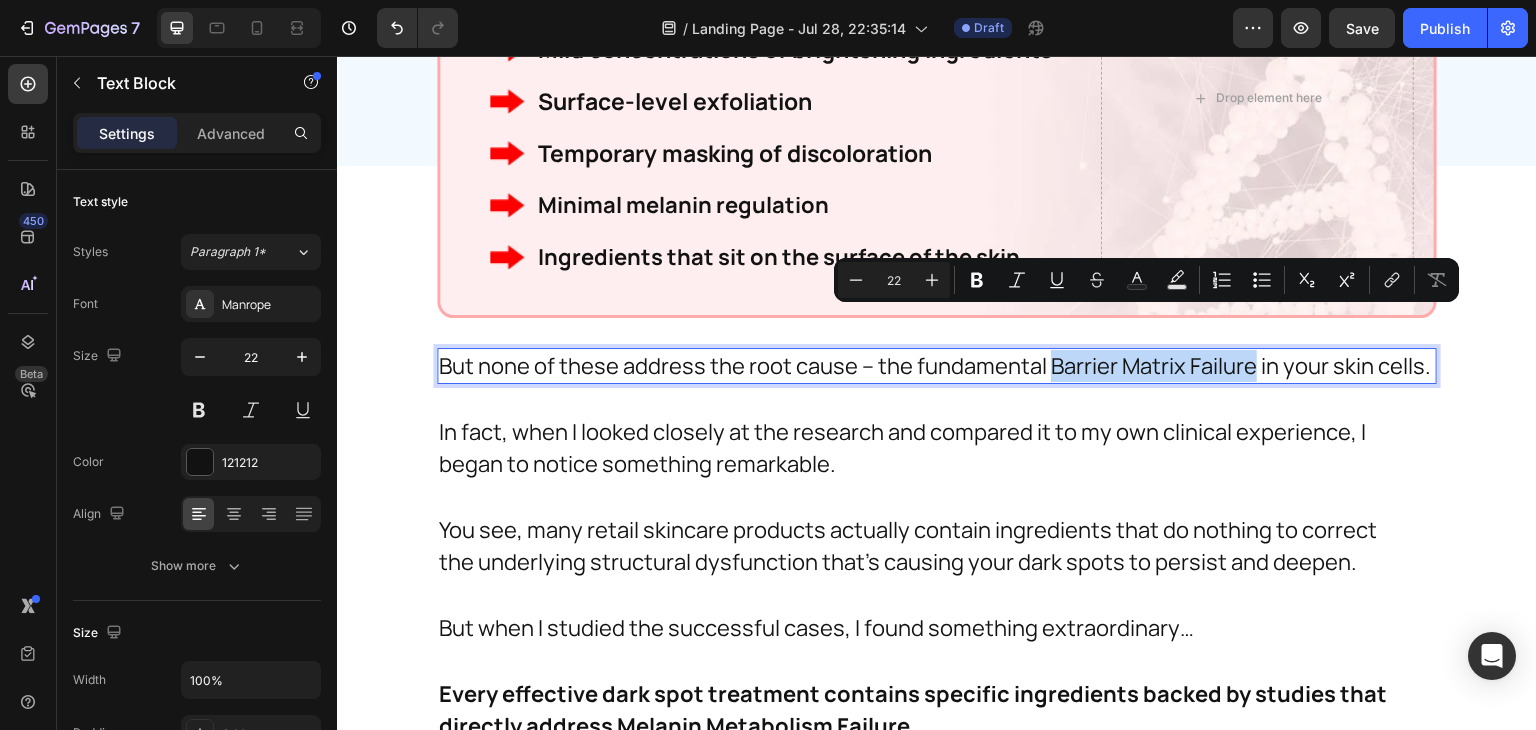 drag, startPoint x: 1048, startPoint y: 326, endPoint x: 1251, endPoint y: 321, distance: 203.06157 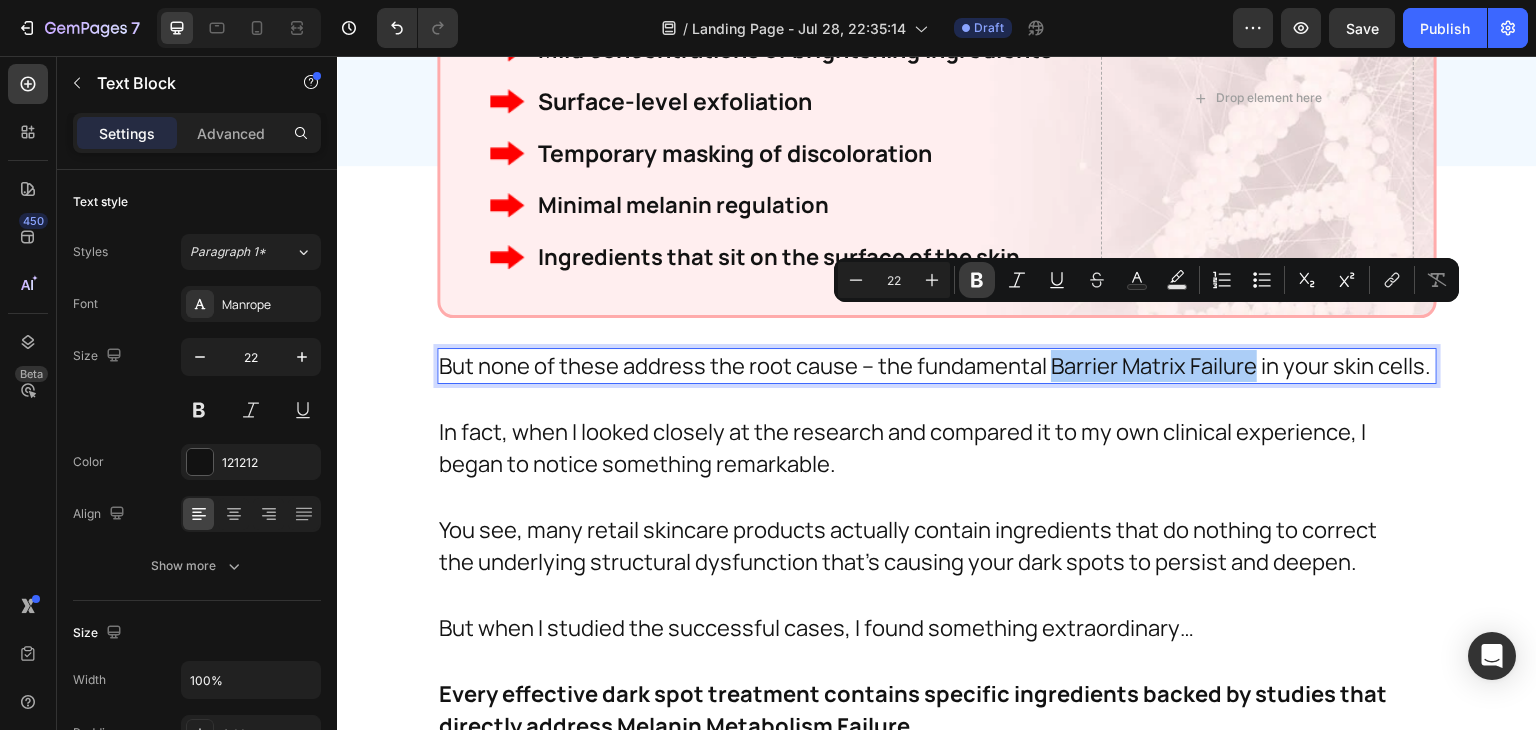 click on "Bold" at bounding box center (977, 280) 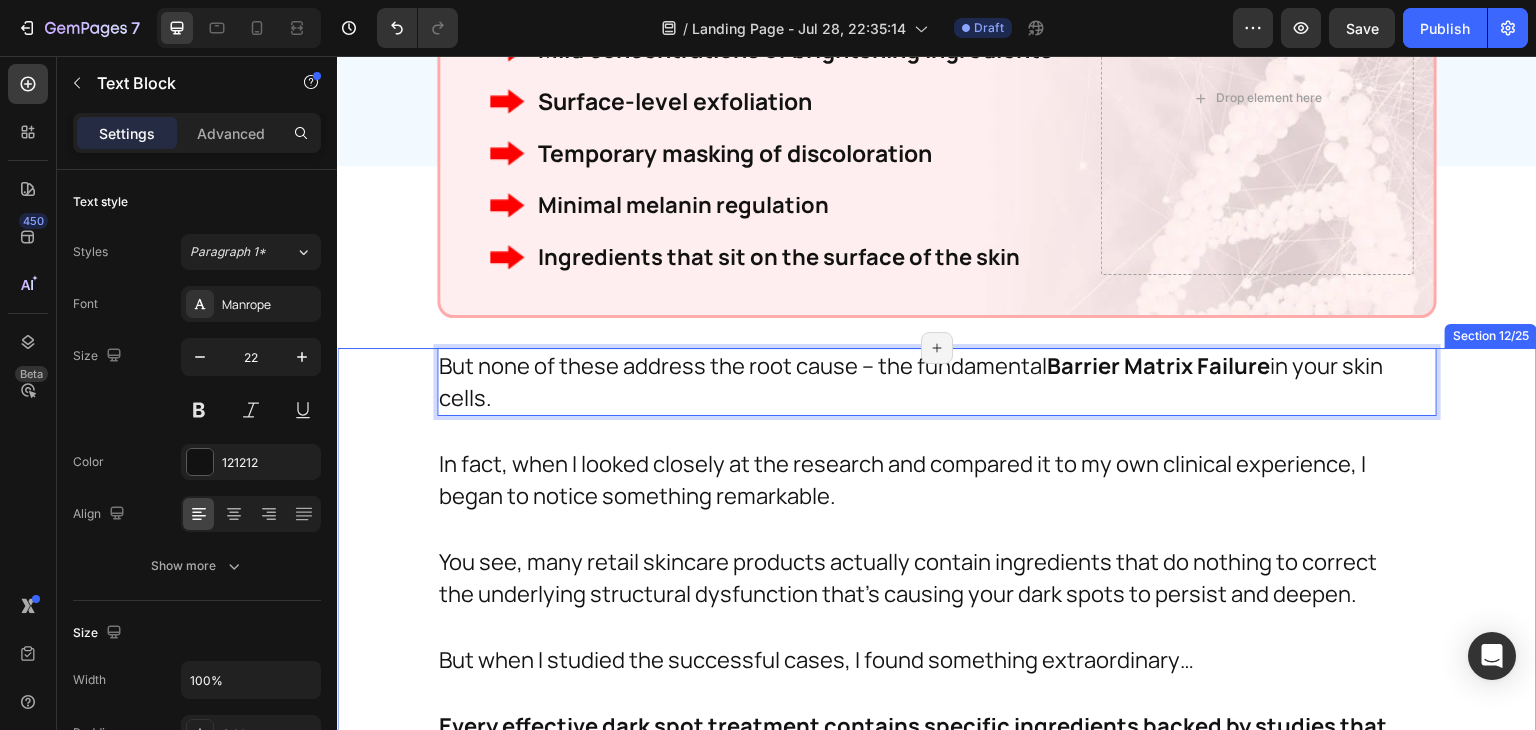 click on "But none of these address the root cause – the fundamental  Barrier Matrix Failure  in your skin cells. Text Block   30 In fact, when I looked closely at the research and compared it to my own clinical experience, I began to notice something remarkable. Text Block You see, many retail skincare products actually contain ingredients that do nothing to correct the underlying structural dysfunction that's causing your dark spots to persist and deepen. Text Block But when I studied the successful cases, I found something extraordinary… Text Block Every effective dark spot treatment contains specific ingredients backed by studies that directly address Melanin Metabolism Failure. Text Block Let me repeat this, because it's very important… Text Block Stubborn dark spots occur when your skin's melanin production goes haywire, but a select set of “super ingredients” exist that can help correct this dysfunction and restore your clear, even complexion. Text Block Text Block Text Block Text Block Kojic Acid. Row" at bounding box center [937, 1382] 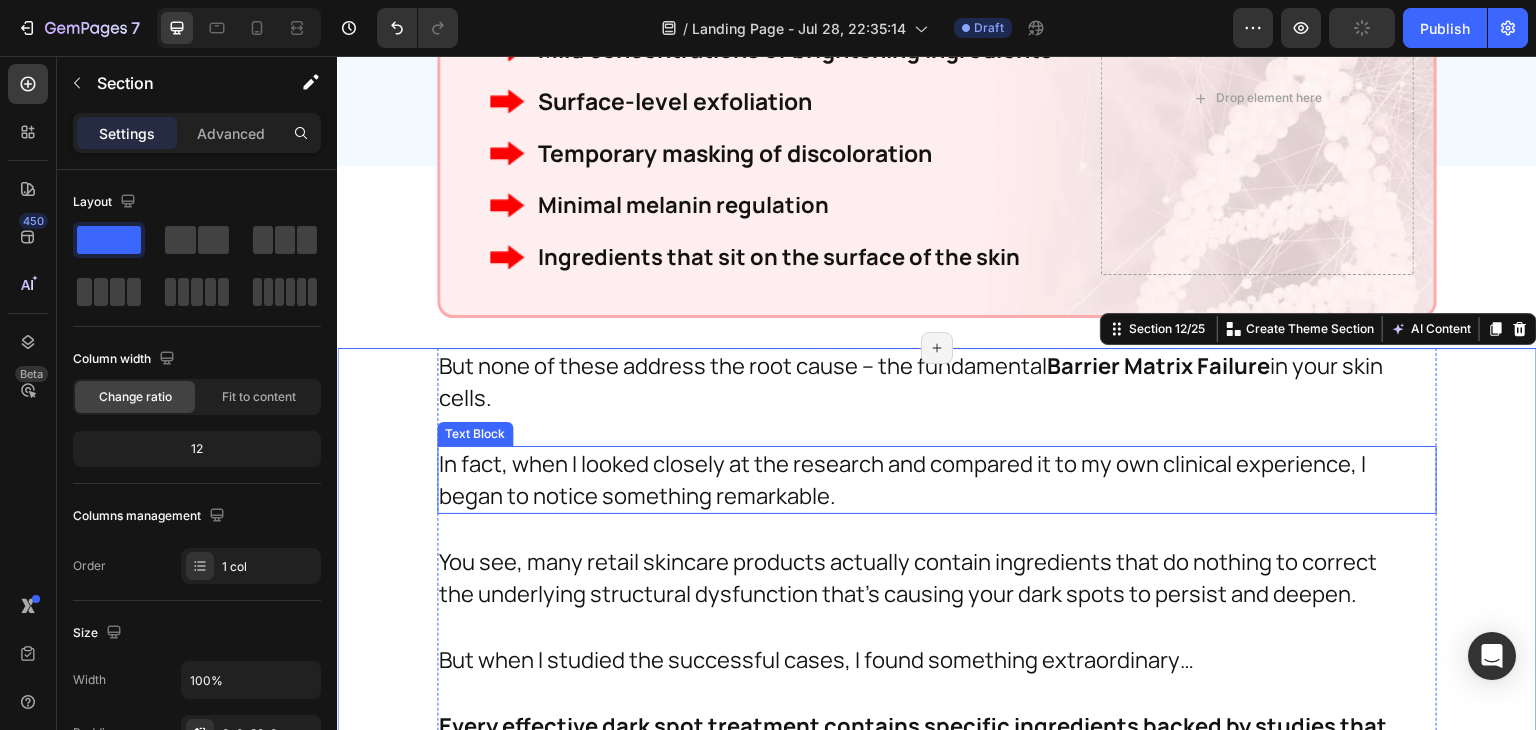 click on "In fact, when I looked closely at the research and compared it to my own clinical experience, I began to notice something remarkable." at bounding box center (932, 480) 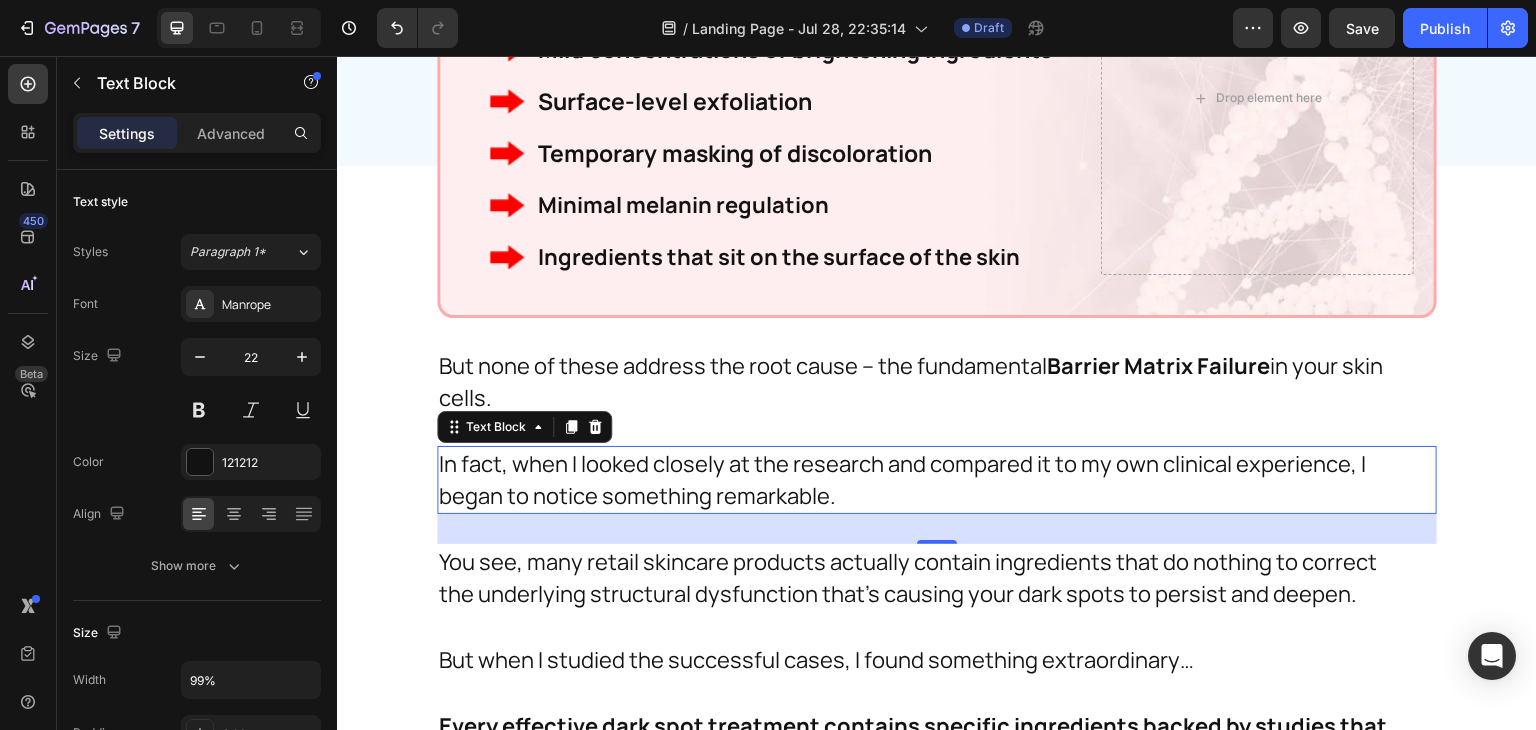 click on "In fact, when I looked closely at the research and compared it to my own clinical experience, I began to notice something remarkable." at bounding box center (932, 480) 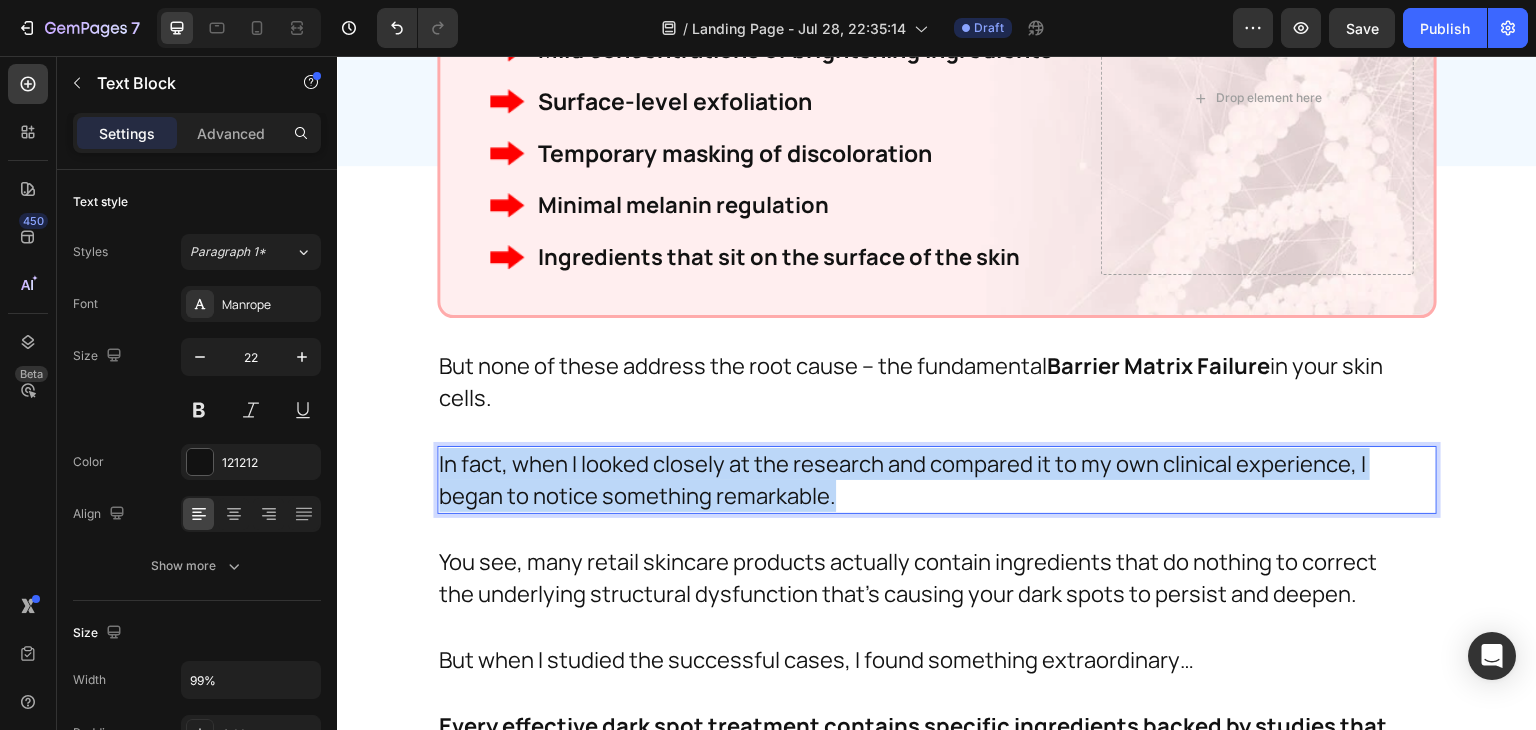 click on "In fact, when I looked closely at the research and compared it to my own clinical experience, I began to notice something remarkable." at bounding box center [932, 480] 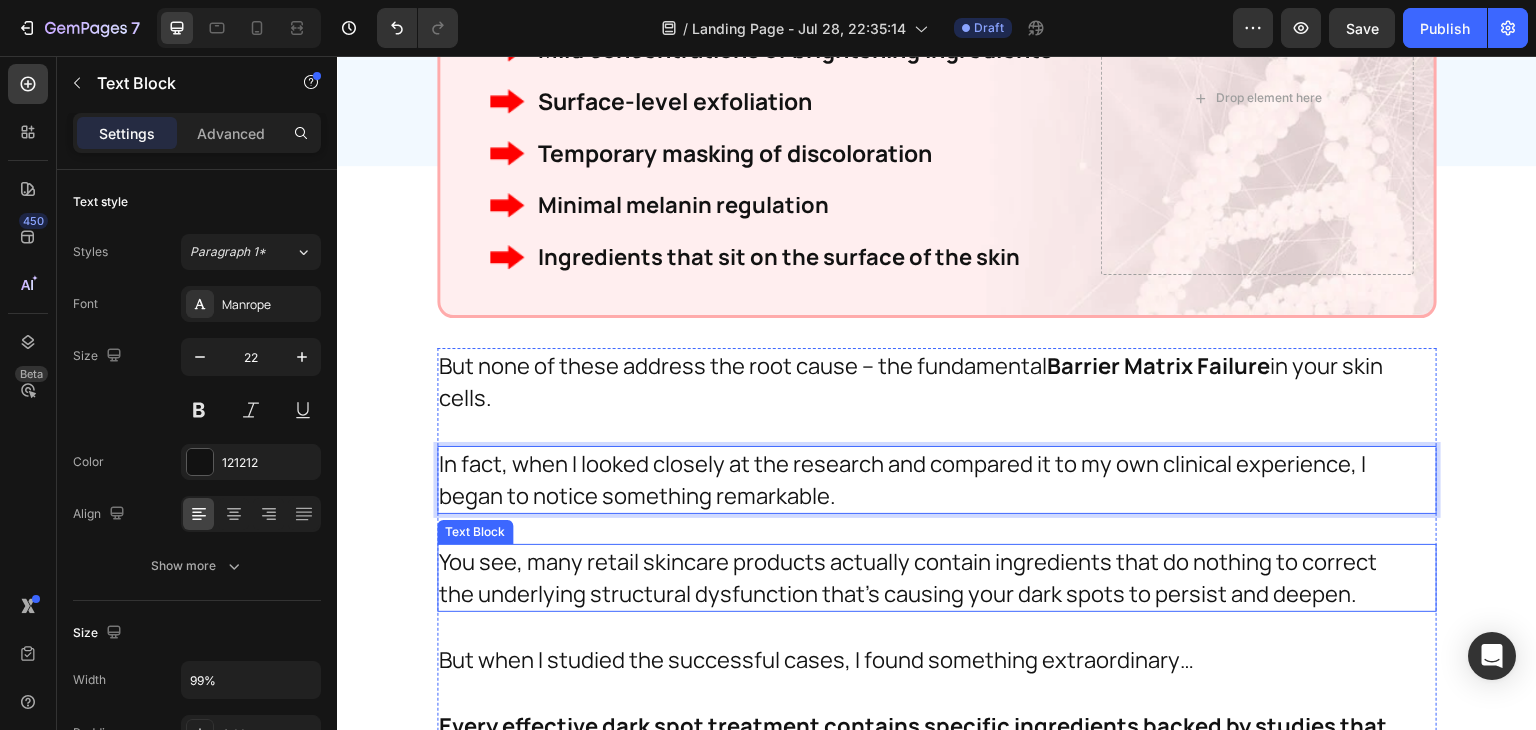 click on "You see, many retail skincare products actually contain ingredients that do nothing to correct the underlying structural dysfunction that's causing your dark spots to persist and deepen." at bounding box center (927, 578) 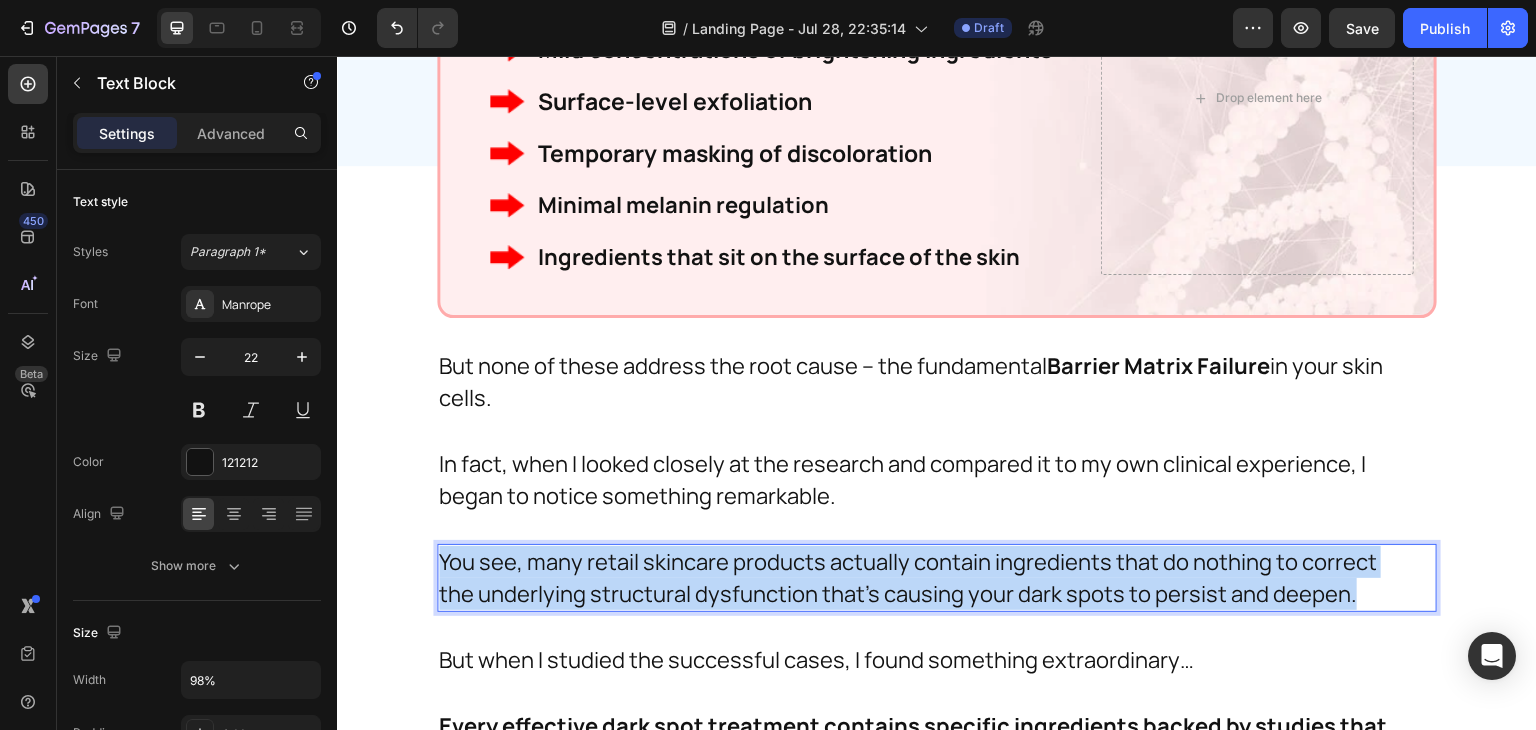 click on "You see, many retail skincare products actually contain ingredients that do nothing to correct the underlying structural dysfunction that's causing your dark spots to persist and deepen." at bounding box center [927, 578] 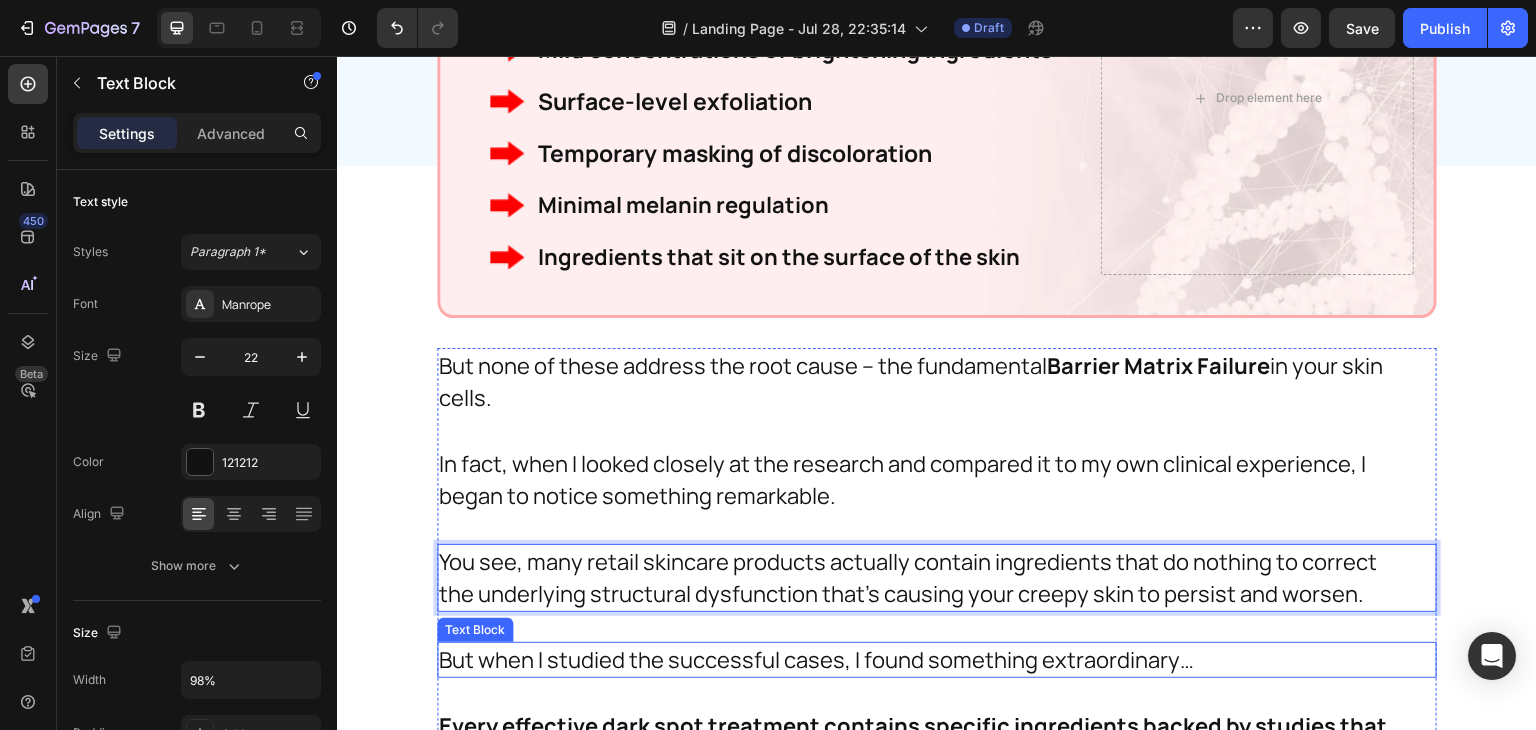click on "But when I studied the successful cases, I found something extraordinary…" at bounding box center (927, 660) 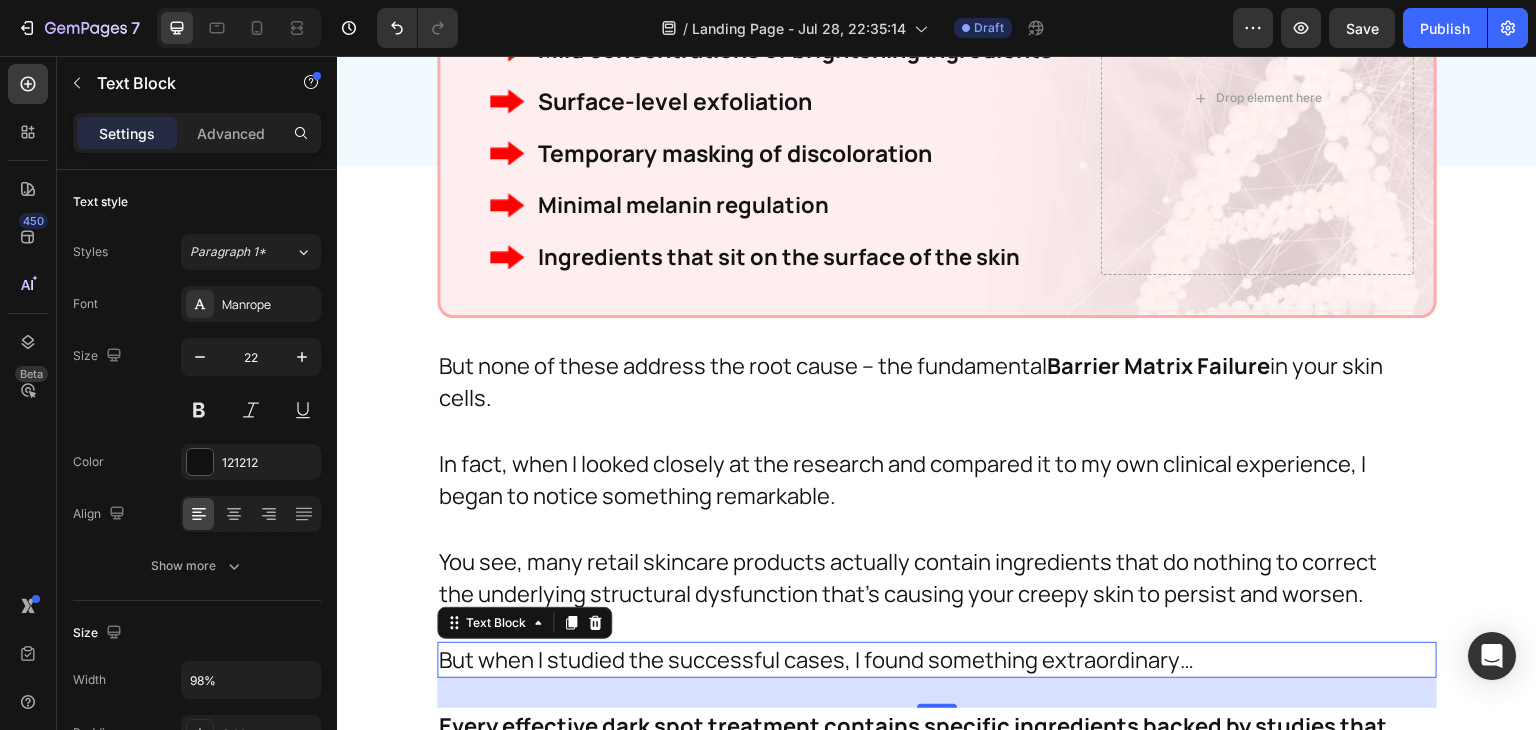 click on "But when I studied the successful cases, I found something extraordinary…" at bounding box center (927, 660) 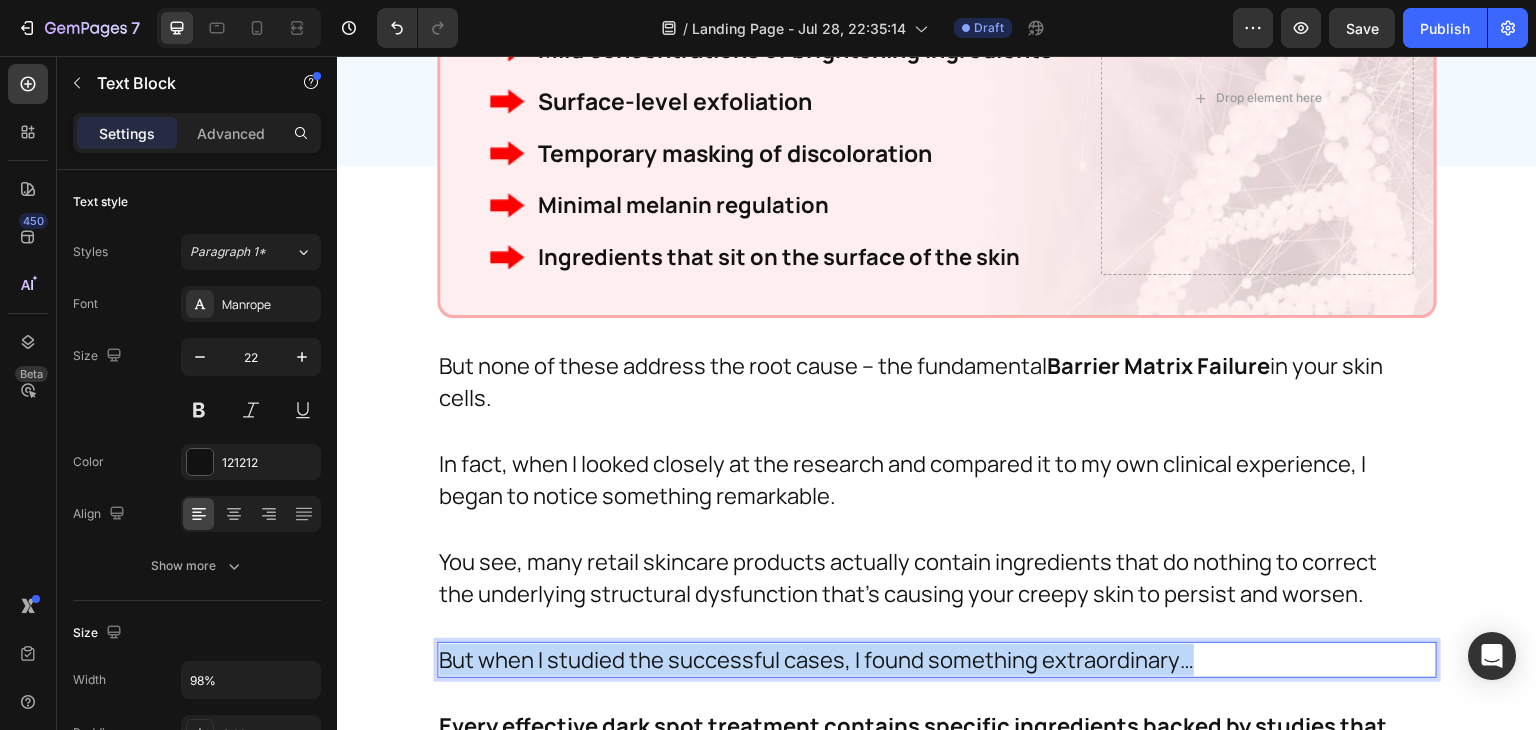 click on "But when I studied the successful cases, I found something extraordinary…" at bounding box center (927, 660) 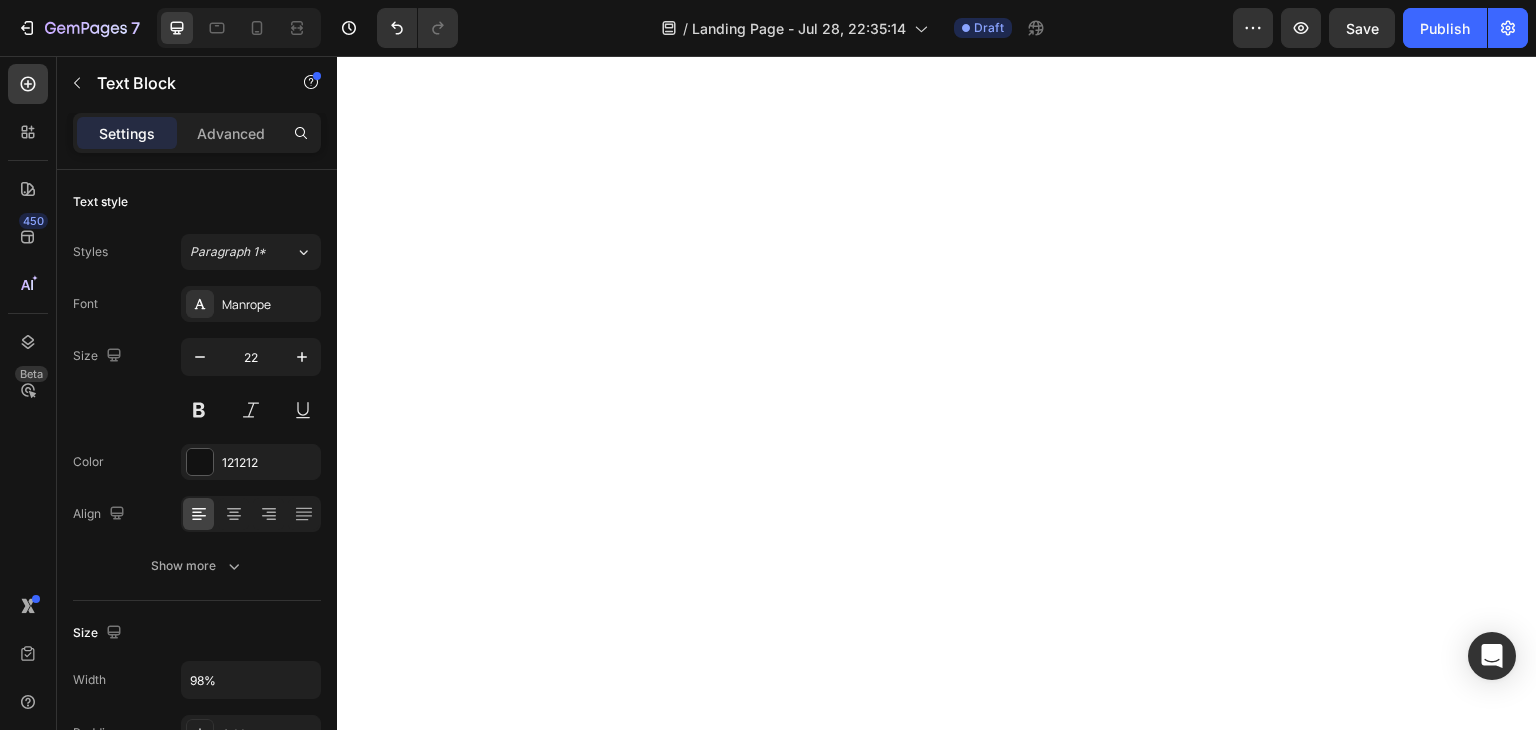 scroll, scrollTop: 0, scrollLeft: 0, axis: both 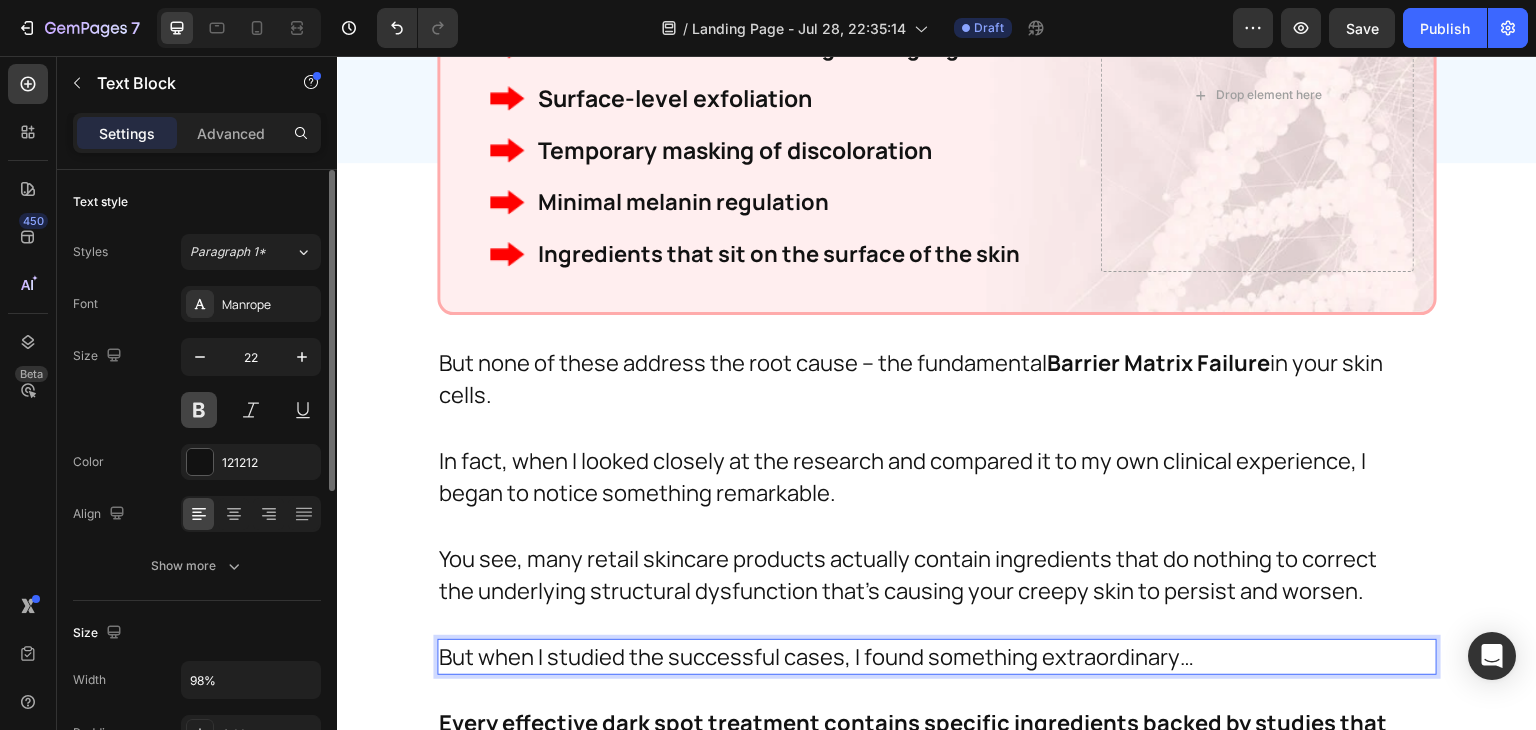 click at bounding box center (199, 410) 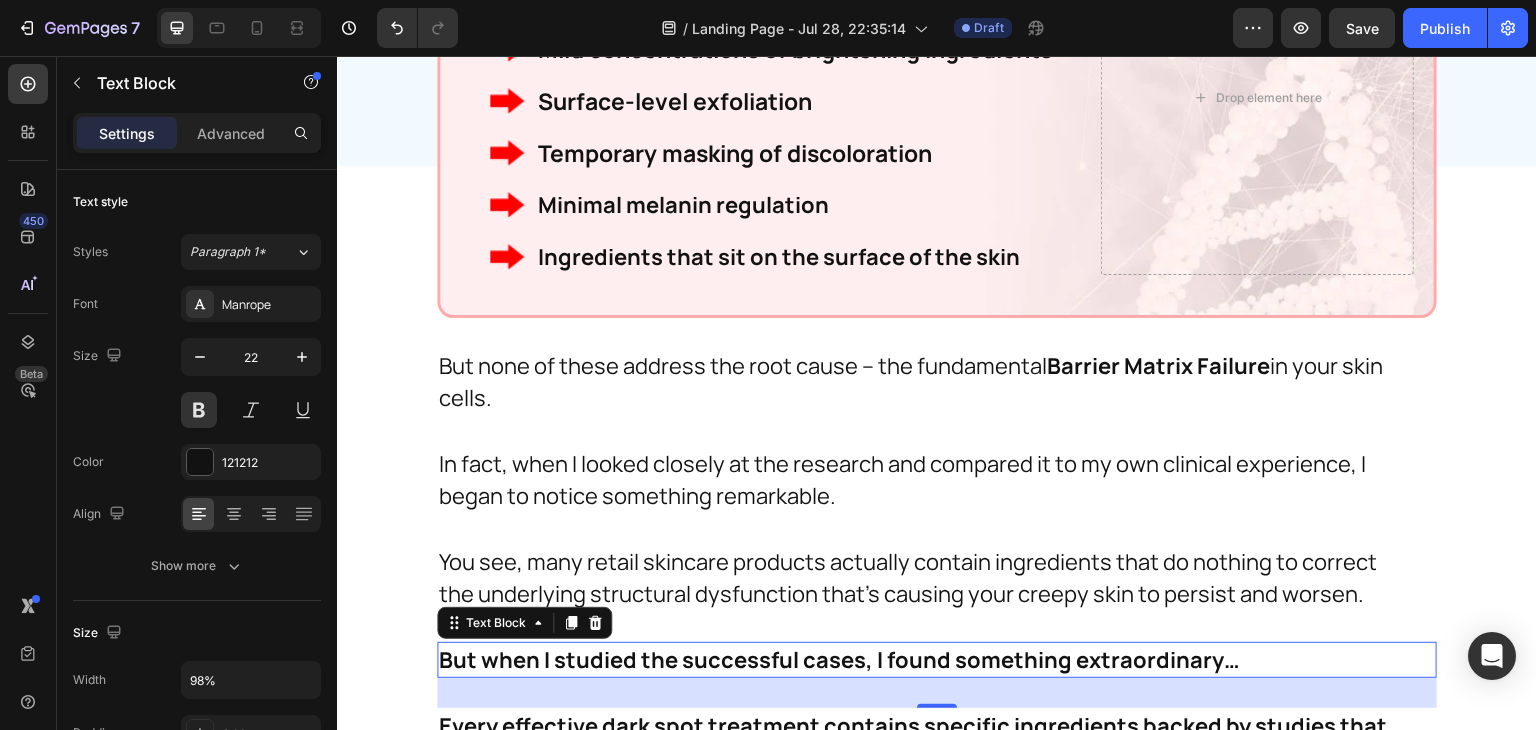 scroll, scrollTop: 10517, scrollLeft: 0, axis: vertical 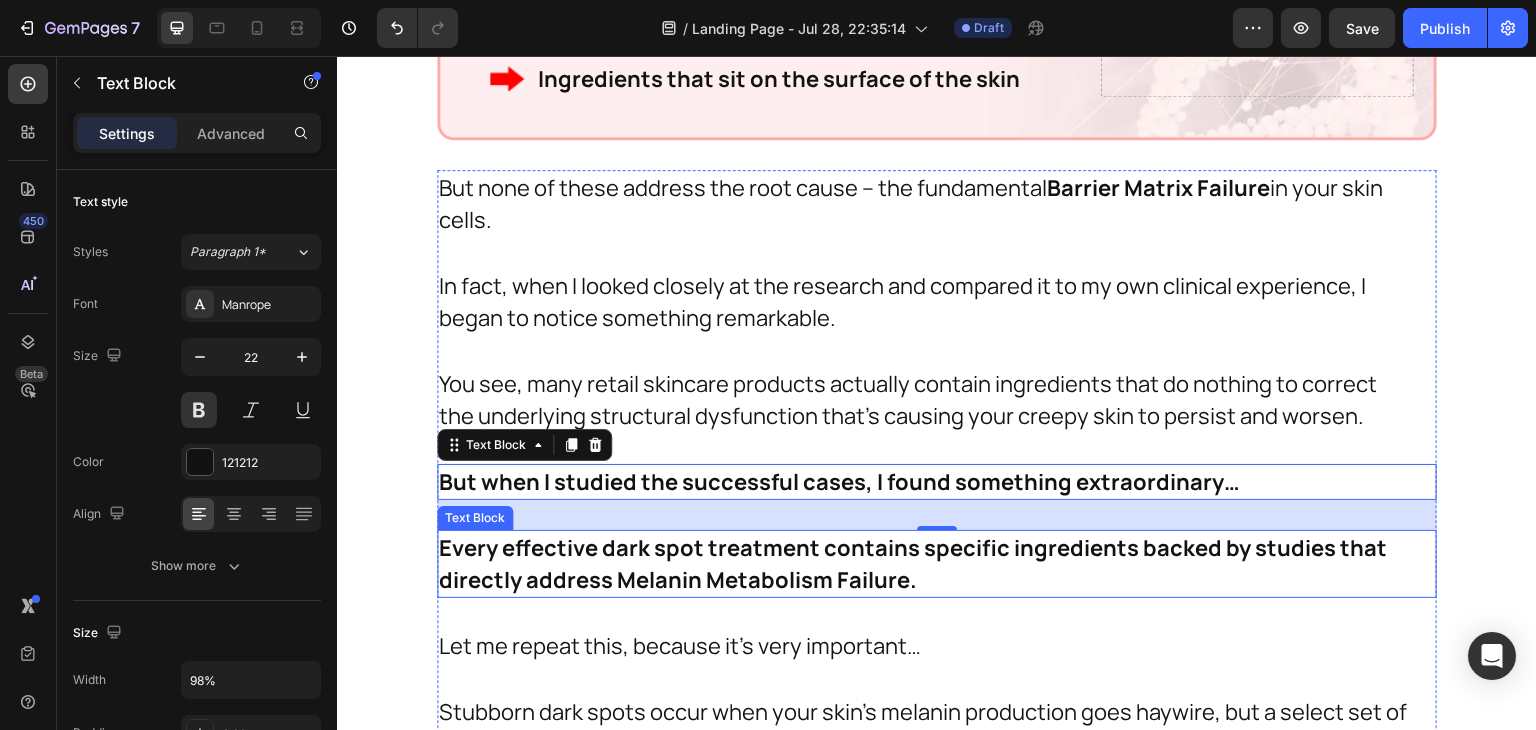 click on "Every effective dark spot treatment contains specific ingredients backed by studies that directly address Melanin Metabolism Failure." at bounding box center (927, 564) 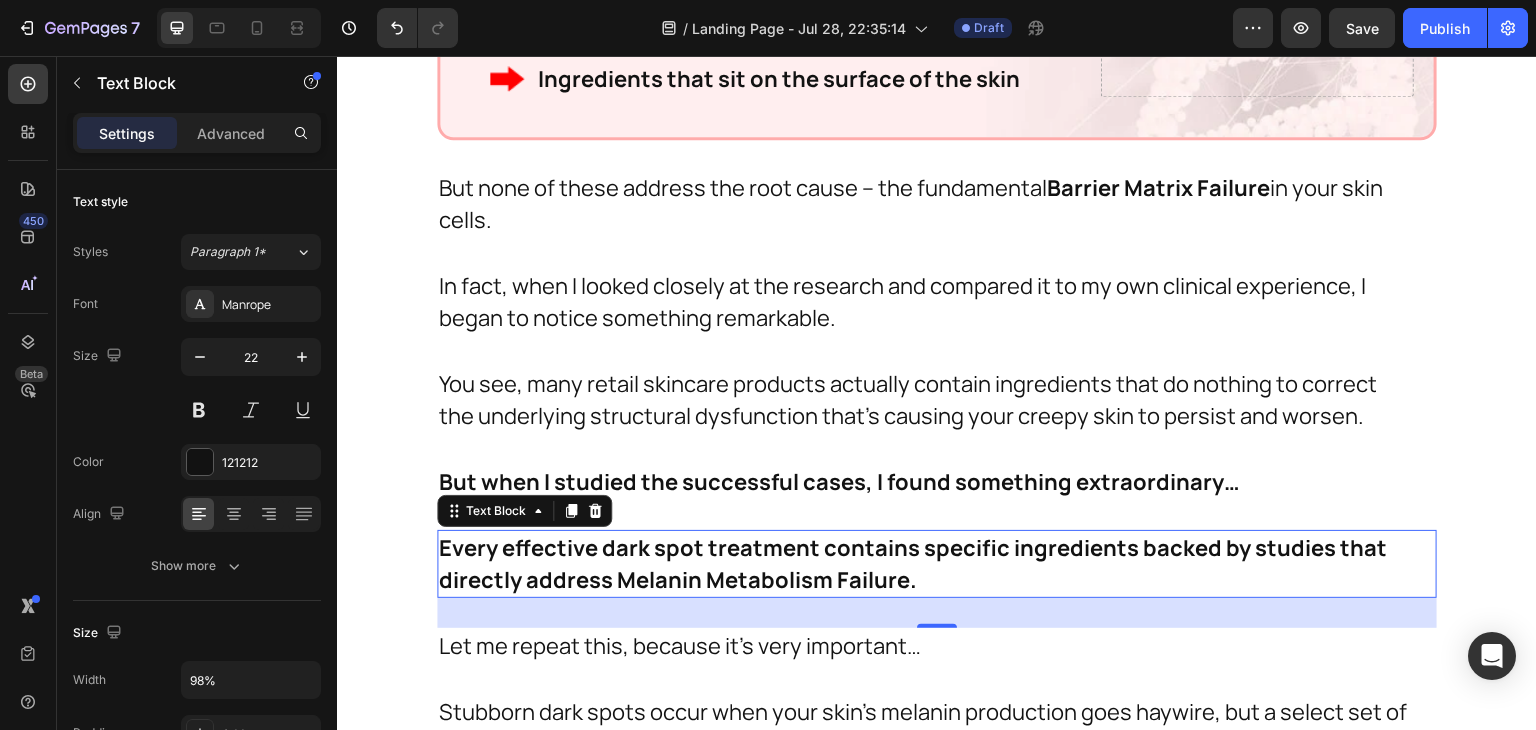 click on "Every effective dark spot treatment contains specific ingredients backed by studies that directly address Melanin Metabolism Failure." at bounding box center (927, 564) 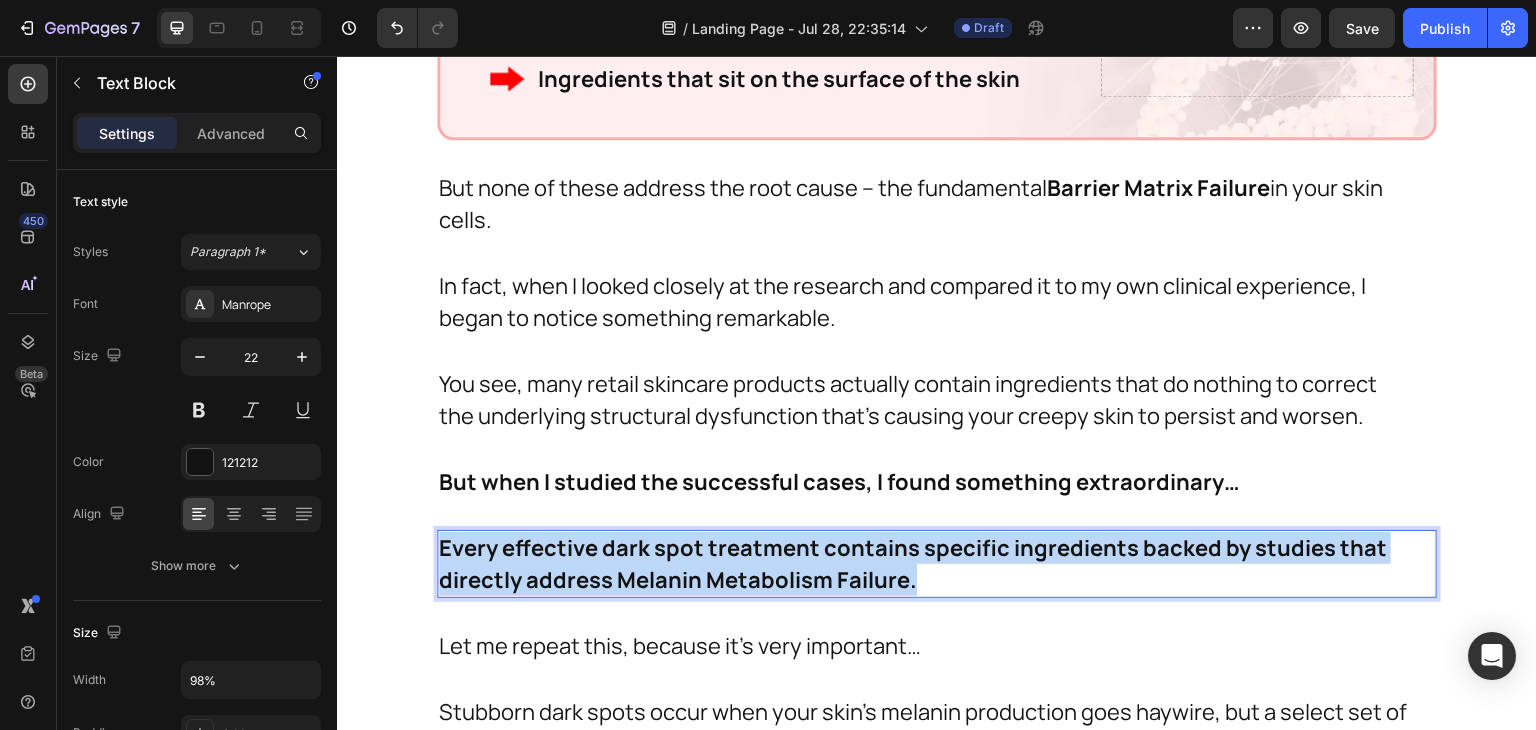 click on "Every effective dark spot treatment contains specific ingredients backed by studies that directly address Melanin Metabolism Failure." at bounding box center [927, 564] 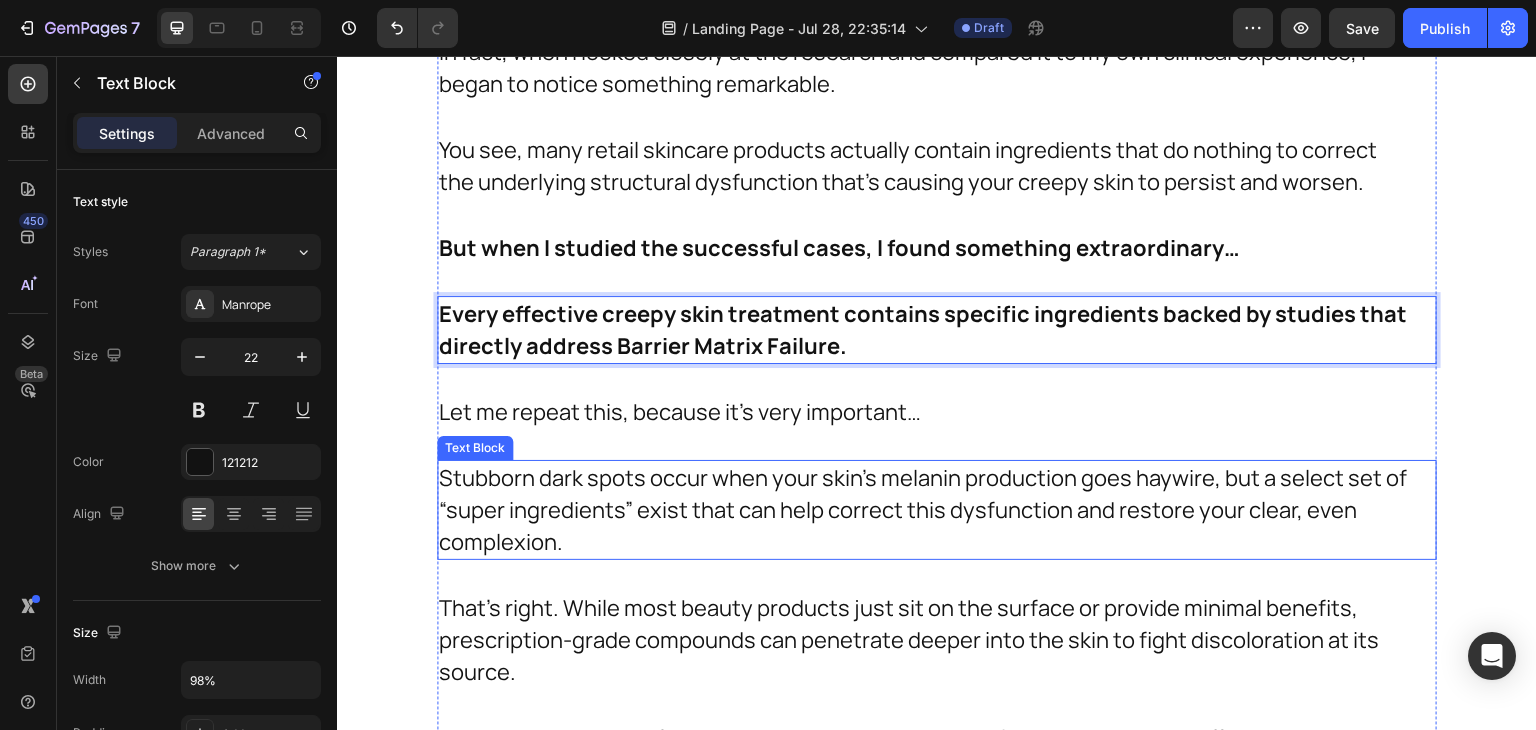 scroll, scrollTop: 10712, scrollLeft: 0, axis: vertical 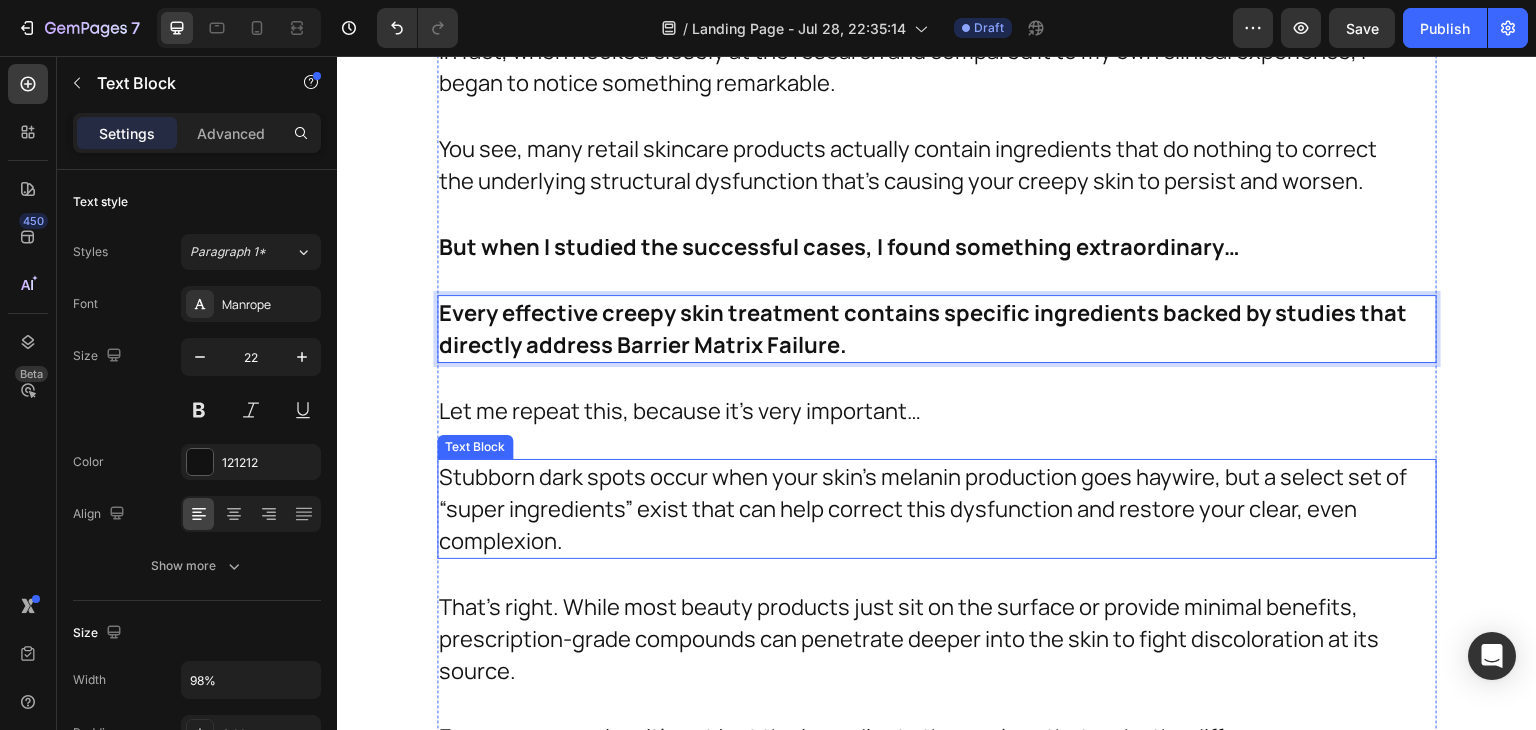 click on "Stubborn dark spots occur when your skin's melanin production goes haywire, but a select set of “super ingredients” exist that can help correct this dysfunction and restore your clear, even complexion." at bounding box center [927, 509] 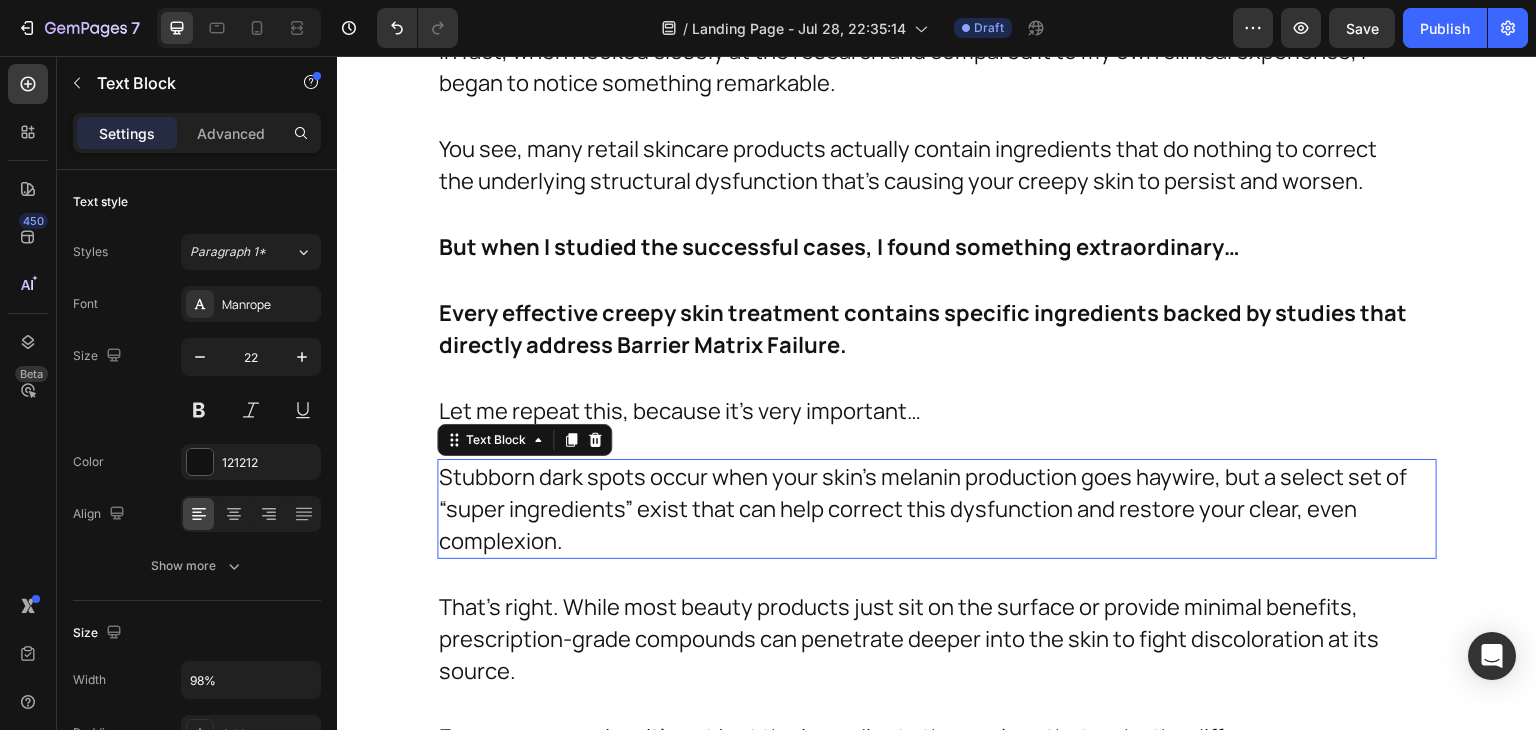 click on "Stubborn dark spots occur when your skin's melanin production goes haywire, but a select set of “super ingredients” exist that can help correct this dysfunction and restore your clear, even complexion." at bounding box center [927, 509] 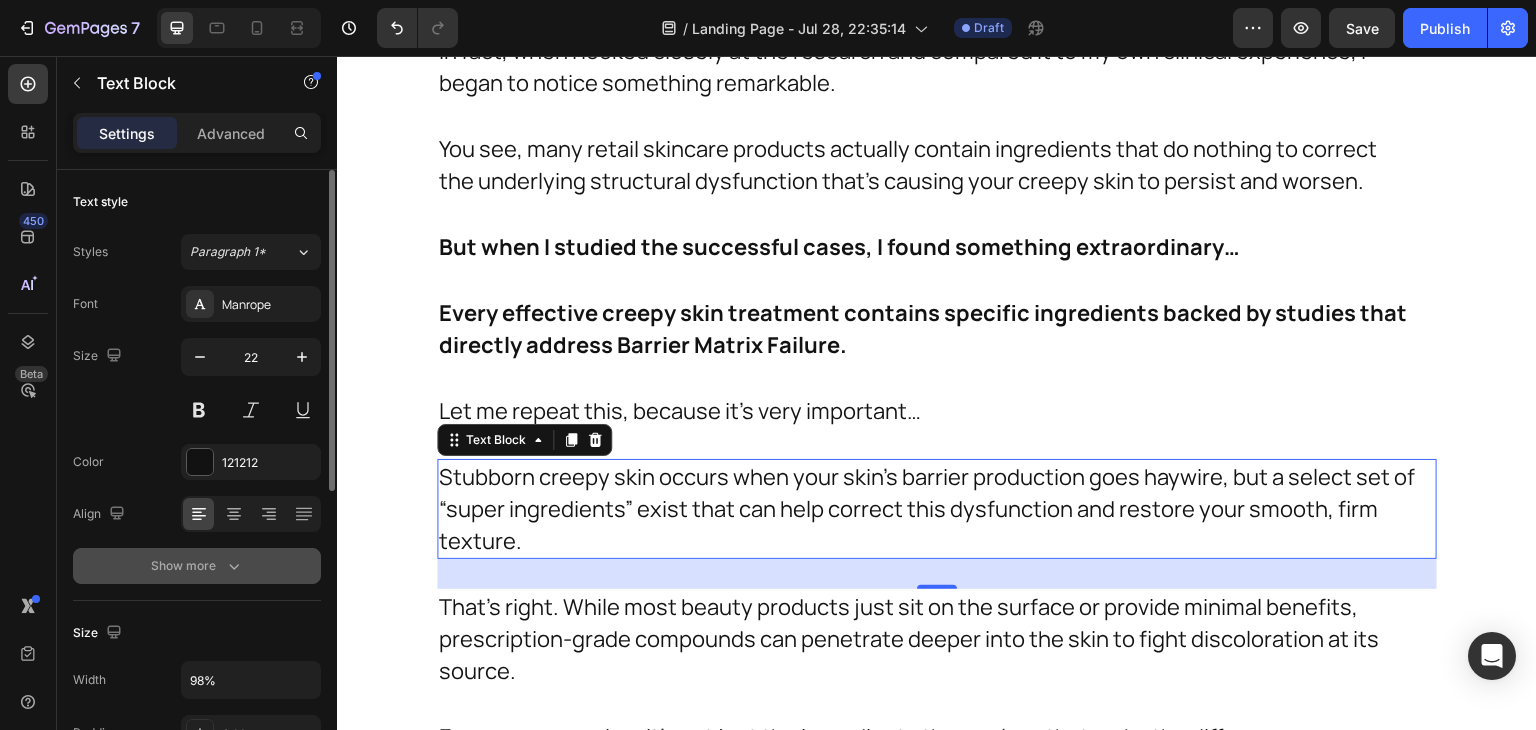 click on "Show more" at bounding box center [197, 566] 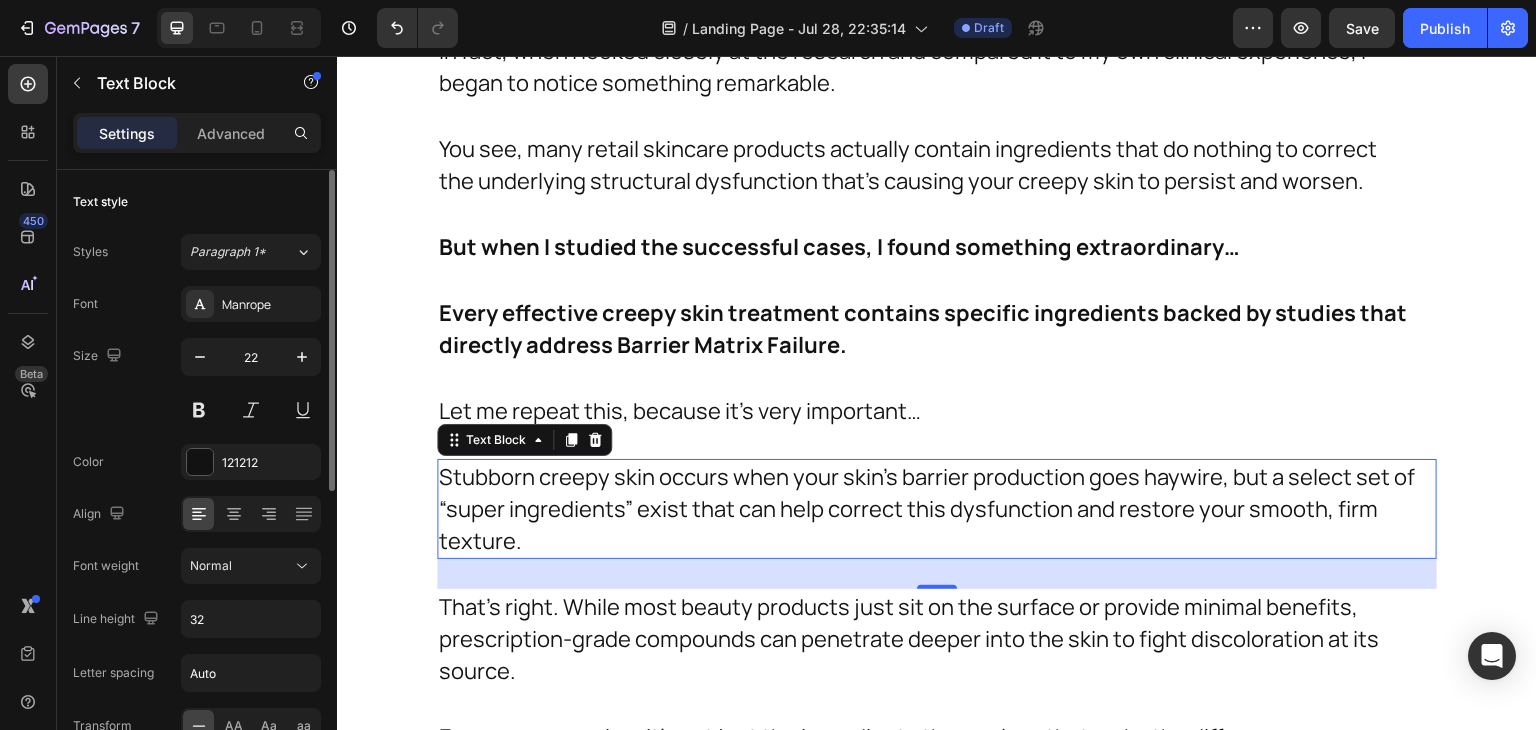 click on "Normal" at bounding box center (211, 565) 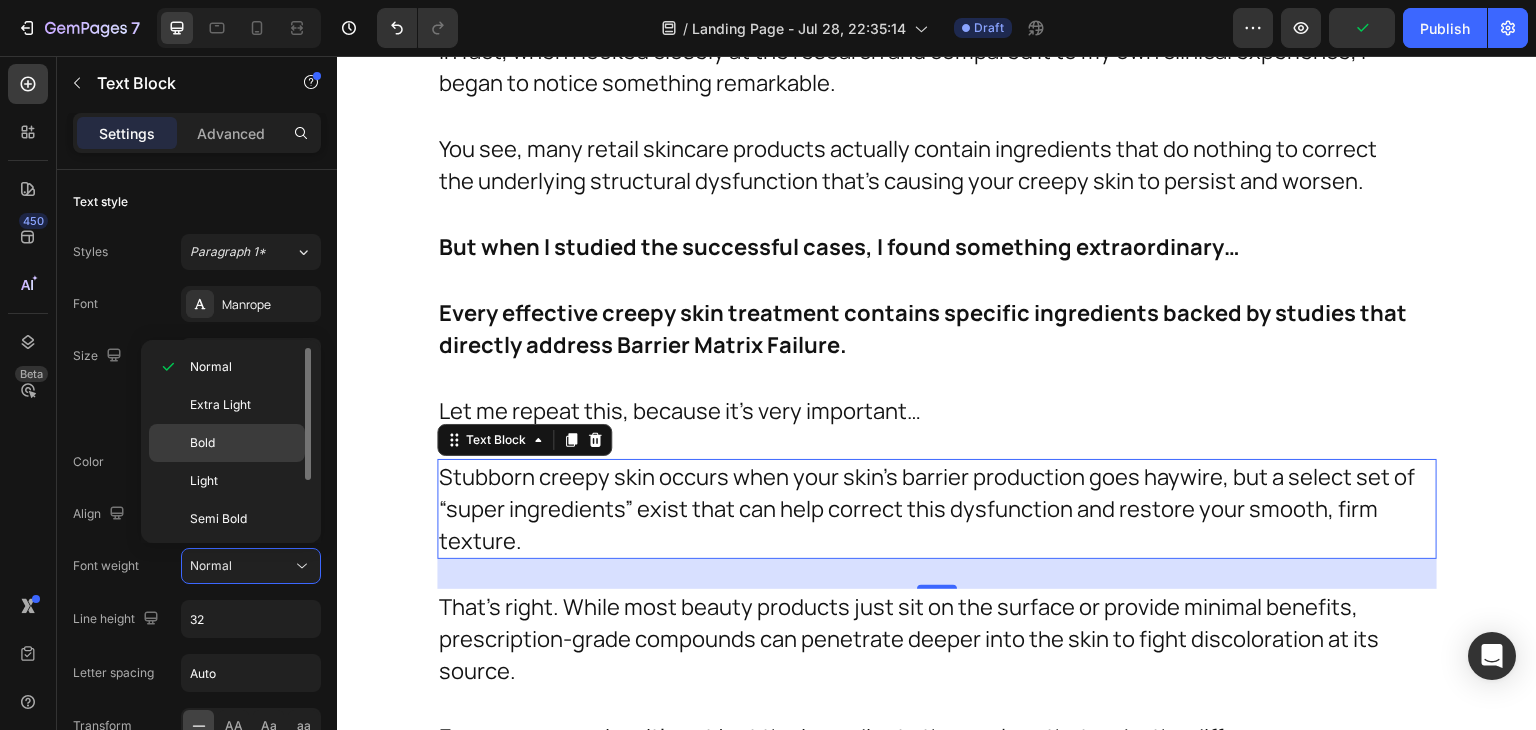 click on "Bold" at bounding box center (243, 443) 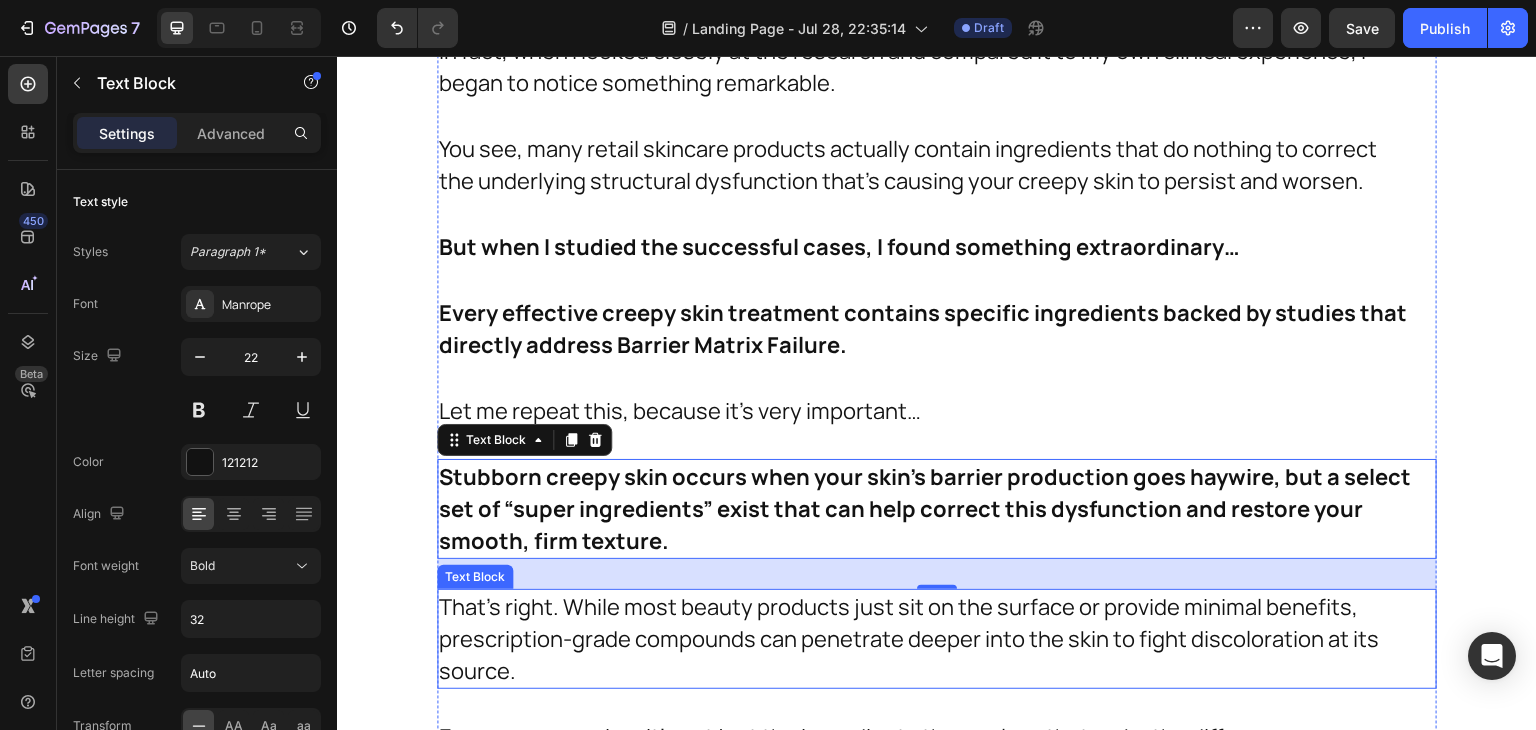 click on "That's right. While most beauty products just sit on the surface or provide minimal benefits, prescription-grade compounds can penetrate deeper into the skin to fight discoloration at its source." at bounding box center [927, 639] 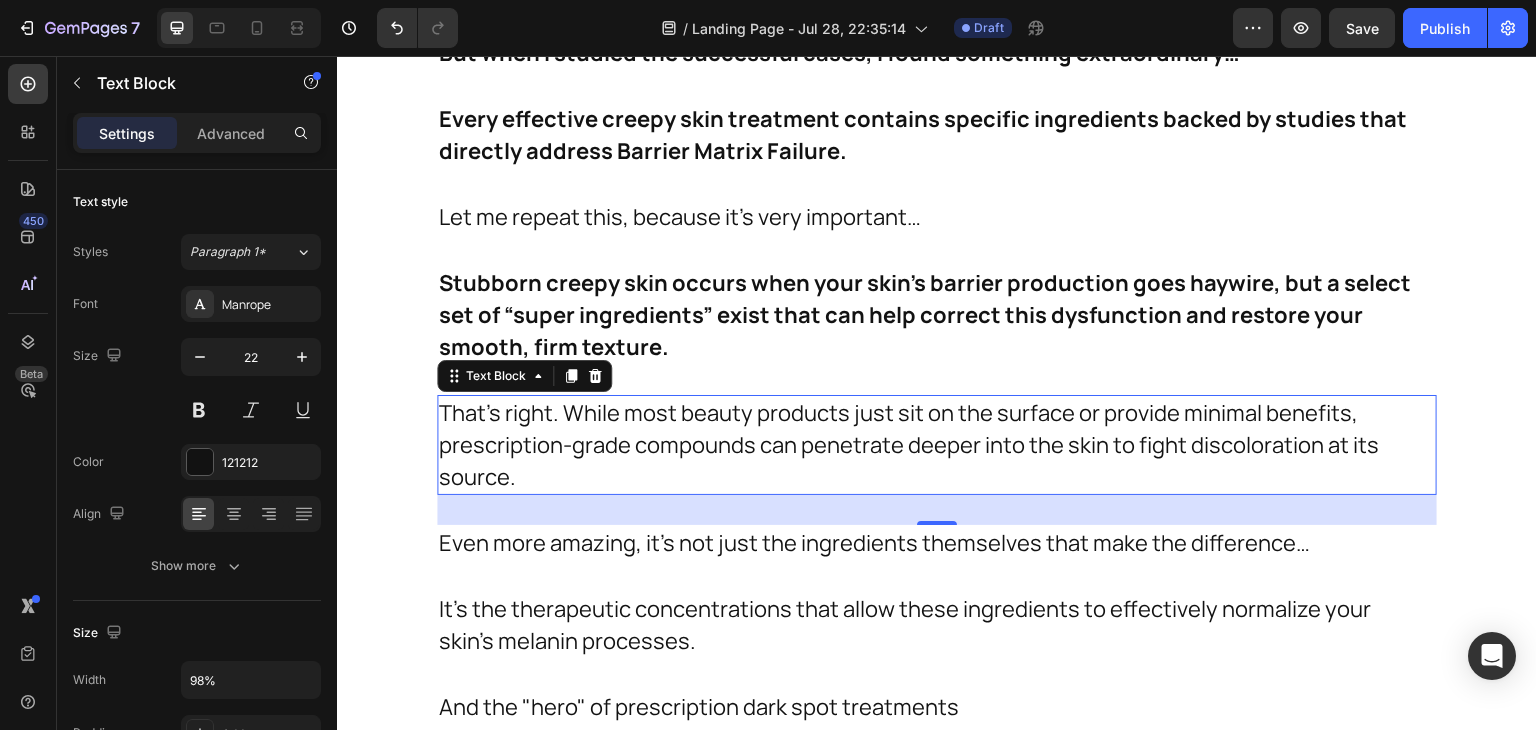 scroll, scrollTop: 10907, scrollLeft: 0, axis: vertical 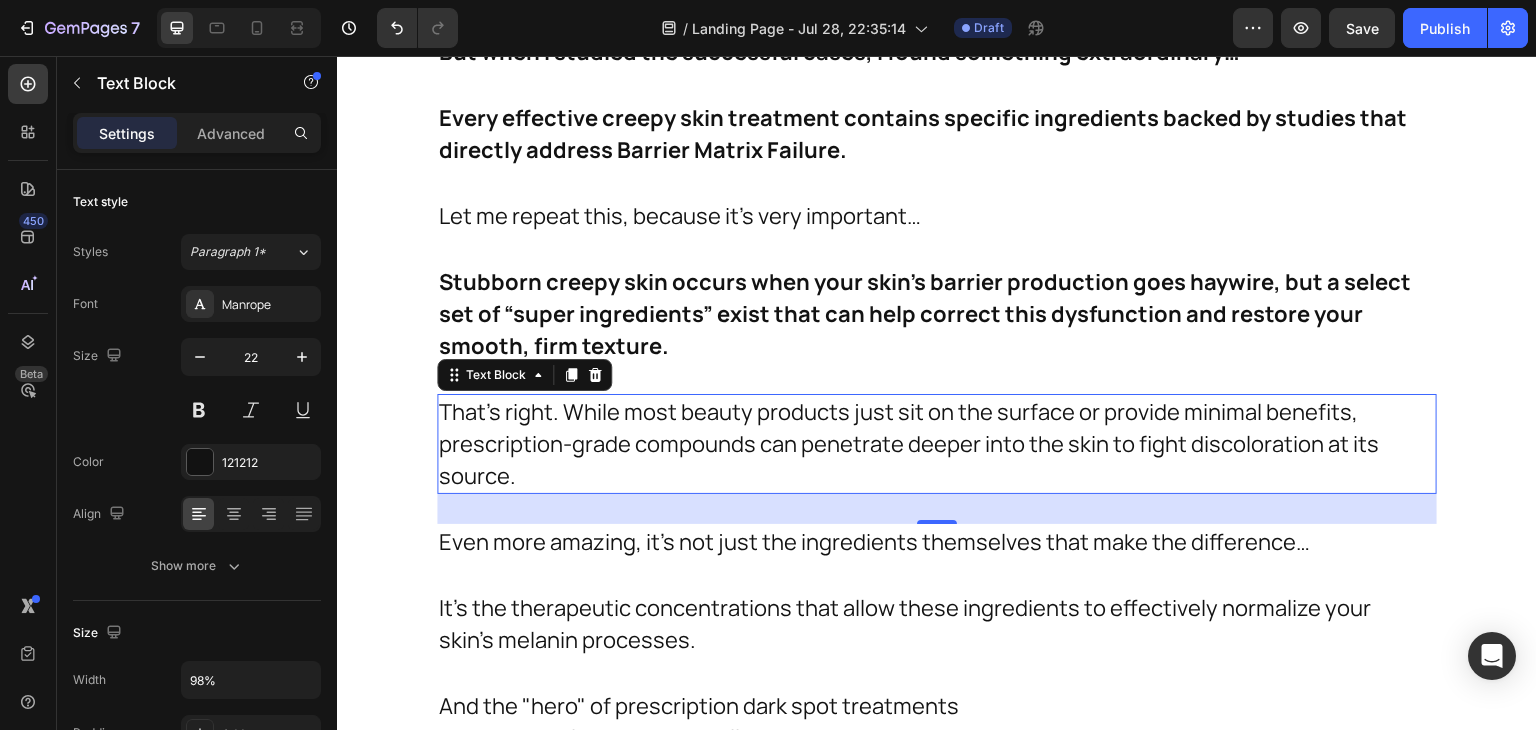 click on "That's right. While most beauty products just sit on the surface or provide minimal benefits, prescription-grade compounds can penetrate deeper into the skin to fight discoloration at its source." at bounding box center [927, 444] 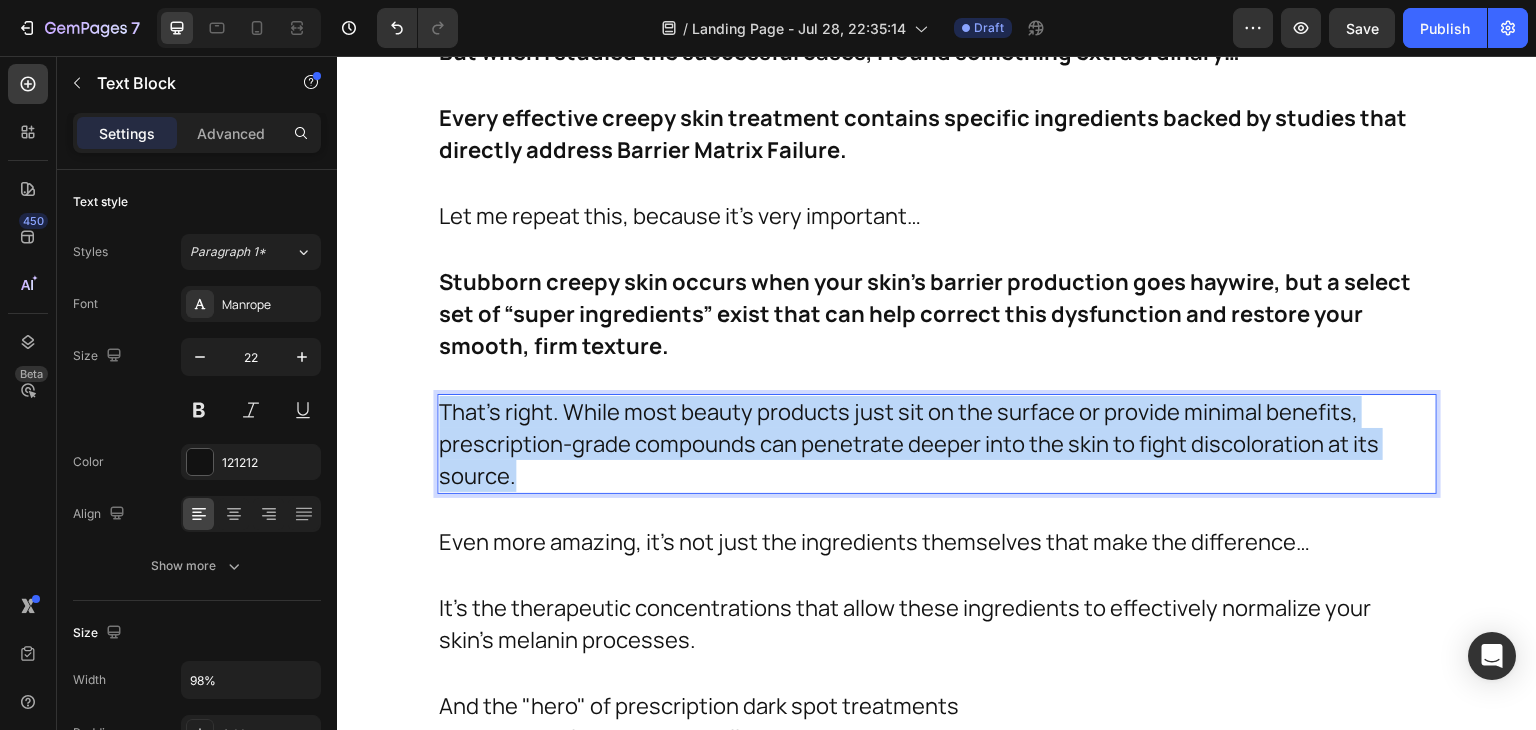 click on "That's right. While most beauty products just sit on the surface or provide minimal benefits, prescription-grade compounds can penetrate deeper into the skin to fight discoloration at its source." at bounding box center (927, 444) 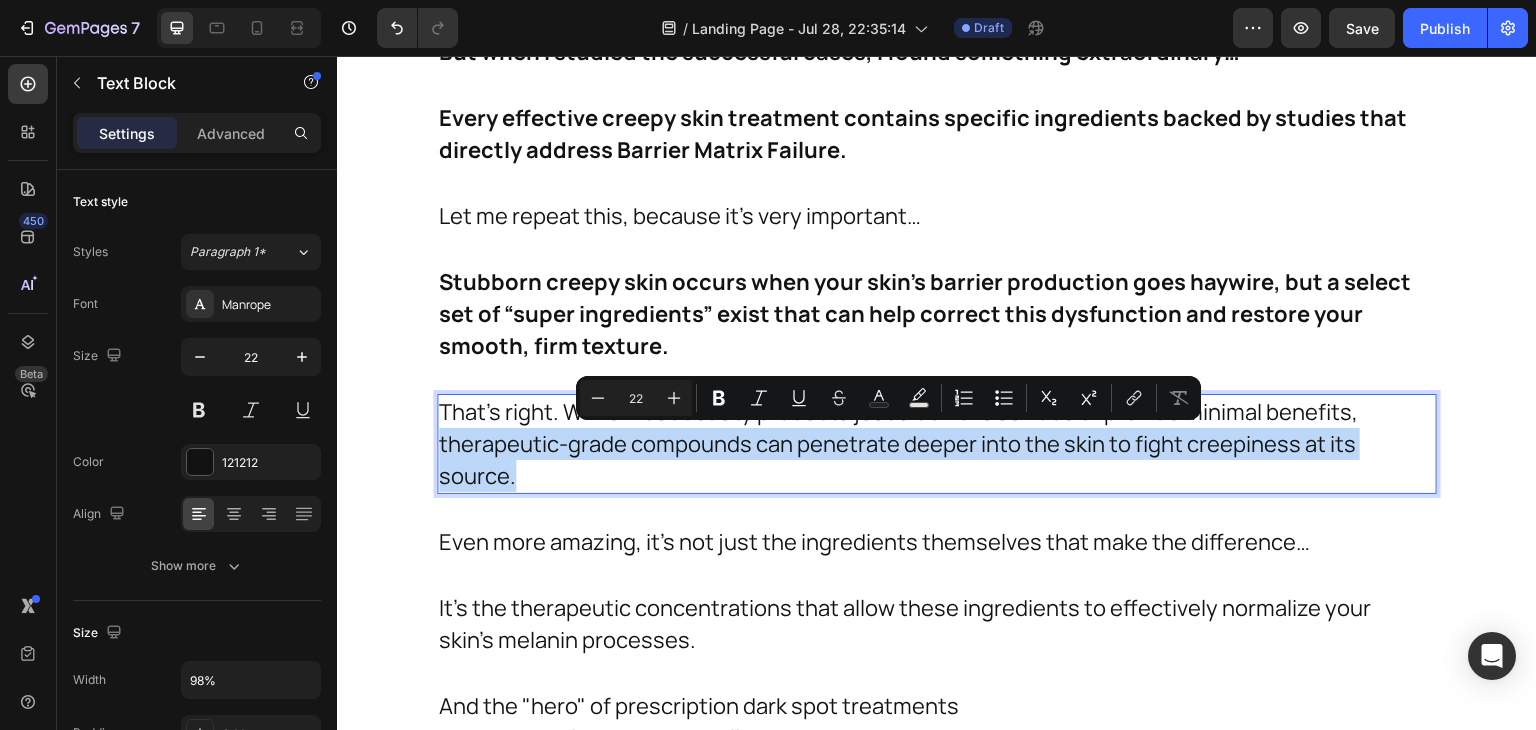 drag, startPoint x: 512, startPoint y: 469, endPoint x: 430, endPoint y: 447, distance: 84.89994 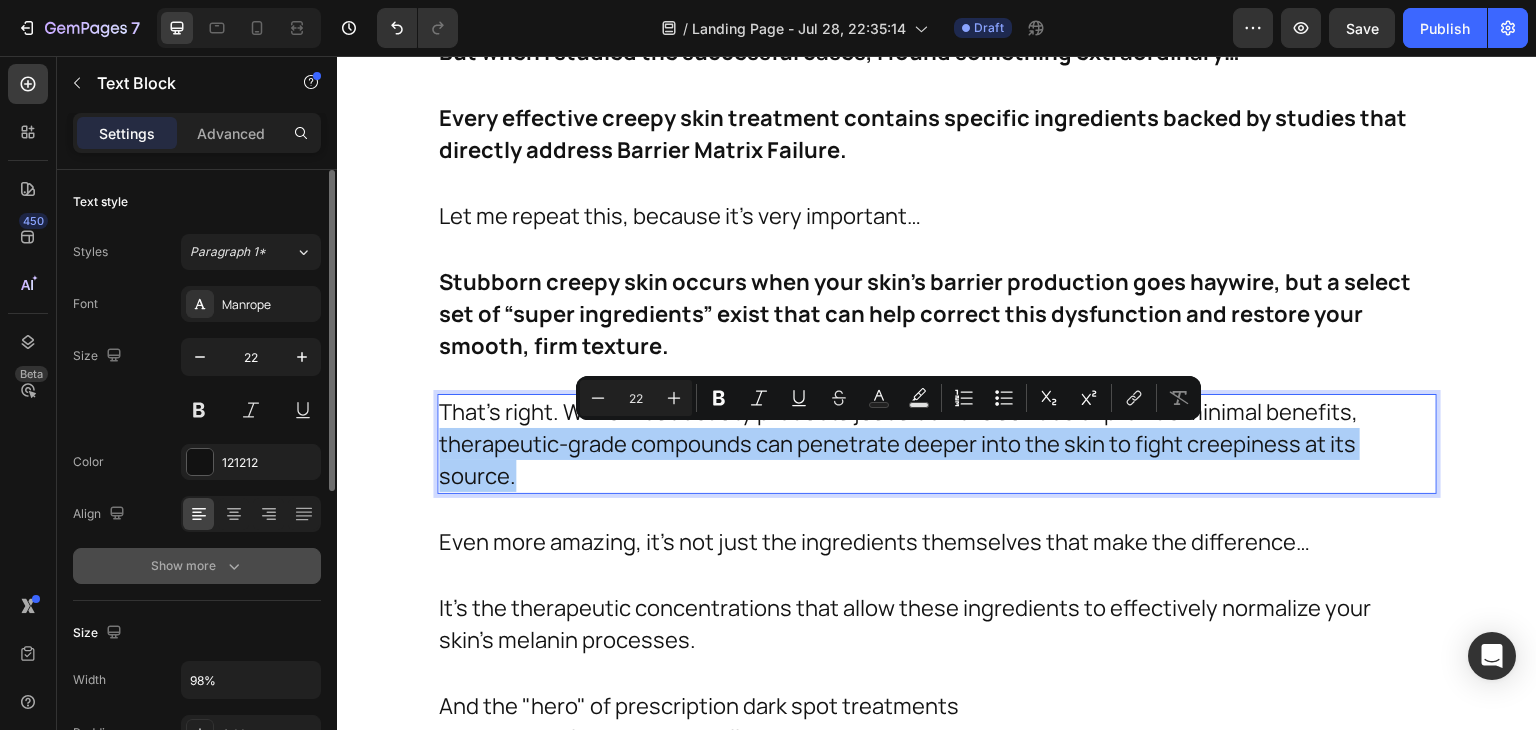 click on "Show more" at bounding box center [197, 566] 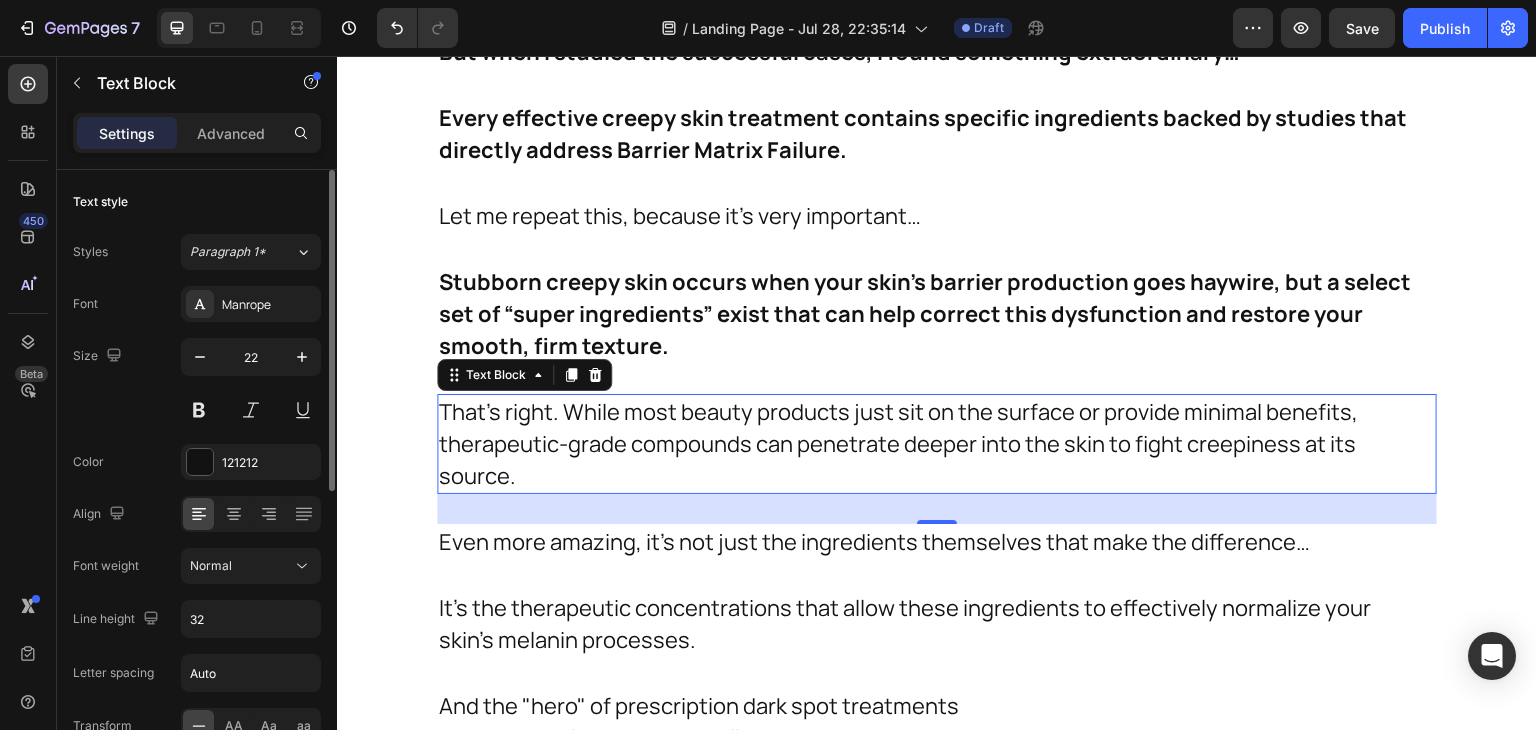 click on "Normal" at bounding box center (211, 566) 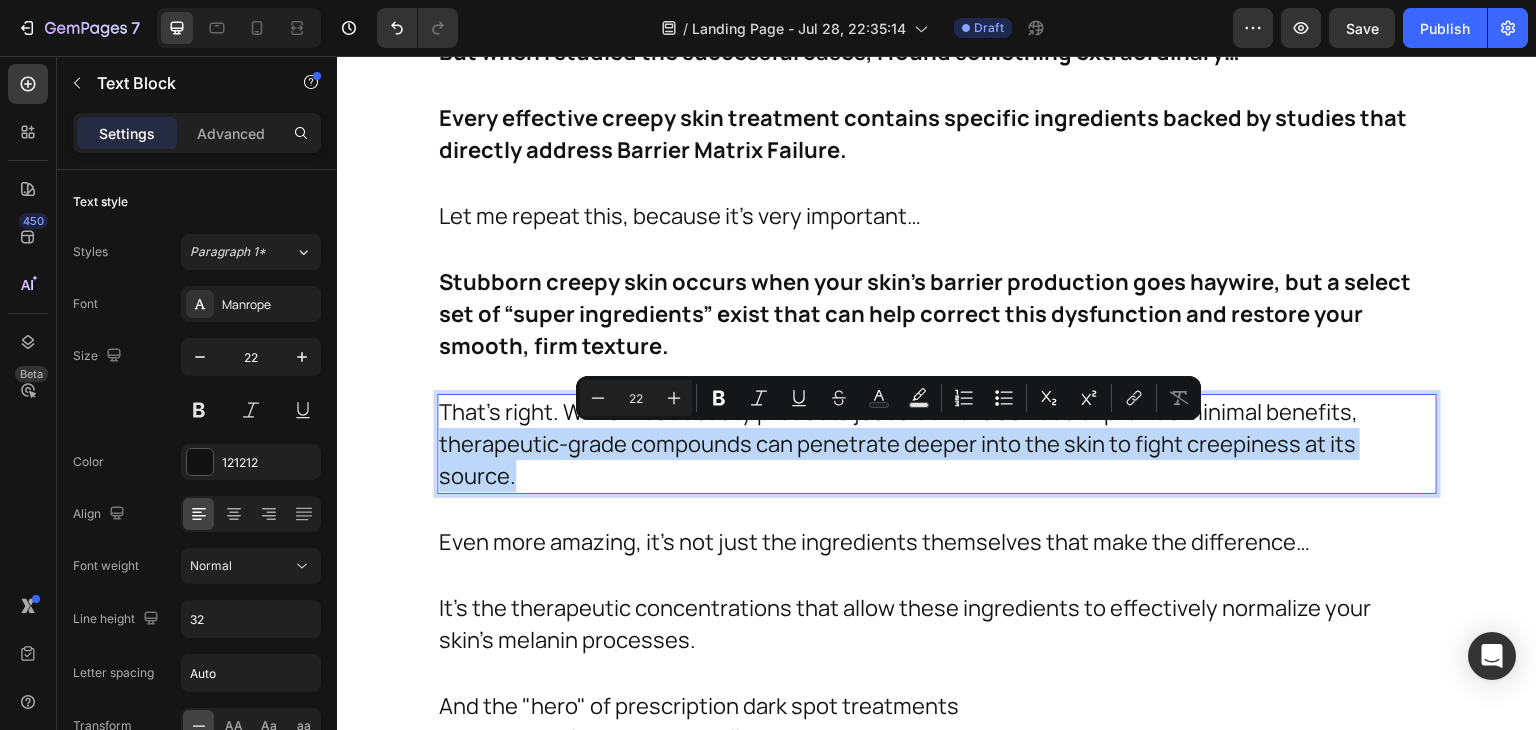 drag, startPoint x: 515, startPoint y: 478, endPoint x: 428, endPoint y: 446, distance: 92.69843 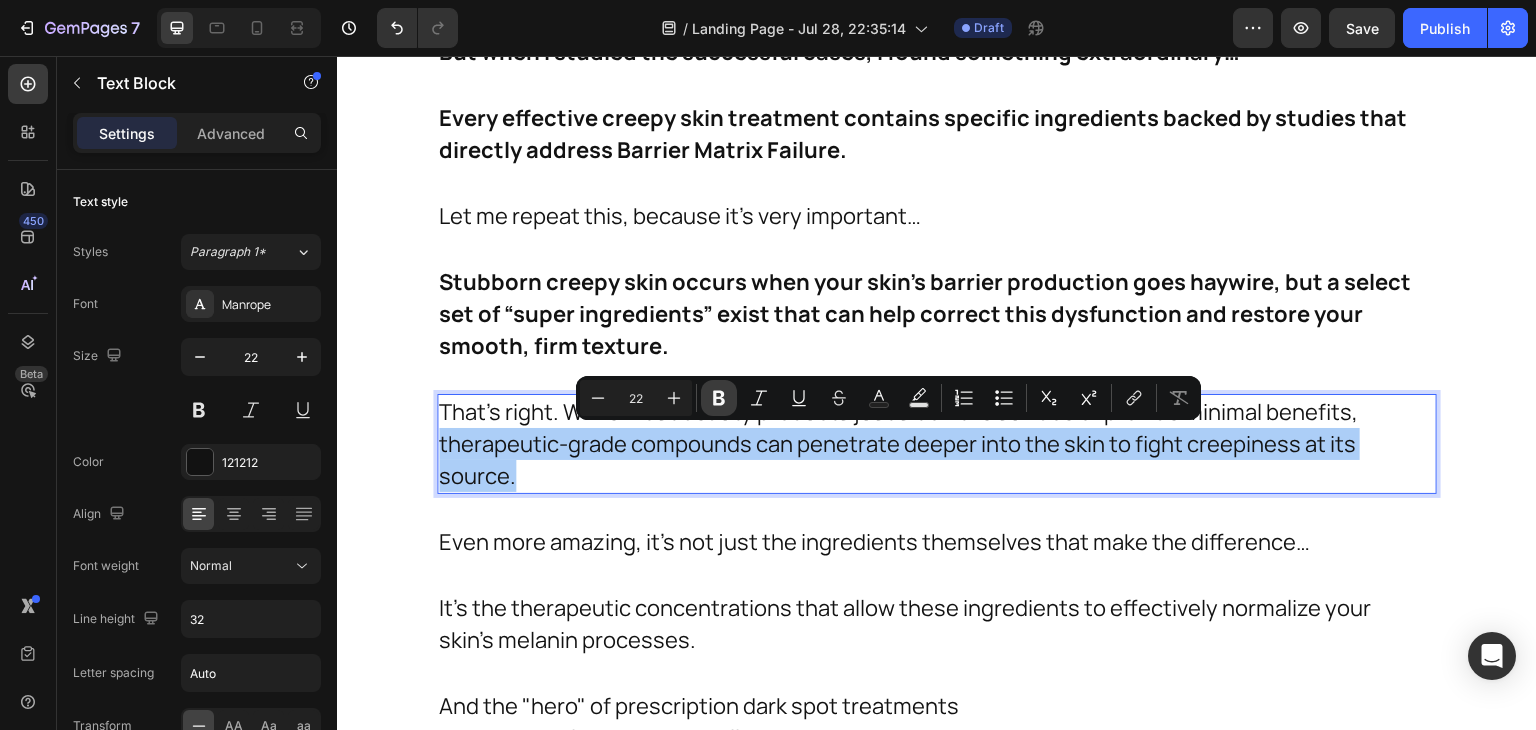 click 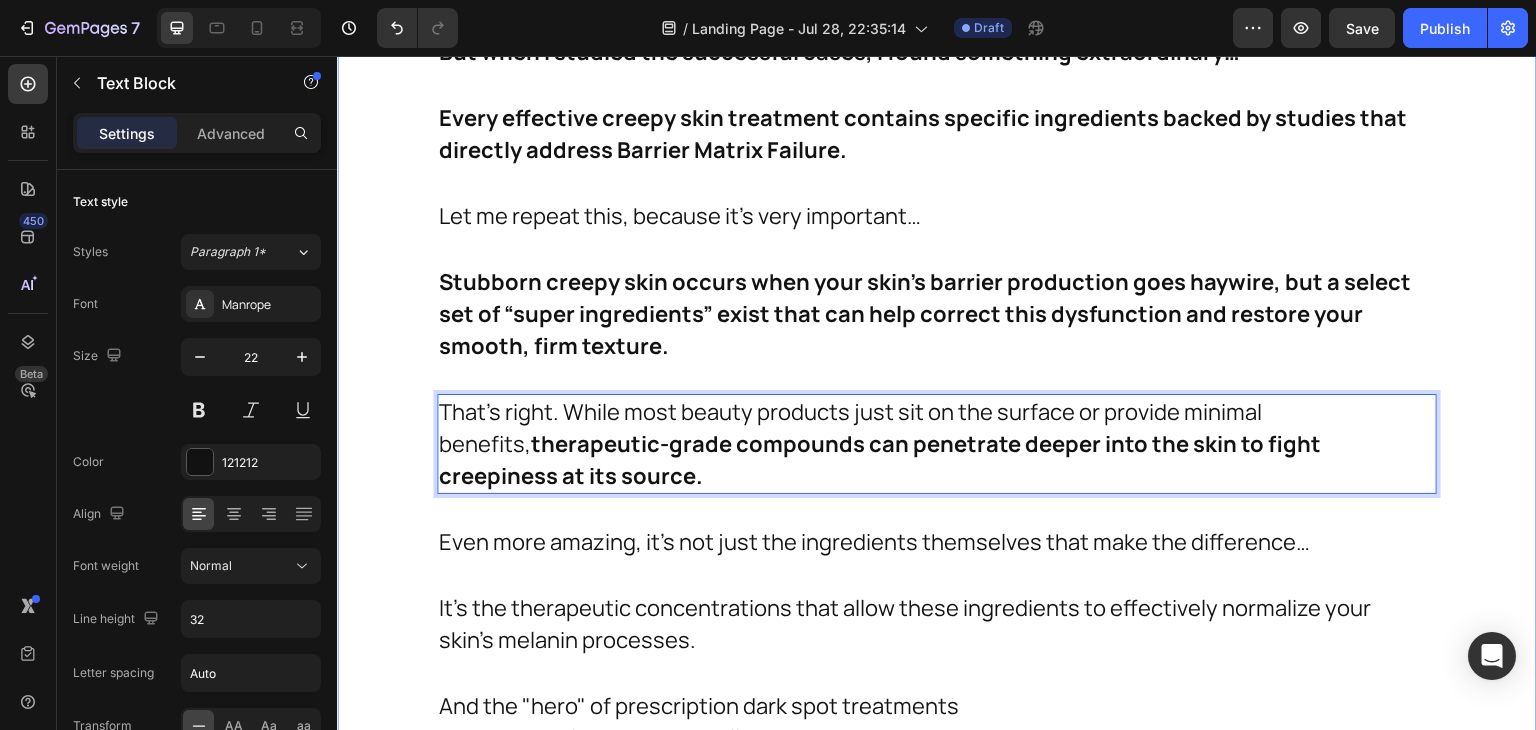 click on "But none of these address the root cause – the fundamental  Barrier Matrix Failure  in your skin cells. Text Block In fact, when I looked closely at the research and compared it to my own clinical experience, I began to notice something remarkable. Text Block You see, many retail skincare products actually contain ingredients that do nothing to correct the underlying structural dysfunction that’s causing your creepy skin to persist and worsen. Text Block But when I studied the successful cases, I found something extraordinary… Text Block Every effective creepy skin treatment contains specific ingredients backed by studies that directly address Barrier Matrix Failure. Text Block Let me repeat this, because it's very important… Text Block Stubborn creepy skin occurs when your skin’s barrier production goes haywire, but a select set of “super ingredients” exist that can help correct this dysfunction and restore your smooth, firm texture. Text Block Text Block   30 Text Block Text Block Kojic Acid." at bounding box center [937, 790] 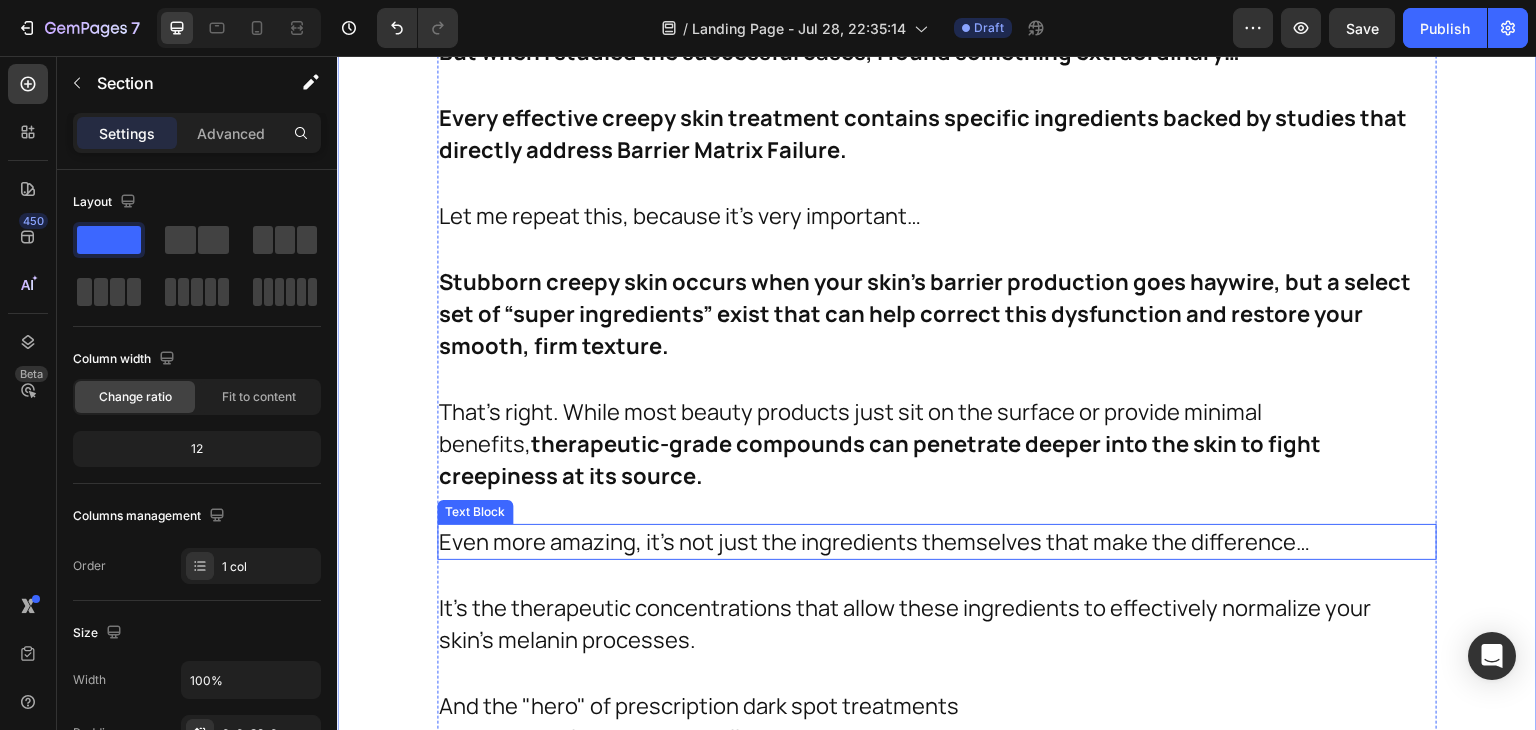click on "Even more amazing, it's not just the ingredients themselves that make the difference…" at bounding box center (927, 542) 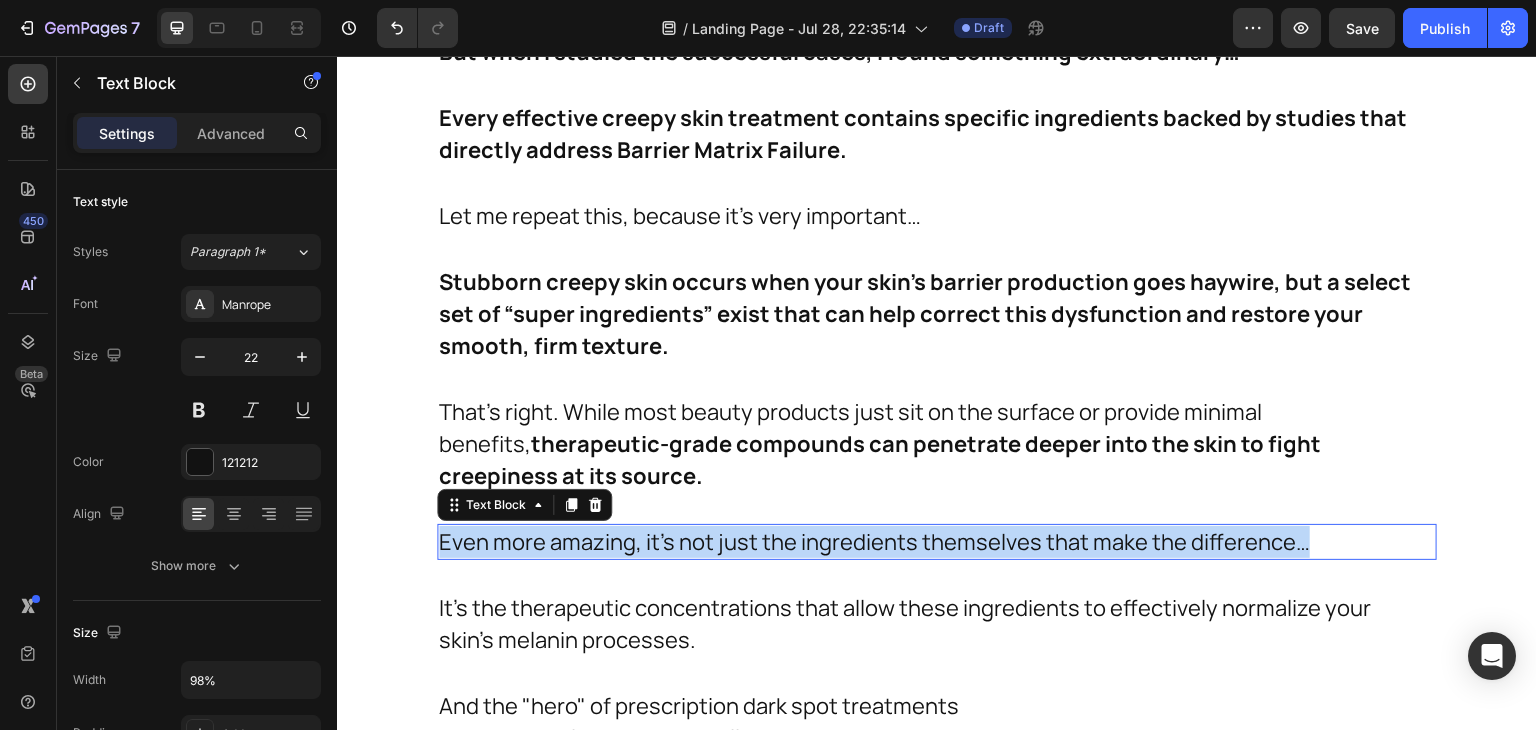 click on "Even more amazing, it's not just the ingredients themselves that make the difference…" at bounding box center [927, 542] 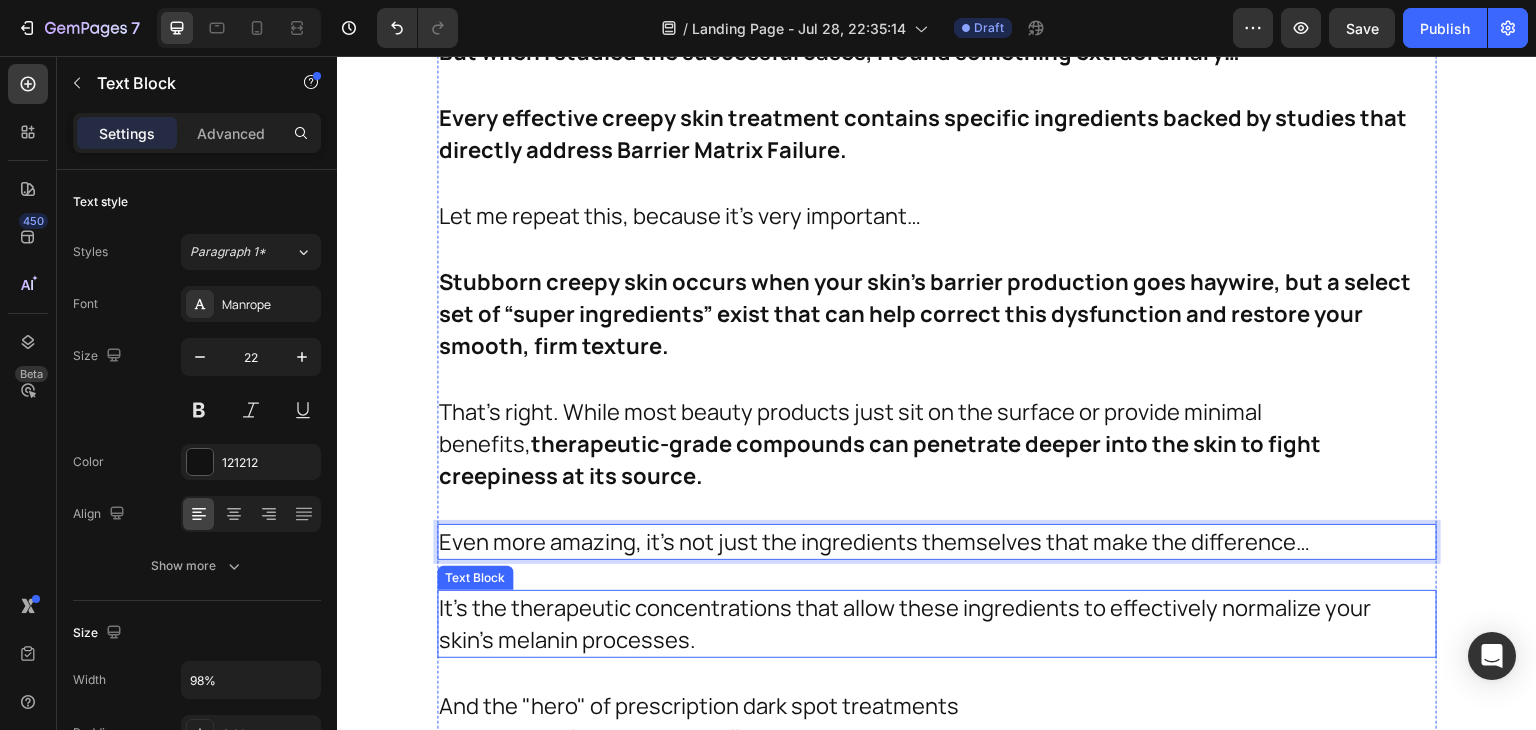click on "It's the therapeutic concentrations that allow these ingredients to effectively normalize your skin's melanin processes." at bounding box center (927, 624) 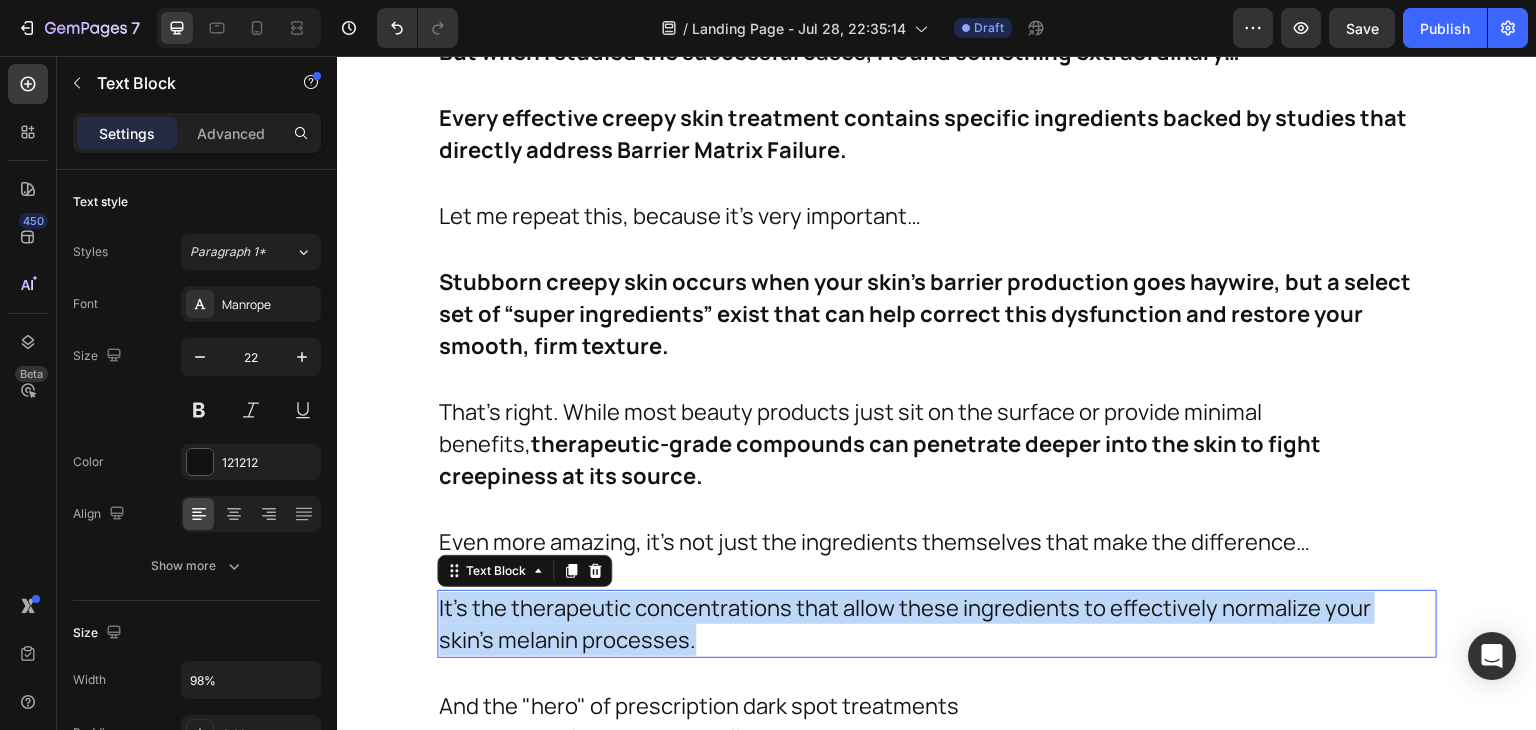 click on "It's the therapeutic concentrations that allow these ingredients to effectively normalize your skin's melanin processes." at bounding box center (927, 624) 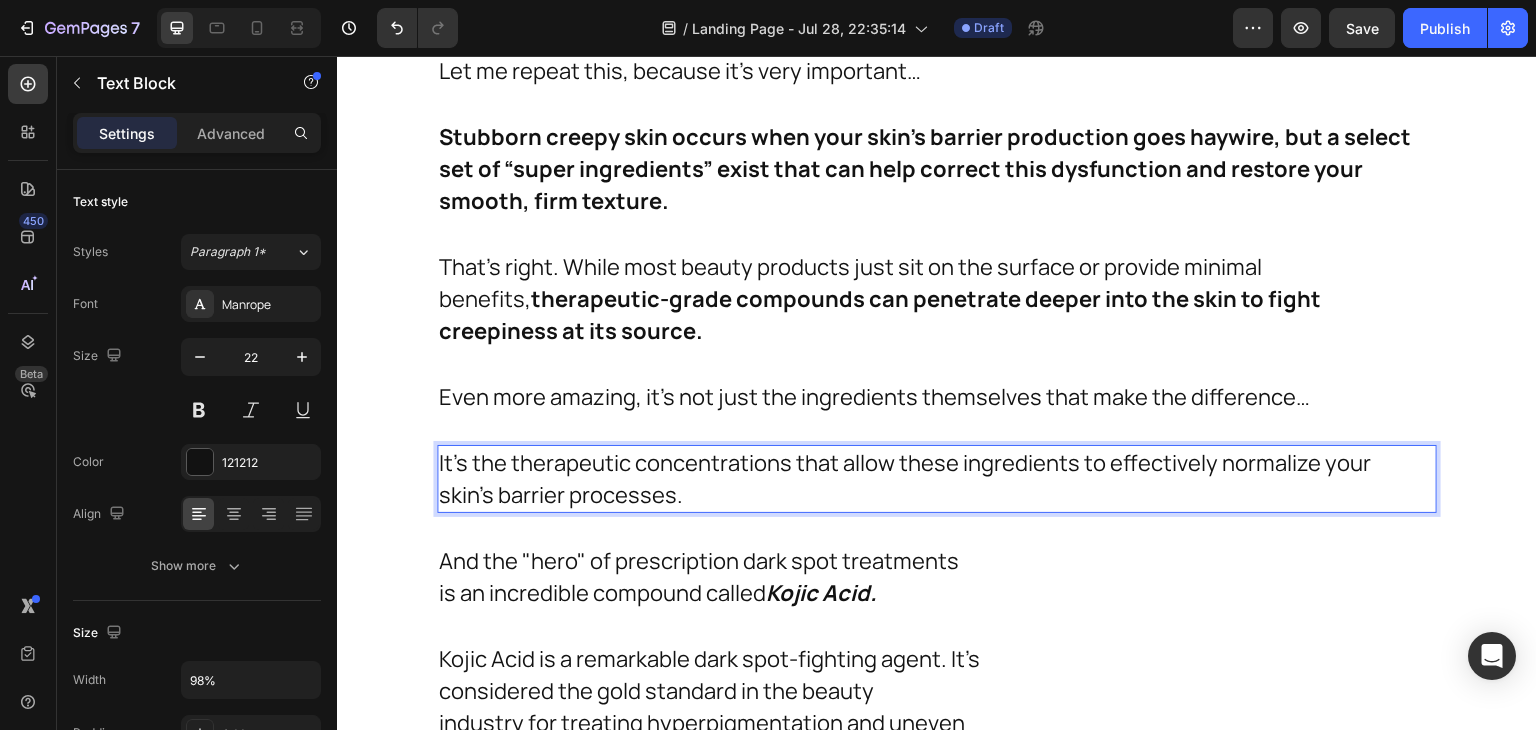 scroll, scrollTop: 11047, scrollLeft: 0, axis: vertical 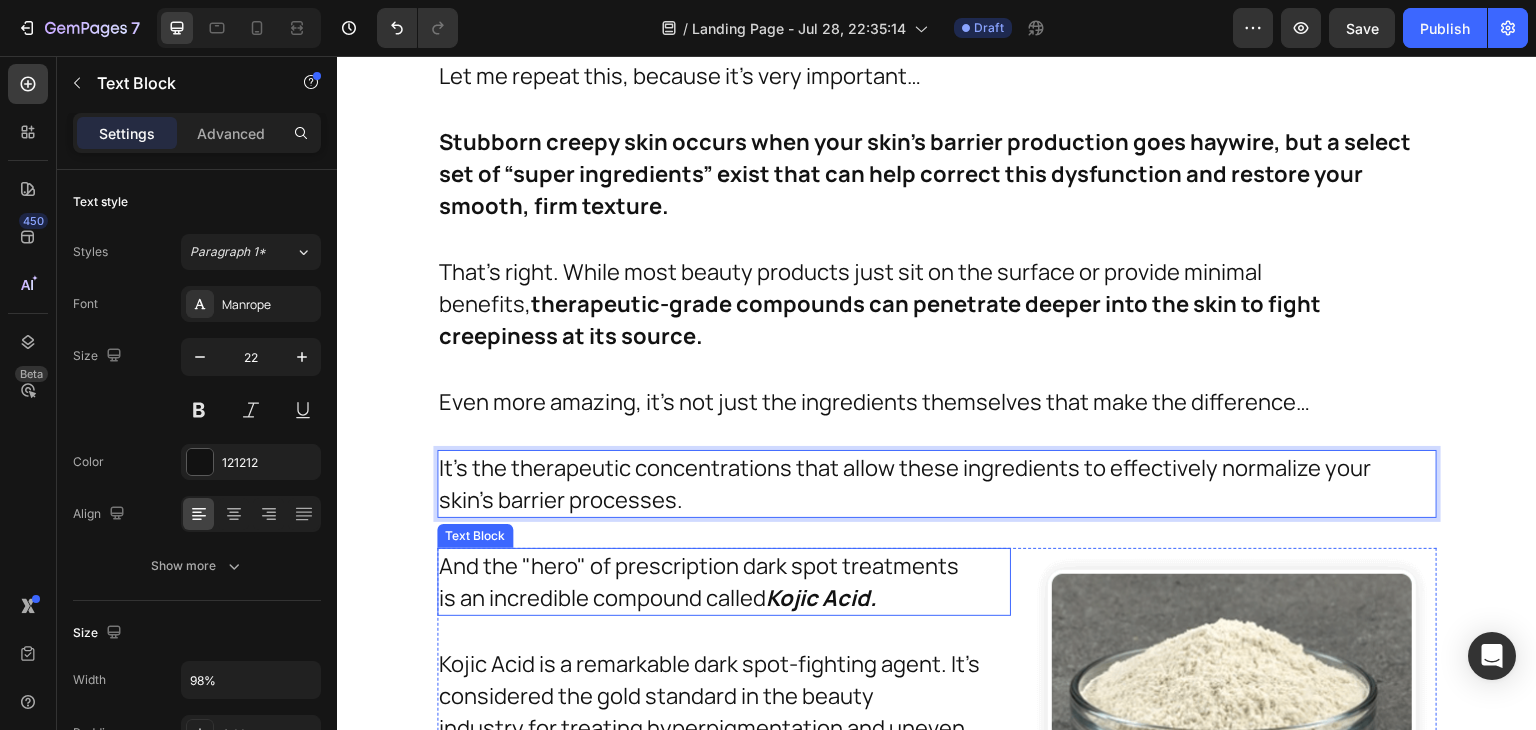 click on "And the "hero" of prescription dark spot treatments is an incredible compound called  Kojic Acid." at bounding box center (707, 582) 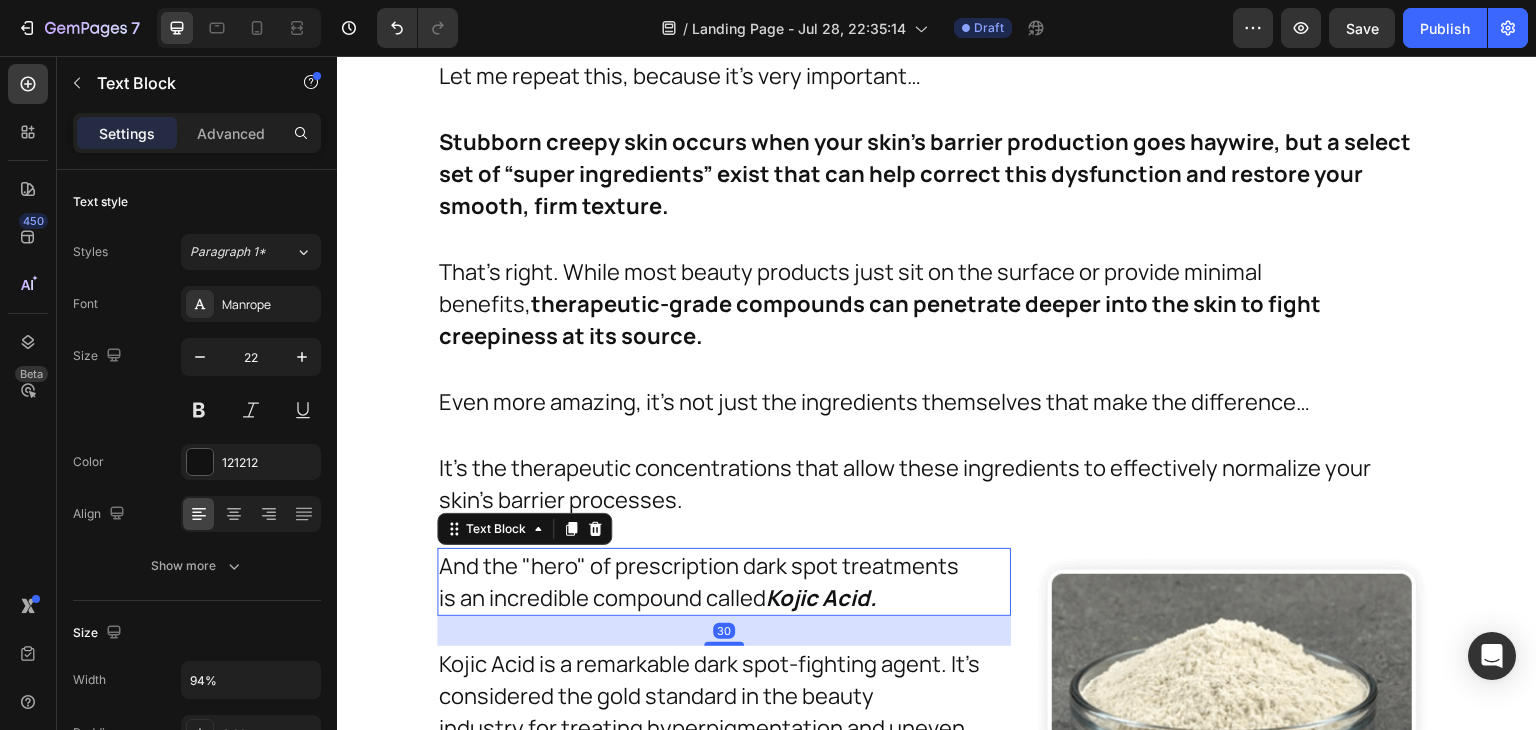 click on "And the "hero" of prescription dark spot treatments is an incredible compound called  Kojic Acid." at bounding box center (707, 582) 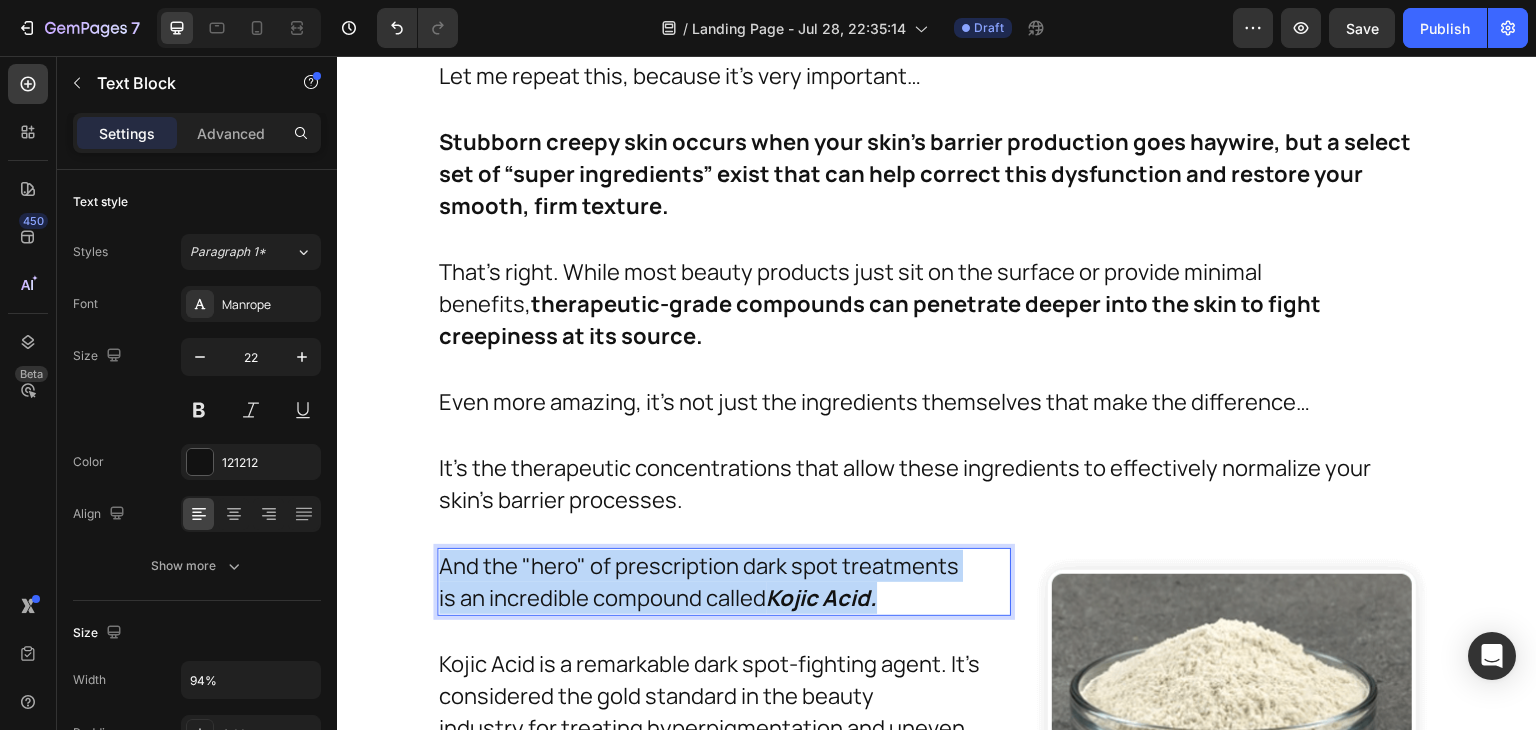 click on "And the "hero" of prescription dark spot treatments is an incredible compound called  Kojic Acid." at bounding box center (707, 582) 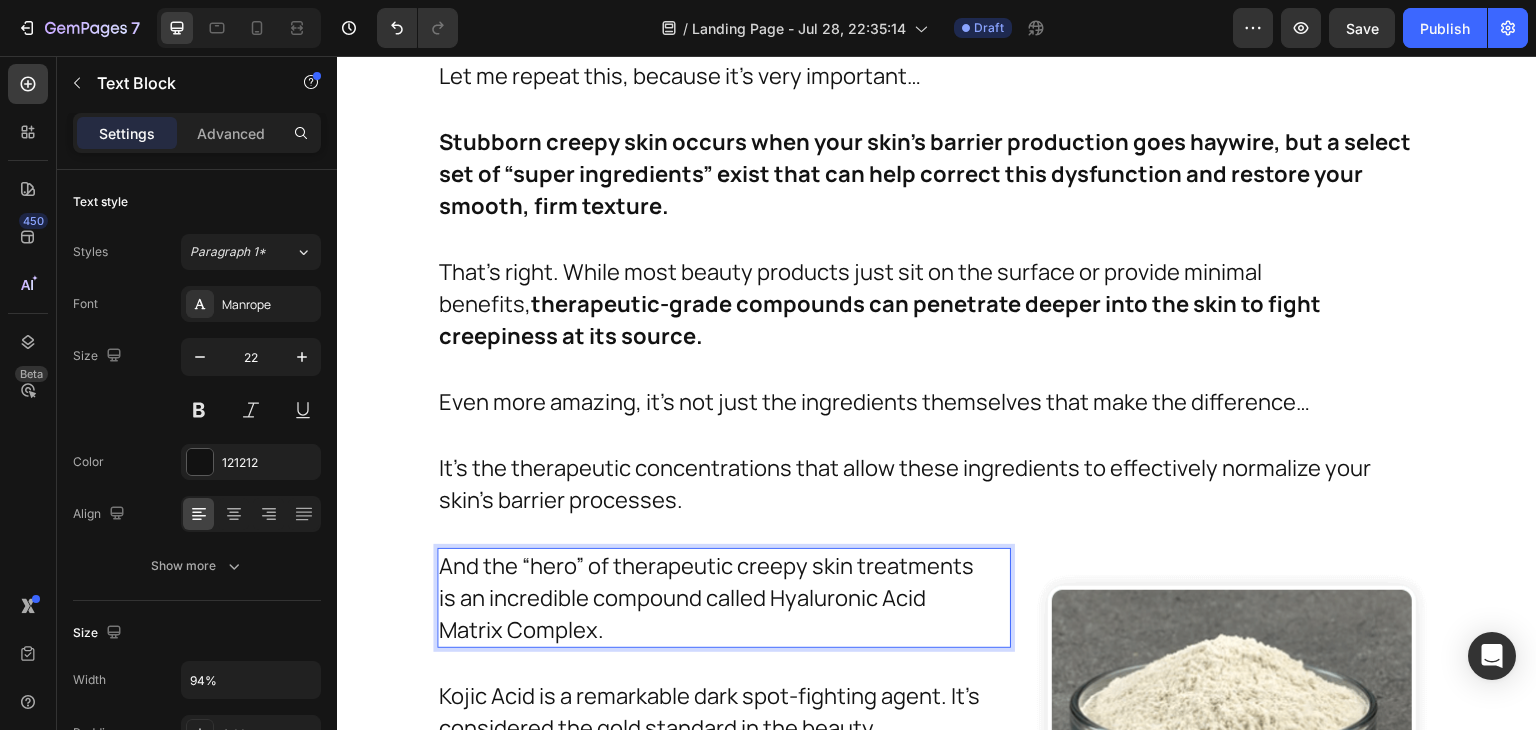 click on "And the “hero” of therapeutic creepy skin treatments is an incredible compound called Hyaluronic Acid Matrix Complex." at bounding box center [707, 598] 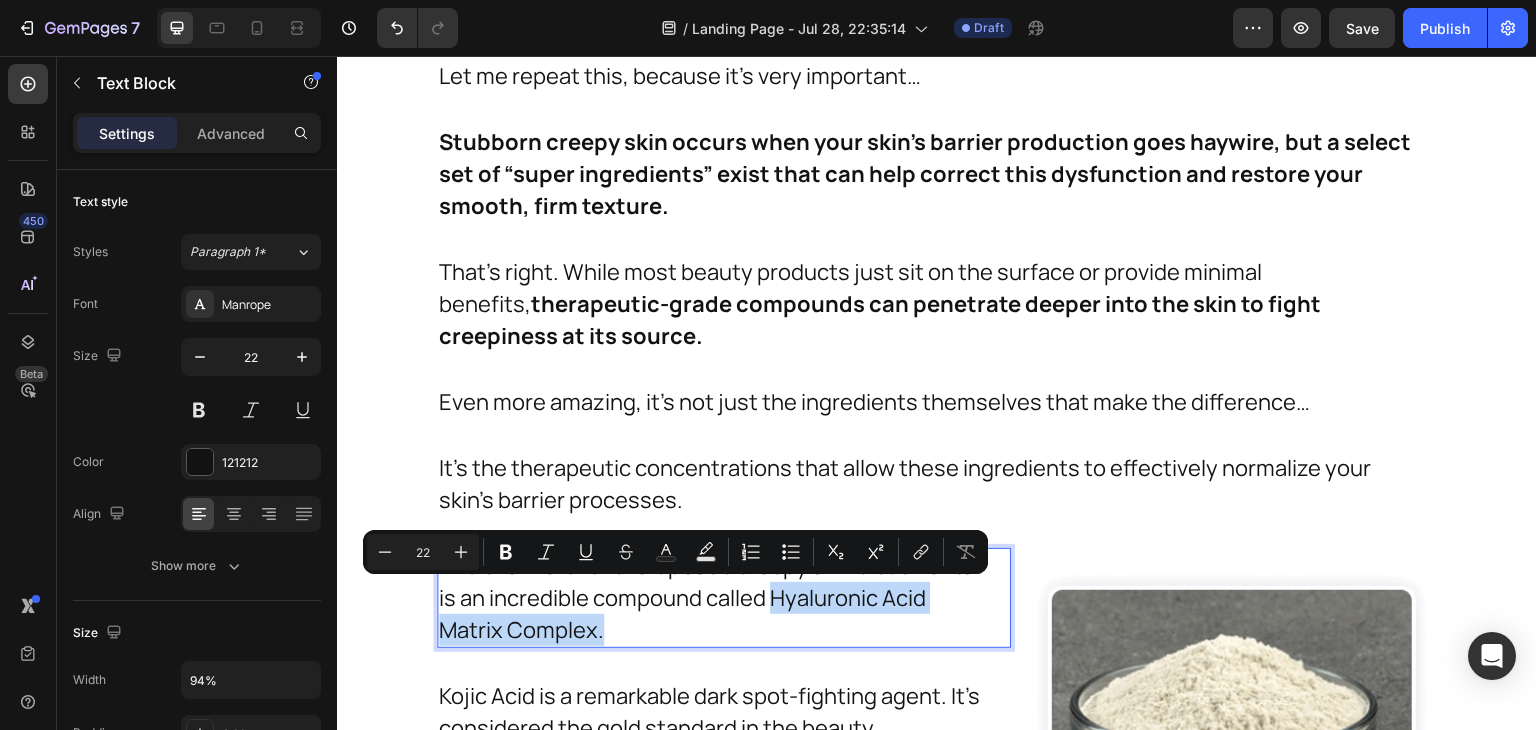 drag, startPoint x: 764, startPoint y: 595, endPoint x: 889, endPoint y: 631, distance: 130.08075 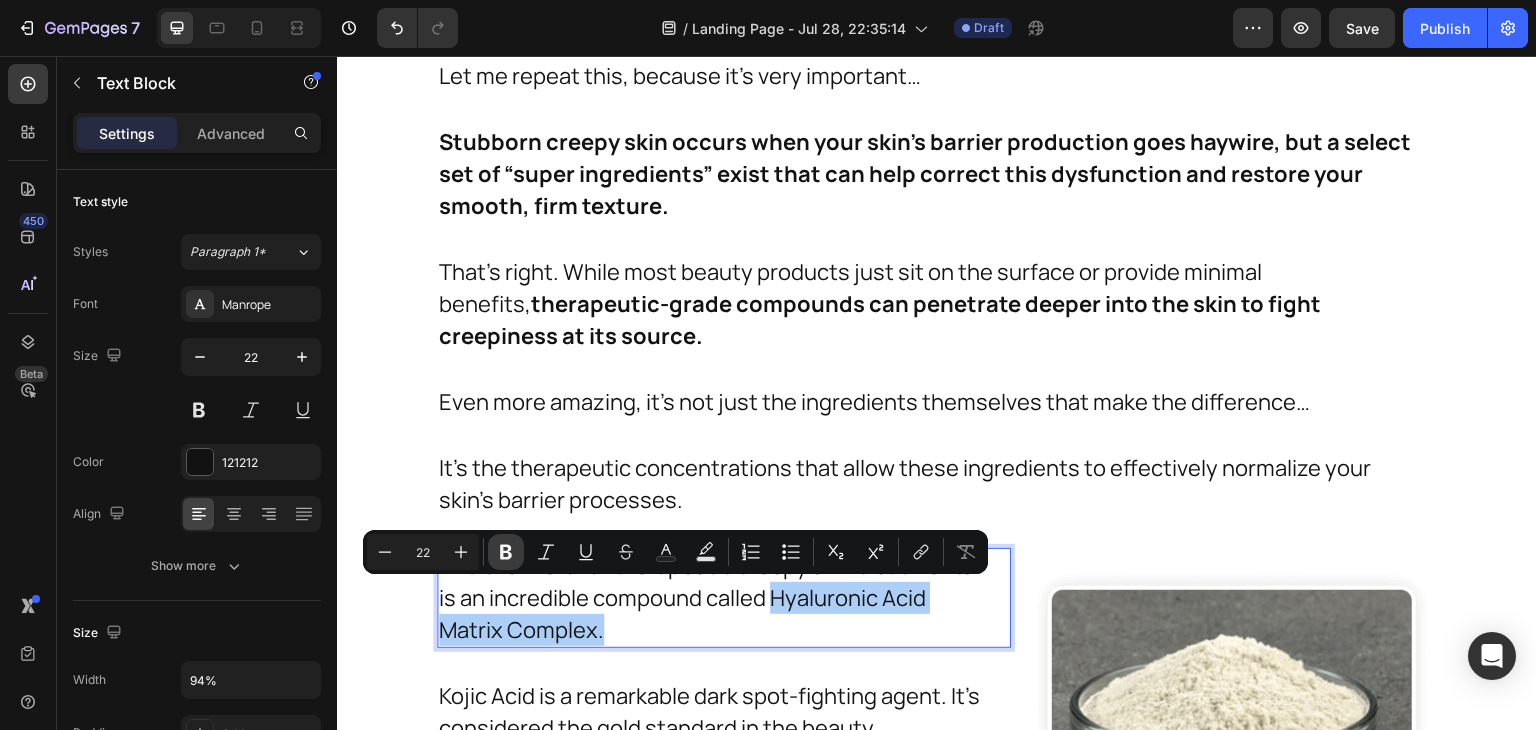 click 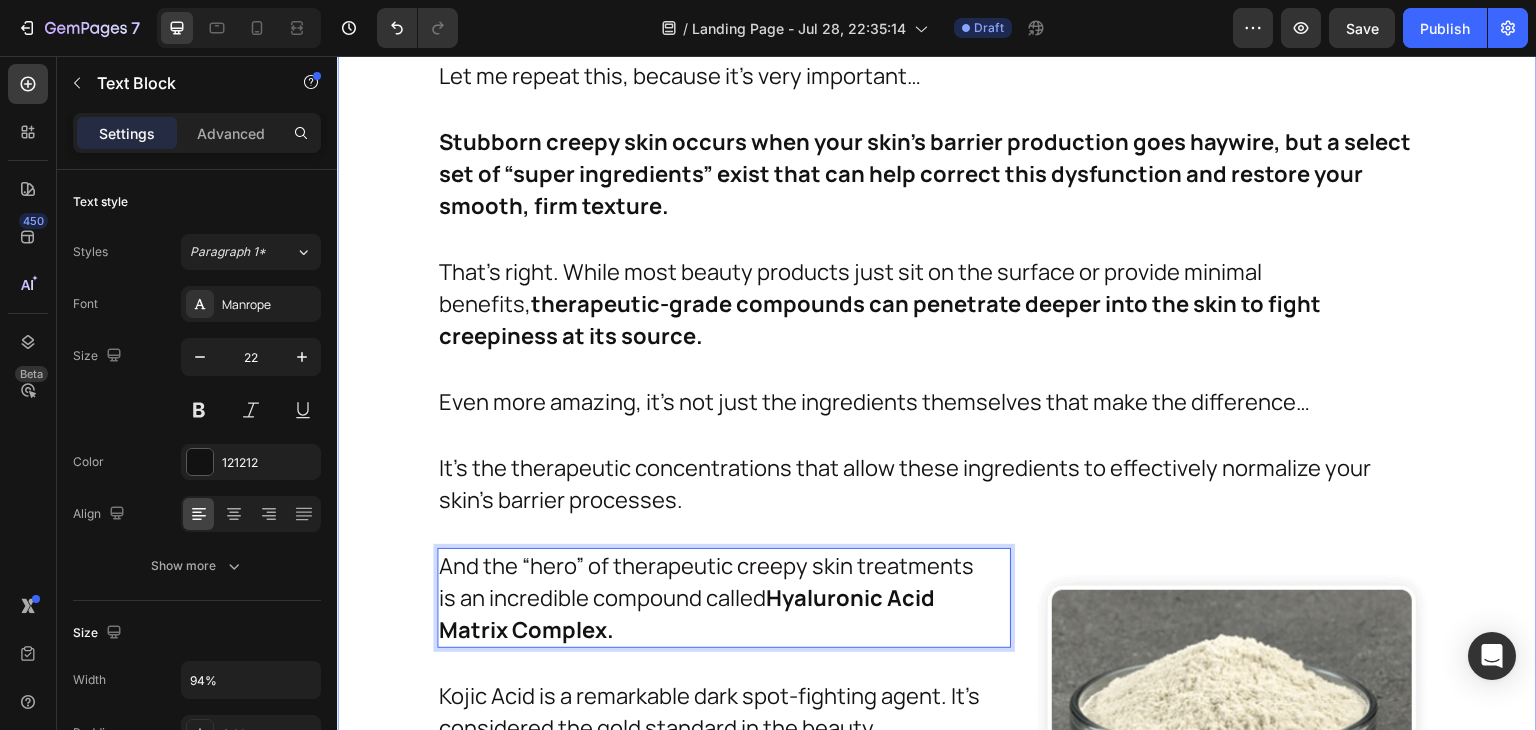 click on "But none of these address the root cause – the fundamental  Barrier Matrix Failure  in your skin cells. Text Block In fact, when I looked closely at the research and compared it to my own clinical experience, I began to notice something remarkable. Text Block You see, many retail skincare products actually contain ingredients that do nothing to correct the underlying structural dysfunction that’s causing your creepy skin to persist and worsen. Text Block But when I studied the successful cases, I found something extraordinary… Text Block Every effective creepy skin treatment contains specific ingredients backed by studies that directly address Barrier Matrix Failure. Text Block Let me repeat this, because it's very important… Text Block Stubborn creepy skin occurs when your skin’s barrier production goes haywire, but a select set of “super ingredients” exist that can help correct this dysfunction and restore your smooth, firm texture. Text Block Text Block Text Block Text Block Text Block   30" at bounding box center [937, 666] 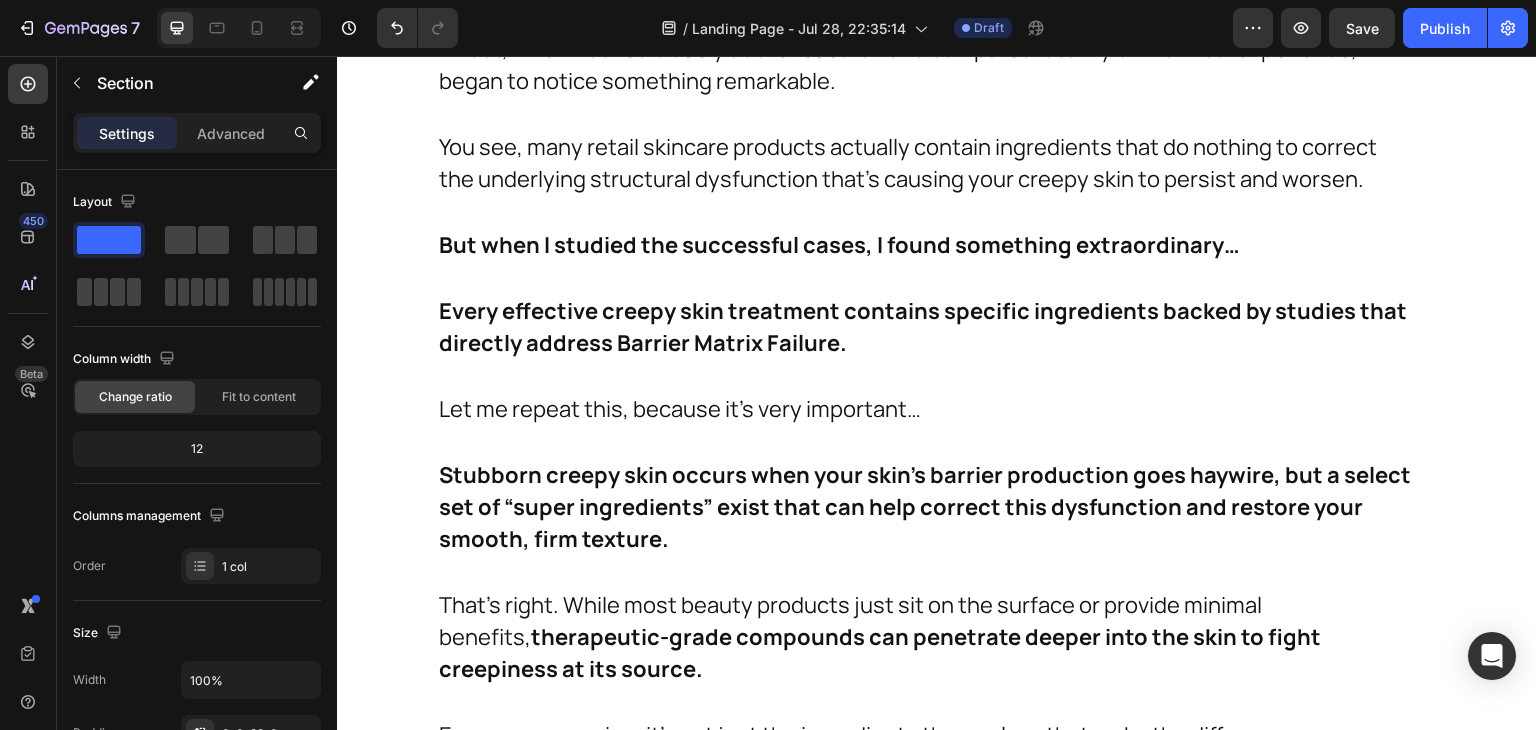 scroll, scrollTop: 9922, scrollLeft: 0, axis: vertical 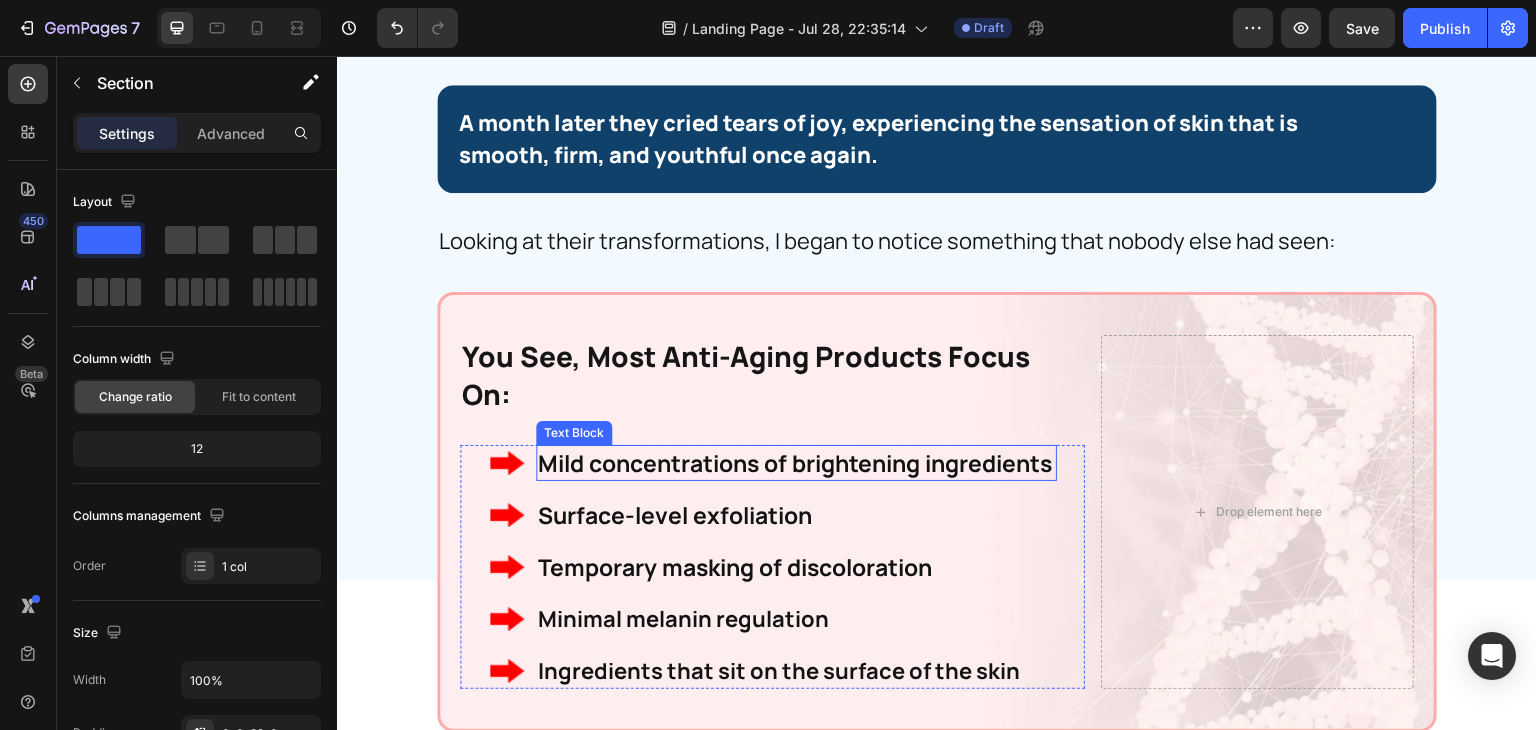 click on "Mild concentrations of brightening ingredients" at bounding box center [796, 463] 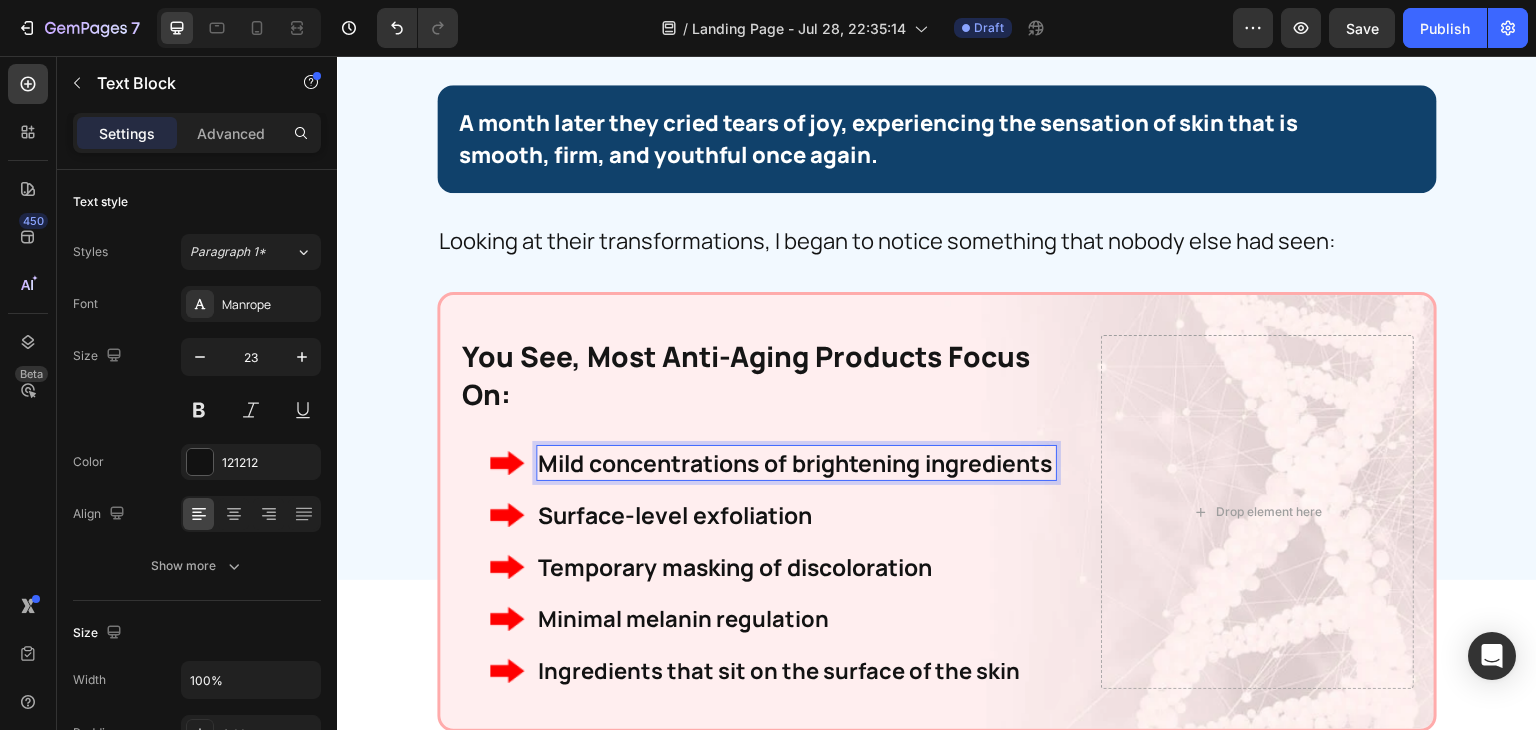 click on "Mild concentrations of brightening ingredients" at bounding box center (796, 463) 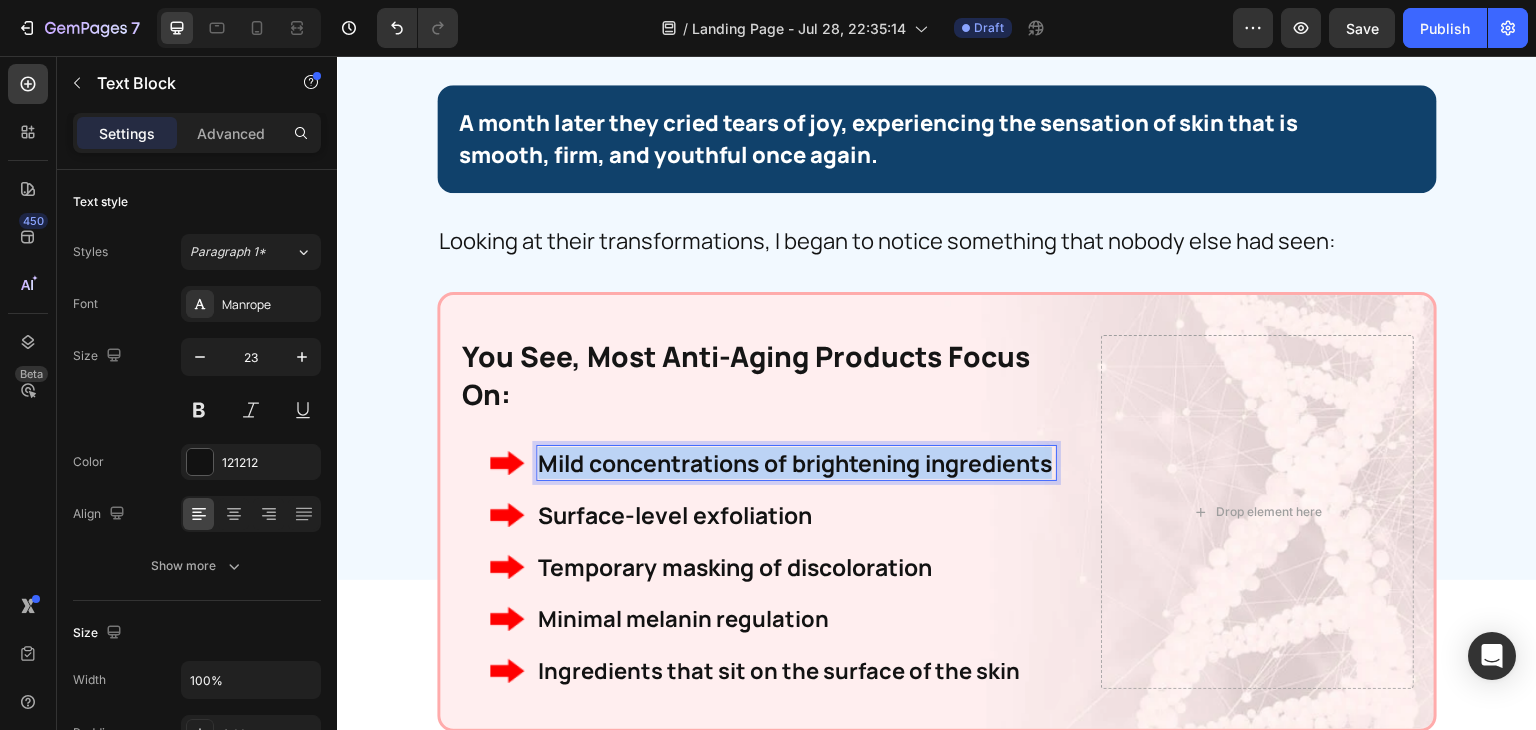 click on "Mild concentrations of brightening ingredients" at bounding box center (796, 463) 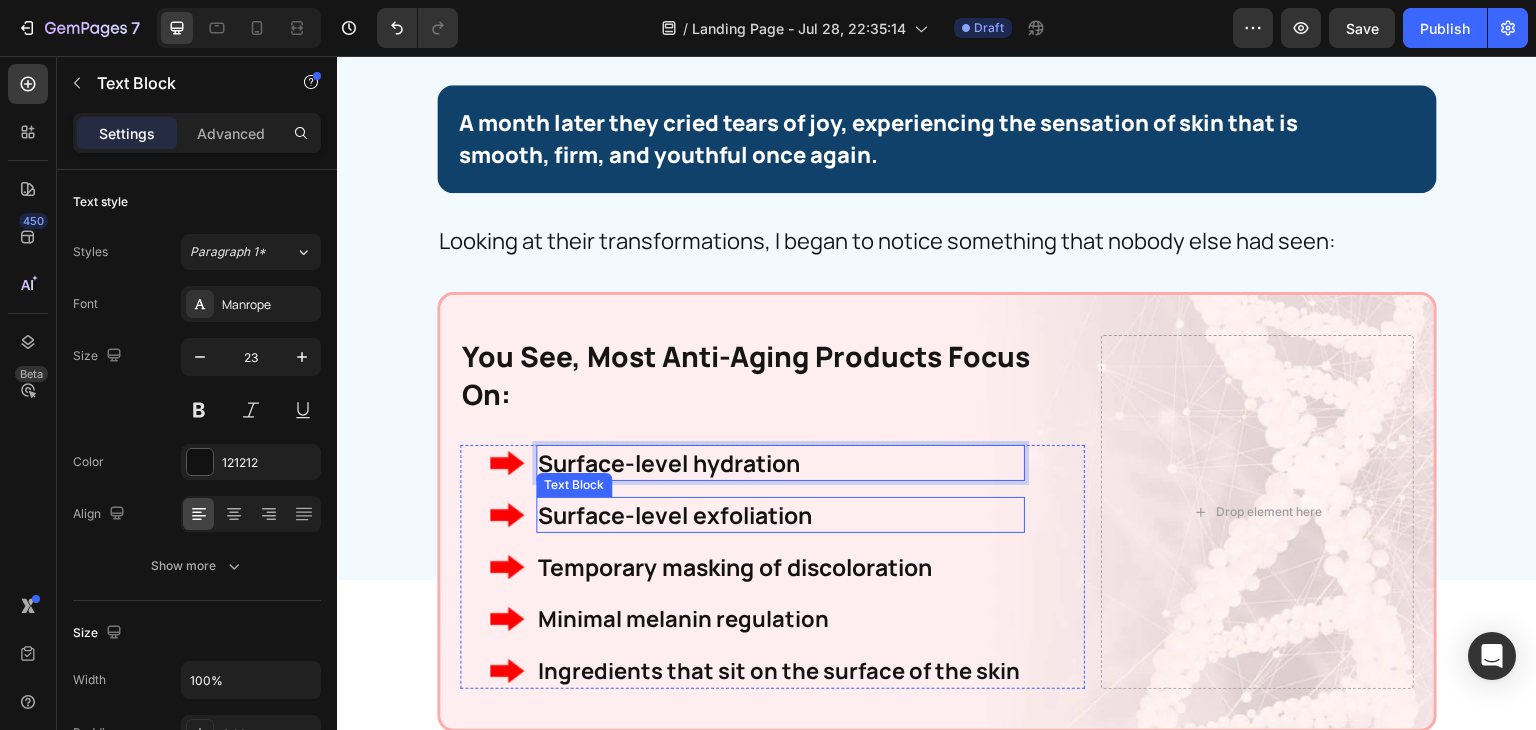 click on "Surface-level exfoliation" at bounding box center (780, 515) 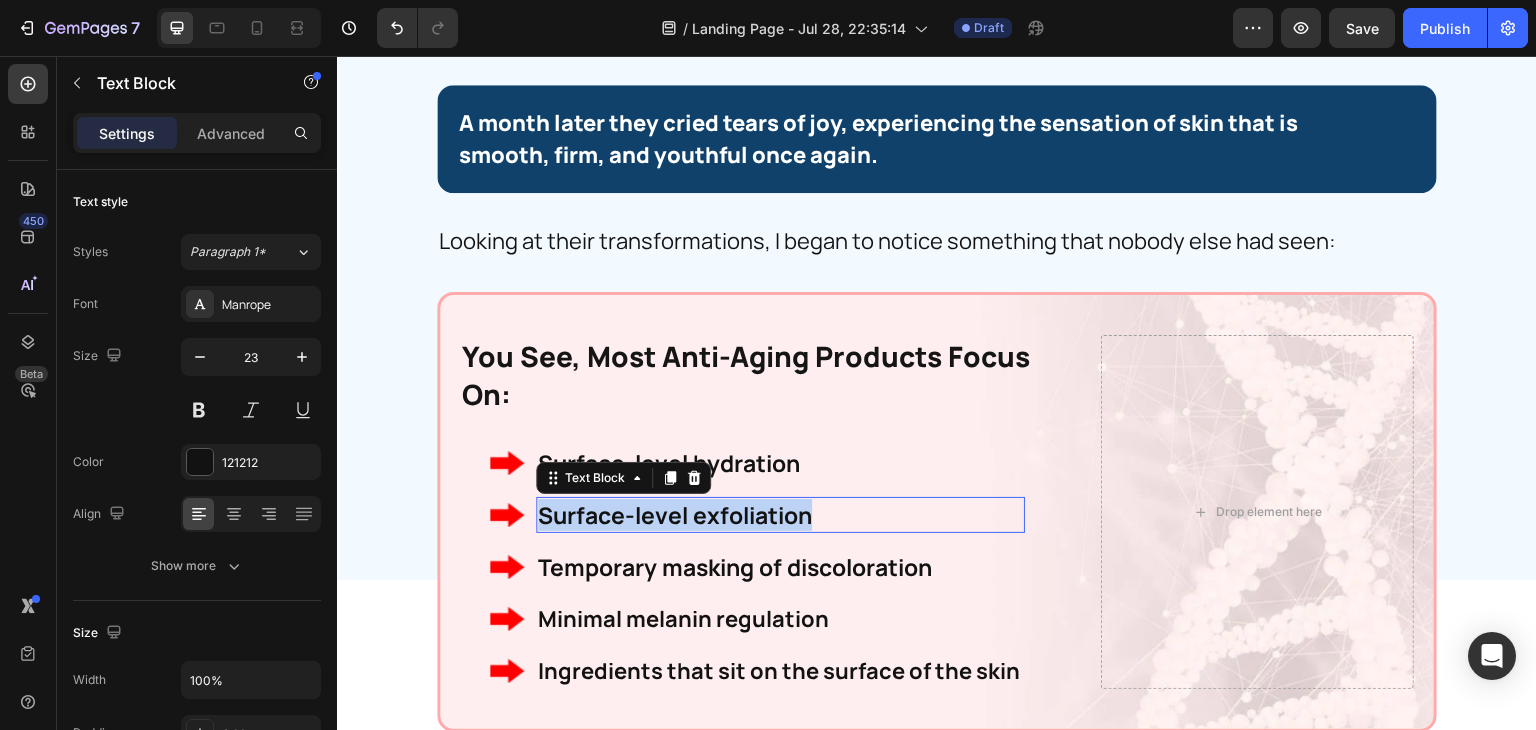 click on "Surface-level exfoliation" at bounding box center [780, 515] 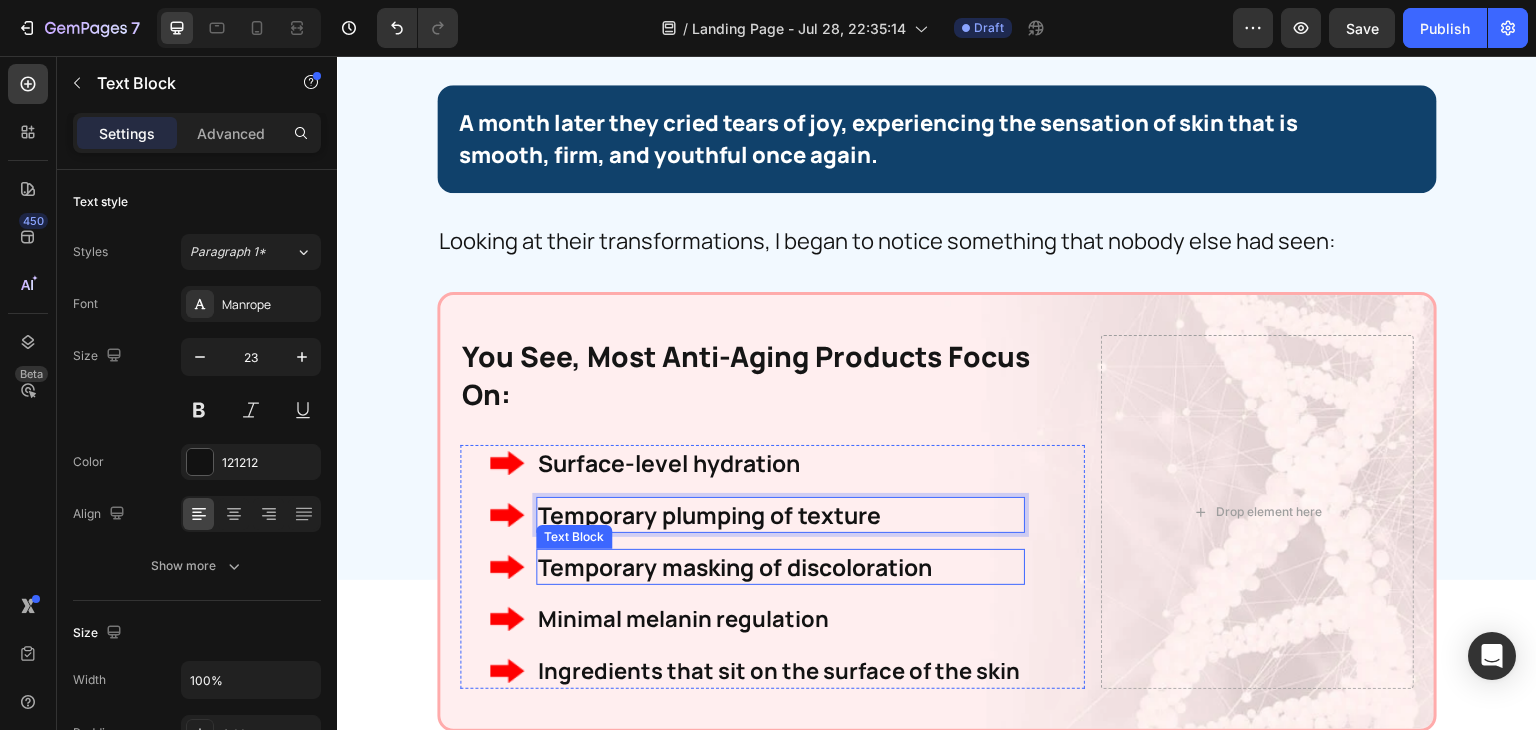 click on "Temporary masking of discoloration" at bounding box center [780, 567] 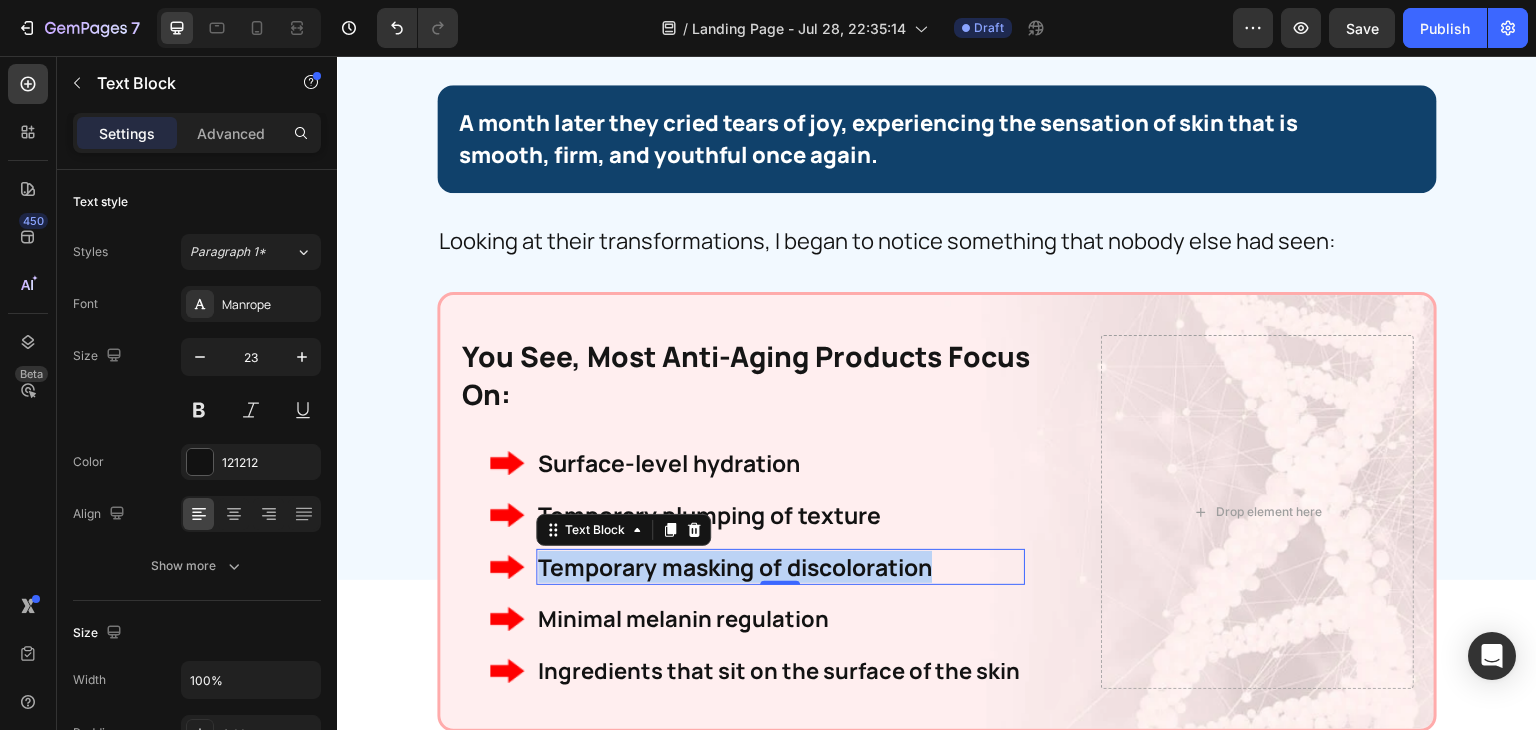 click on "Temporary masking of discoloration" at bounding box center (780, 567) 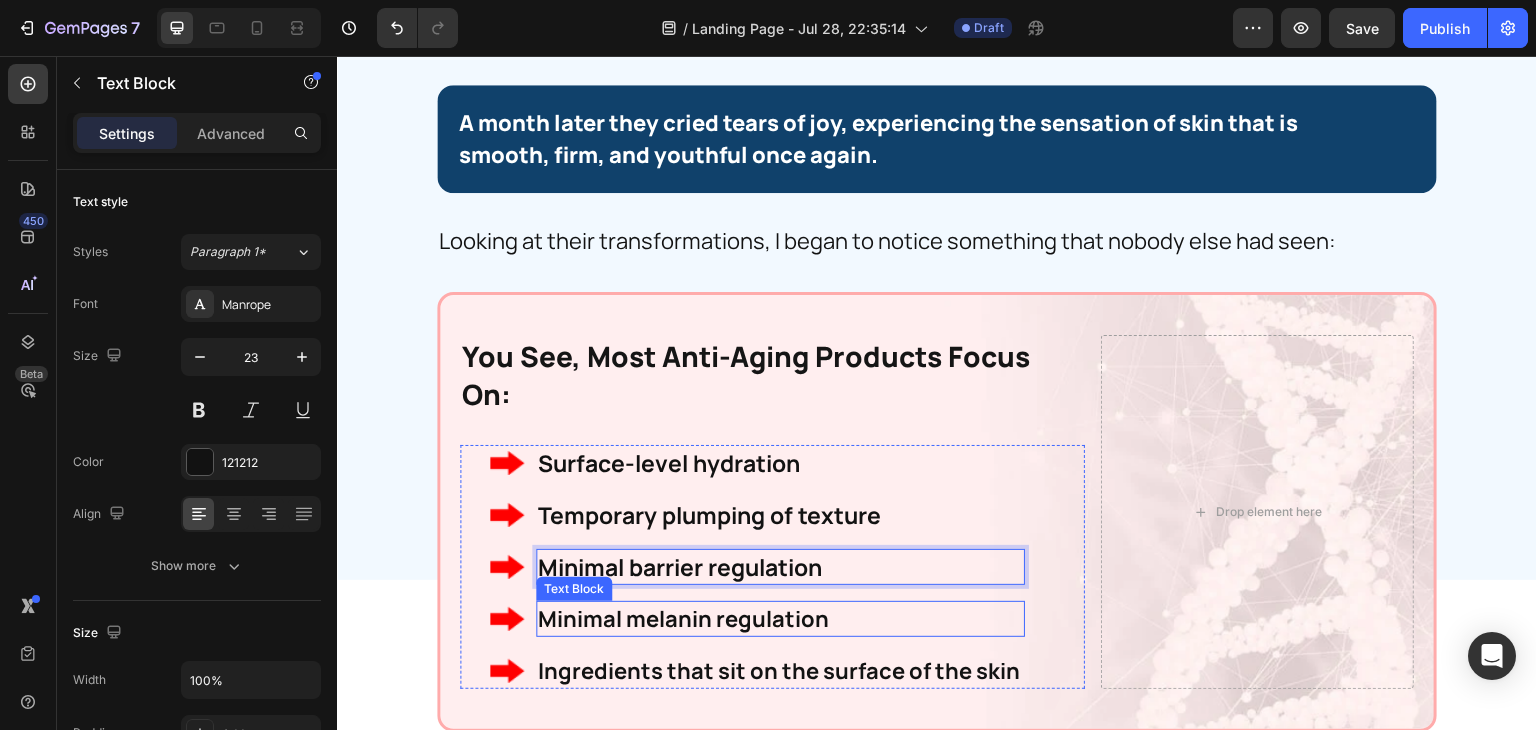 click on "Minimal melanin regulation" at bounding box center (780, 619) 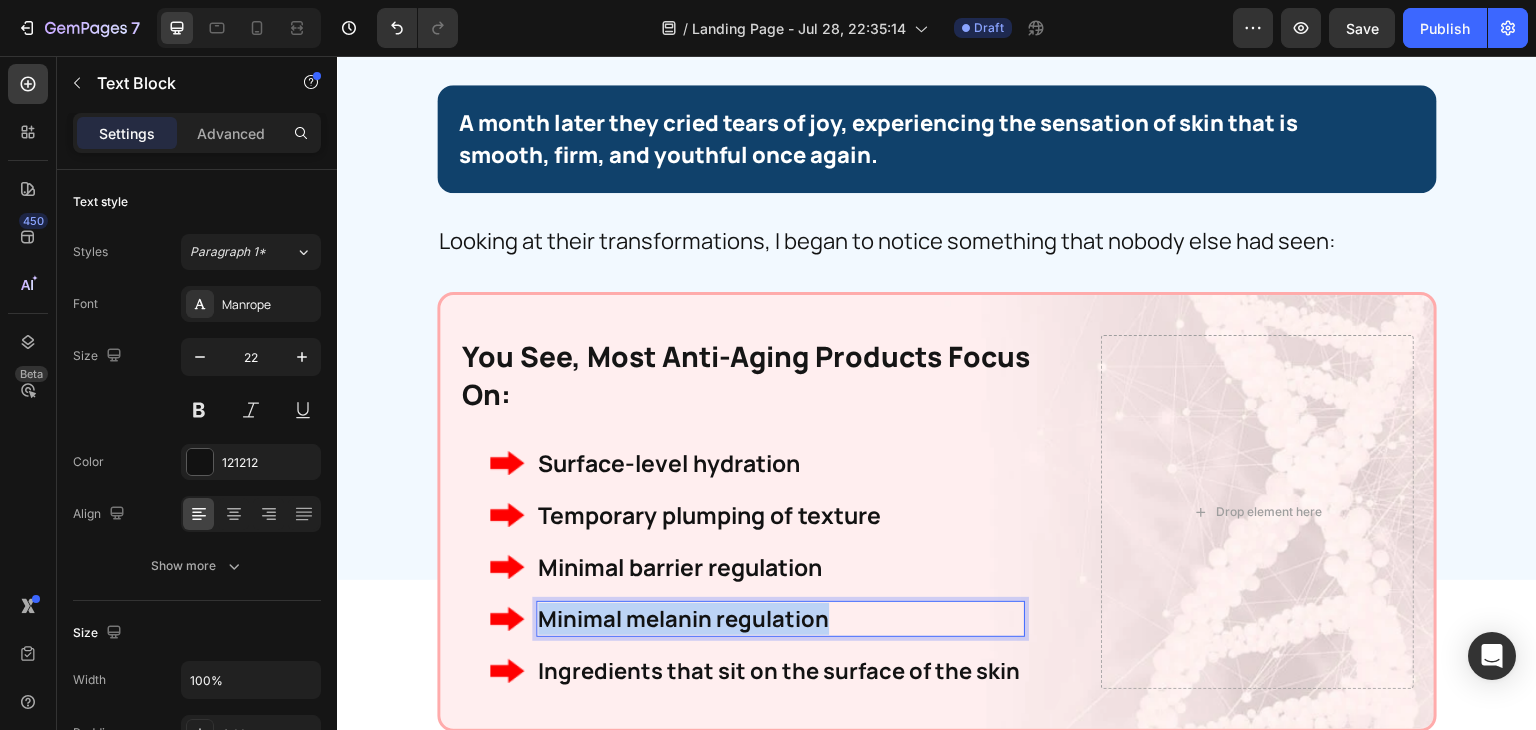 click on "Minimal melanin regulation" at bounding box center [780, 619] 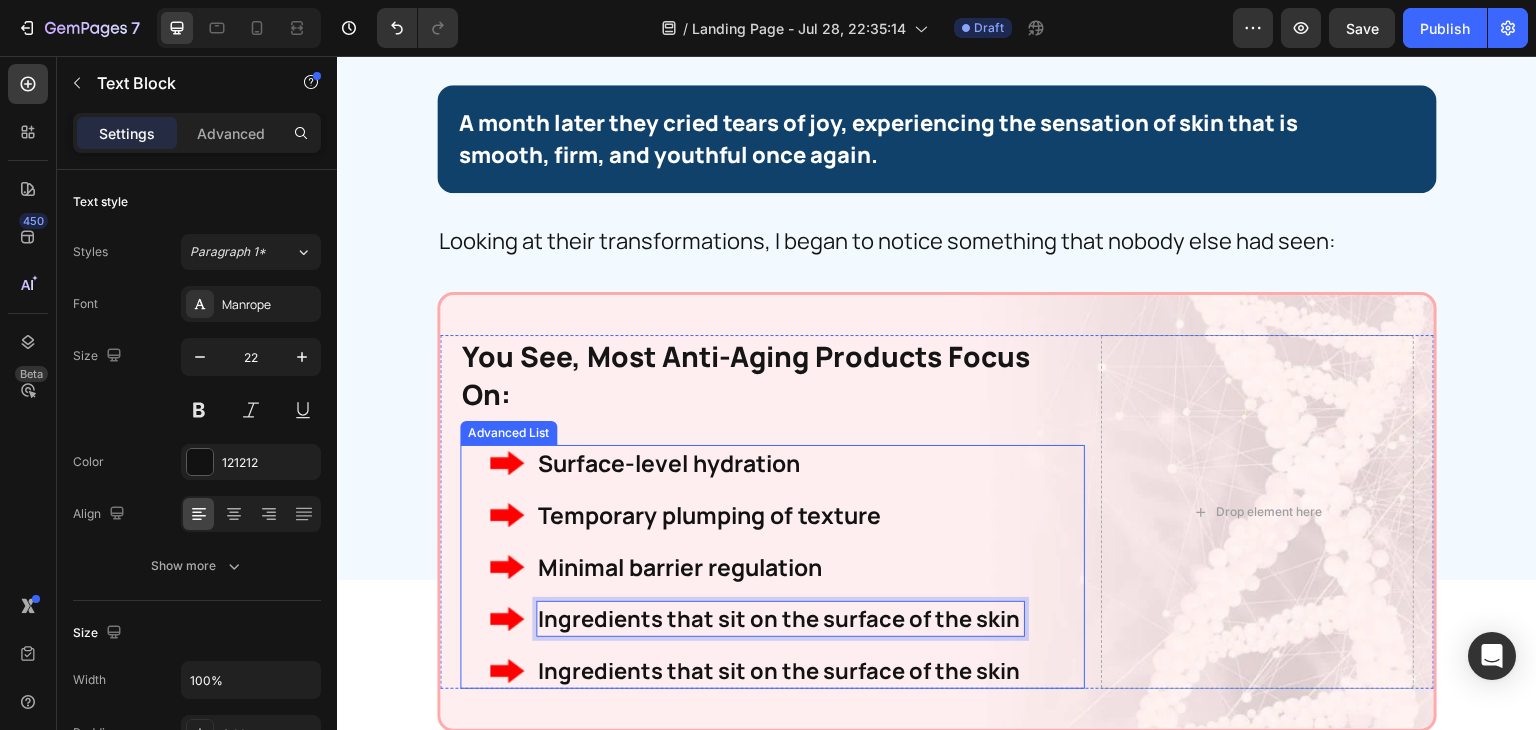 click on "Image Surface-level hydration Text Block Image Temporary plumping of texture Text Block Image Minimal barrier regulation Text Block Image Ingredients that sit on the surface of the skin Text Block   0 Image Ingredients that sit on the surface of the skin Text Block" at bounding box center [772, 567] 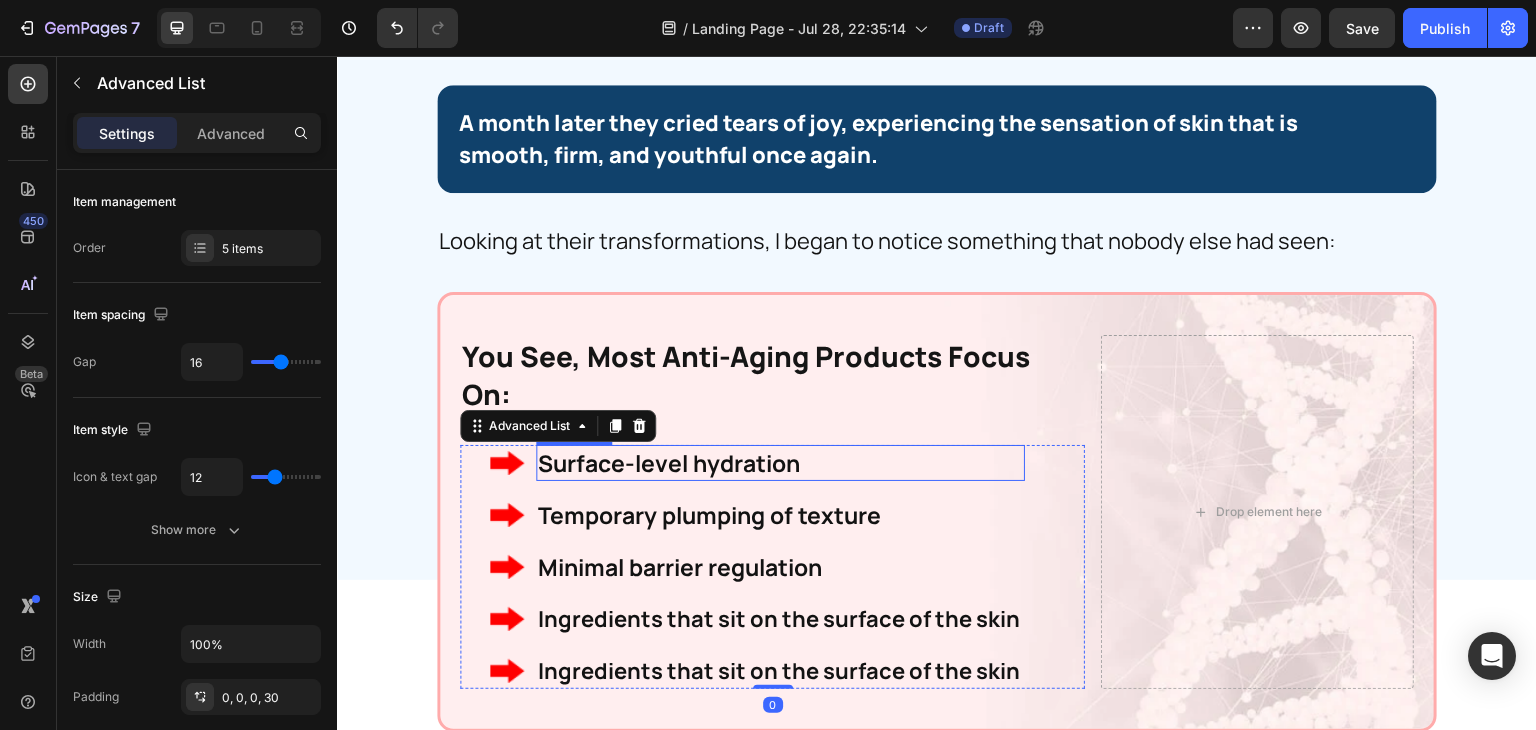 click on "Surface-level hydration" at bounding box center [780, 463] 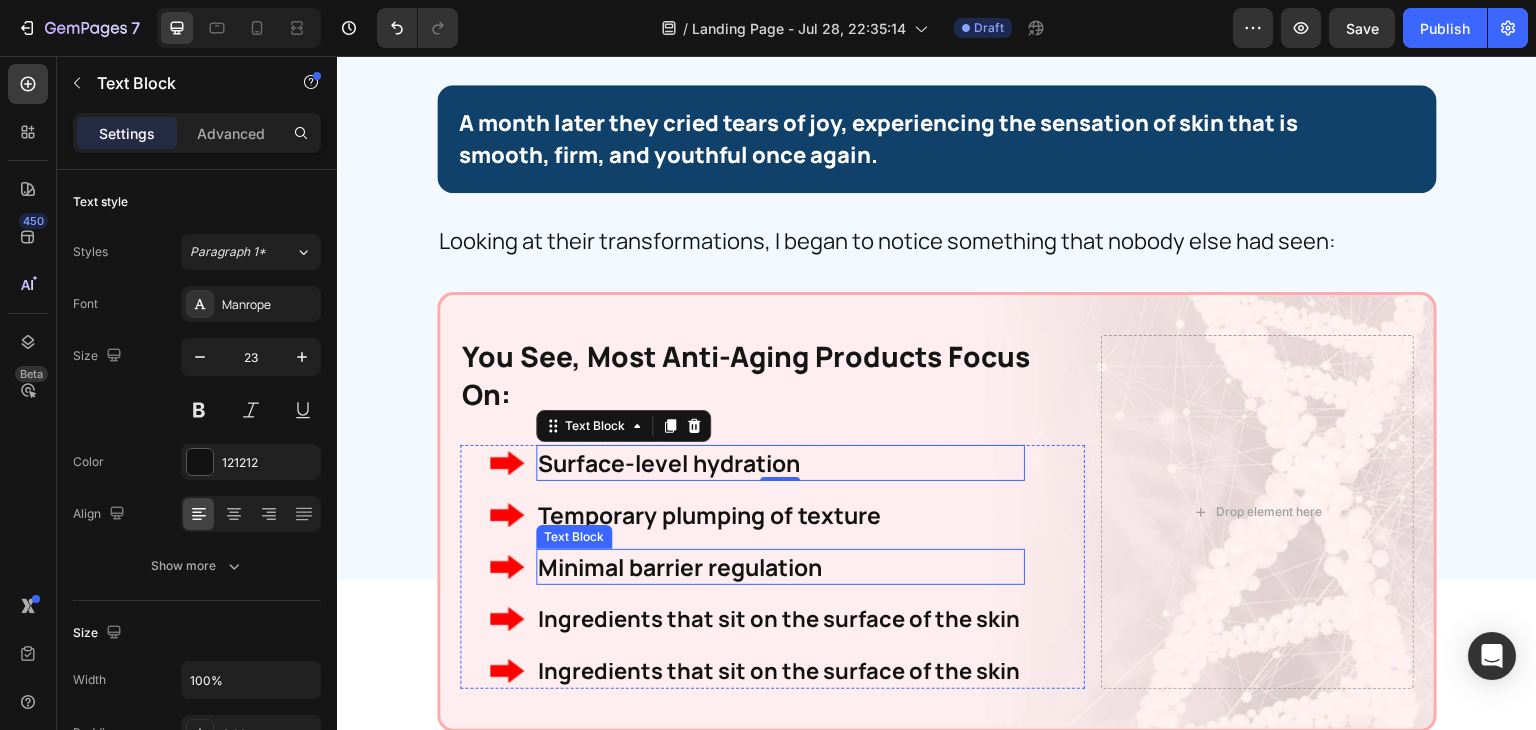 click on "Minimal barrier regulation" at bounding box center [780, 567] 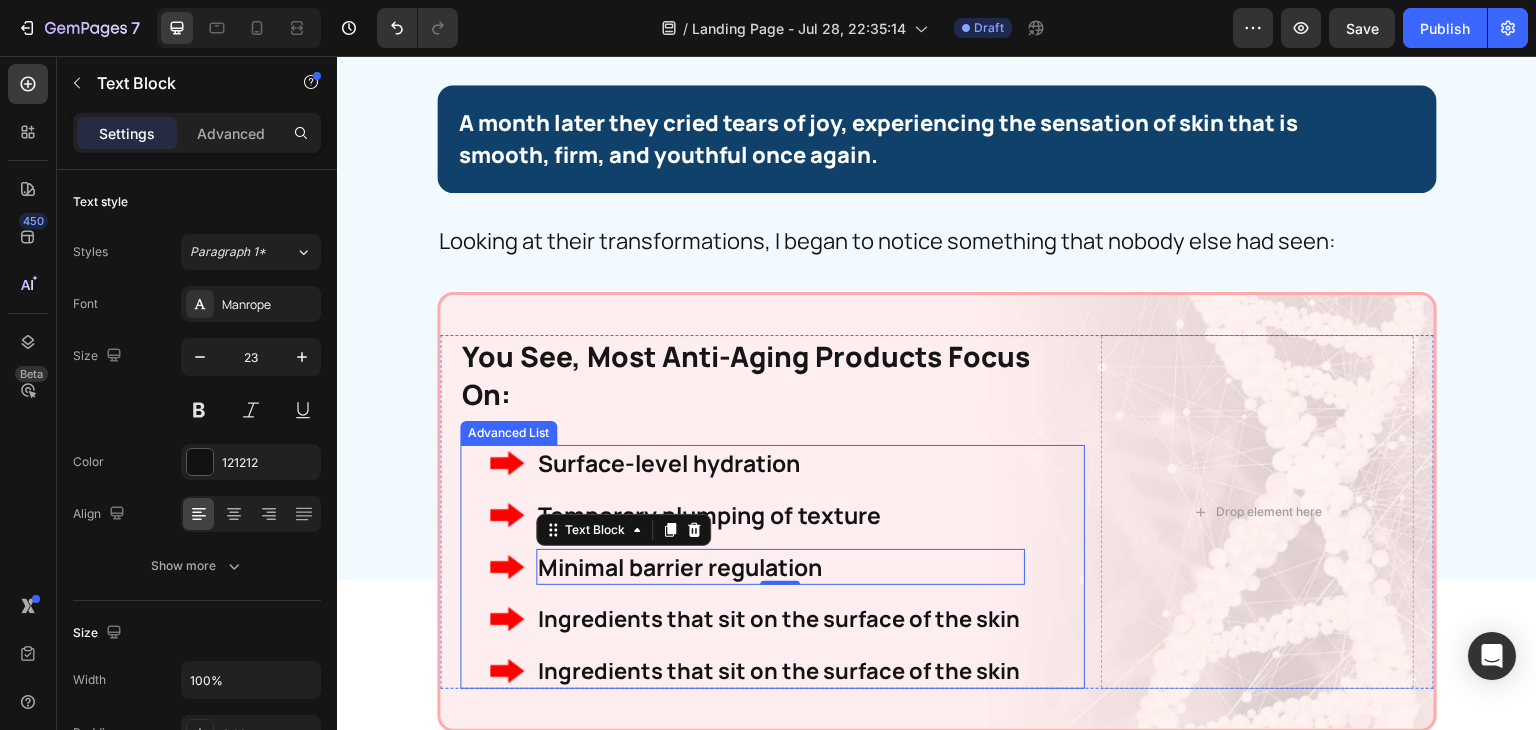 click on "Image Surface-level hydration Text Block Image Temporary plumping of texture Text Block Image Minimal barrier regulation Text Block   0 Image Ingredients that sit on the surface of the skin Text Block Image Ingredients that sit on the surface of the skin Text Block" at bounding box center (757, 567) 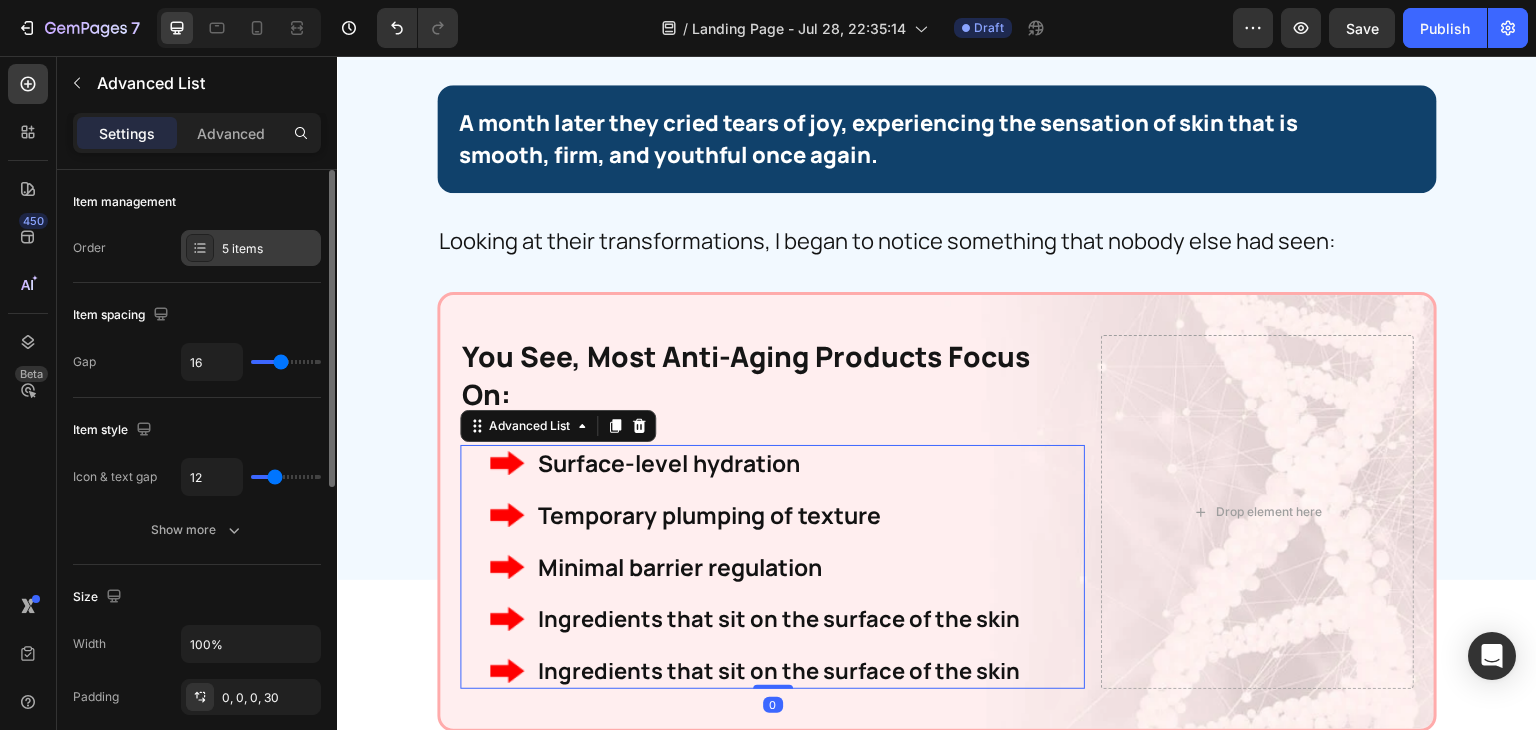 click at bounding box center [200, 248] 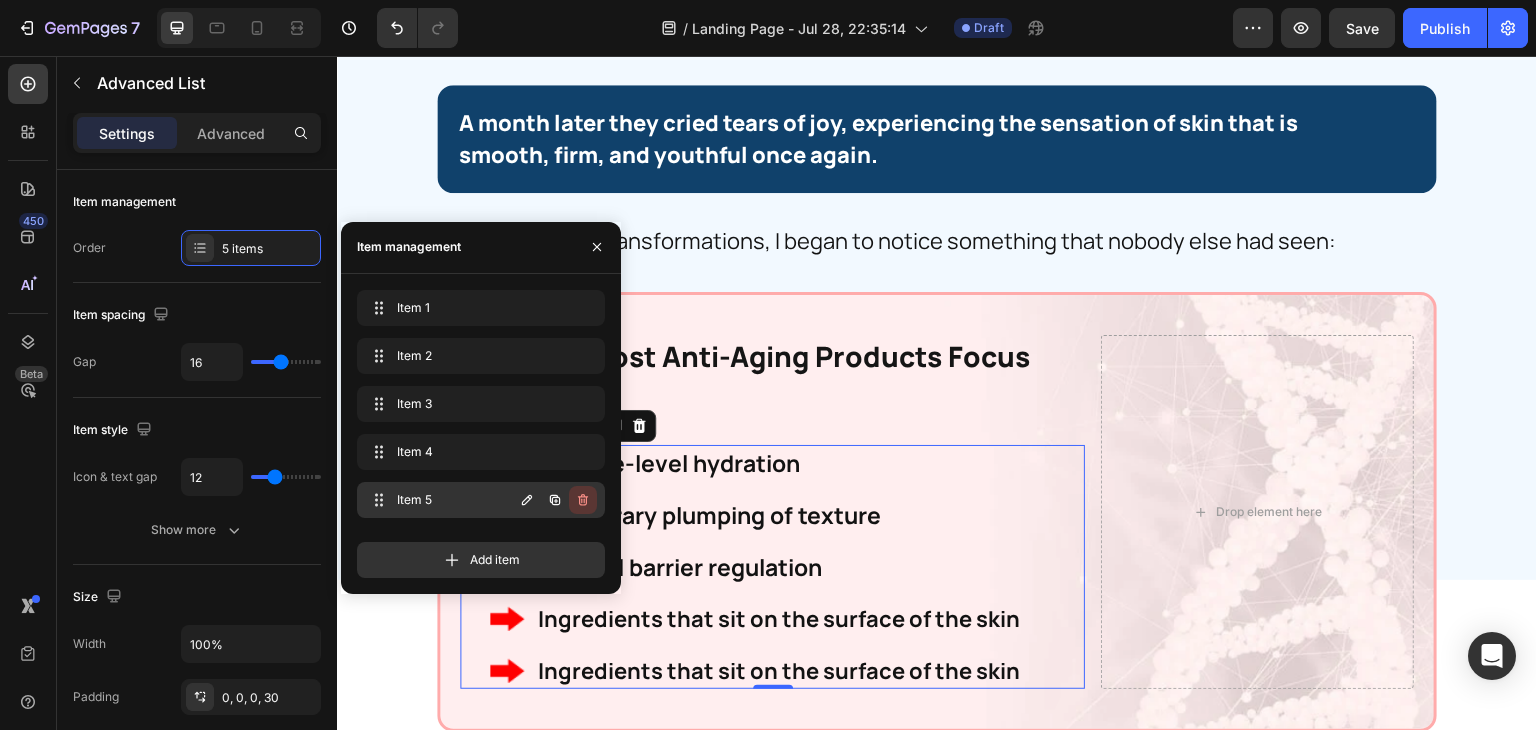 click 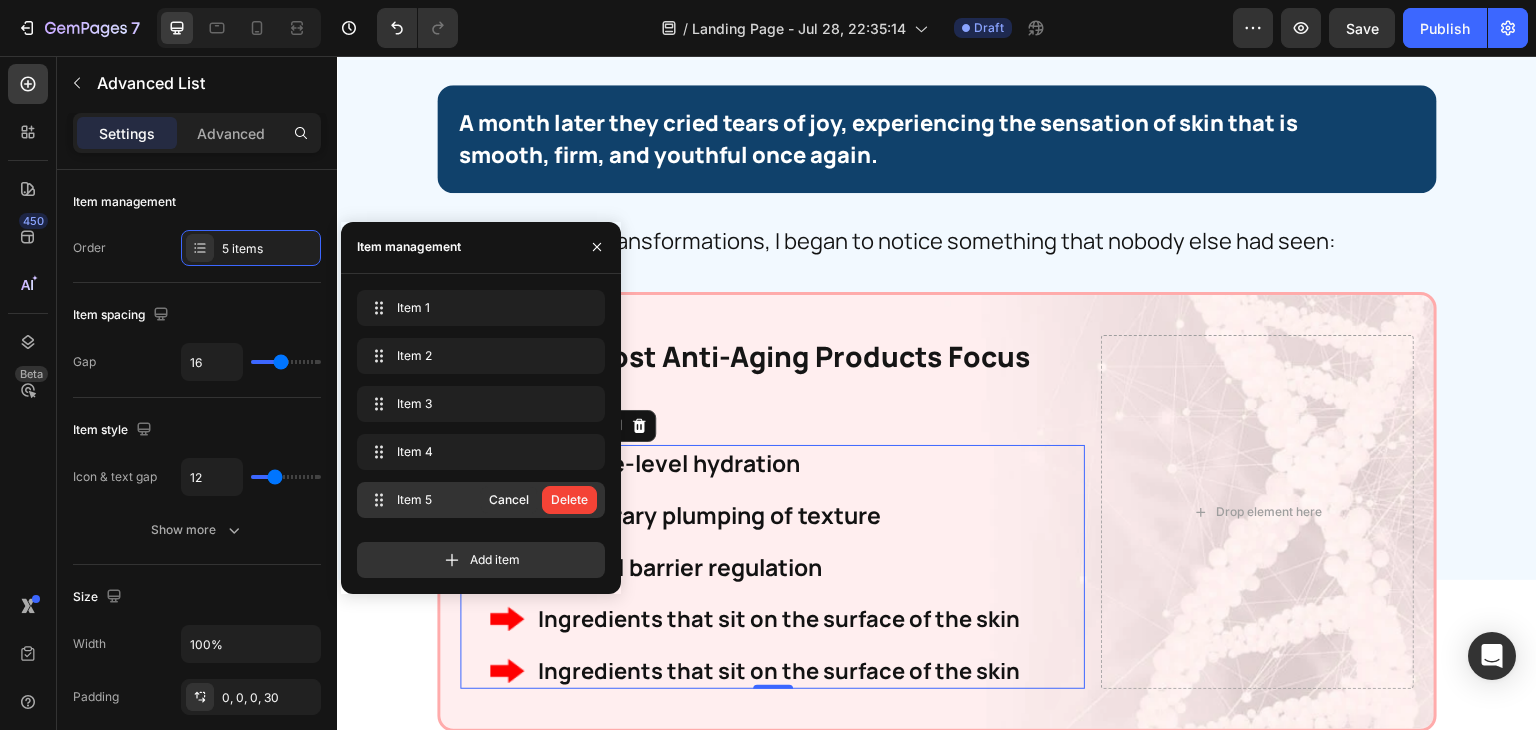 click on "Delete" at bounding box center [569, 500] 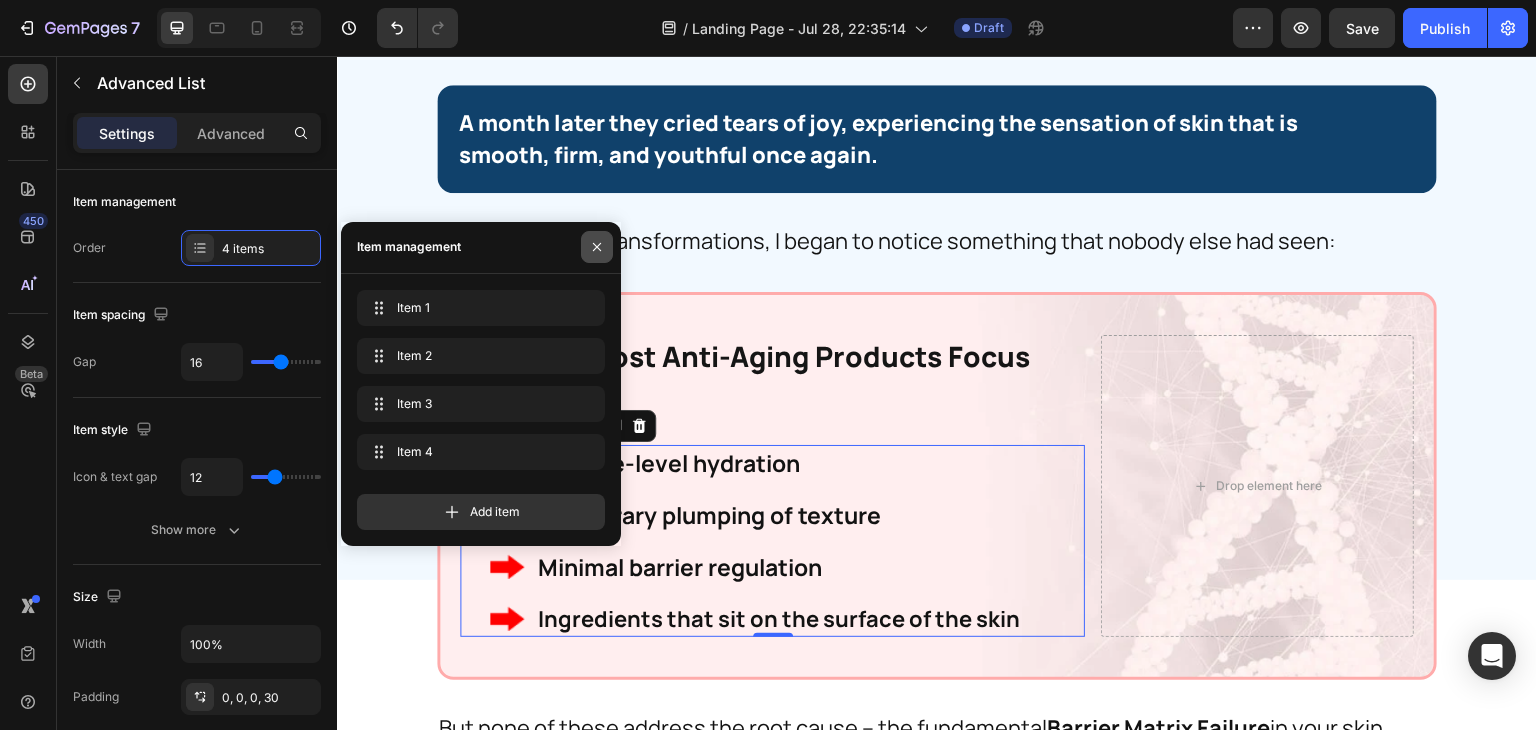 click 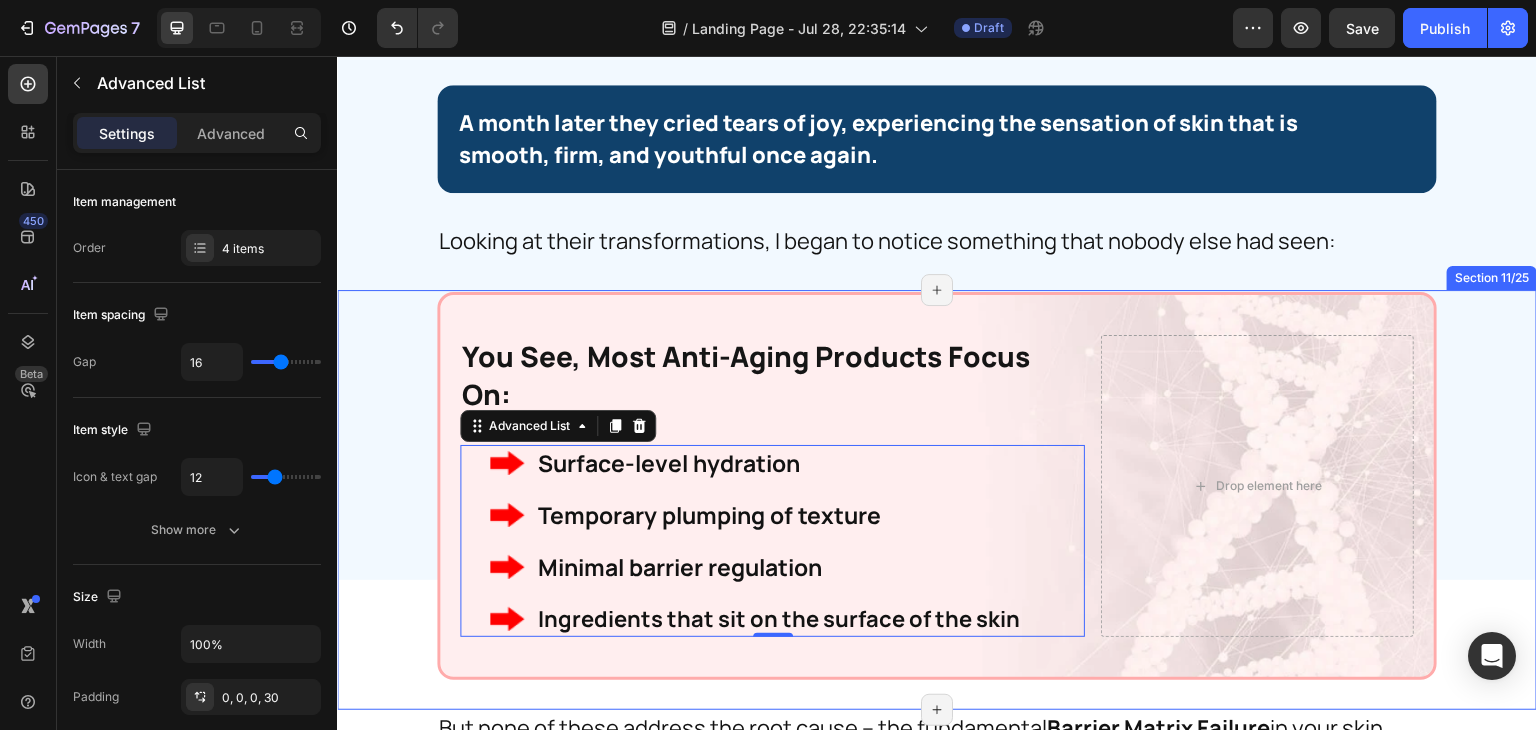 click on "You See, Most Anti-Aging Products Focus On: Heading Image Surface-level hydration Text Block Image Temporary plumping of texture Text Block Image Minimal barrier regulation Text Block Image Ingredients that sit on the surface of the skin Text Block Advanced List   0
Drop element here Row Row" at bounding box center [937, 501] 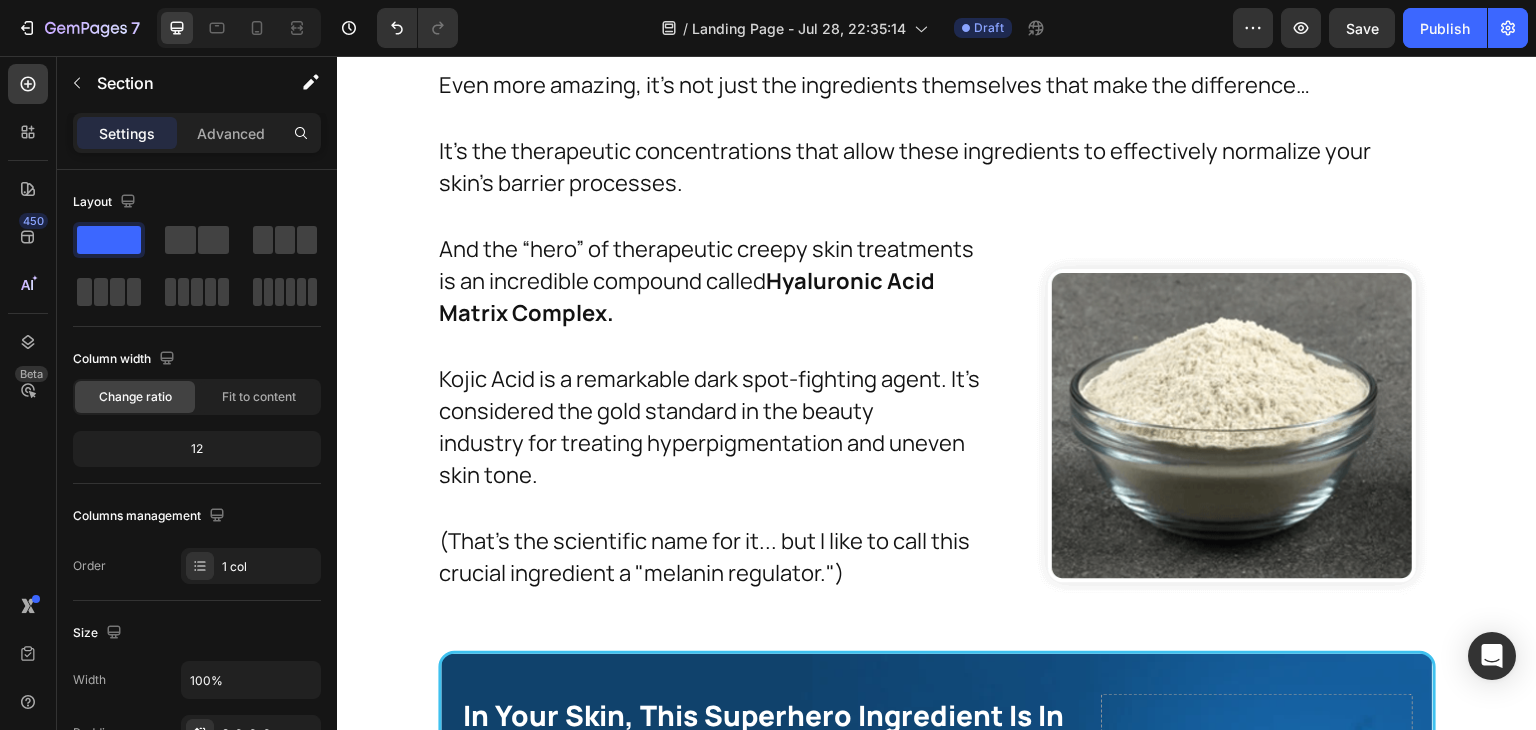 scroll, scrollTop: 11314, scrollLeft: 0, axis: vertical 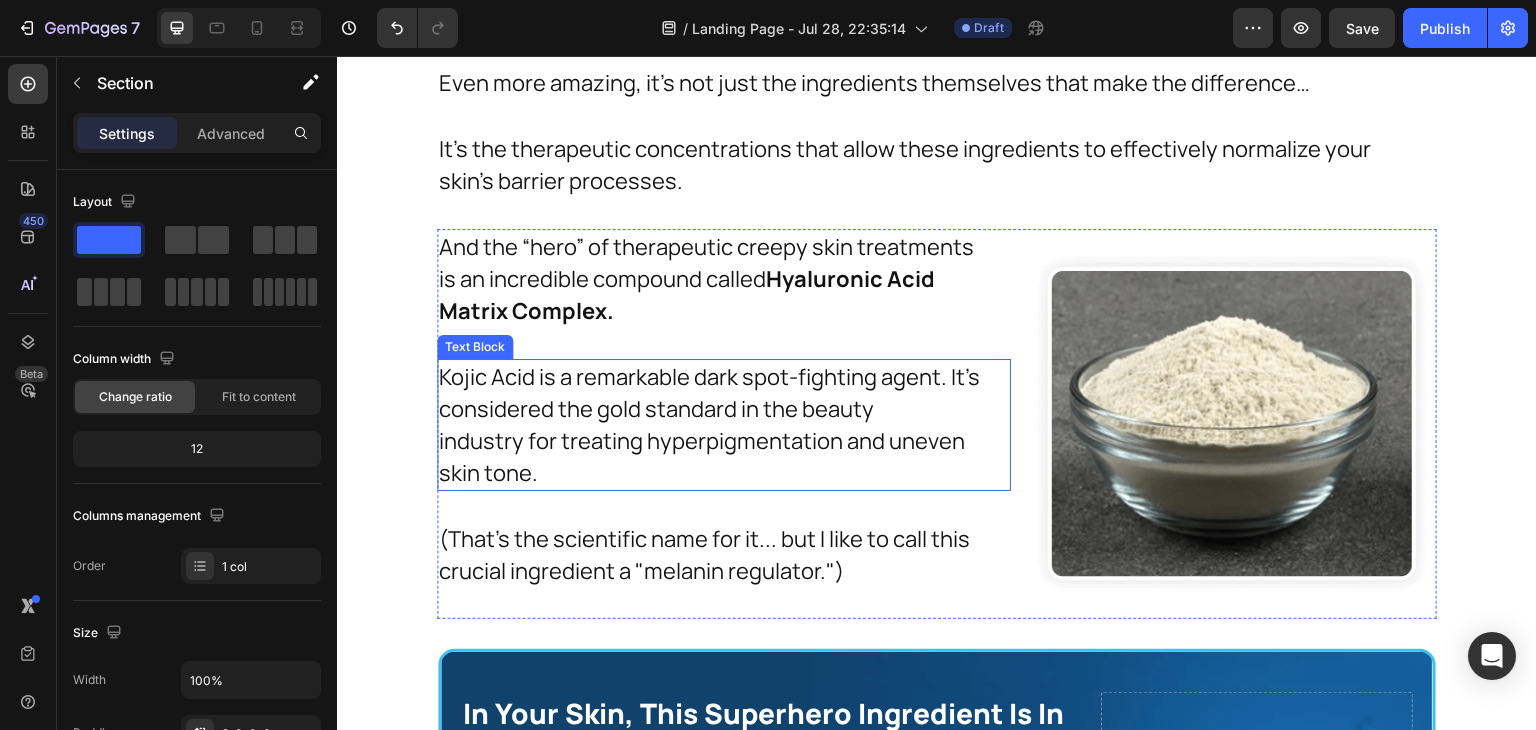 click on "Kojic Acid is a remarkable dark spot-fighting agent. It's considered the gold standard in the beauty" at bounding box center [724, 393] 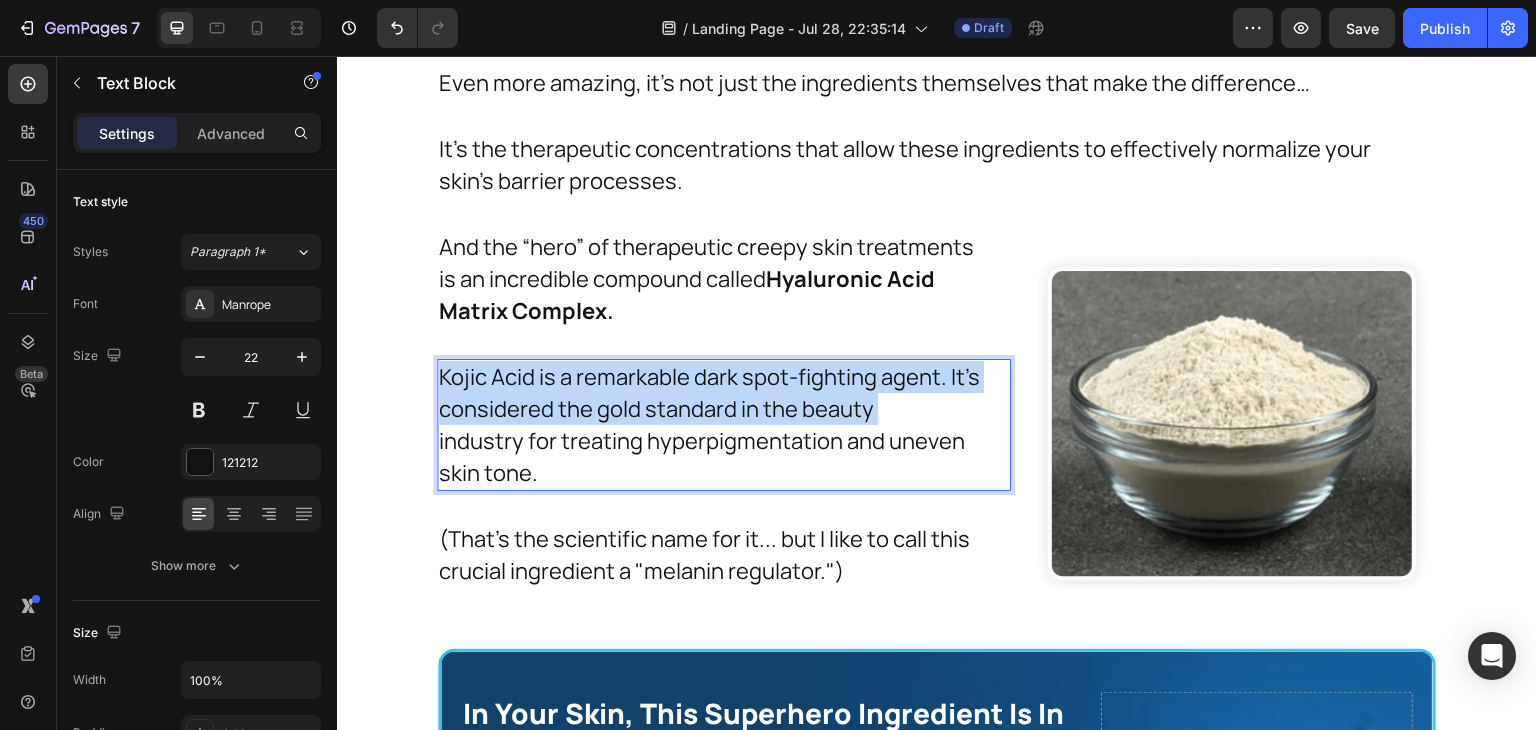 click on "Kojic Acid is a remarkable dark spot-fighting agent. It's considered the gold standard in the beauty" at bounding box center (724, 393) 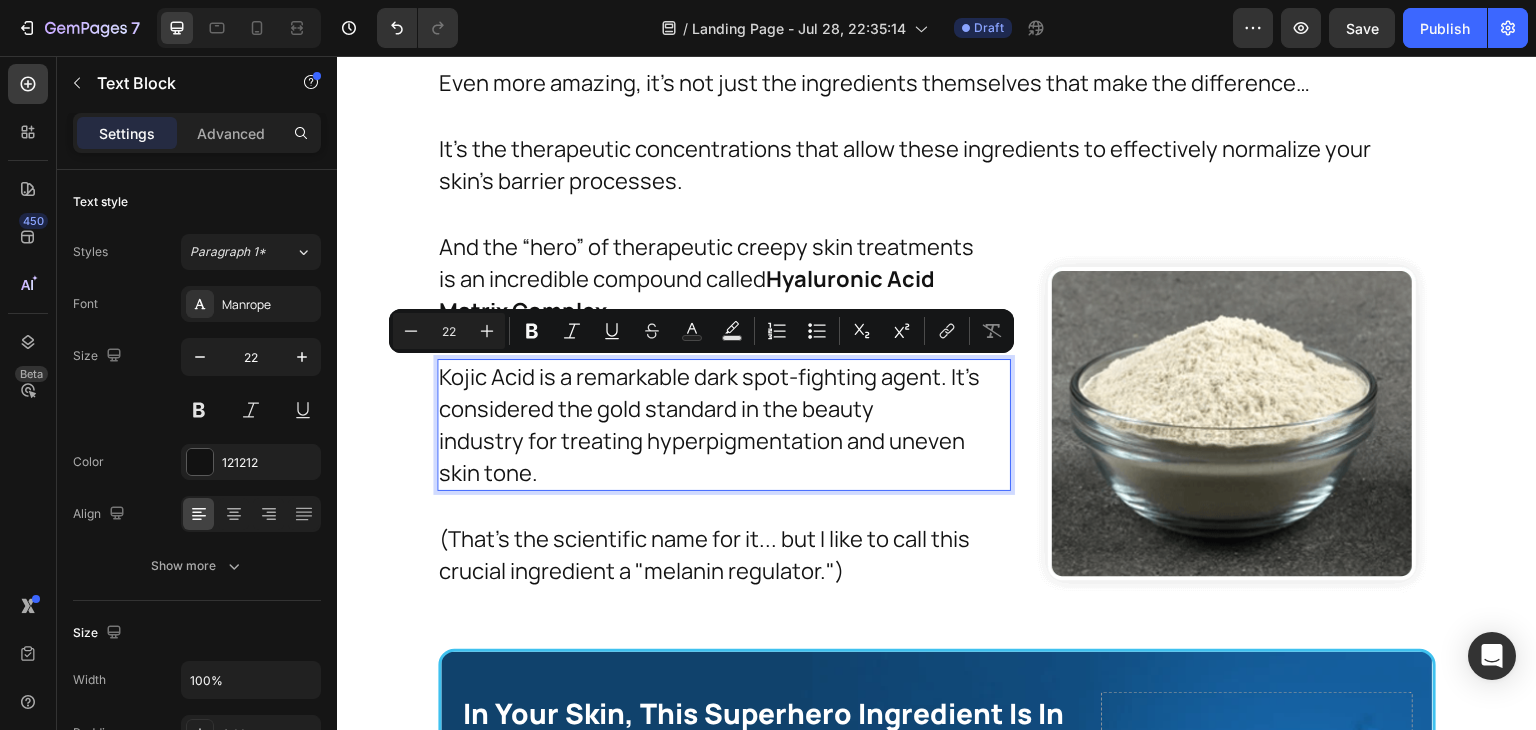click on "skin tone." at bounding box center (724, 473) 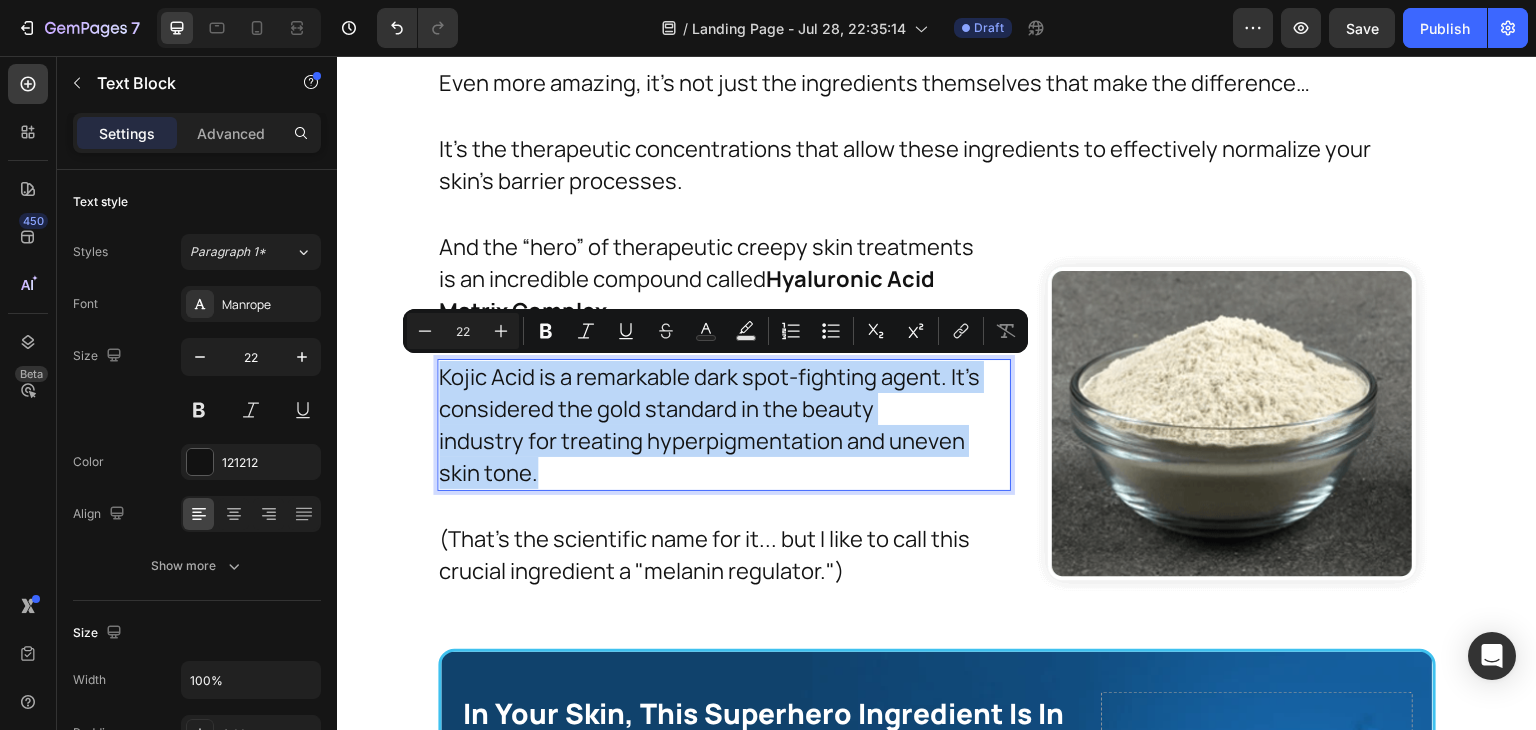 drag, startPoint x: 543, startPoint y: 466, endPoint x: 432, endPoint y: 360, distance: 153.4829 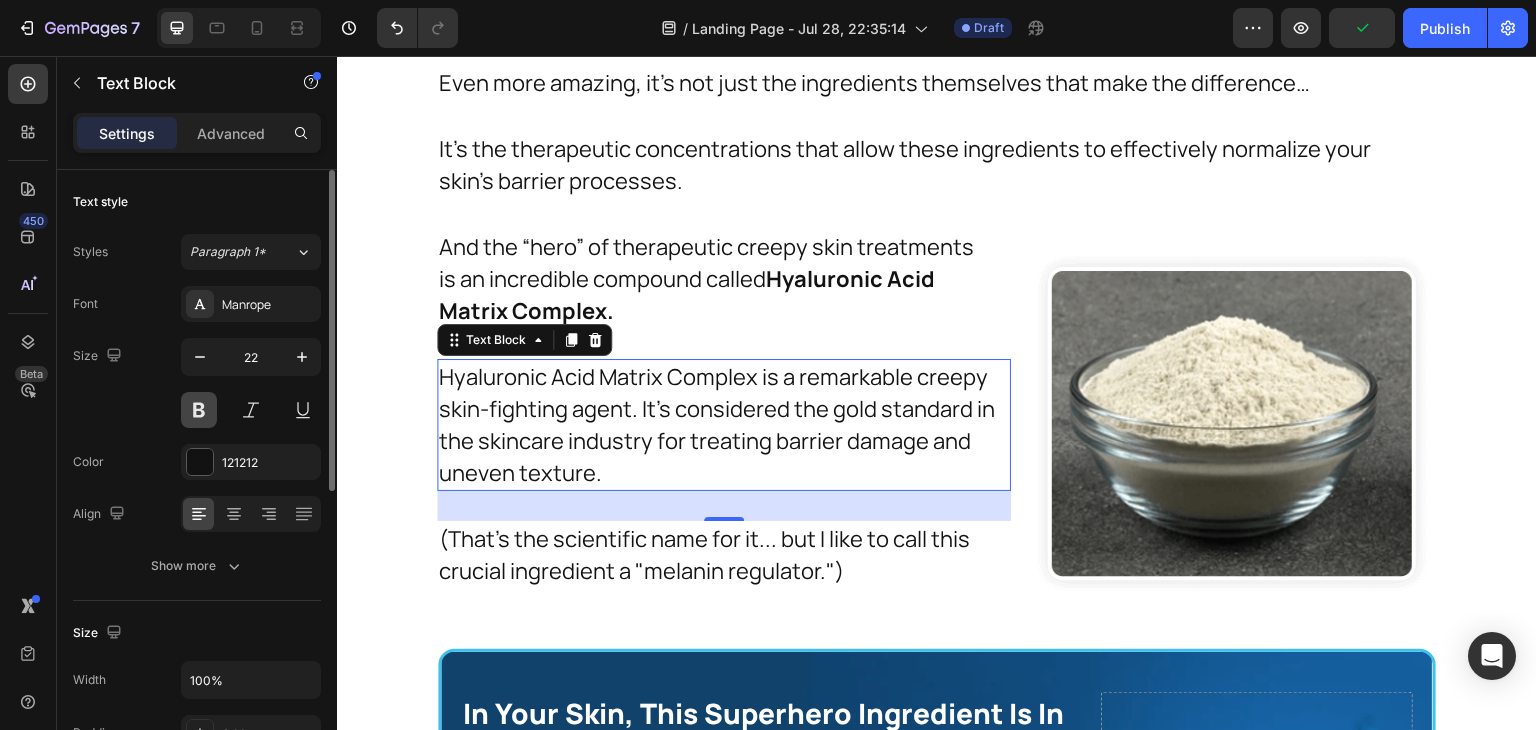 click at bounding box center [199, 410] 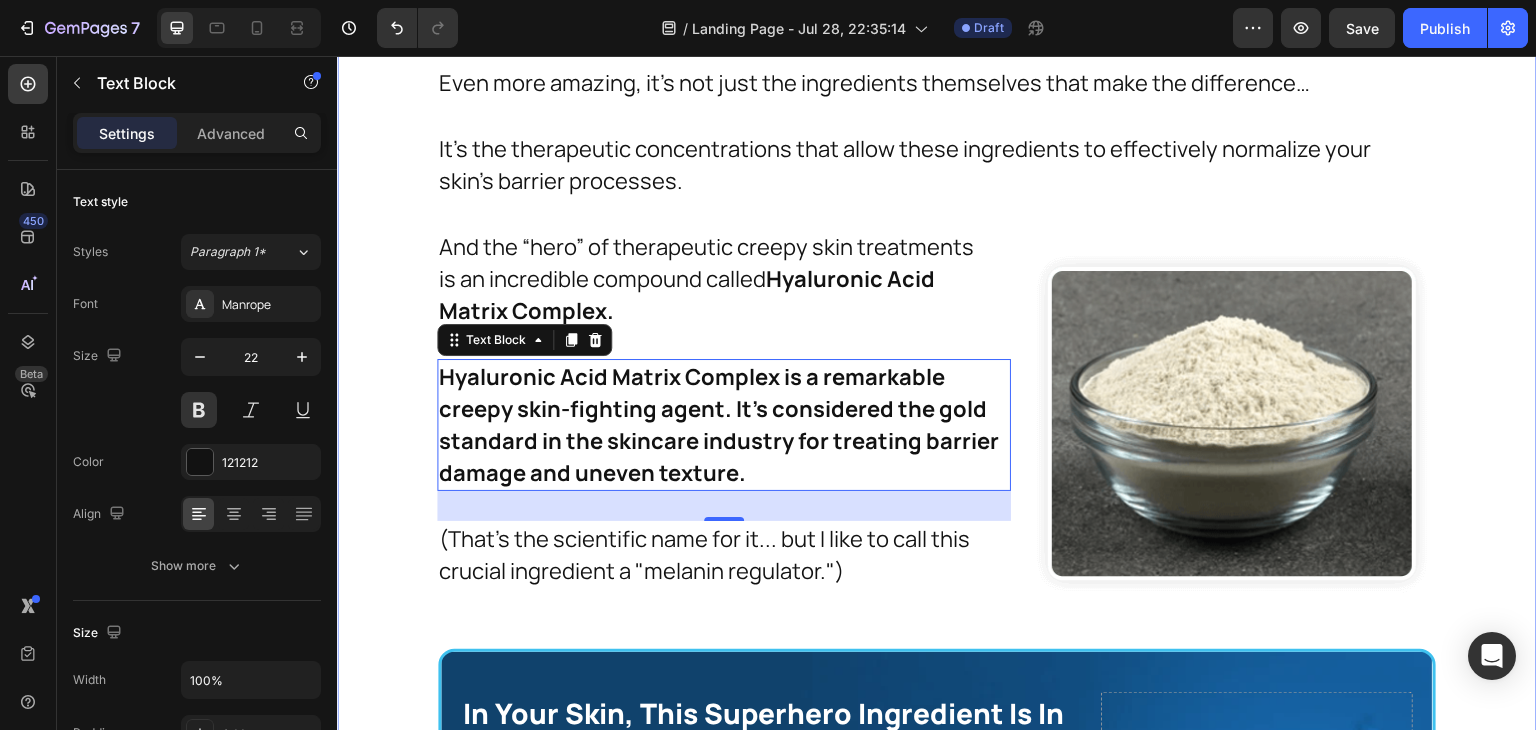click on "But none of these address the root cause – the fundamental  Barrier Matrix Failure  in your skin cells. Text Block In fact, when I looked closely at the research and compared it to my own clinical experience, I began to notice something remarkable. Text Block You see, many retail skincare products actually contain ingredients that do nothing to correct the underlying structural dysfunction that’s causing your creepy skin to persist and worsen. Text Block But when I studied the successful cases, I found something extraordinary… Text Block Every effective creepy skin treatment contains specific ingredients backed by studies that directly address Barrier Matrix Failure. Text Block Let me repeat this, because it's very important… Text Block Stubborn creepy skin occurs when your skin’s barrier production goes haywire, but a select set of “super ingredients” exist that can help correct this dysfunction and restore your smooth, firm texture. Text Block Text Block Text Block Text Block Text Block   30" at bounding box center [937, 347] 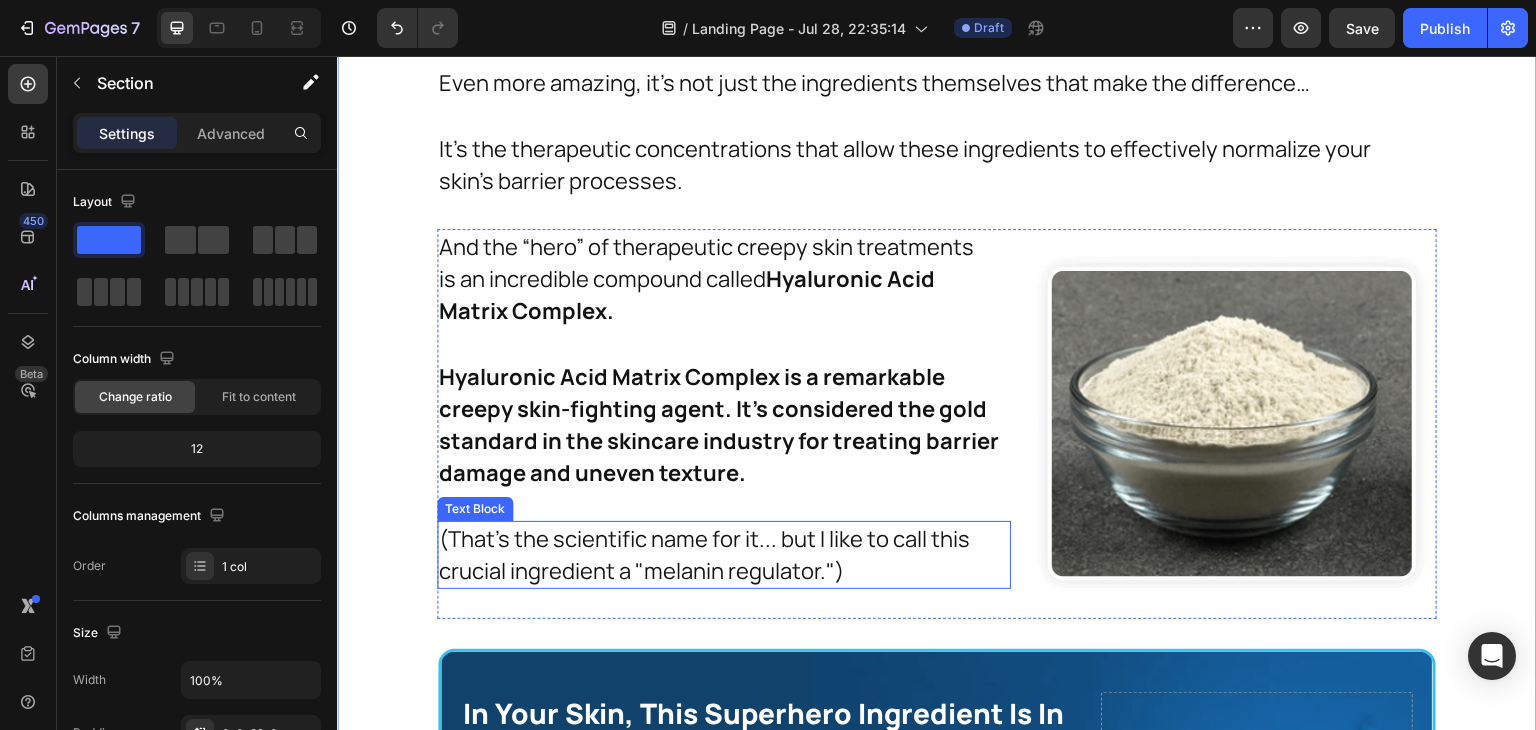 click on "(That's the scientific name for it... but I like to call this crucial ingredient a "melanin regulator.")" at bounding box center (721, 555) 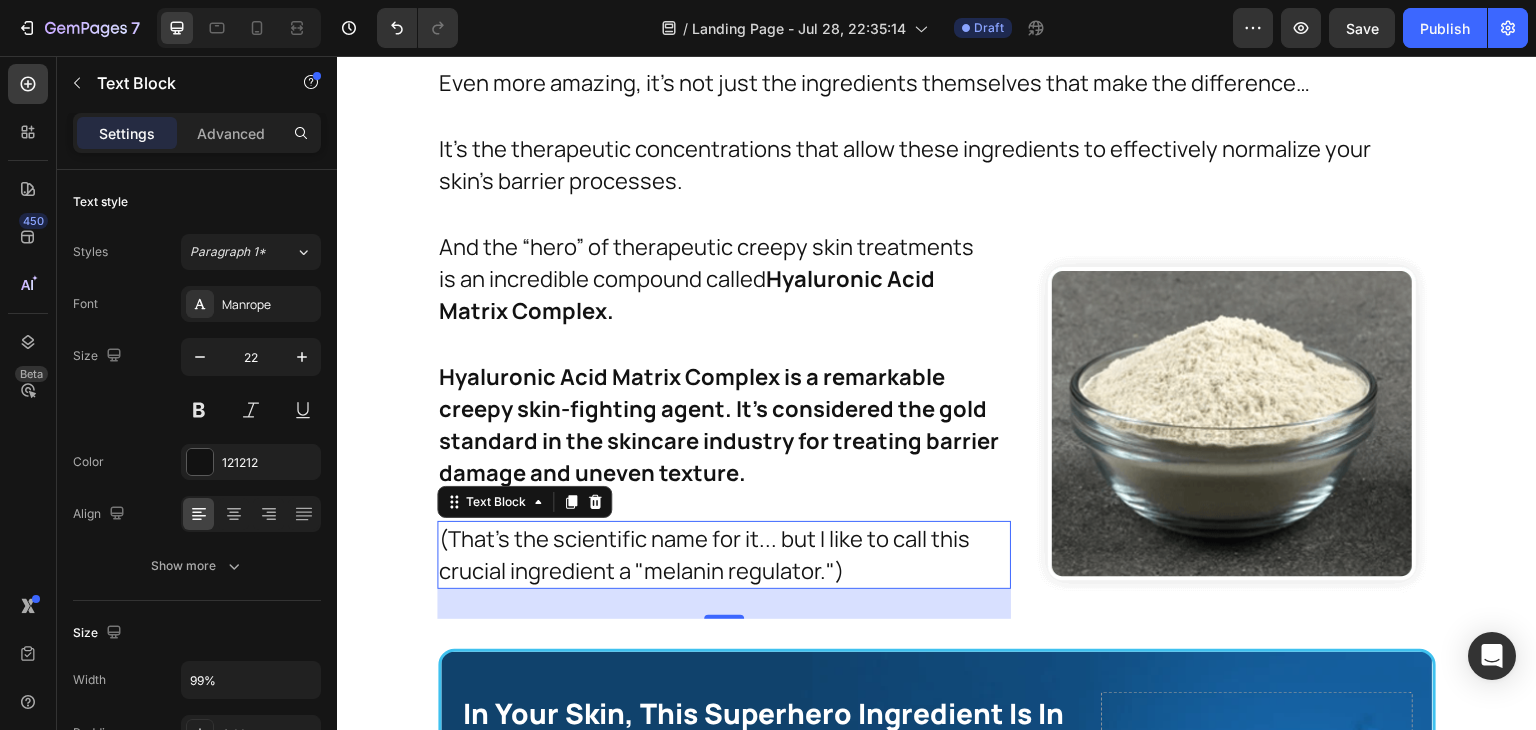 click on "(That's the scientific name for it... but I like to call this crucial ingredient a "melanin regulator.")" at bounding box center [721, 555] 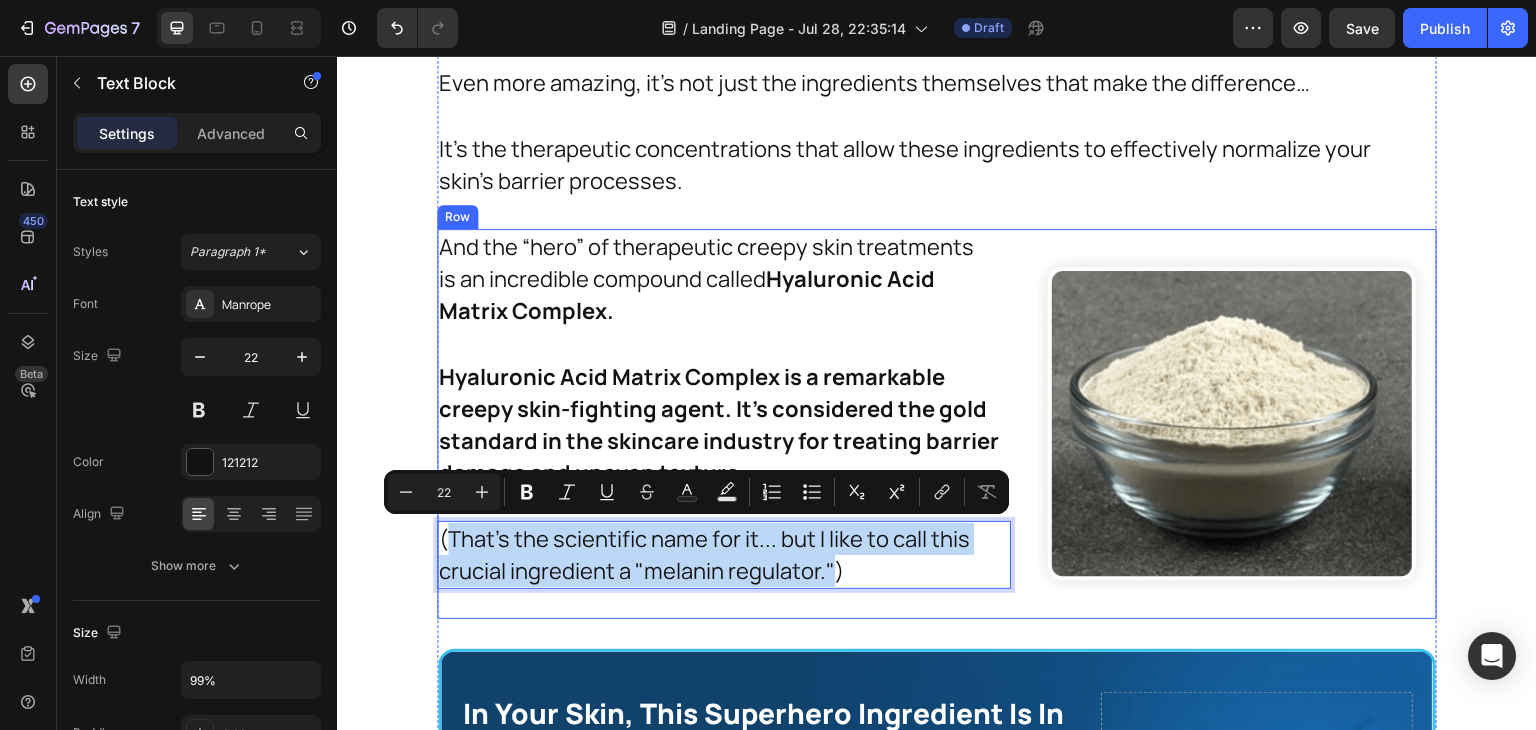 drag, startPoint x: 446, startPoint y: 542, endPoint x: 827, endPoint y: 595, distance: 384.6687 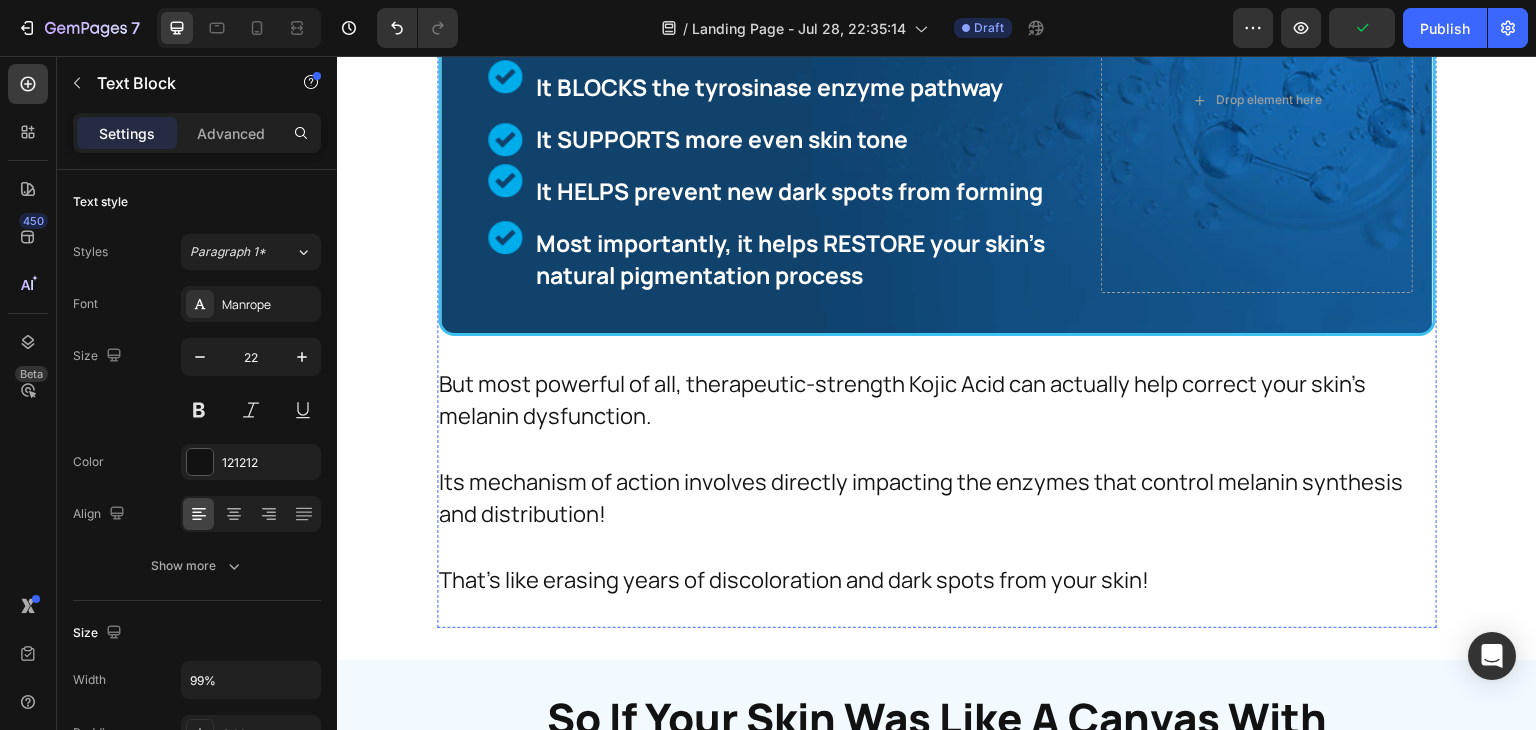scroll, scrollTop: 12084, scrollLeft: 0, axis: vertical 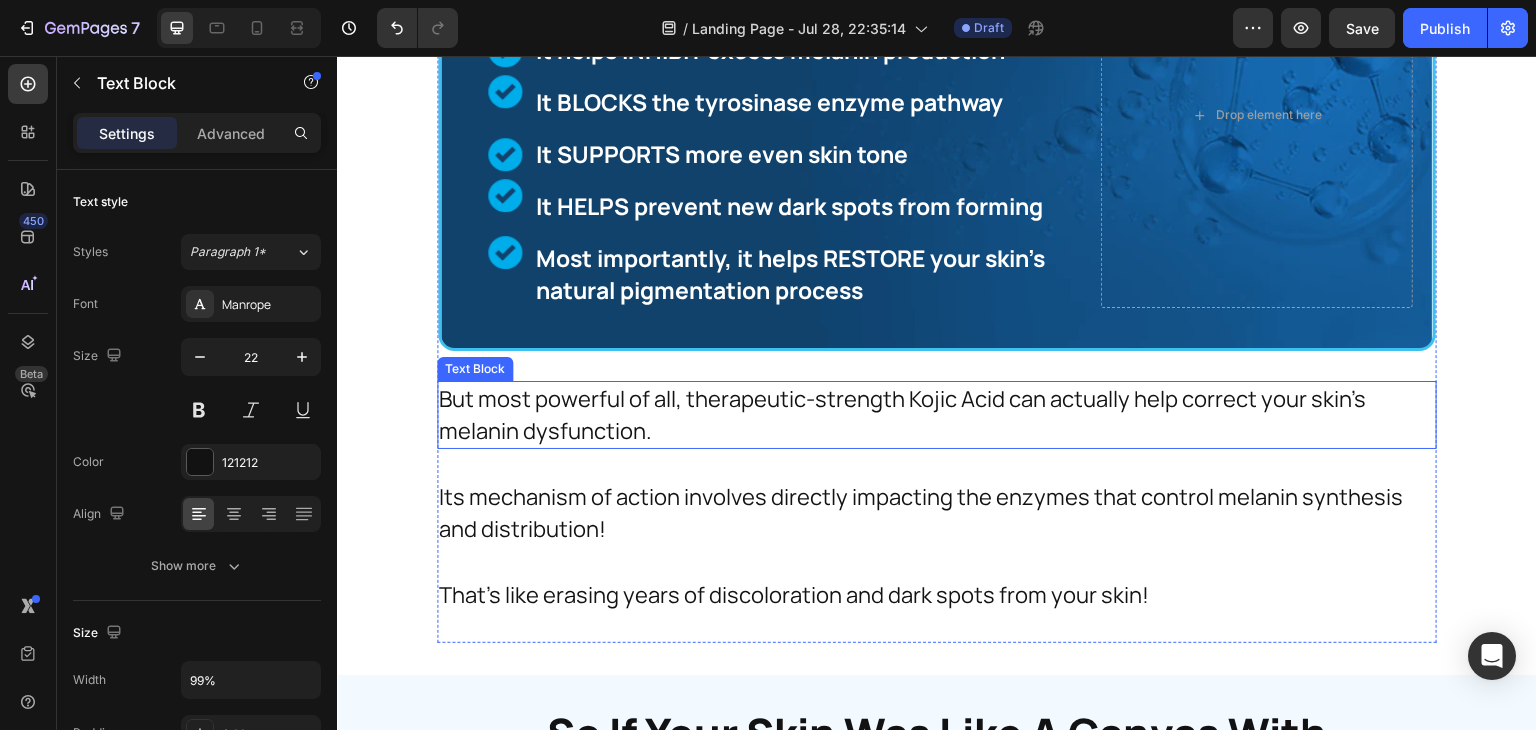 click on "But therapeutic-strength Kojic Acid can actually help correct your skin's melanin dysfunction." at bounding box center (932, 415) 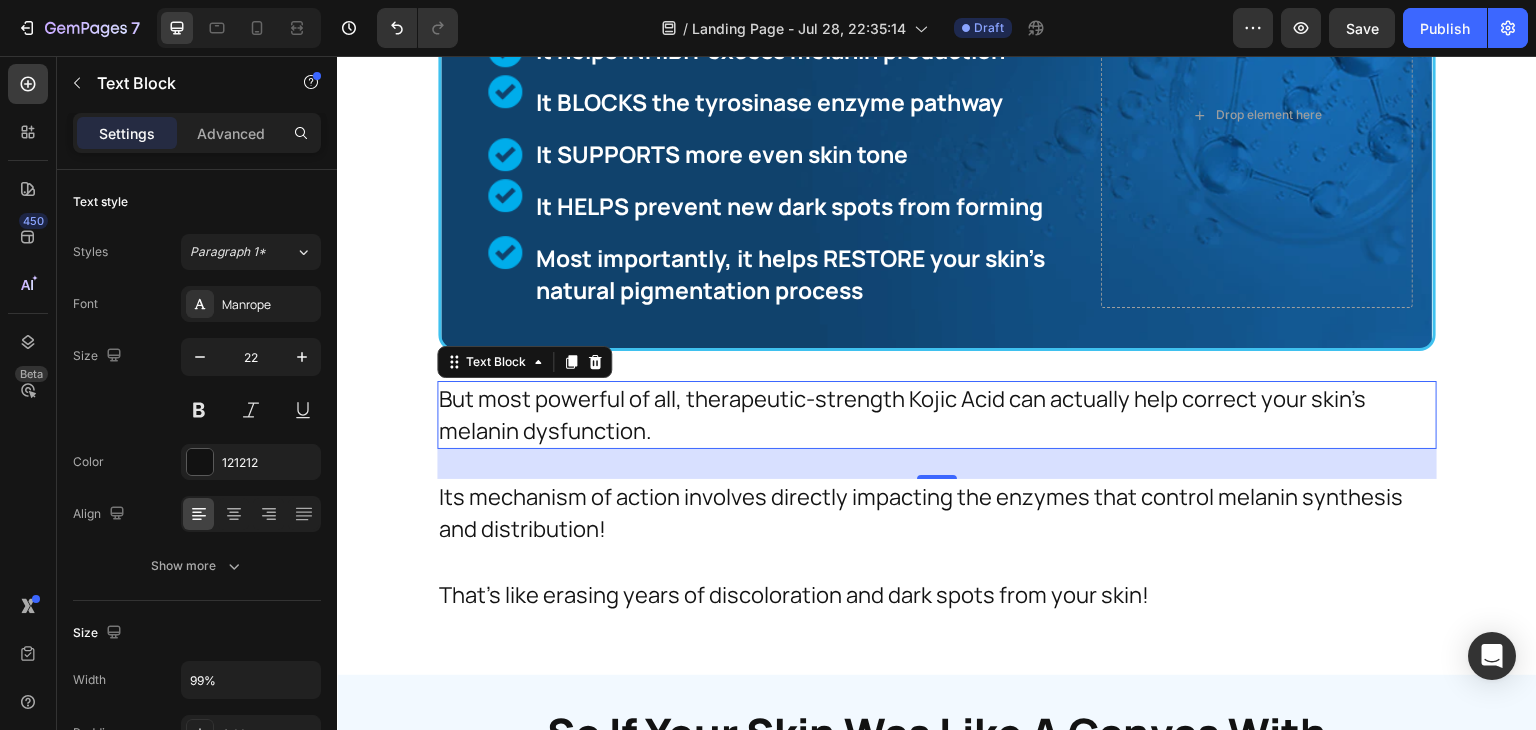 click on "But therapeutic-strength Kojic Acid can actually help correct your skin's melanin dysfunction." at bounding box center (932, 415) 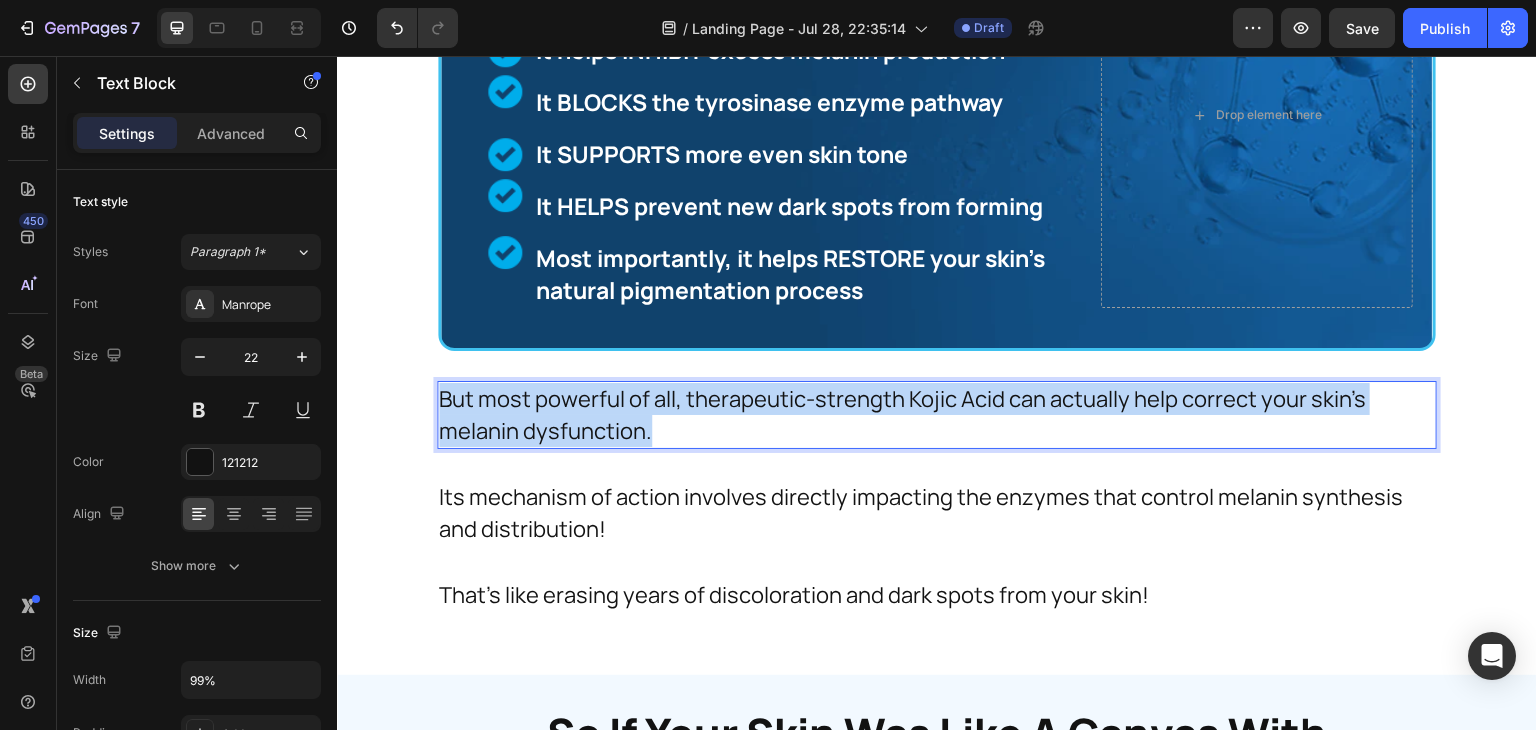 click on "But therapeutic-strength Kojic Acid can actually help correct your skin's melanin dysfunction." at bounding box center [932, 415] 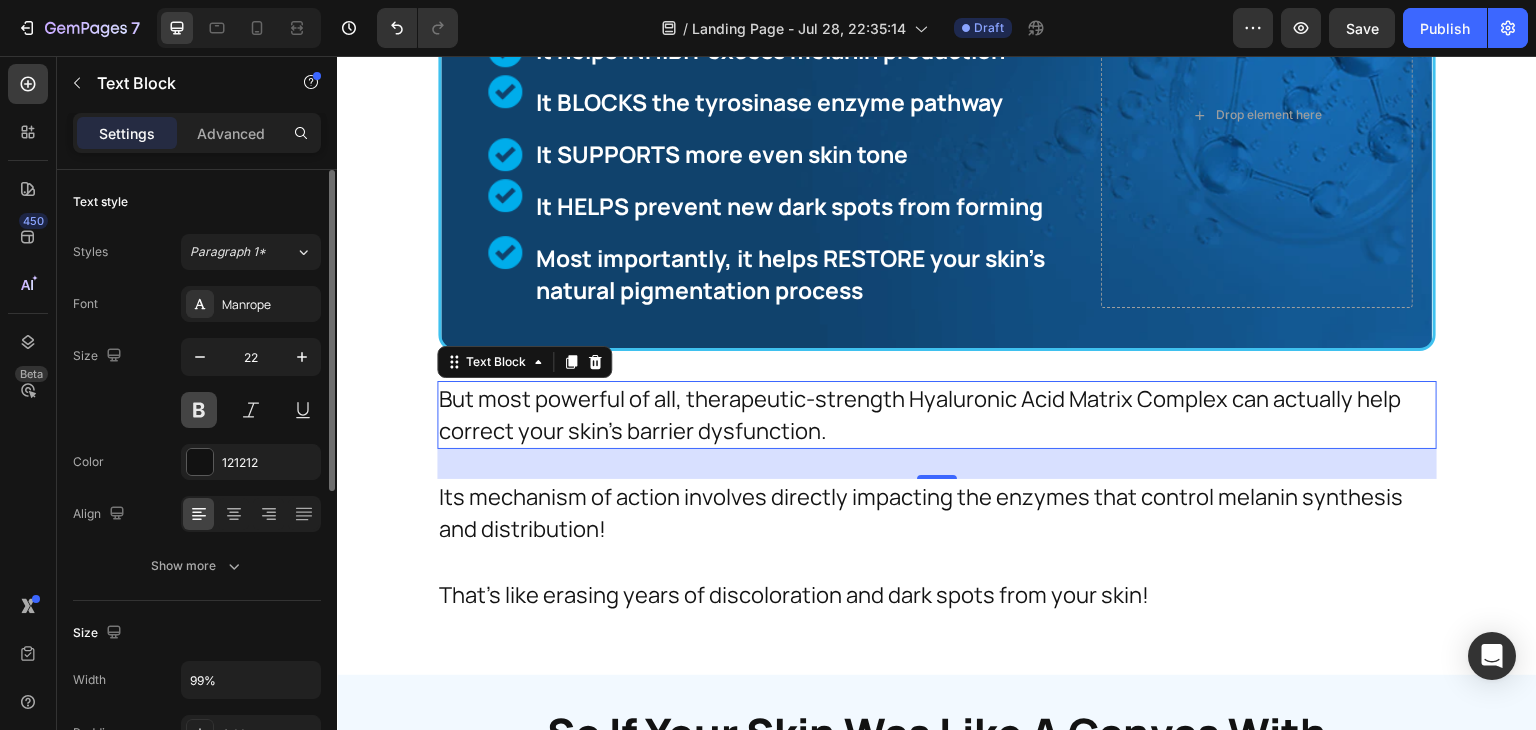 click at bounding box center [199, 410] 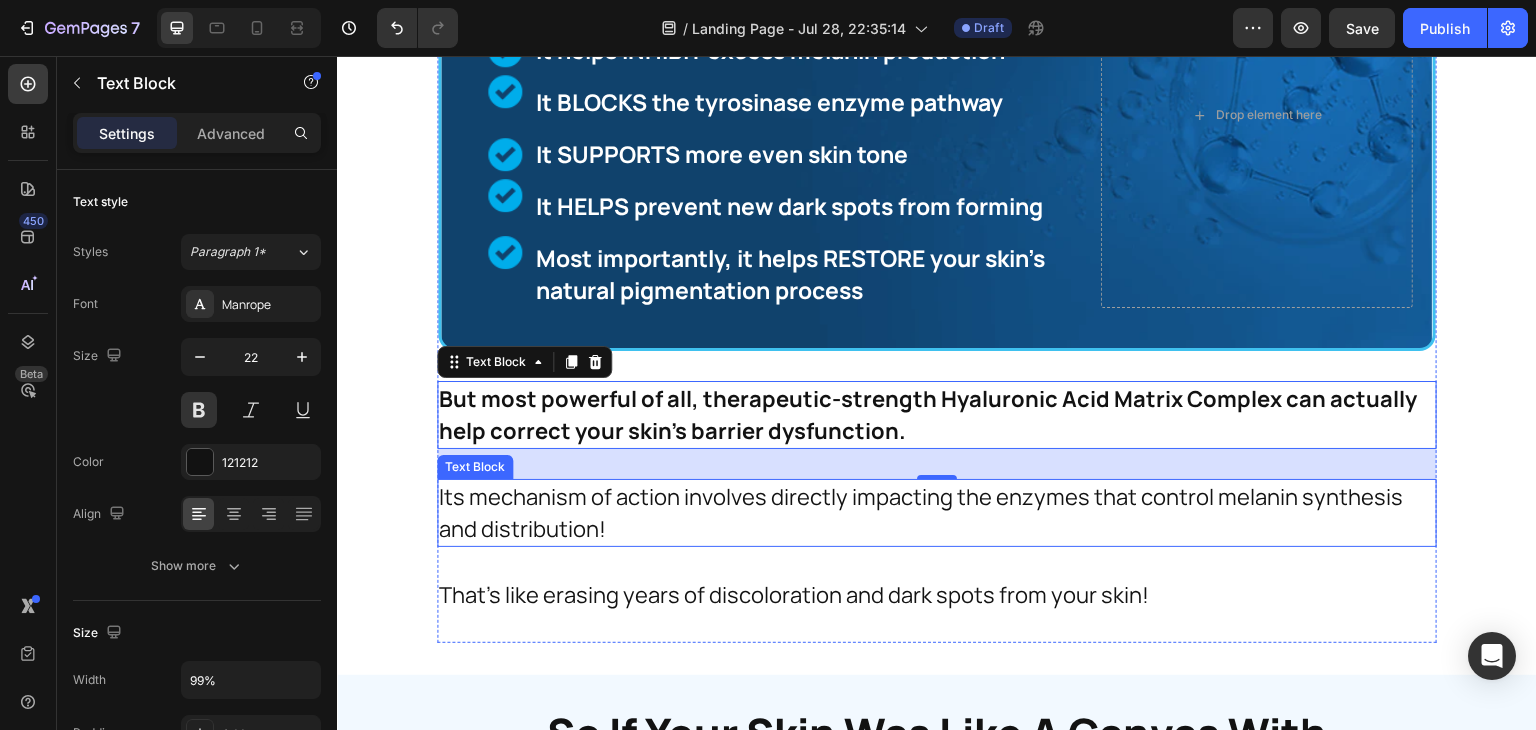 click on "Its mechanism of action involves directly impacting the enzymes that control melanin synthesis and distribution!" at bounding box center (932, 513) 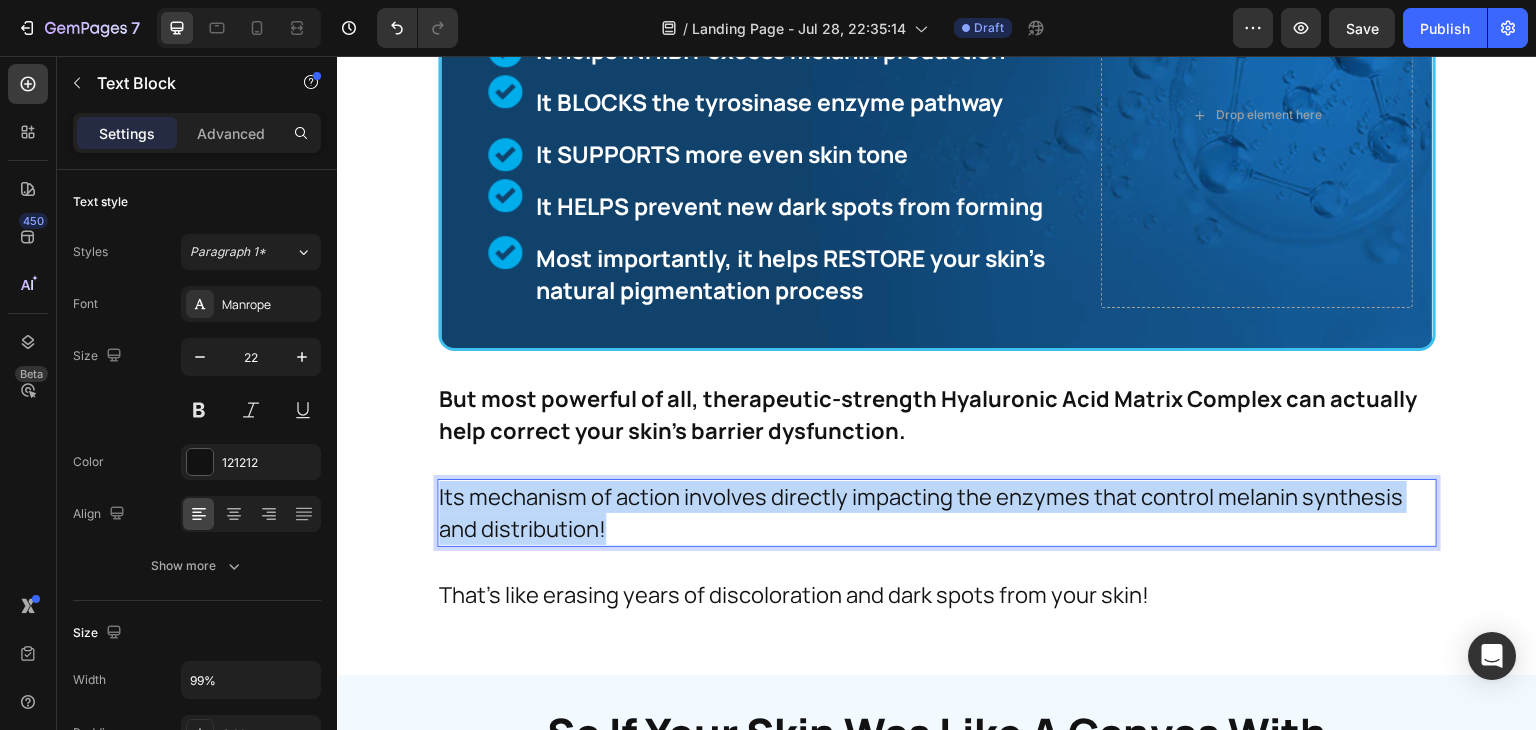 click on "Its mechanism of action involves directly impacting the enzymes that control melanin synthesis and distribution!" at bounding box center [932, 513] 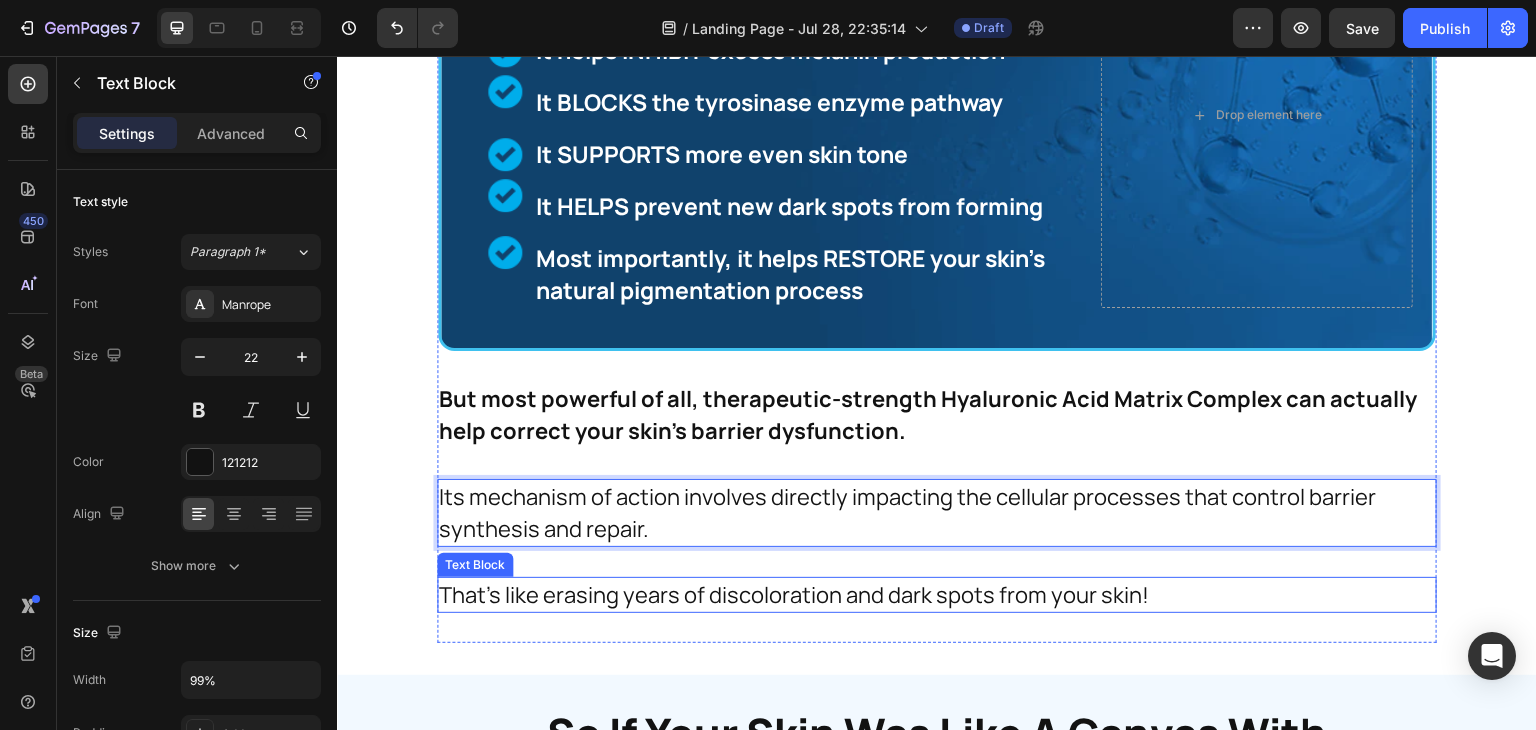 click on "That's like erasing years of discoloration and dark spots from your skin!" at bounding box center (932, 595) 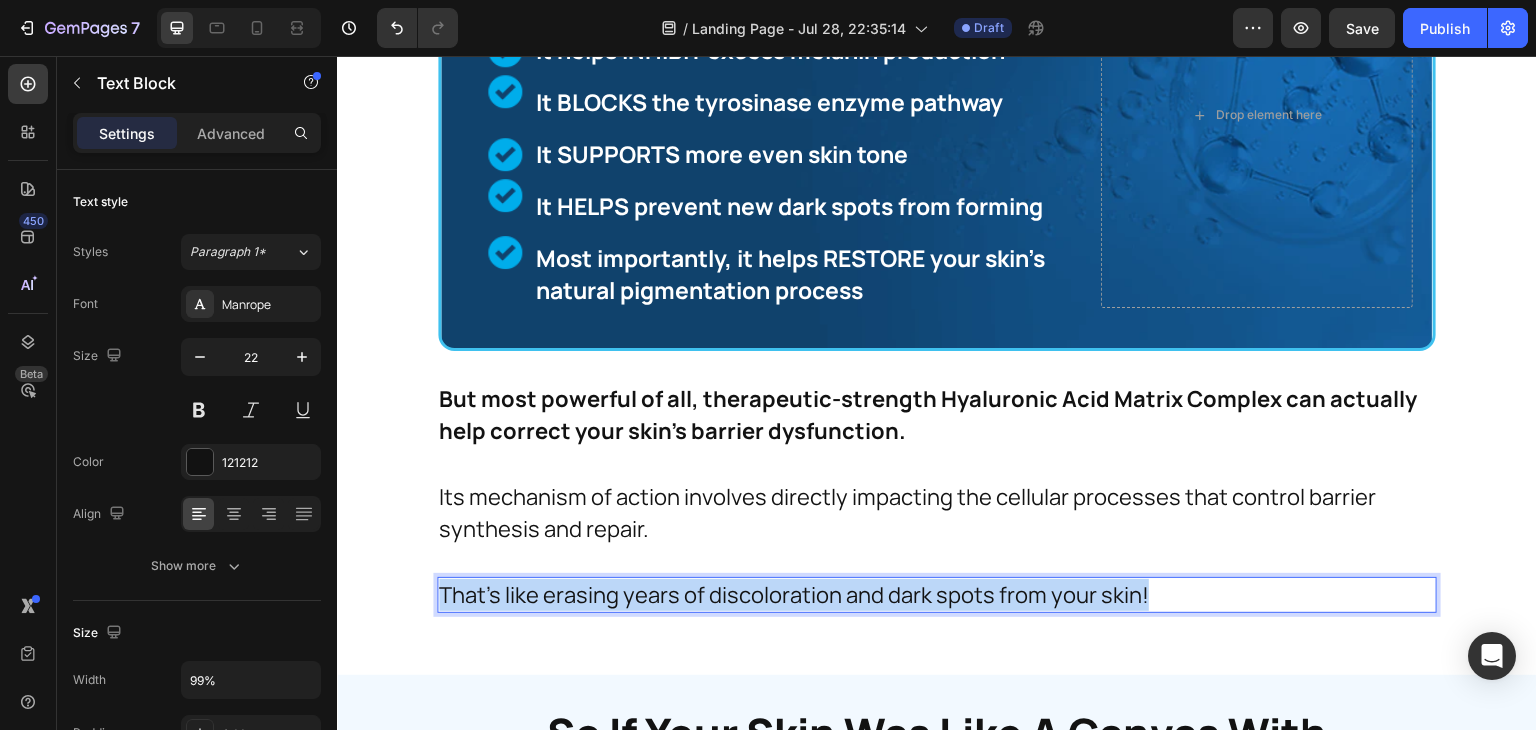 click on "That's like erasing years of discoloration and dark spots from your skin!" at bounding box center [932, 595] 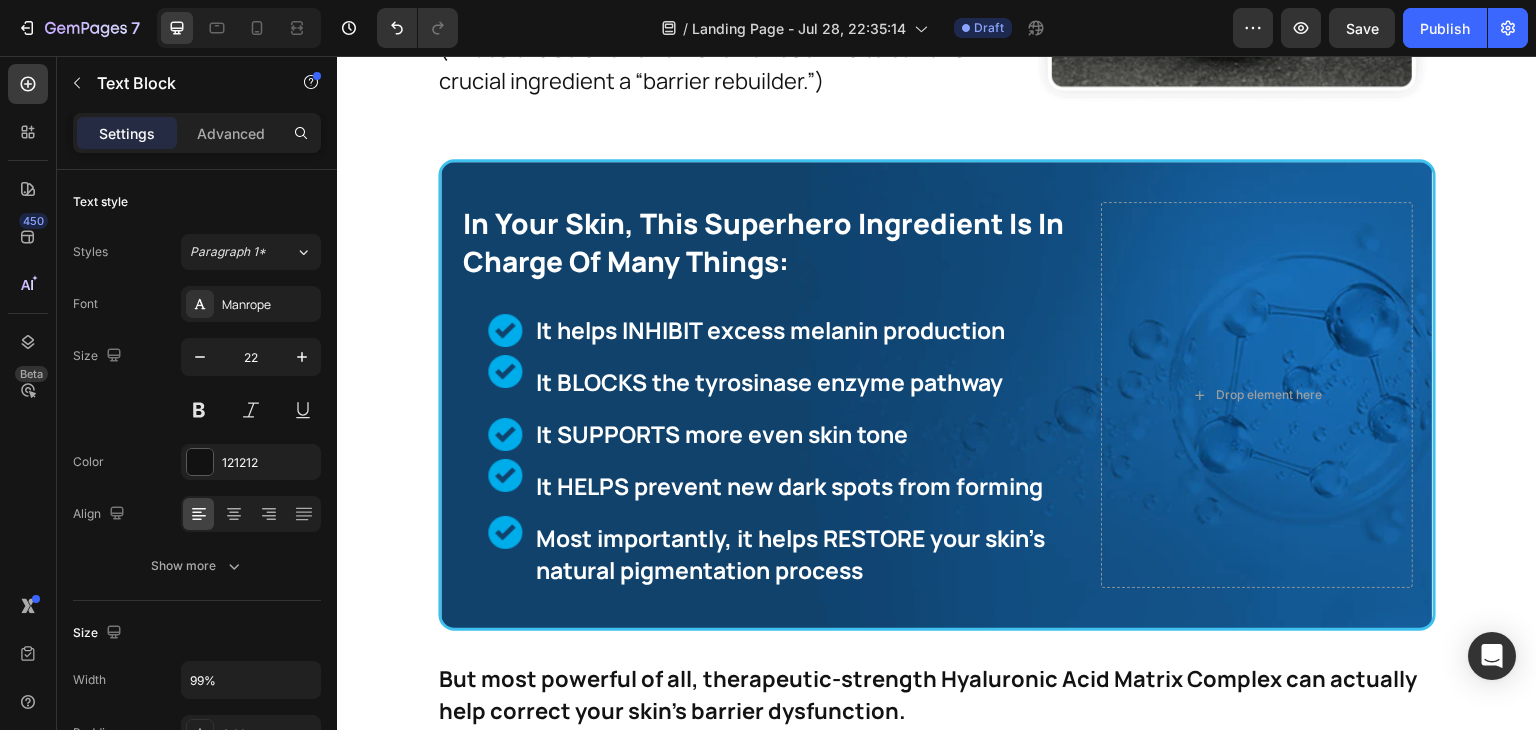 scroll, scrollTop: 11820, scrollLeft: 0, axis: vertical 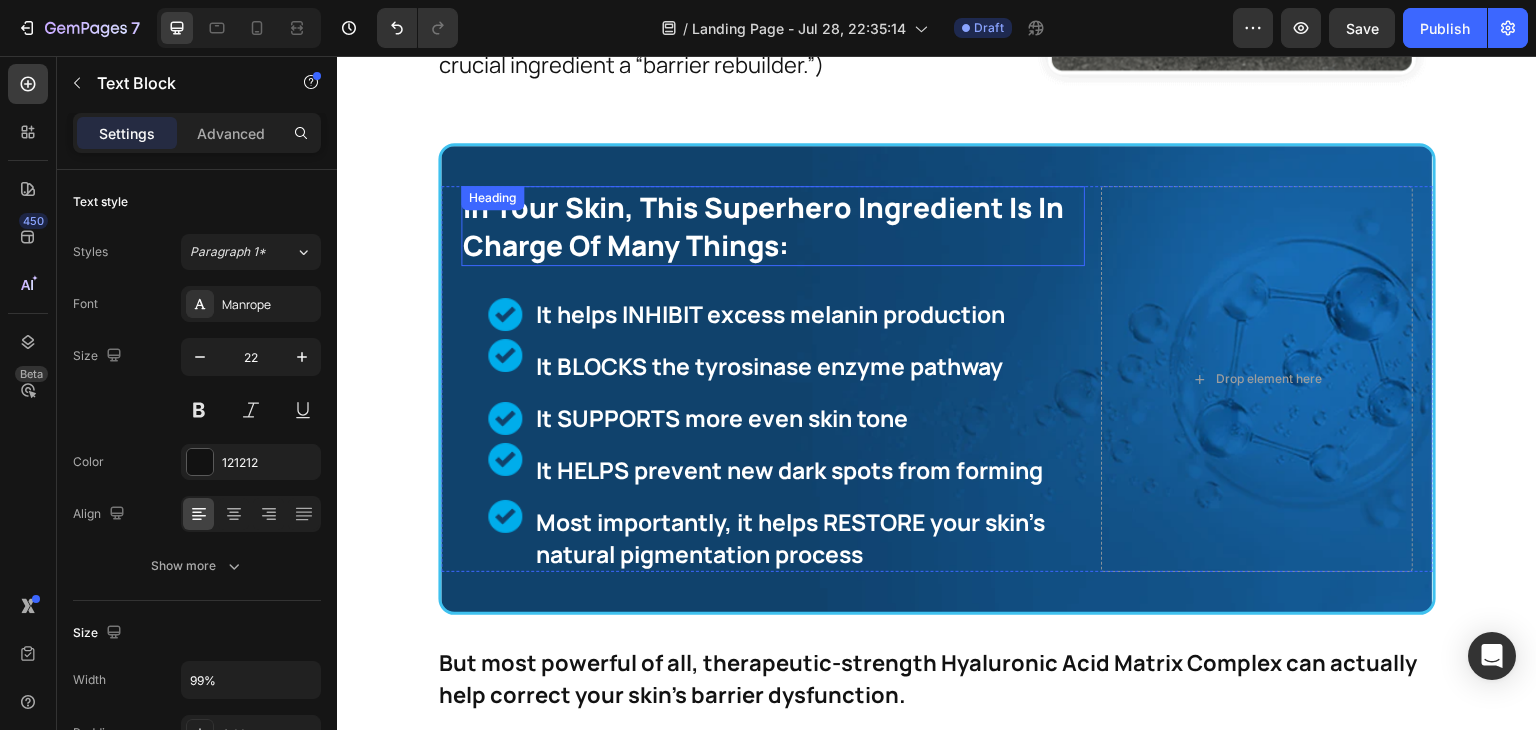 click on "In Your Skin, This Superhero Ingredient Is In Charge Of Many Things:" at bounding box center (773, 226) 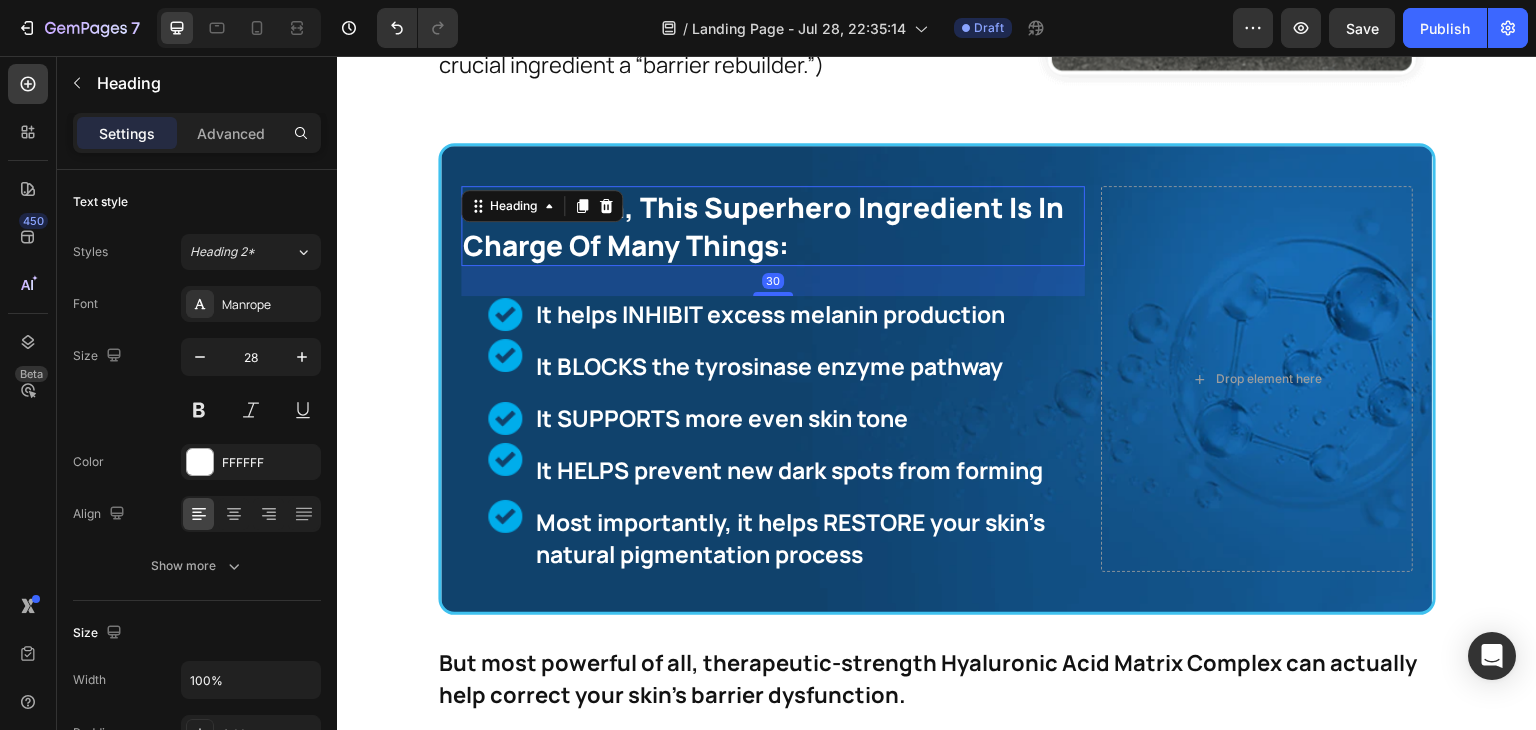 click on "In Your Skin, This Superhero Ingredient Is In Charge Of Many Things:" at bounding box center [773, 226] 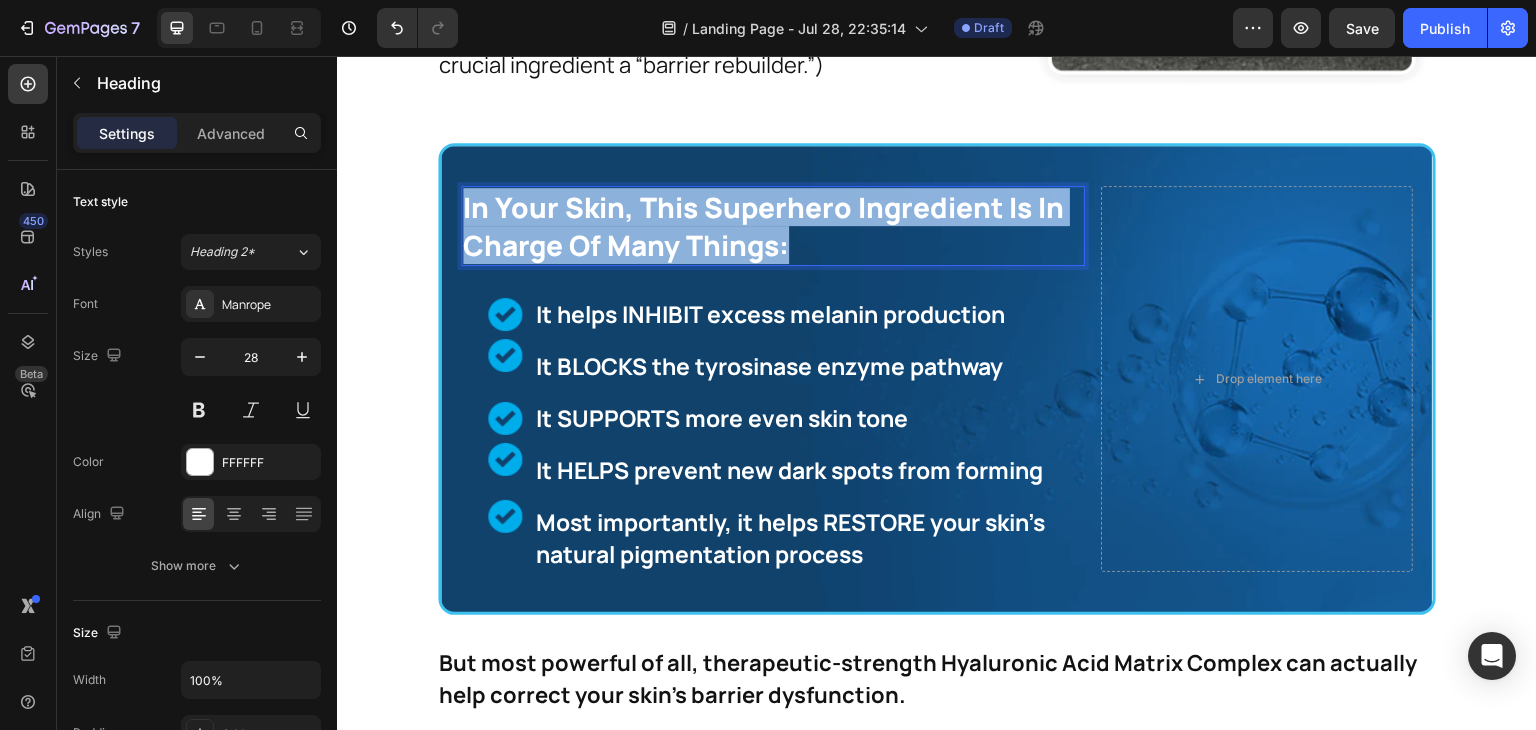 click on "In Your Skin, This Superhero Ingredient Is In Charge Of Many Things:" at bounding box center [773, 226] 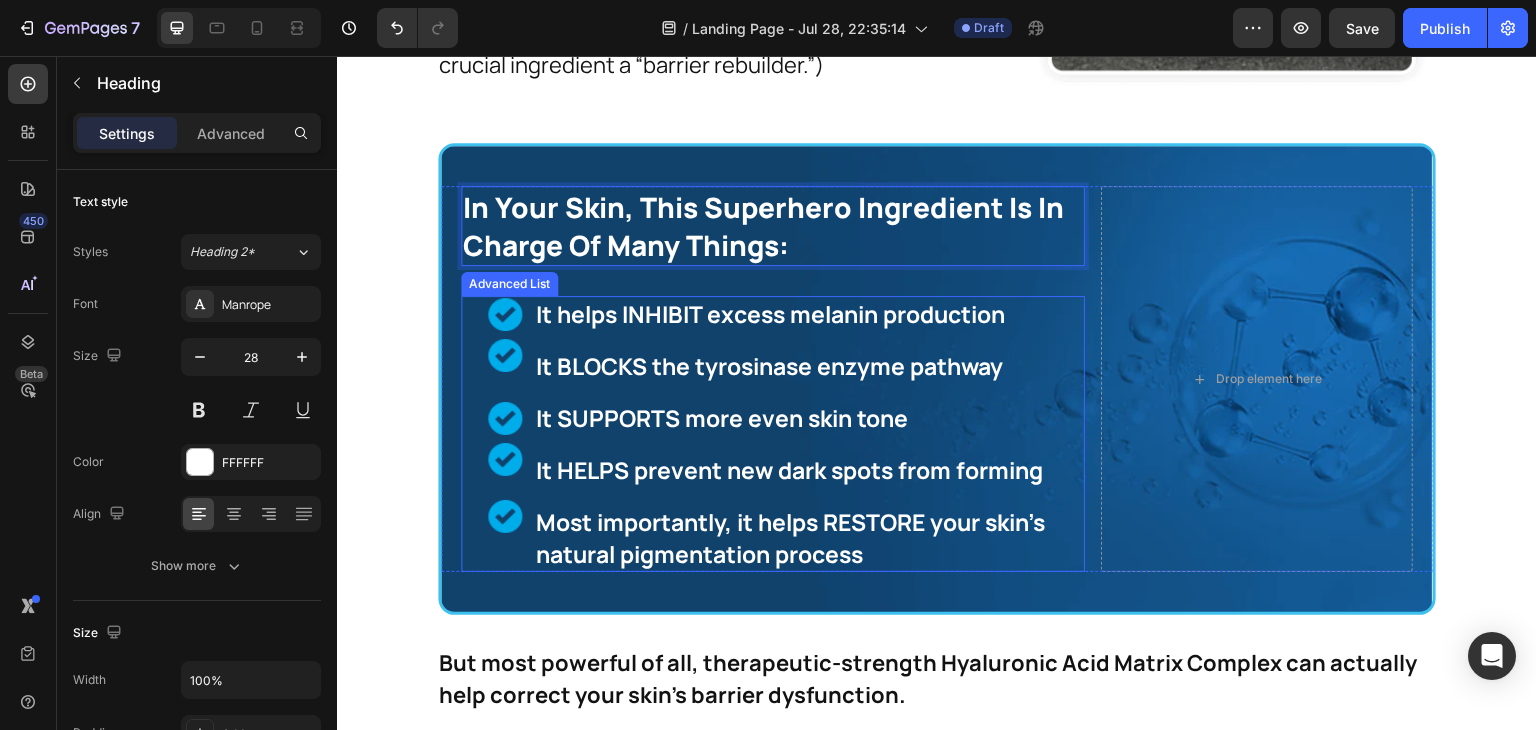 click on "Image It helps INHIBIT excess melanin production Text Block Image It BLOCKS the tyrosinase enzyme pathway Text Block Image It SUPPORTS more even skin tone Text Block Image It HELPS prevent new dark spots from forming Text Block Image Most importantly, it helps RESTORE your skin's natural pigmentation process Text Block Most importantly, it helps RESTORE your skin's natural pigmentation process Text Block" at bounding box center [786, 434] 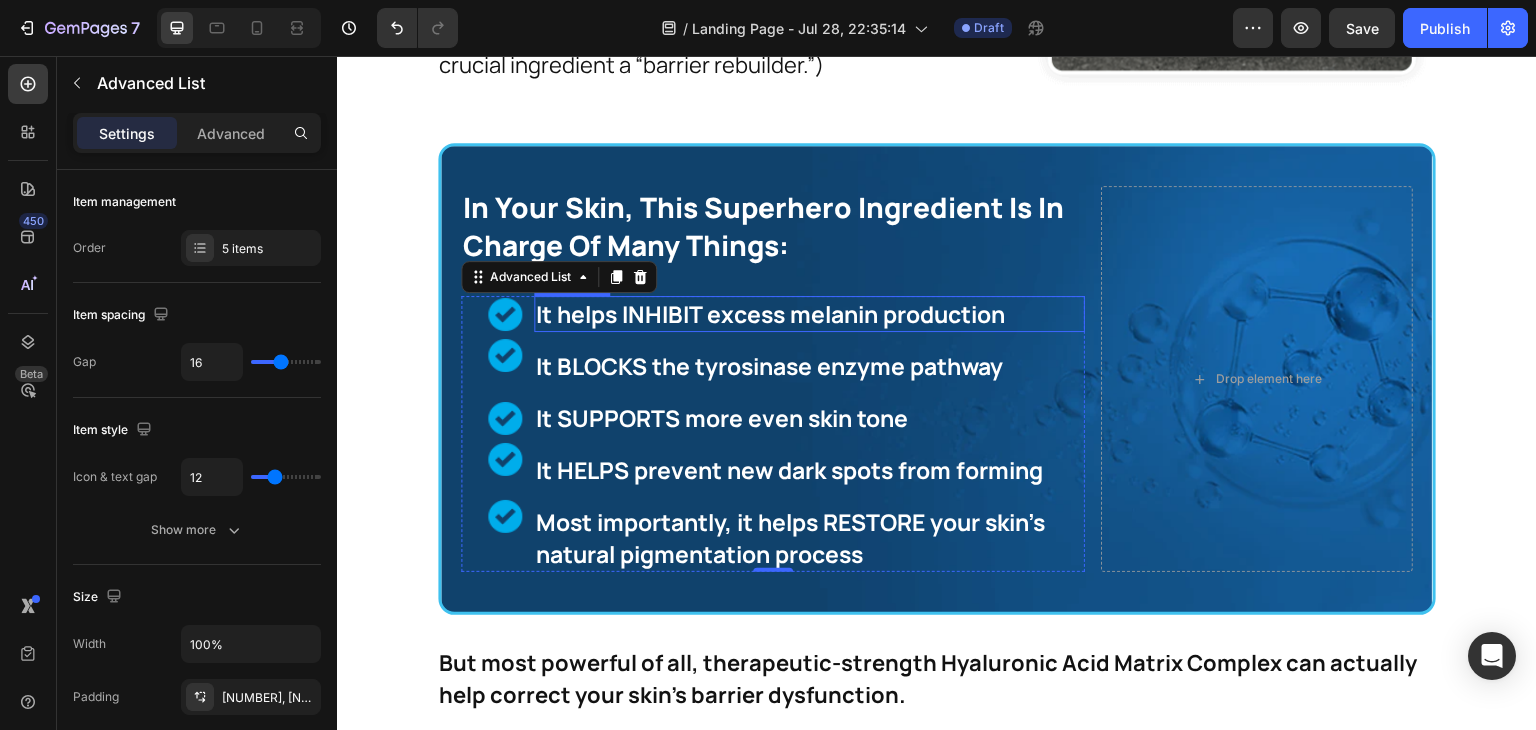 click on "It helps INHIBIT excess melanin production" at bounding box center [809, 314] 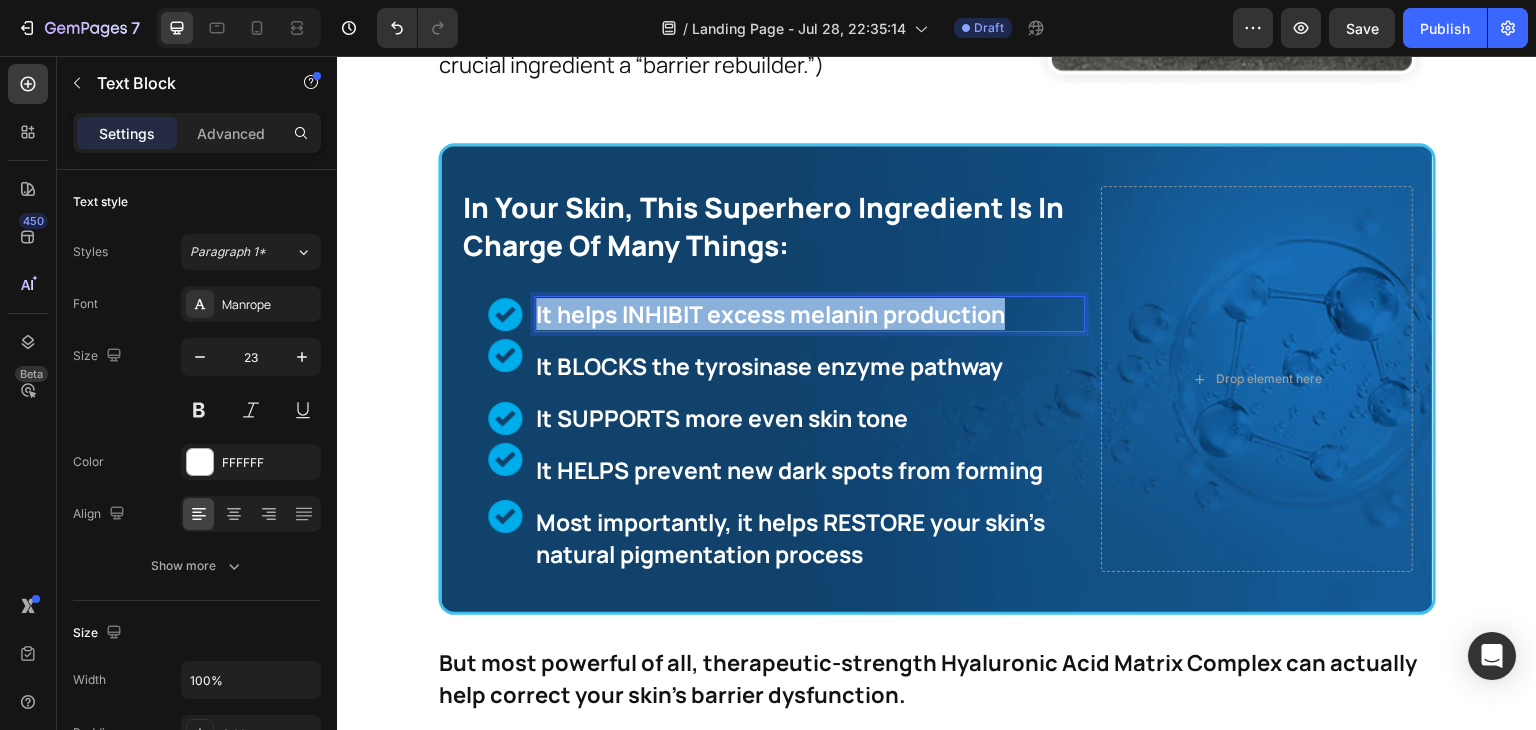 click on "It helps INHIBIT excess melanin production" at bounding box center [809, 314] 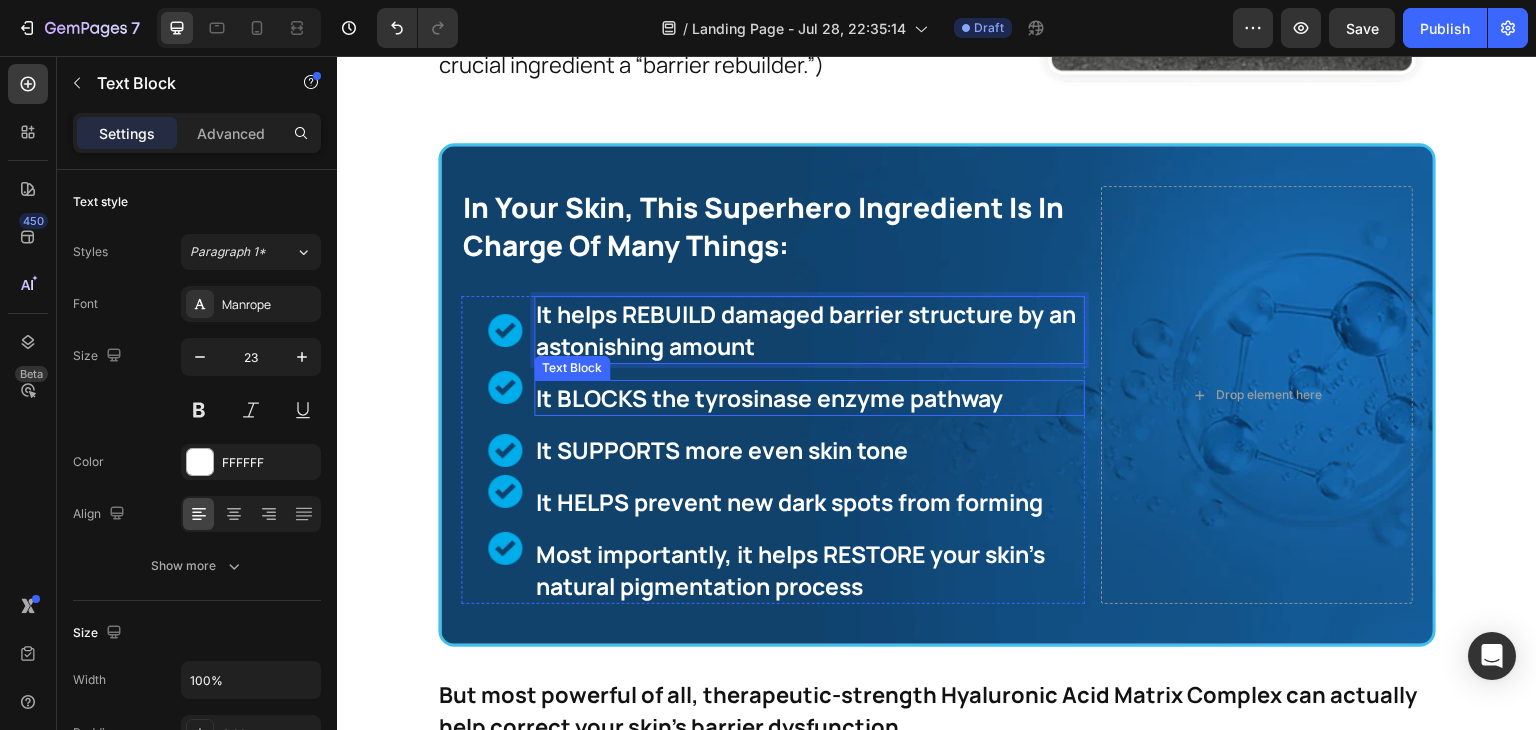 click on "It BLOCKS the tyrosinase enzyme pathway" at bounding box center (809, 398) 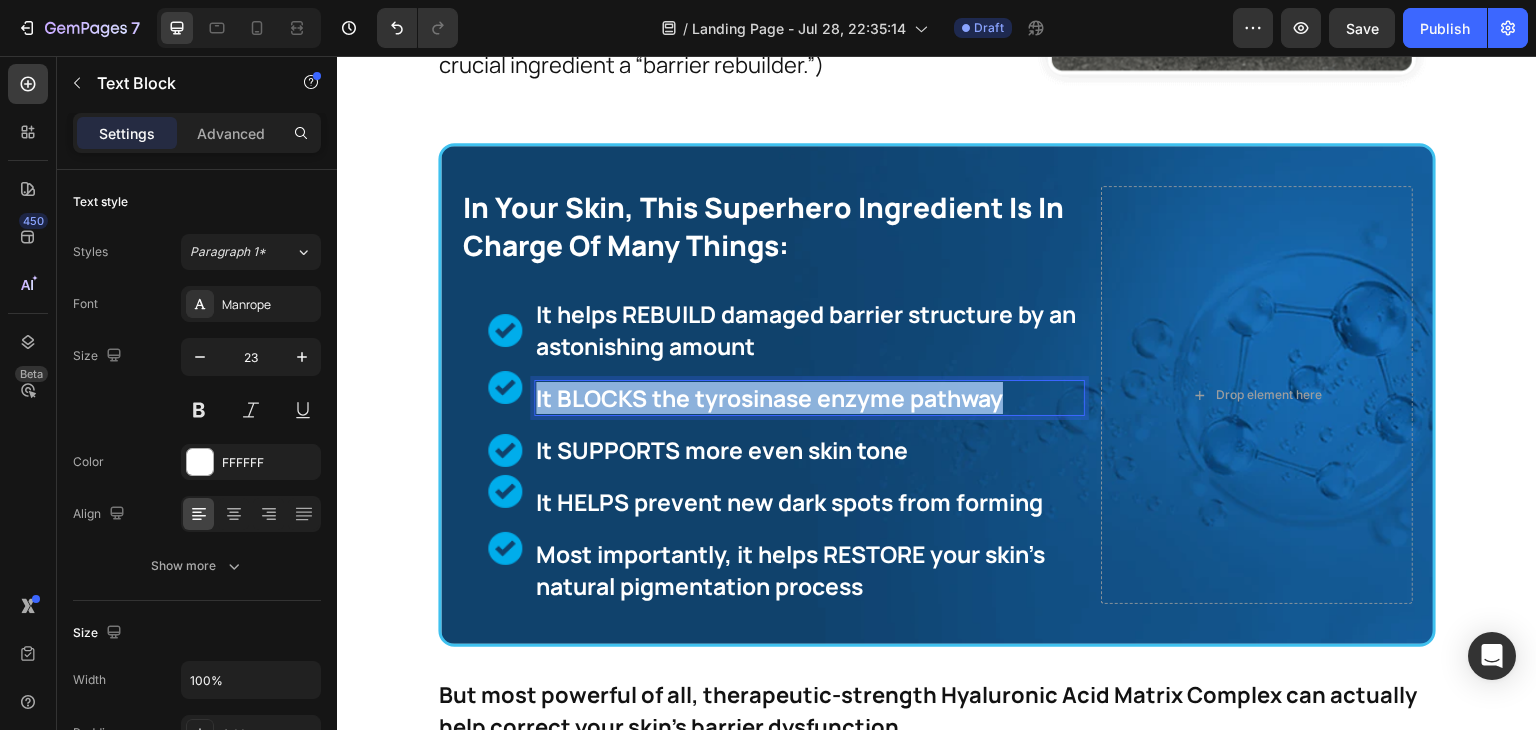 click on "It BLOCKS the tyrosinase enzyme pathway" at bounding box center (809, 398) 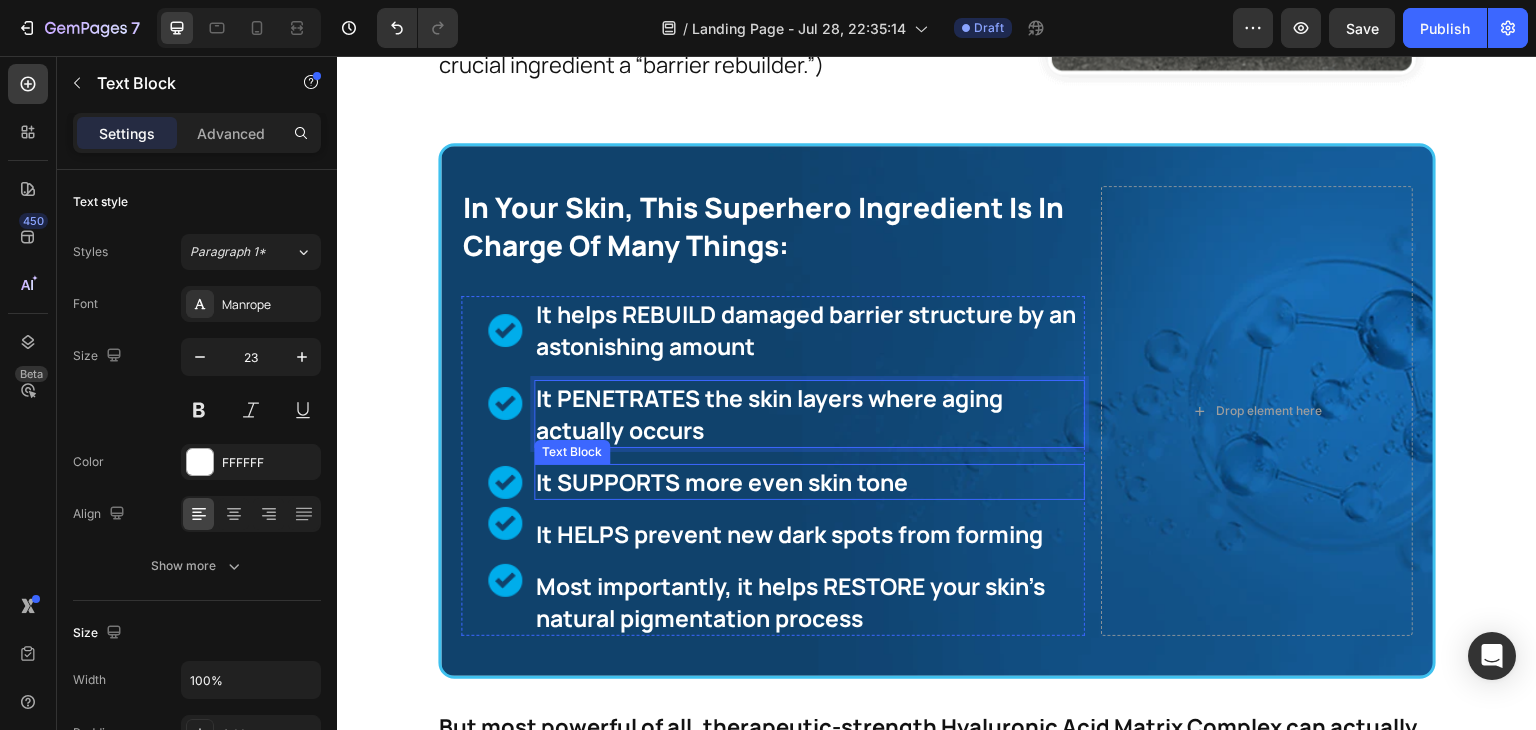 click on "It SUPPORTS more even skin tone" at bounding box center (809, 482) 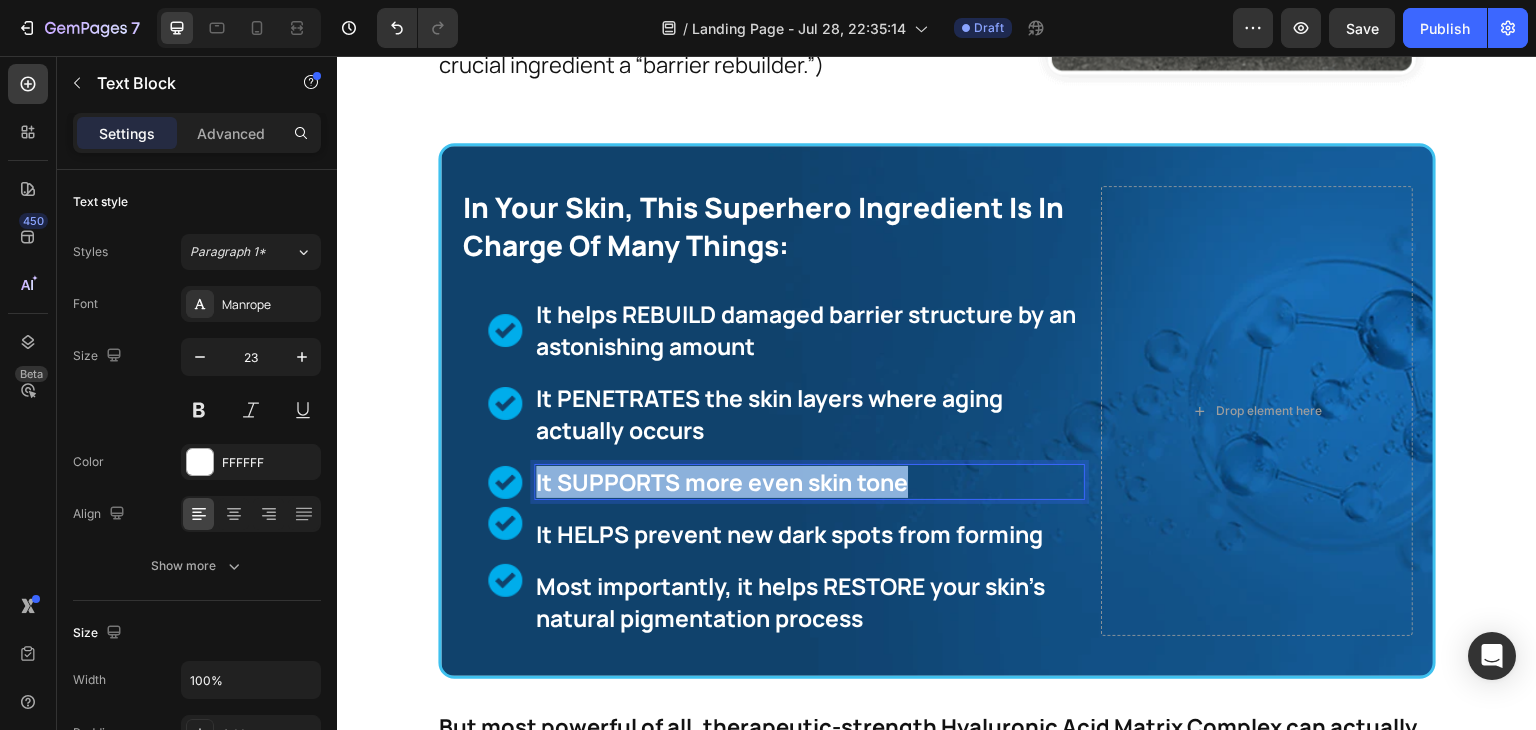 click on "It SUPPORTS more even skin tone" at bounding box center [809, 482] 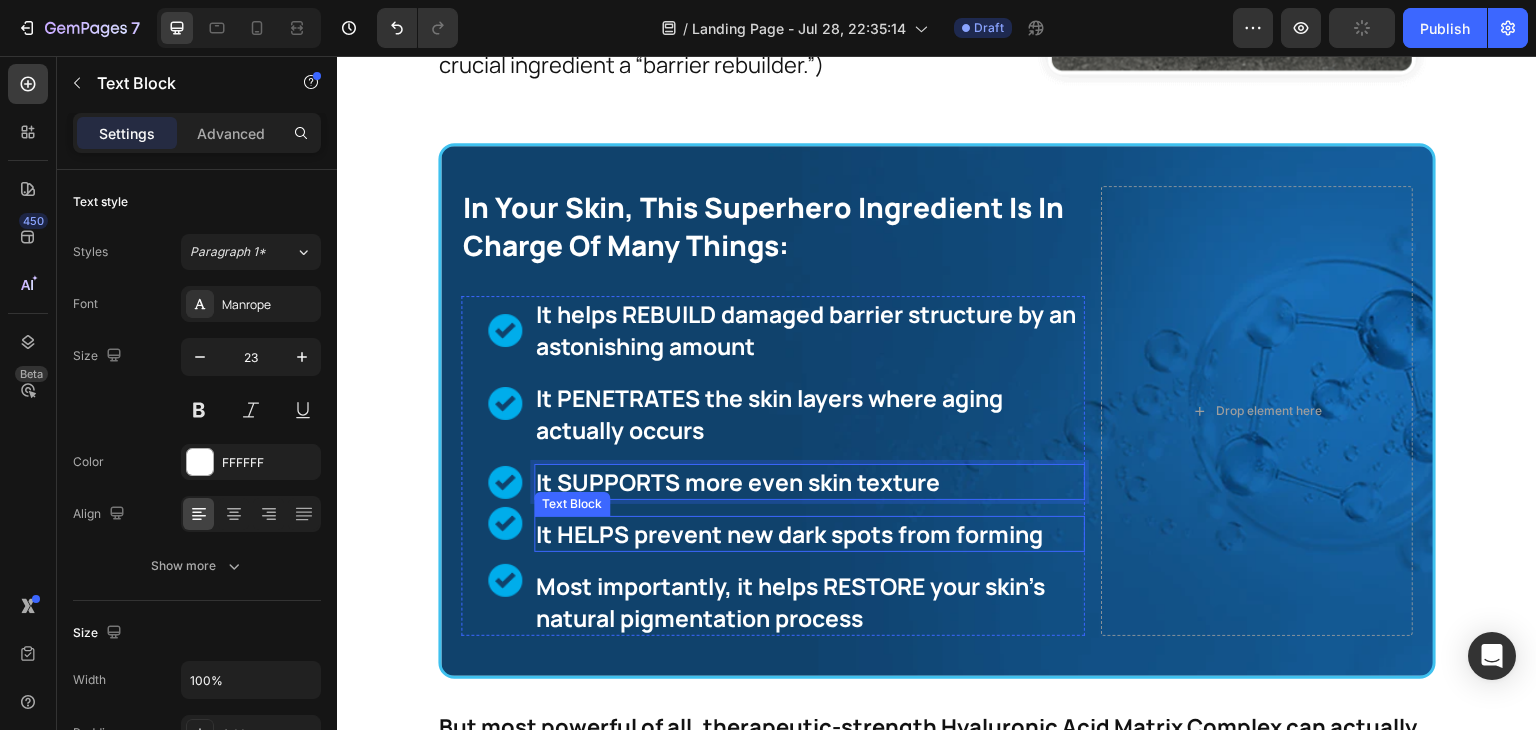 click on "It HELPS prevent new dark spots from forming" at bounding box center [809, 534] 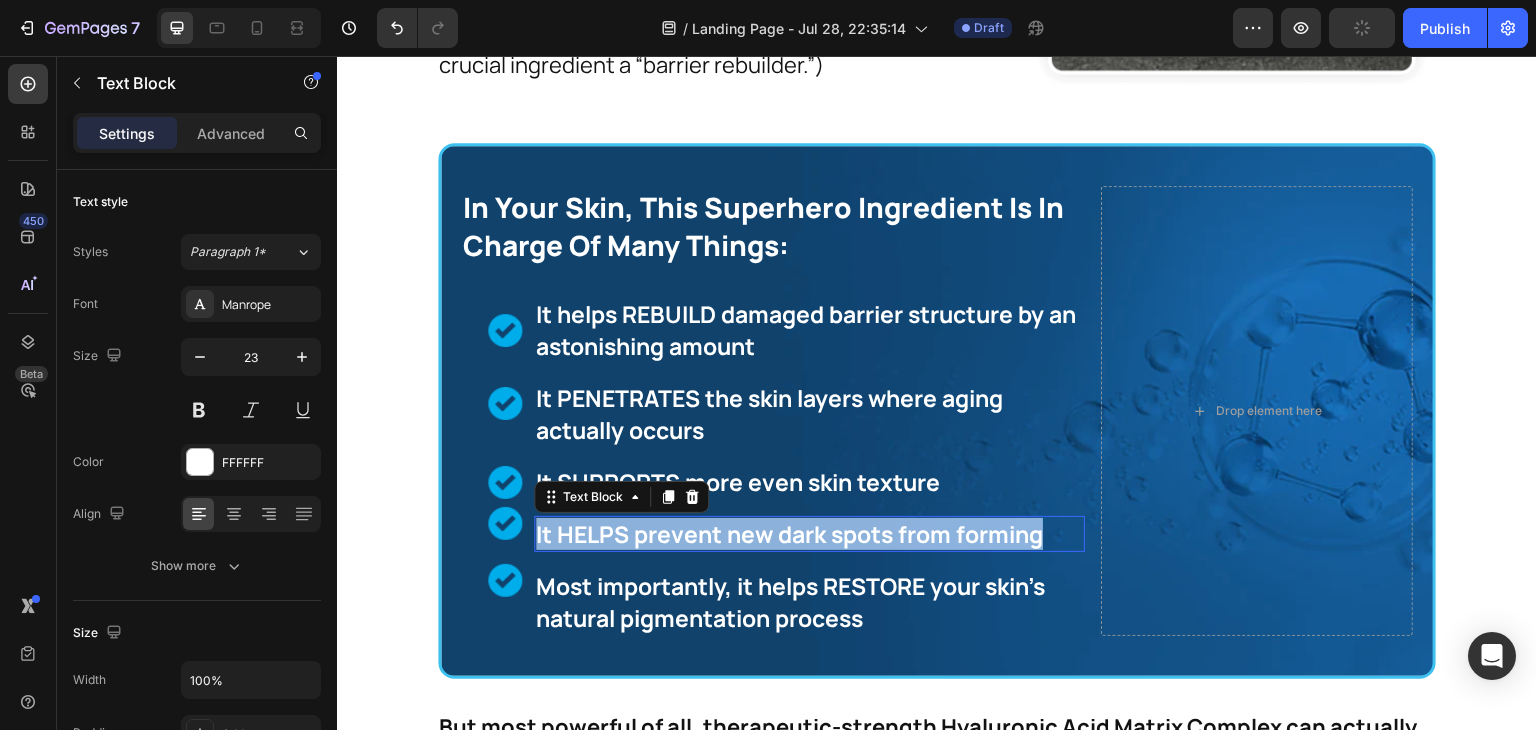click on "It HELPS prevent new dark spots from forming" at bounding box center (809, 534) 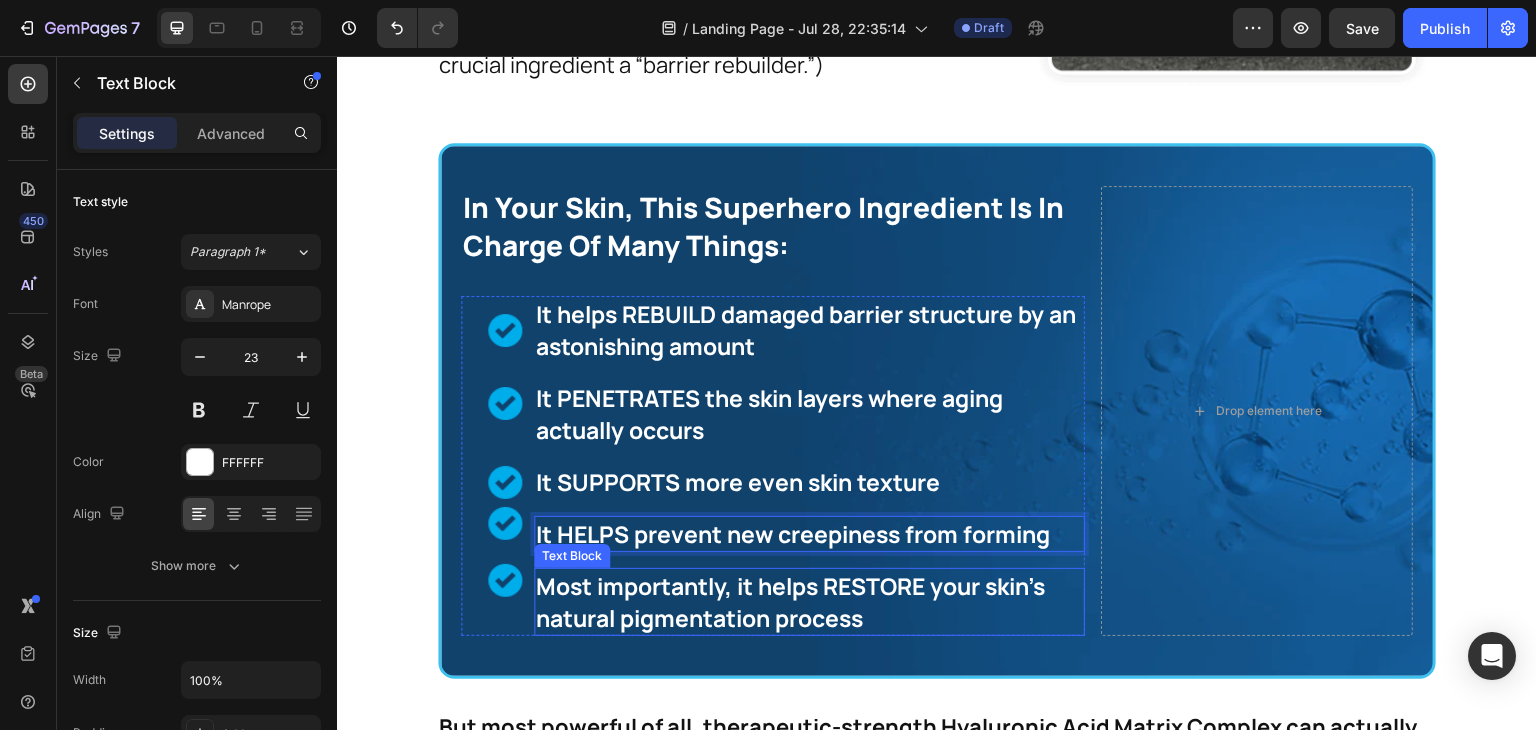 click on "Most importantly, it helps RESTORE your skin's natural pigmentation process" at bounding box center [809, 602] 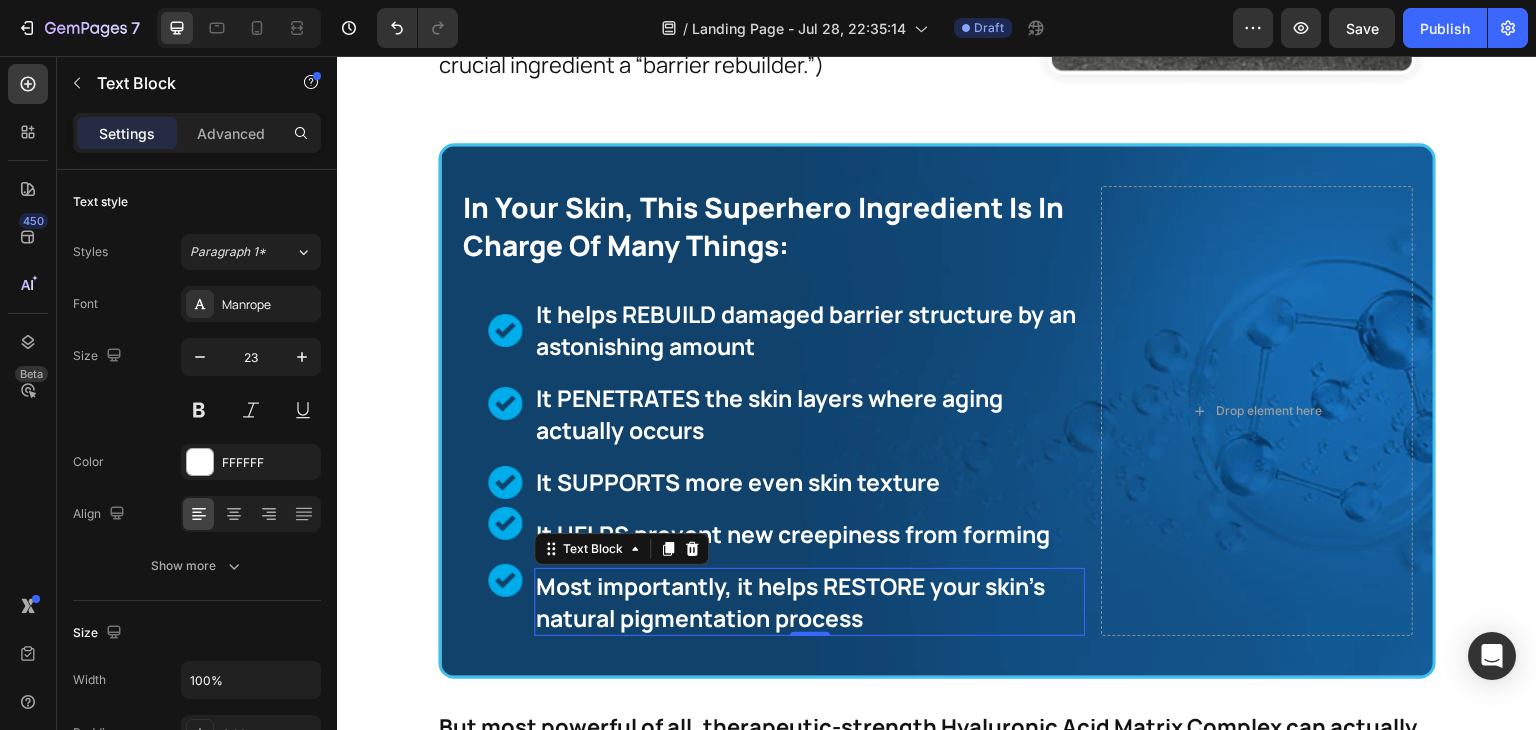 click on "Most importantly, it helps RESTORE your skin's natural pigmentation process" at bounding box center [809, 602] 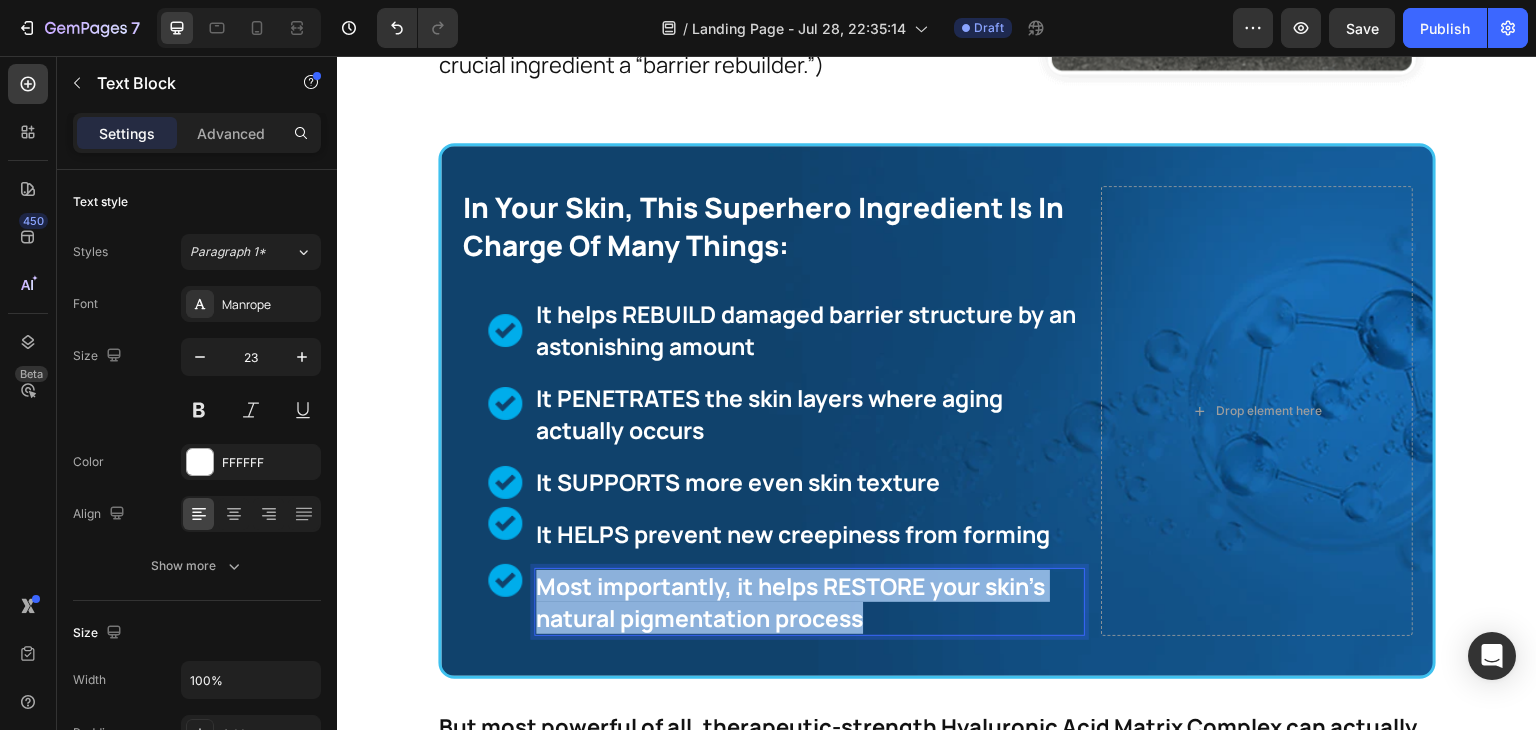 click on "Most importantly, it helps RESTORE your skin's natural pigmentation process" at bounding box center (809, 602) 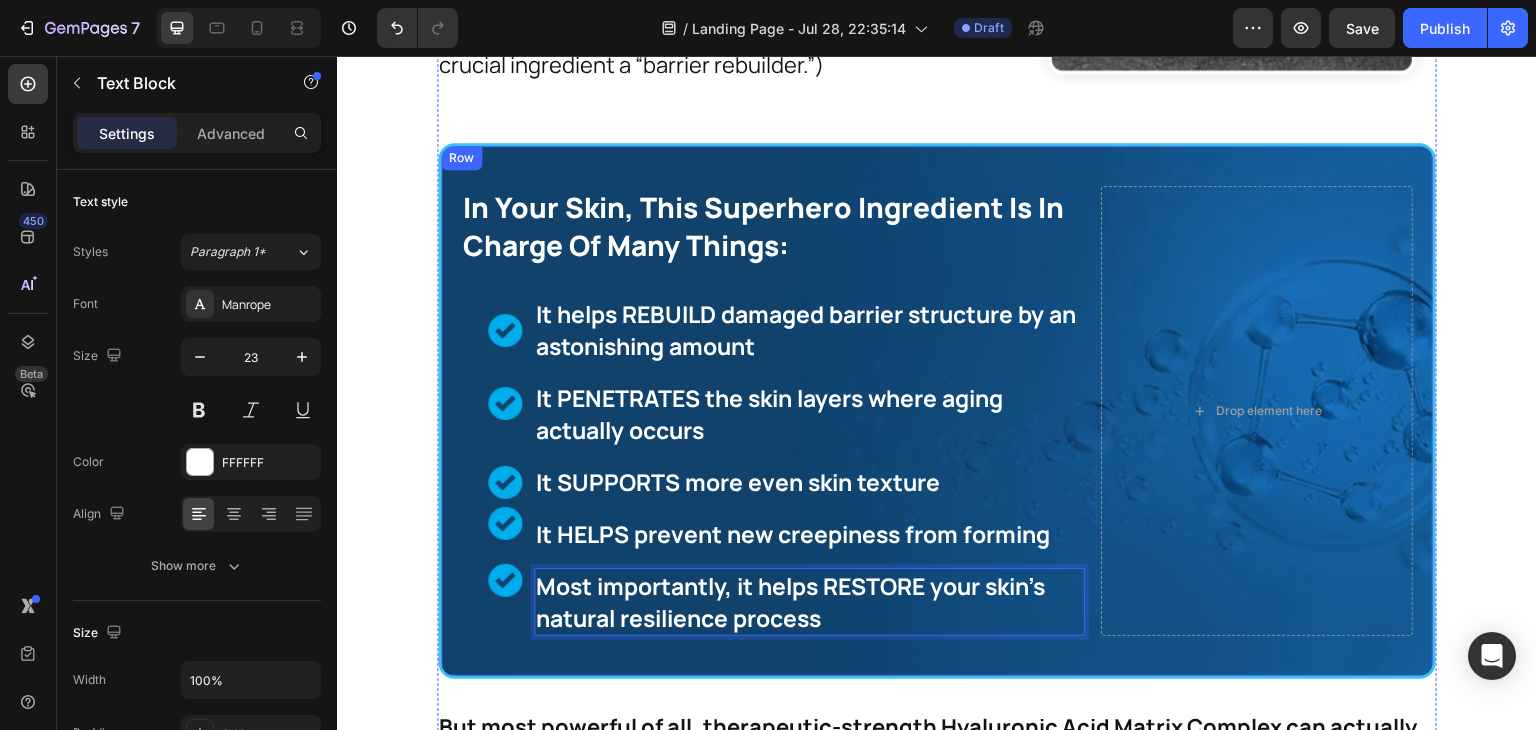 click on "In Your Skin, This Superhero Ingredient Is In Charge Of Many Things: Heading Image It helps REBUILD damaged barrier structure by an astonishing amount Text Block Image It PENETRATES the skin layers where aging actually occurs Text Block Image It SUPPORTS more even skin texture Text Block Image It HELPS prevent new creepiness from forming Text Block Image Most importantly, it helps RESTORE your skin’s natural resilience process Text Block   0 Most importantly, it helps RESTORE your skin's natural pigmentation process Text Block Advanced List
Drop element here Row Row" at bounding box center (937, 411) 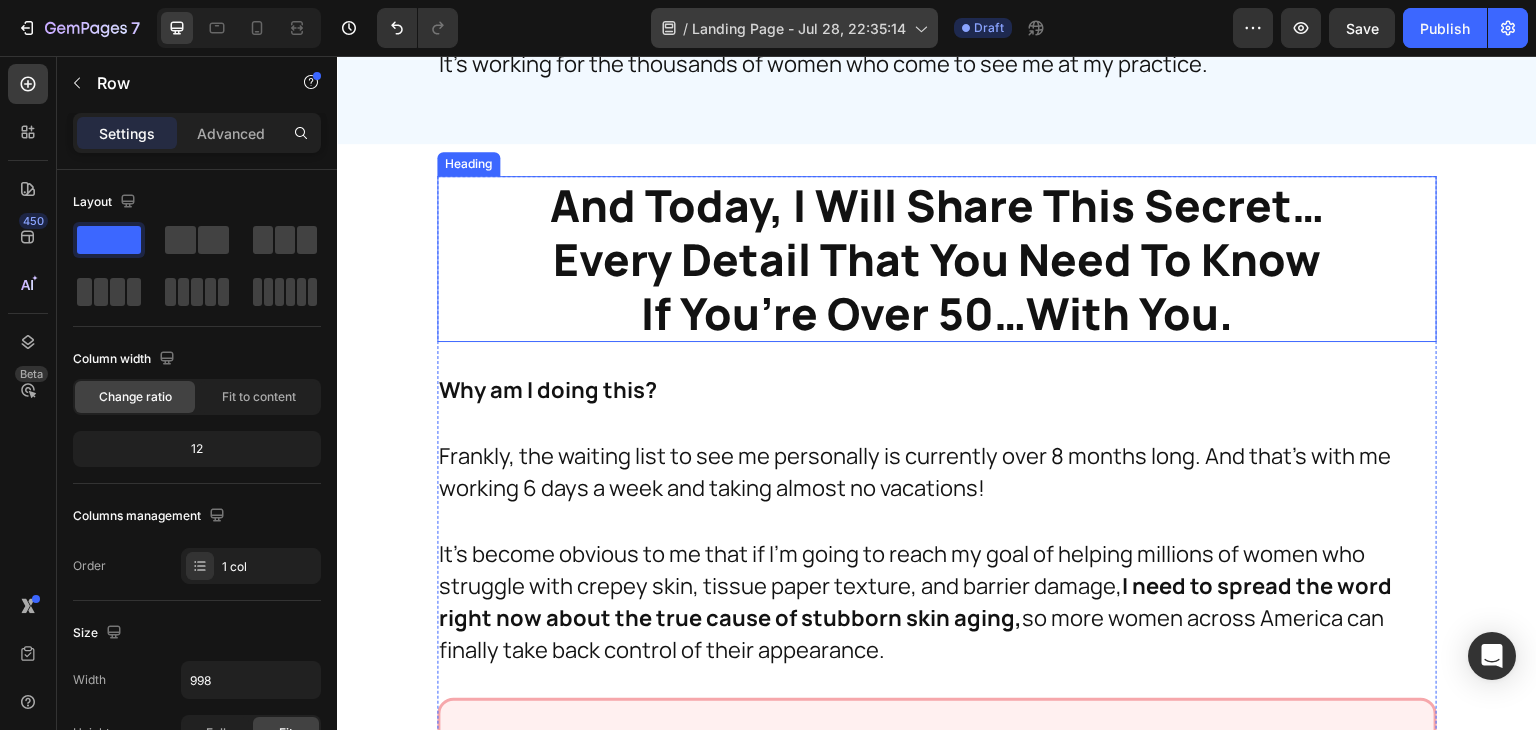 scroll, scrollTop: 6972, scrollLeft: 0, axis: vertical 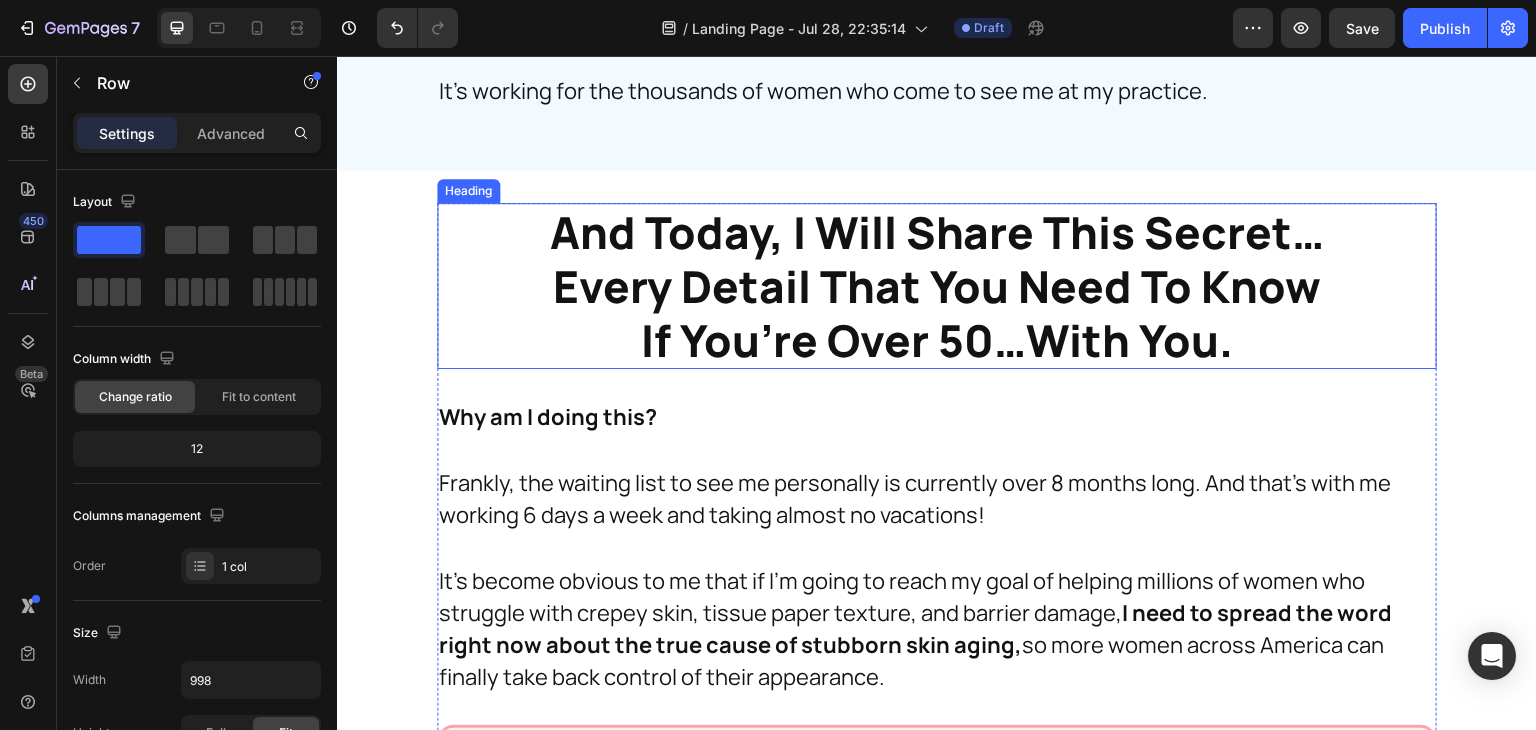 click on "And Today, I Will Share This Secret… Every Detail That You Need To Know If You’re Over 50…With You." at bounding box center [937, 286] 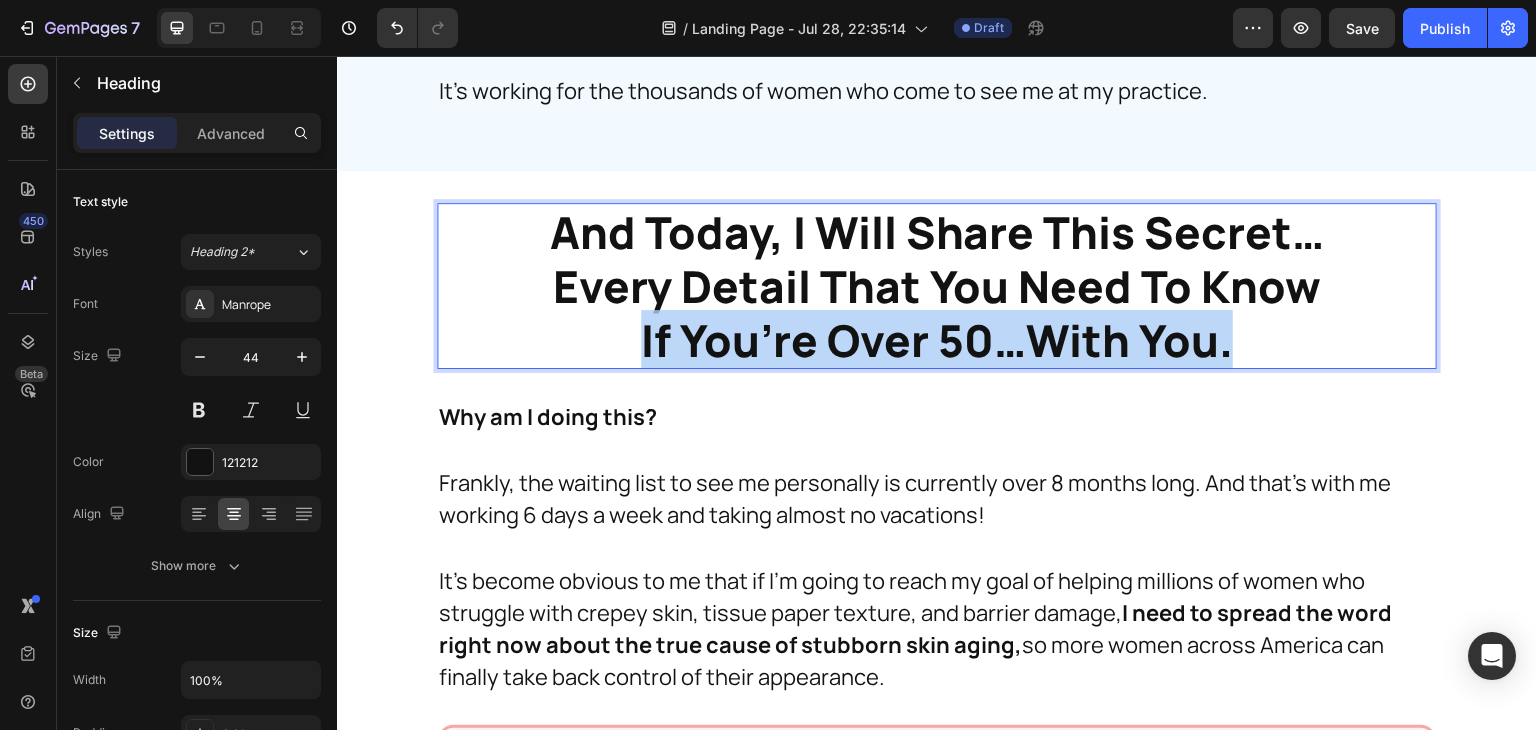 click on "And Today, I Will Share This Secret… Every Detail That You Need To Know If You’re Over 50…With You." at bounding box center [937, 286] 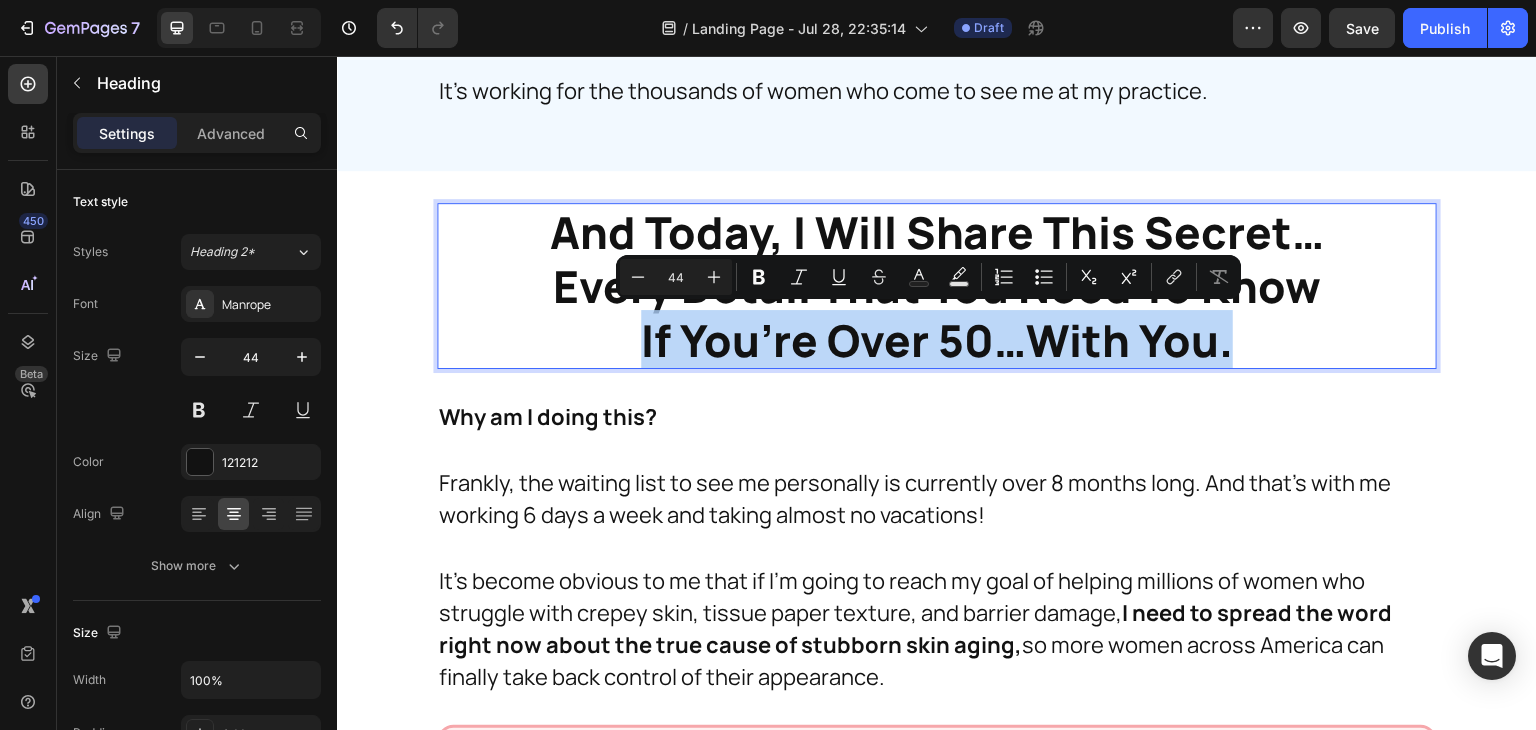click on "And Today, I Will Share This Secret… Every Detail That You Need To Know If You’re Over 50…With You." at bounding box center (937, 286) 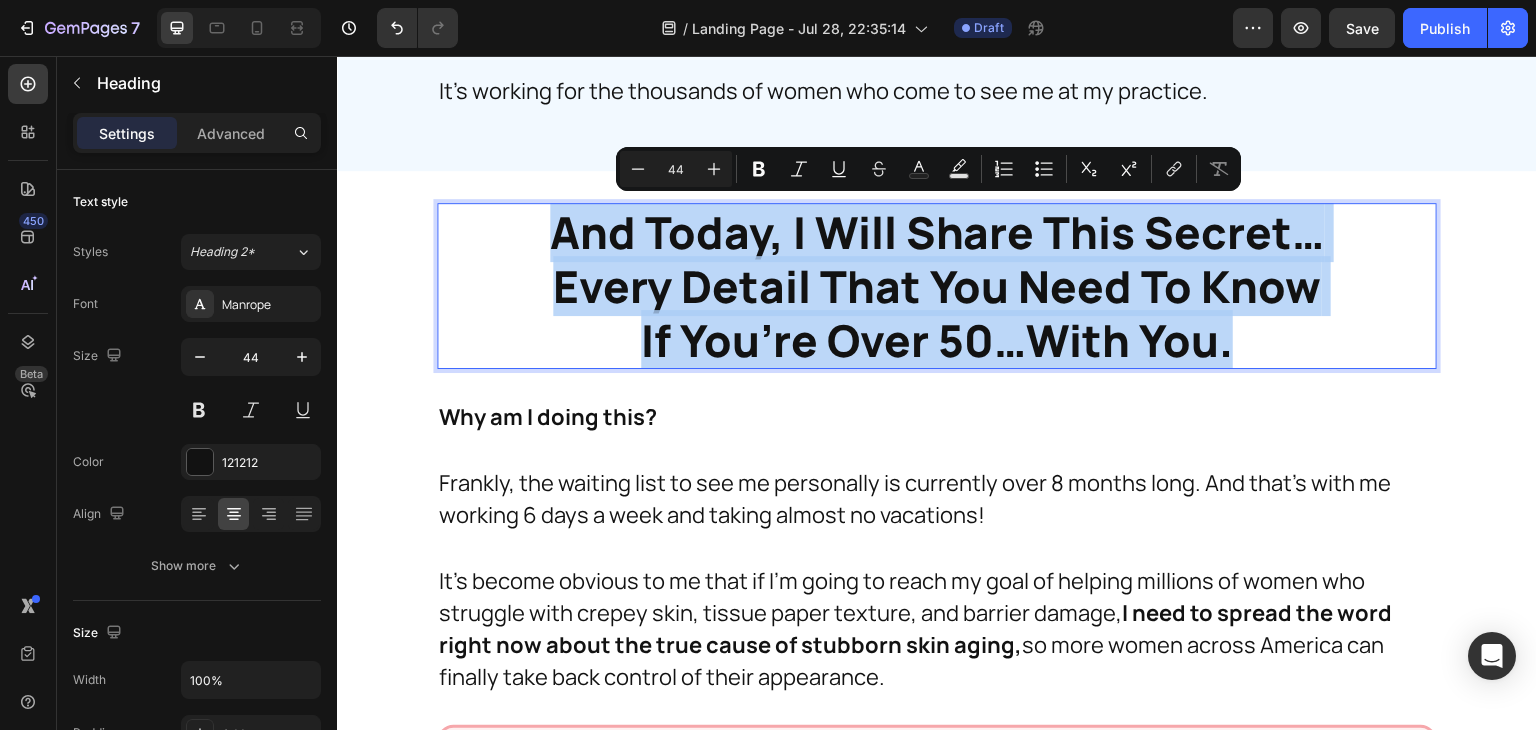 drag, startPoint x: 1294, startPoint y: 325, endPoint x: 529, endPoint y: 243, distance: 769.3822 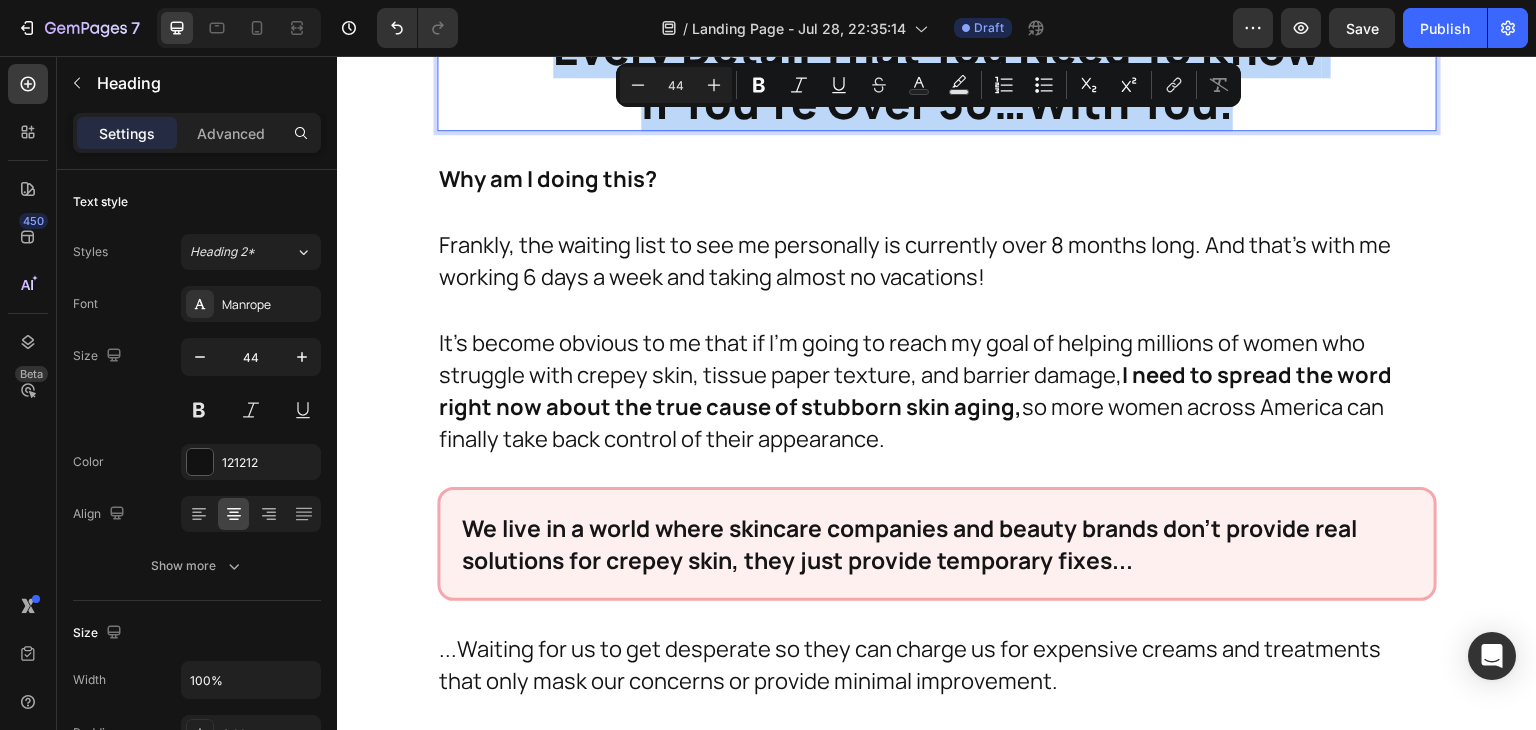 scroll, scrollTop: 7205, scrollLeft: 0, axis: vertical 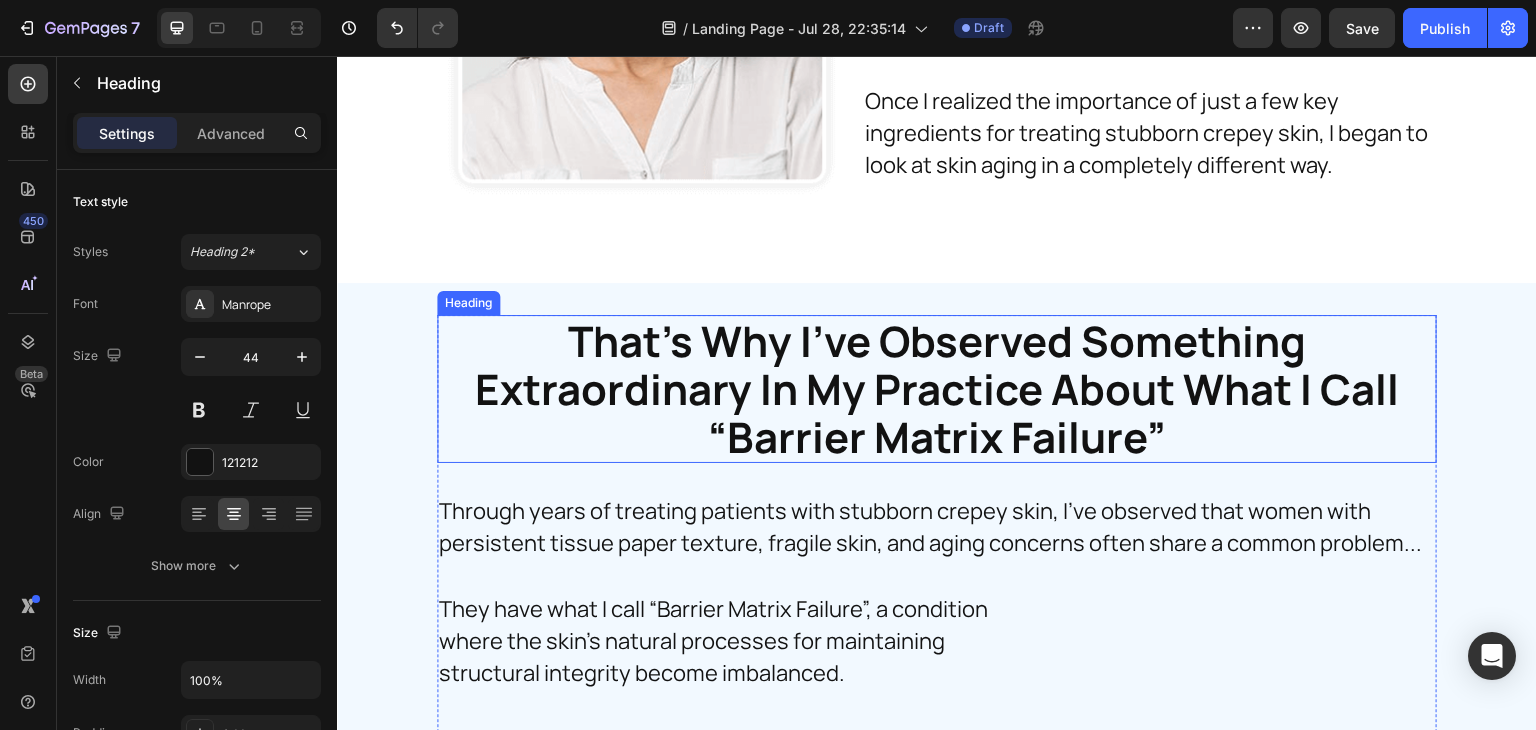 click on "That’s Why I’ve Observed Something Extraordinary In My Practice About What I Call “Barrier Matrix Failure”" at bounding box center (937, 389) 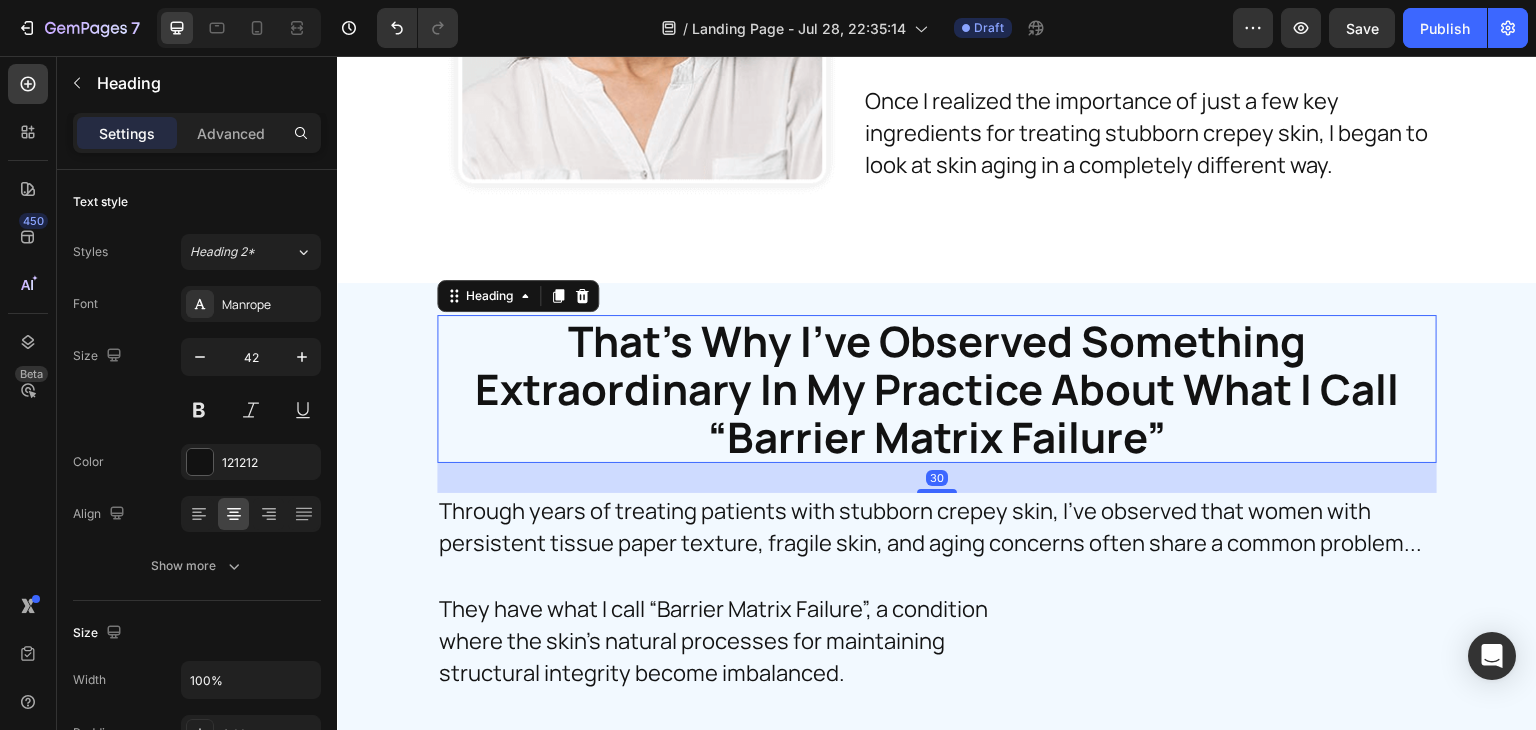 click on "That’s Why I’ve Observed Something Extraordinary In My Practice About What I Call “Barrier Matrix Failure”" at bounding box center (937, 389) 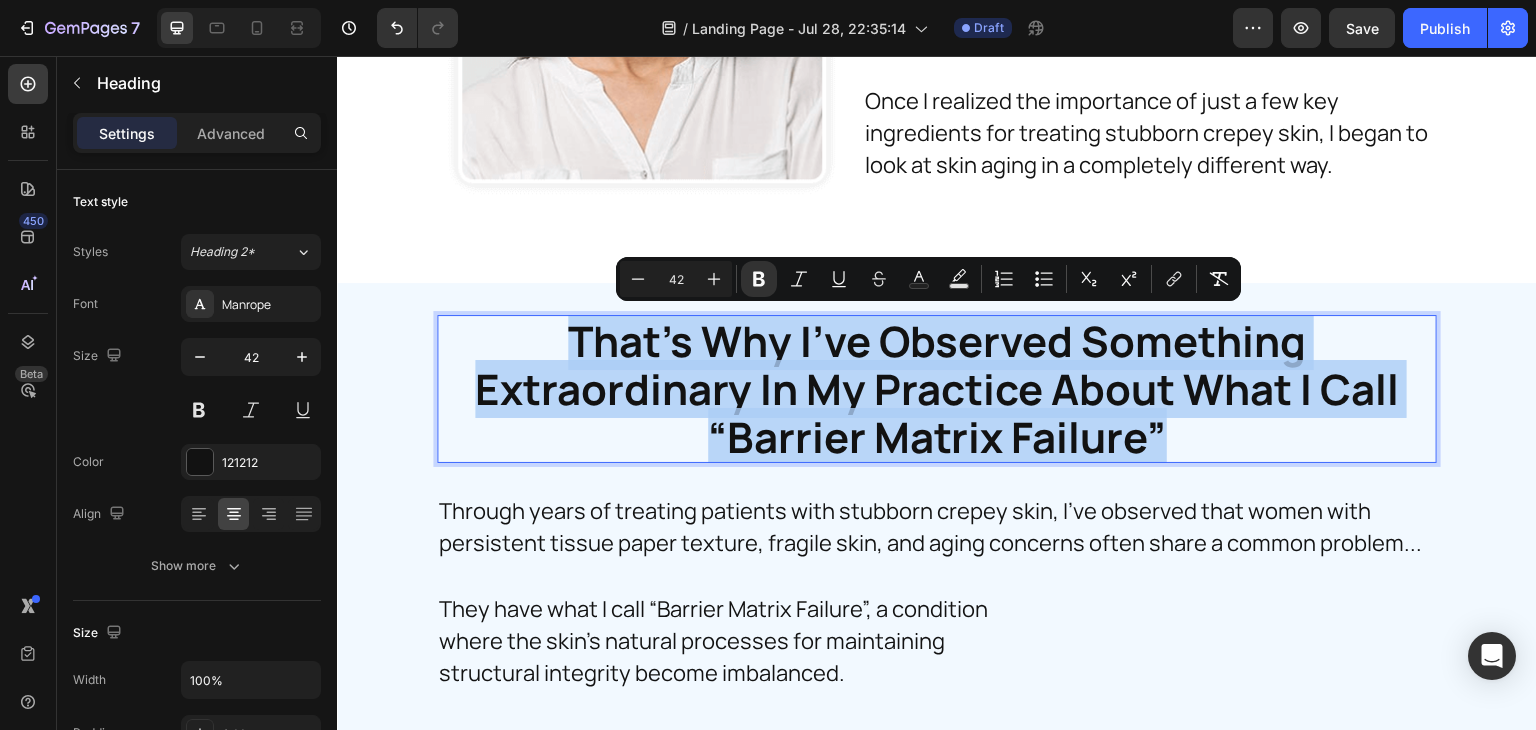 drag, startPoint x: 1172, startPoint y: 420, endPoint x: 548, endPoint y: 326, distance: 631.0404 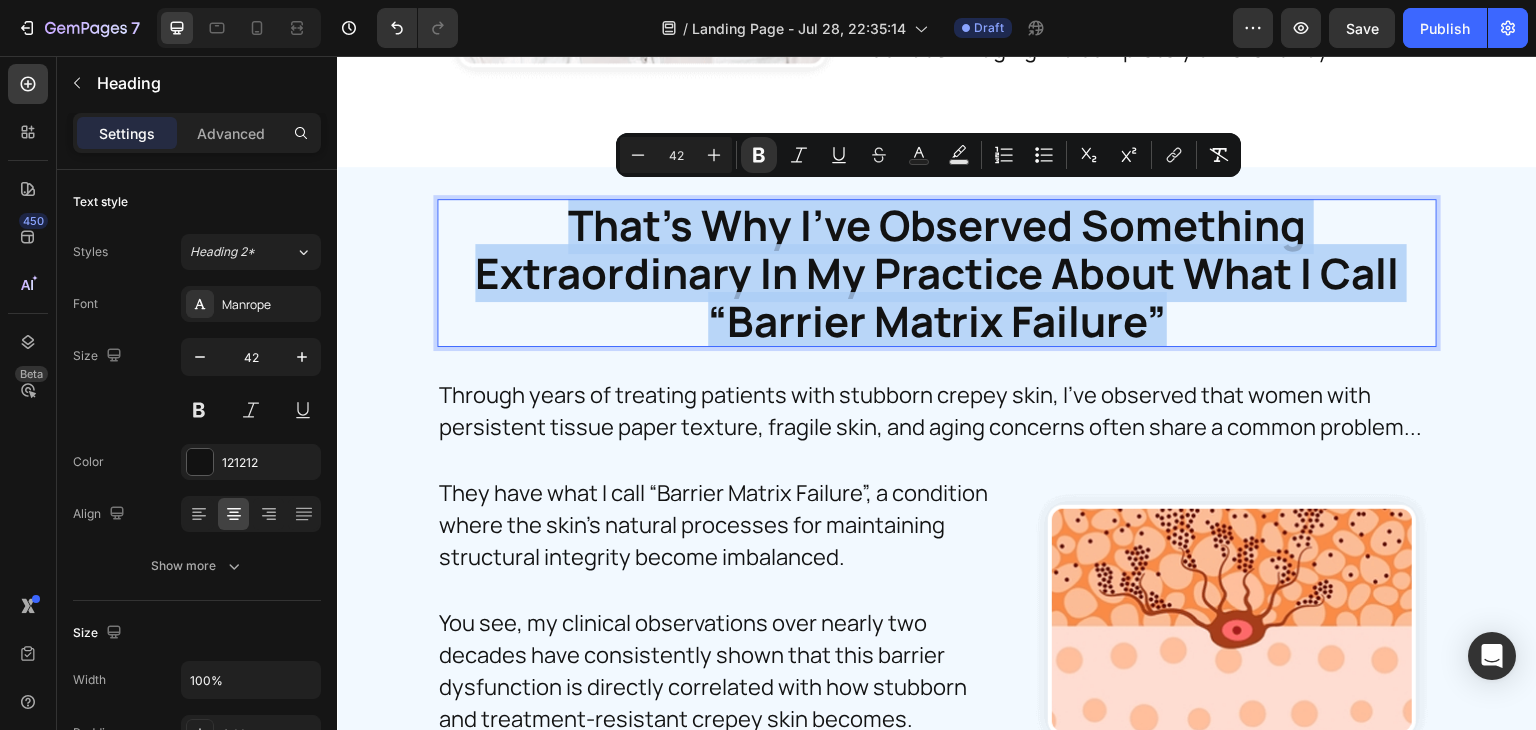 scroll, scrollTop: 8427, scrollLeft: 0, axis: vertical 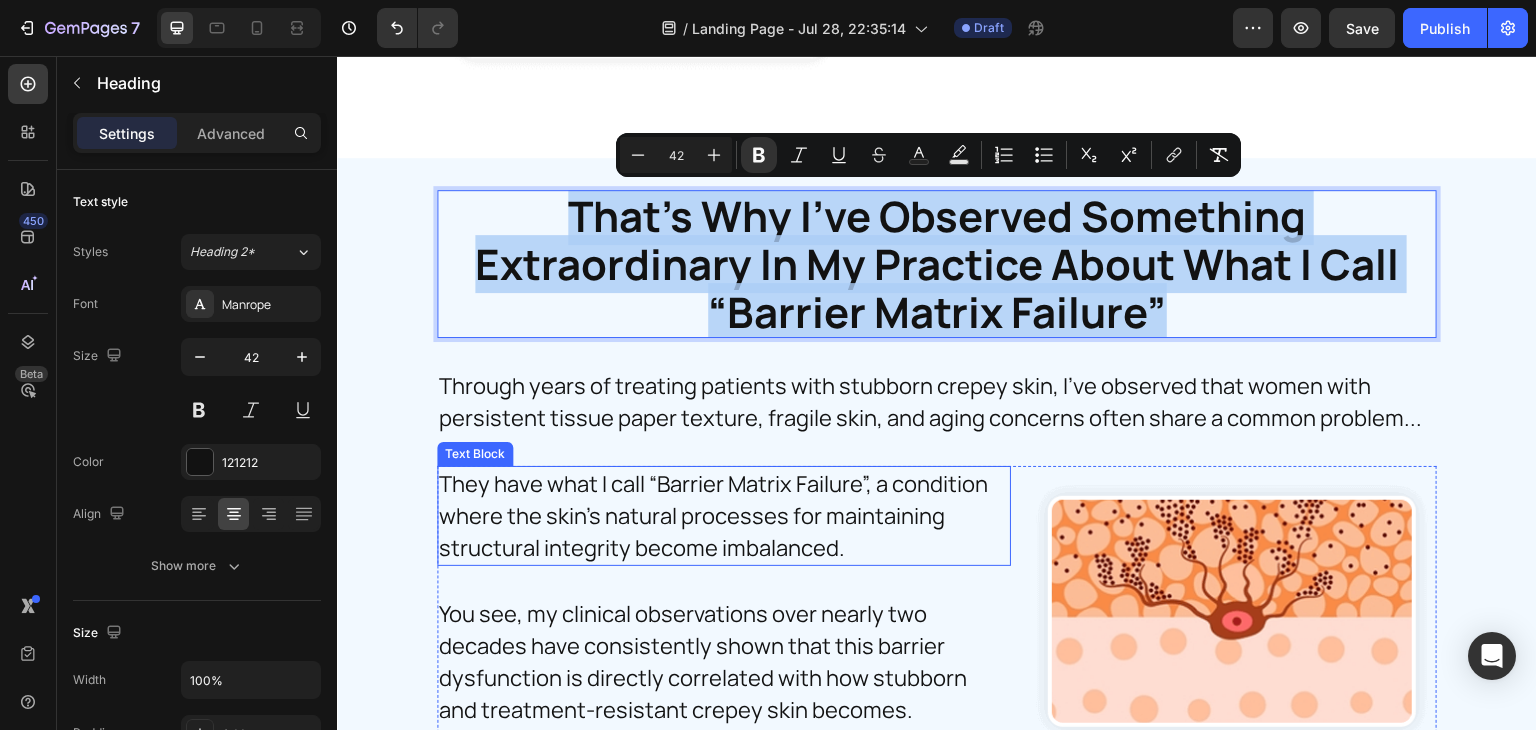click on "They have what I call “Barrier Matrix Failure”, a condition where the skin’s natural processes for maintaining structural integrity become imbalanced." at bounding box center (724, 516) 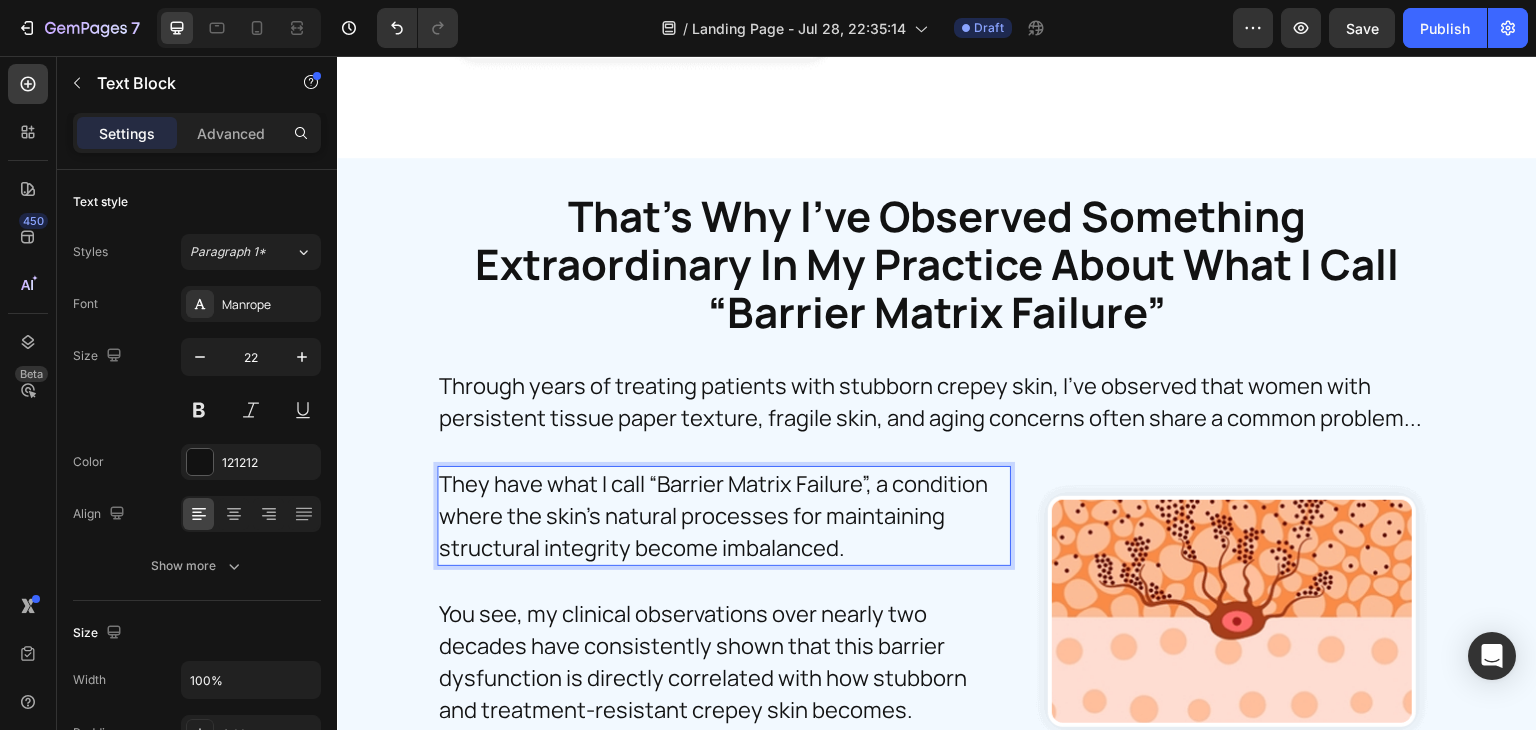 click on "They have what I call “Barrier Matrix Failure”, a condition where the skin’s natural processes for maintaining structural integrity become imbalanced." at bounding box center [724, 516] 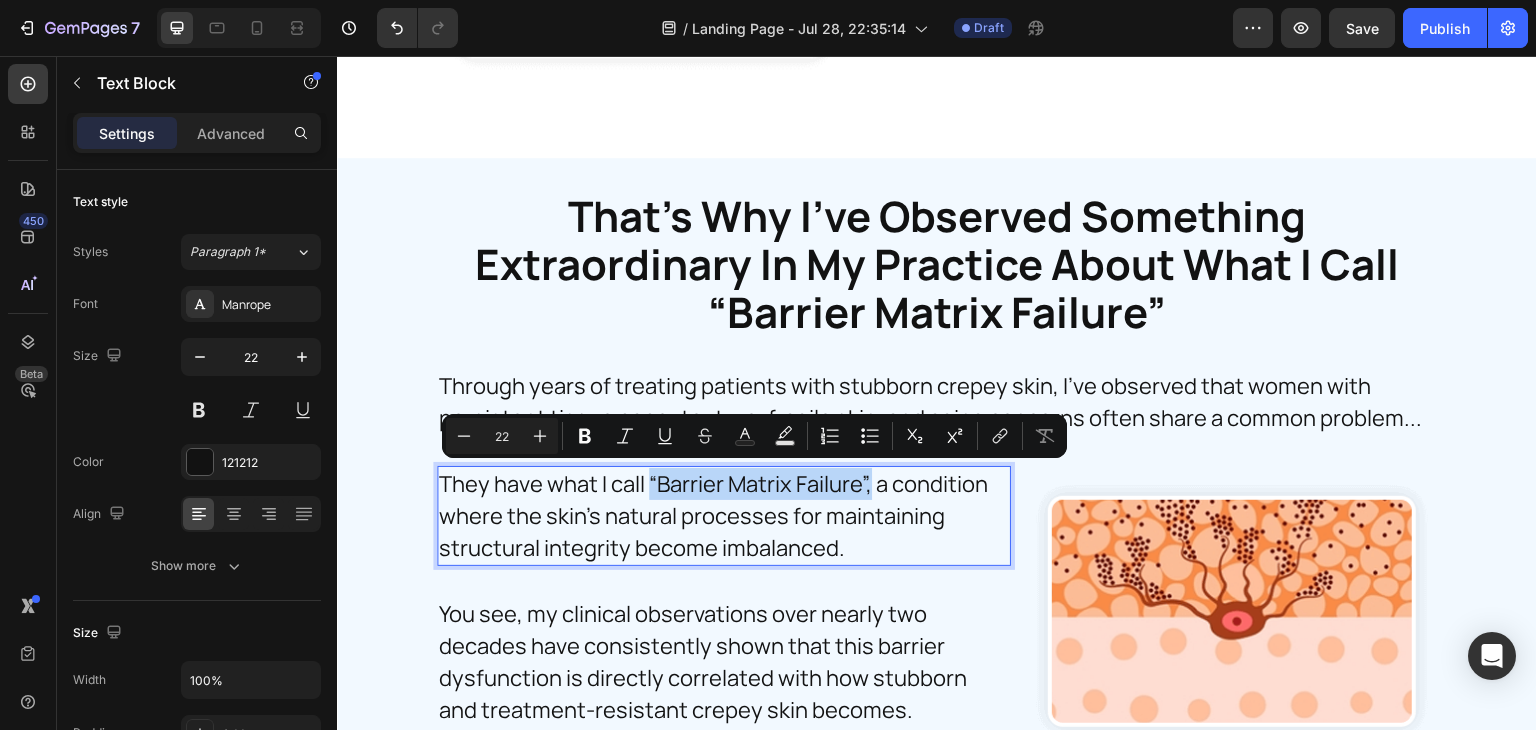 drag, startPoint x: 645, startPoint y: 482, endPoint x: 865, endPoint y: 489, distance: 220.11133 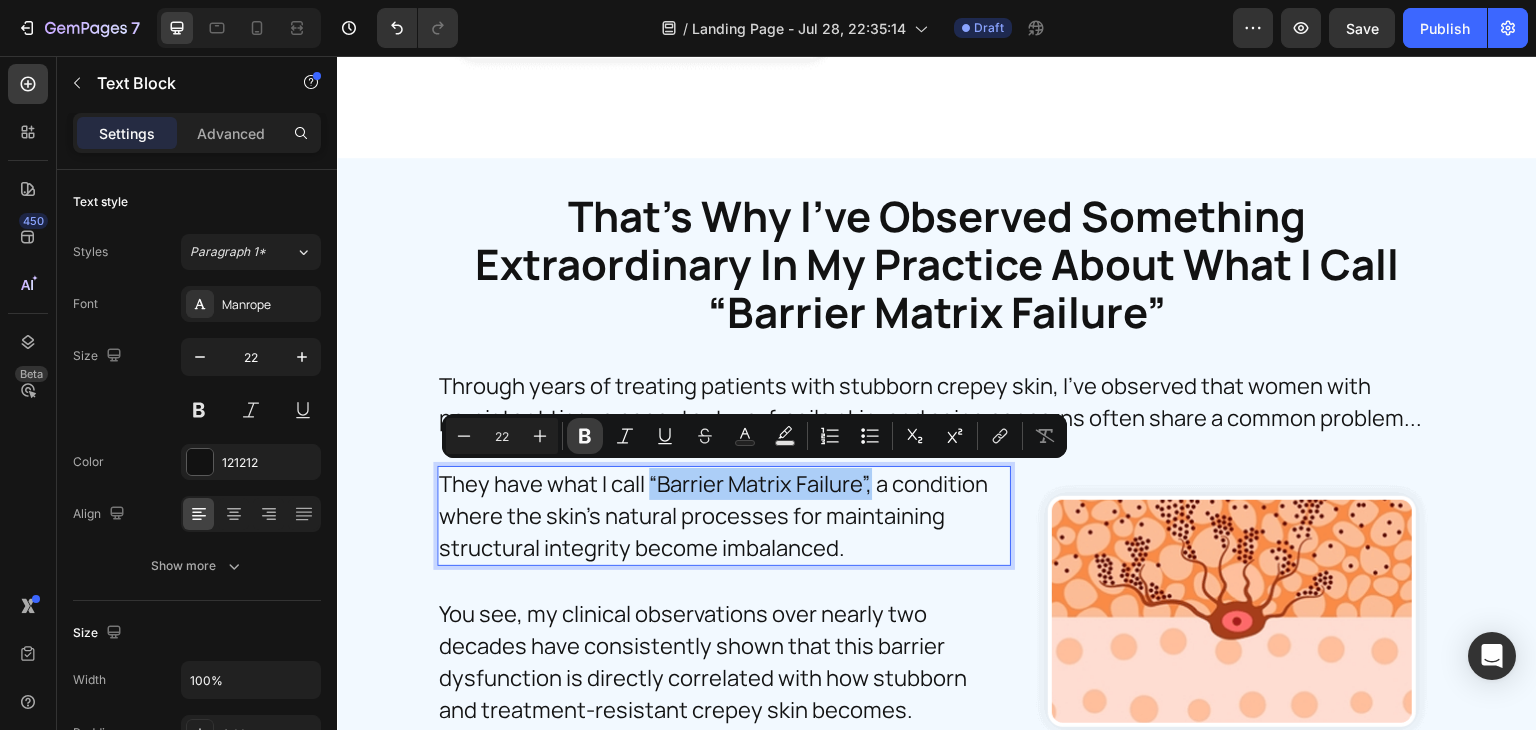 drag, startPoint x: 586, startPoint y: 447, endPoint x: 196, endPoint y: 402, distance: 392.58755 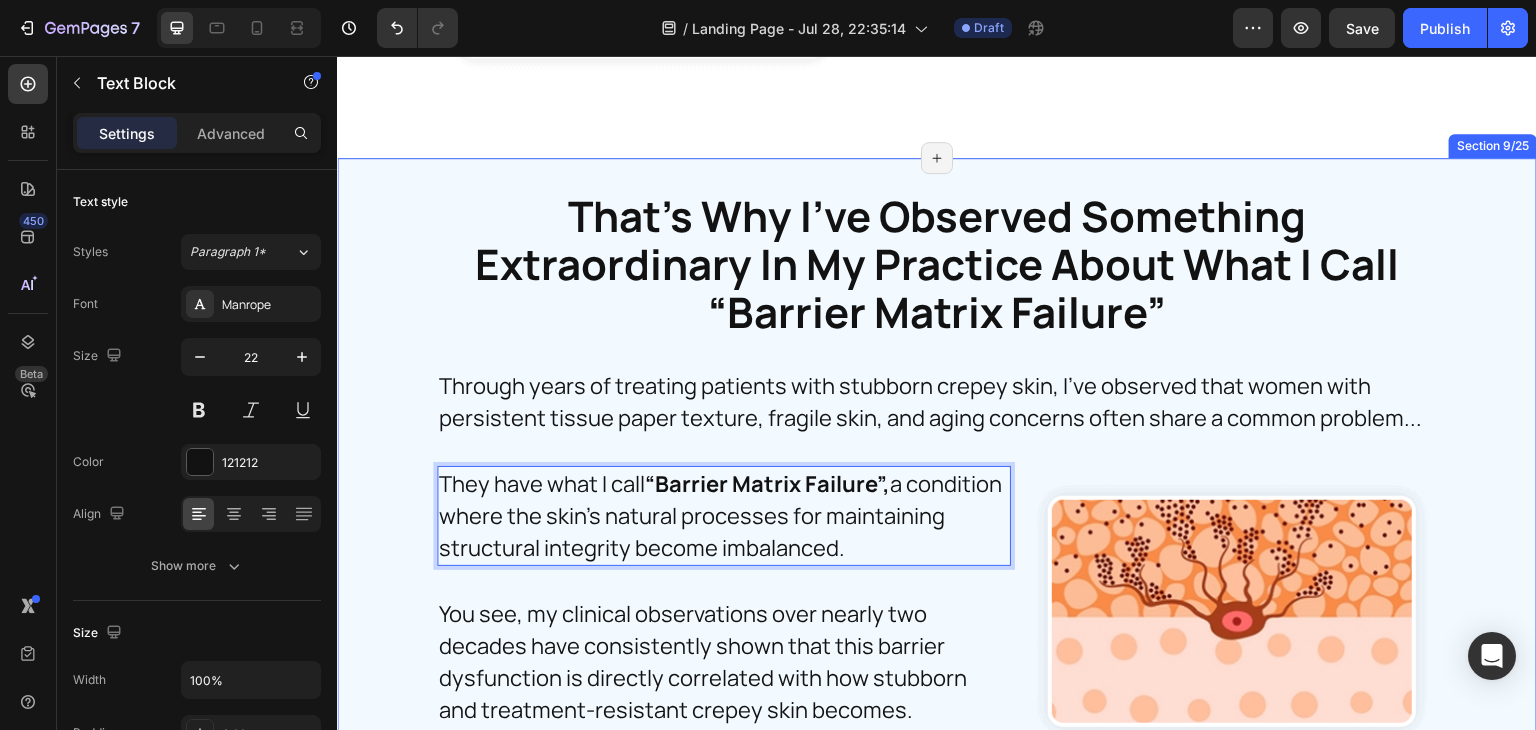 click on "⁠⁠⁠⁠⁠⁠⁠ That’s Why I’ve Observed Something Extraordinary In My Practice About What I Call “Barrier Matrix Failure” Heading That's Why I've Observed Something Extraordinary In My Practice About What I Call "Melanin Metabolism Failure” Heading Through years of treating patients with stubborn crepey skin, I’ve observed that women with persistent tissue paper texture, fragile skin, and aging concerns often share a common problem... Text Block They have what I call  “Barrier Matrix Failure”,  a condition where the skin’s natural processes for maintaining structural integrity become imbalanced. Text Block   30 You see, my clinical observations over nearly two decades have consistently shown that this barrier dysfunction is directly correlated with how stubborn and treatment-resistant crepey skin becomes. Text Block Image Row Text Block The reality is that standard over-the-counter crepey skin products simply don’t contain enough active ingredients to address this type of failure," at bounding box center [937, 988] 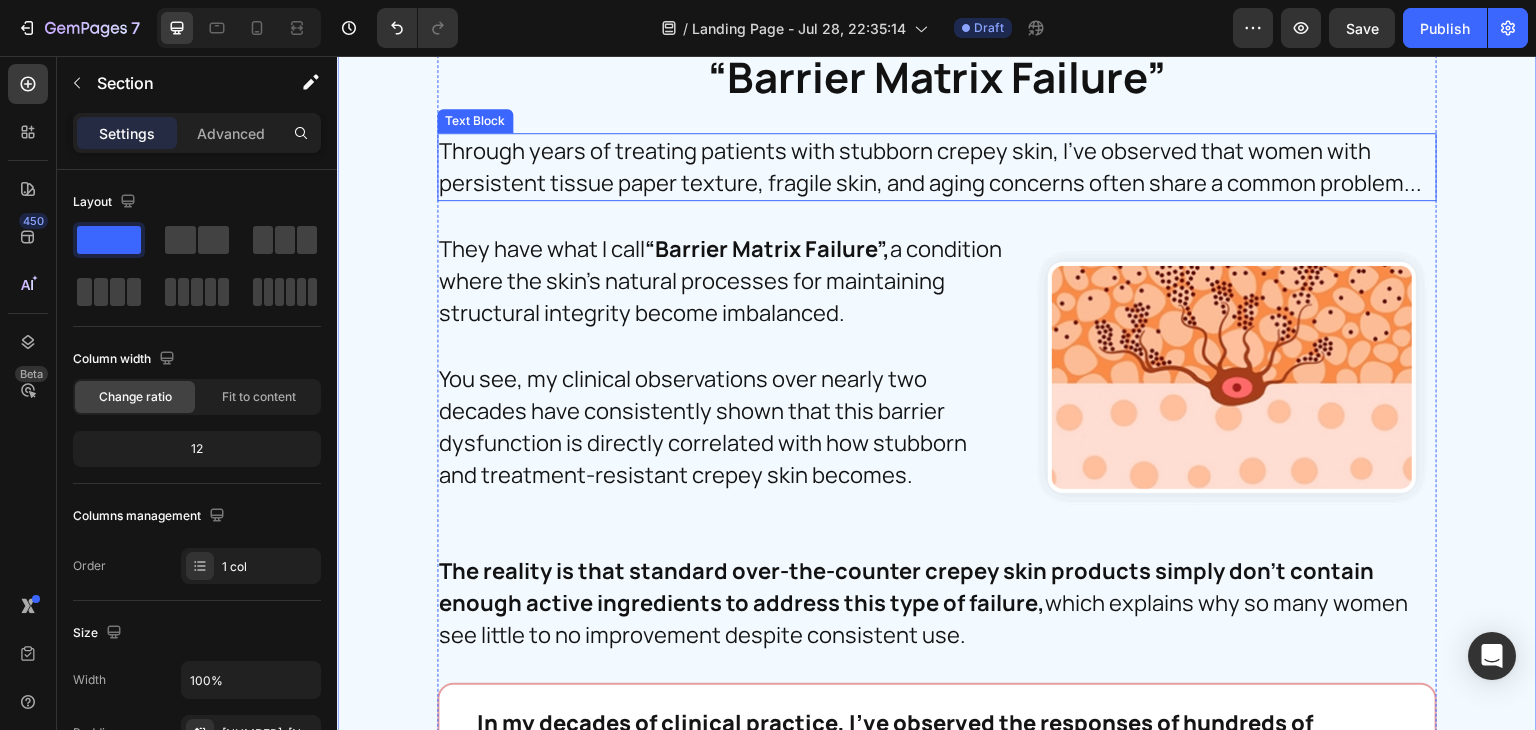 scroll, scrollTop: 8668, scrollLeft: 0, axis: vertical 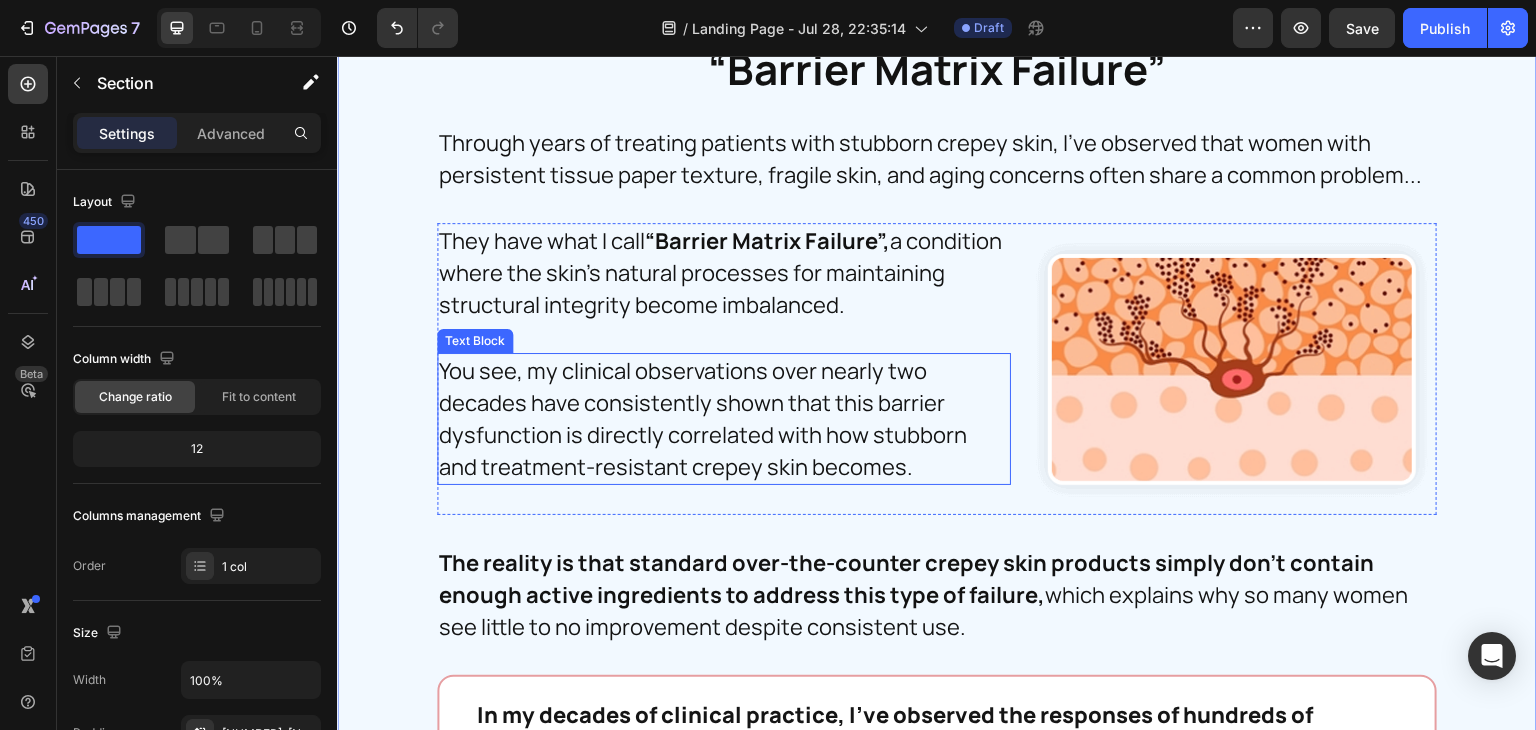 click on "You see, my clinical observations over nearly two decades have consistently shown that this barrier dysfunction is directly correlated with how stubborn and treatment-resistant crepey skin becomes." at bounding box center (721, 419) 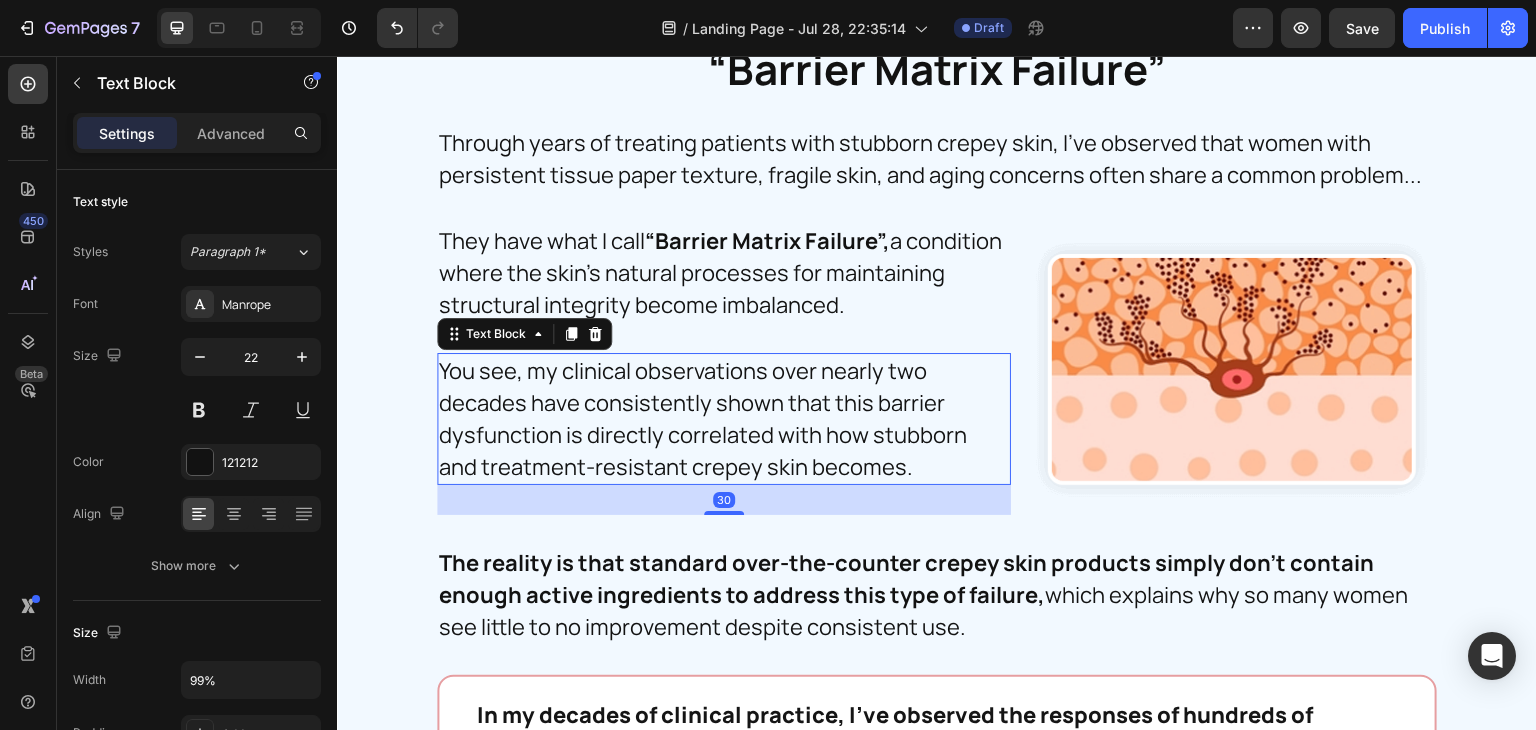 click on "You see, my clinical observations over nearly two decades have consistently shown that this barrier dysfunction is directly correlated with how stubborn and treatment-resistant crepey skin becomes." at bounding box center [721, 419] 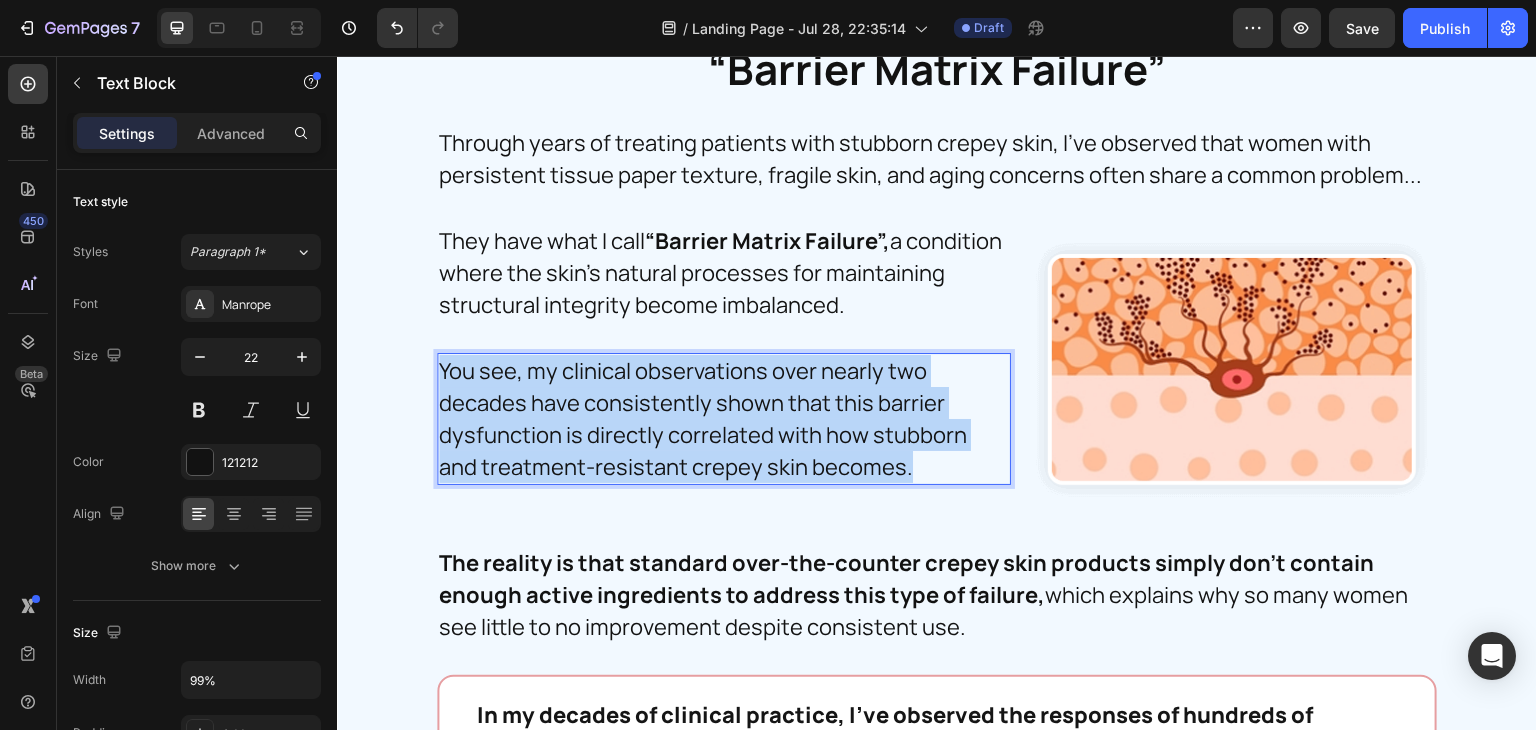 click on "You see, my clinical observations over nearly two decades have consistently shown that this barrier dysfunction is directly correlated with how stubborn and treatment-resistant crepey skin becomes." at bounding box center [721, 419] 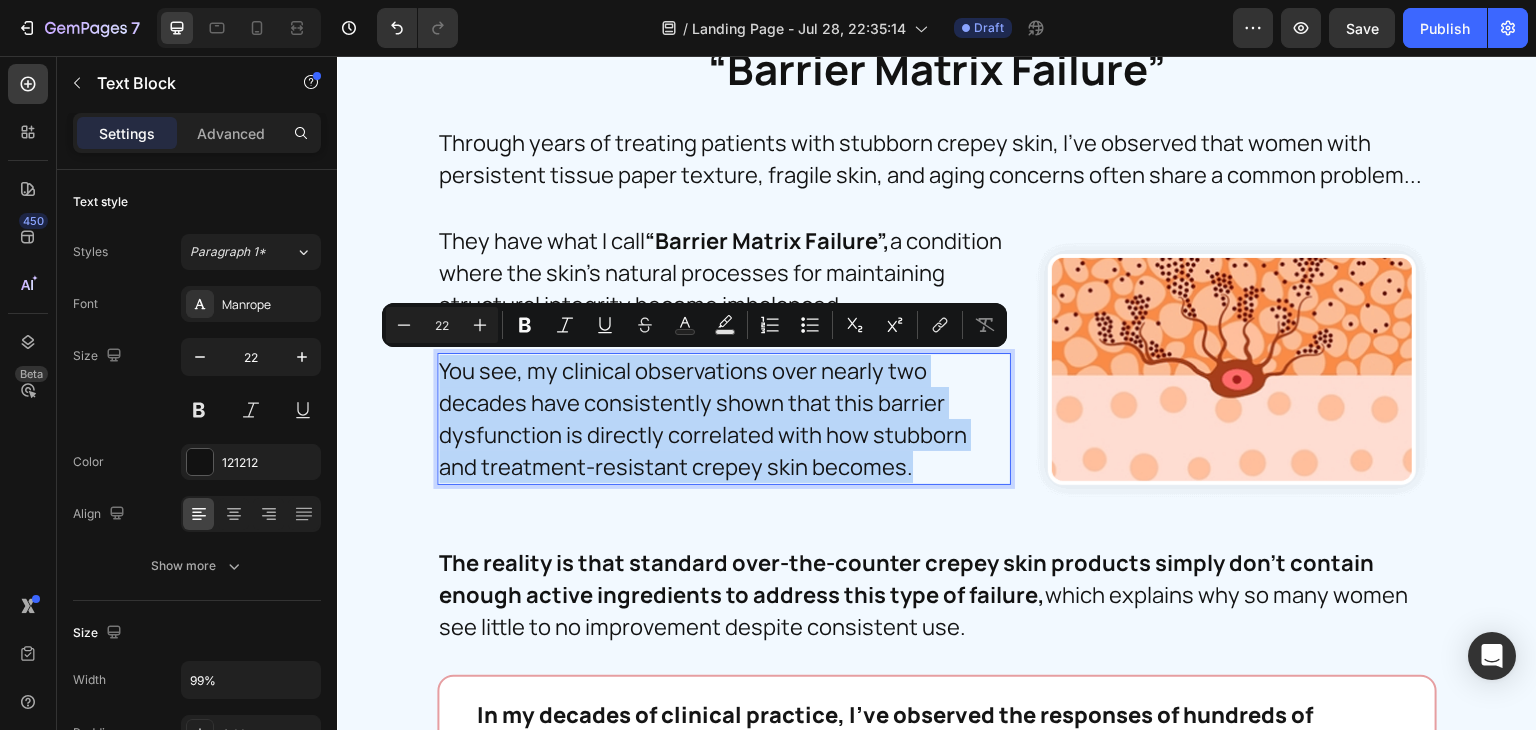 copy on "You see, my clinical observations over nearly two decades have consistently shown that this barrier dysfunction is directly correlated with how stubborn and treatment-resistant crepey skin becomes." 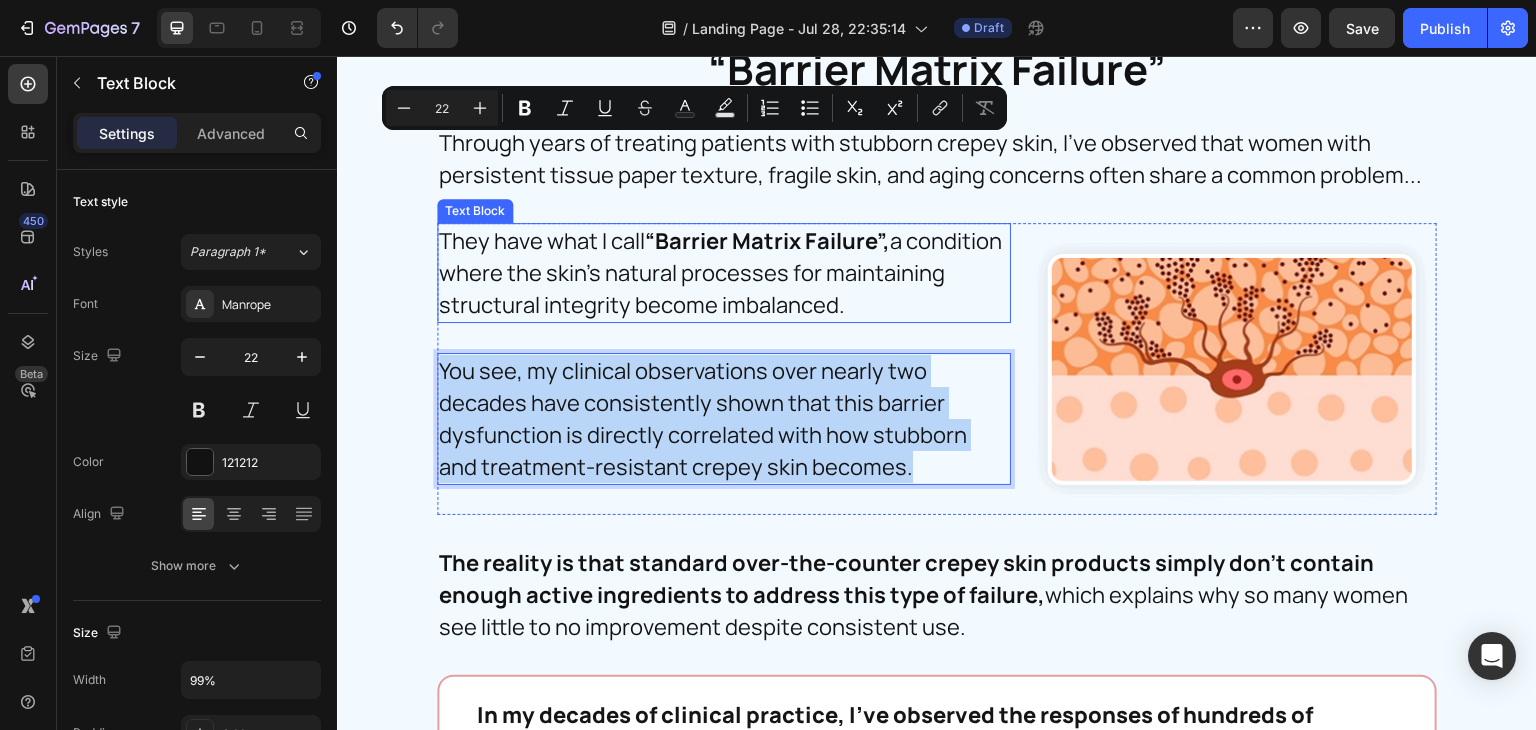 scroll, scrollTop: 8885, scrollLeft: 0, axis: vertical 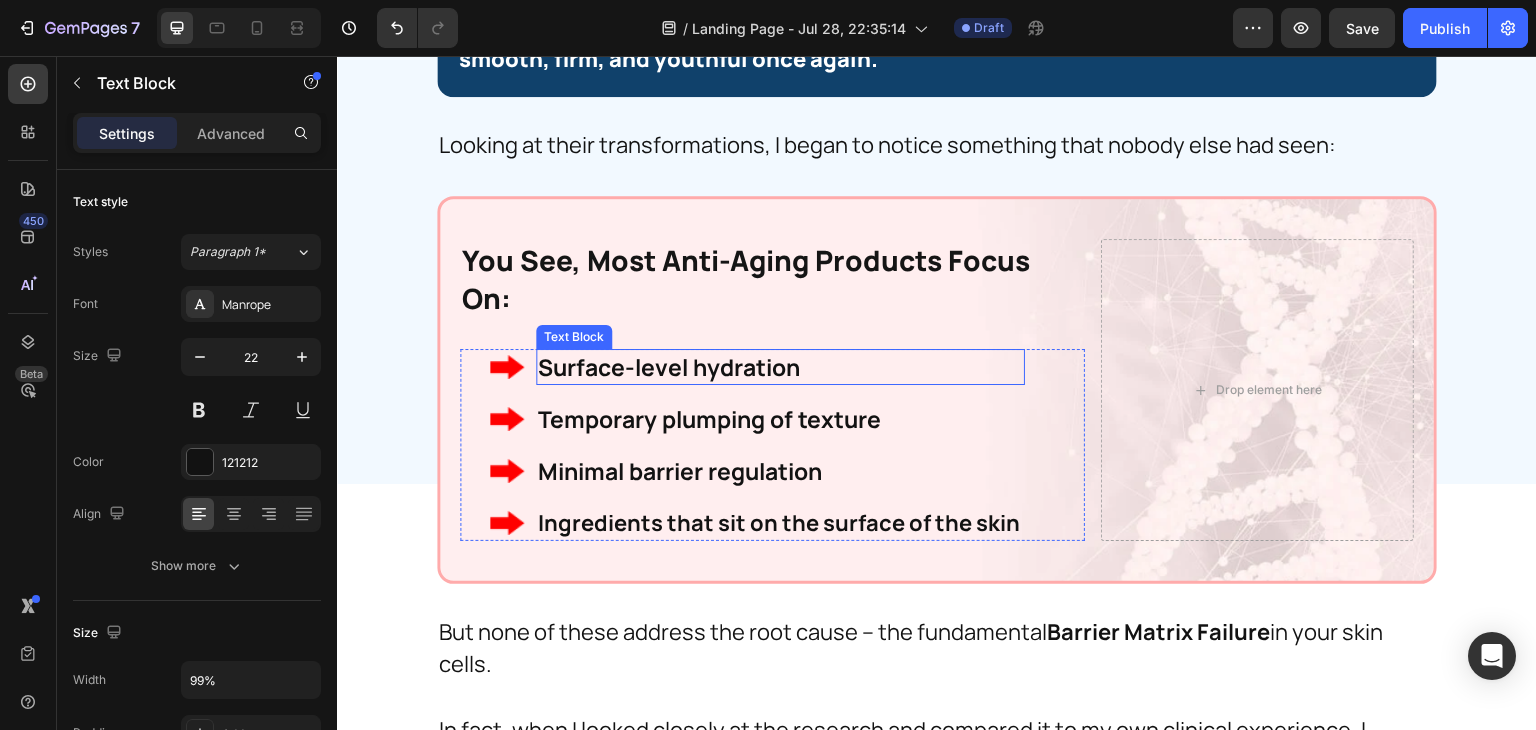 click on "Surface-level hydration" at bounding box center (780, 367) 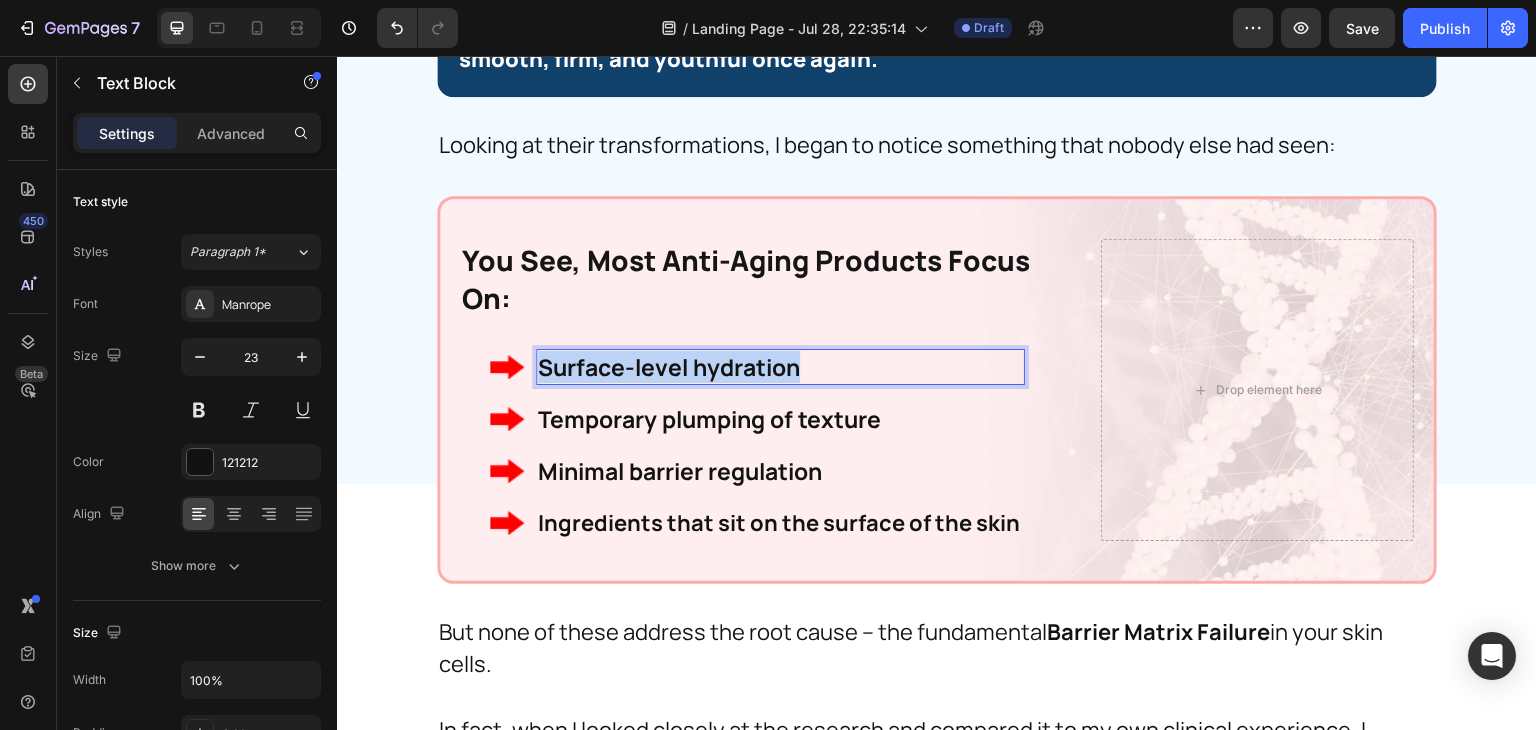 click on "Surface-level hydration" at bounding box center [780, 367] 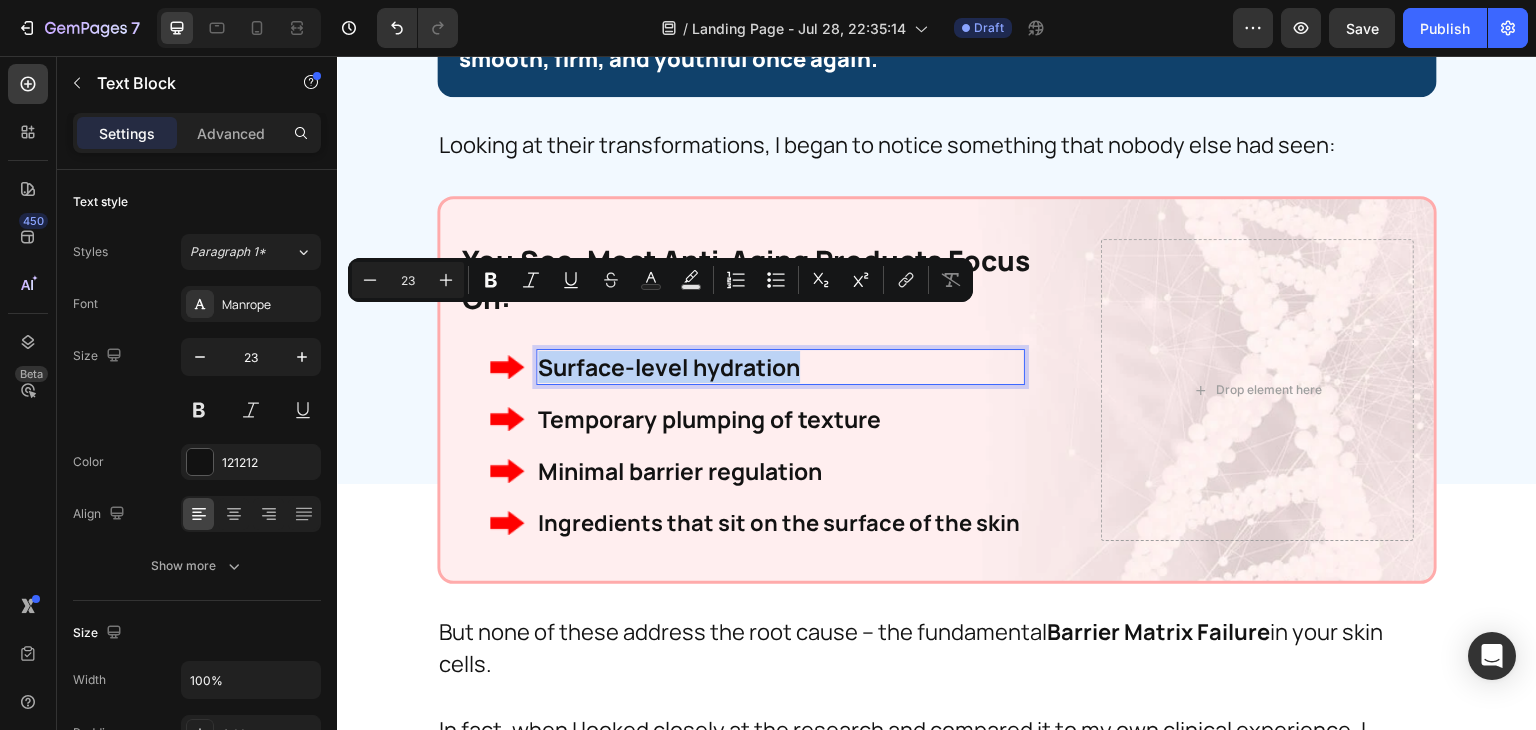 copy on "Surface-level hydration" 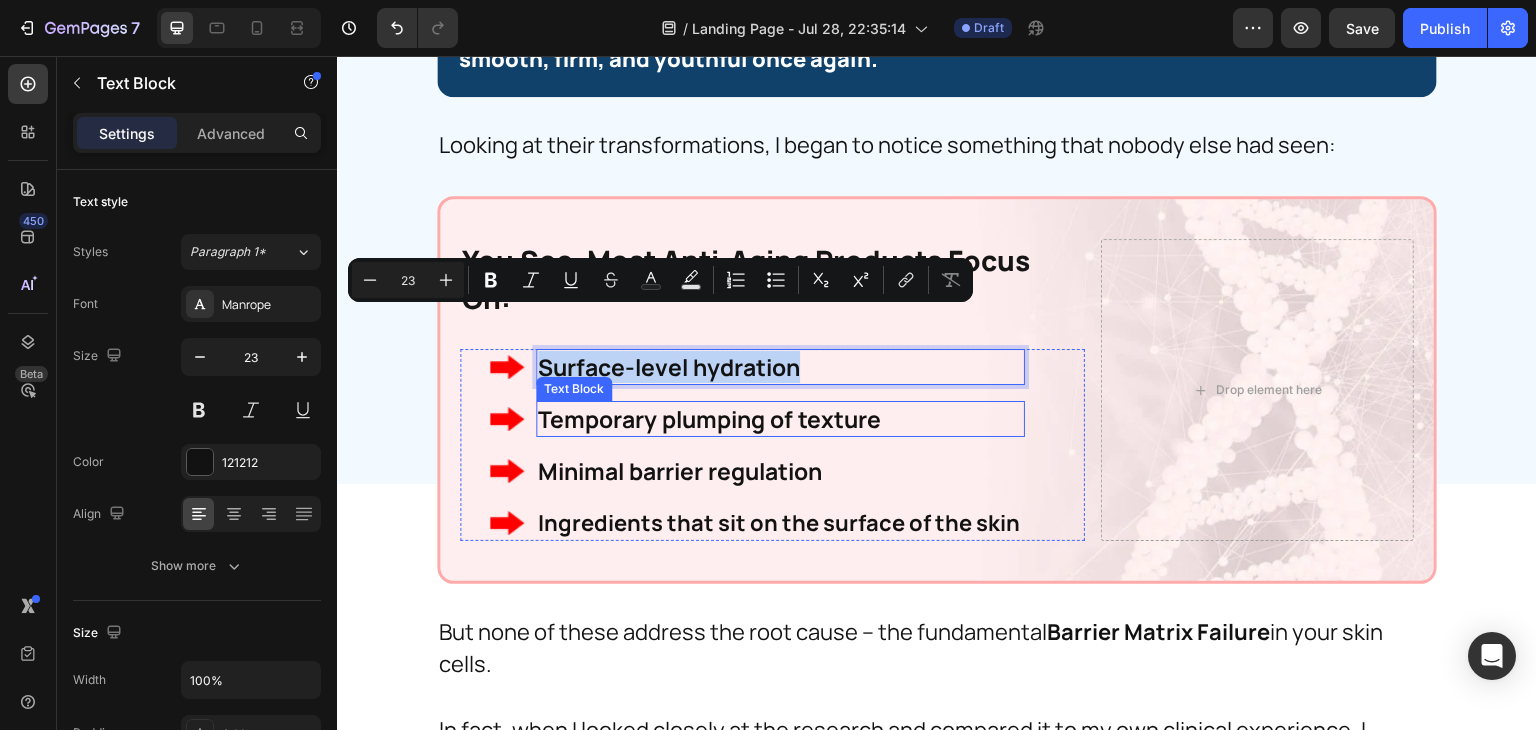 click on "Temporary plumping of texture" at bounding box center (780, 419) 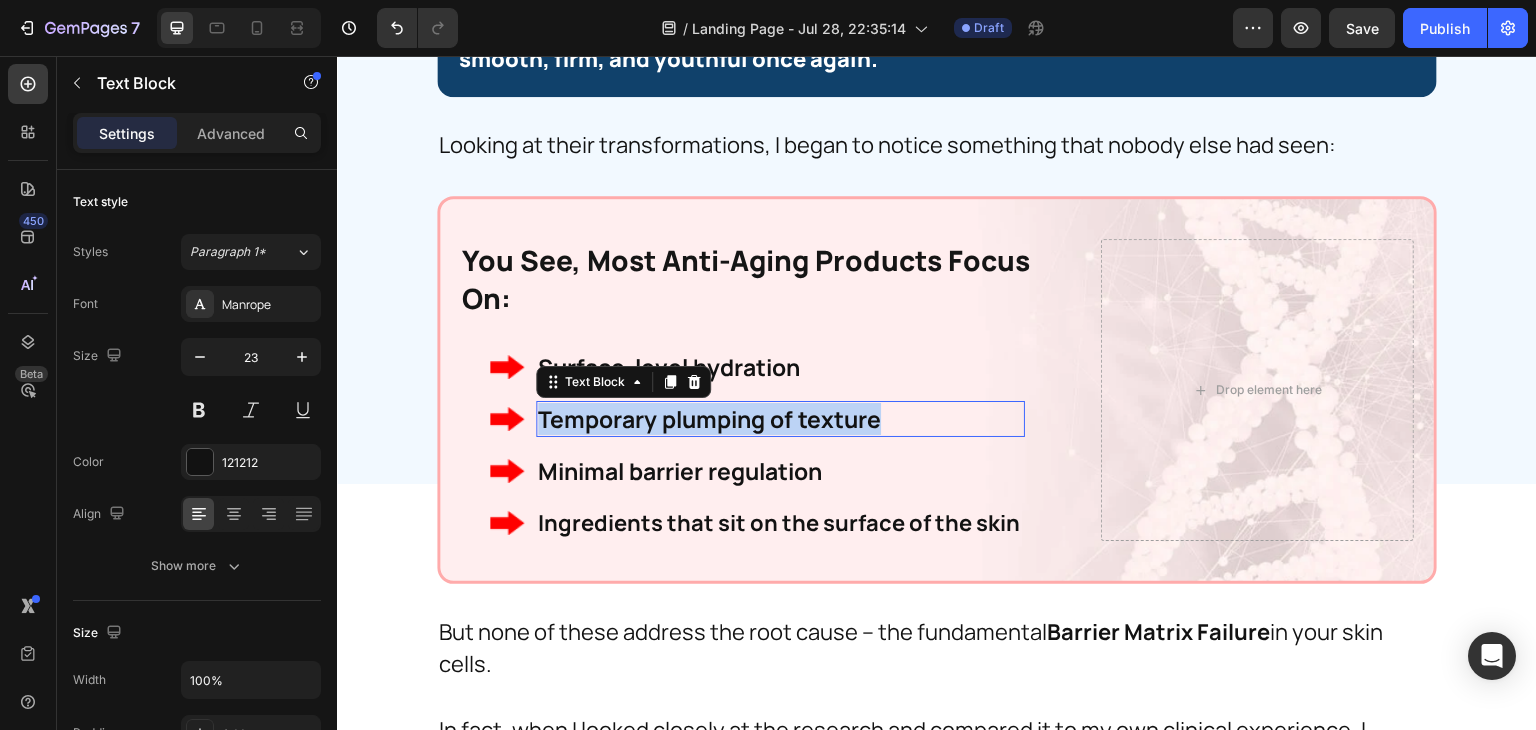 click on "Temporary plumping of texture" at bounding box center (780, 419) 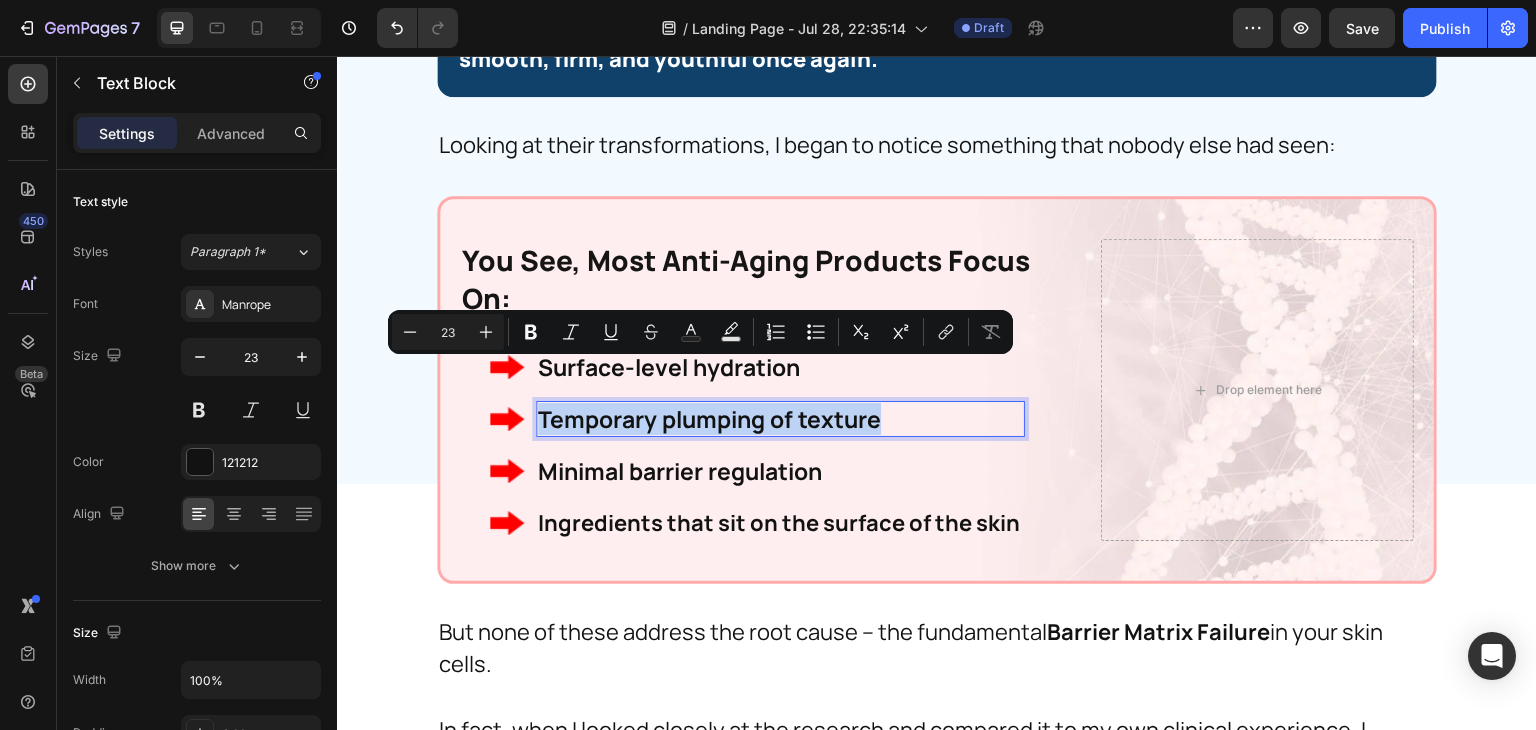 copy on "Temporary plumping of texture" 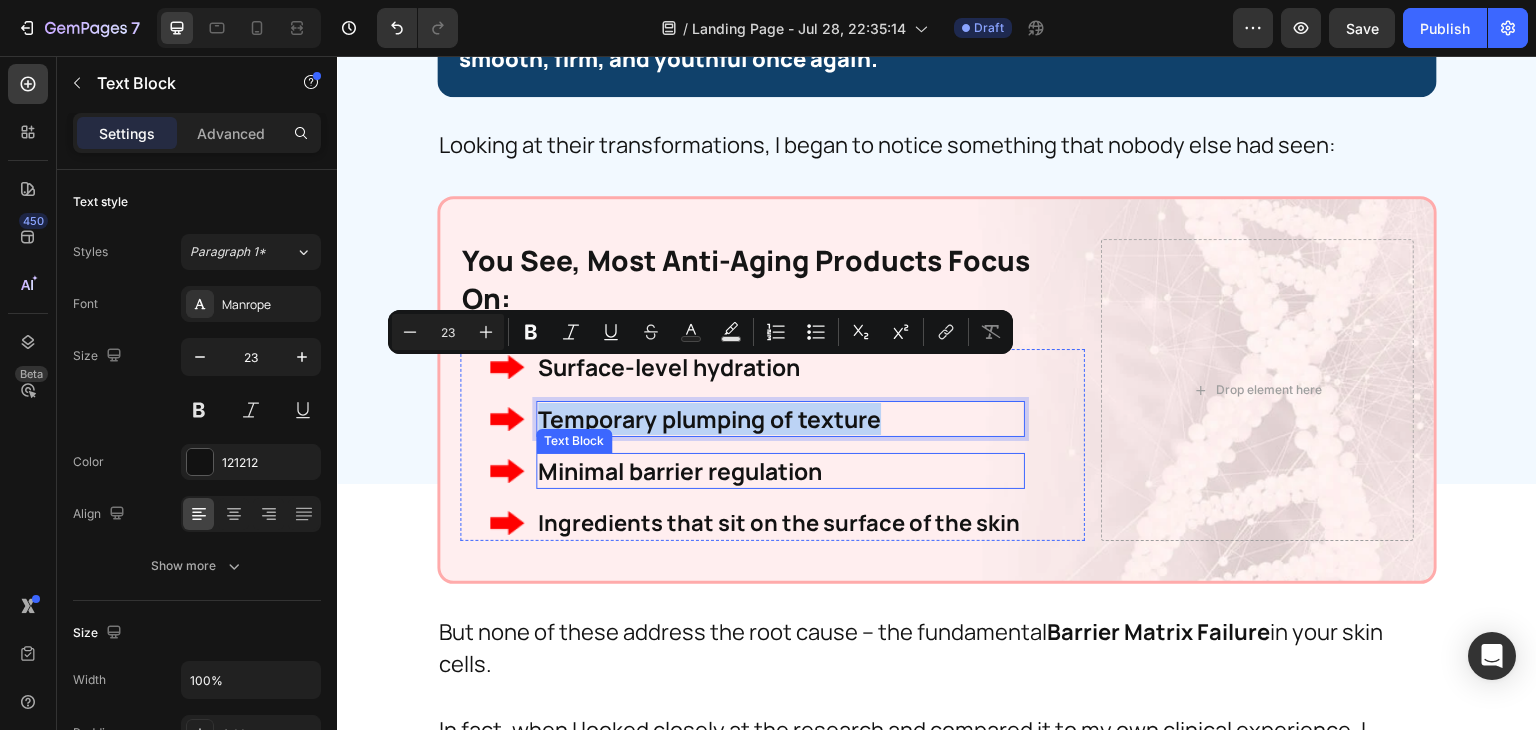 click on "Minimal barrier regulation" at bounding box center [780, 471] 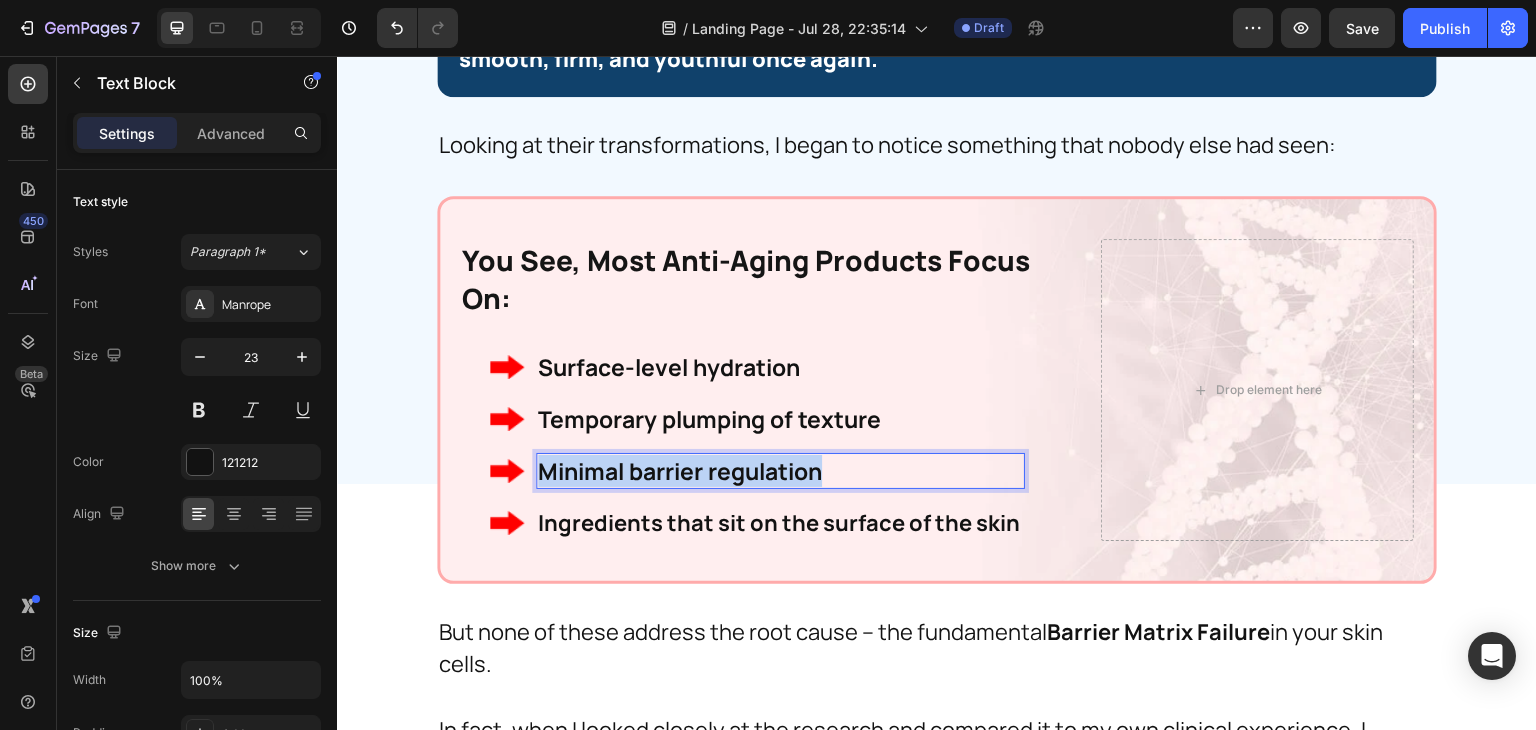 click on "Minimal barrier regulation" at bounding box center (780, 471) 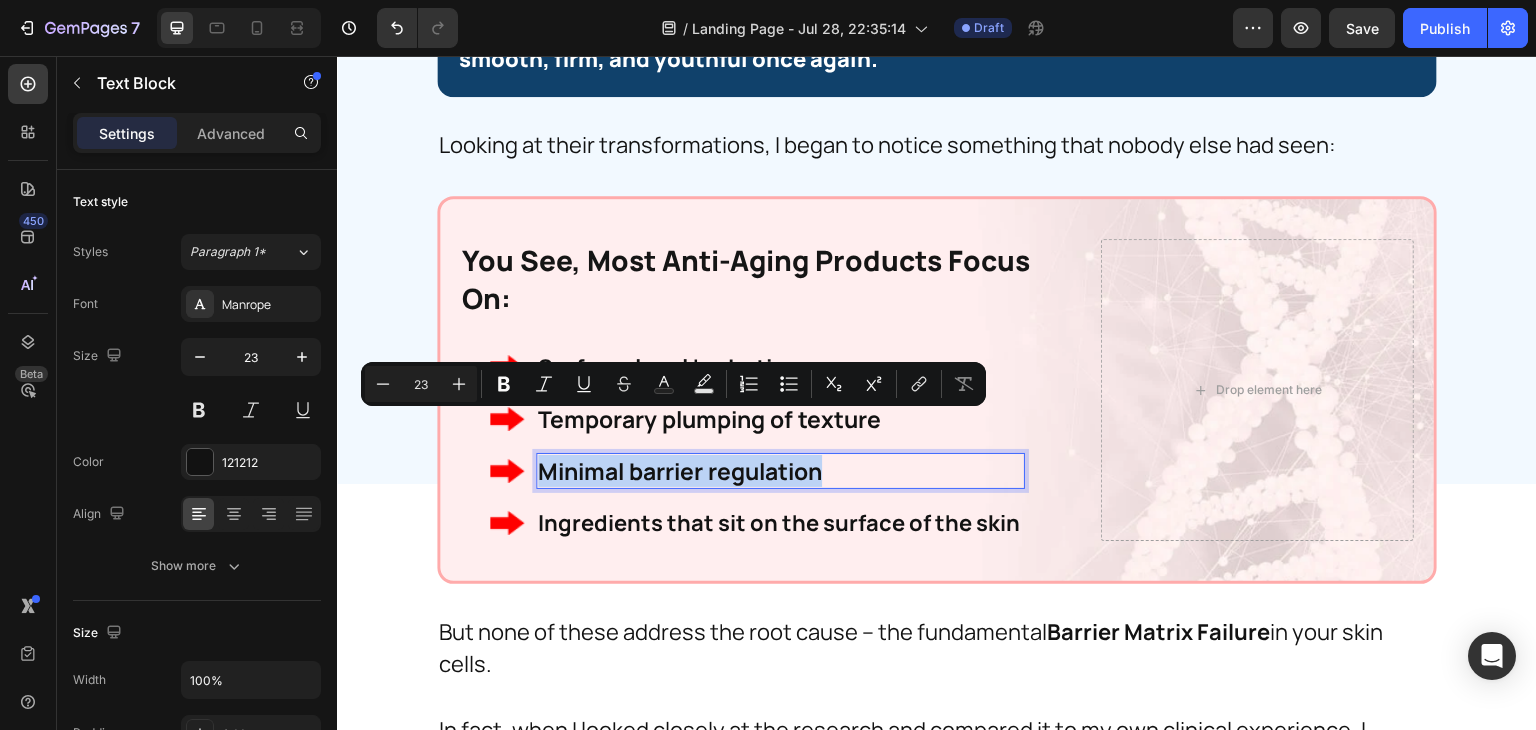 copy on "Minimal barrier regulation" 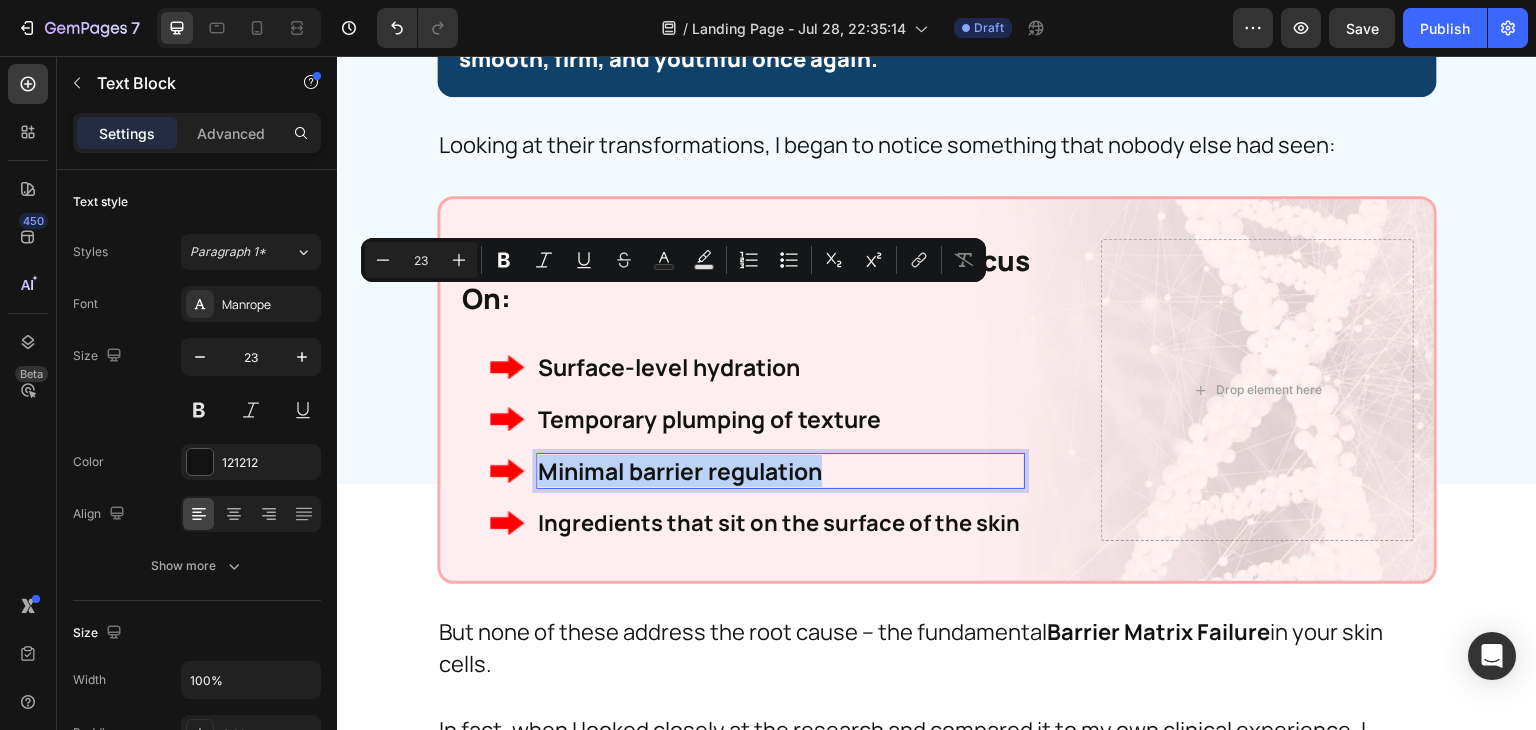 scroll, scrollTop: 10176, scrollLeft: 0, axis: vertical 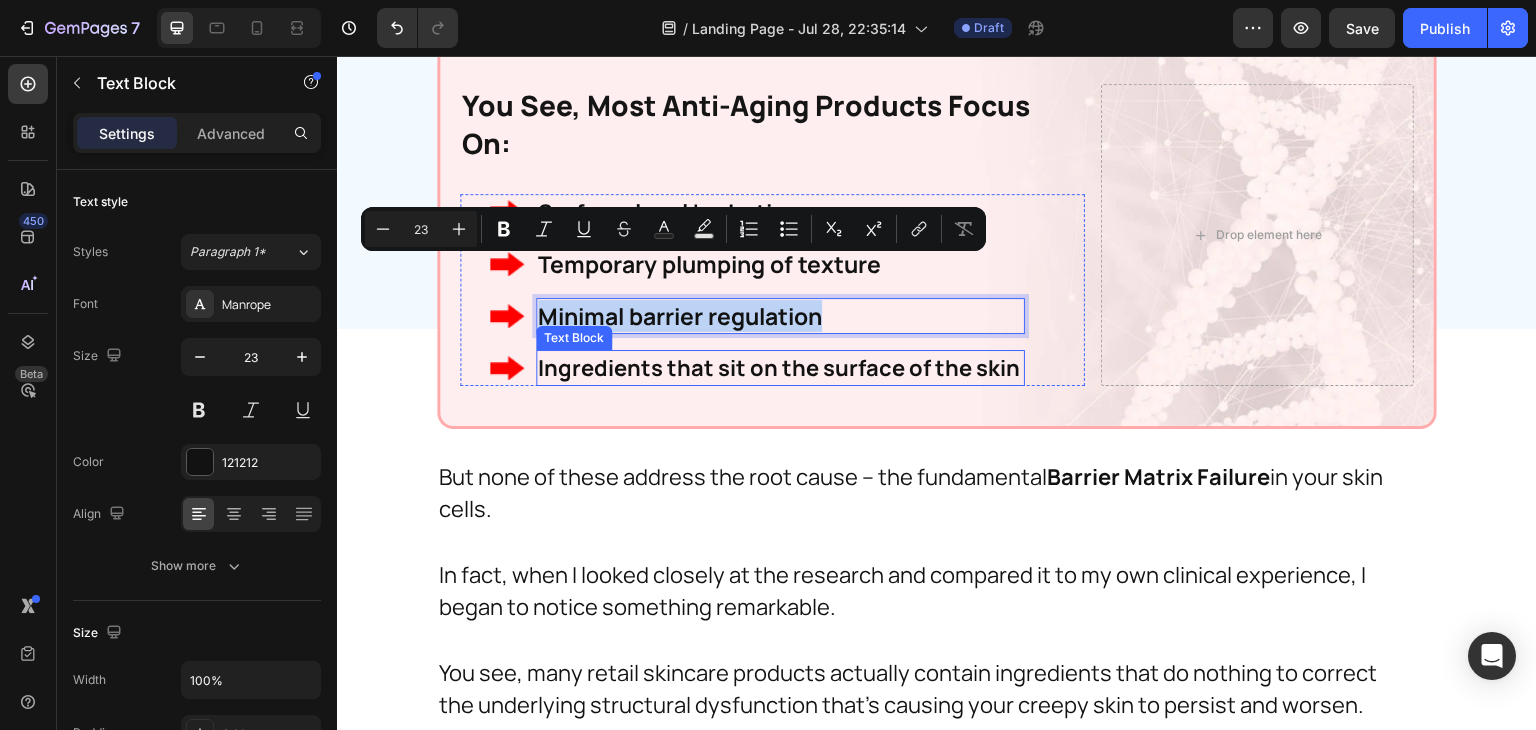 click on "Ingredients that sit on the surface of the skin" at bounding box center [780, 368] 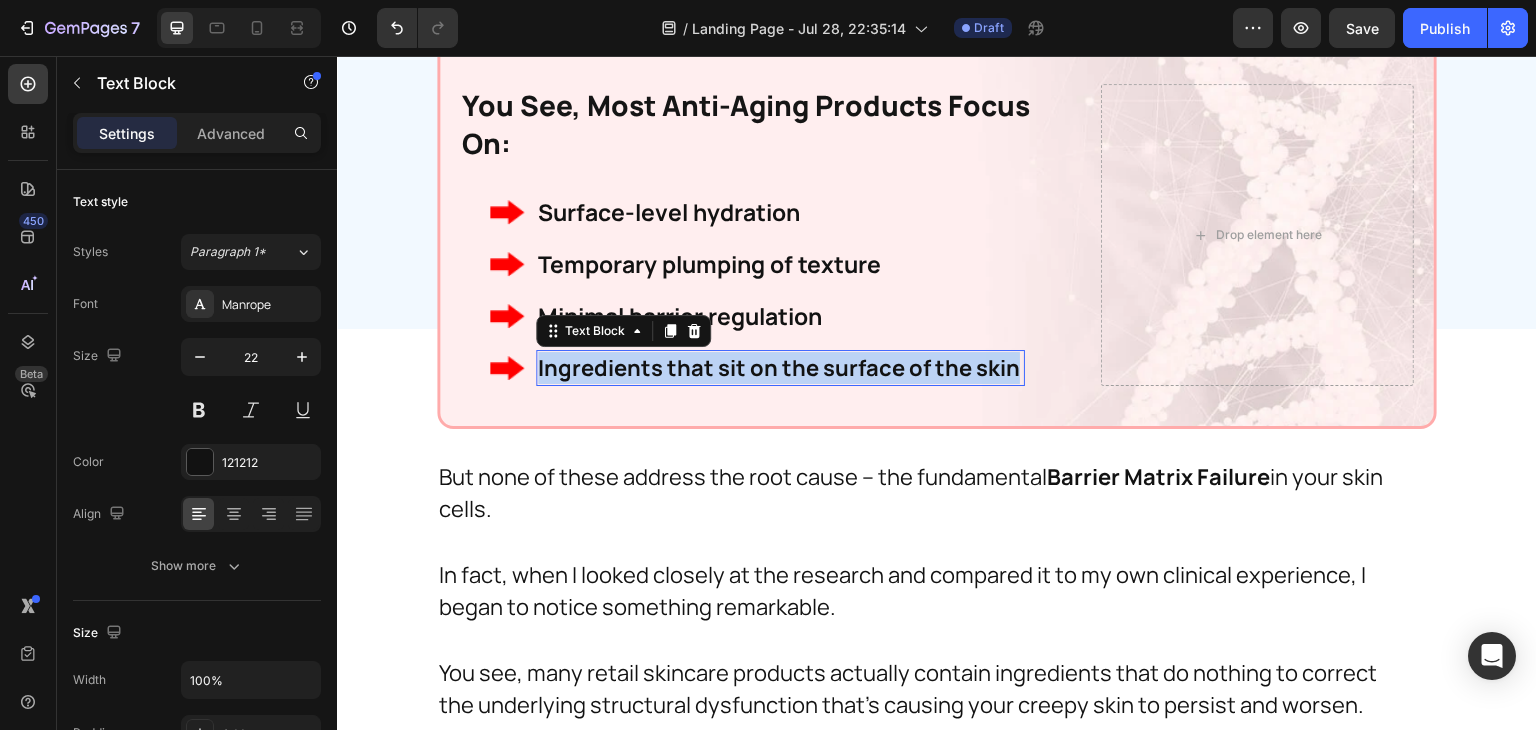 click on "Ingredients that sit on the surface of the skin" at bounding box center (780, 368) 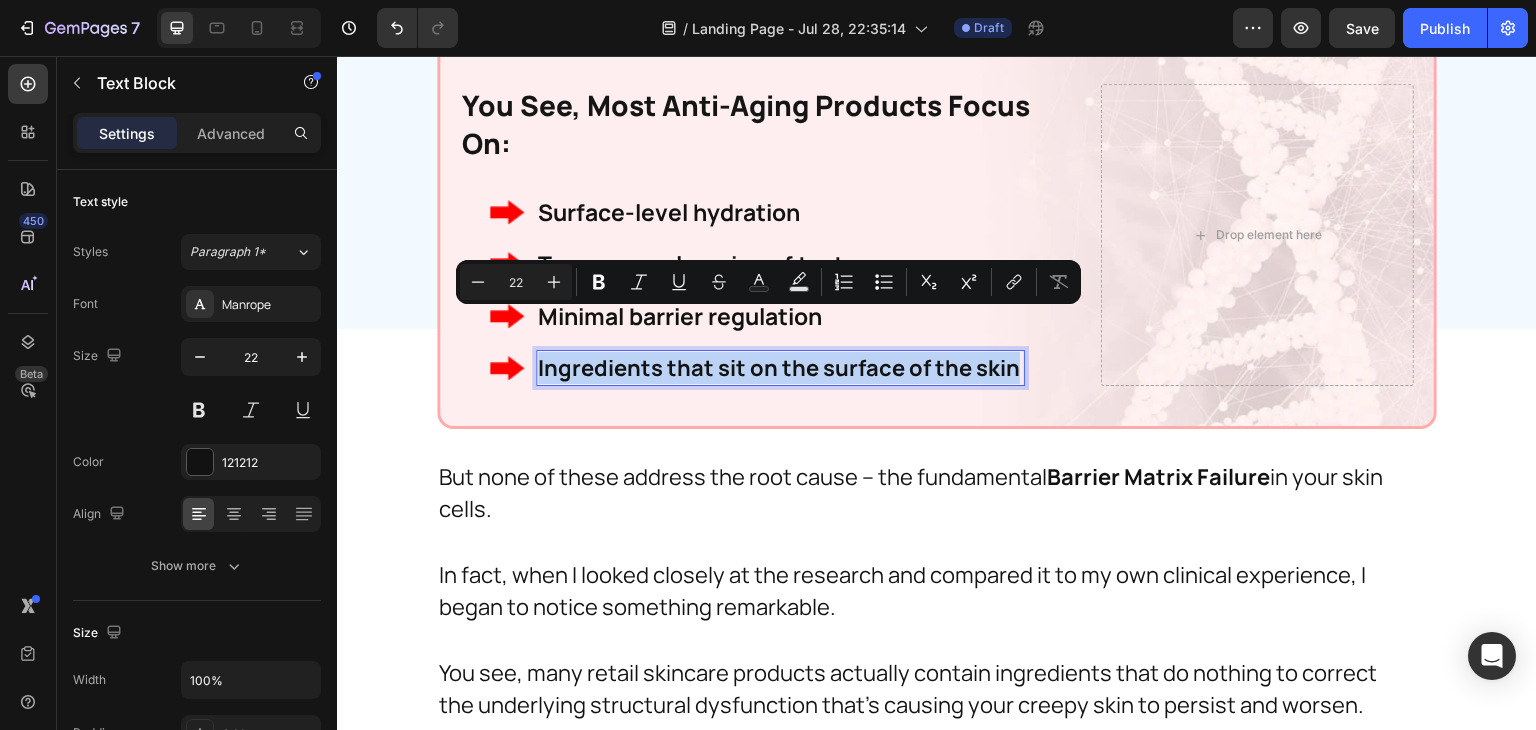 copy on "Ingredients that sit on the surface of the skin" 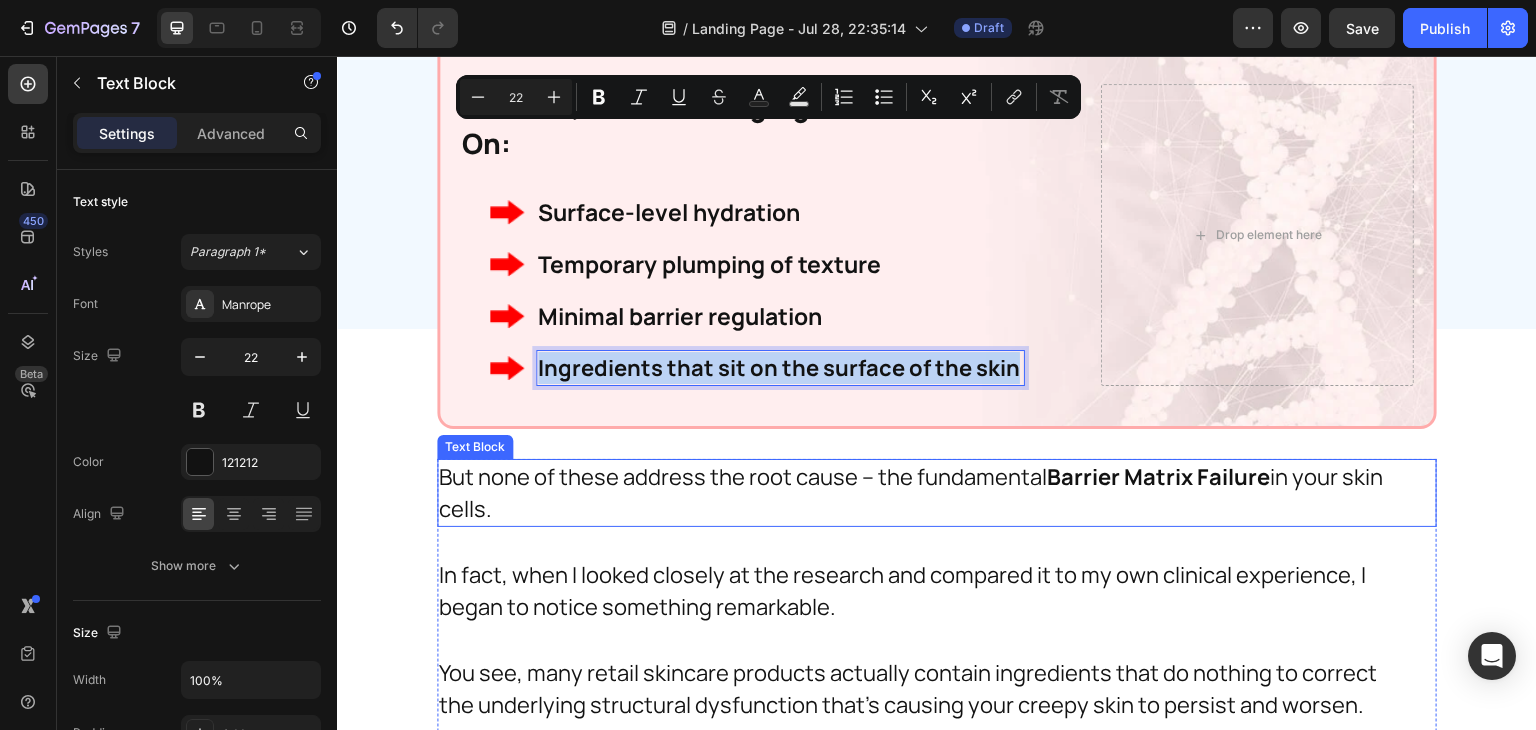 scroll, scrollTop: 10371, scrollLeft: 0, axis: vertical 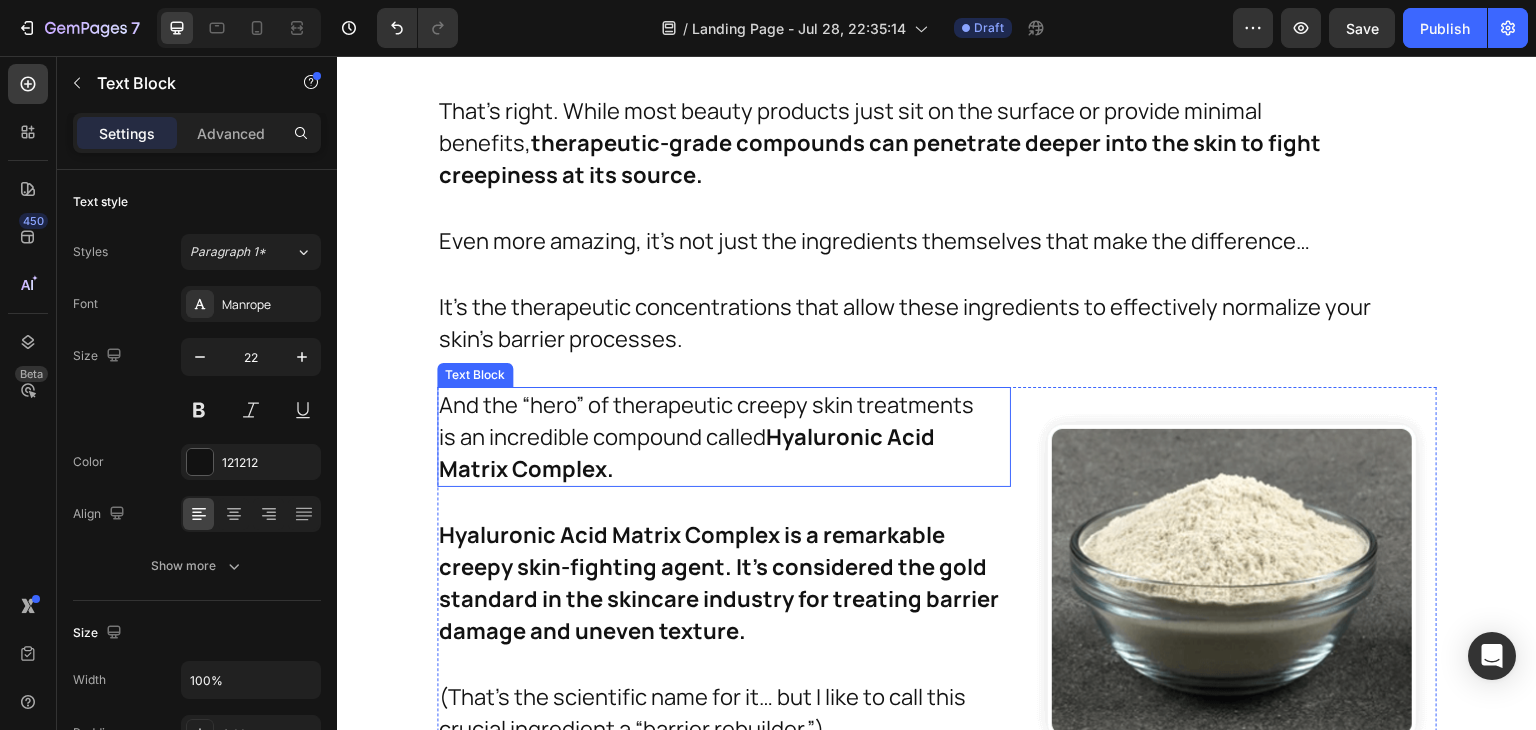 click on "And the “hero” of therapeutic creepy skin treatments is an incredible compound called  Hyaluronic Acid Matrix Complex." at bounding box center (707, 437) 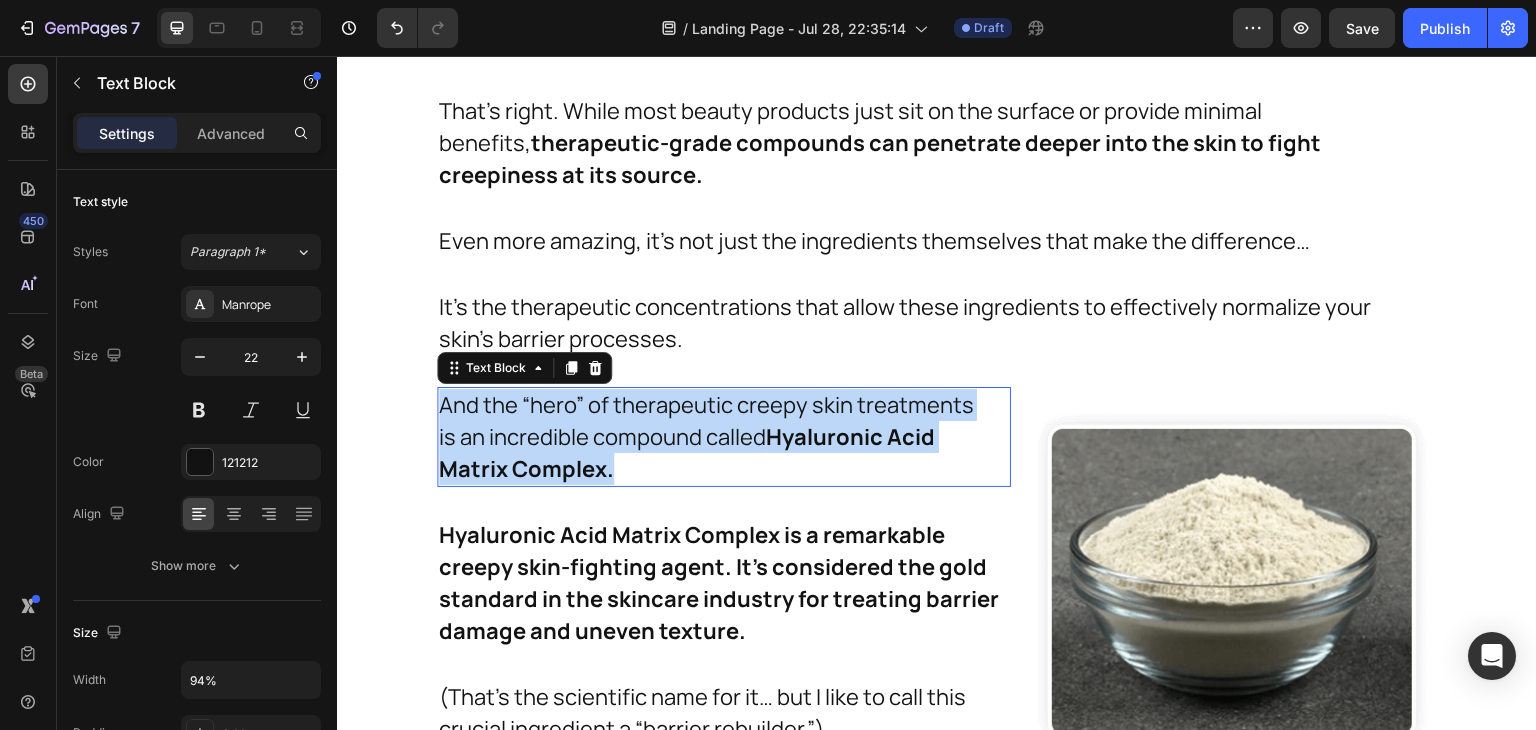 click on "And the “hero” of therapeutic creepy skin treatments is an incredible compound called  Hyaluronic Acid Matrix Complex." at bounding box center [707, 437] 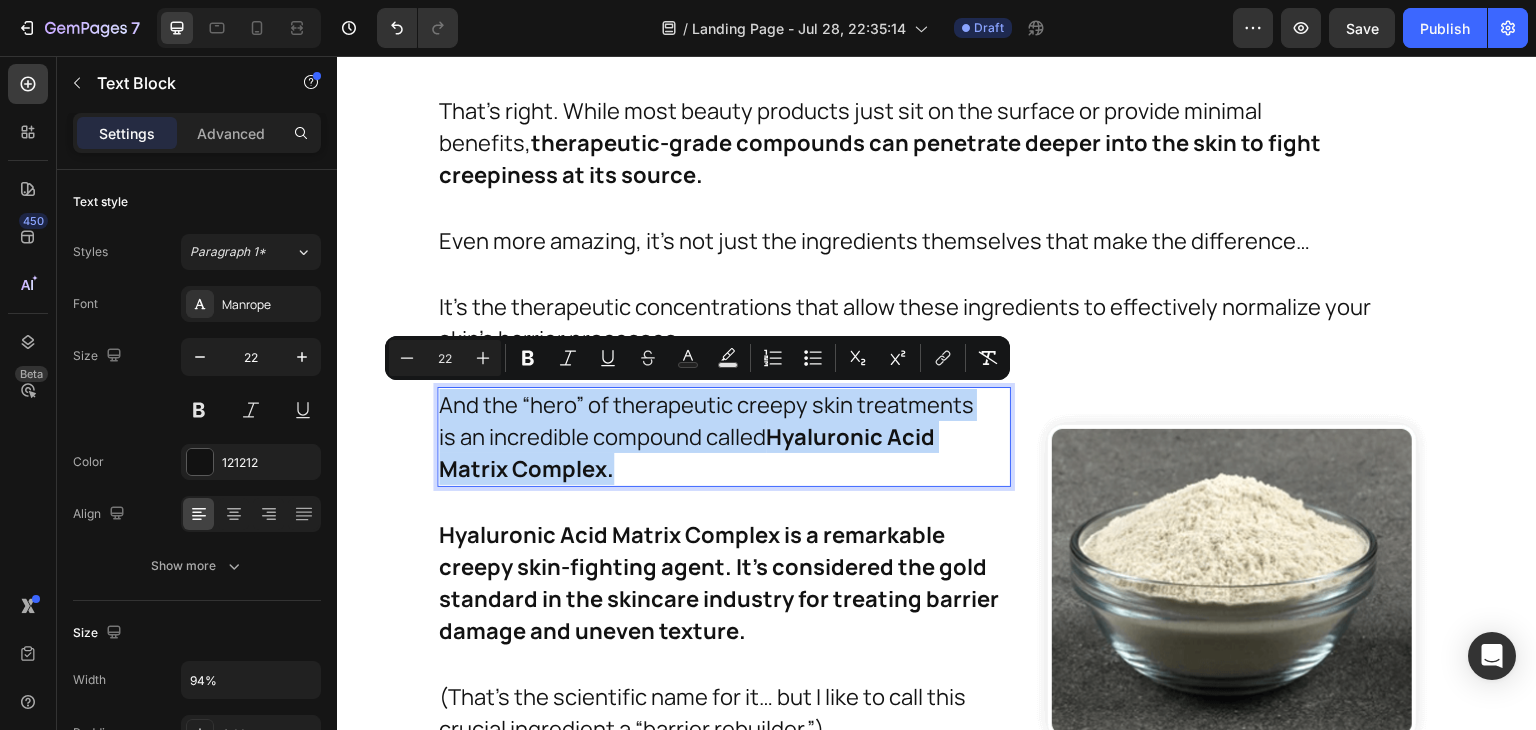 copy on "And the “hero” of therapeutic creepy skin treatments is an incredible compound called  Hyaluronic Acid Matrix Complex." 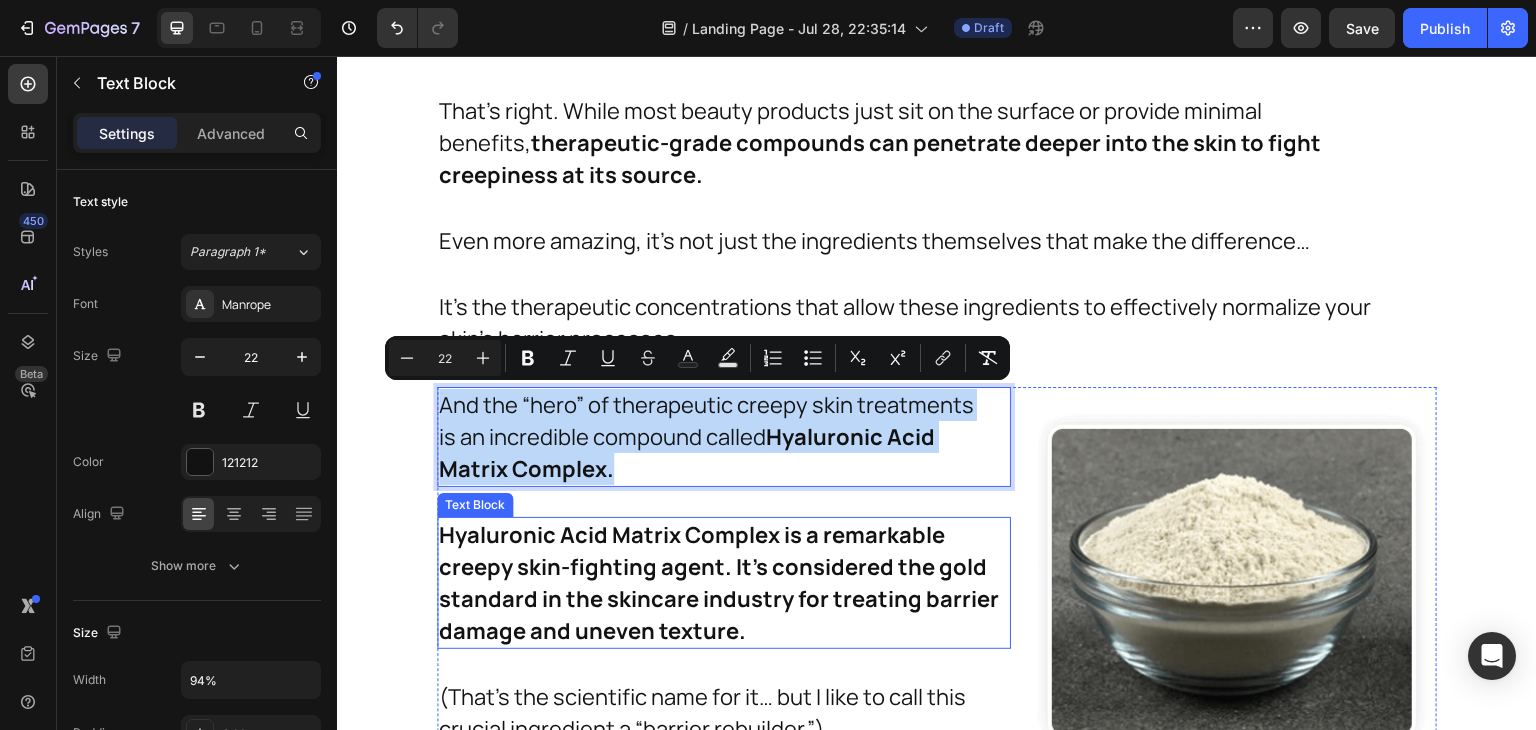 click on "Hyaluronic Acid Matrix Complex is a remarkable creepy skin-fighting agent. It’s considered the gold standard in the skincare industry for treating barrier damage and uneven texture." at bounding box center (724, 583) 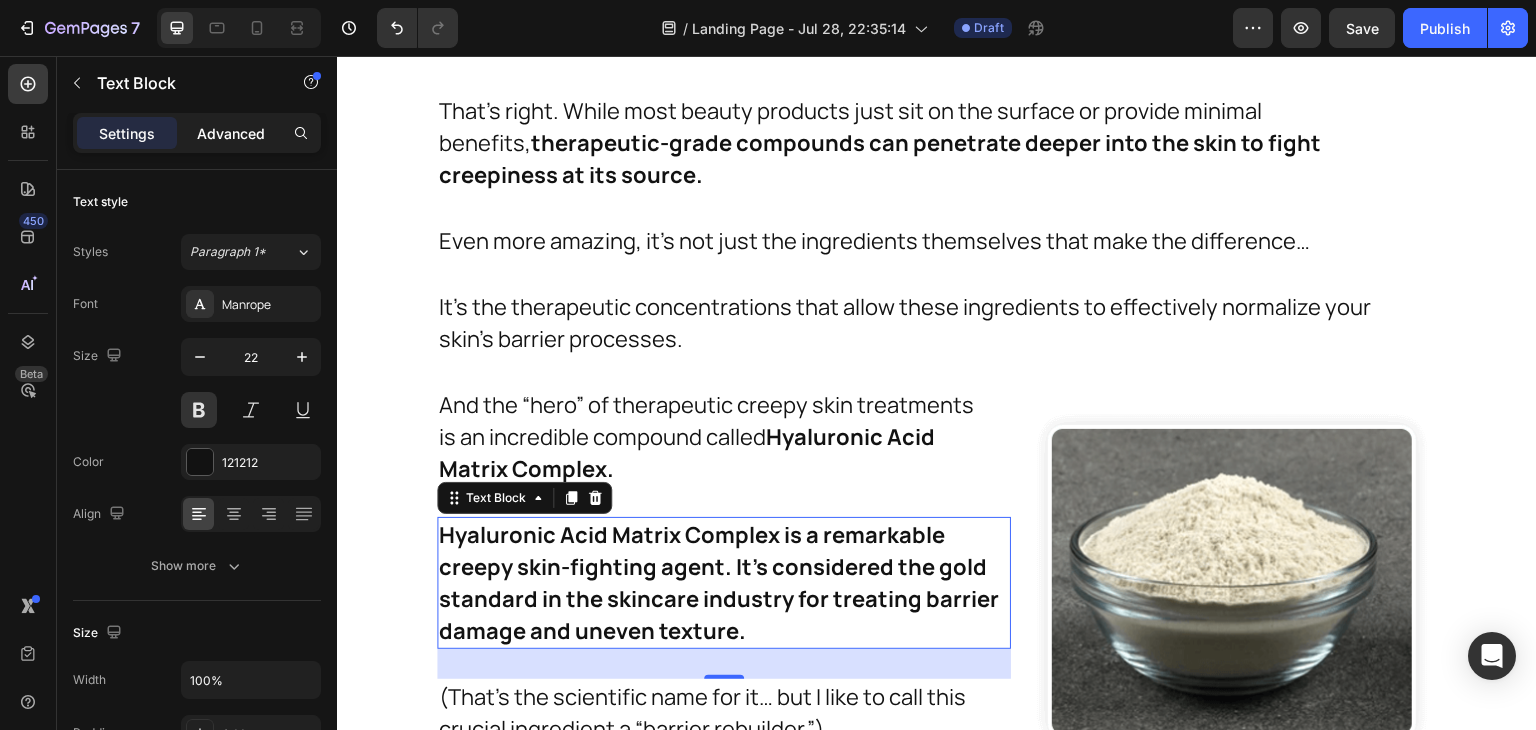 click on "Advanced" at bounding box center (231, 133) 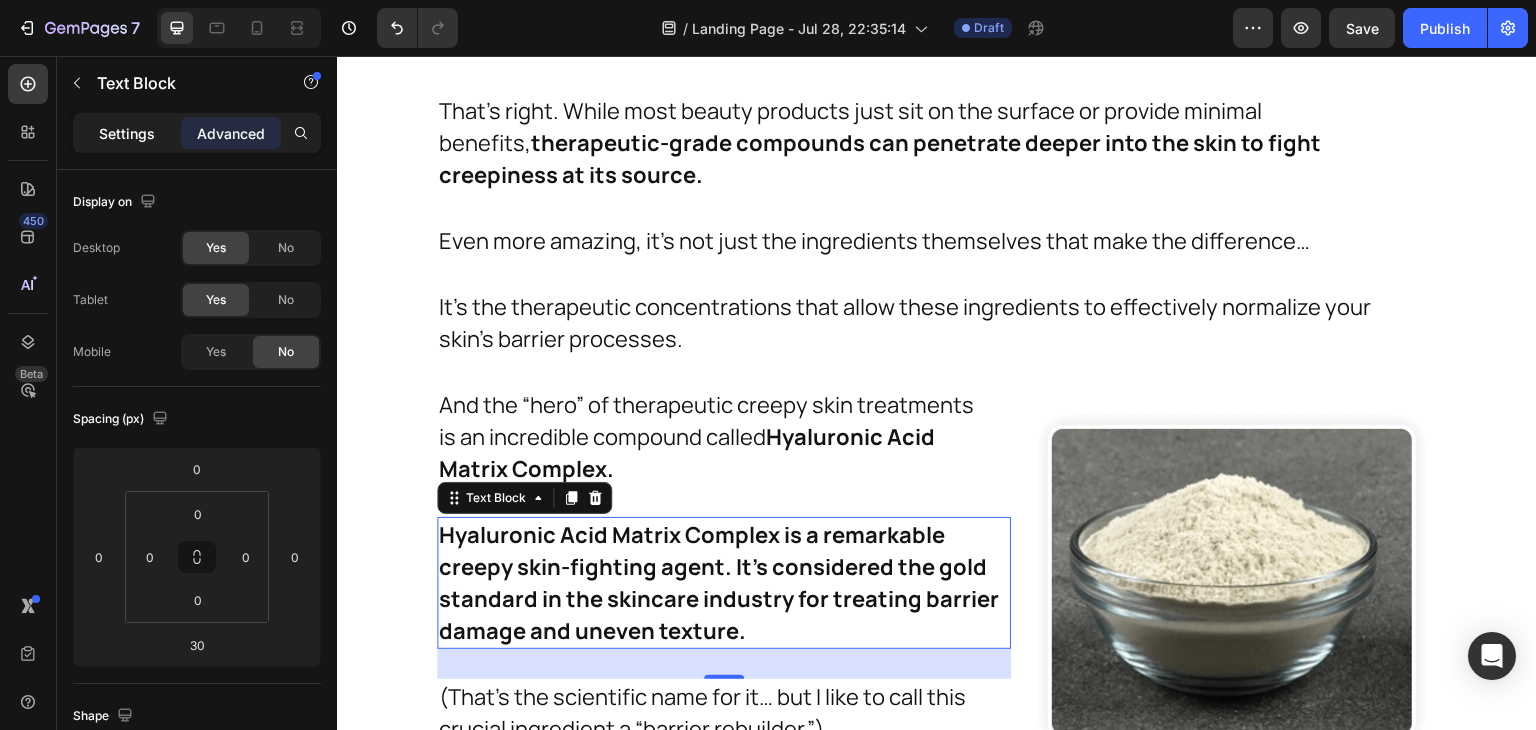 click on "Settings" at bounding box center (127, 133) 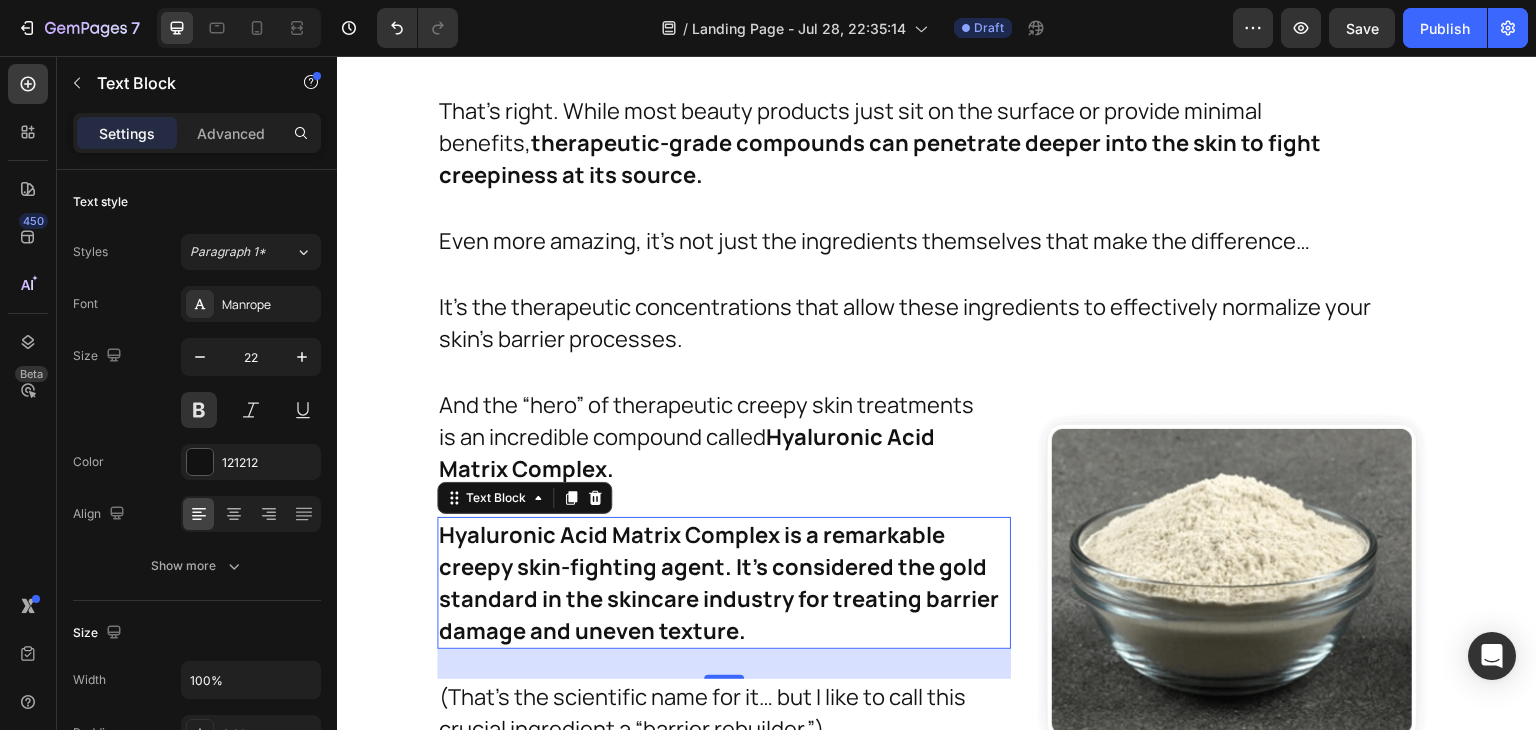click on "Hyaluronic Acid Matrix Complex is a remarkable creepy skin-fighting agent. It’s considered the gold standard in the skincare industry for treating barrier damage and uneven texture." at bounding box center (724, 583) 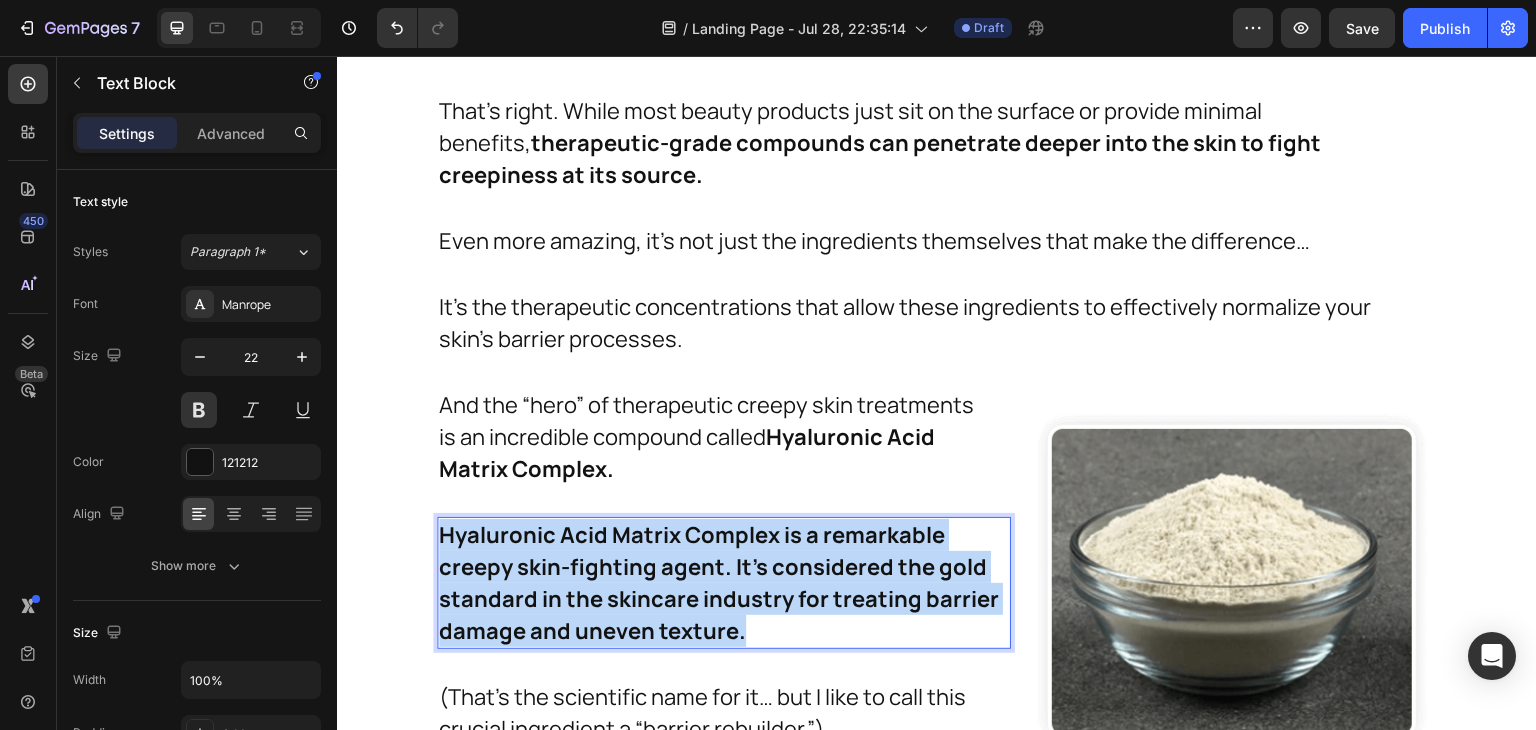 click on "Hyaluronic Acid Matrix Complex is a remarkable creepy skin-fighting agent. It’s considered the gold standard in the skincare industry for treating barrier damage and uneven texture." at bounding box center (724, 583) 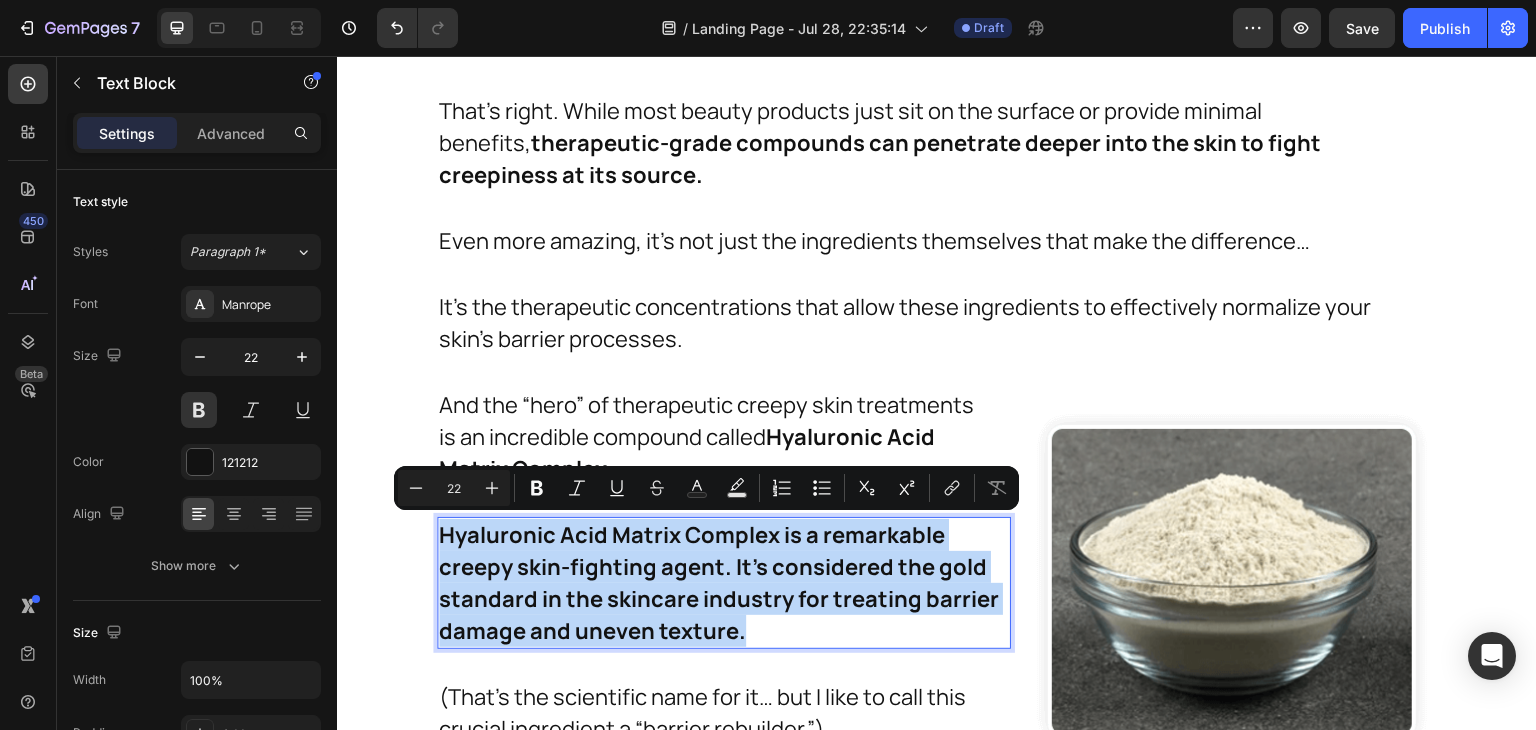 copy on "Hyaluronic Acid Matrix Complex is a remarkable creepy skin-fighting agent. It’s considered the gold standard in the skincare industry for treating barrier damage and uneven texture." 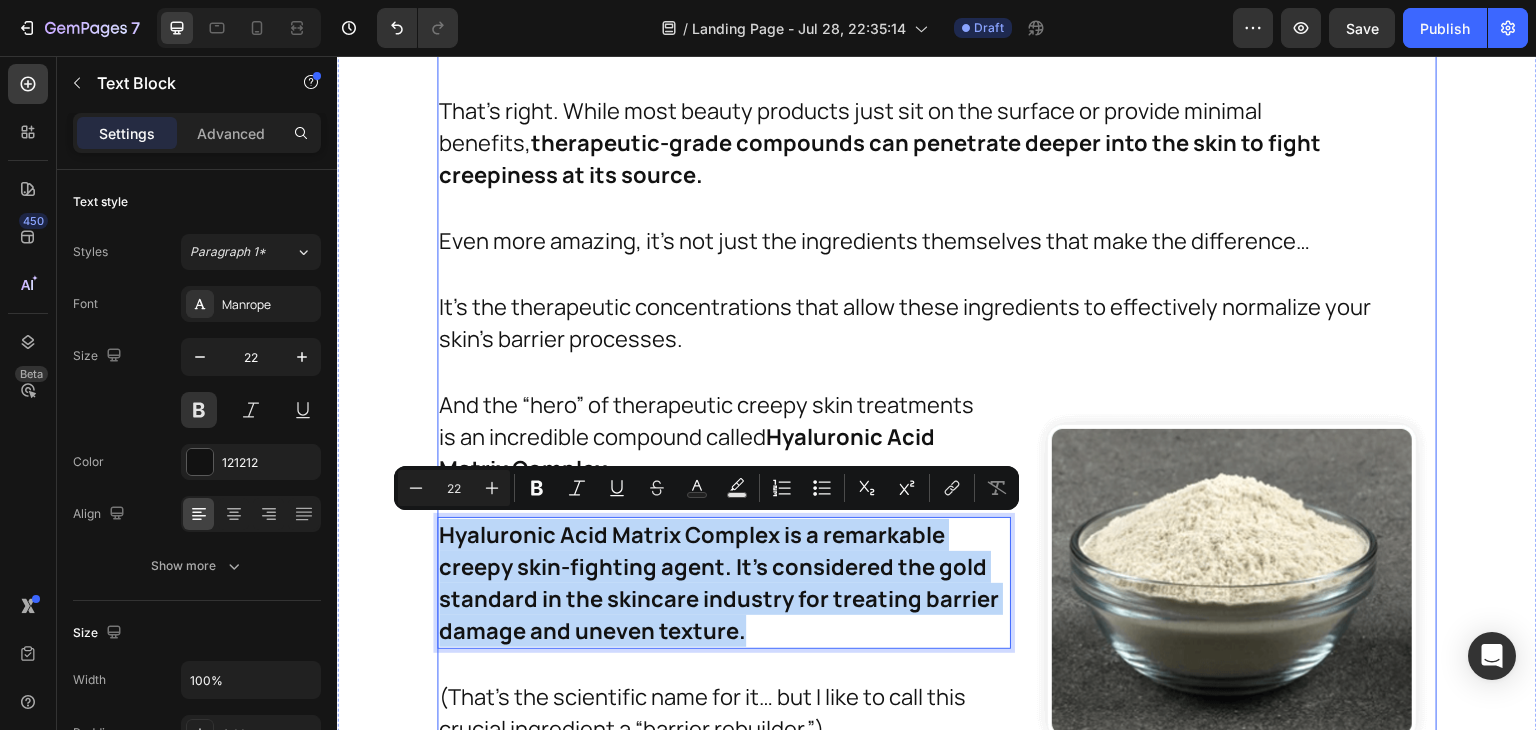 click on "But none of these address the root cause – the fundamental  Barrier Matrix Failure  in your skin cells. Text Block In fact, when I looked closely at the research and compared it to my own clinical experience, I began to notice something remarkable. Text Block You see, many retail skincare products actually contain ingredients that do nothing to correct the underlying structural dysfunction that’s causing your creepy skin to persist and worsen. Text Block But when I studied the successful cases, I found something extraordinary… Text Block Every effective creepy skin treatment contains specific ingredients backed by studies that directly address Barrier Matrix Failure. Text Block Let me repeat this, because it's very important… Text Block Stubborn creepy skin occurs when your skin’s barrier production goes haywire, but a select set of “super ingredients” exist that can help correct this dysfunction and restore your smooth, firm texture. Text Block Text Block Text Block Text Block Text Block   30" at bounding box center [937, 537] 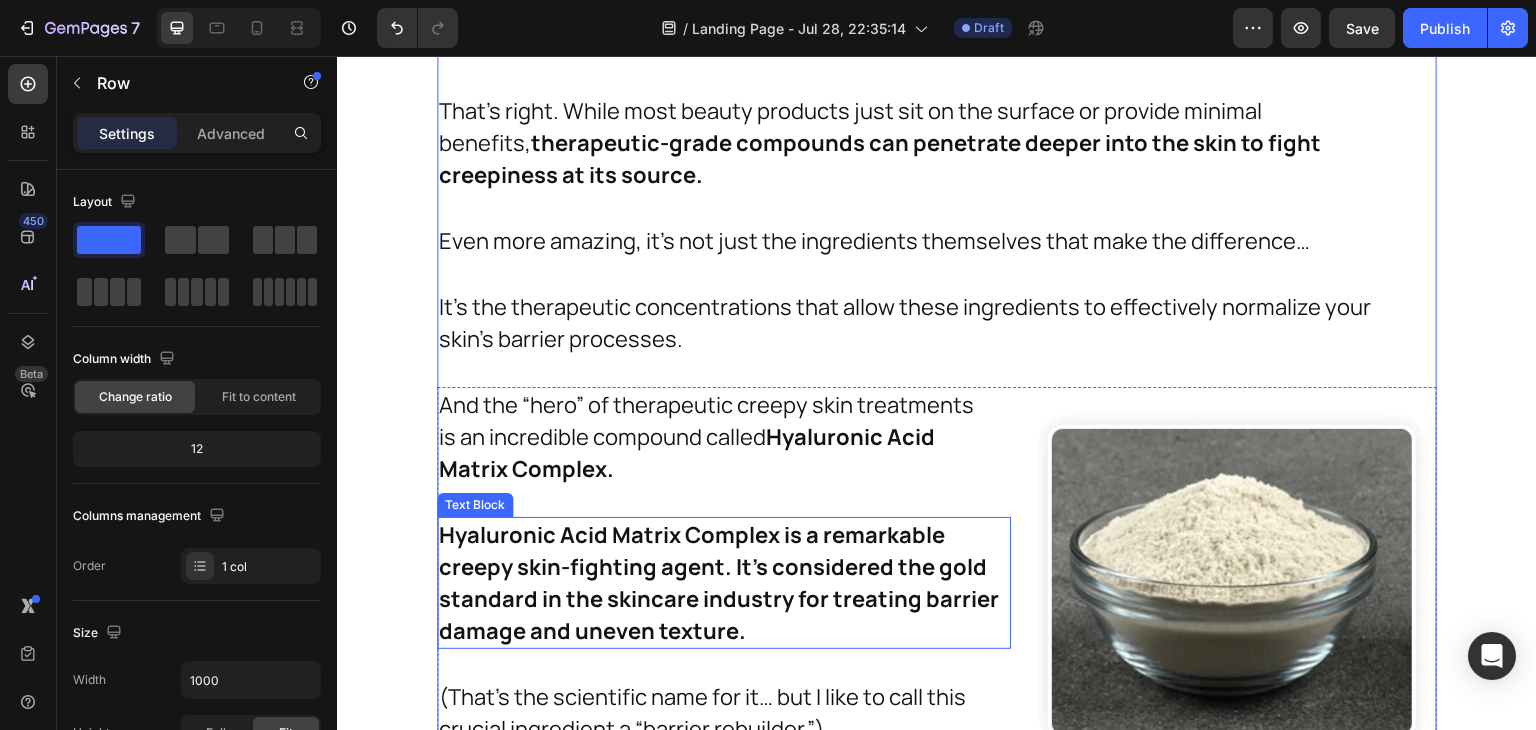 scroll, scrollTop: 11359, scrollLeft: 0, axis: vertical 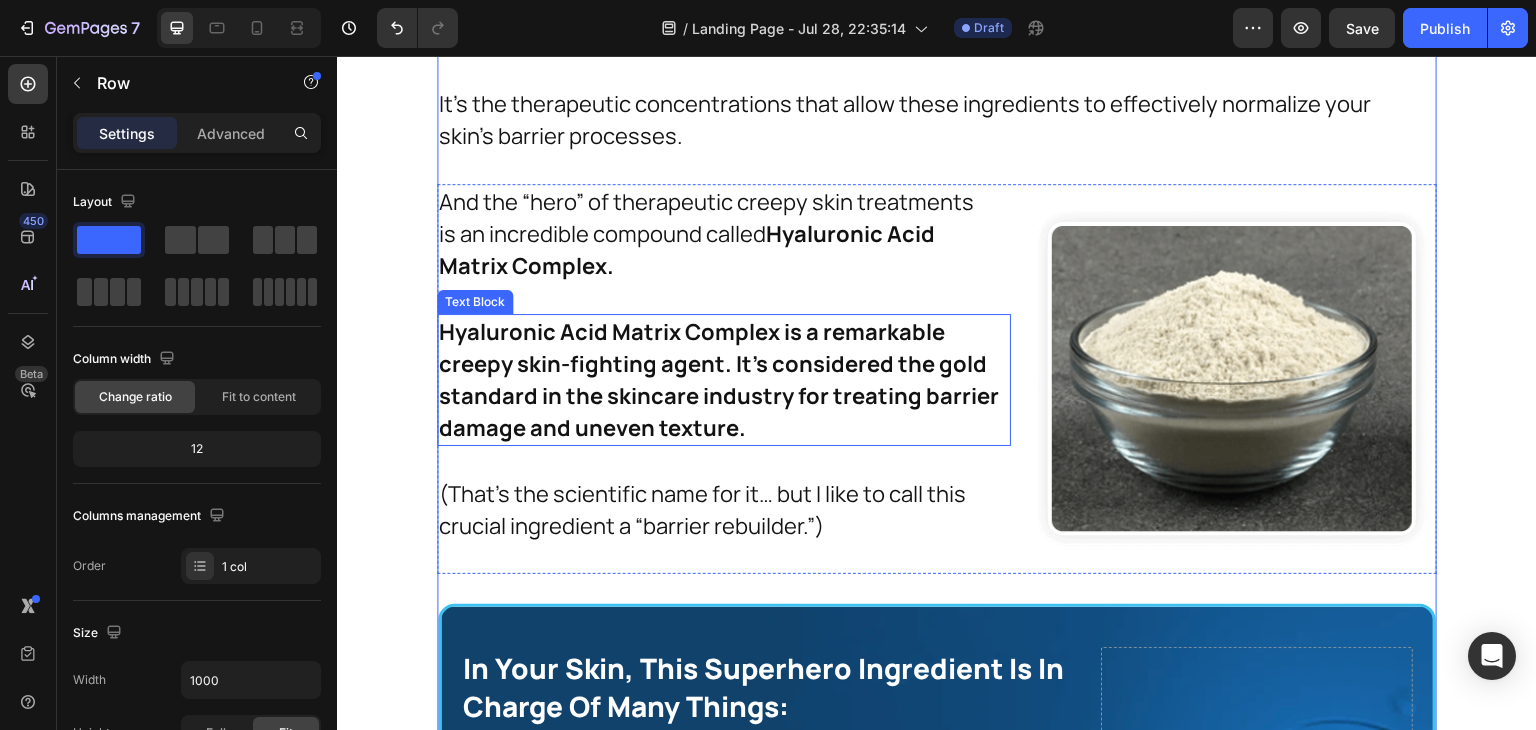 click on "Hyaluronic Acid Matrix Complex is a remarkable creepy skin-fighting agent. It’s considered the gold standard in the skincare industry for treating barrier damage and uneven texture." at bounding box center (724, 380) 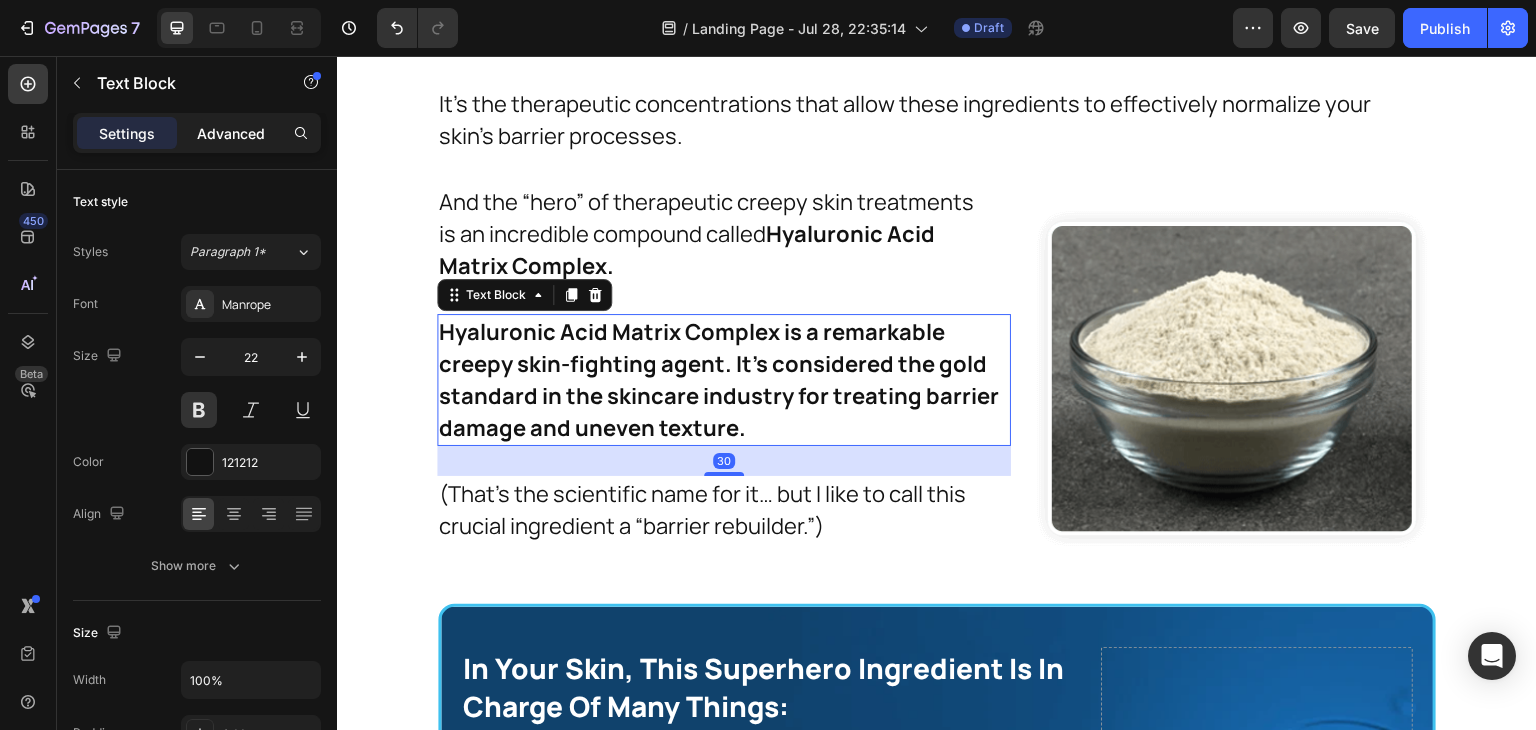 click on "Advanced" at bounding box center [231, 133] 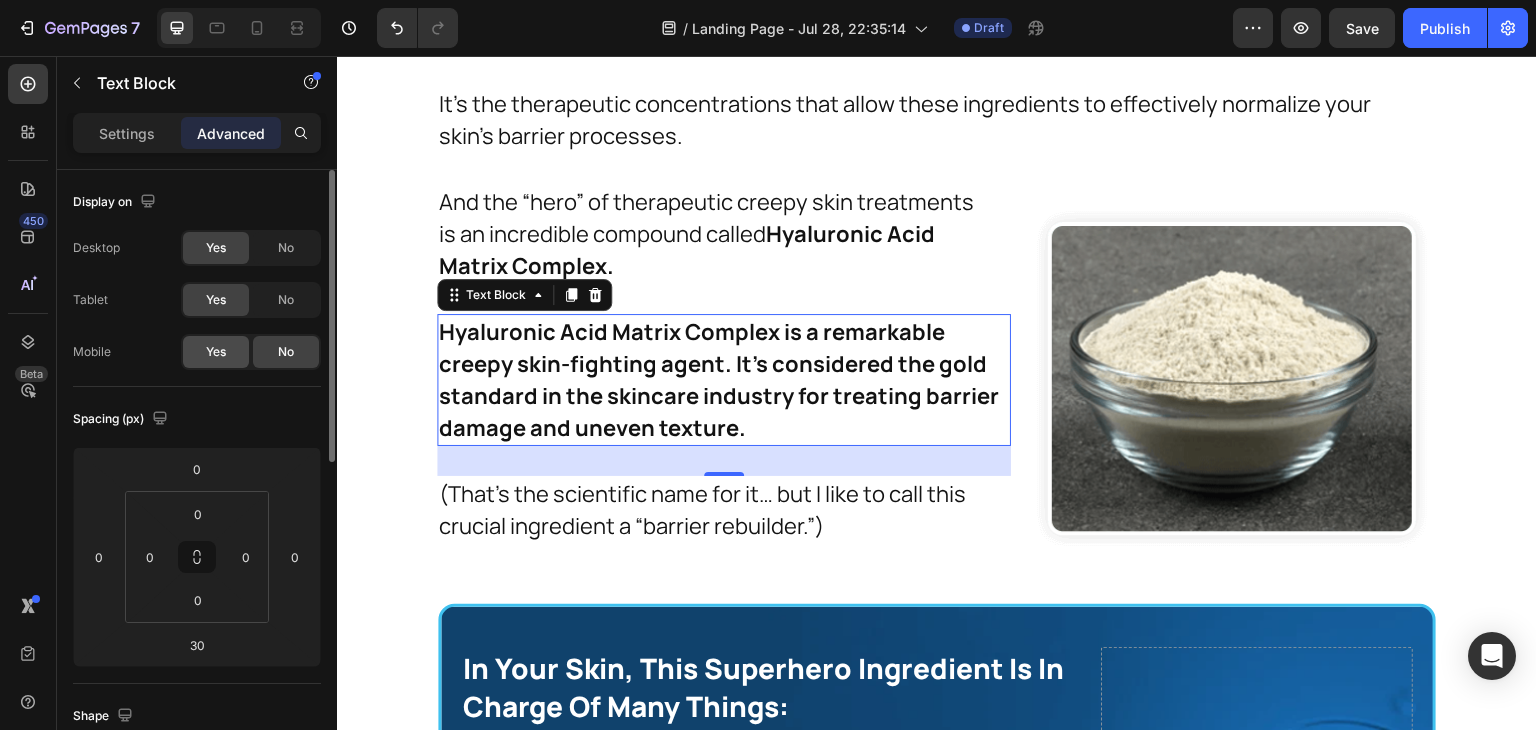 click on "Yes" 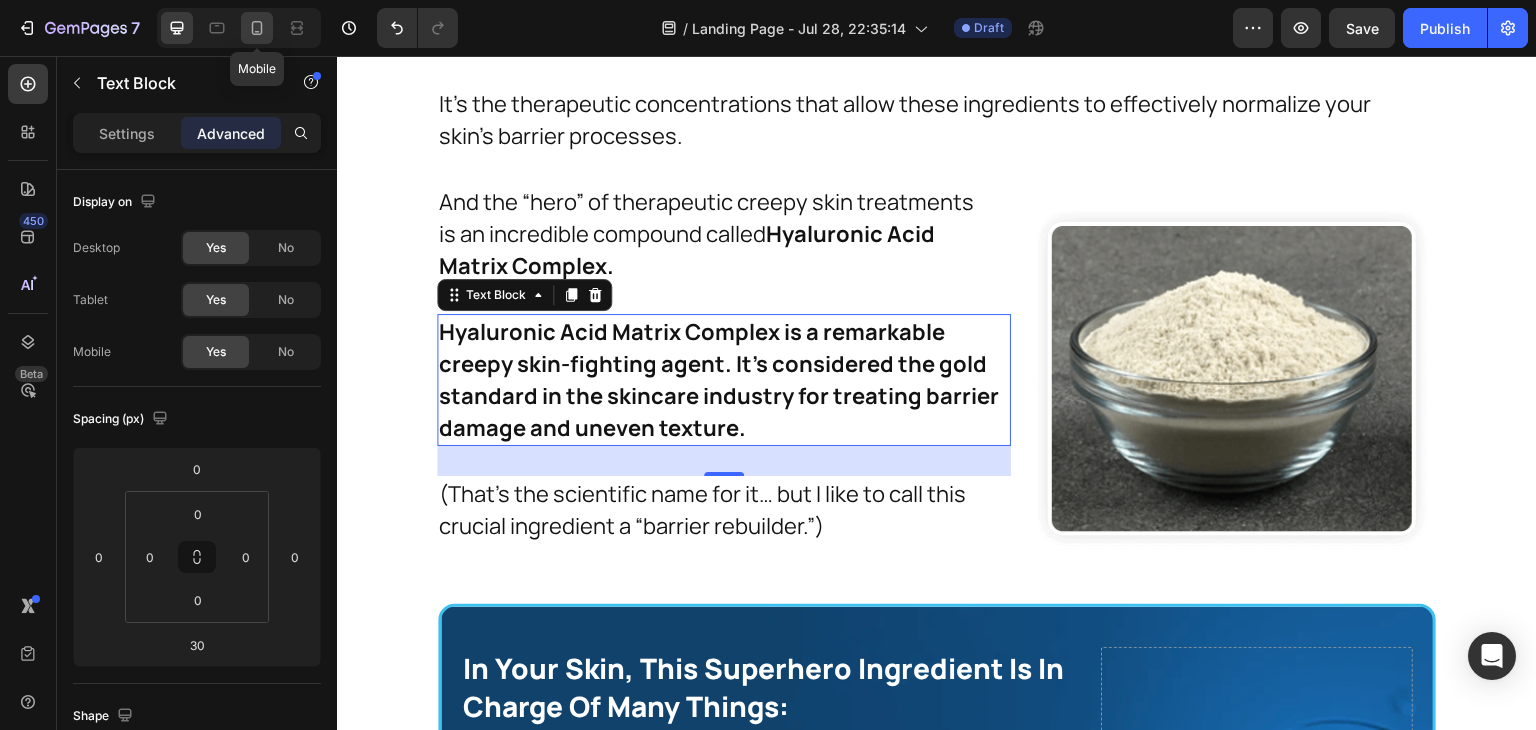 click 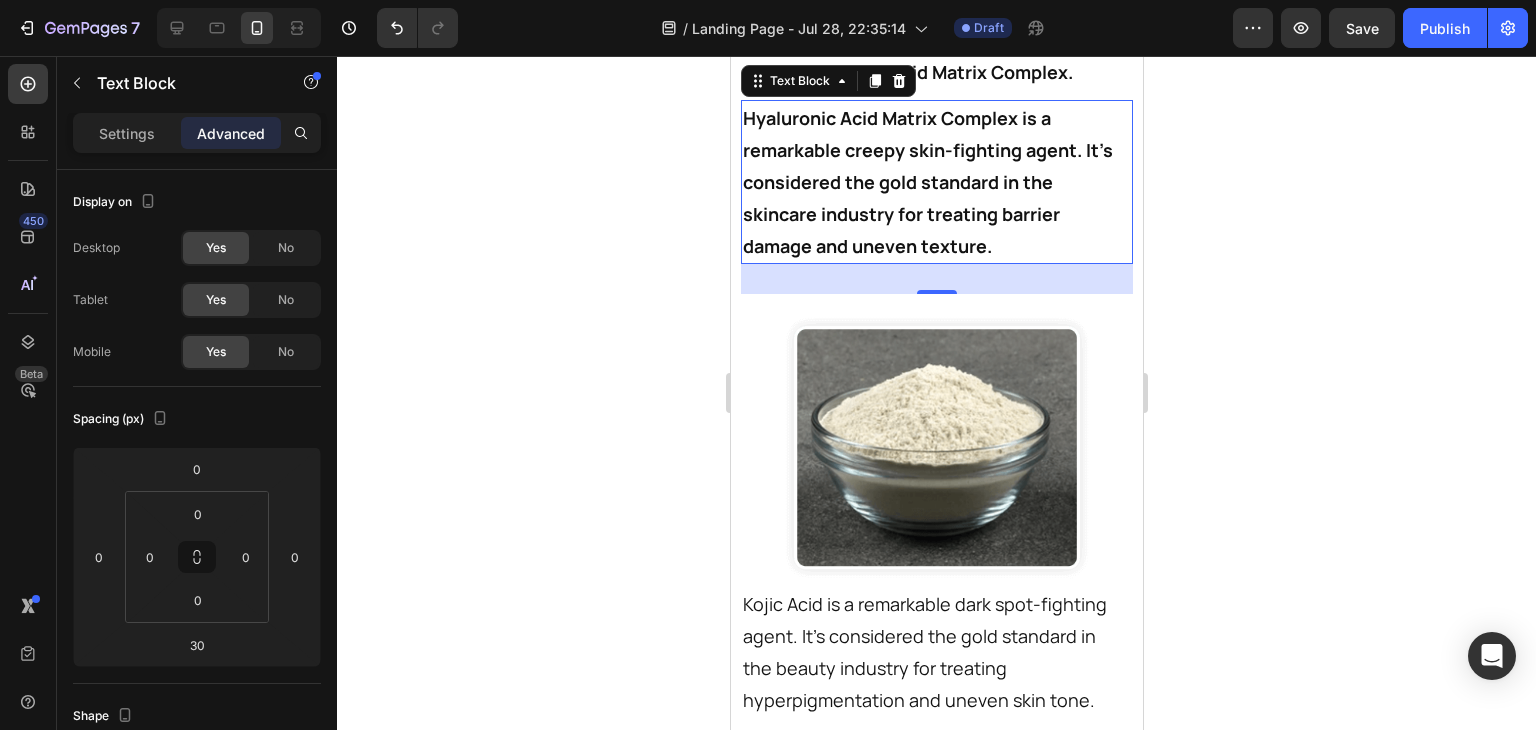 scroll, scrollTop: 12452, scrollLeft: 0, axis: vertical 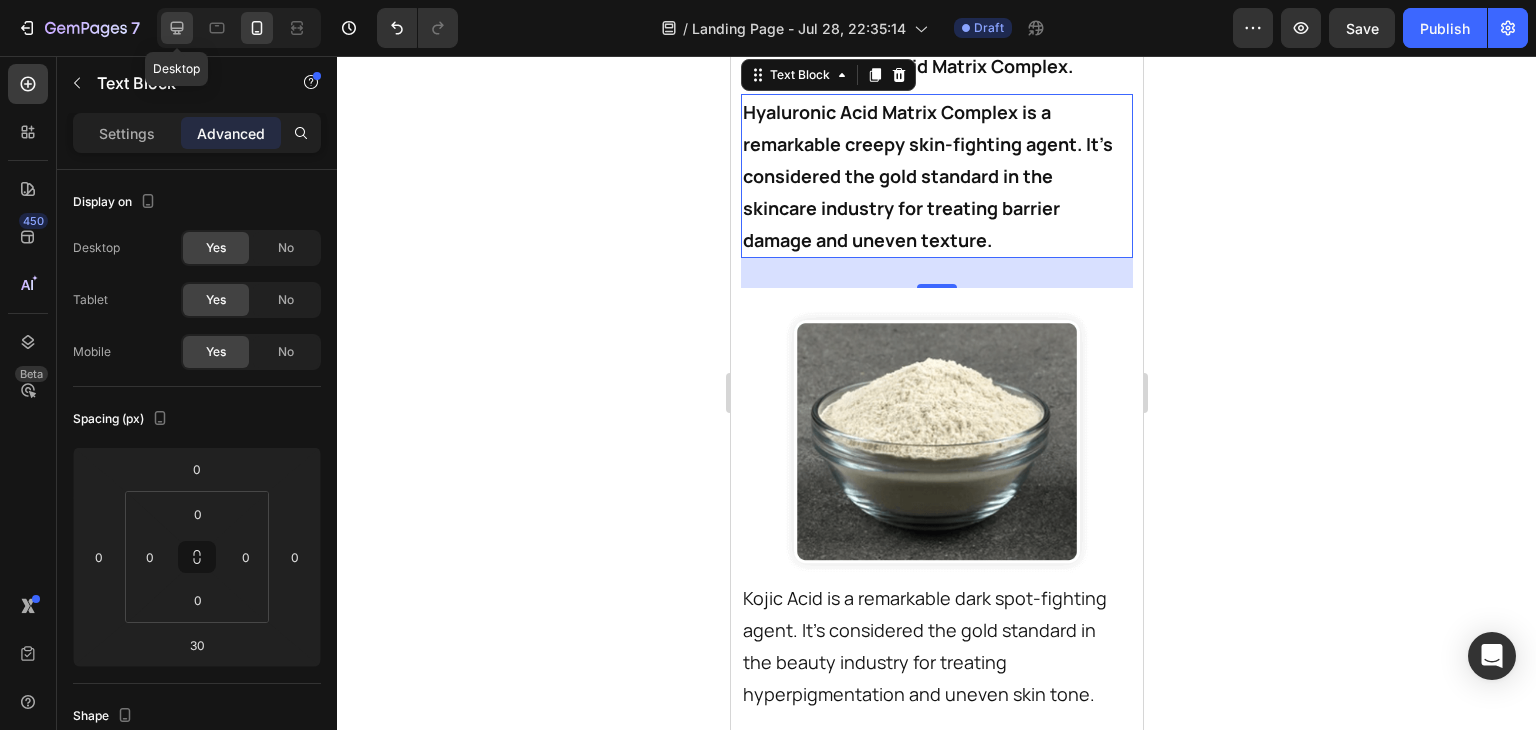 click 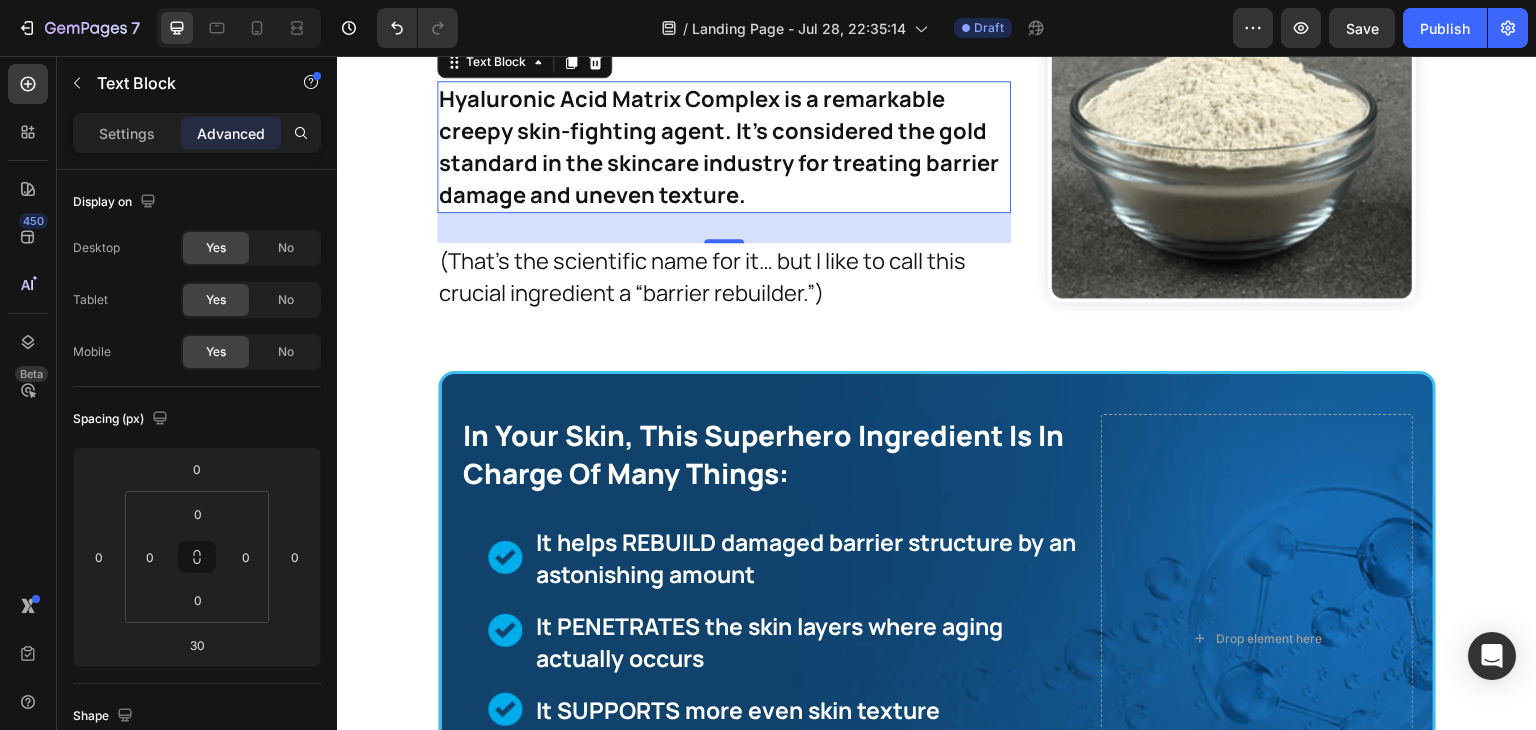 scroll, scrollTop: 11766, scrollLeft: 0, axis: vertical 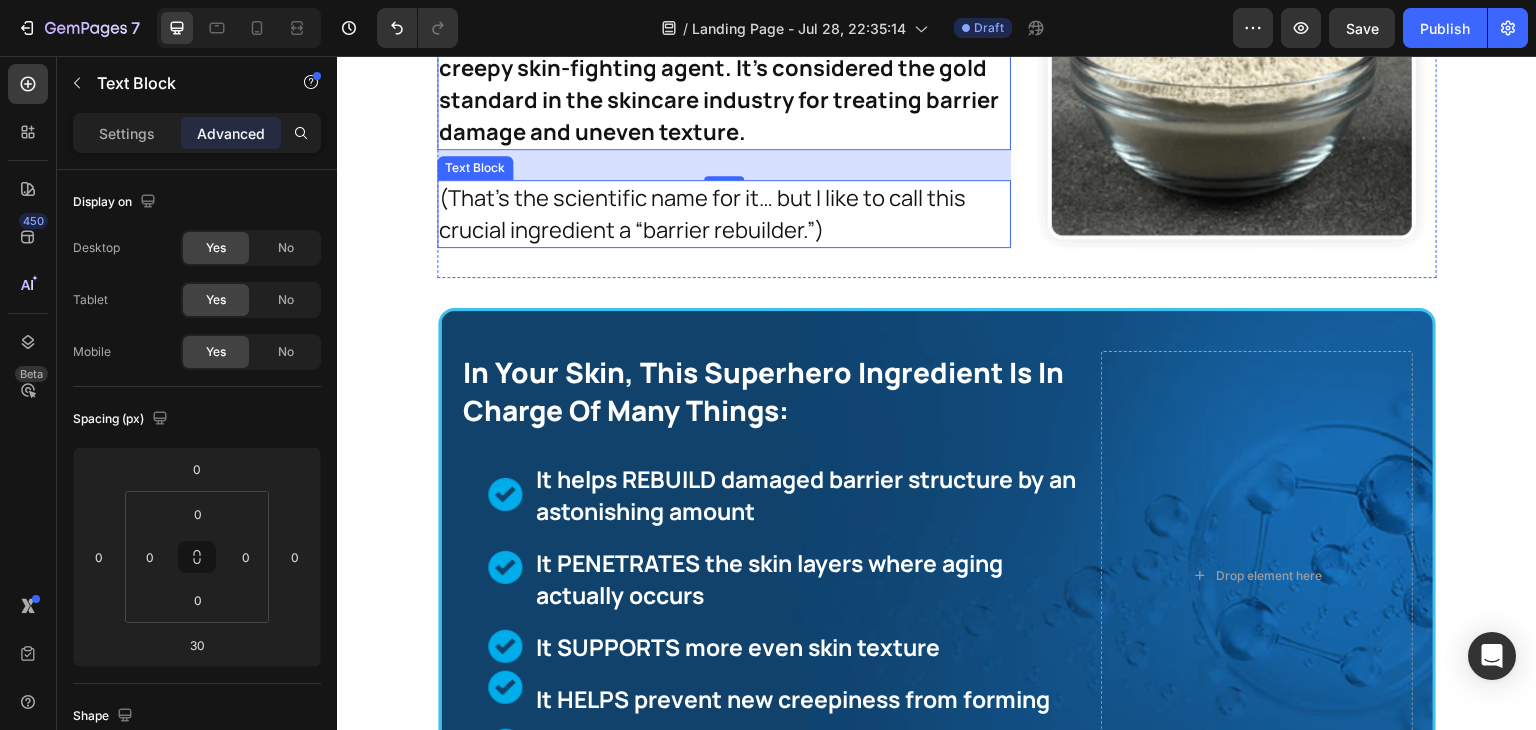 click on "(That’s the scientific name for it… but I like to call this crucial ingredient a “barrier rebuilder.”)" at bounding box center (721, 214) 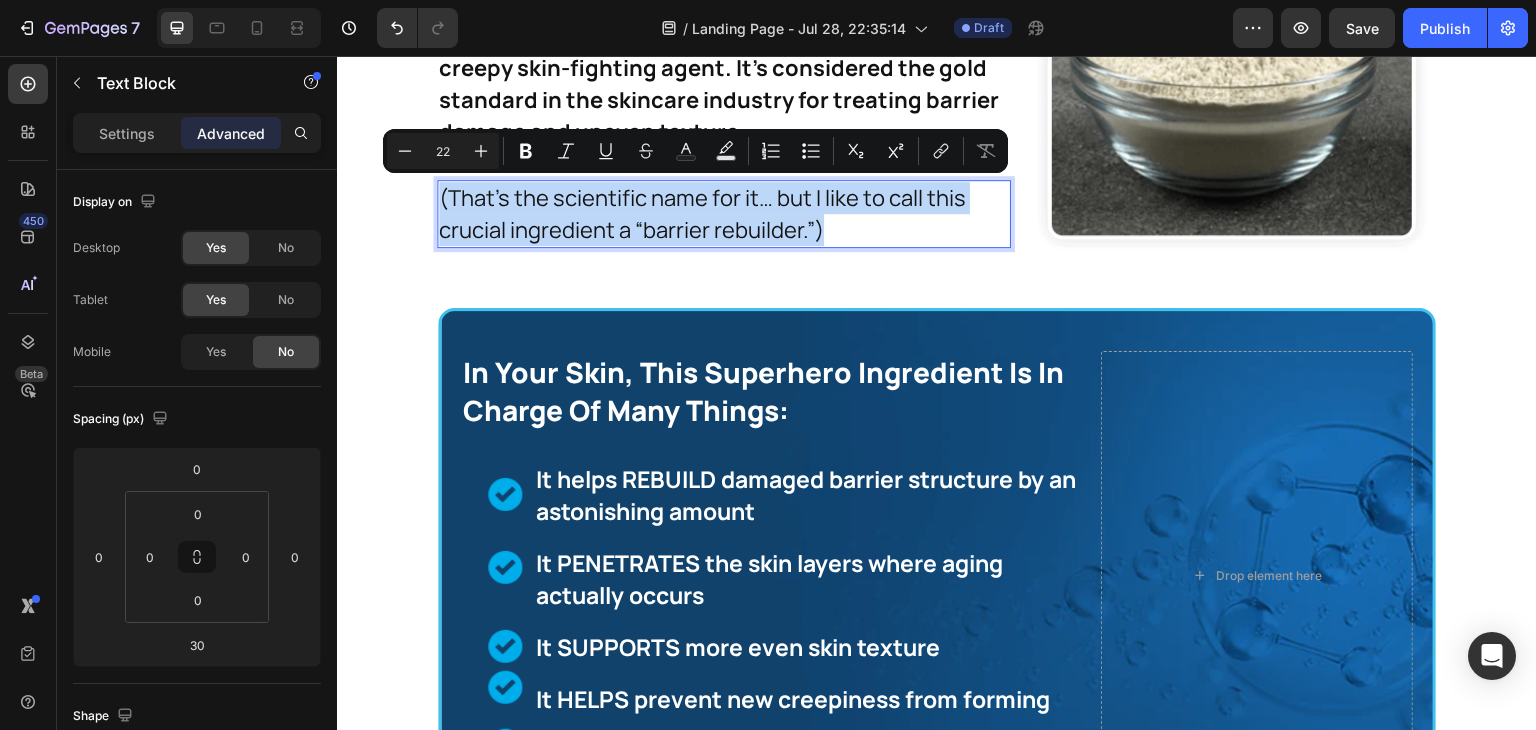 click on "(That’s the scientific name for it… but I like to call this crucial ingredient a “barrier rebuilder.”)" at bounding box center [721, 214] 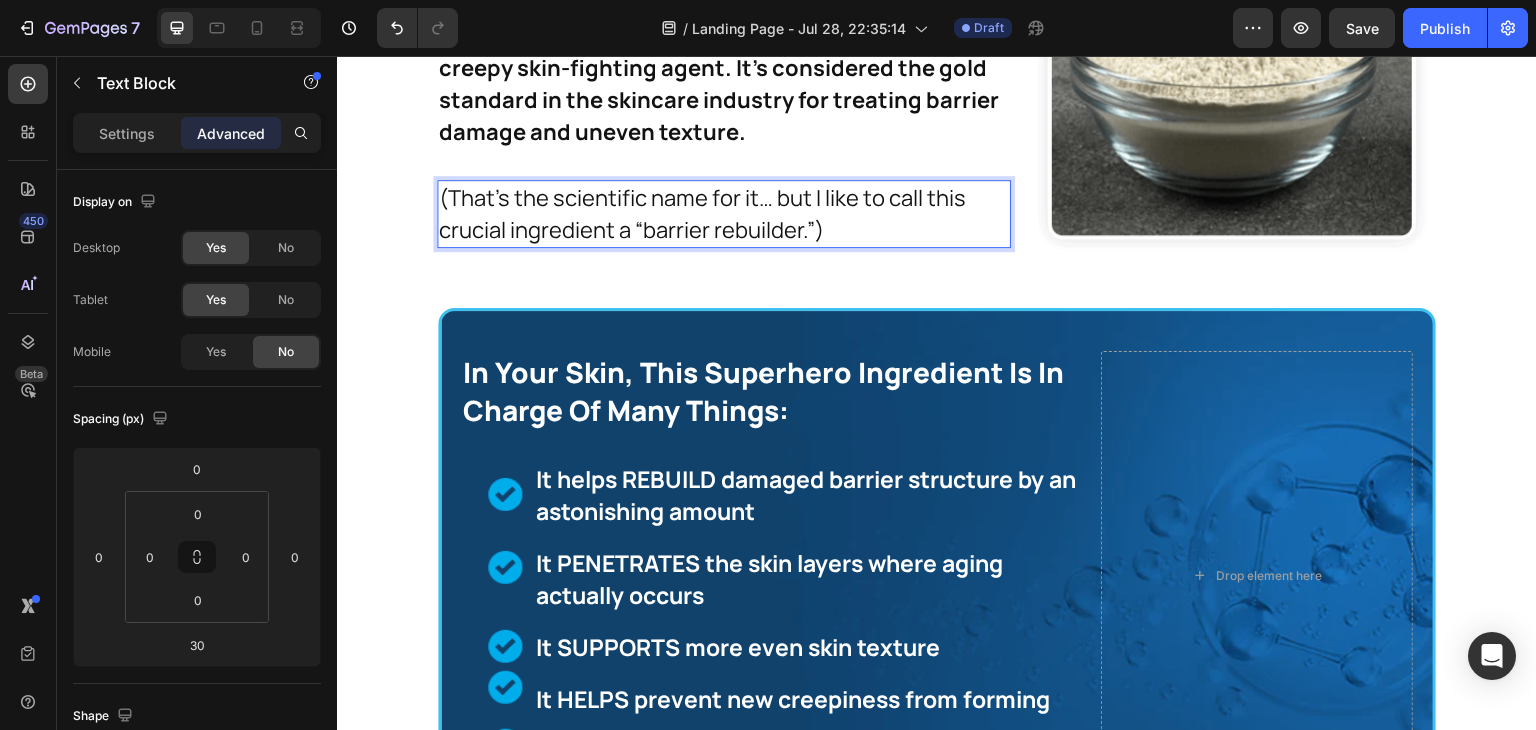 click on "(That’s the scientific name for it… but I like to call this crucial ingredient a “barrier rebuilder.”)" at bounding box center (721, 214) 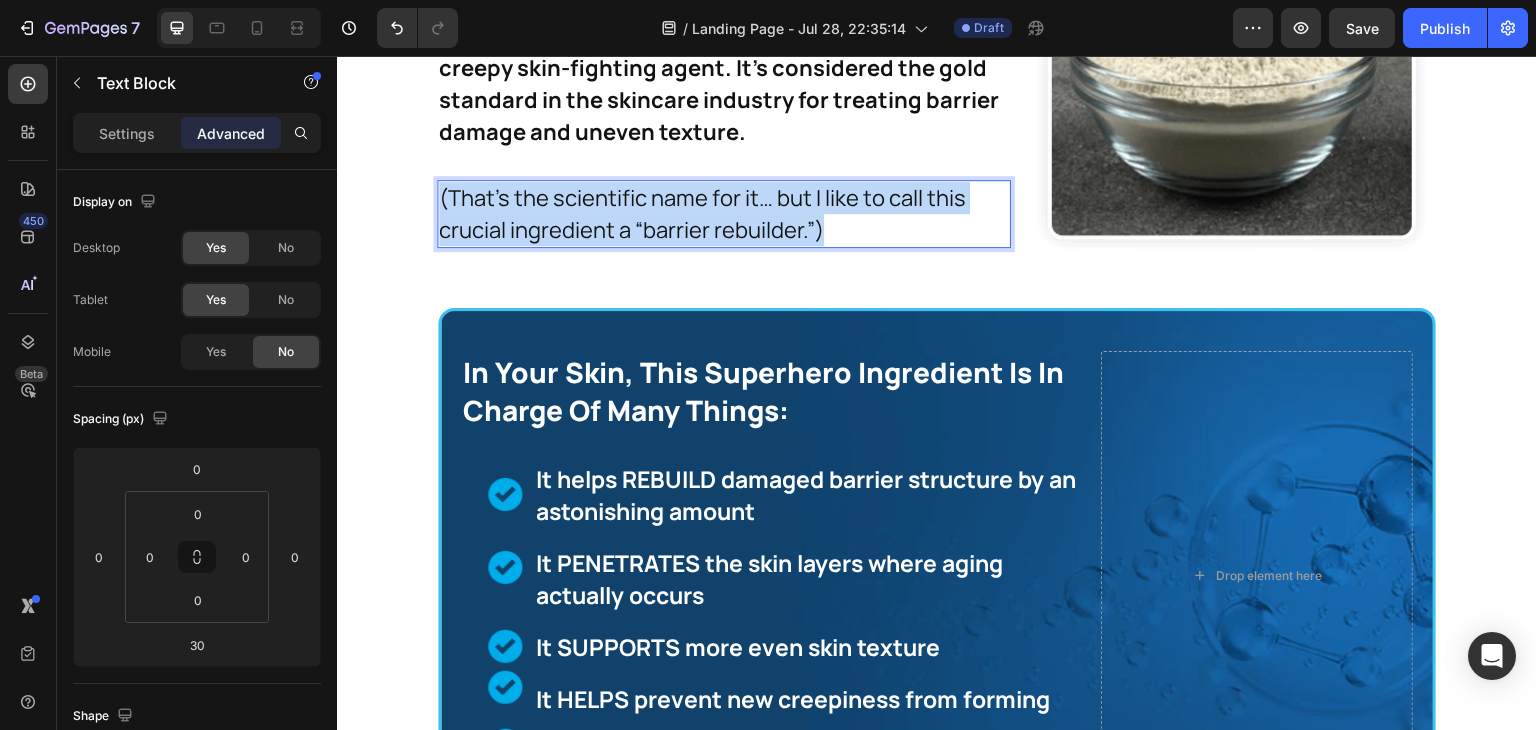 click on "(That’s the scientific name for it… but I like to call this crucial ingredient a “barrier rebuilder.”)" at bounding box center (721, 214) 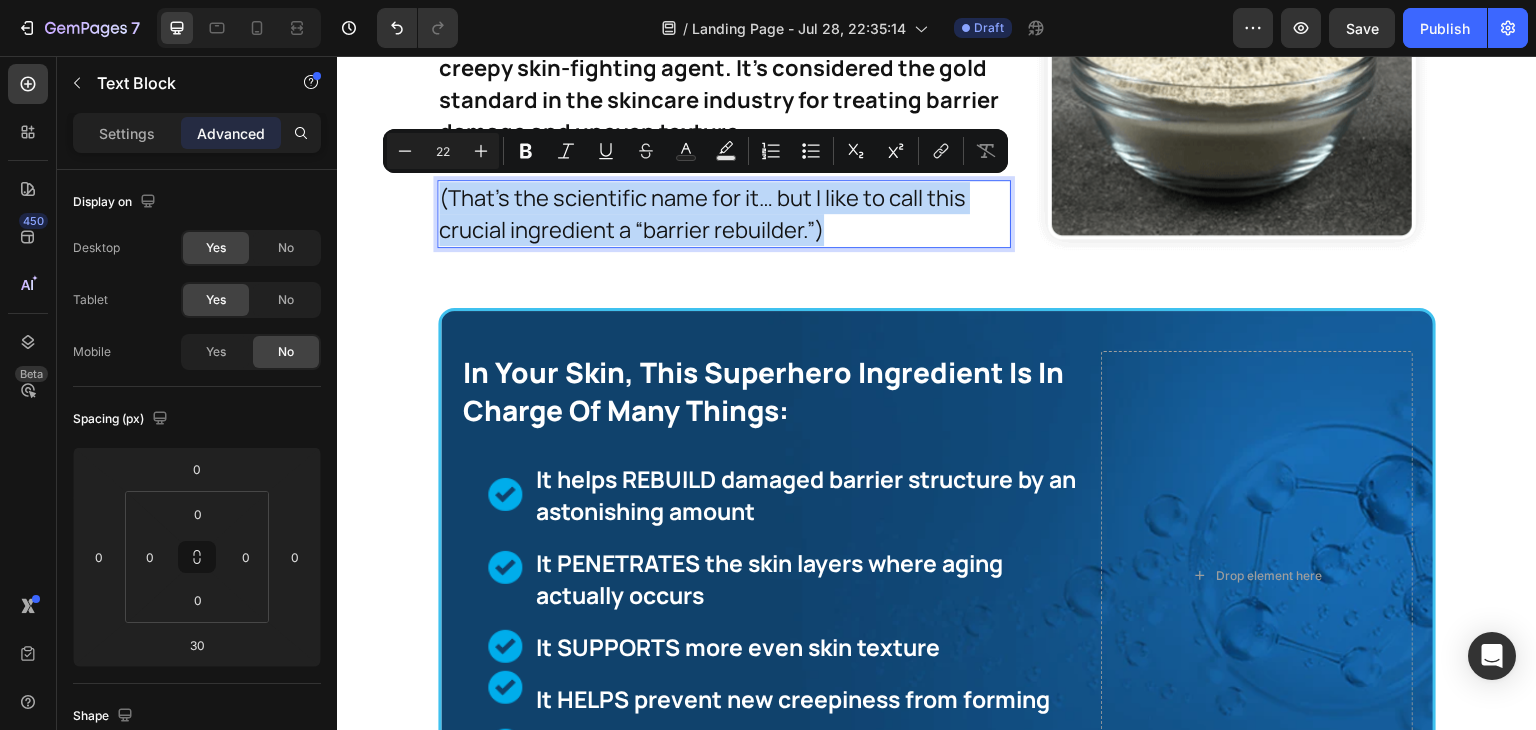 copy on "(That’s the scientific name for it… but I like to call this crucial ingredient a “barrier rebuilder.”)" 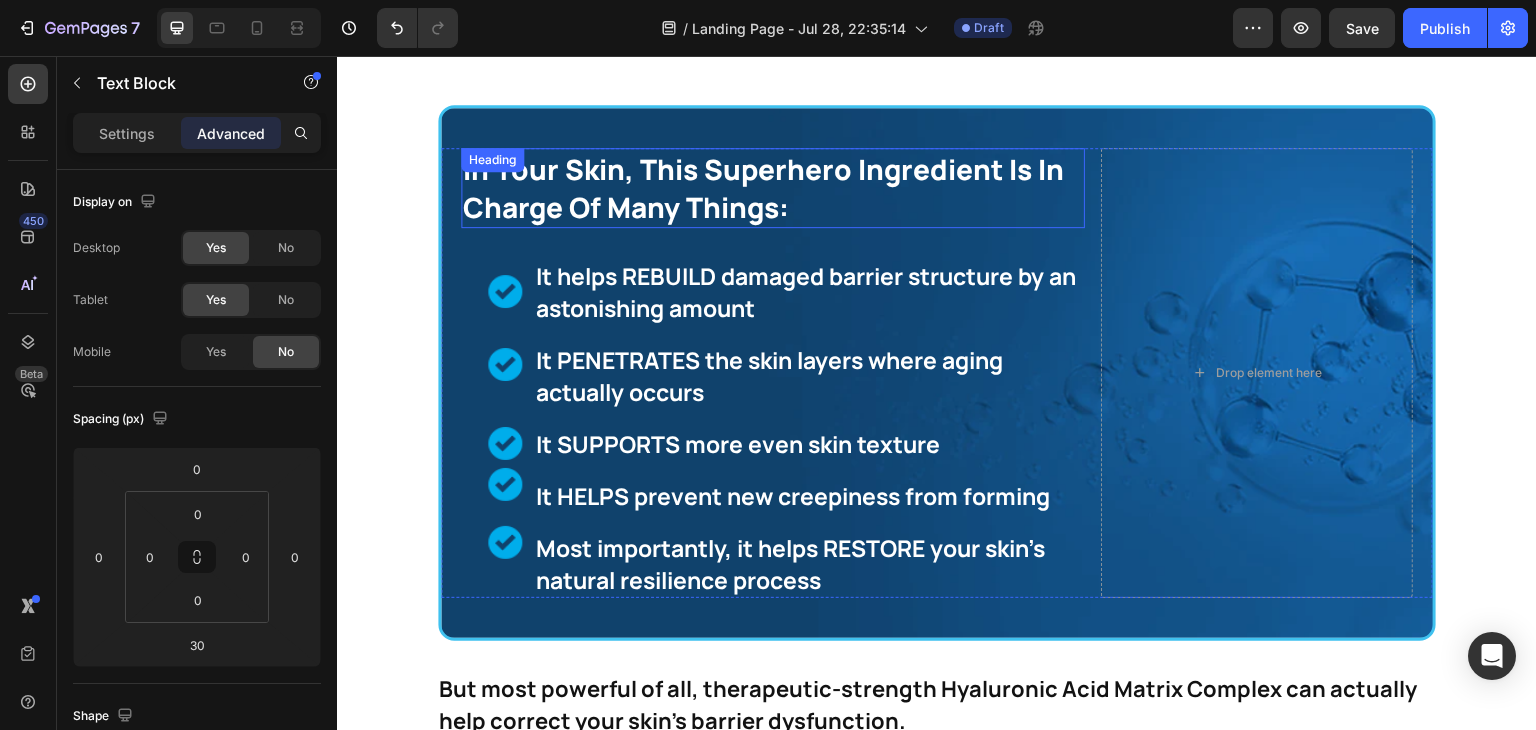 scroll, scrollTop: 11976, scrollLeft: 0, axis: vertical 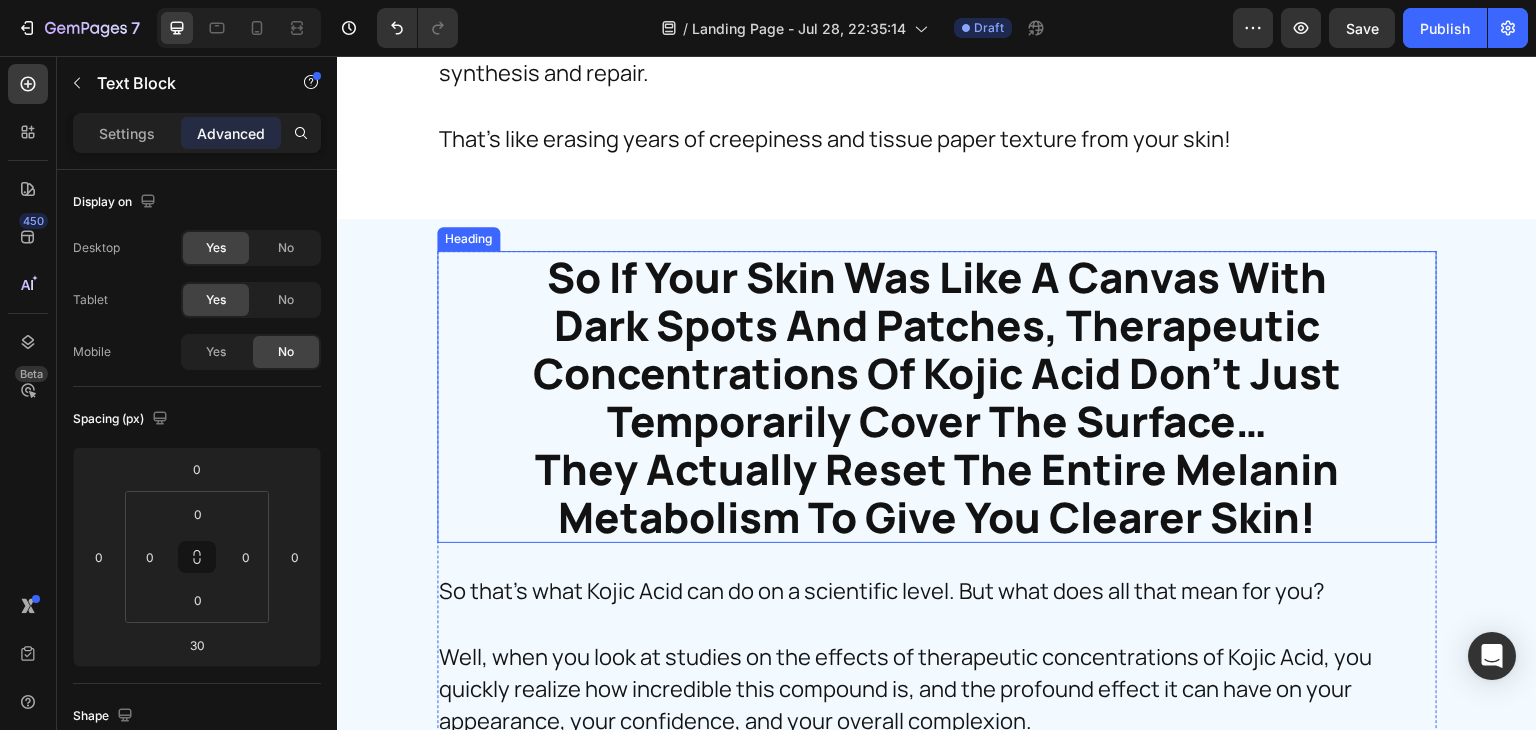 click on "So If Your Skin Was Like A Canvas With Dark Spots And Patches, Therapeutic Concentrations Of Kojic Acid Don’t Just Temporarily Cover The Surface… They Actually Reset The Entire Melanin Metabolism To Give You Clearer Skin!" at bounding box center (937, 397) 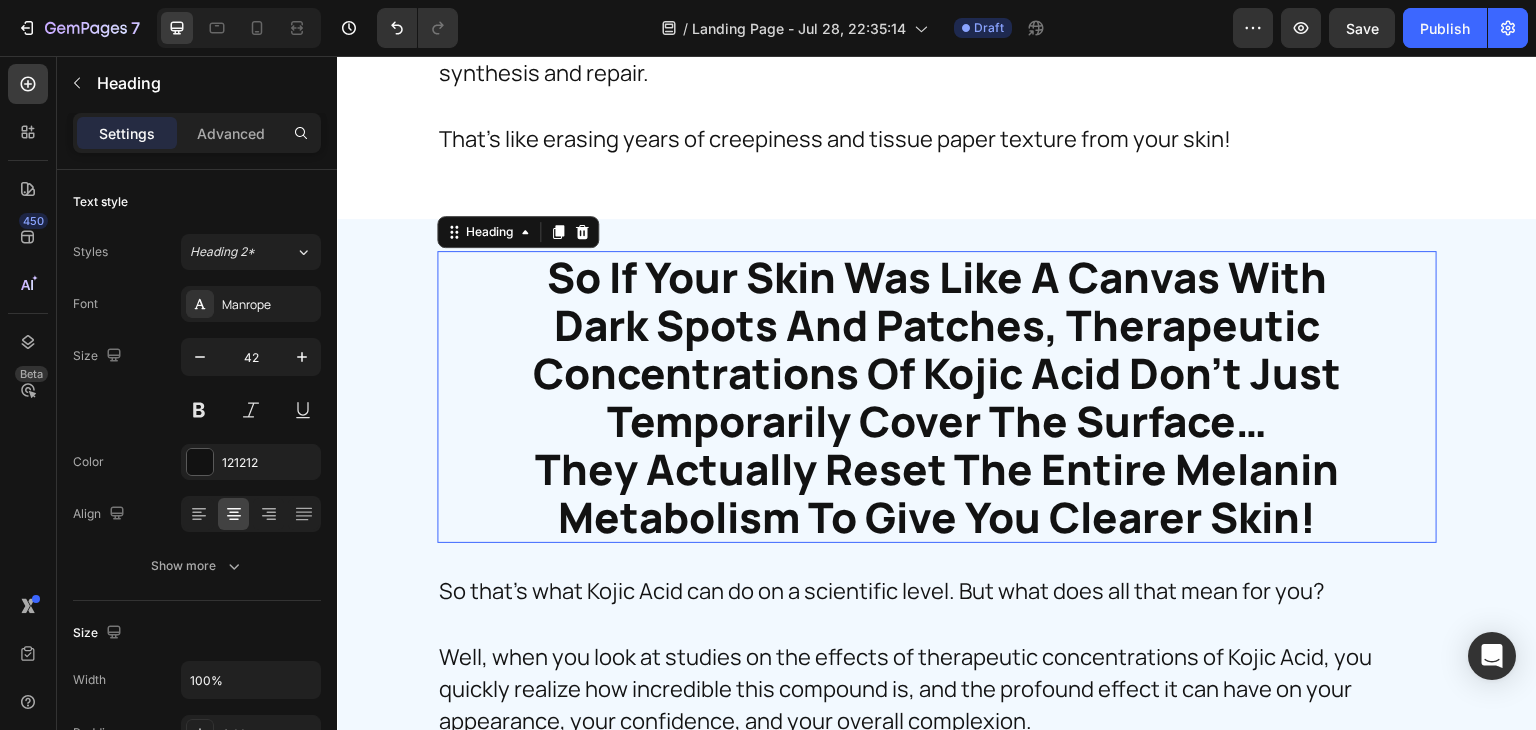 click on "So If Your Skin Was Like A Canvas With Dark Spots And Patches, Therapeutic Concentrations Of Kojic Acid Don’t Just Temporarily Cover The Surface… They Actually Reset The Entire Melanin Metabolism To Give You Clearer Skin!" at bounding box center [937, 397] 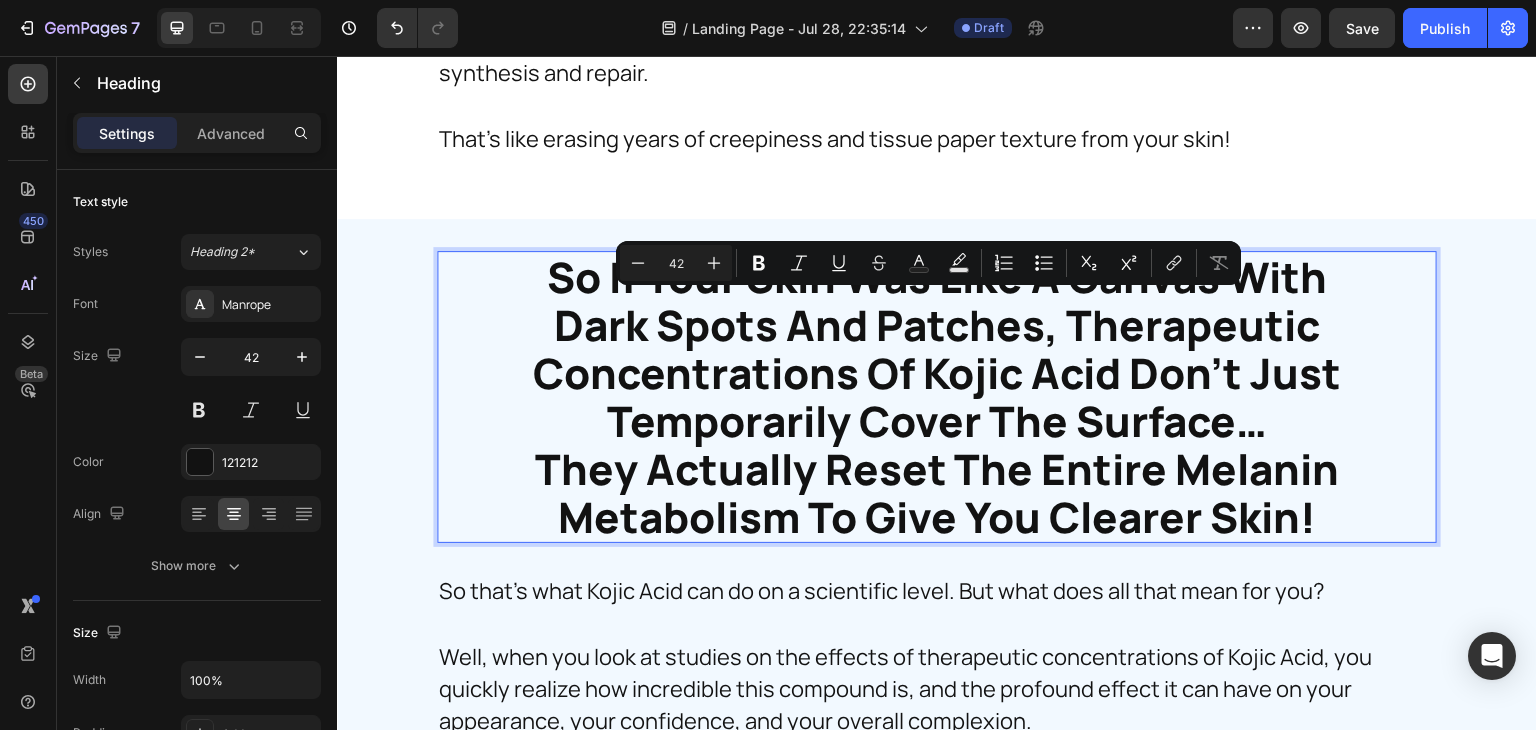 click on "So If Your Skin Was Like A Canvas With Dark Spots And Patches, Therapeutic Concentrations Of Kojic Acid Don’t Just Temporarily Cover The Surface… They Actually Reset The Entire Melanin Metabolism To Give You Clearer Skin!" at bounding box center [937, 397] 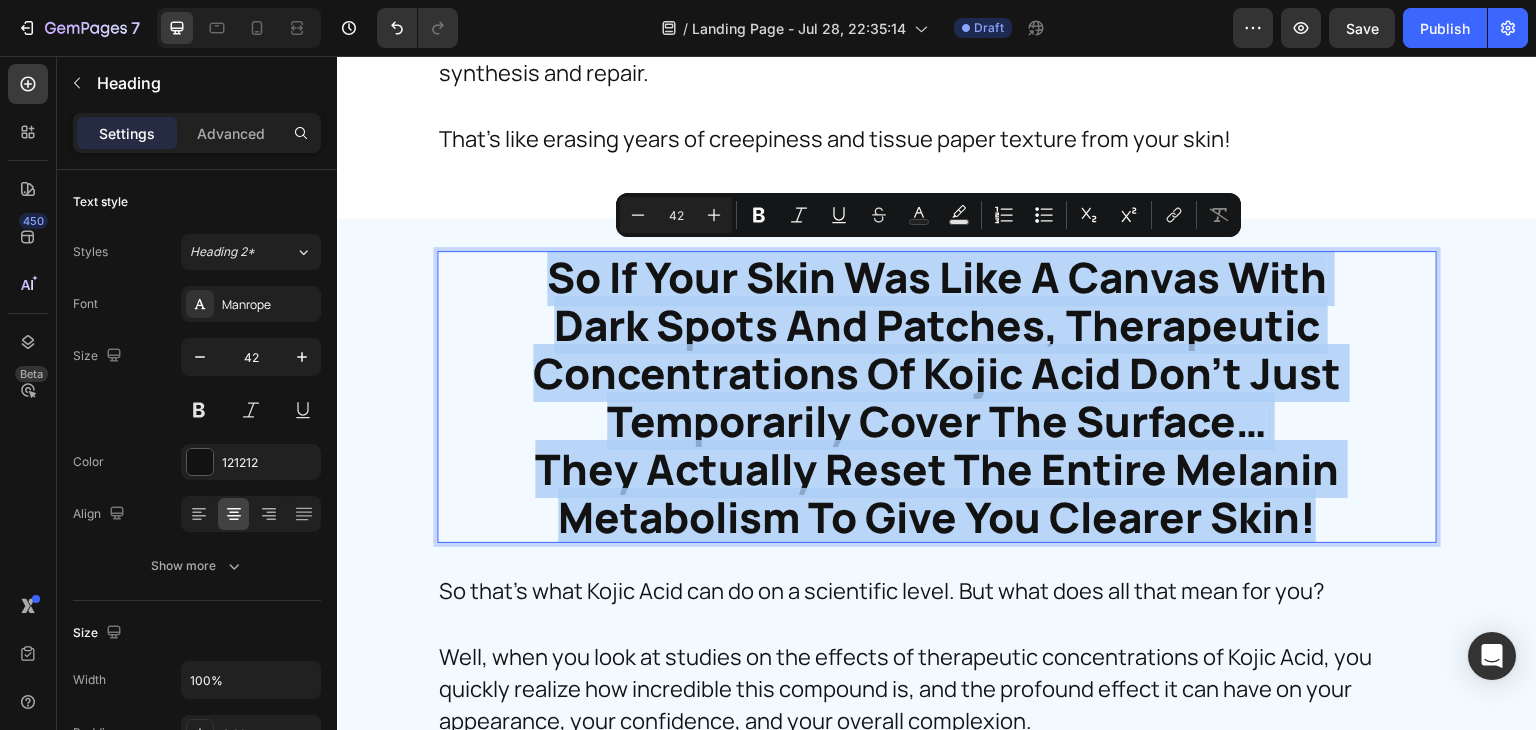 drag, startPoint x: 1338, startPoint y: 515, endPoint x: 535, endPoint y: 251, distance: 845.284 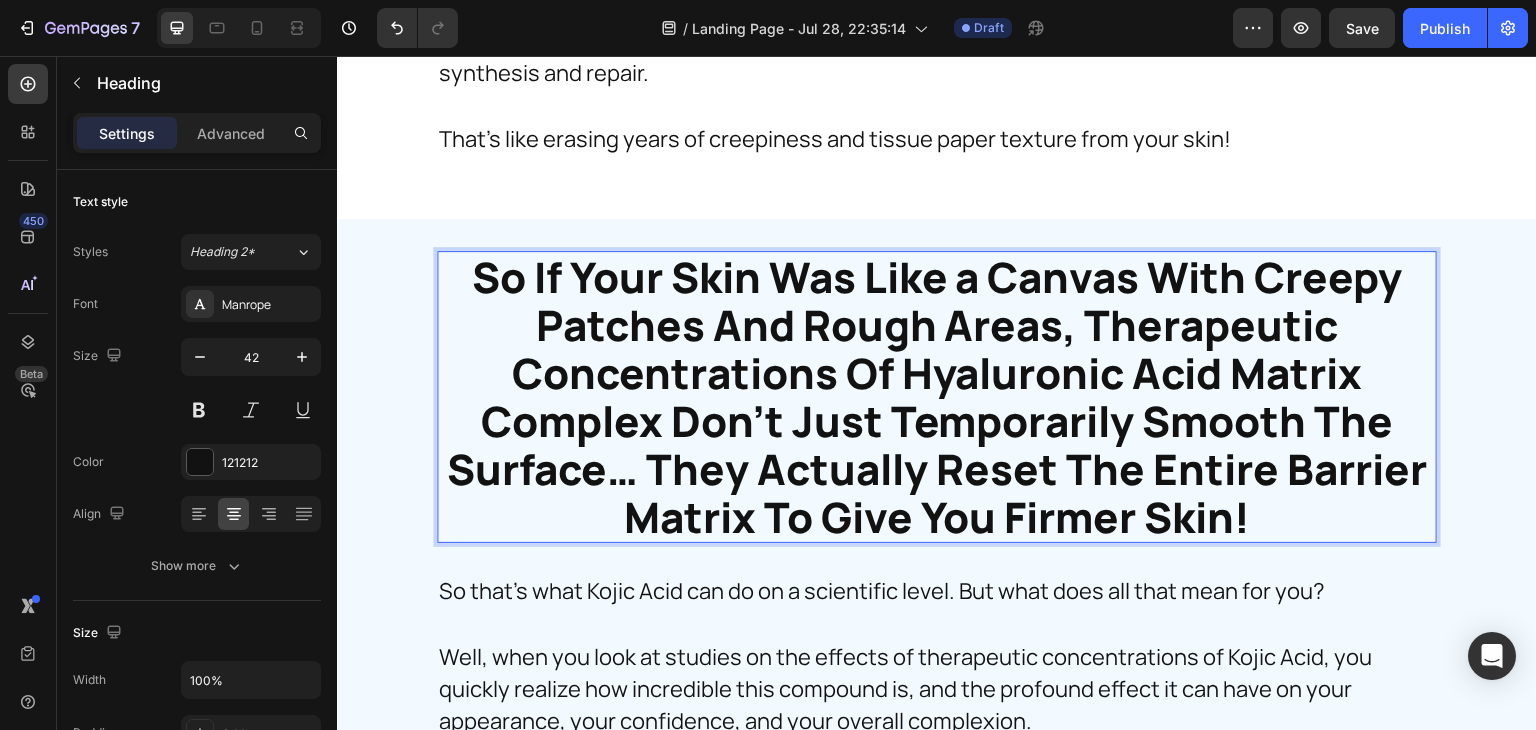 scroll, scrollTop: 3, scrollLeft: 0, axis: vertical 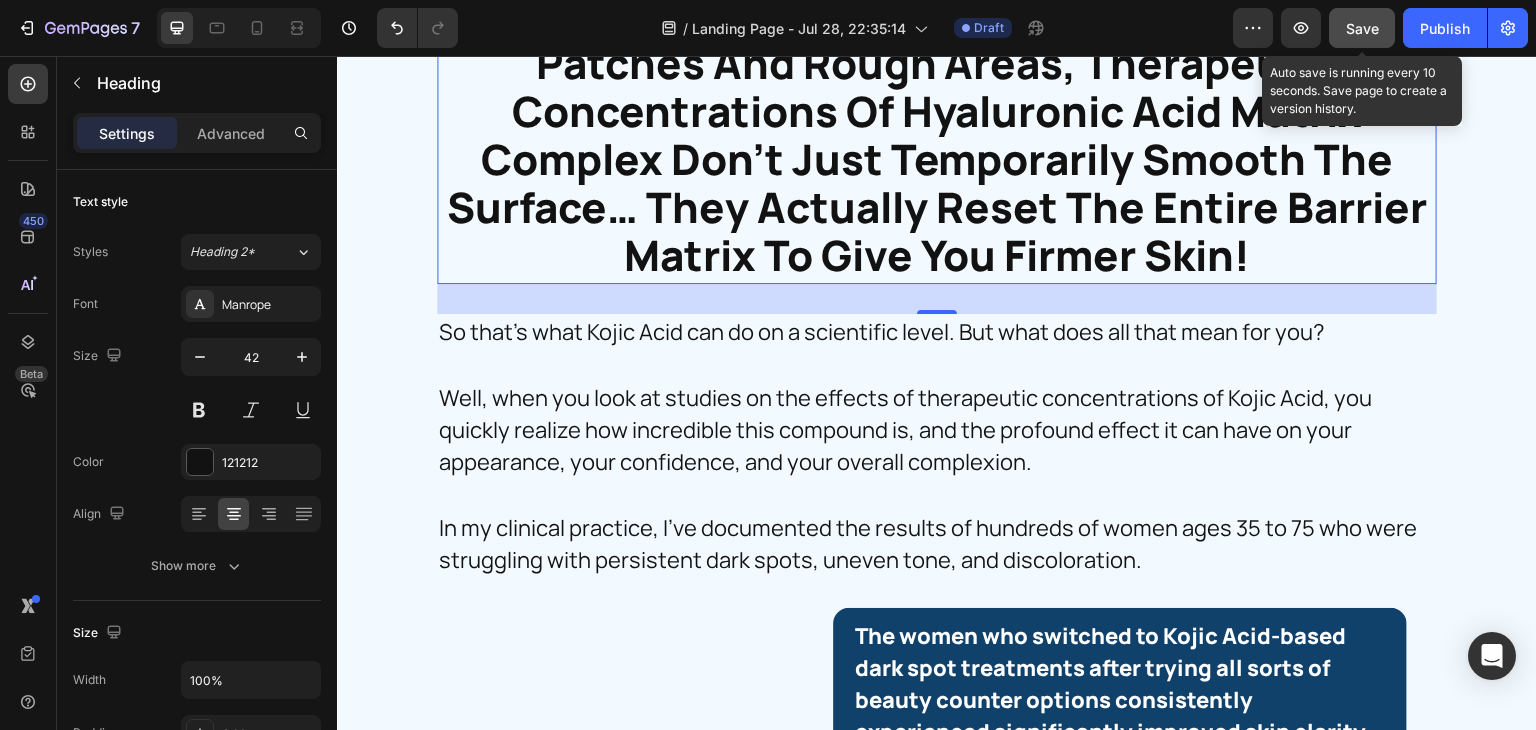 click on "Save" 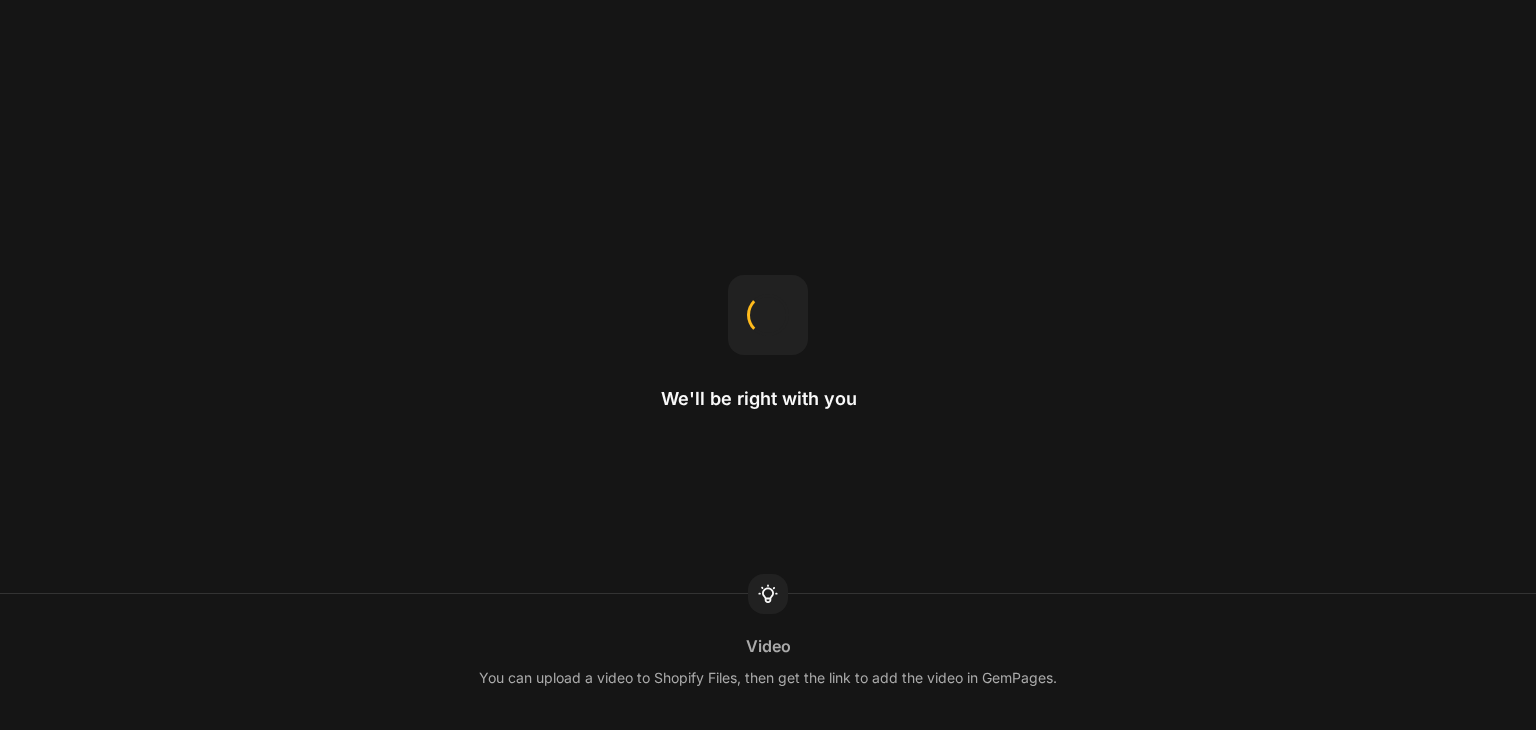 scroll, scrollTop: 0, scrollLeft: 0, axis: both 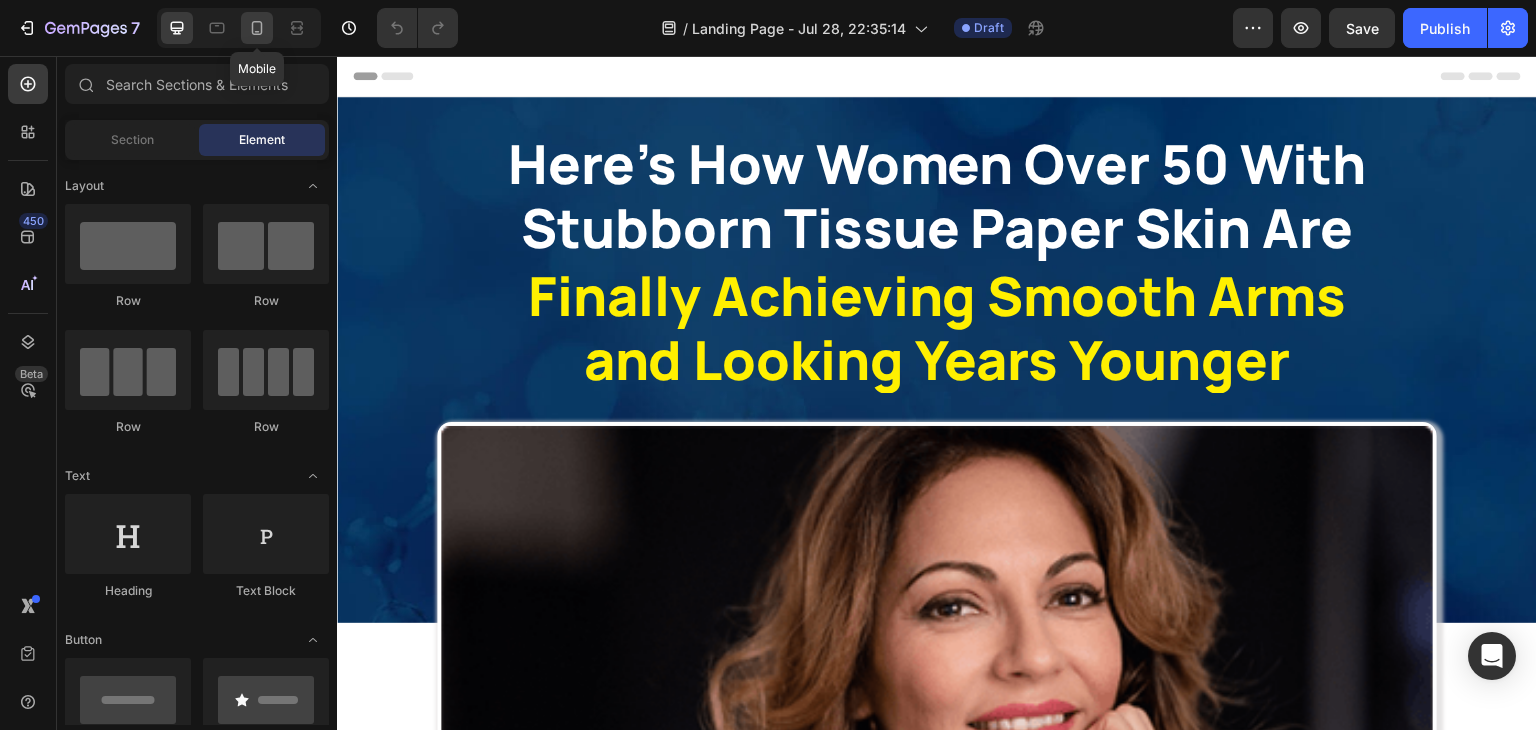 click 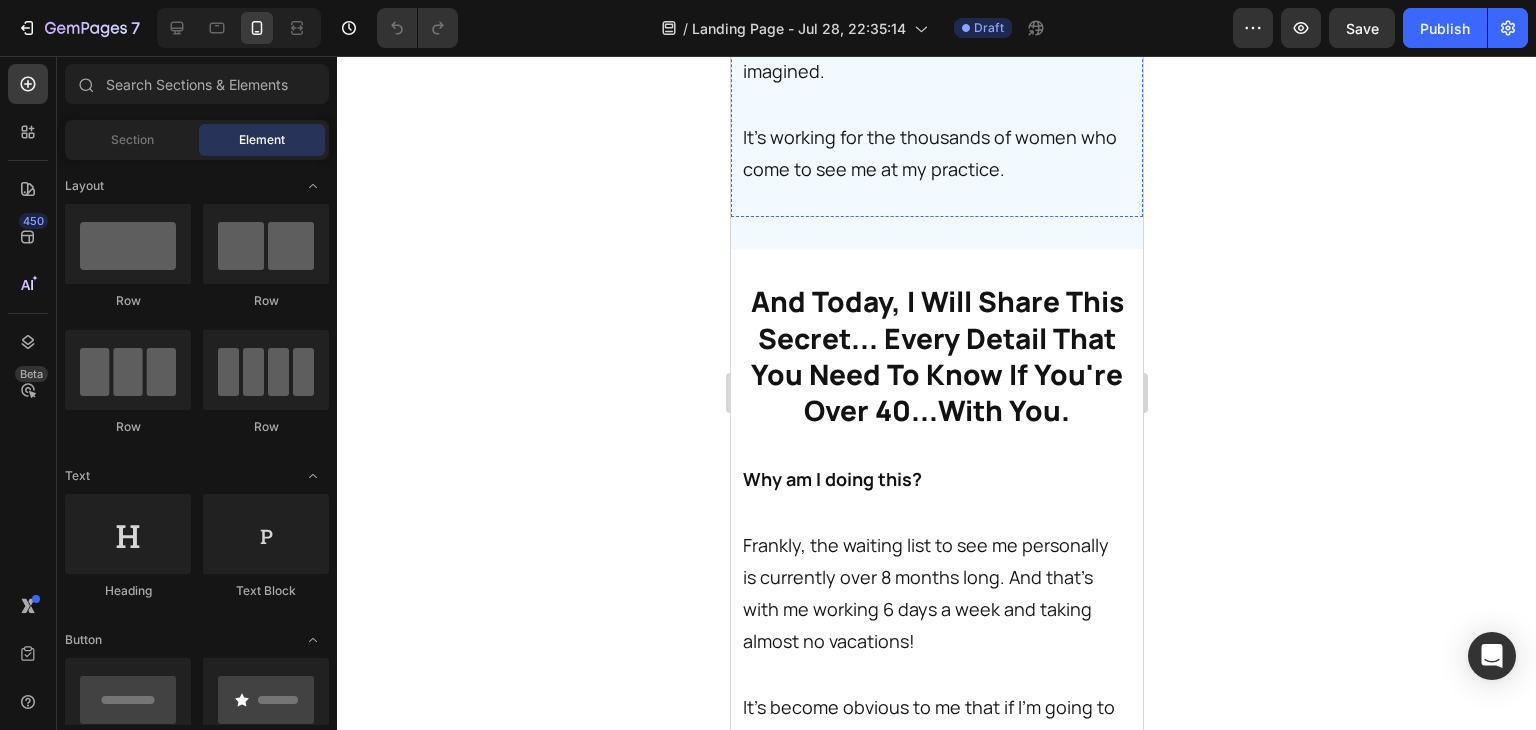 scroll, scrollTop: 9529, scrollLeft: 0, axis: vertical 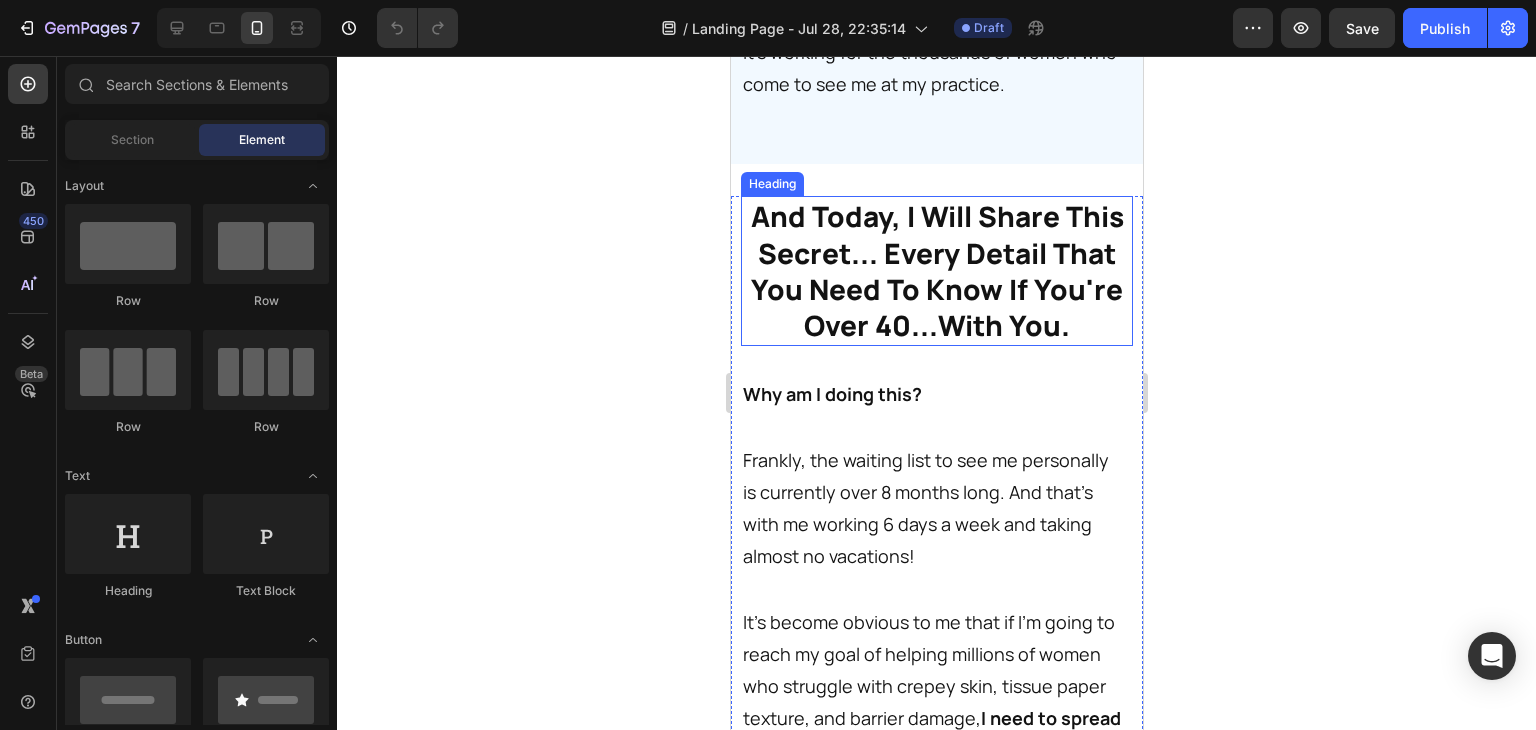 click on "And Today, I Will Share This Secret... Every Detail That You Need To Know If You're Over 40...With You." at bounding box center [936, 271] 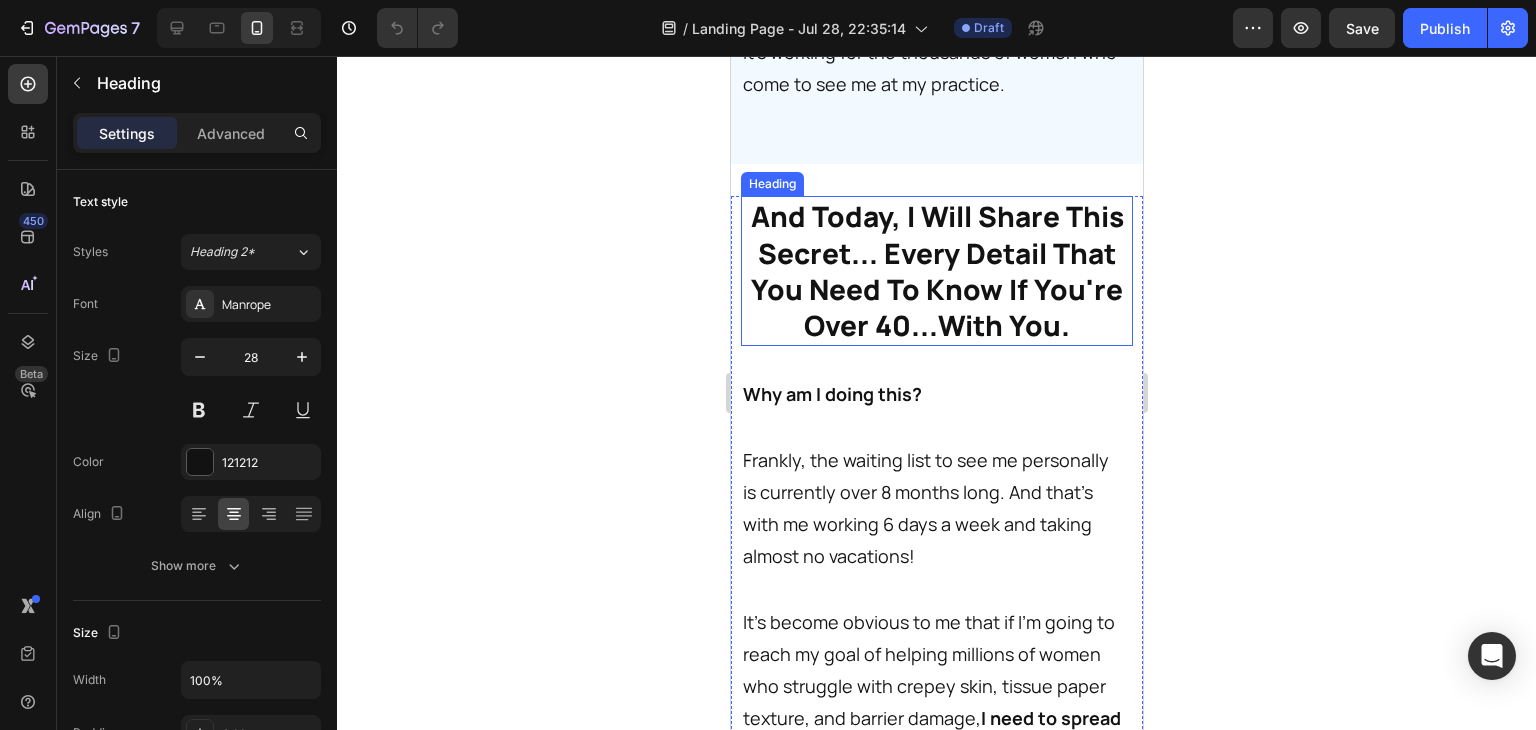 click on "And Today, I Will Share This Secret... Every Detail That You Need To Know If You're Over 40...With You." at bounding box center (936, 271) 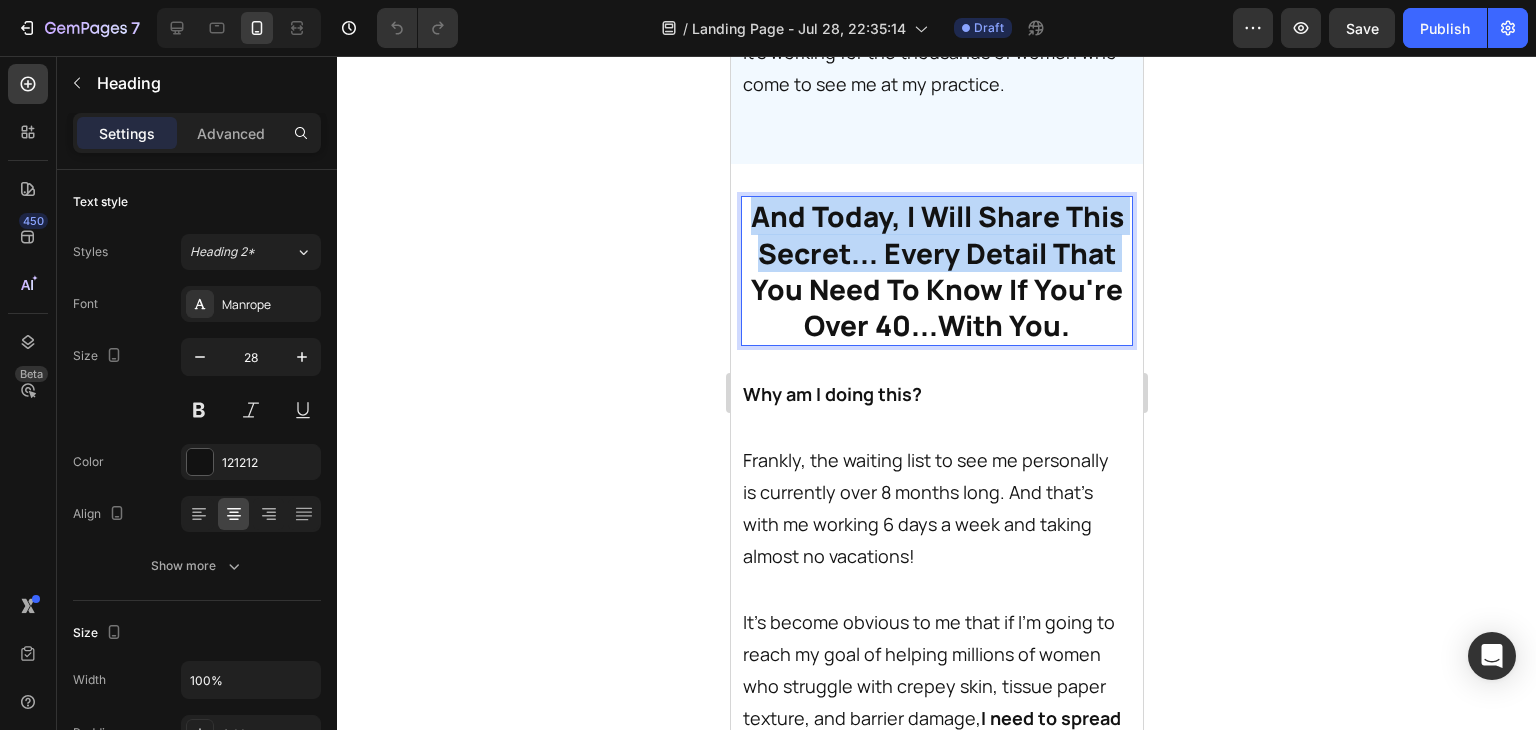 click on "And Today, I Will Share This Secret... Every Detail That You Need To Know If You're Over 40...With You." at bounding box center [936, 271] 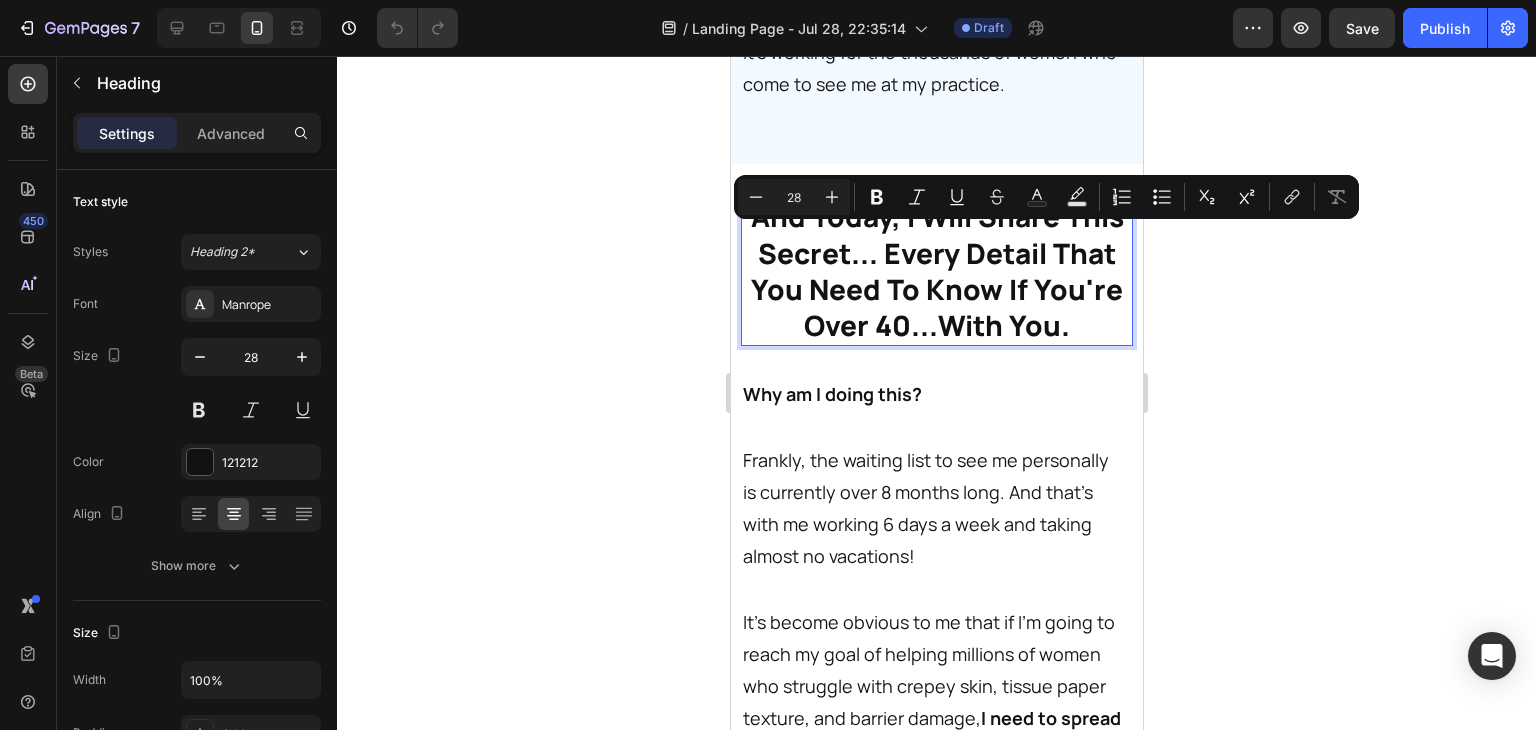 click on "And Today, I Will Share This Secret... Every Detail That You Need To Know If You're Over 40...With You." at bounding box center [936, 271] 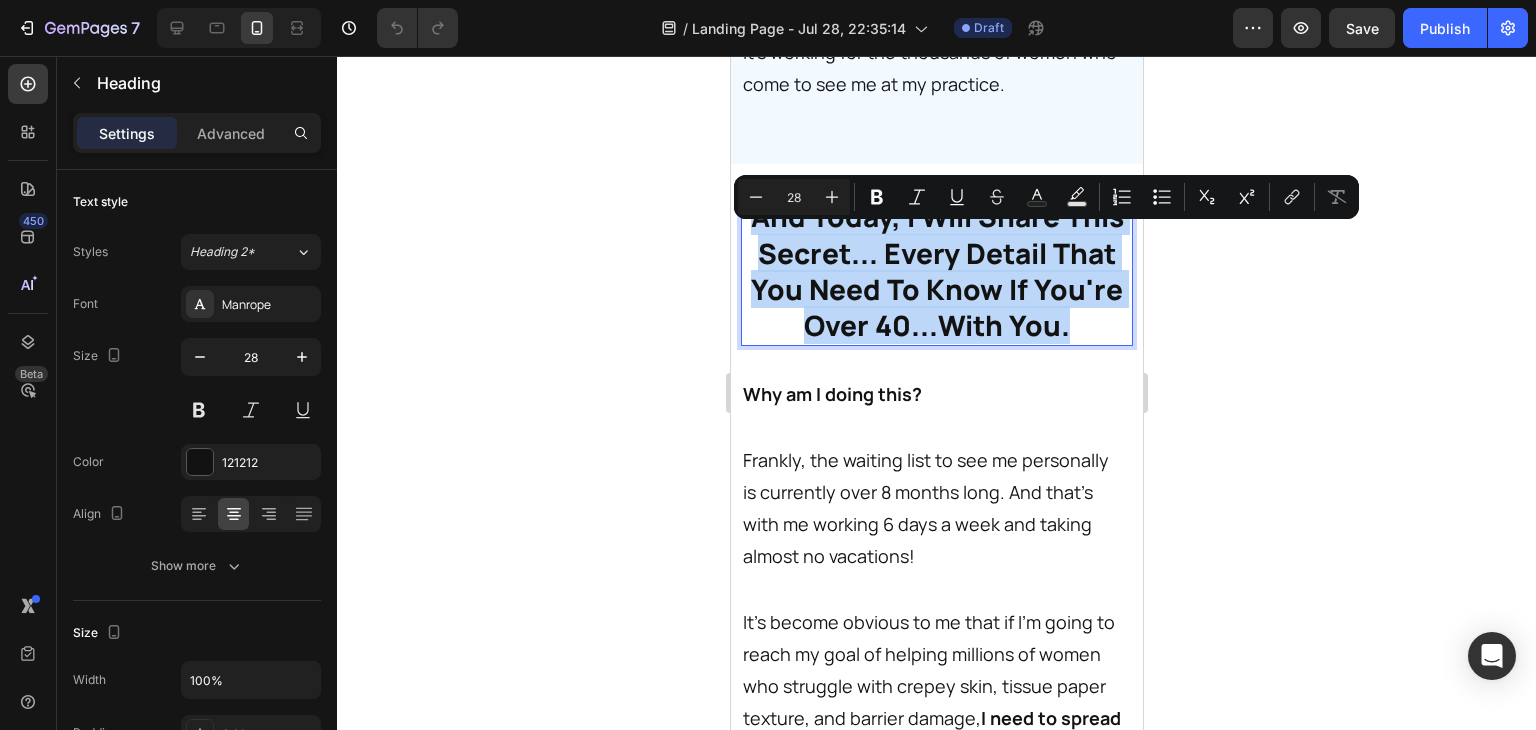 drag, startPoint x: 1074, startPoint y: 363, endPoint x: 744, endPoint y: 258, distance: 346.30188 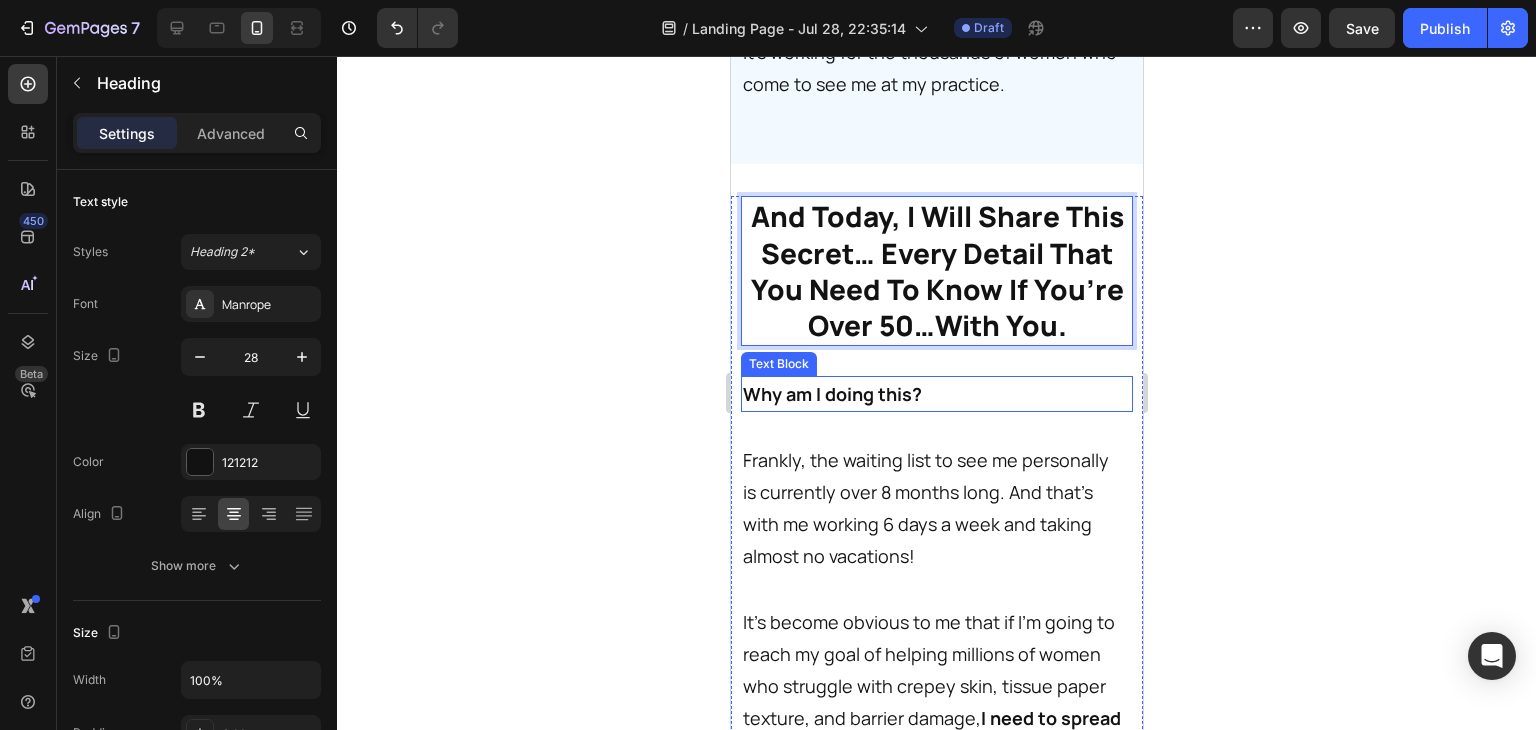click on "Why am I doing this?" at bounding box center [932, 394] 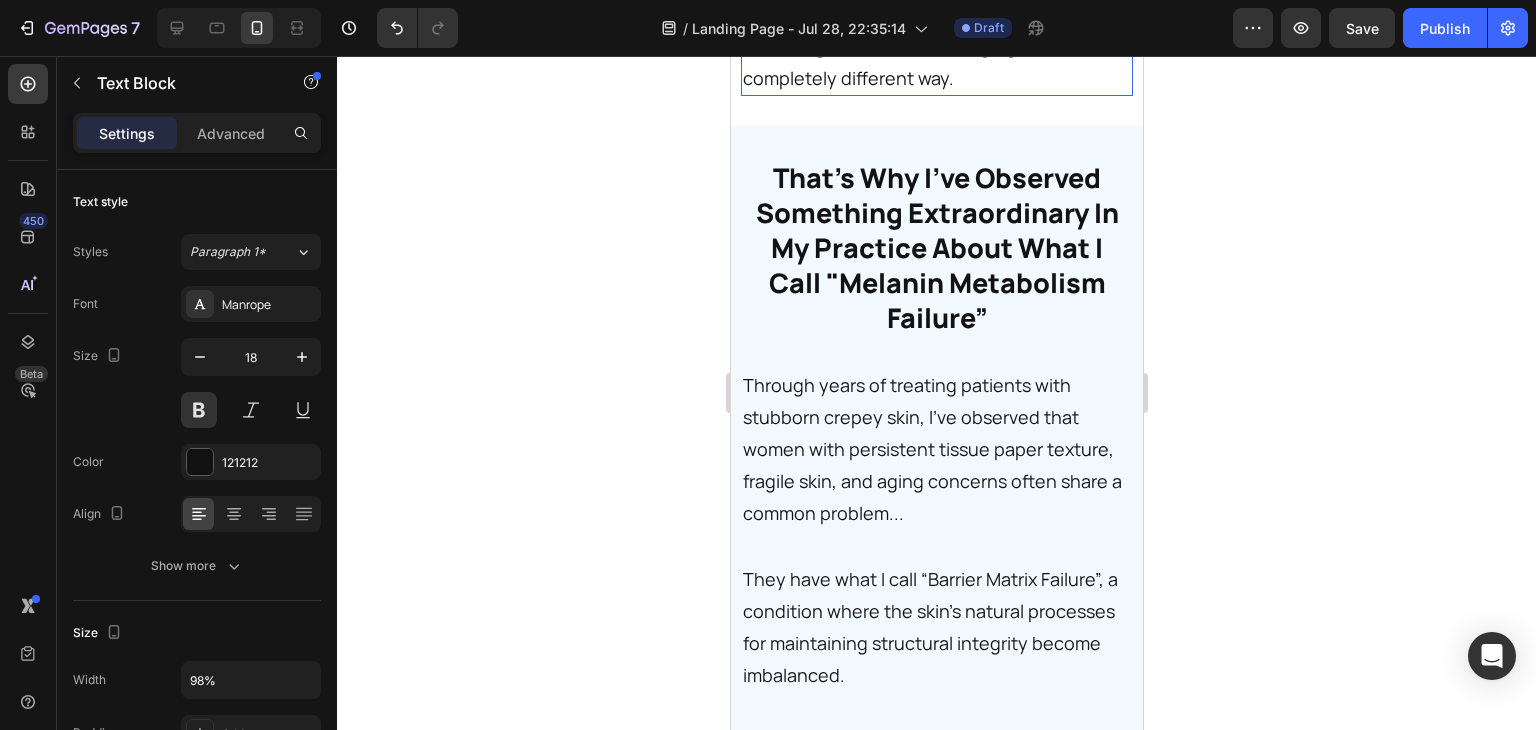scroll, scrollTop: 11427, scrollLeft: 0, axis: vertical 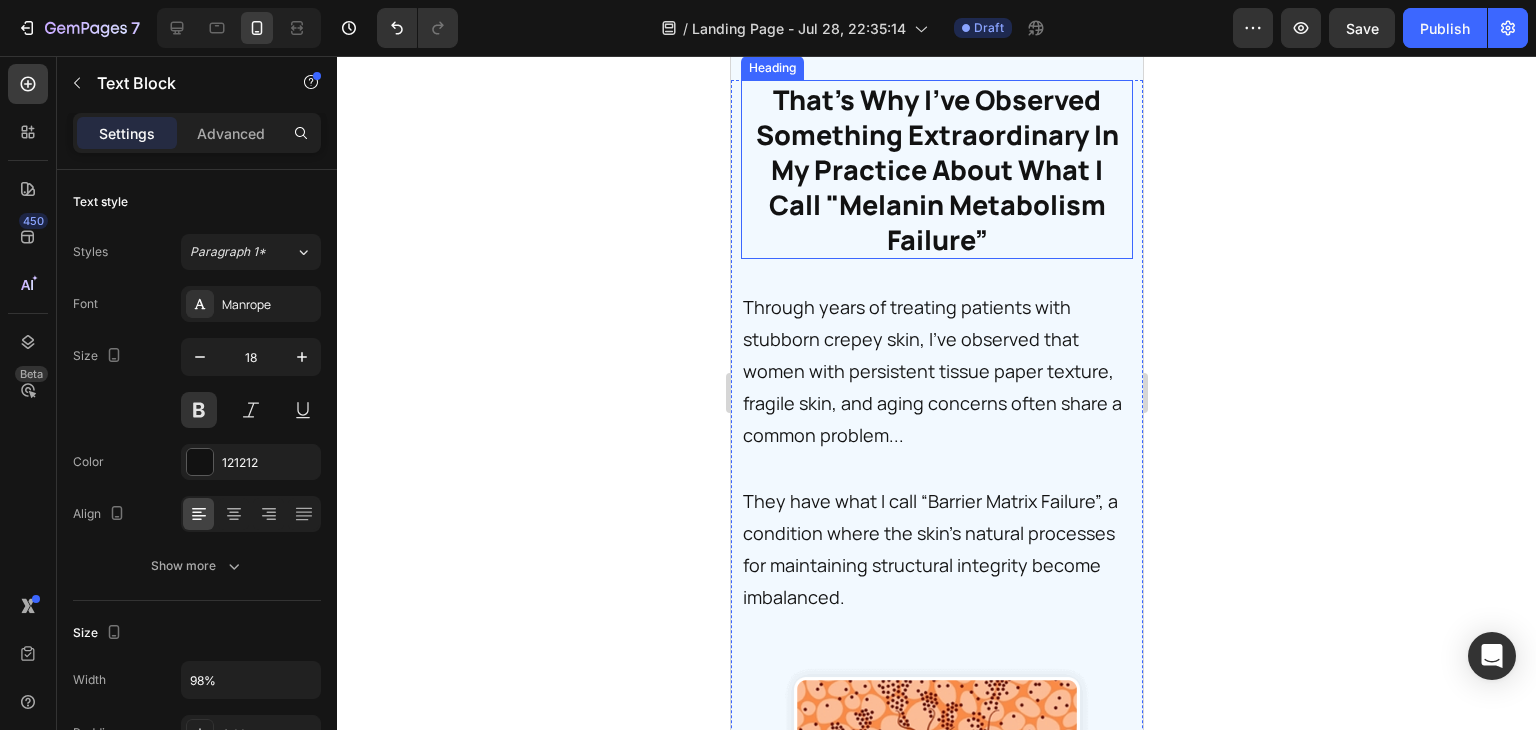 click on "That's Why I've Observed Something Extraordinary In My Practice About What I Call "Melanin Metabolism Failure”" at bounding box center (936, 169) 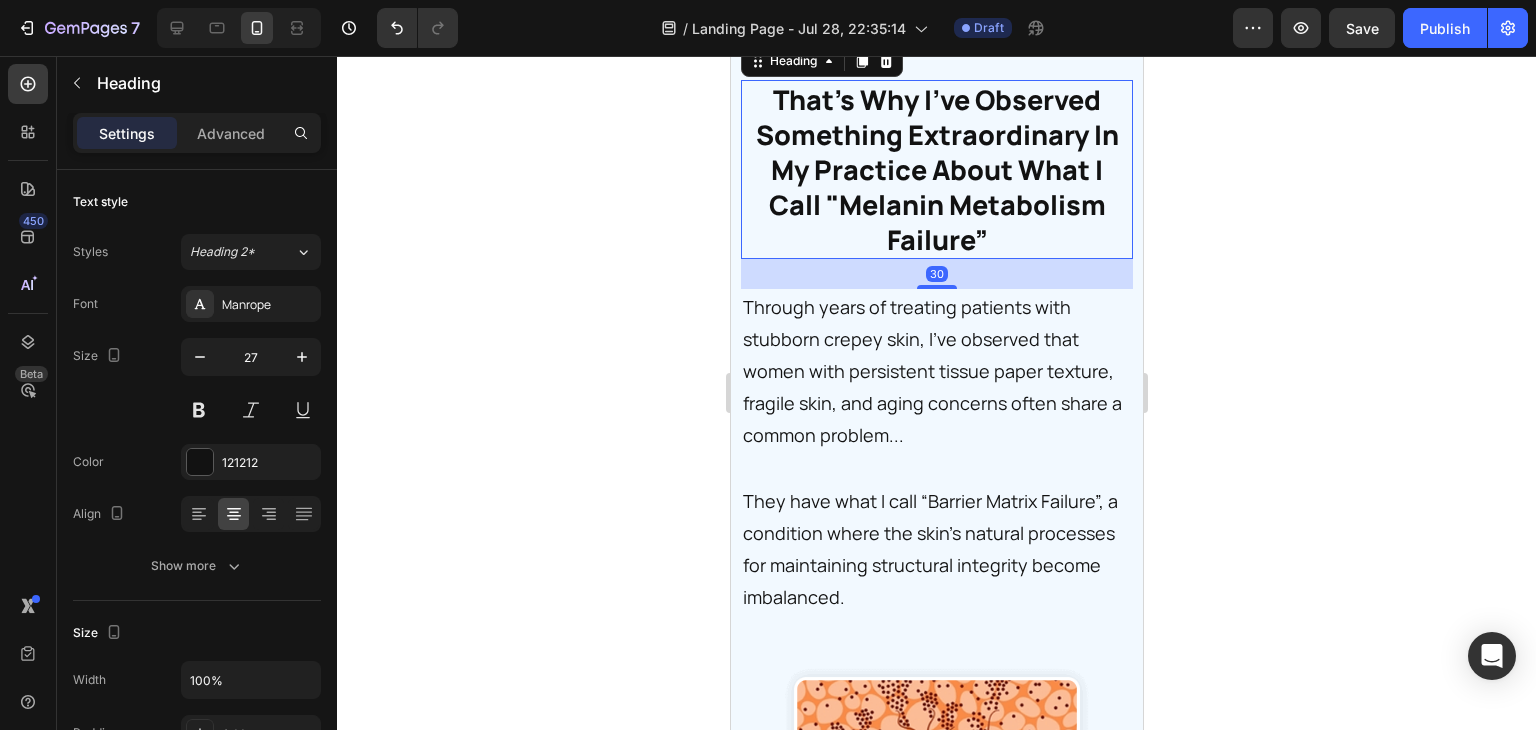 click on "That's Why I've Observed Something Extraordinary In My Practice About What I Call "Melanin Metabolism Failure”" at bounding box center [936, 169] 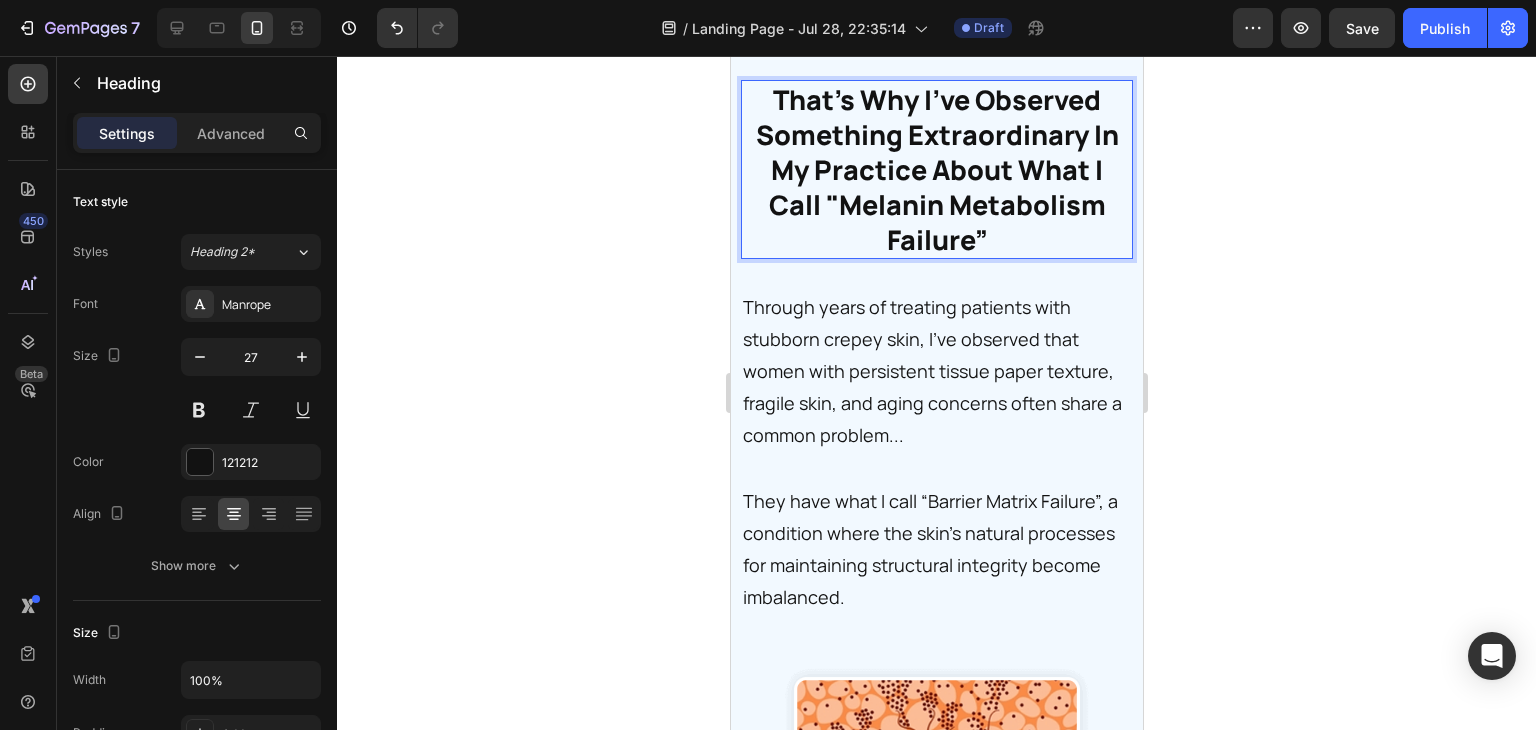 click on "That's Why I've Observed Something Extraordinary In My Practice About What I Call "Melanin Metabolism Failure”" at bounding box center (936, 169) 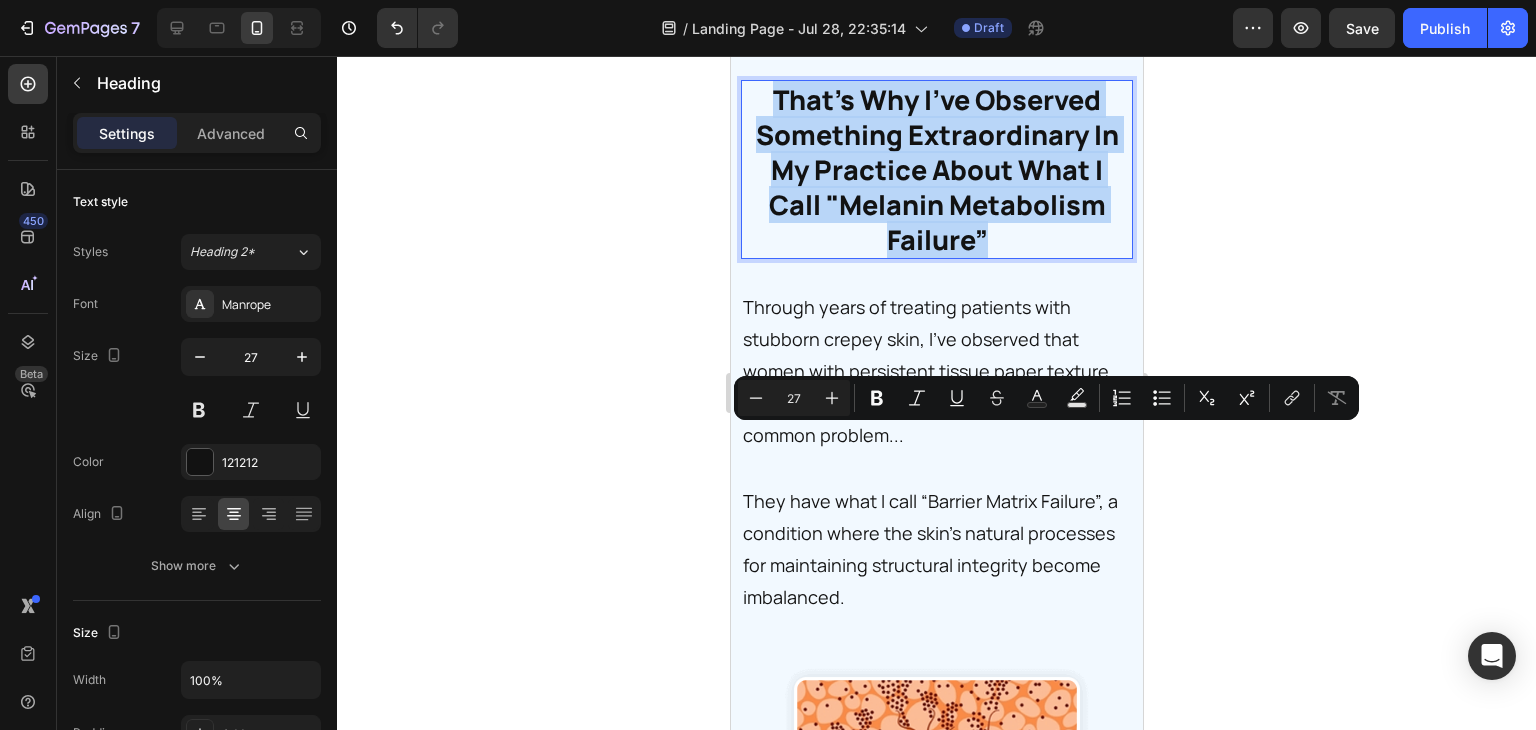 drag, startPoint x: 1005, startPoint y: 594, endPoint x: 740, endPoint y: 447, distance: 303.04126 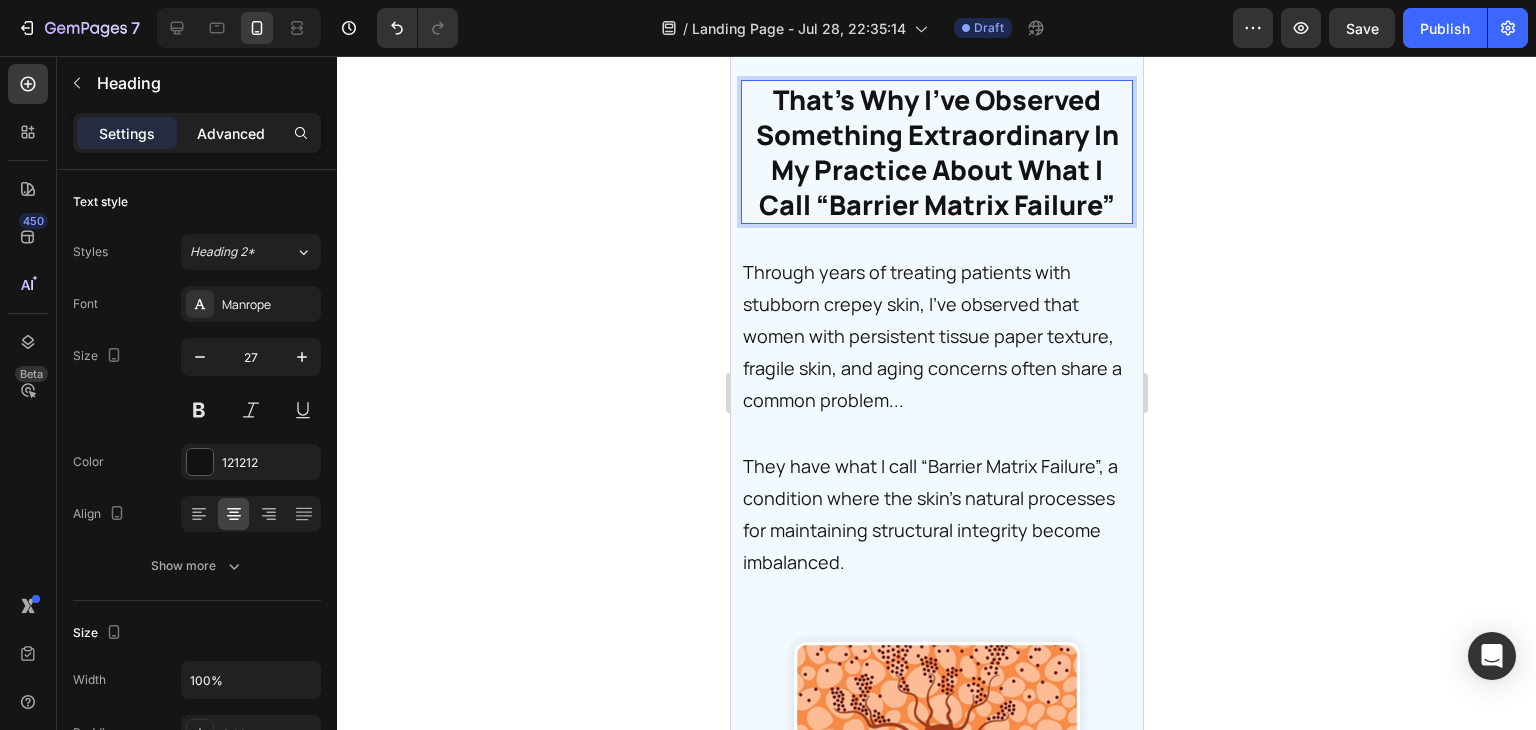 click on "Advanced" at bounding box center [231, 133] 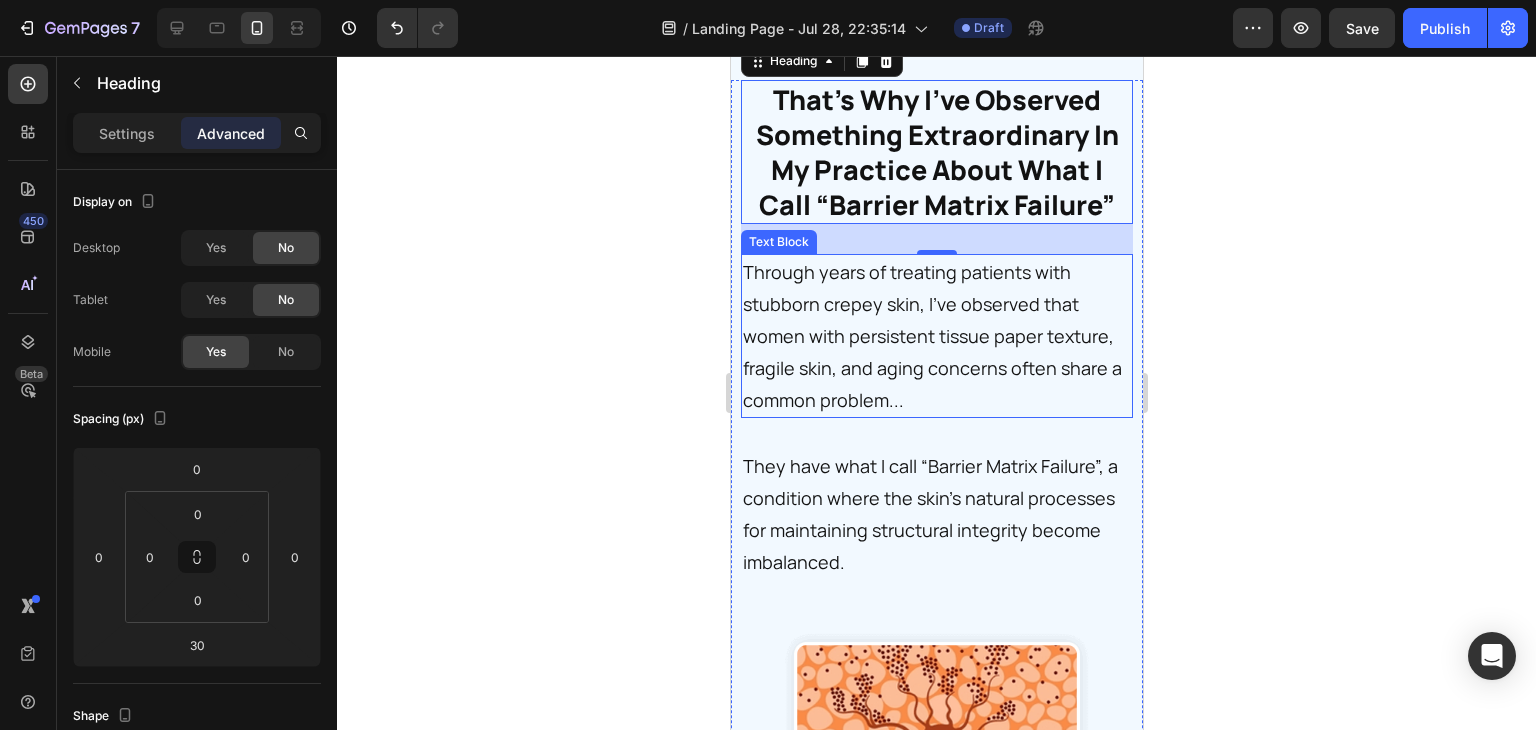 click on "Through years of treating patients with stubborn crepey skin, I’ve observed that women with persistent tissue paper texture, fragile skin, and aging concerns often share a common problem..." at bounding box center [934, 336] 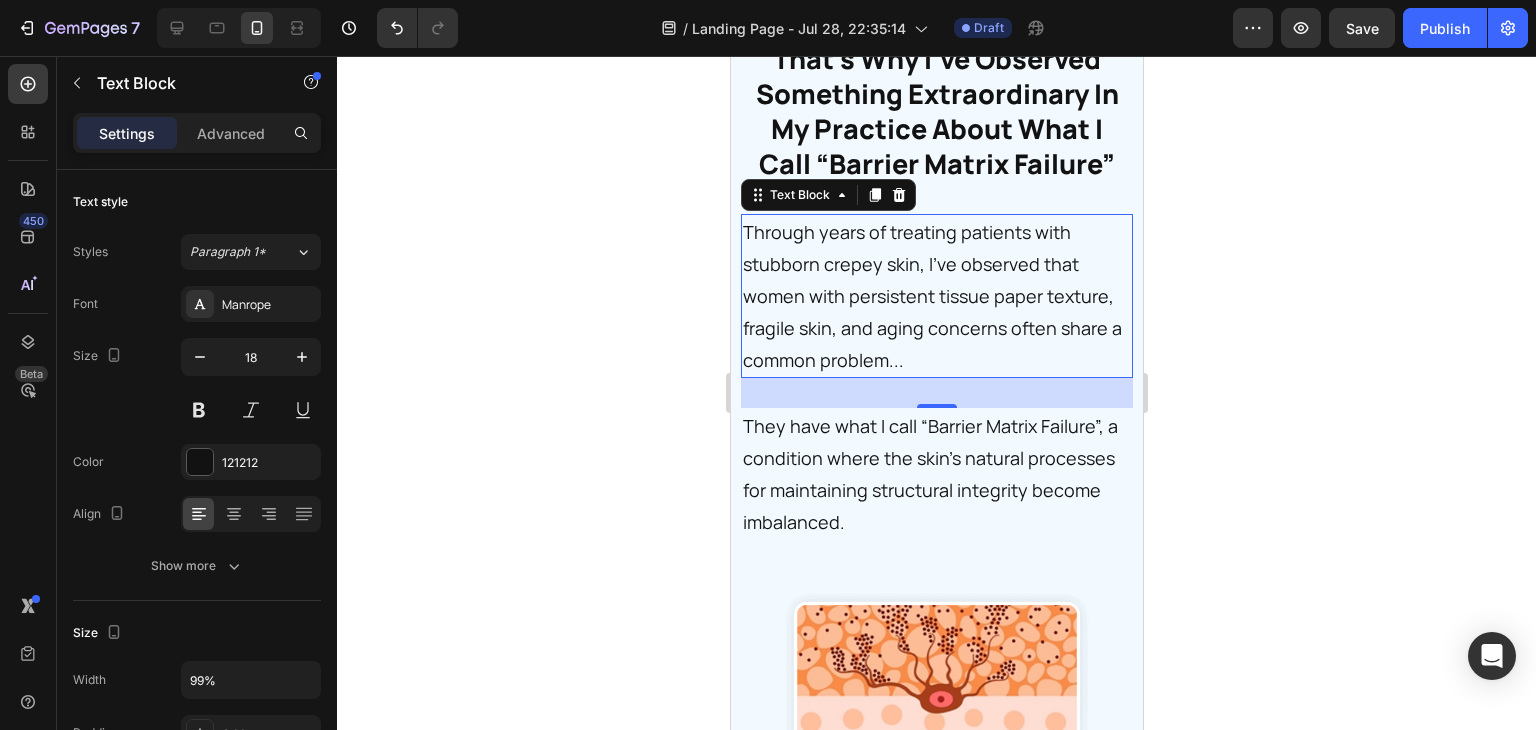 scroll, scrollTop: 11792, scrollLeft: 0, axis: vertical 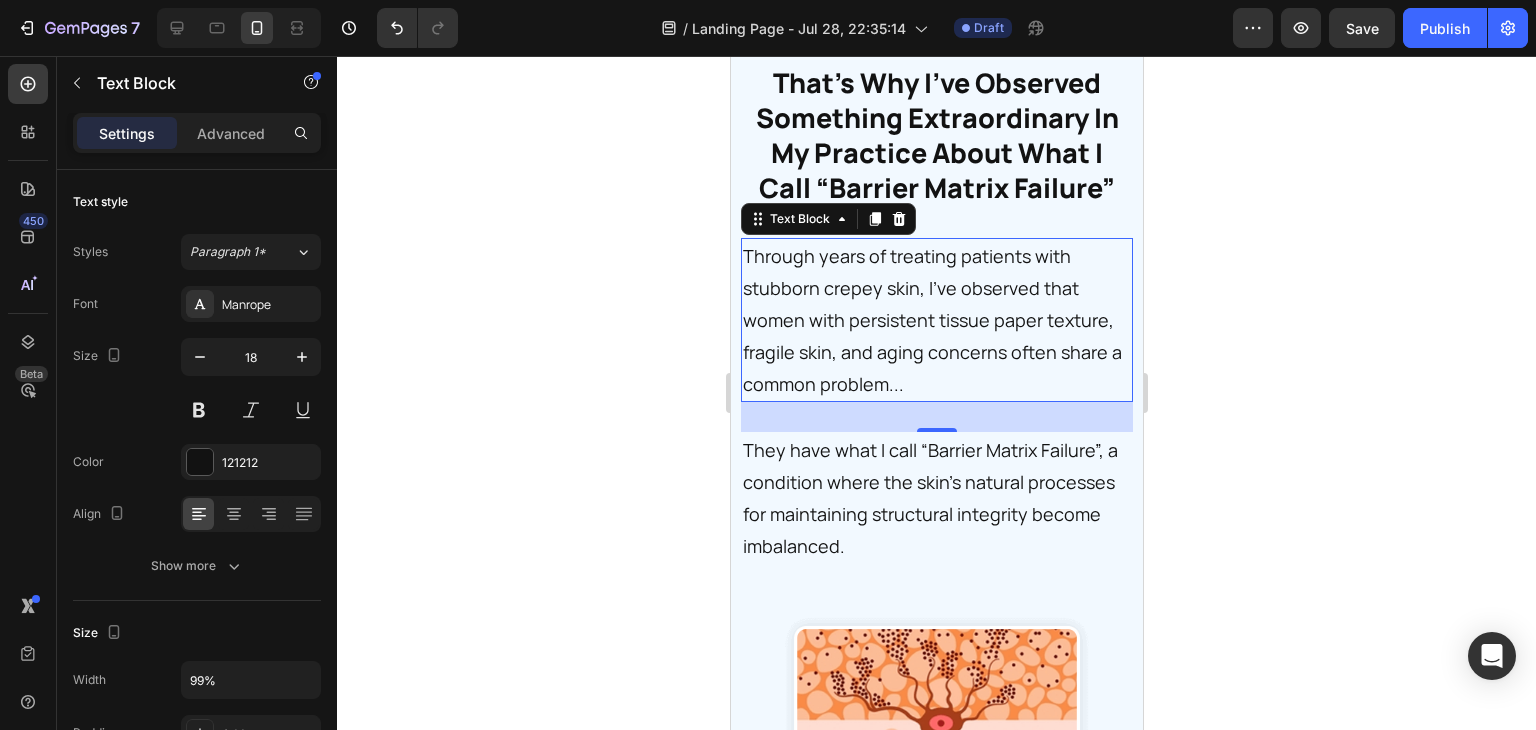 click on "Through years of treating patients with stubborn crepey skin, I’ve observed that women with persistent tissue paper texture, fragile skin, and aging concerns often share a common problem..." at bounding box center [934, 320] 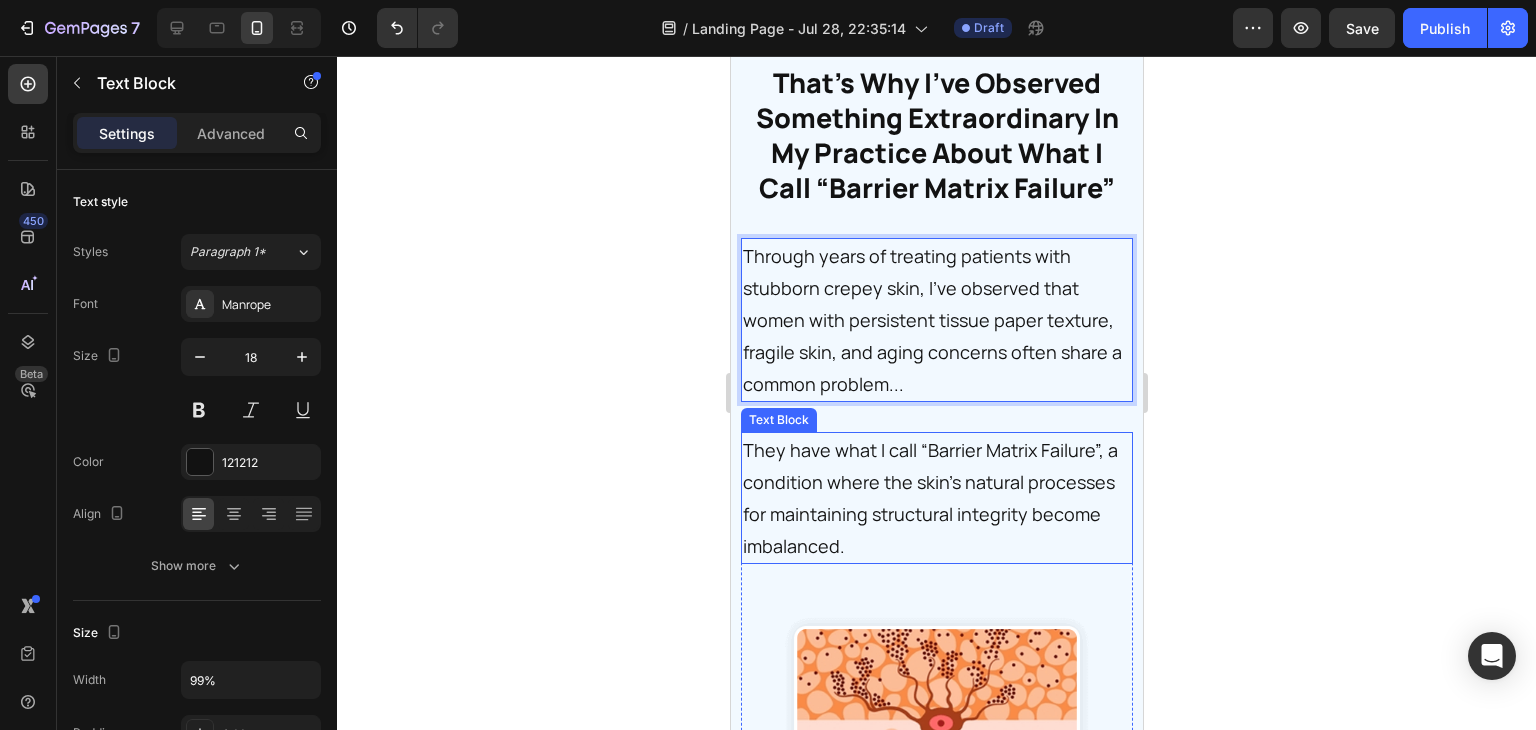 click on "They have what I call “Barrier Matrix Failure”, a condition where the skin’s natural processes for maintaining structural integrity become imbalanced." at bounding box center [934, 498] 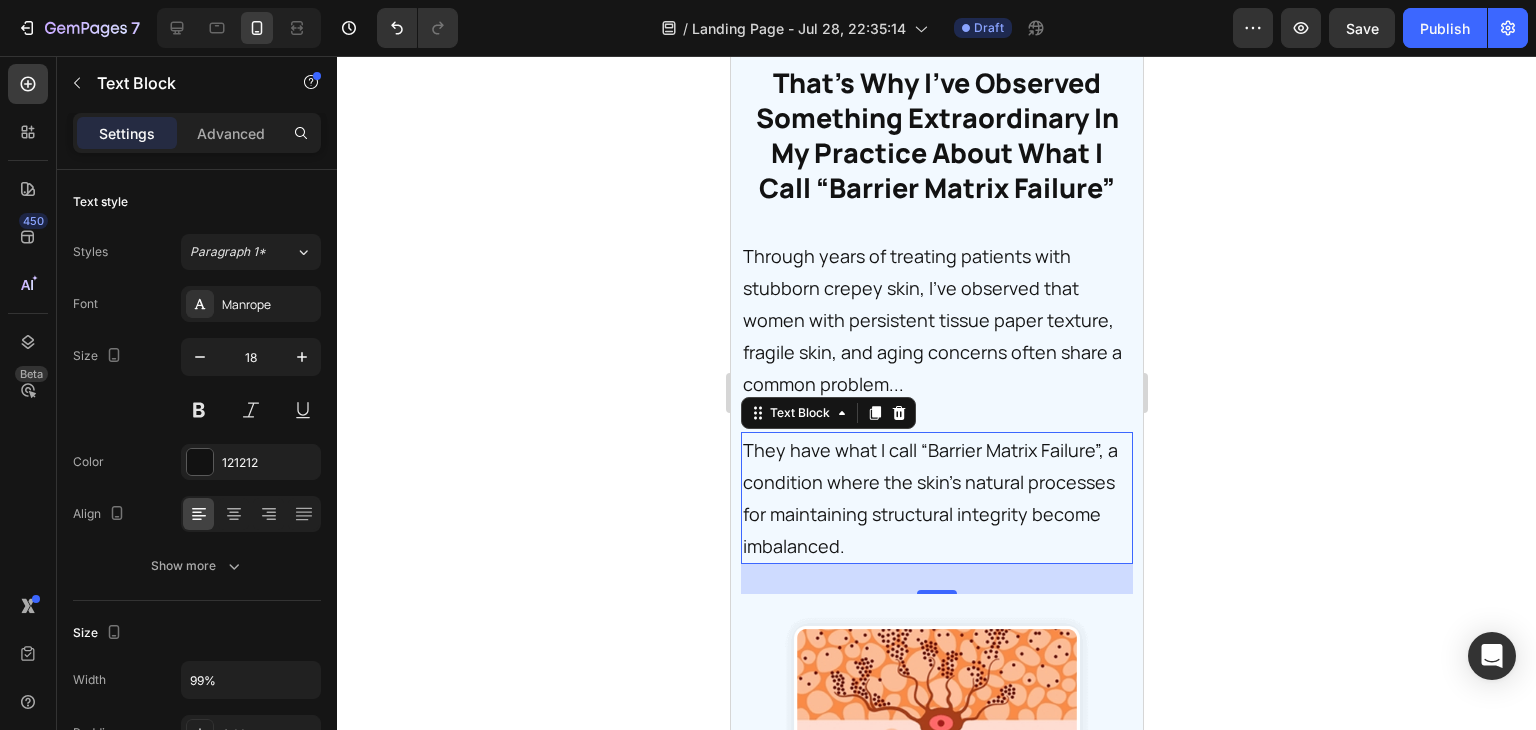 click on "They have what I call “Barrier Matrix Failure”, a condition where the skin’s natural processes for maintaining structural integrity become imbalanced." at bounding box center [934, 498] 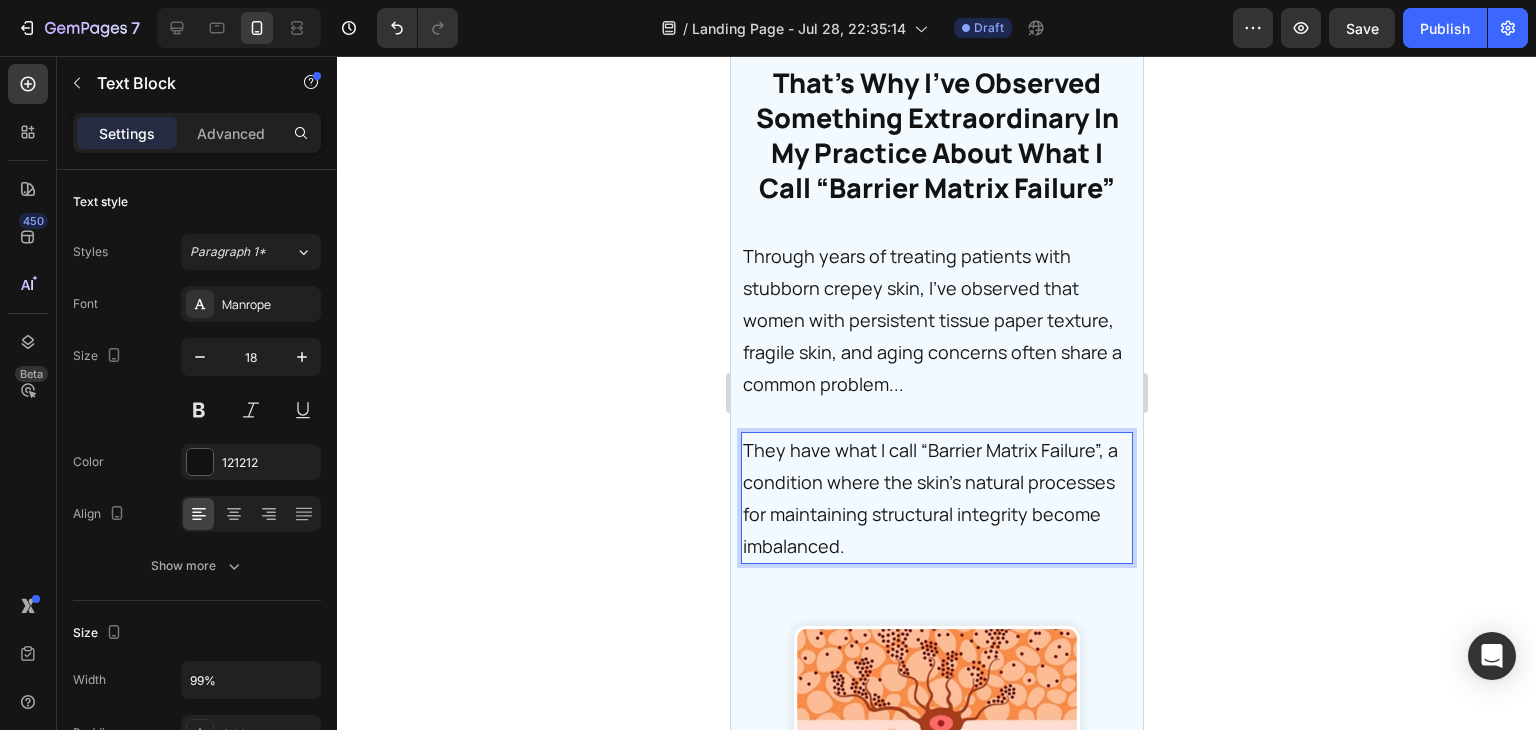 click on "They have what I call “Barrier Matrix Failure”, a condition where the skin’s natural processes for maintaining structural integrity become imbalanced." at bounding box center [934, 498] 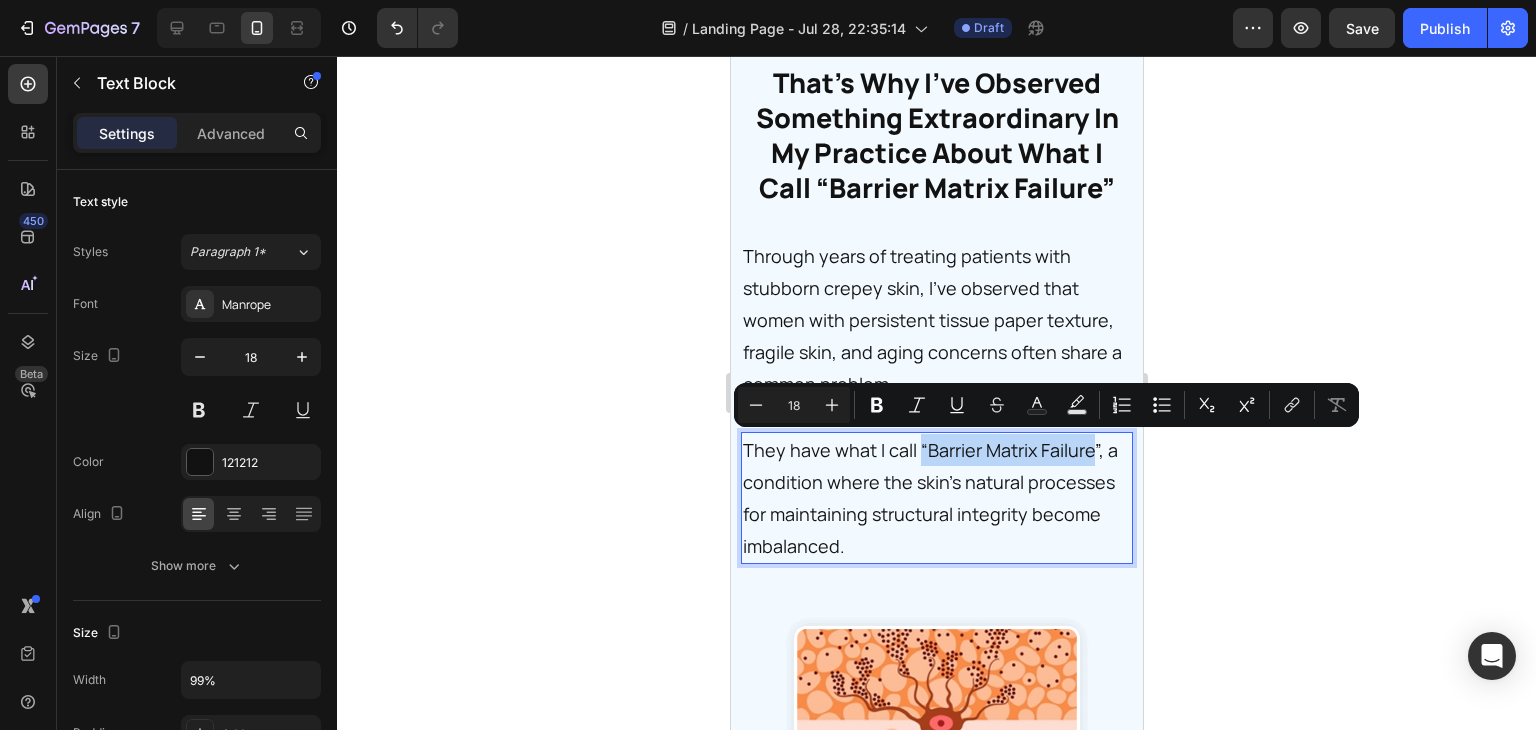drag, startPoint x: 917, startPoint y: 445, endPoint x: 1081, endPoint y: 449, distance: 164.04877 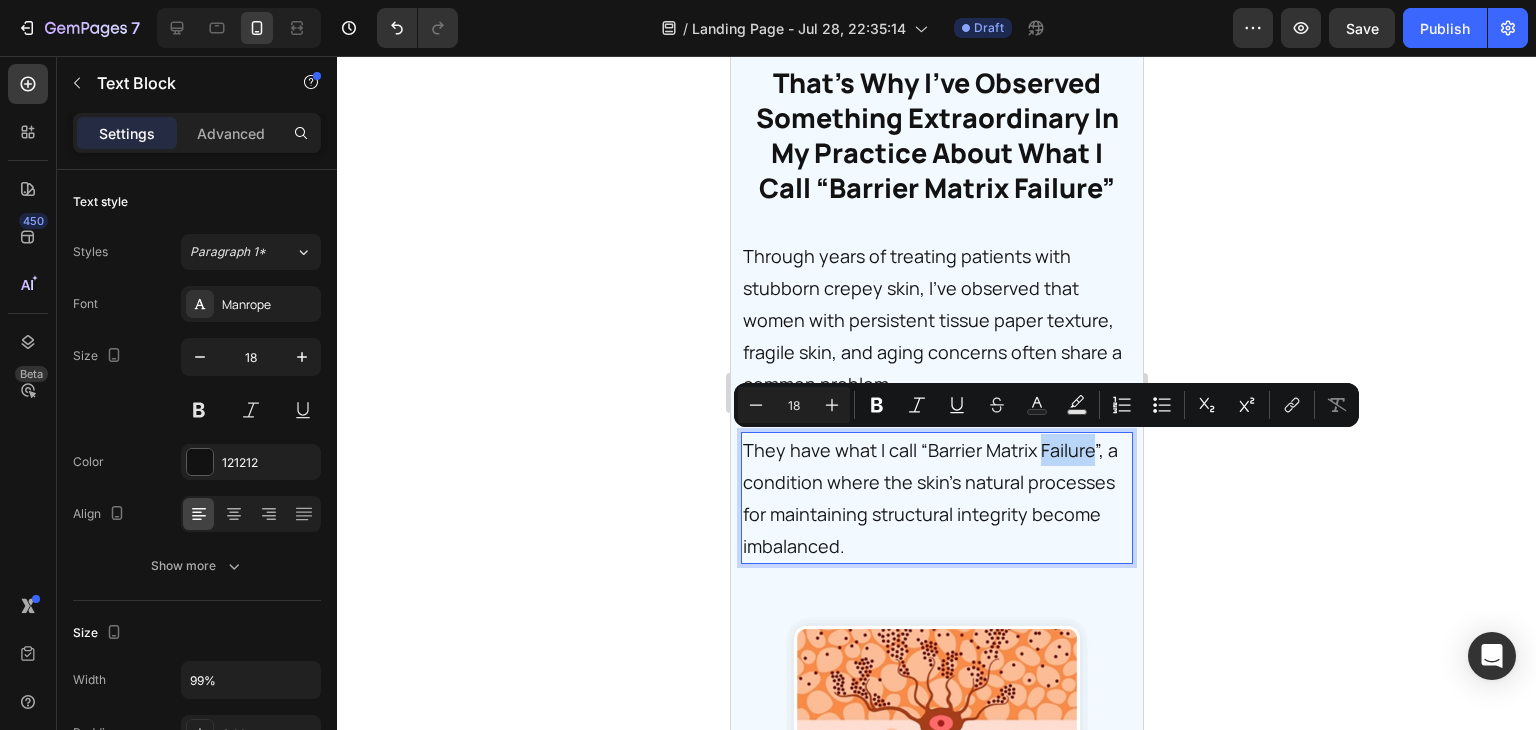drag, startPoint x: 1081, startPoint y: 449, endPoint x: 1041, endPoint y: 451, distance: 40.04997 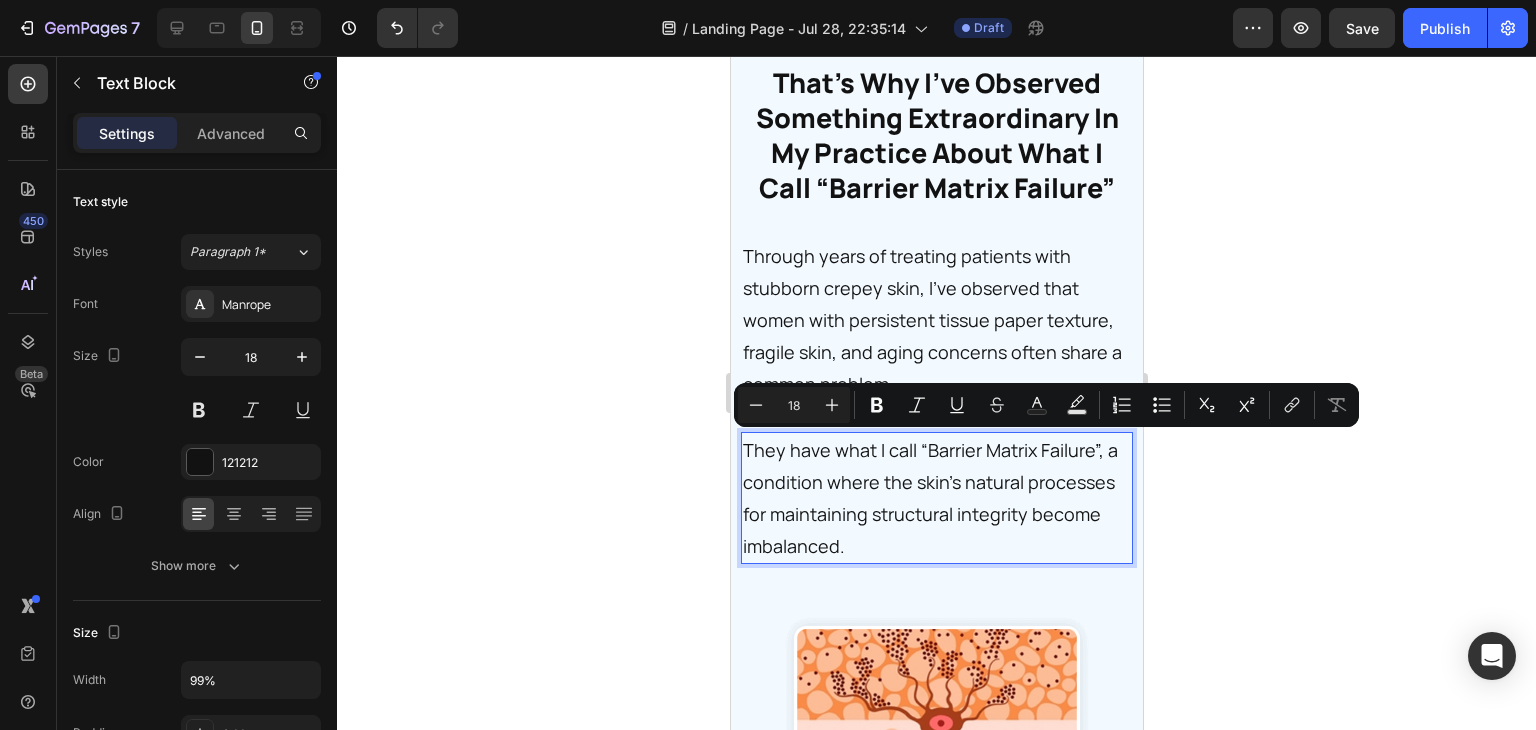 click on "They have what I call “Barrier Matrix Failure”, a condition where the skin’s natural processes for maintaining structural integrity become imbalanced." at bounding box center (934, 498) 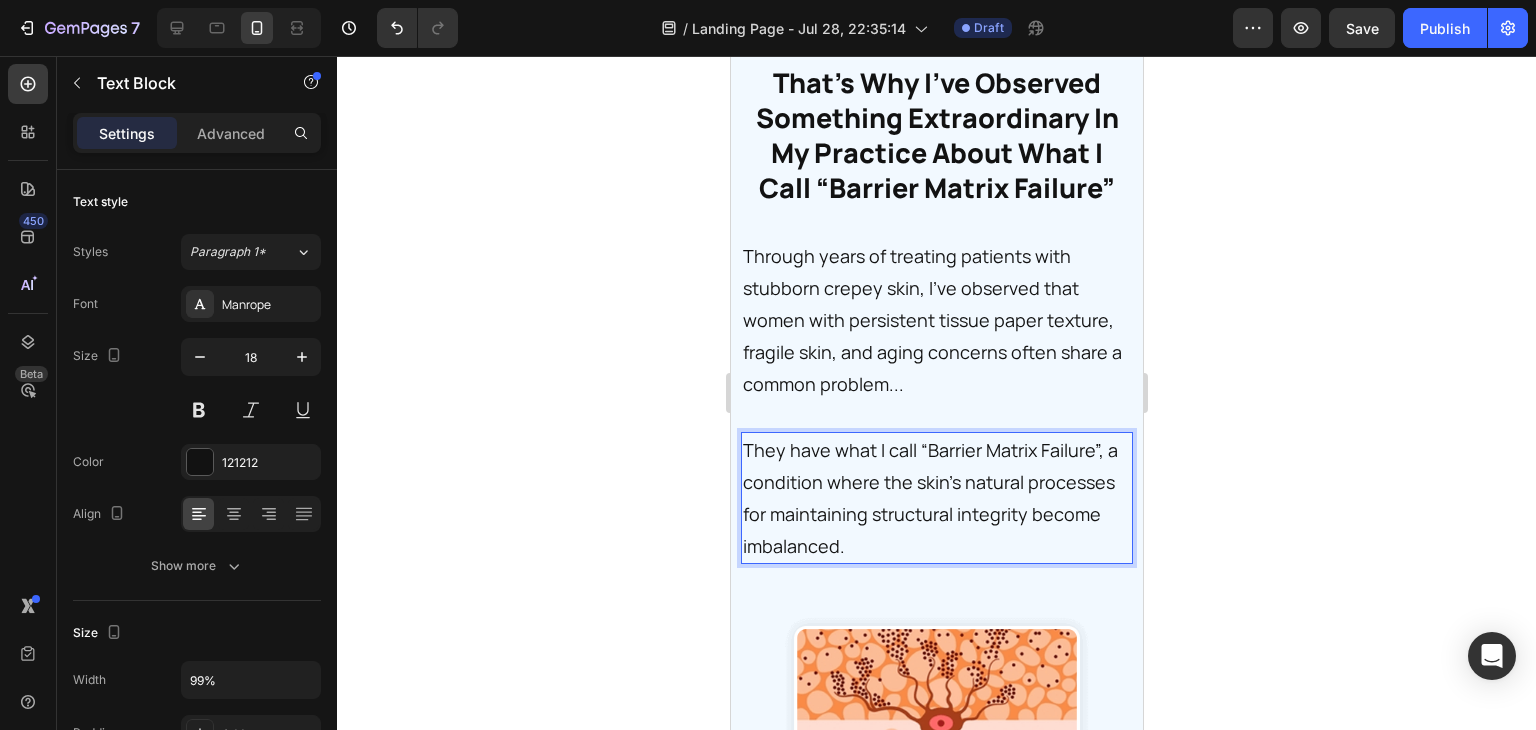 click on "They have what I call “Barrier Matrix Failure”, a condition where the skin’s natural processes for maintaining structural integrity become imbalanced." at bounding box center (934, 498) 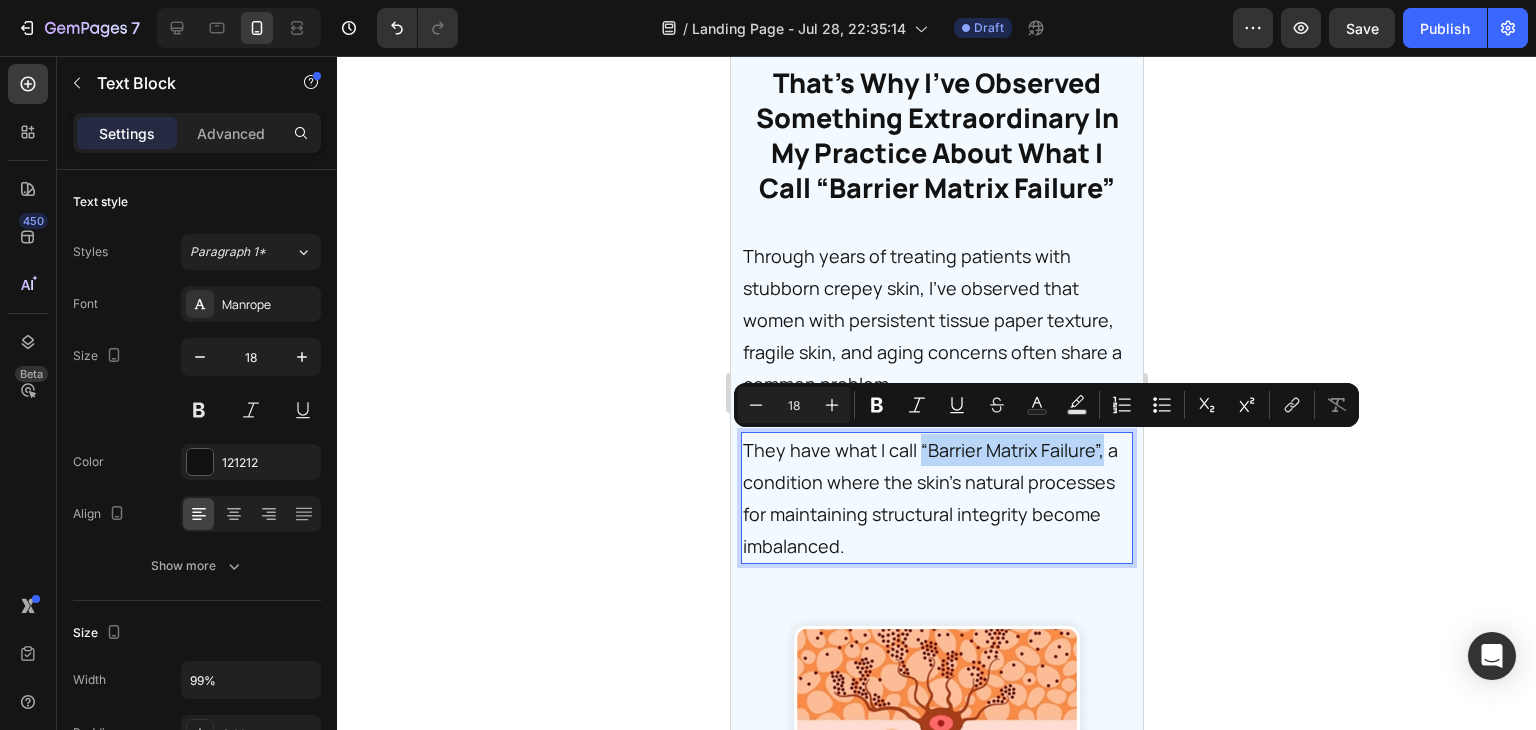 drag, startPoint x: 1099, startPoint y: 455, endPoint x: 917, endPoint y: 448, distance: 182.13457 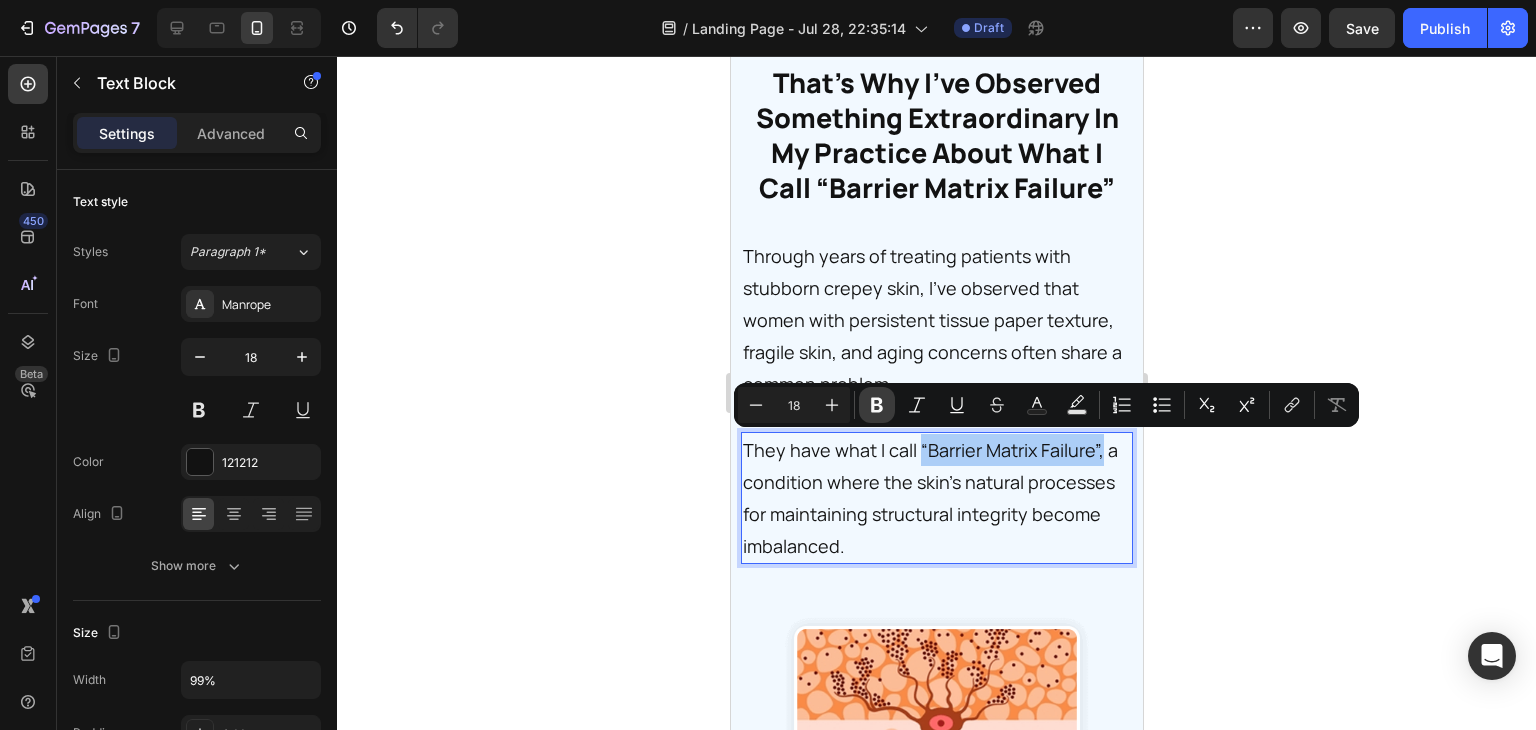 click 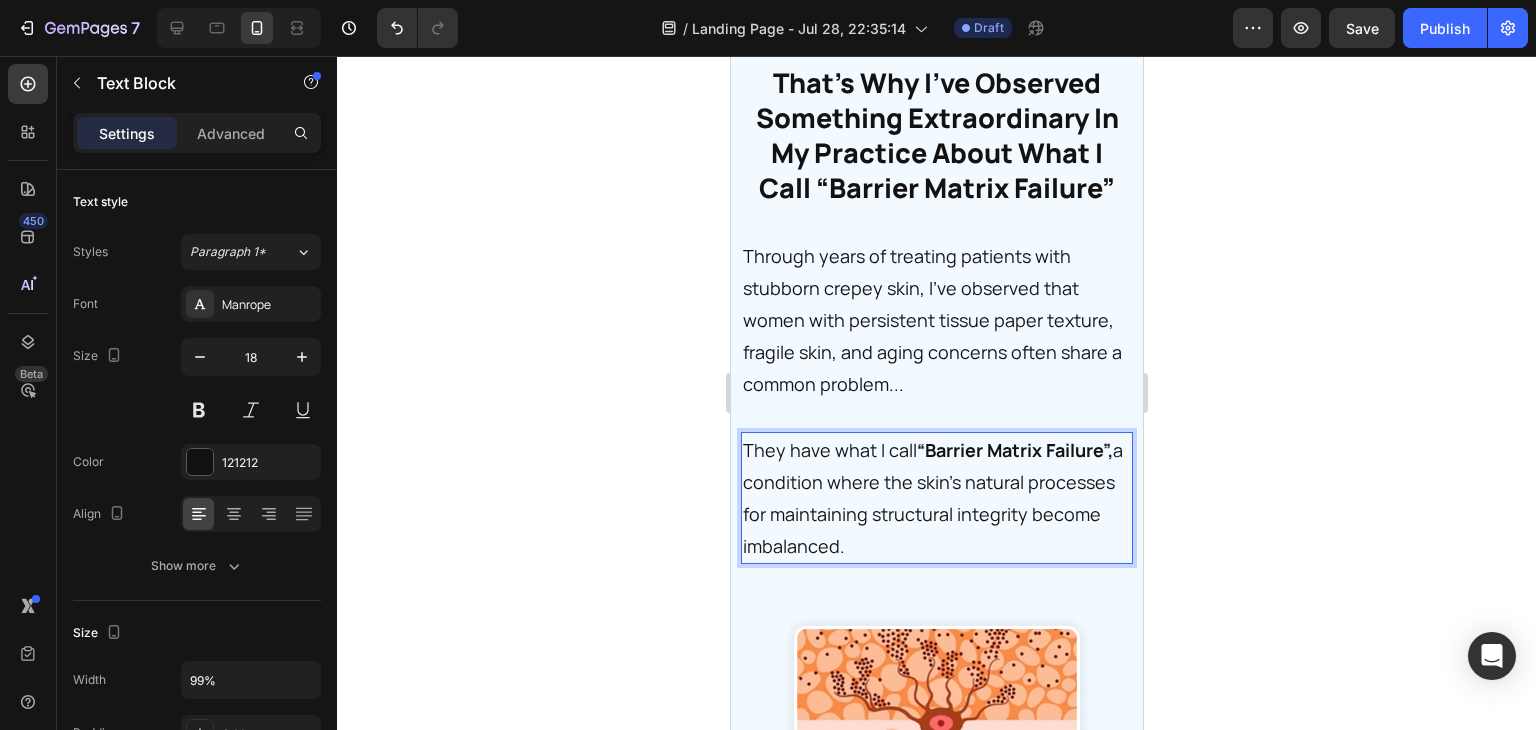 click 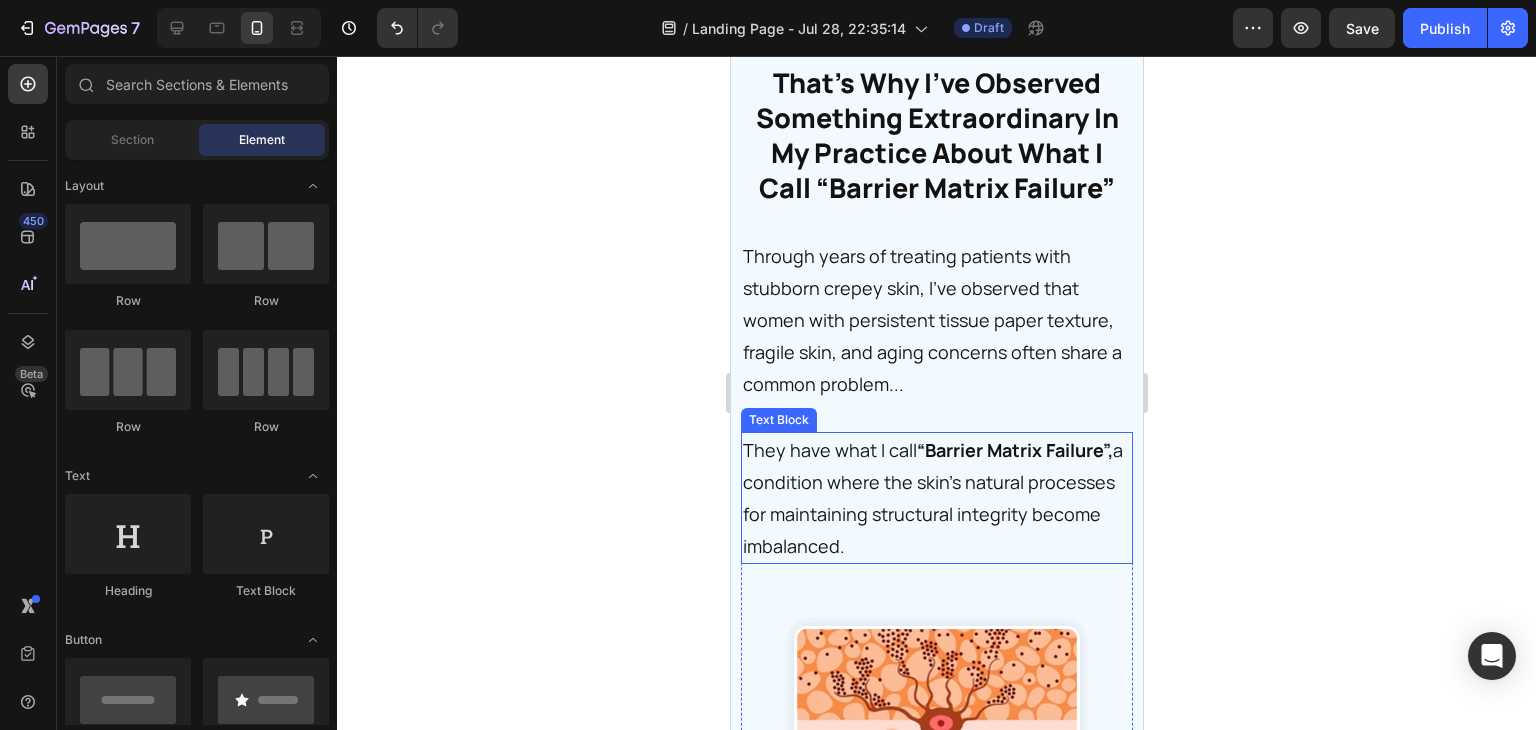 click on "They have what I call  “Barrier Matrix Failure”,  a condition where the skin’s natural processes for maintaining structural integrity become imbalanced." at bounding box center (934, 498) 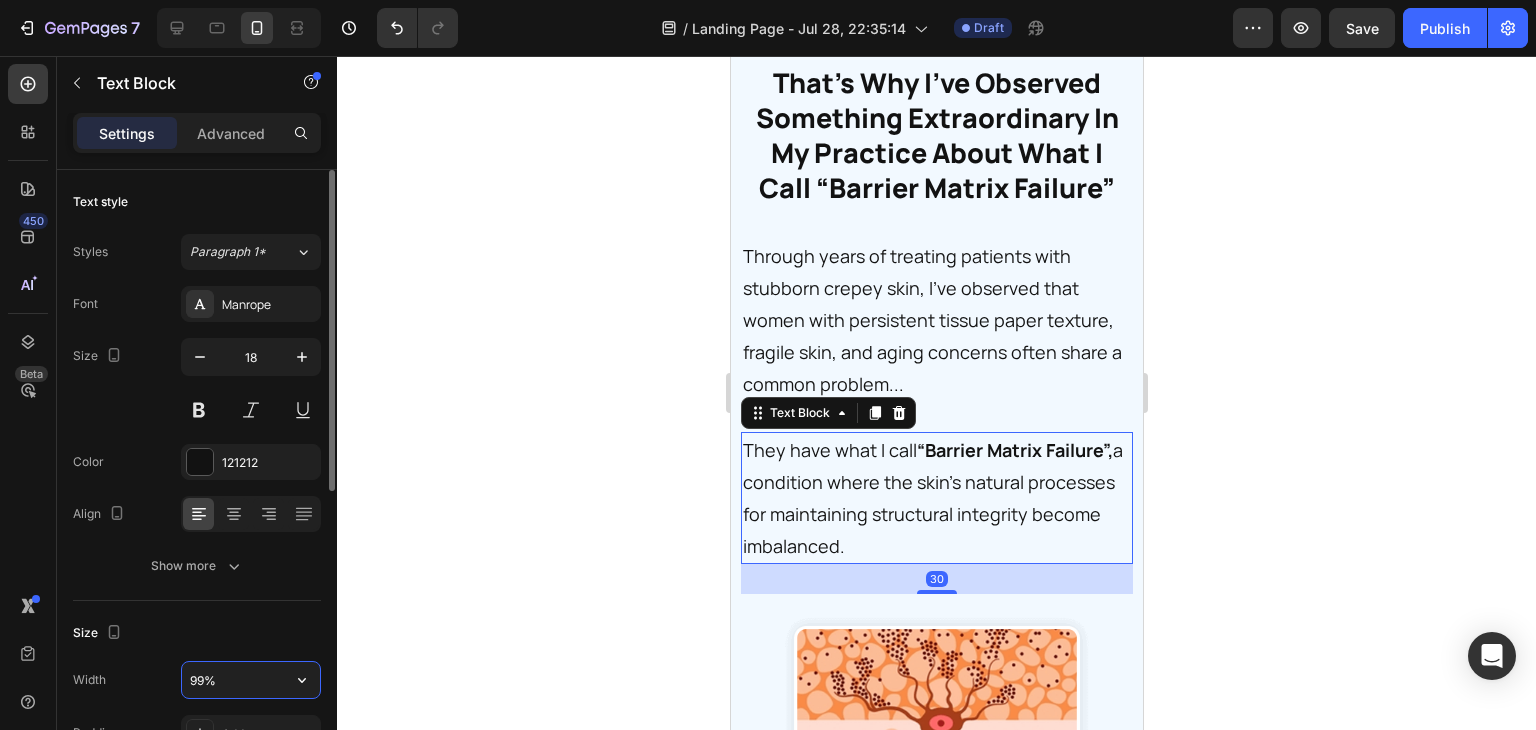 click on "99%" at bounding box center (251, 680) 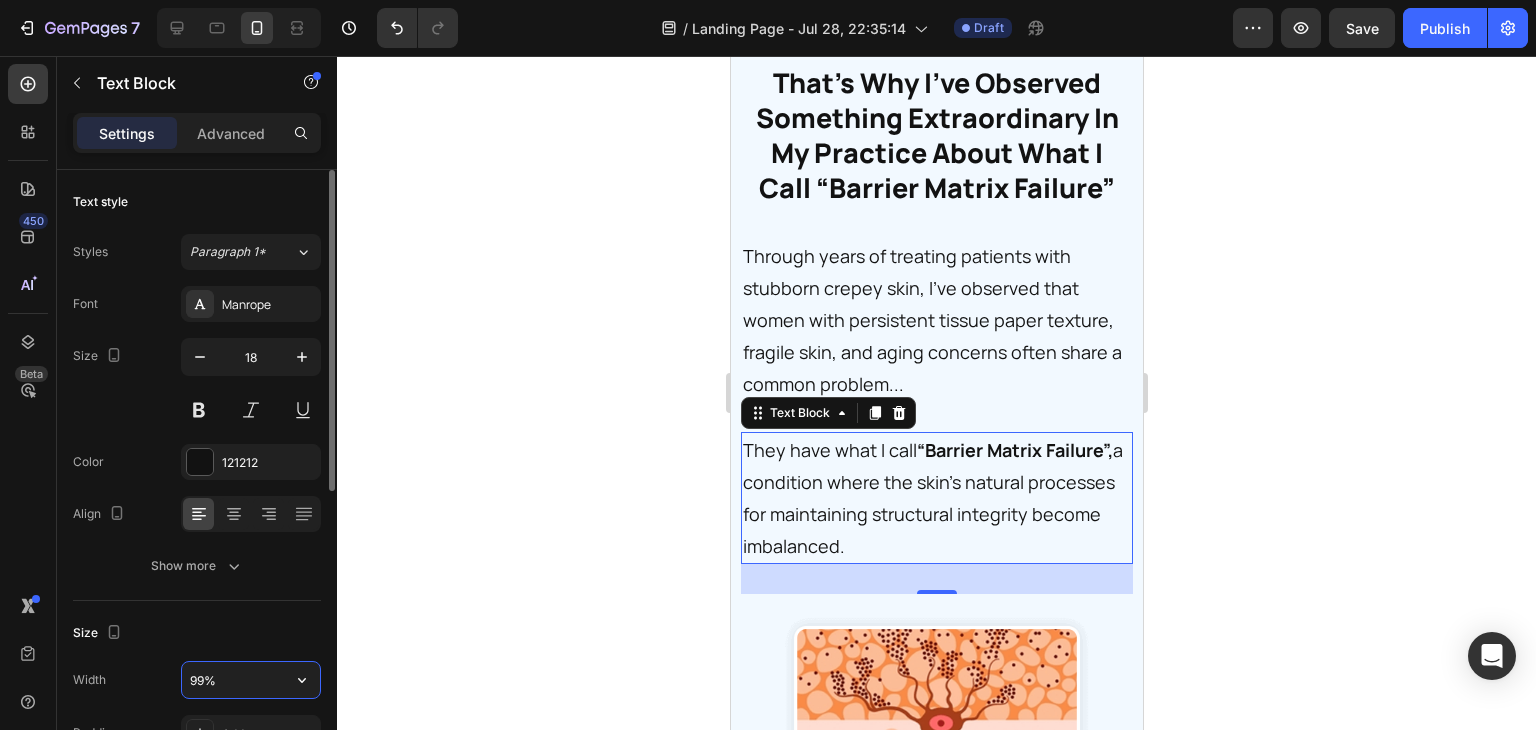 type on "100%" 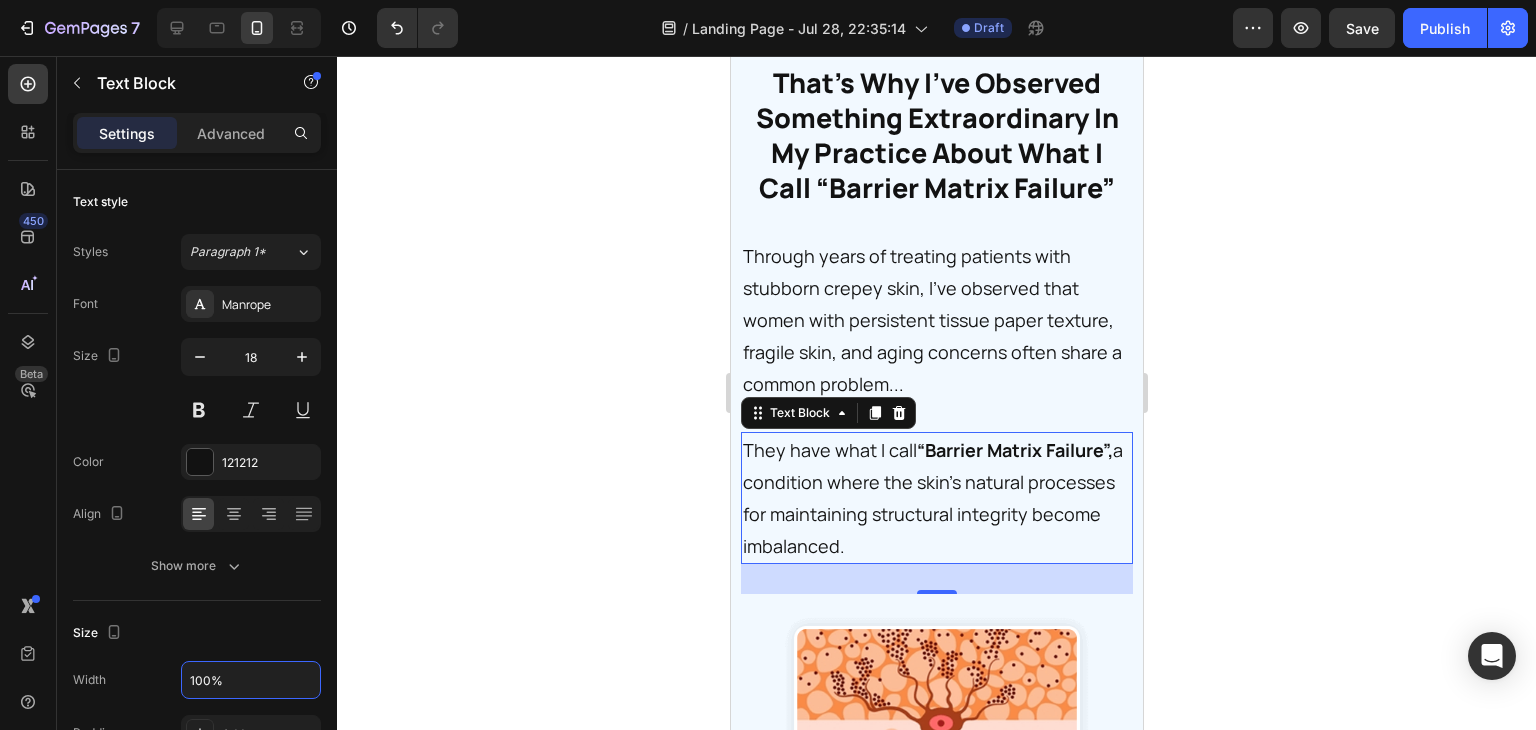 click 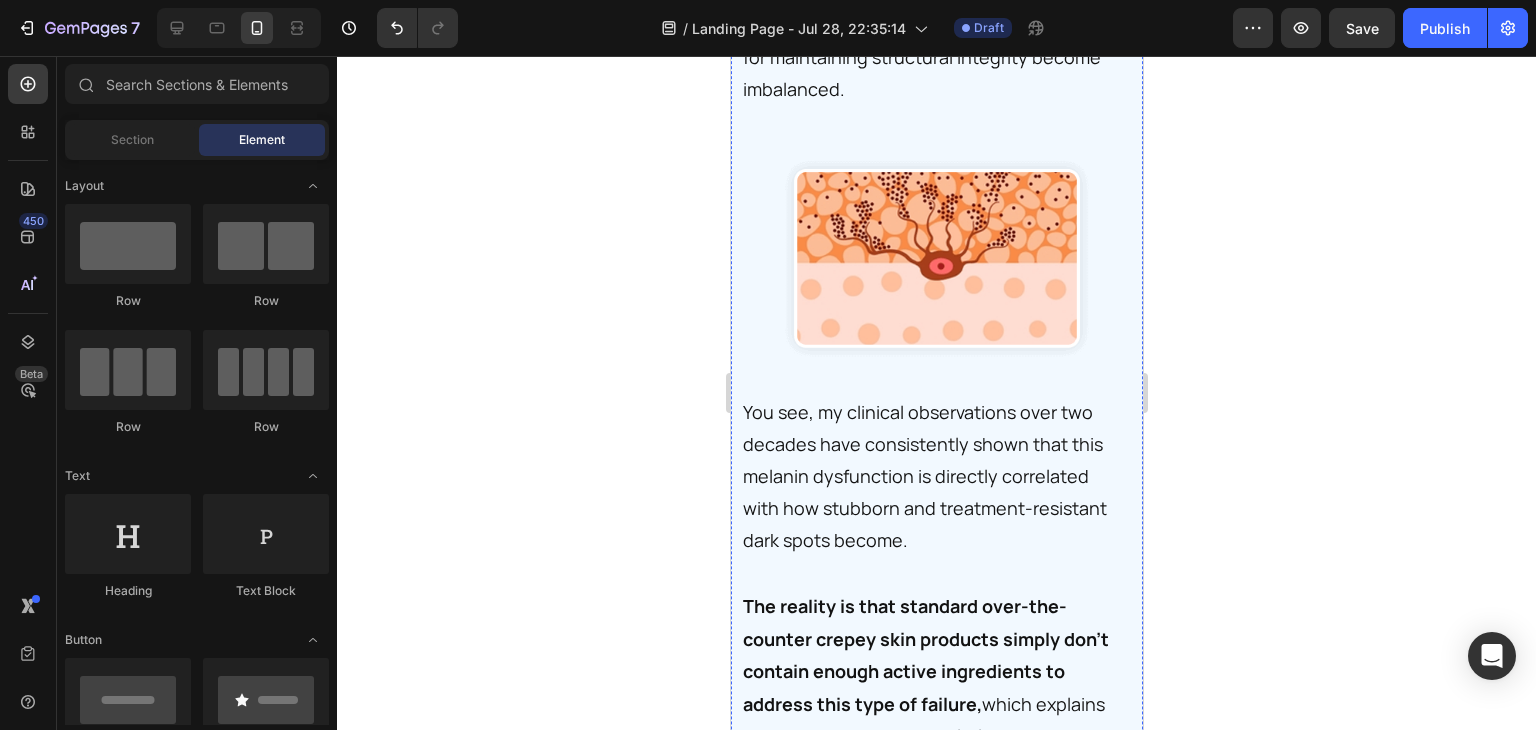 scroll, scrollTop: 12252, scrollLeft: 0, axis: vertical 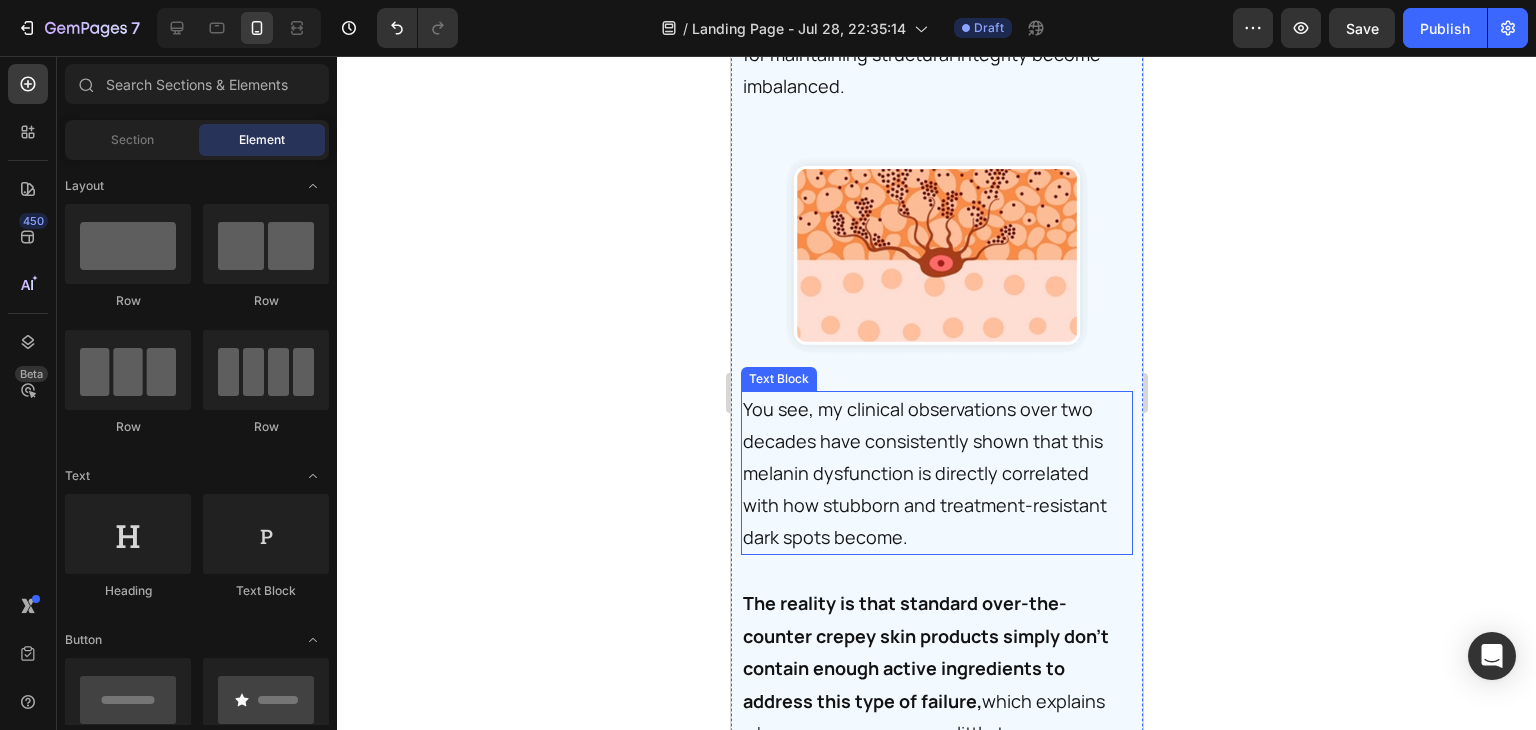 click on "You see, my clinical observations over two decades have consistently shown that this melanin dysfunction is directly correlated with how stubborn and treatment-resistant dark spots become." at bounding box center [934, 473] 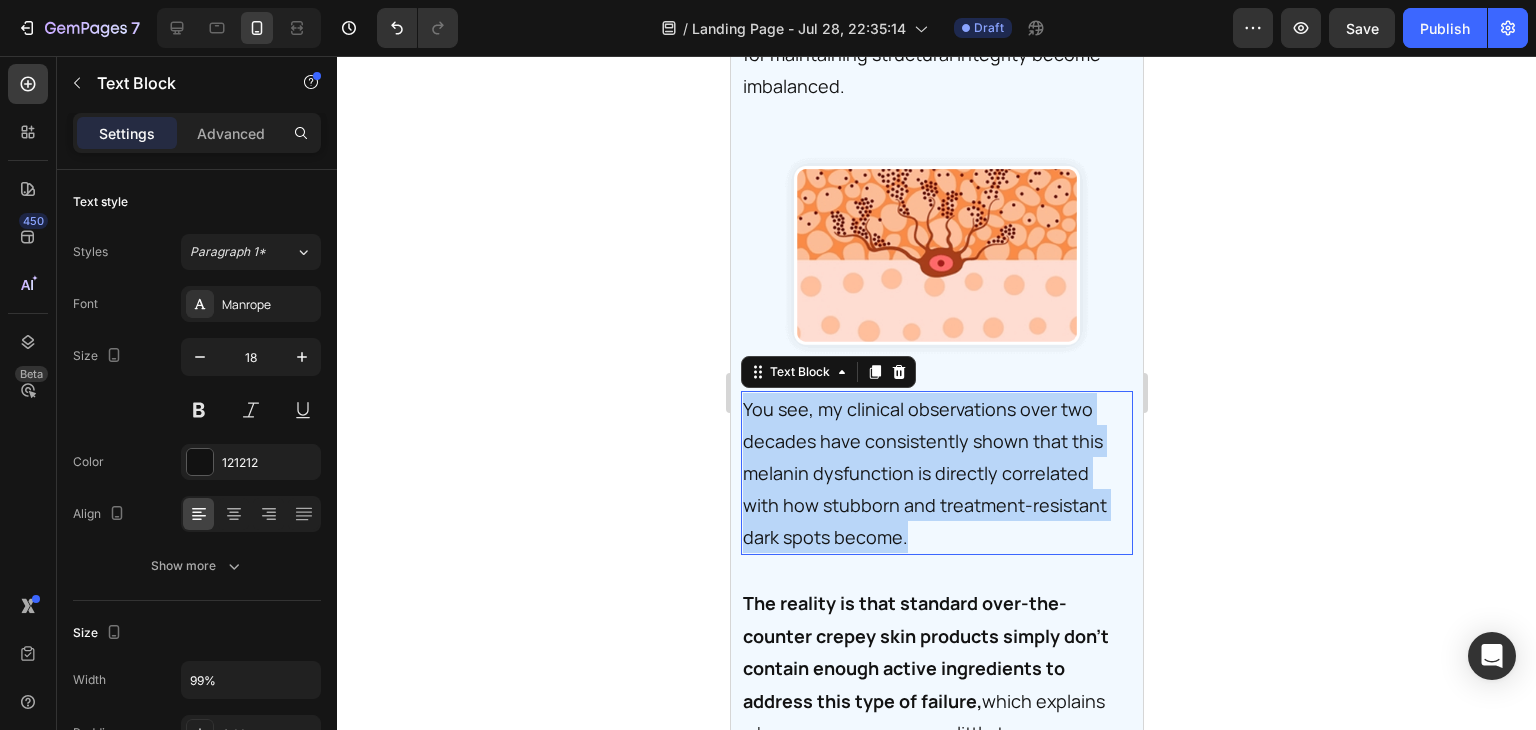 click on "You see, my clinical observations over two decades have consistently shown that this melanin dysfunction is directly correlated with how stubborn and treatment-resistant dark spots become." at bounding box center [934, 473] 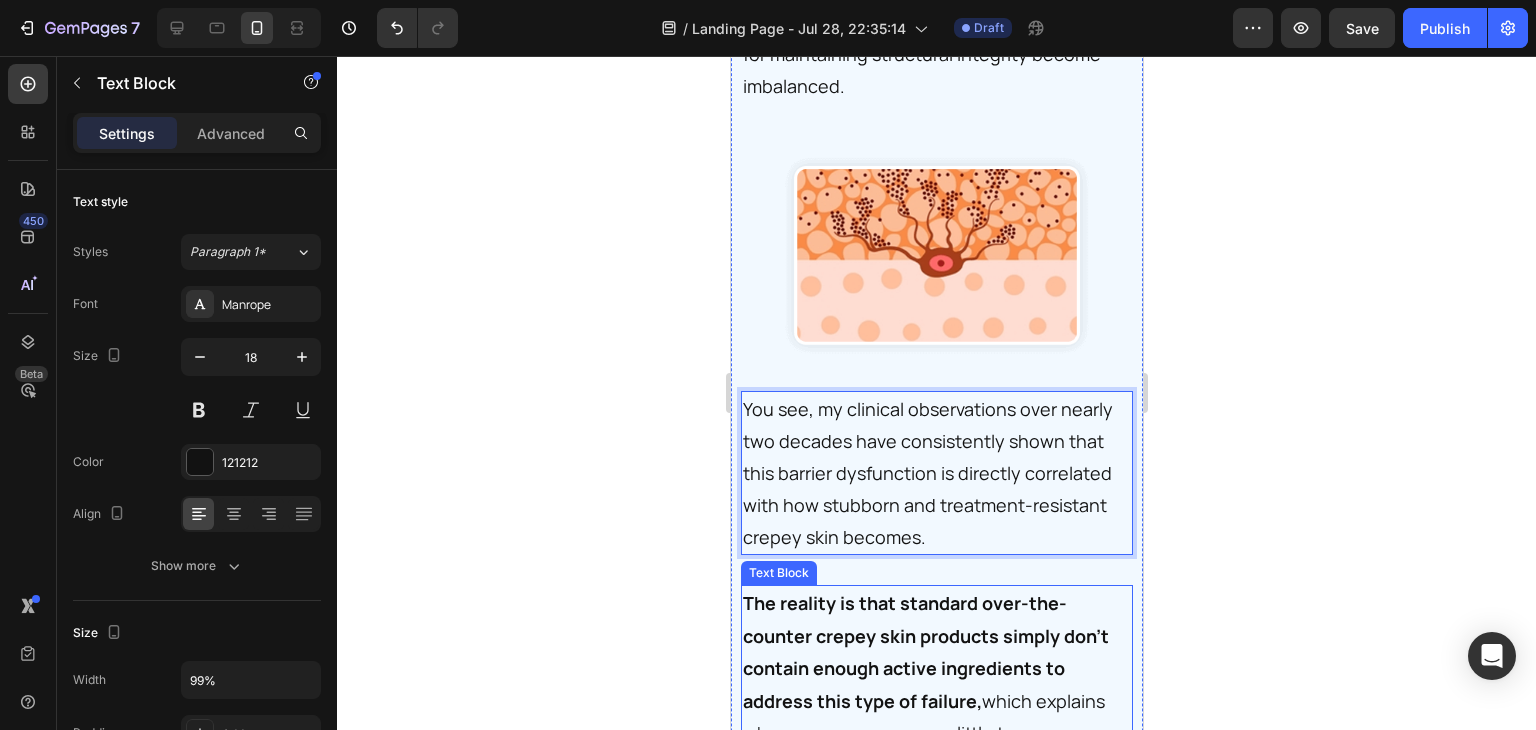 click on "The reality is that standard over-the-counter crepey skin products simply don’t contain enough active ingredients to address this type of failure," at bounding box center [925, 651] 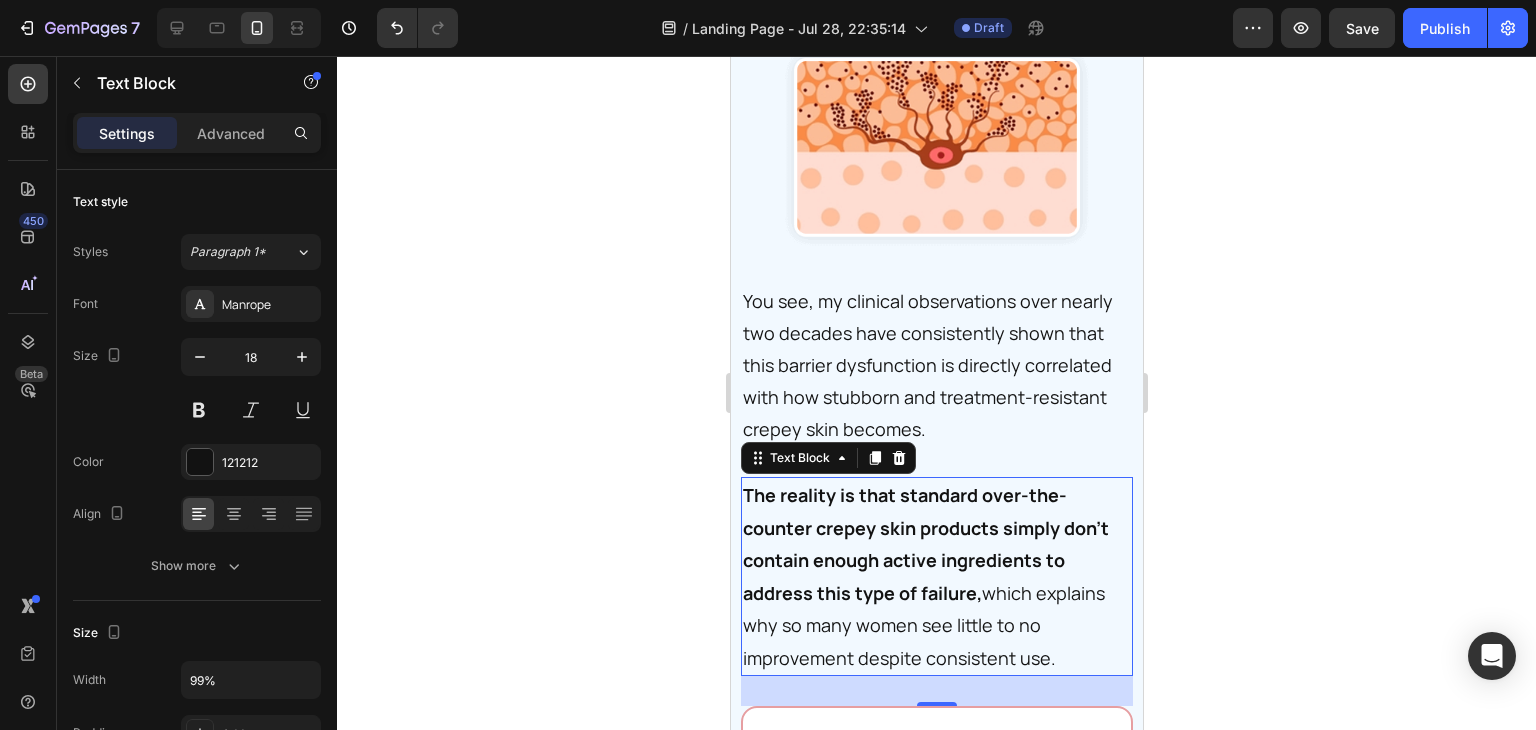 scroll, scrollTop: 12392, scrollLeft: 0, axis: vertical 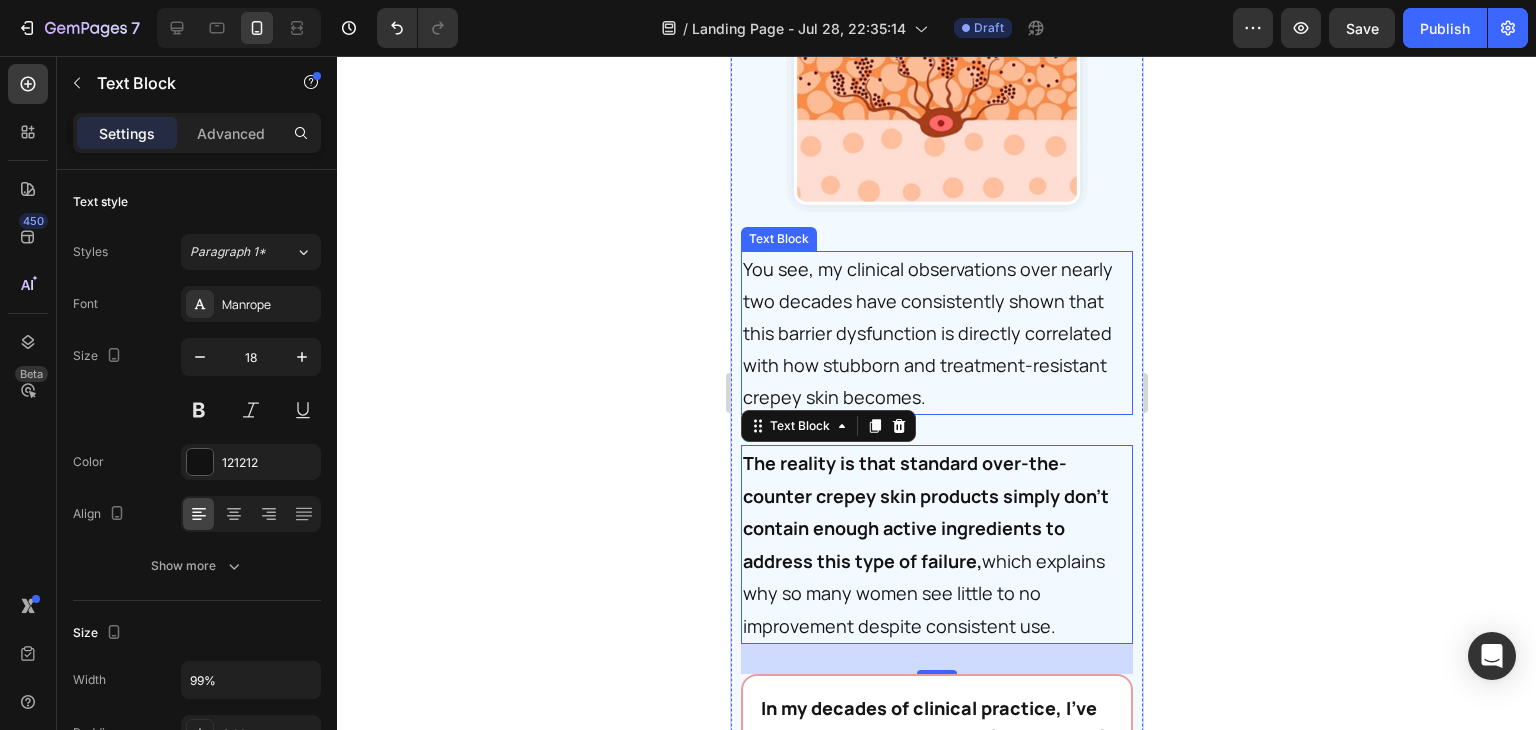 click on "You see, my clinical observations over nearly two decades have consistently shown that this barrier dysfunction is directly correlated with how stubborn and treatment-resistant crepey skin becomes." at bounding box center [934, 333] 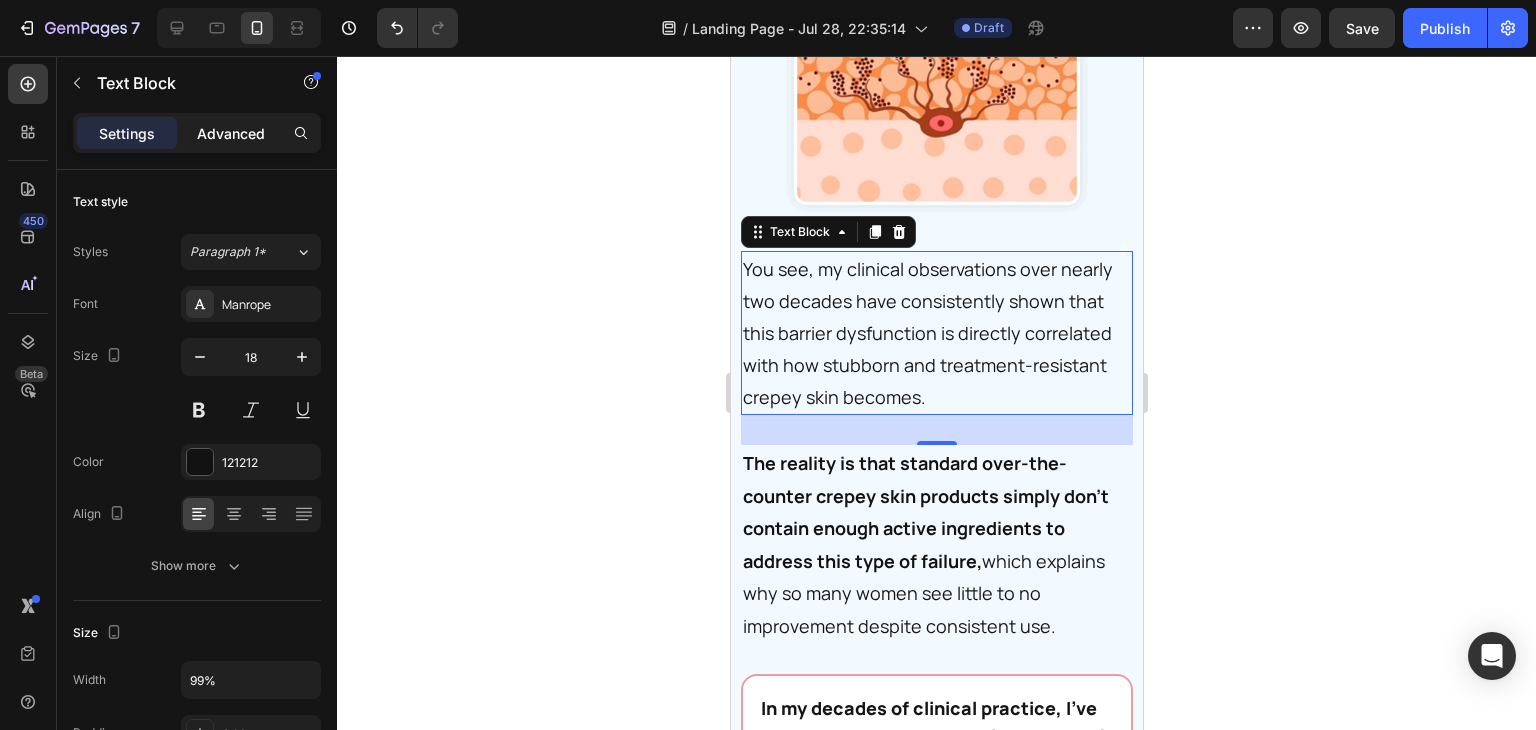 click on "Advanced" at bounding box center (231, 133) 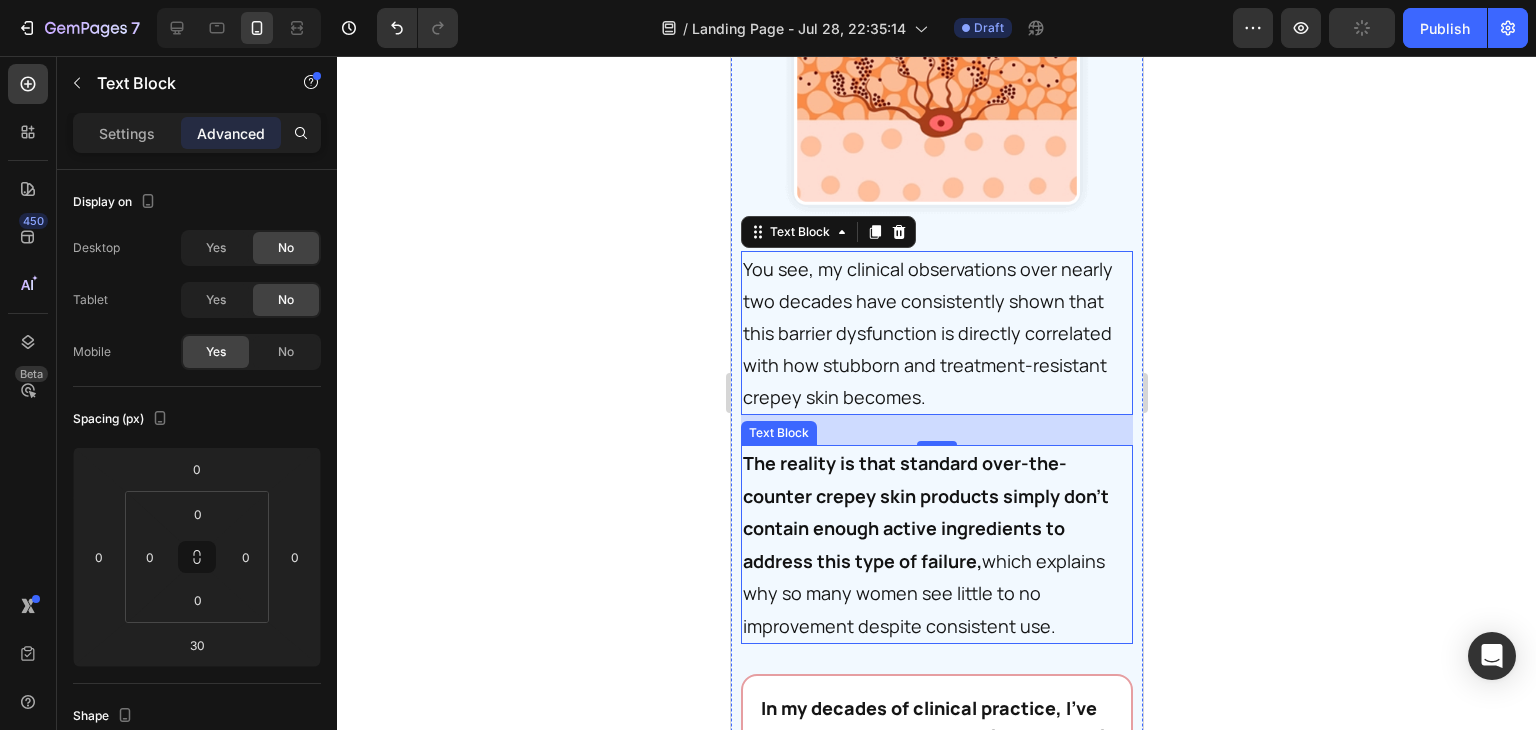 click on "The reality is that standard over-the-counter crepey skin products simply don’t contain enough active ingredients to address this type of failure," at bounding box center (925, 511) 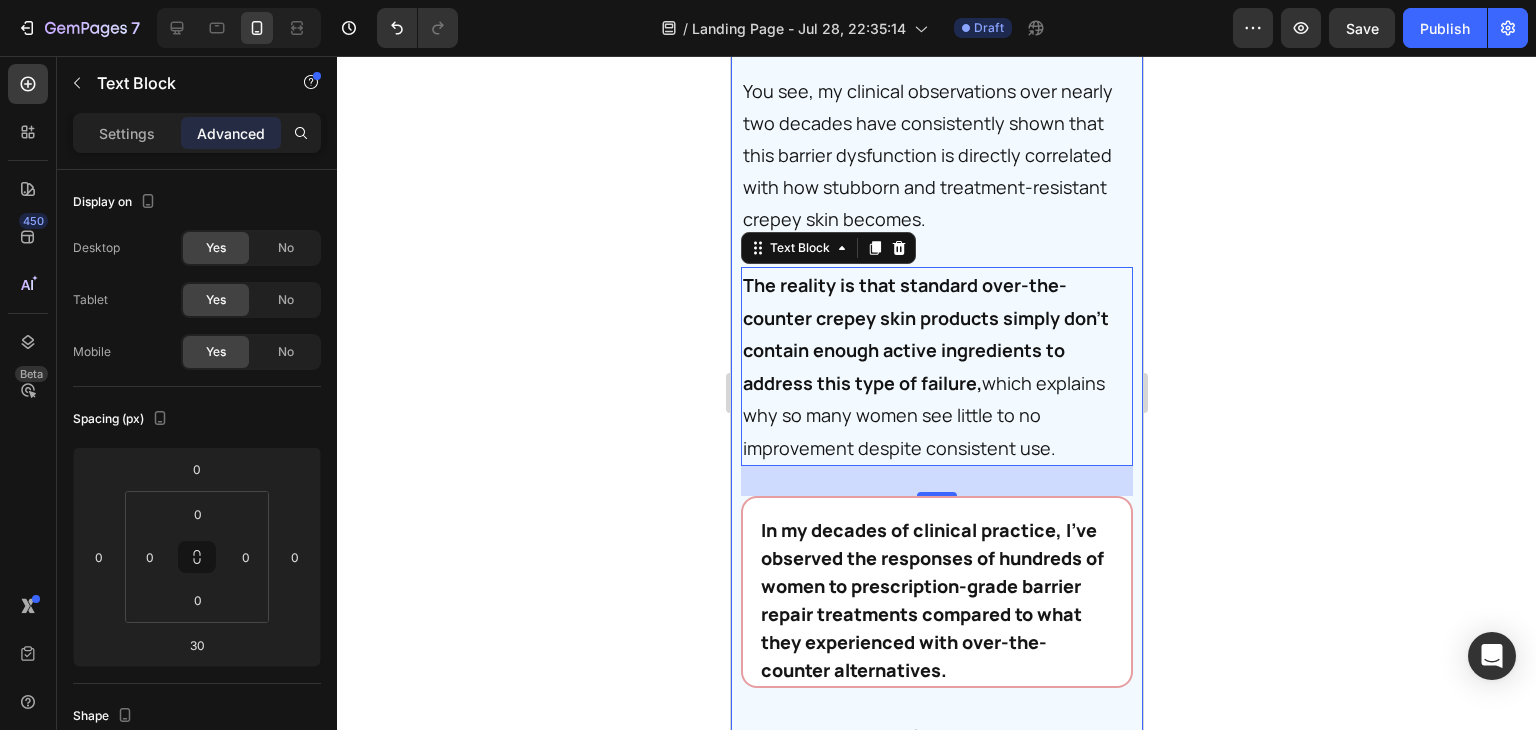 scroll, scrollTop: 12632, scrollLeft: 0, axis: vertical 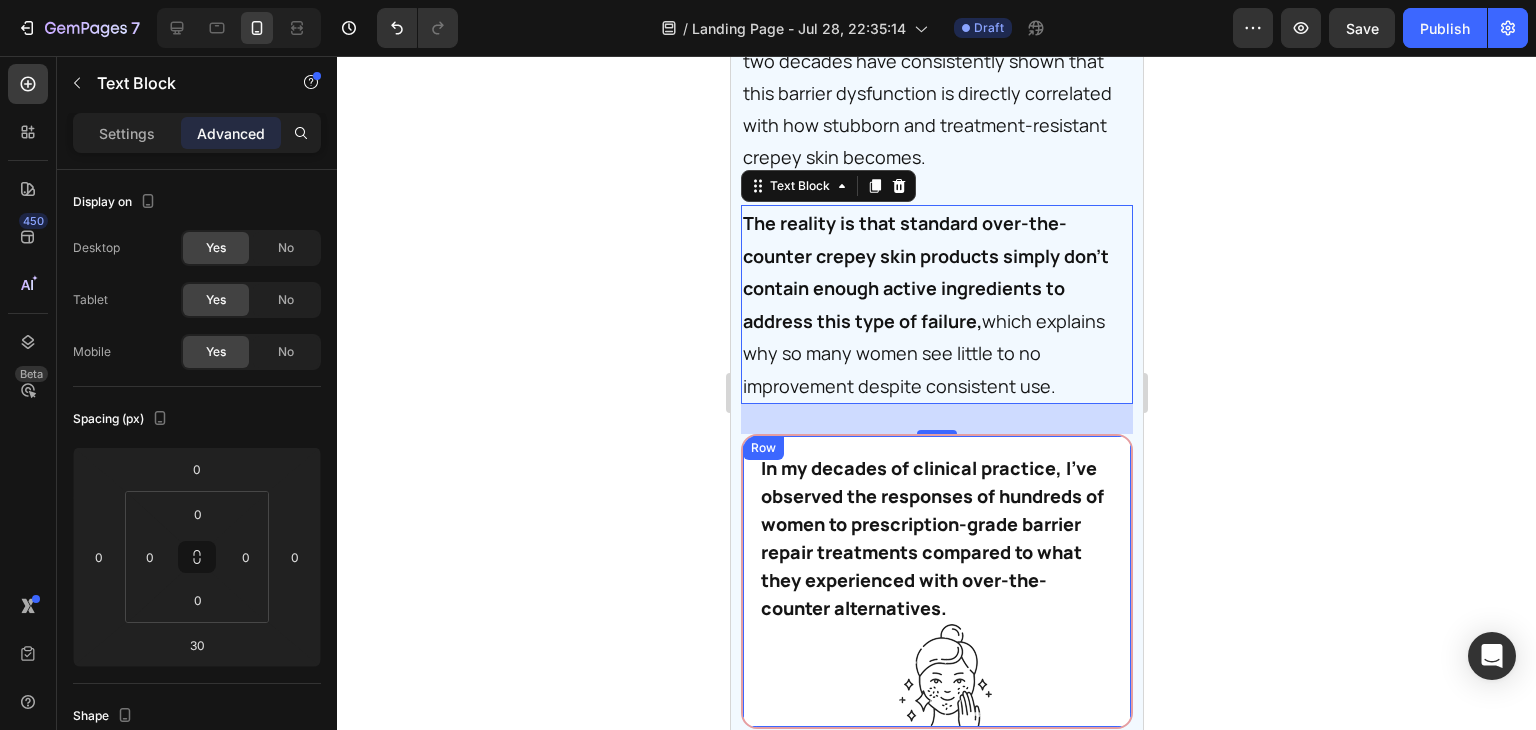 click on "Image In my decades of clinical practice, I’ve observed the responses of hundreds of women to prescription-grade barrier repair treatments compared to what they experienced with over-the-counter alternatives. Text Block Image Row" at bounding box center (936, 581) 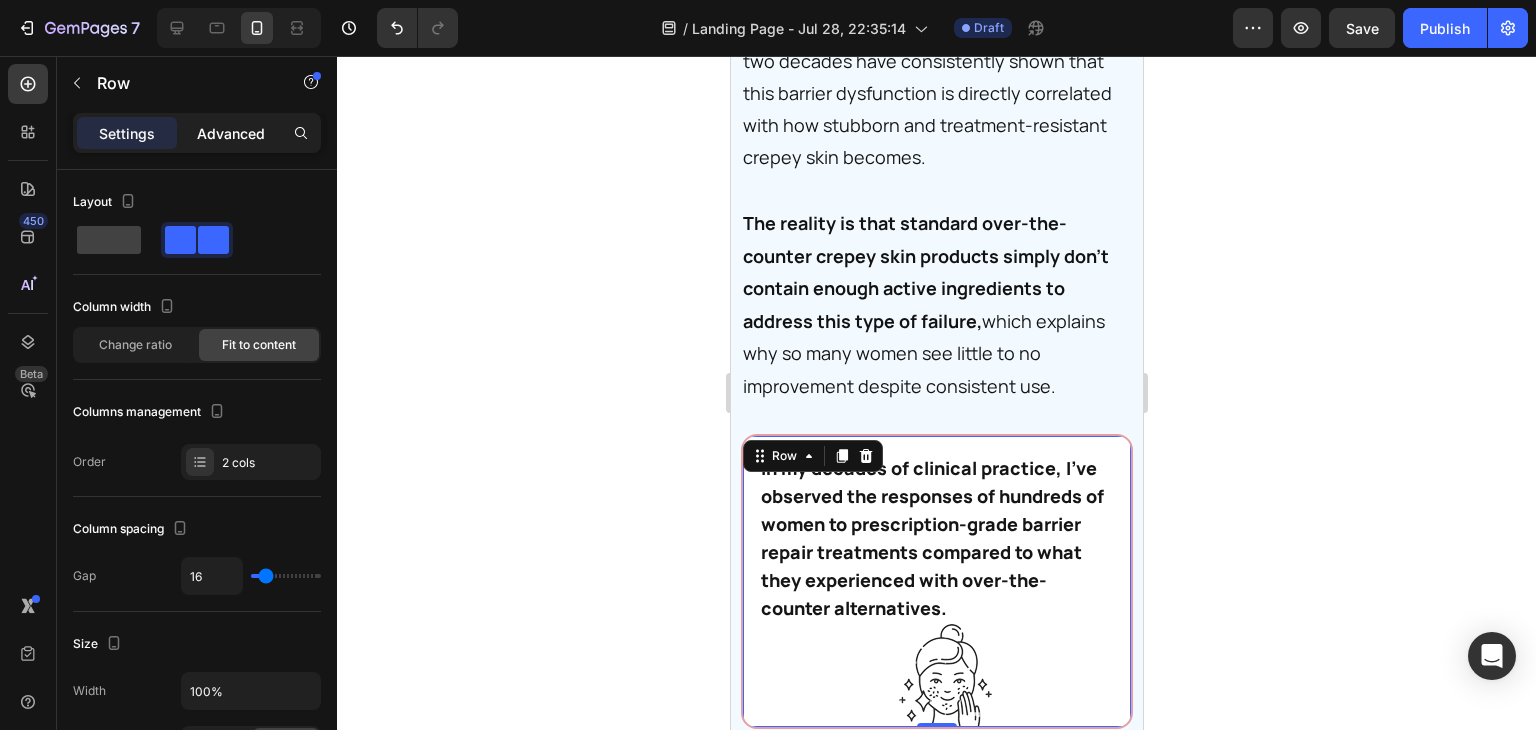 click on "Advanced" at bounding box center (231, 133) 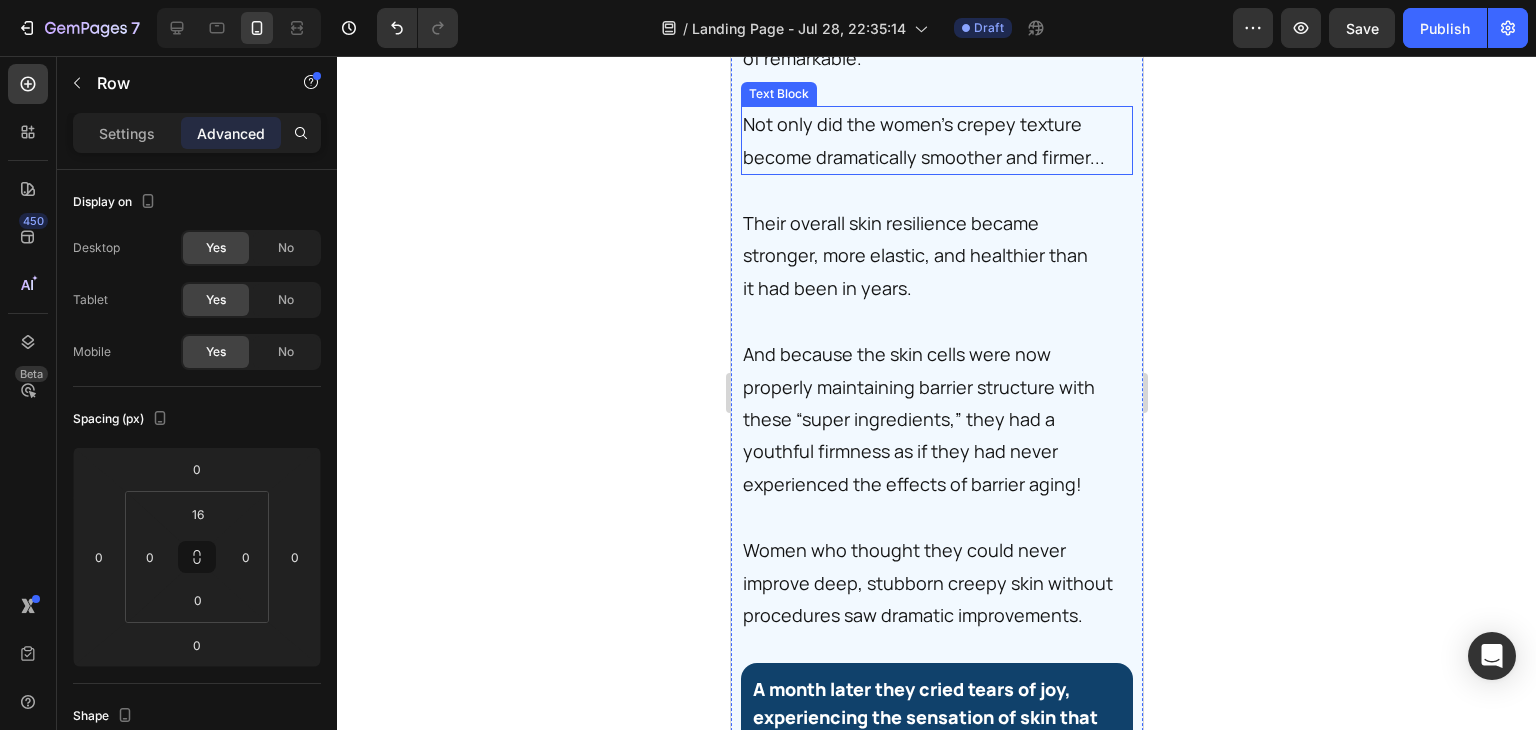 scroll, scrollTop: 13434, scrollLeft: 0, axis: vertical 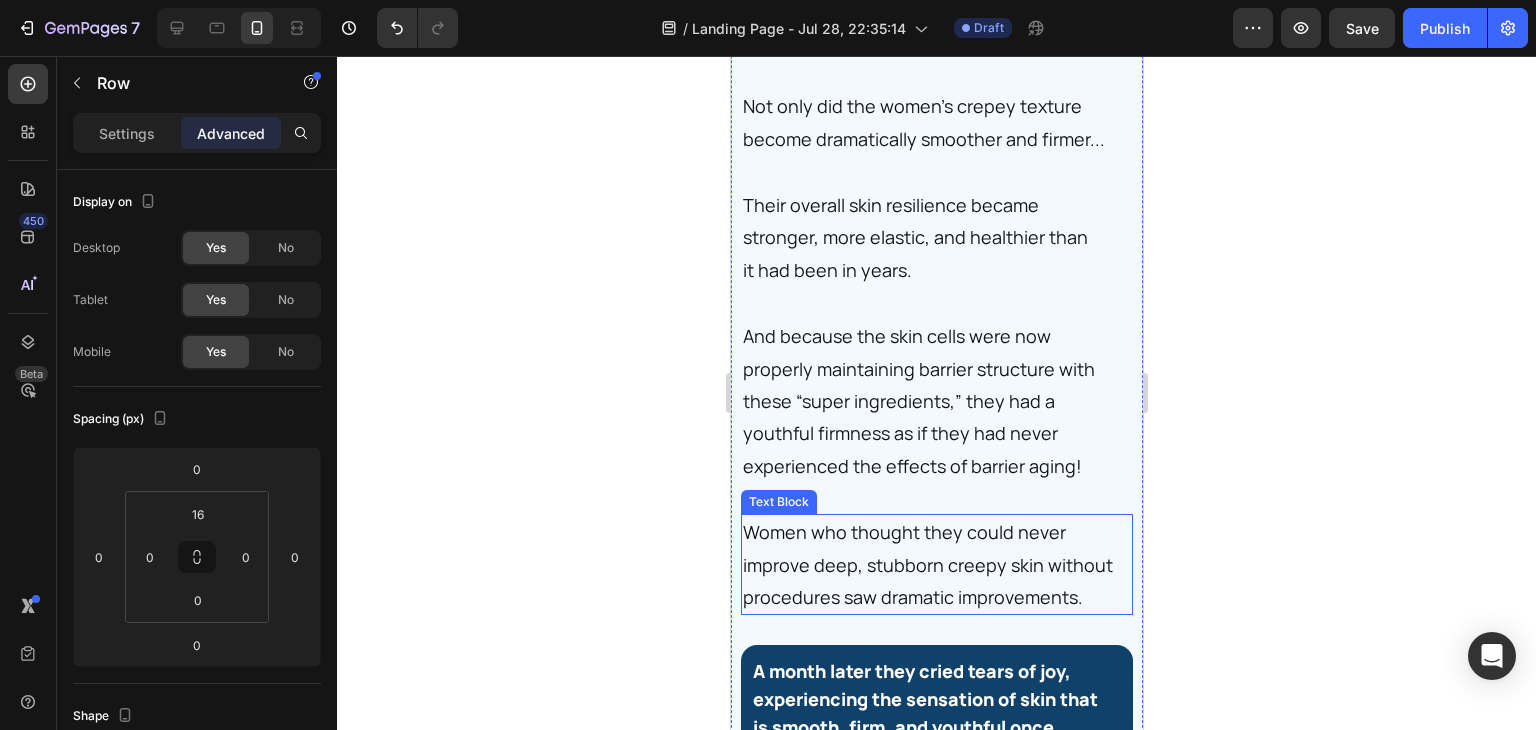click on "Women who thought they could never improve deep, stubborn creepy skin without procedures saw dramatic improvements." at bounding box center [936, 564] 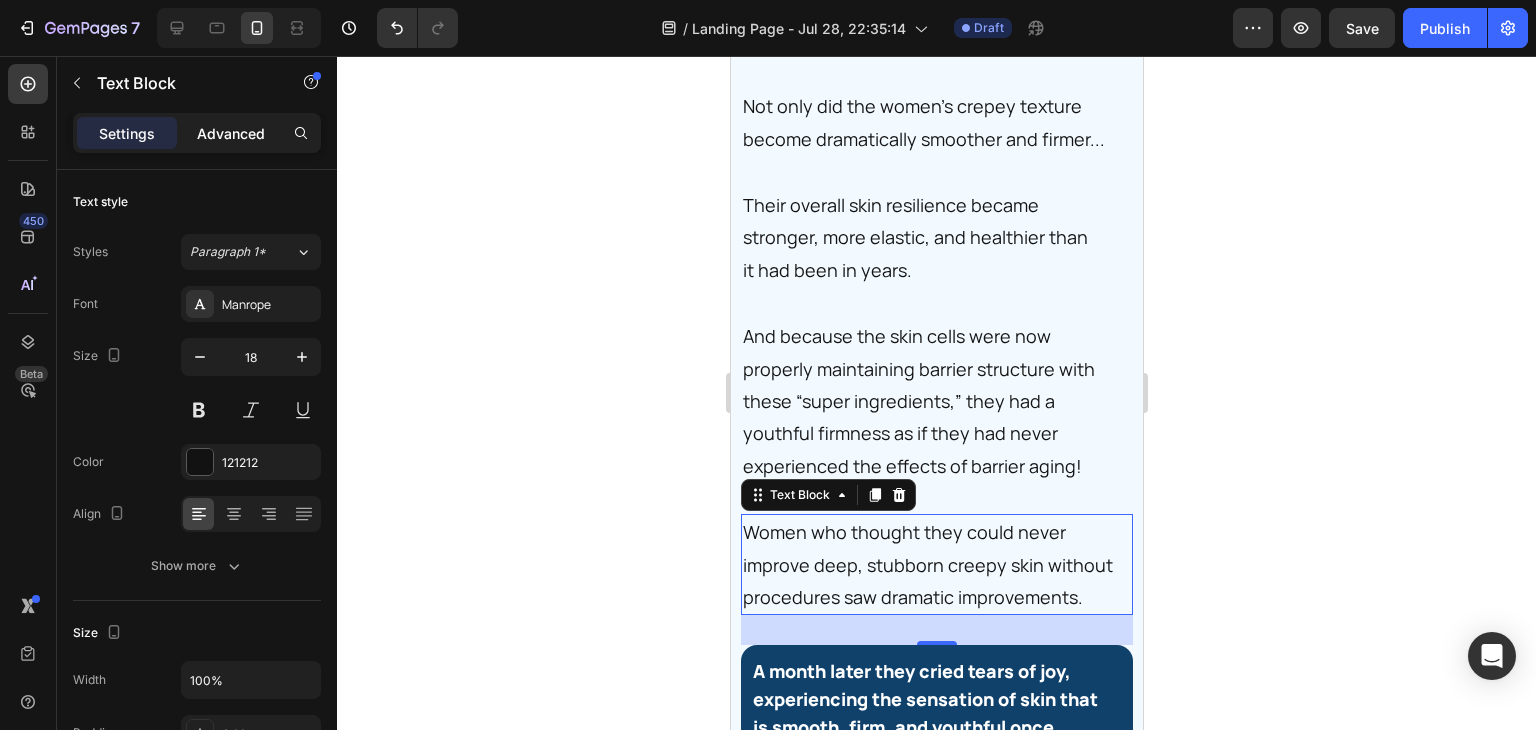 click on "Advanced" at bounding box center [231, 133] 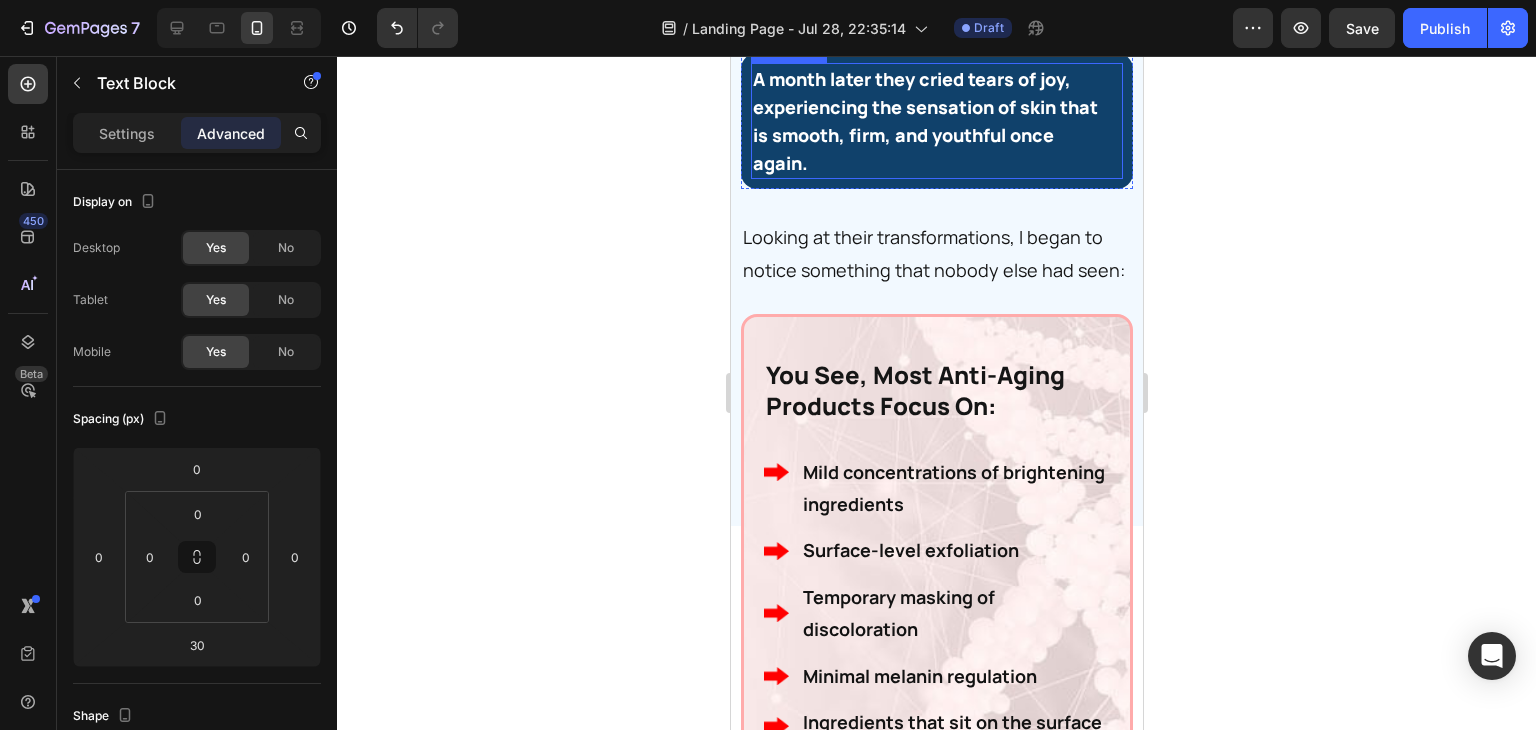 scroll, scrollTop: 14056, scrollLeft: 0, axis: vertical 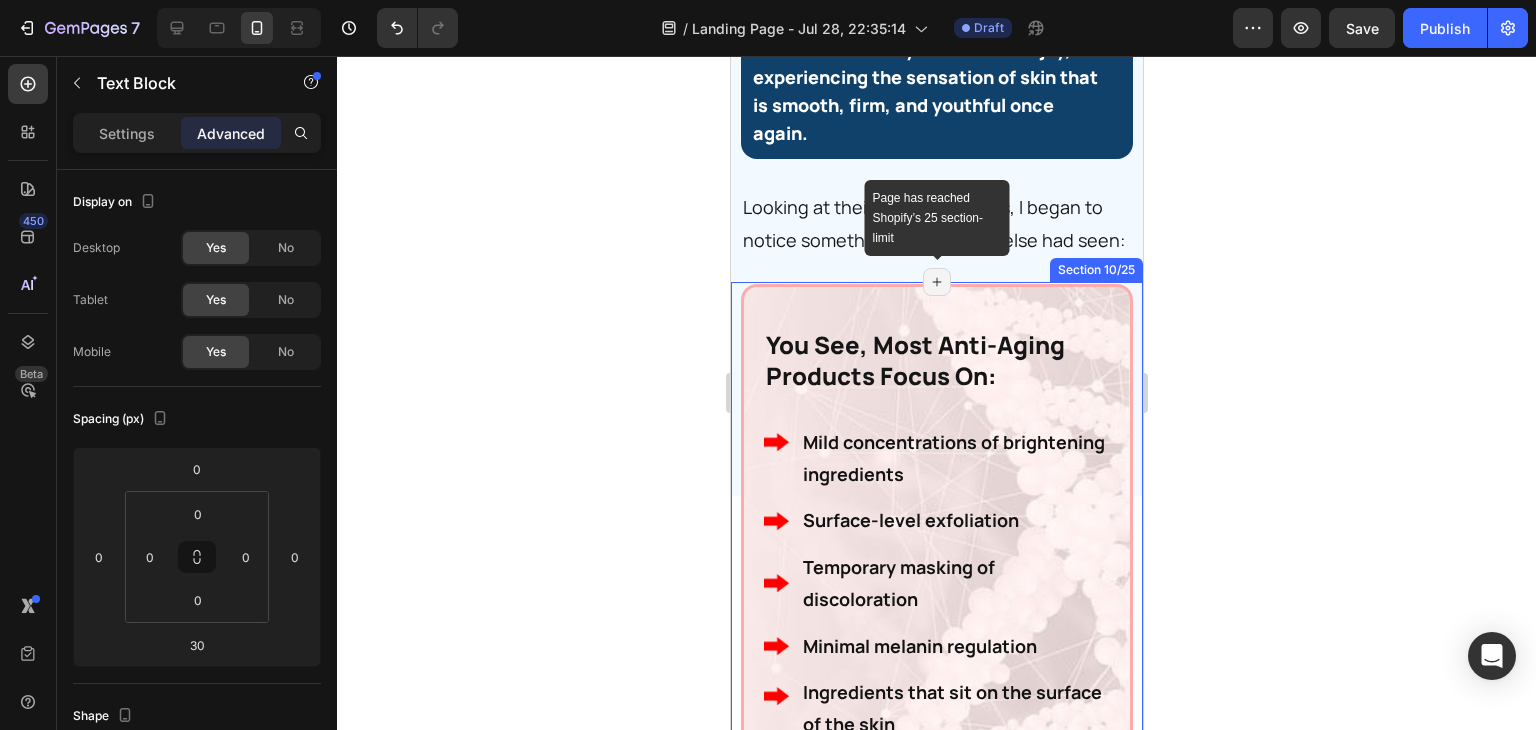 click on "Page has reached Shopify’s 25 section-limit" at bounding box center [936, 282] 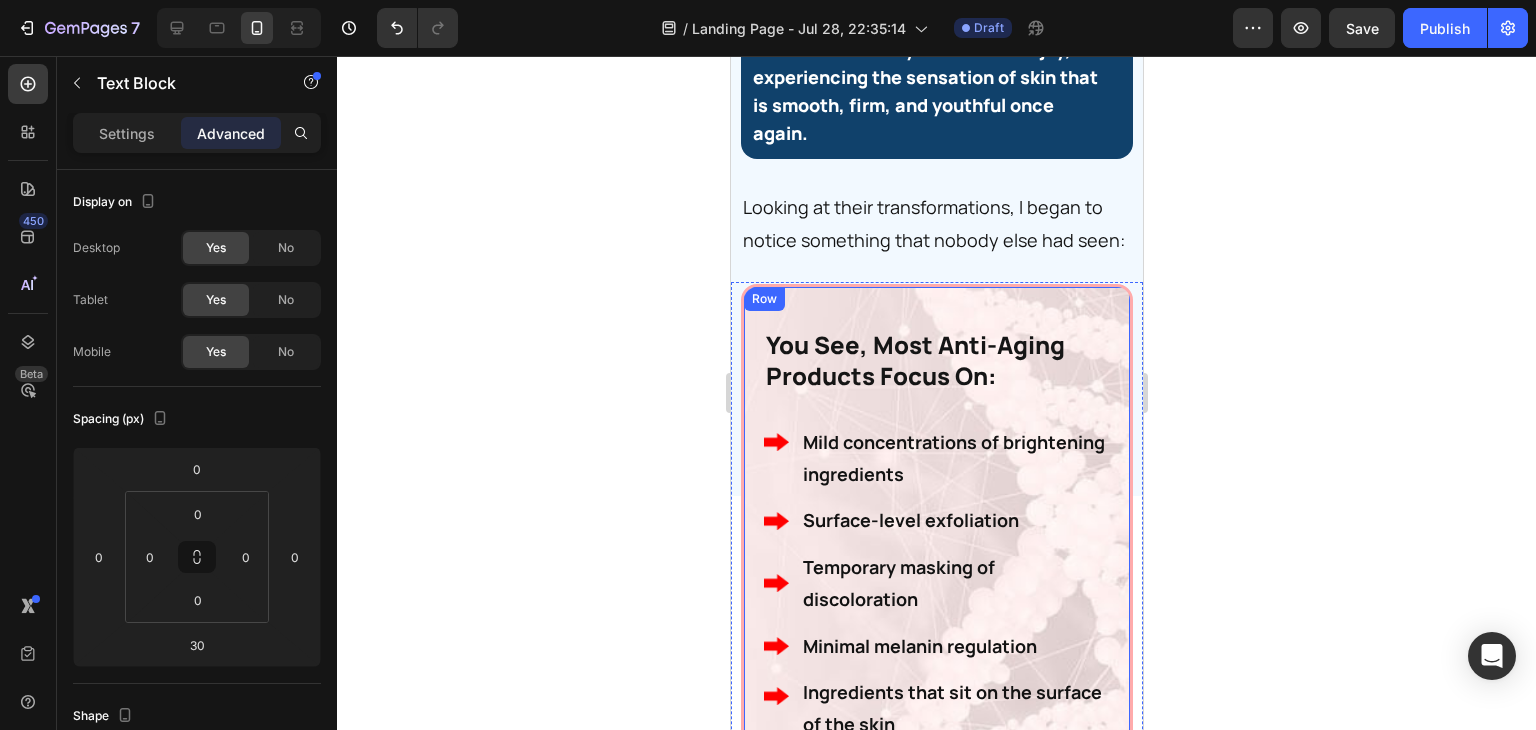 click on "You See, Most Anti-Aging Products Focus On: Heading Image Mild concentrations of brightening ingredients Text Block Image Surface-level exfoliation Text Block Image Temporary masking of discoloration Text Block Image Minimal melanin regulation Text Block Image Ingredients that sit on the surface of the skin Text Block Advanced List
Drop element here Row Row" at bounding box center [936, 580] 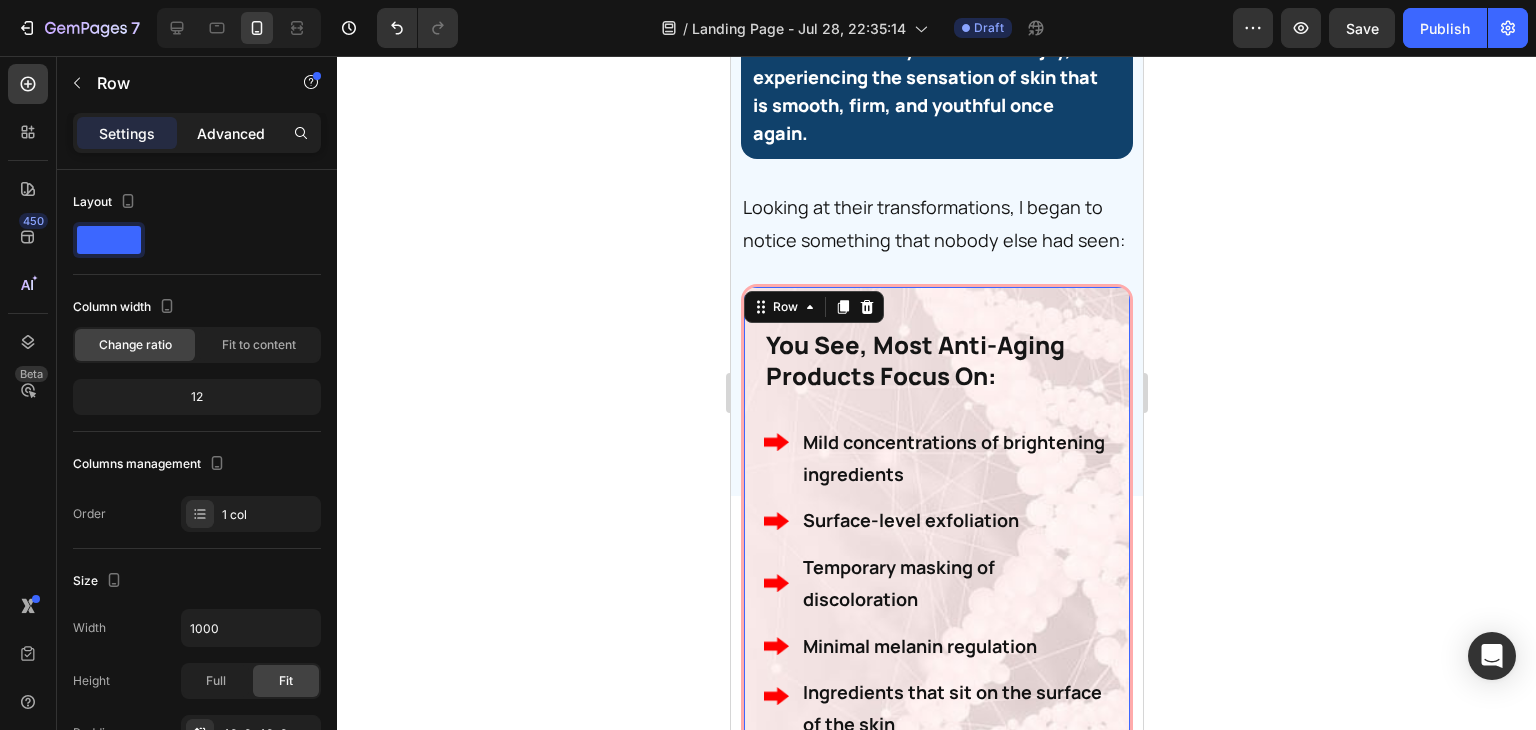 click on "Advanced" at bounding box center [231, 133] 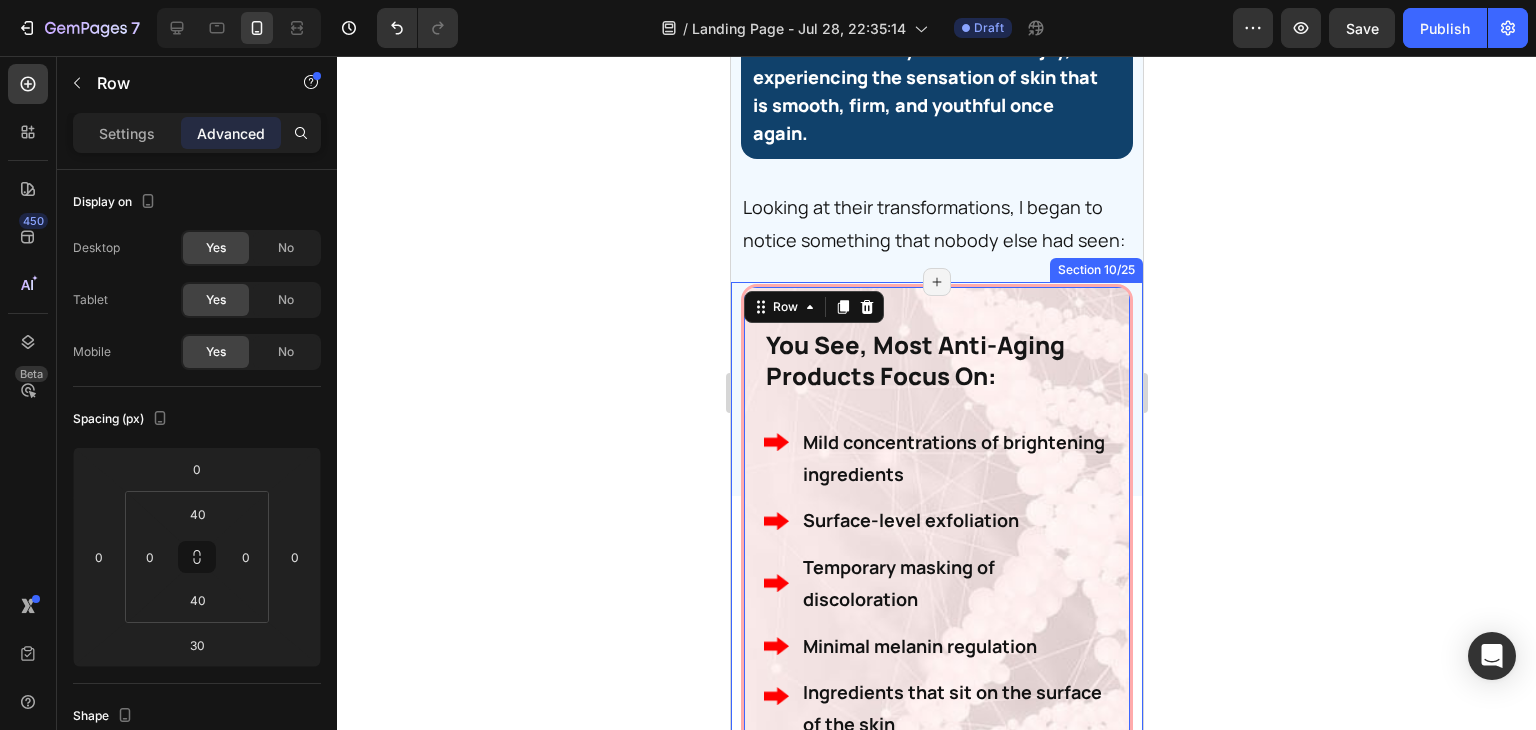 click on "You See, Most Anti-Aging Products Focus On: Heading Image Mild concentrations of brightening ingredients Text Block Image Surface-level exfoliation Text Block Image Temporary masking of discoloration Text Block Image Minimal melanin regulation Text Block Image Ingredients that sit on the surface of the skin Text Block Advanced List
Drop element here Row Row   30 Section 10/25 Page has reached Shopify’s 25 section-limit Page has reached Shopify’s 25 section-limit" at bounding box center [936, 610] 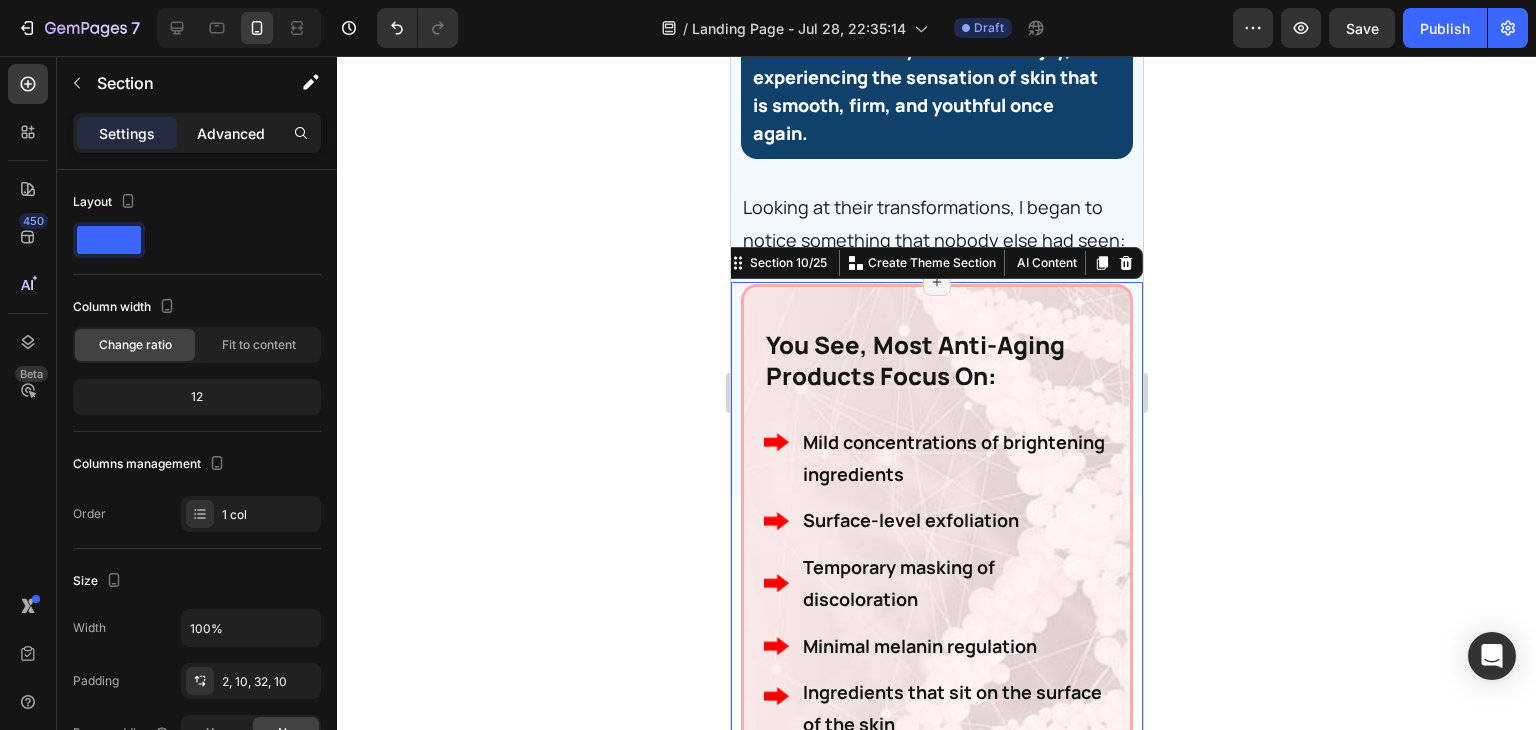 click on "Advanced" 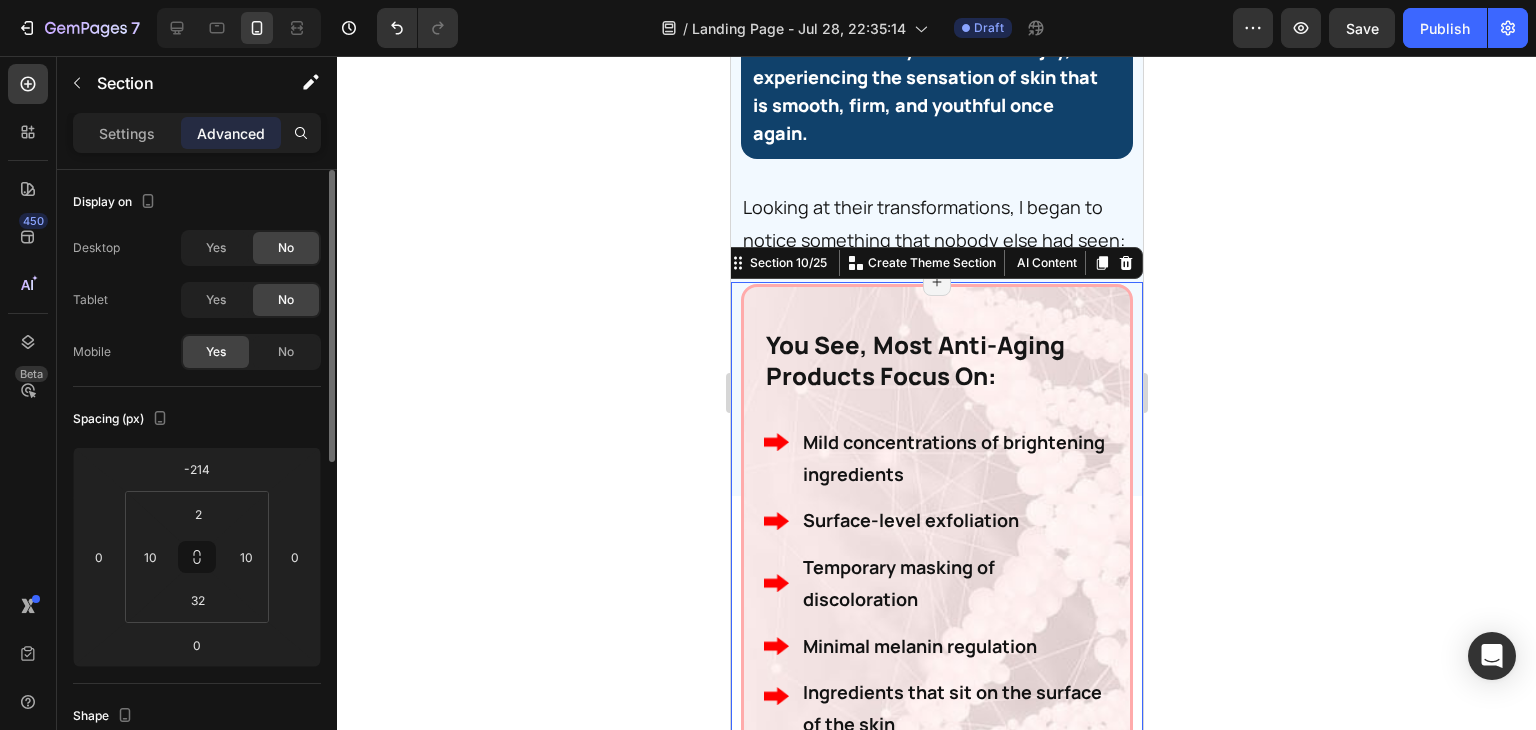 click on "Display on Desktop Yes No Tablet Yes No Mobile Yes No" 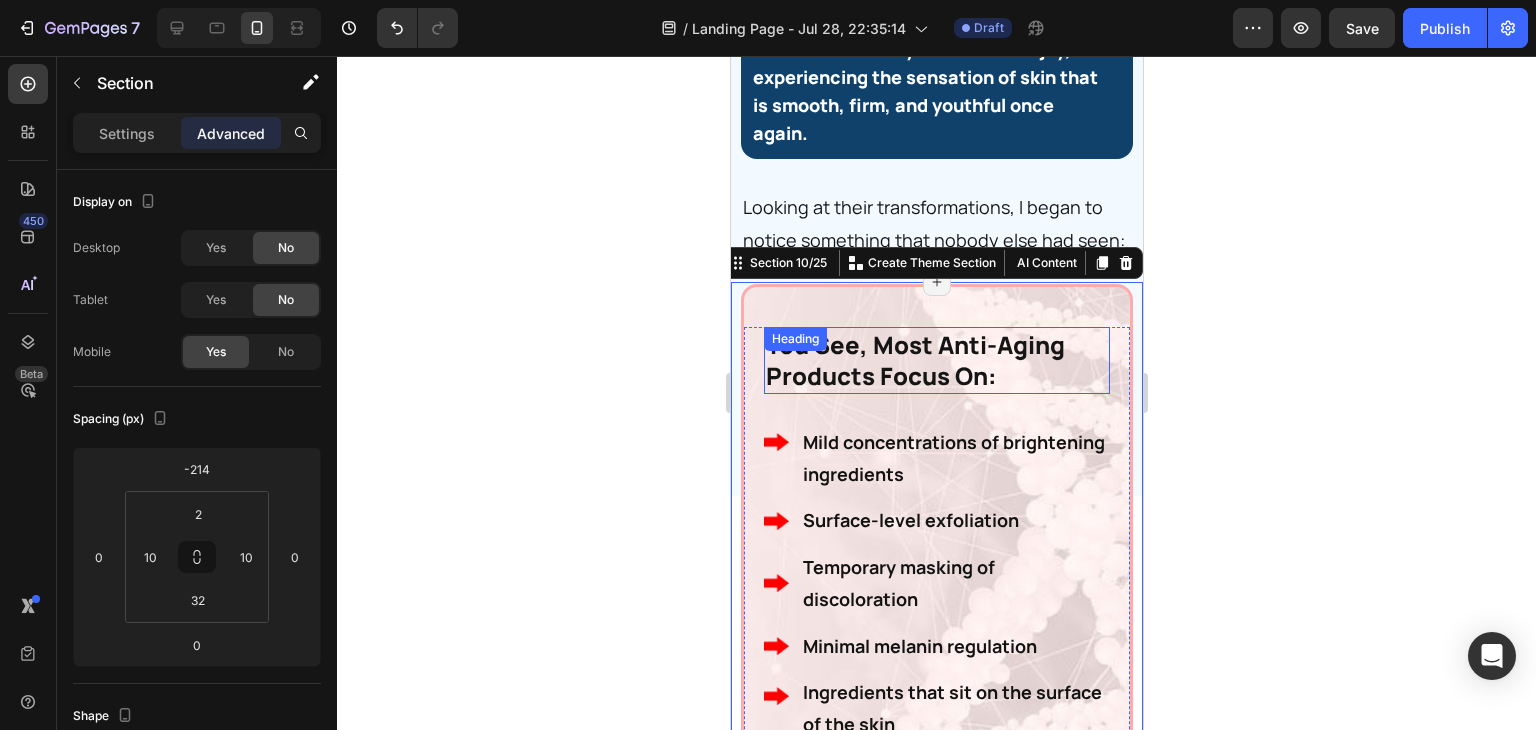 click on "You See, Most Anti-Aging Products Focus On:" at bounding box center (936, 360) 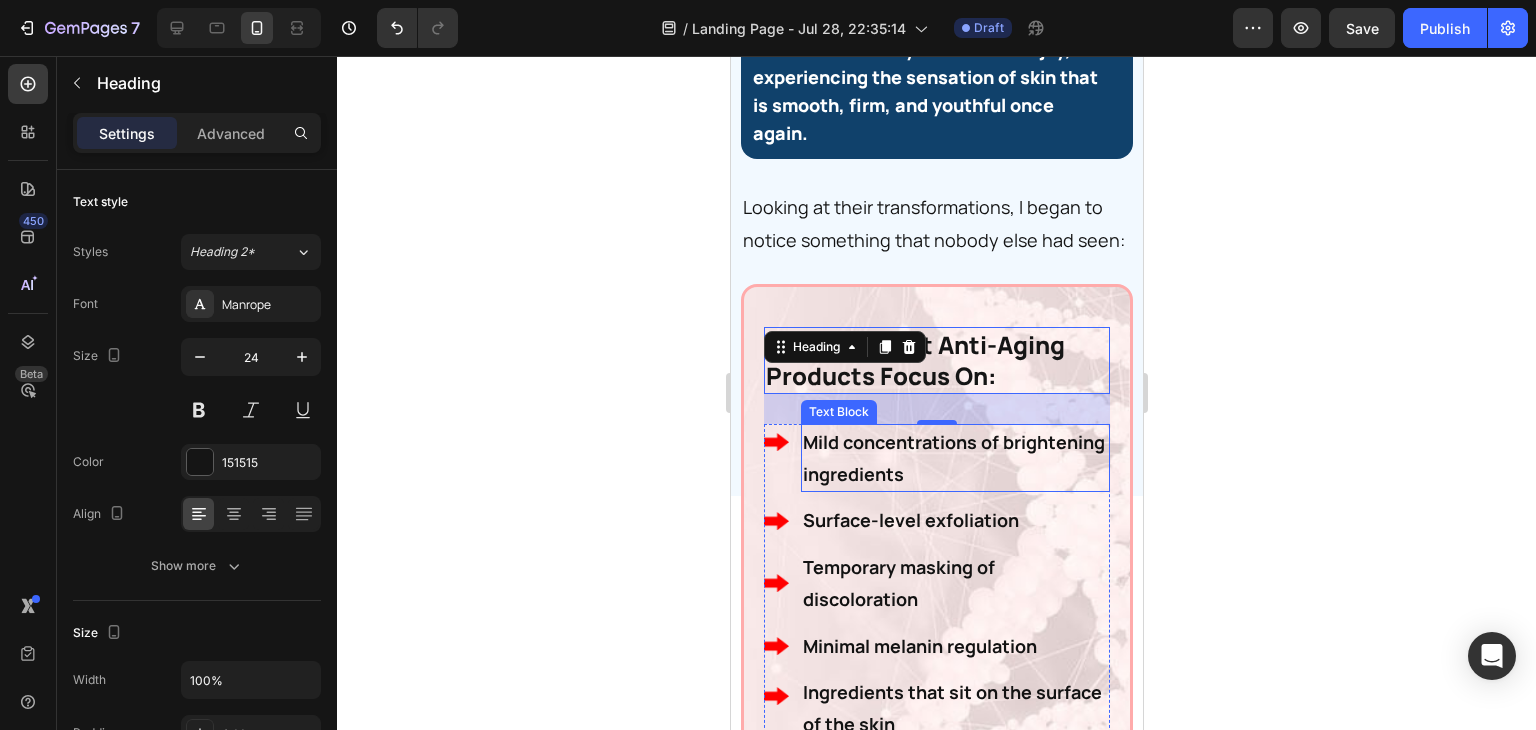 click on "Mild concentrations of brightening ingredients" at bounding box center [954, 458] 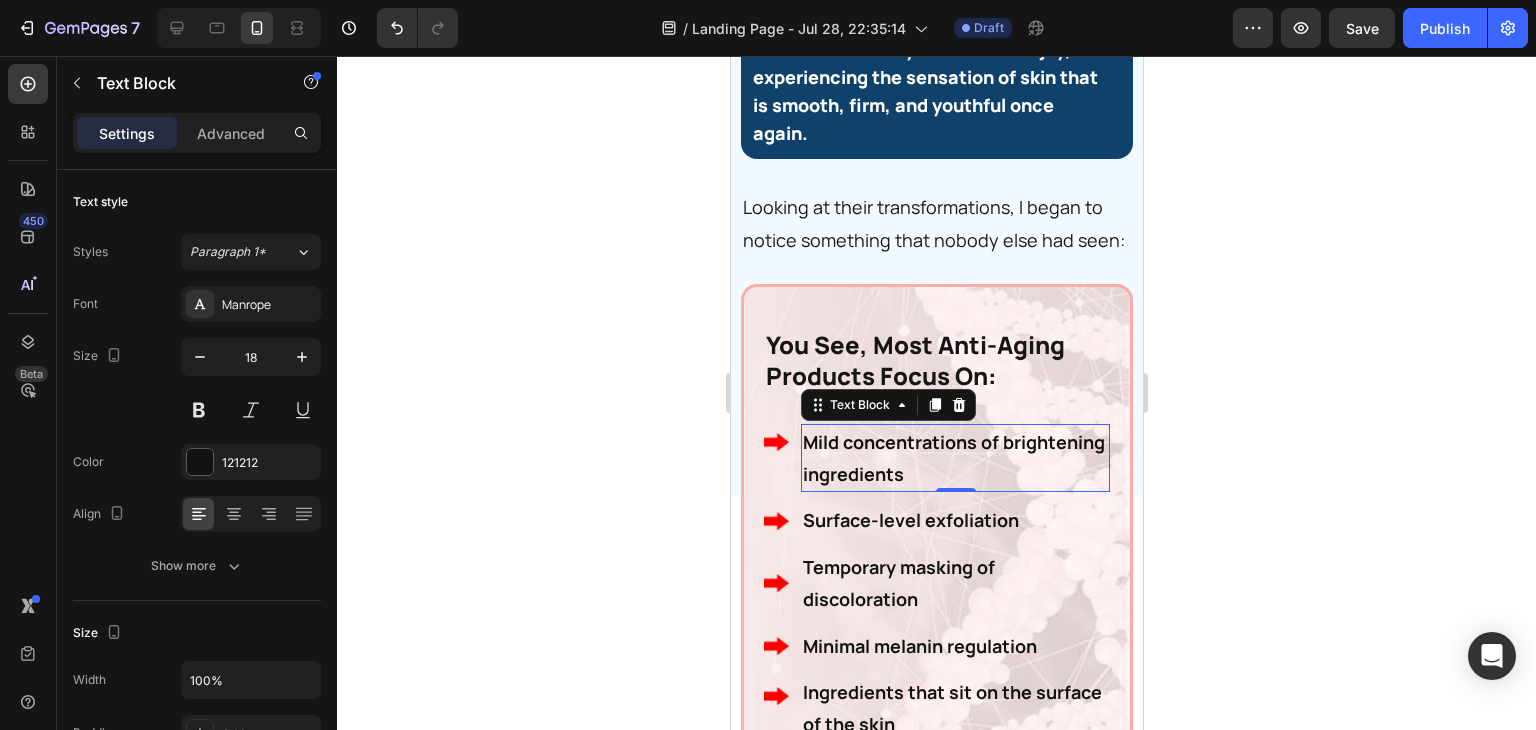 click on "Mild concentrations of brightening ingredients" at bounding box center [954, 458] 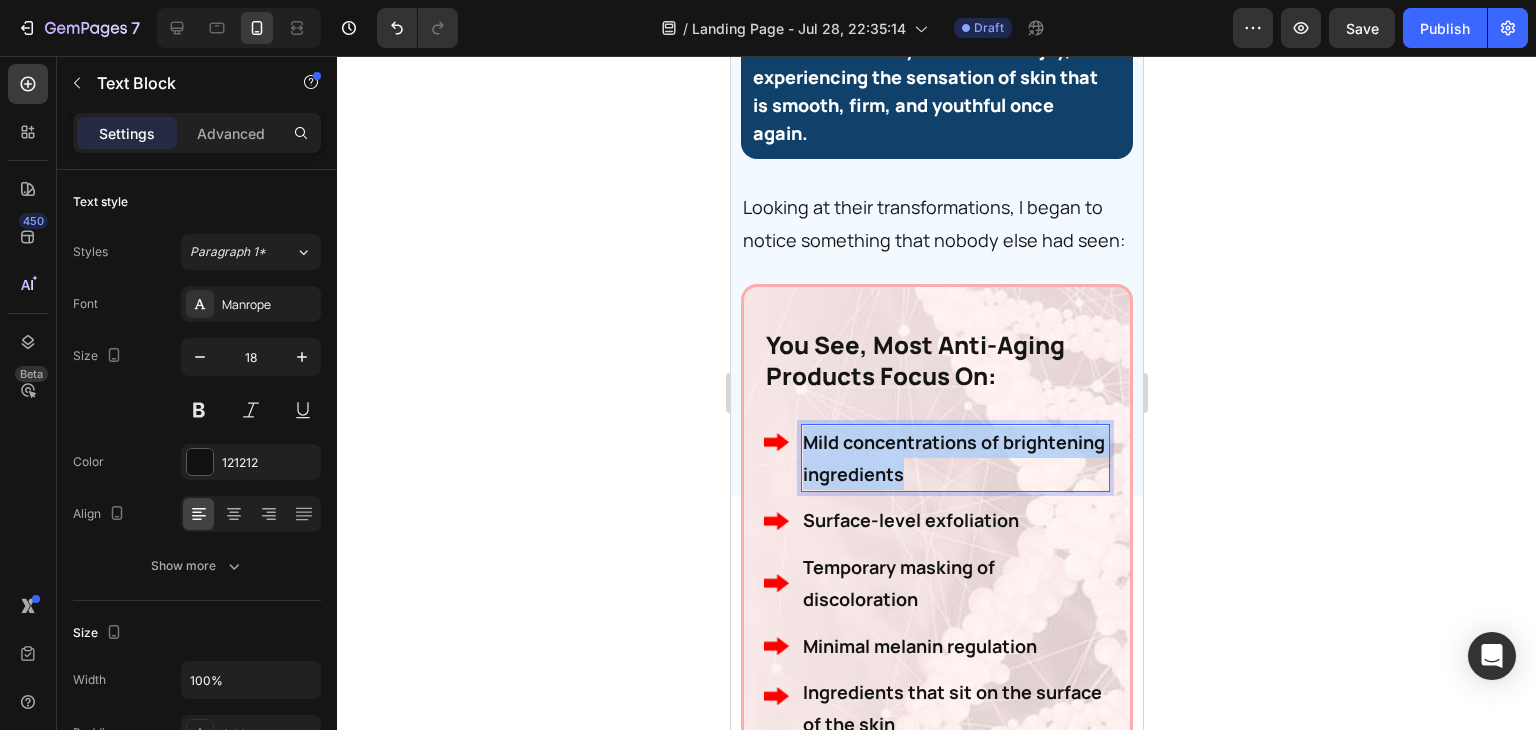 click on "Mild concentrations of brightening ingredients" at bounding box center [954, 458] 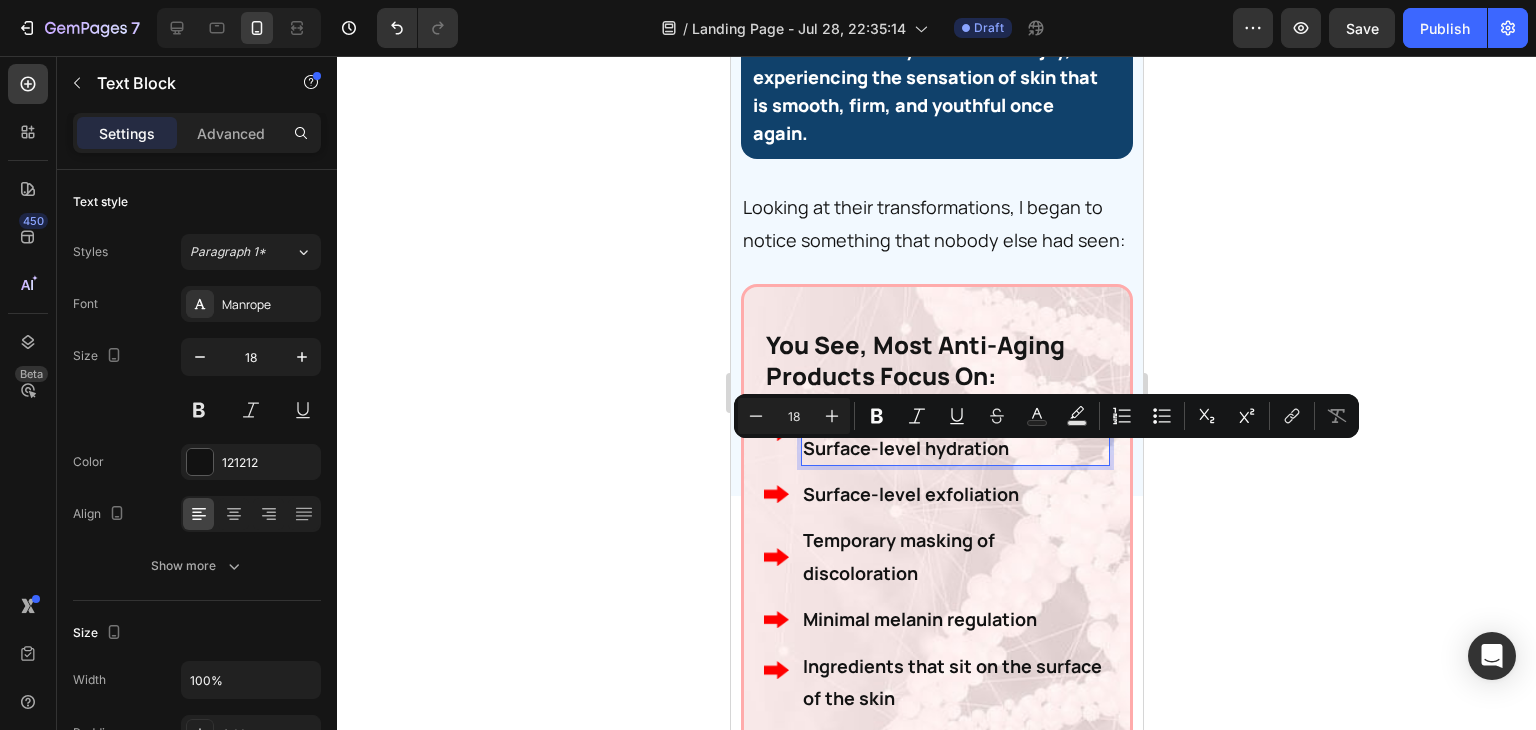 scroll, scrollTop: 14063, scrollLeft: 0, axis: vertical 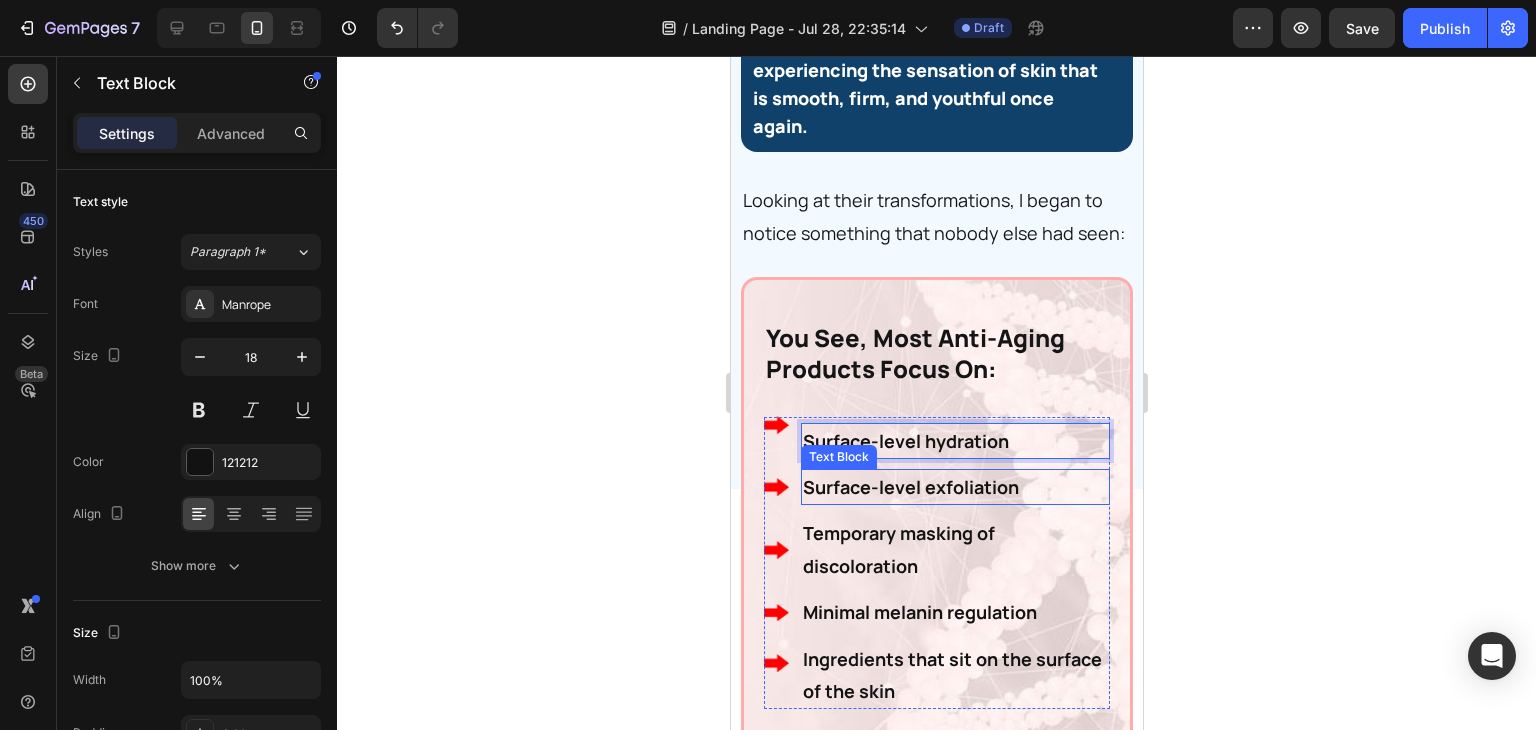 click on "Surface-level exfoliation" at bounding box center (954, 487) 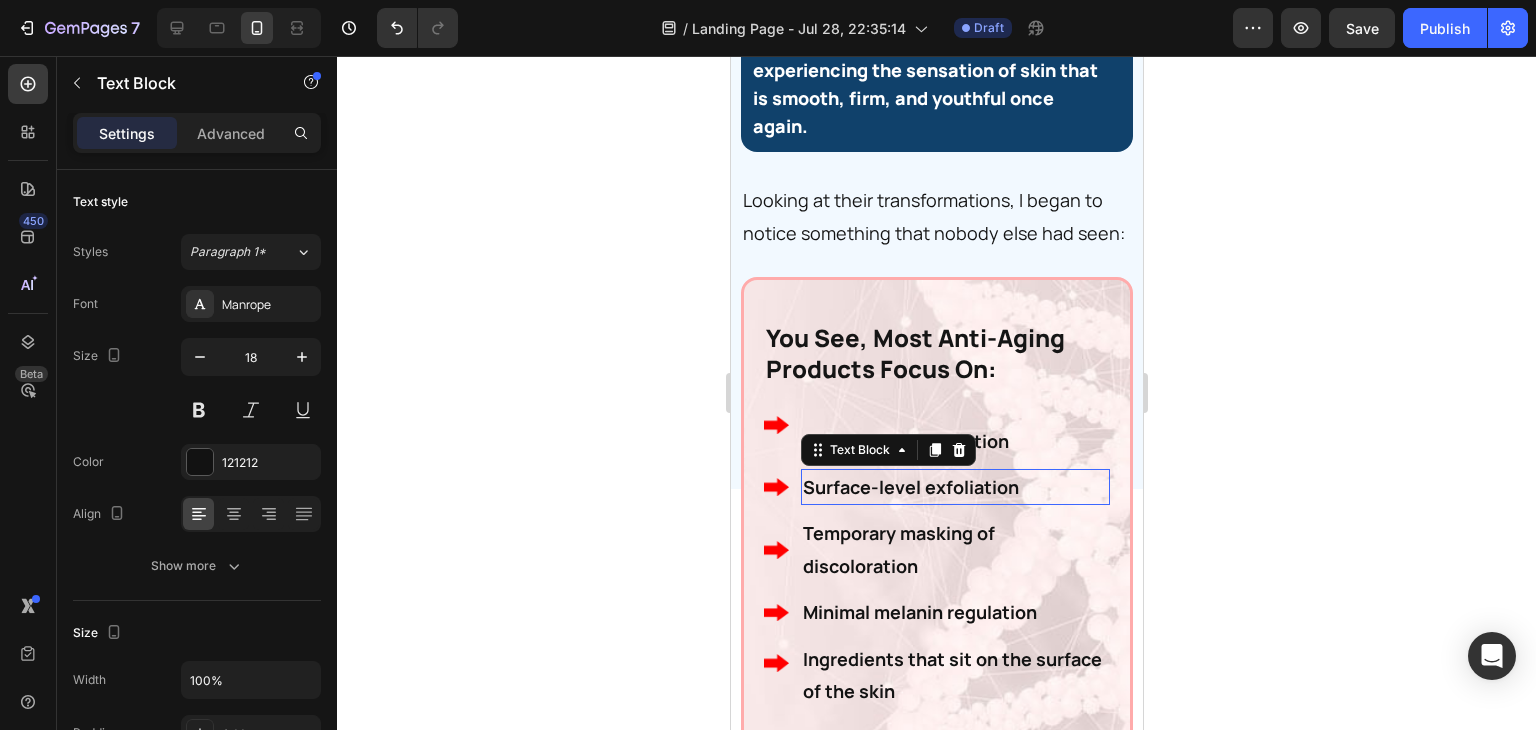 click on "Surface-level exfoliation" at bounding box center [954, 487] 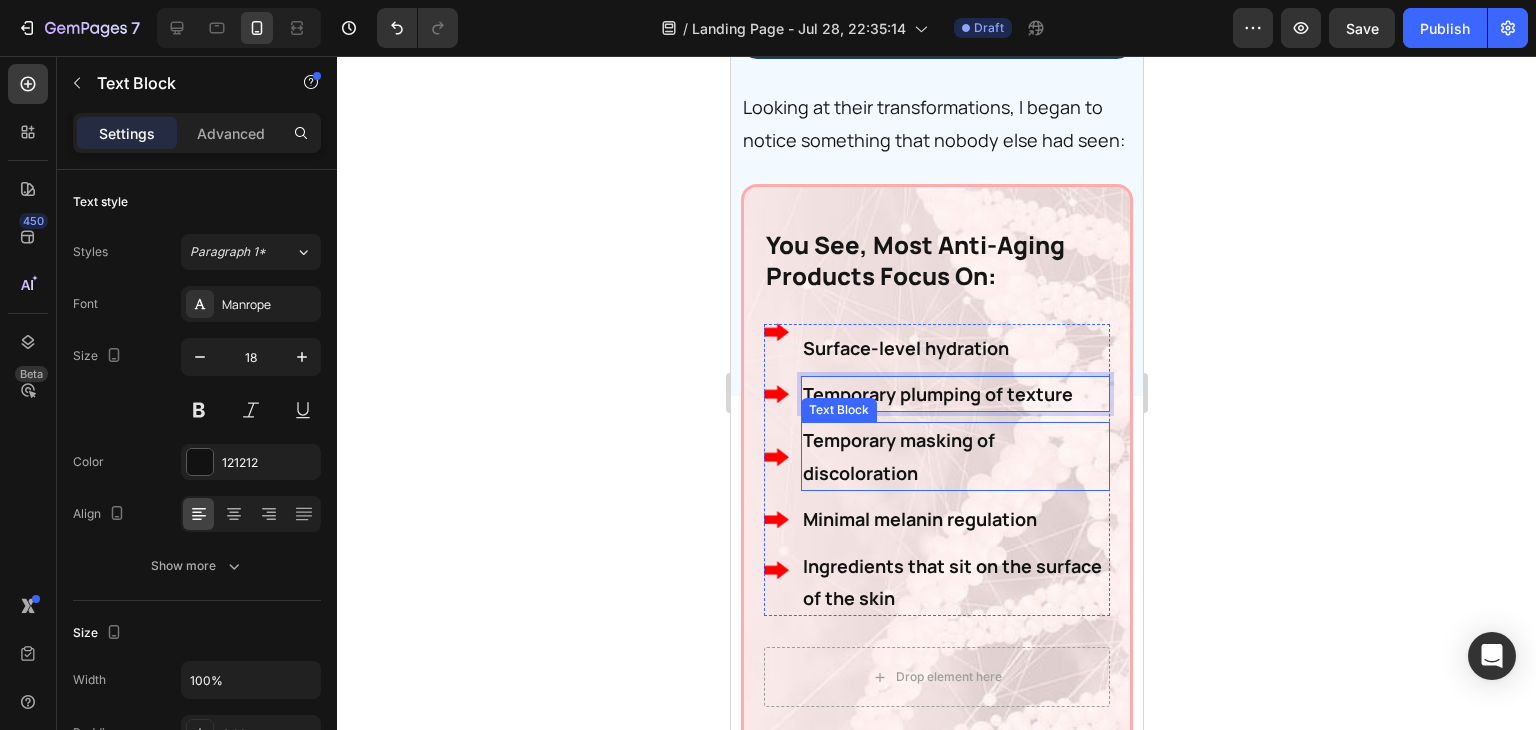 scroll, scrollTop: 14164, scrollLeft: 0, axis: vertical 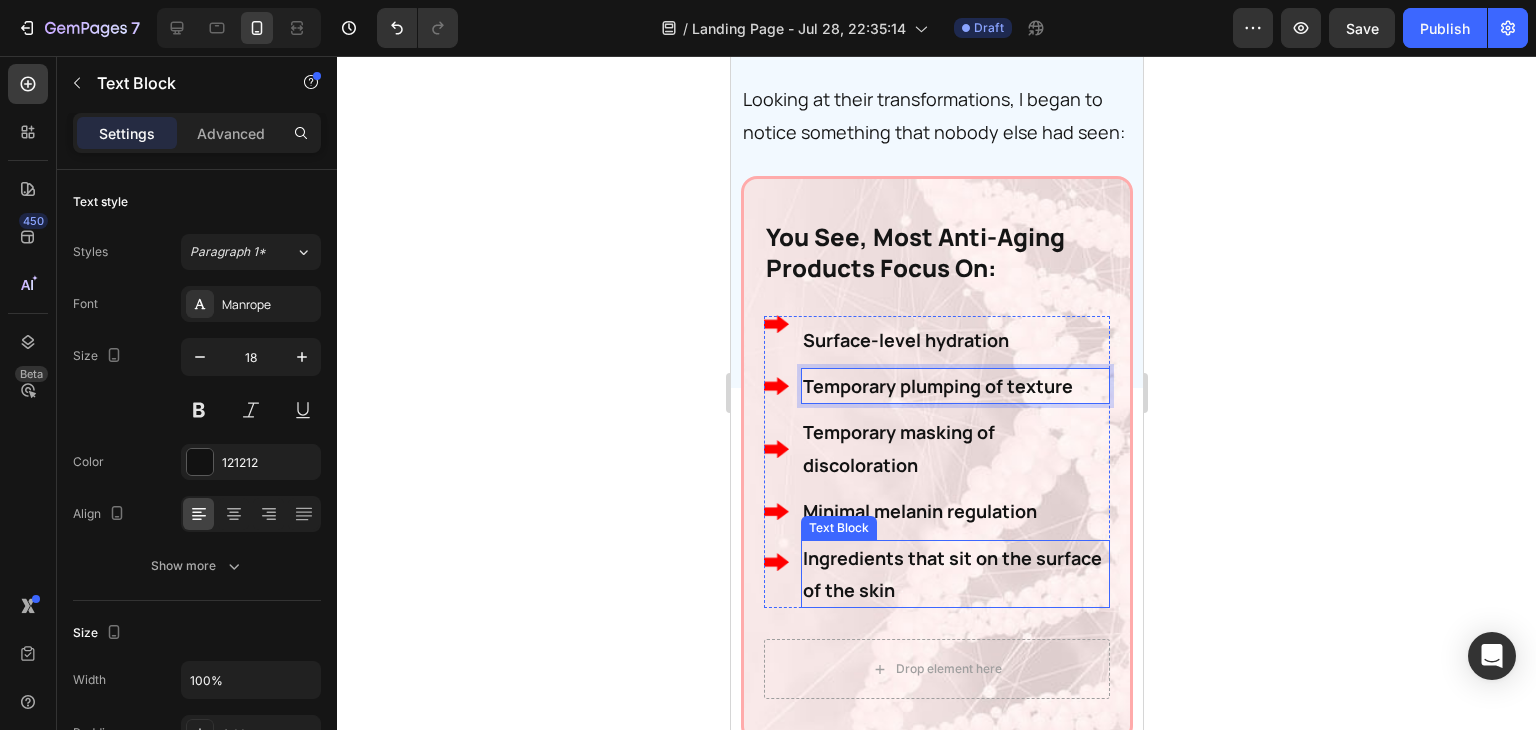 click on "Ingredients that sit on the surface of the skin" at bounding box center [954, 574] 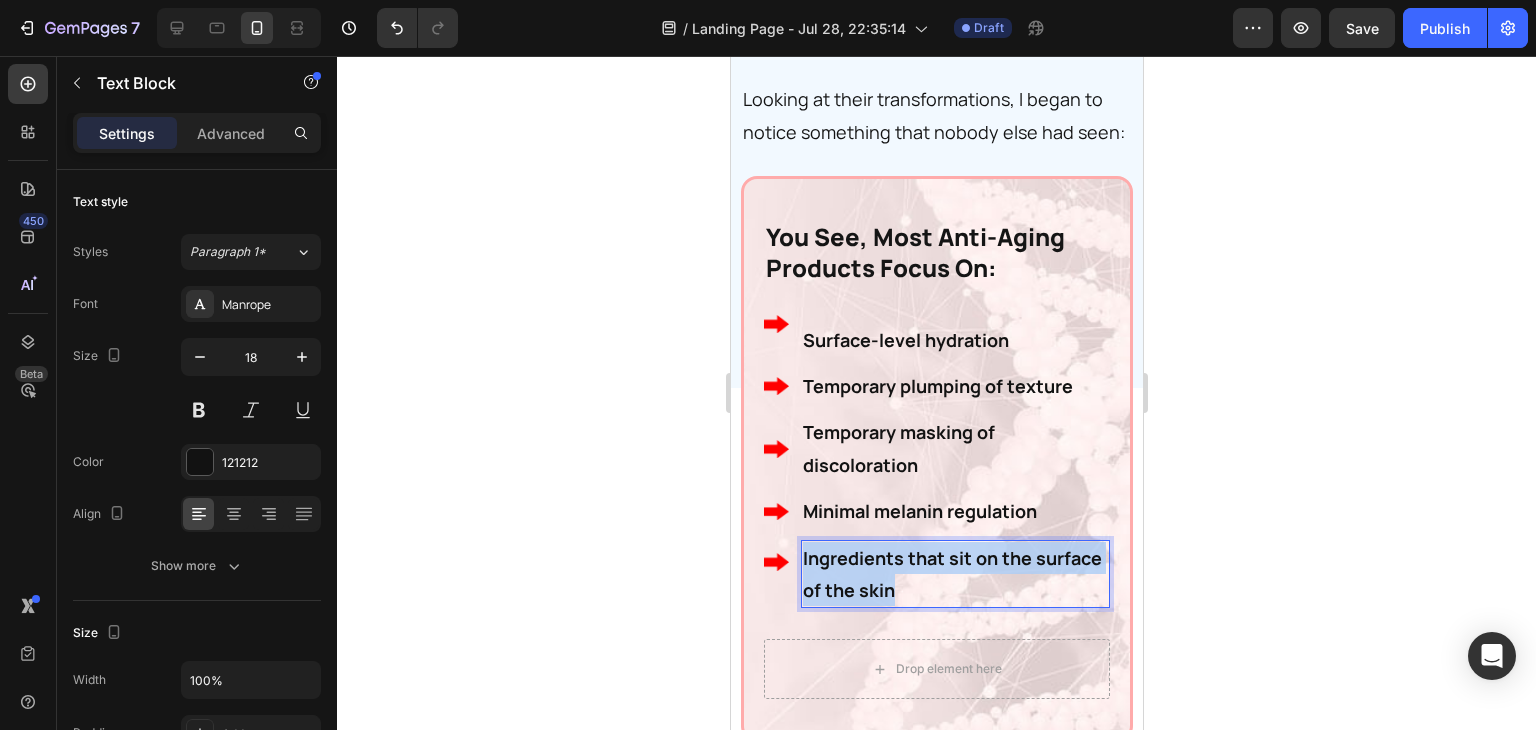 click on "Ingredients that sit on the surface of the skin" at bounding box center [954, 574] 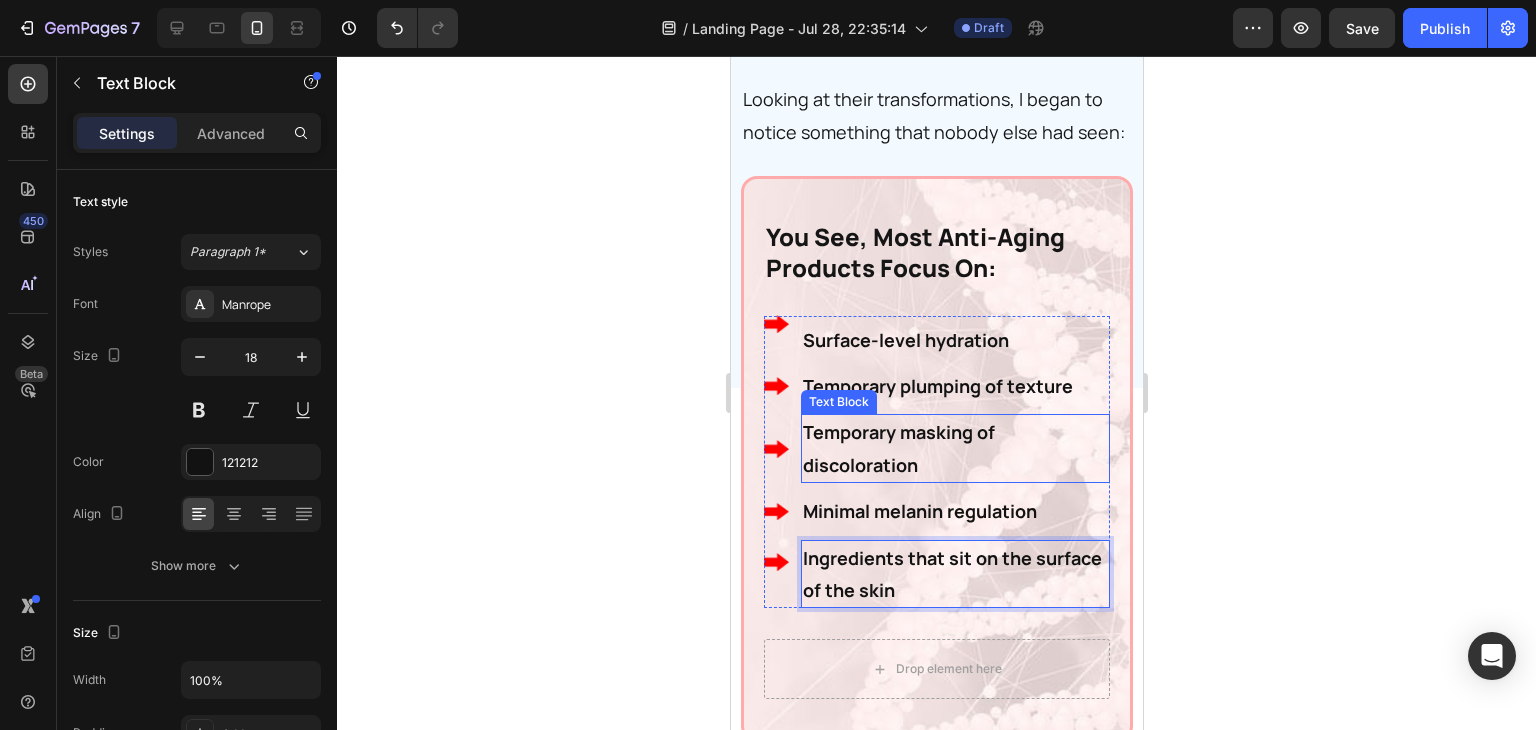 click on "Temporary masking of discoloration" at bounding box center [954, 448] 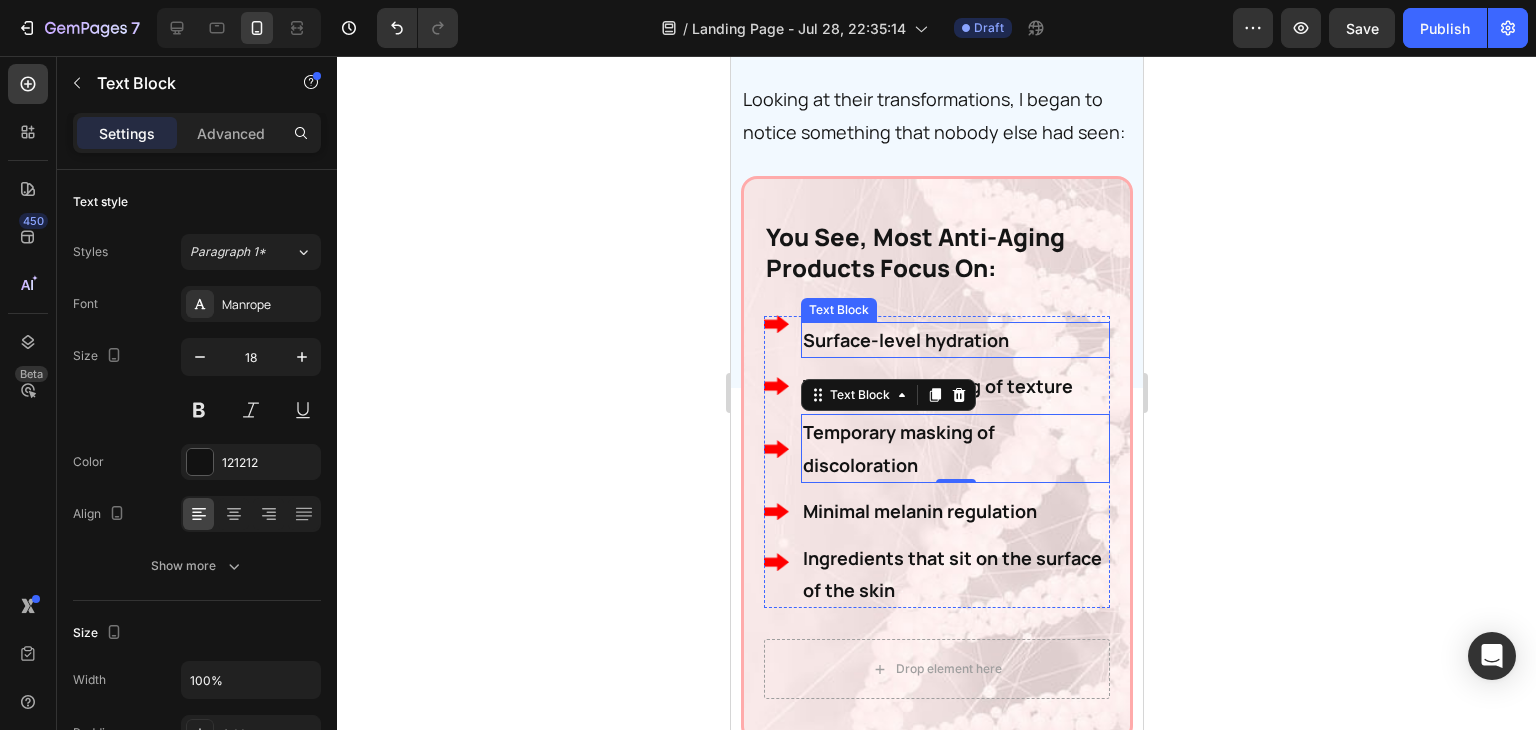 click on "Surface-level hydration" at bounding box center (954, 340) 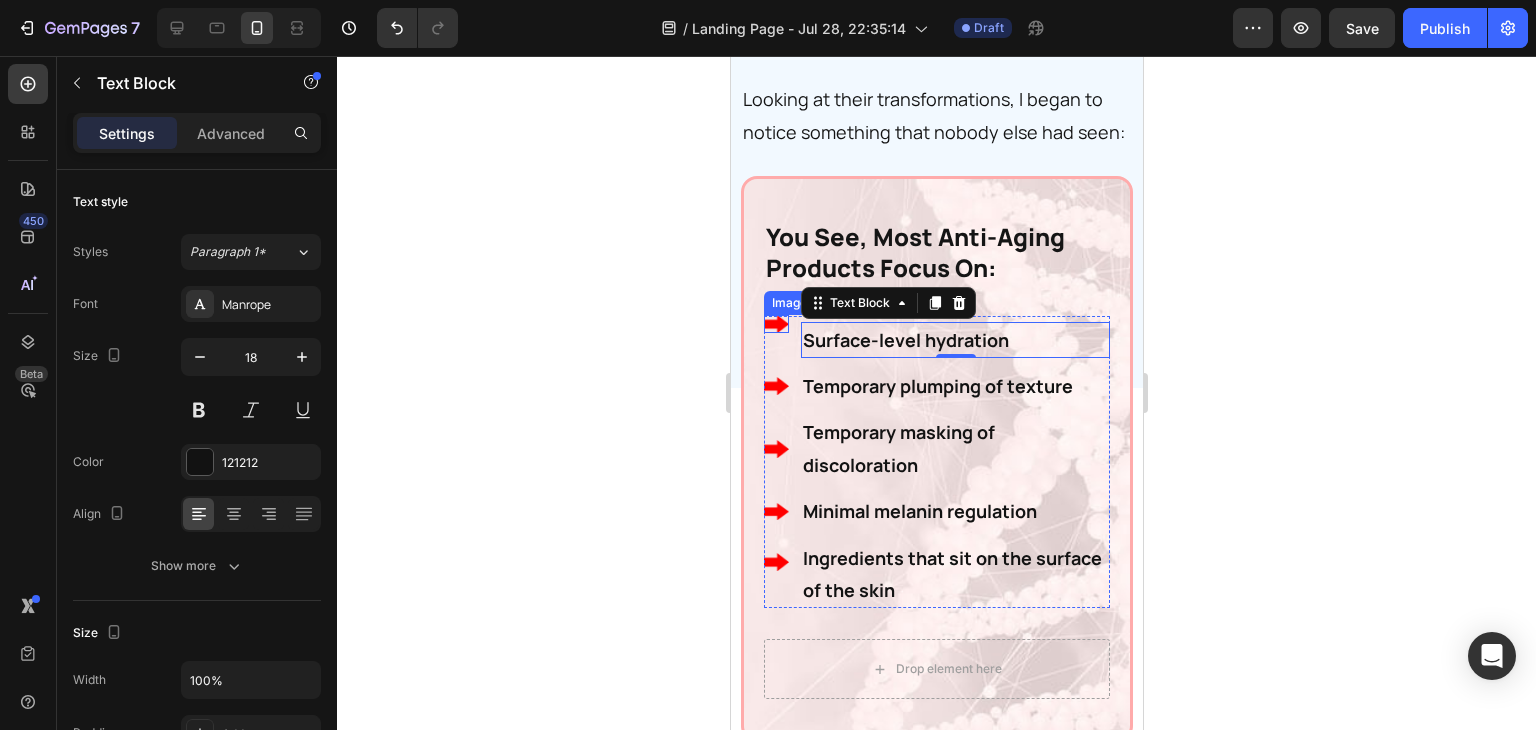 click at bounding box center [775, 324] 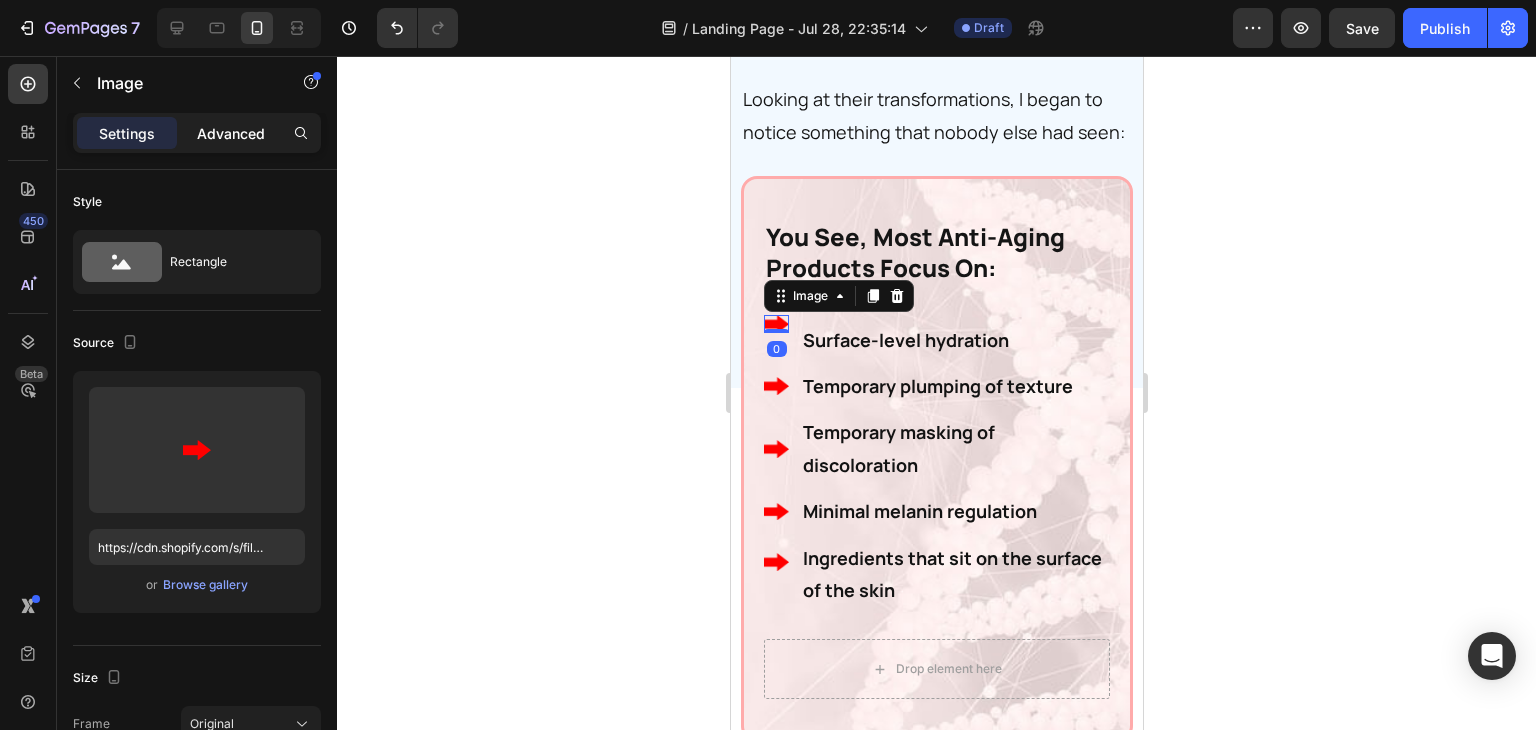 click on "Advanced" 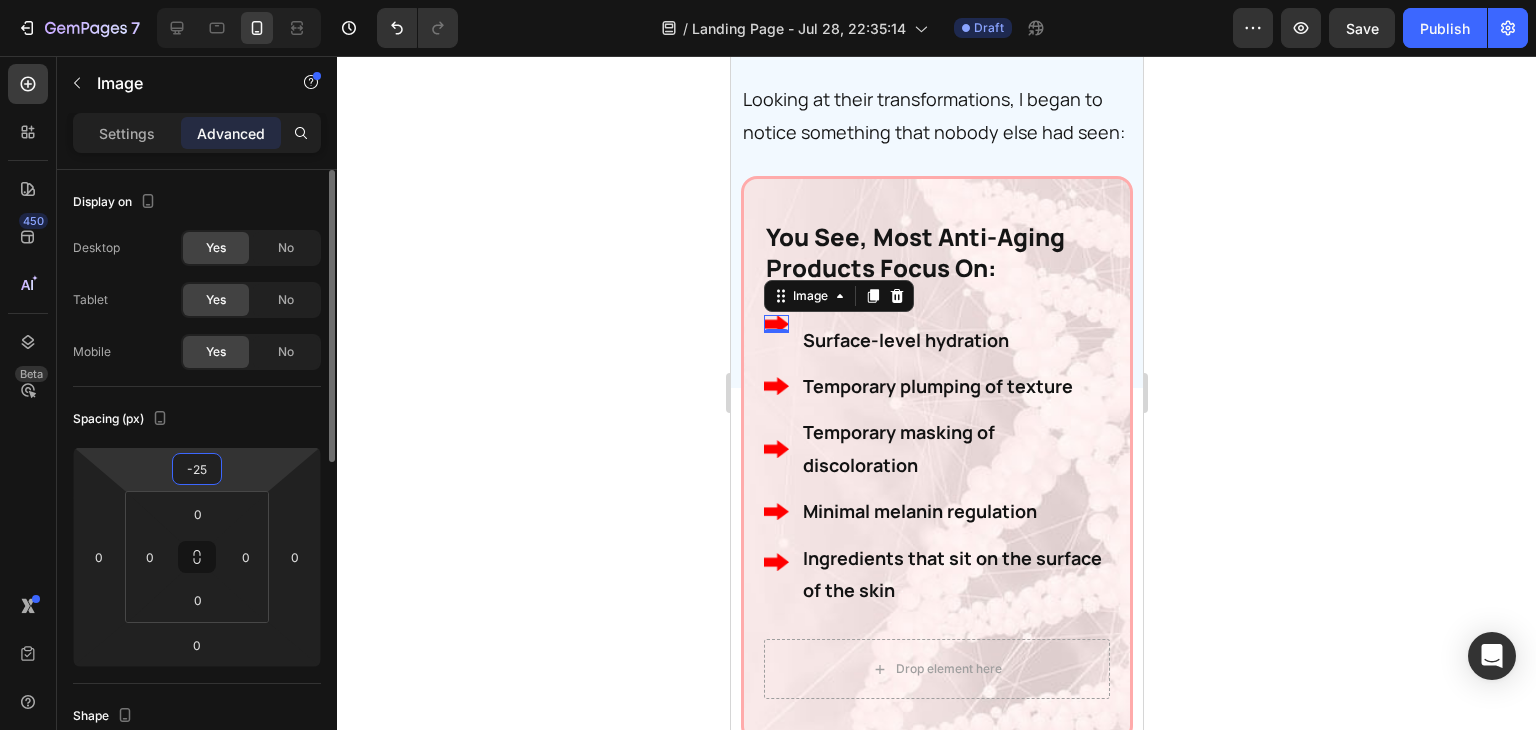 click on "-25" at bounding box center (197, 469) 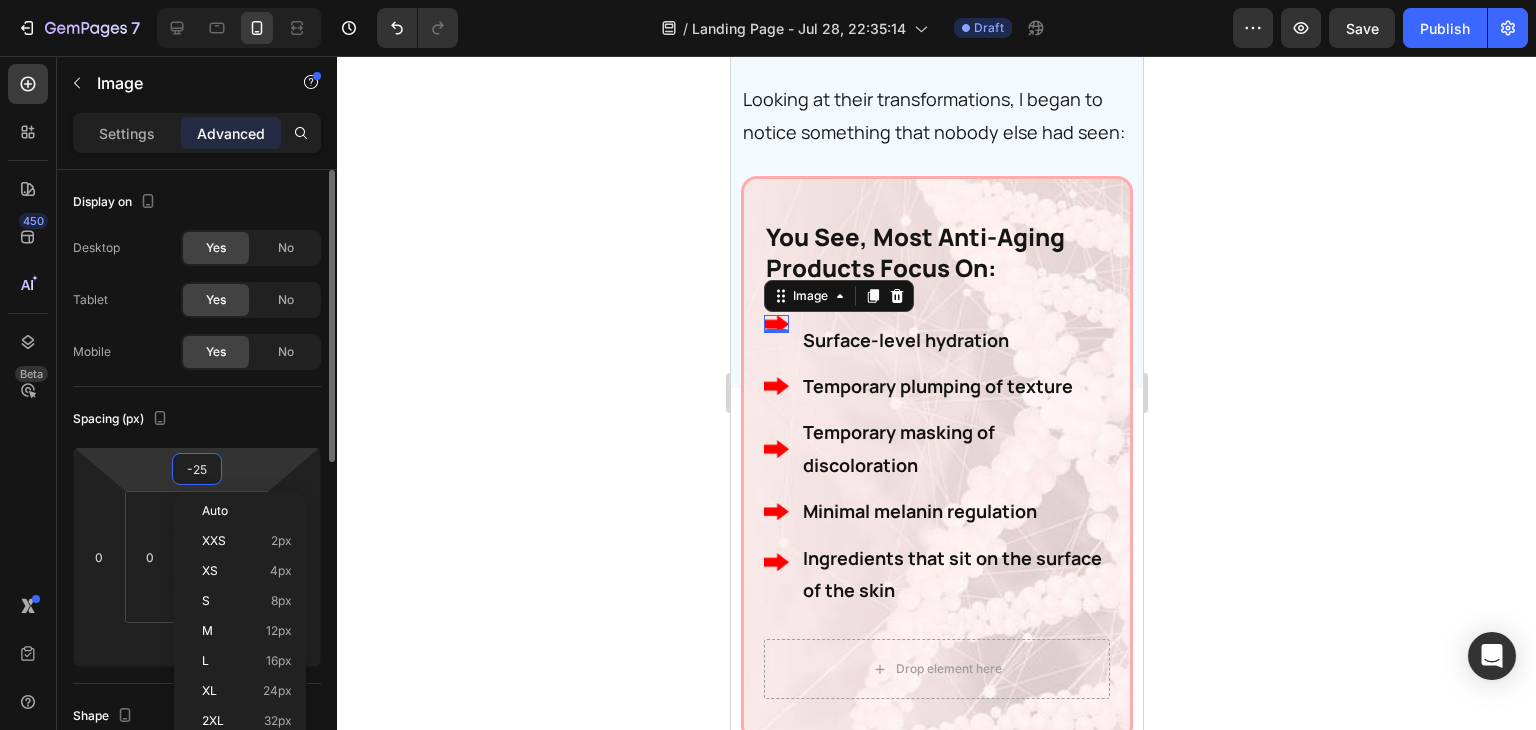 type on "0" 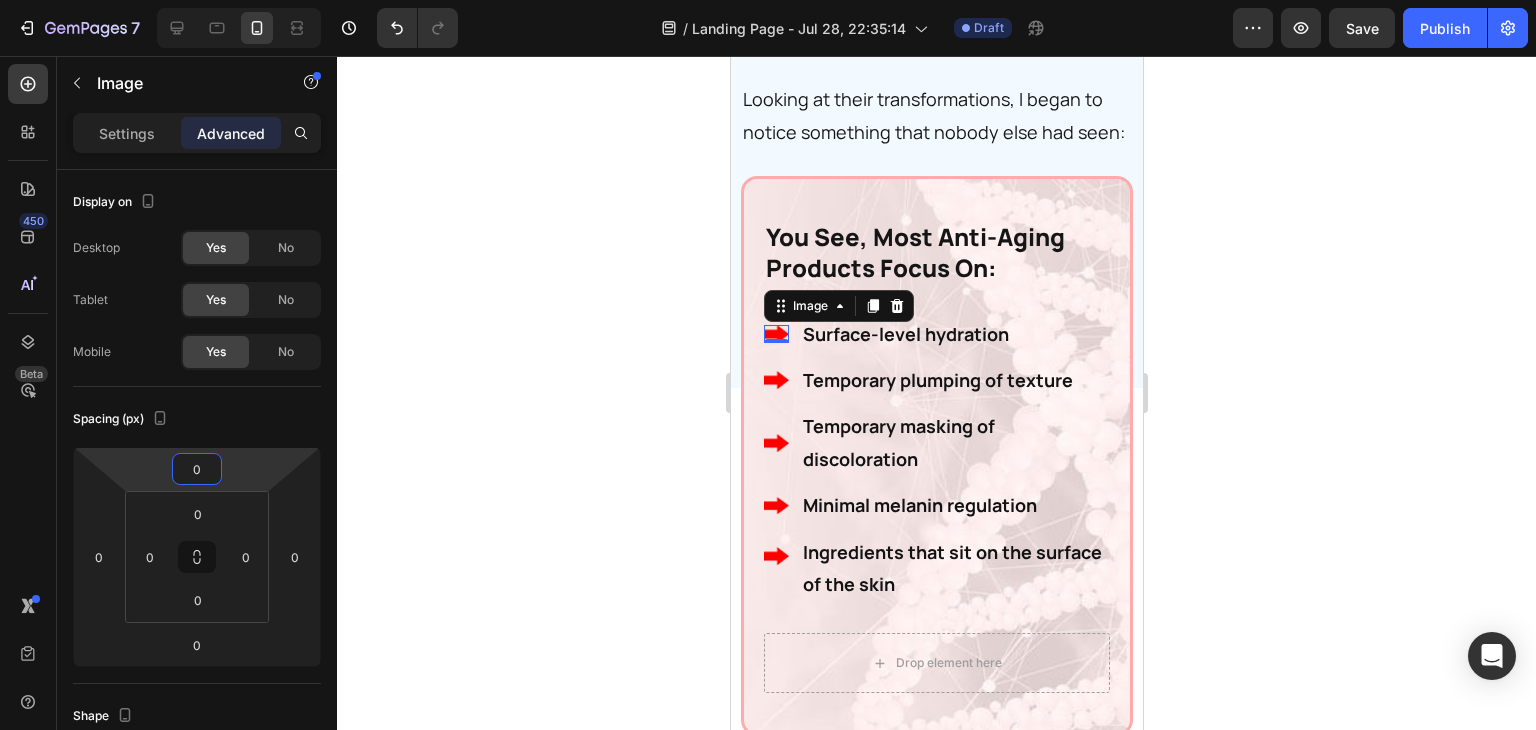 click 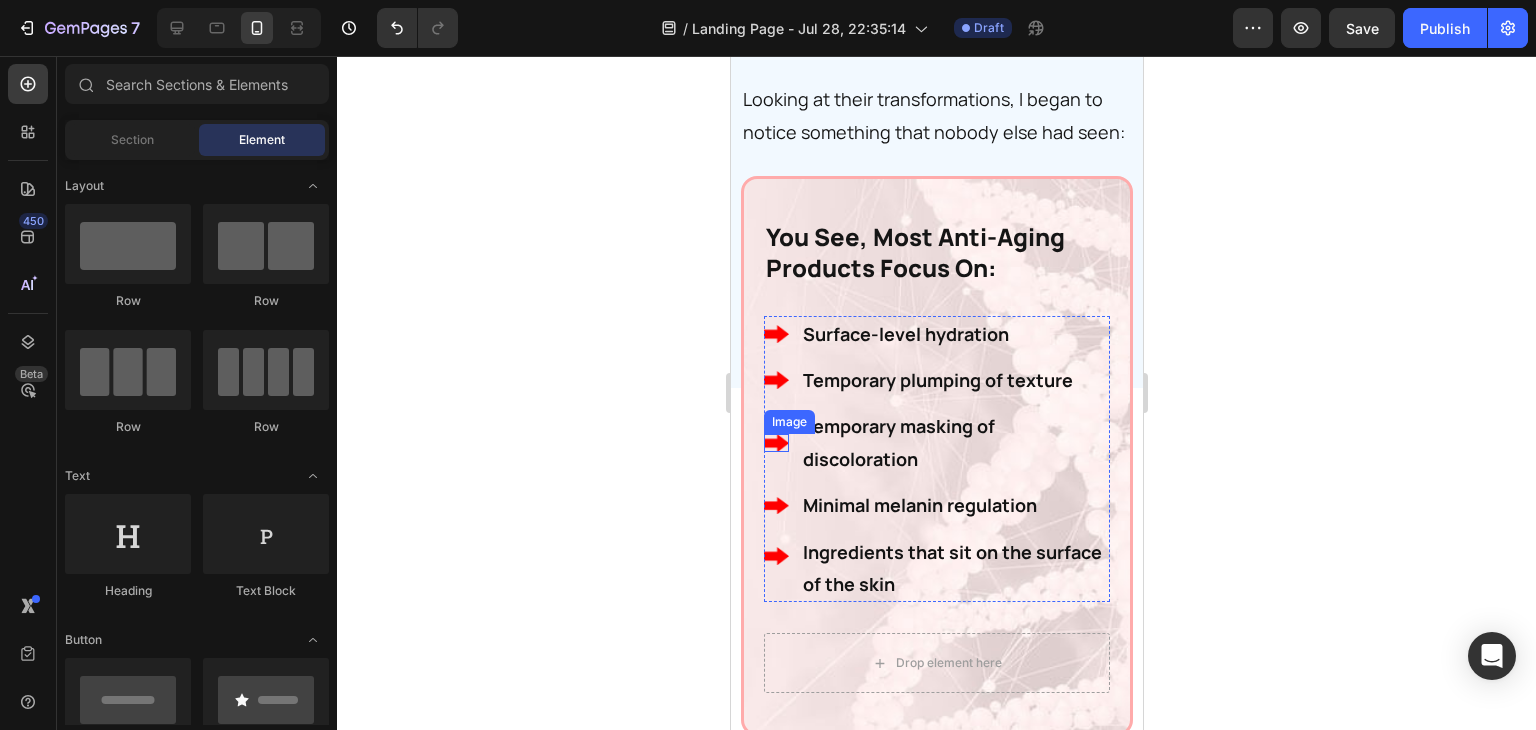 click at bounding box center (775, 443) 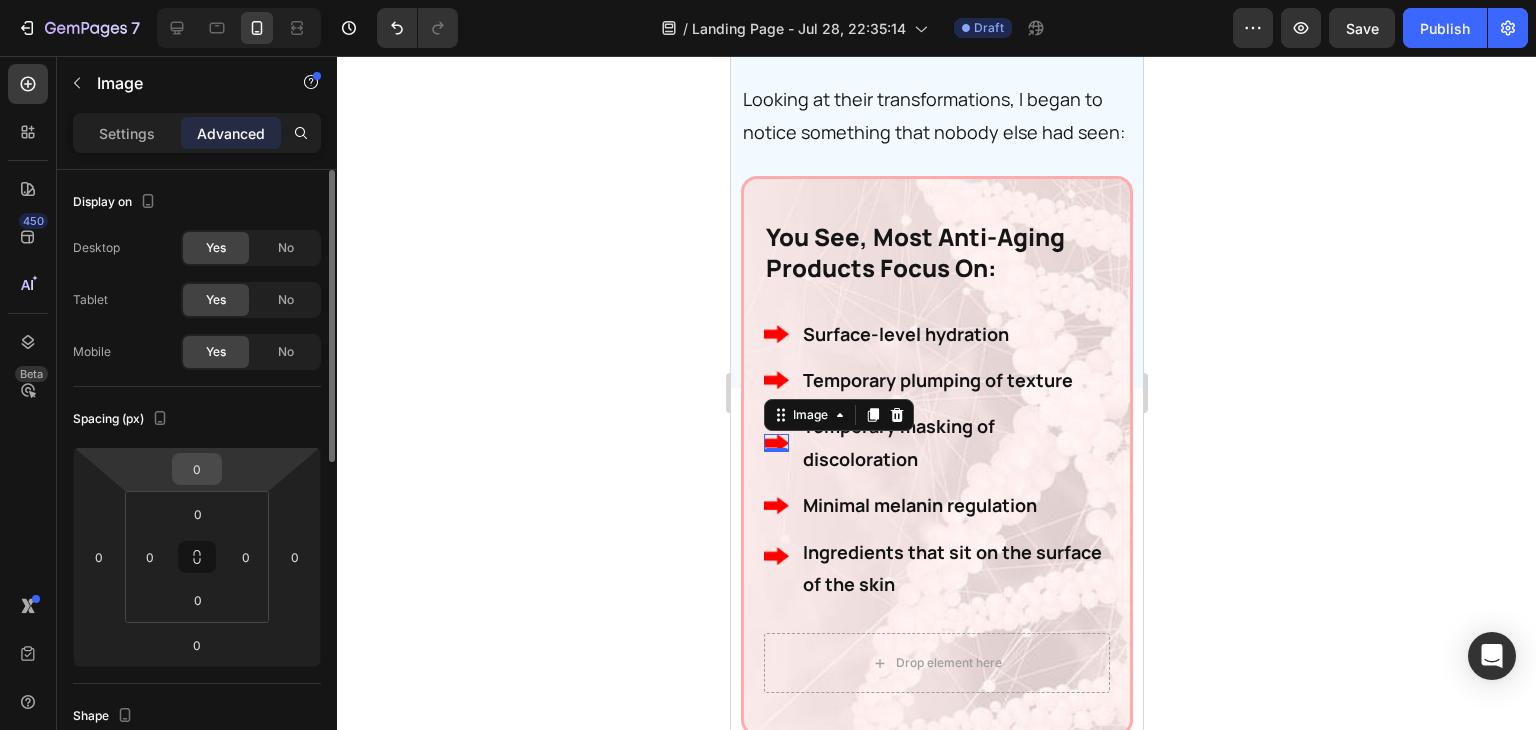 click on "0" at bounding box center [197, 469] 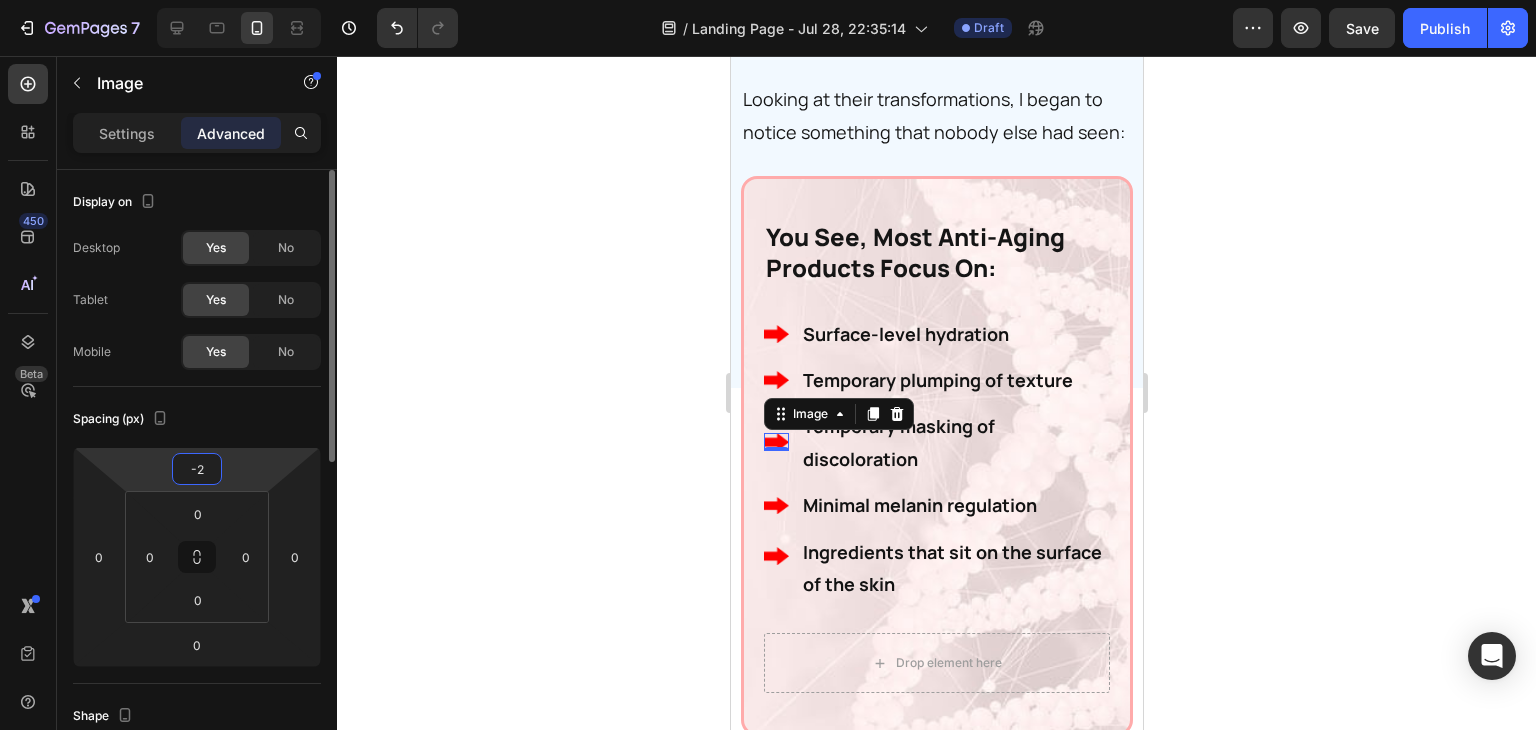 type on "-25" 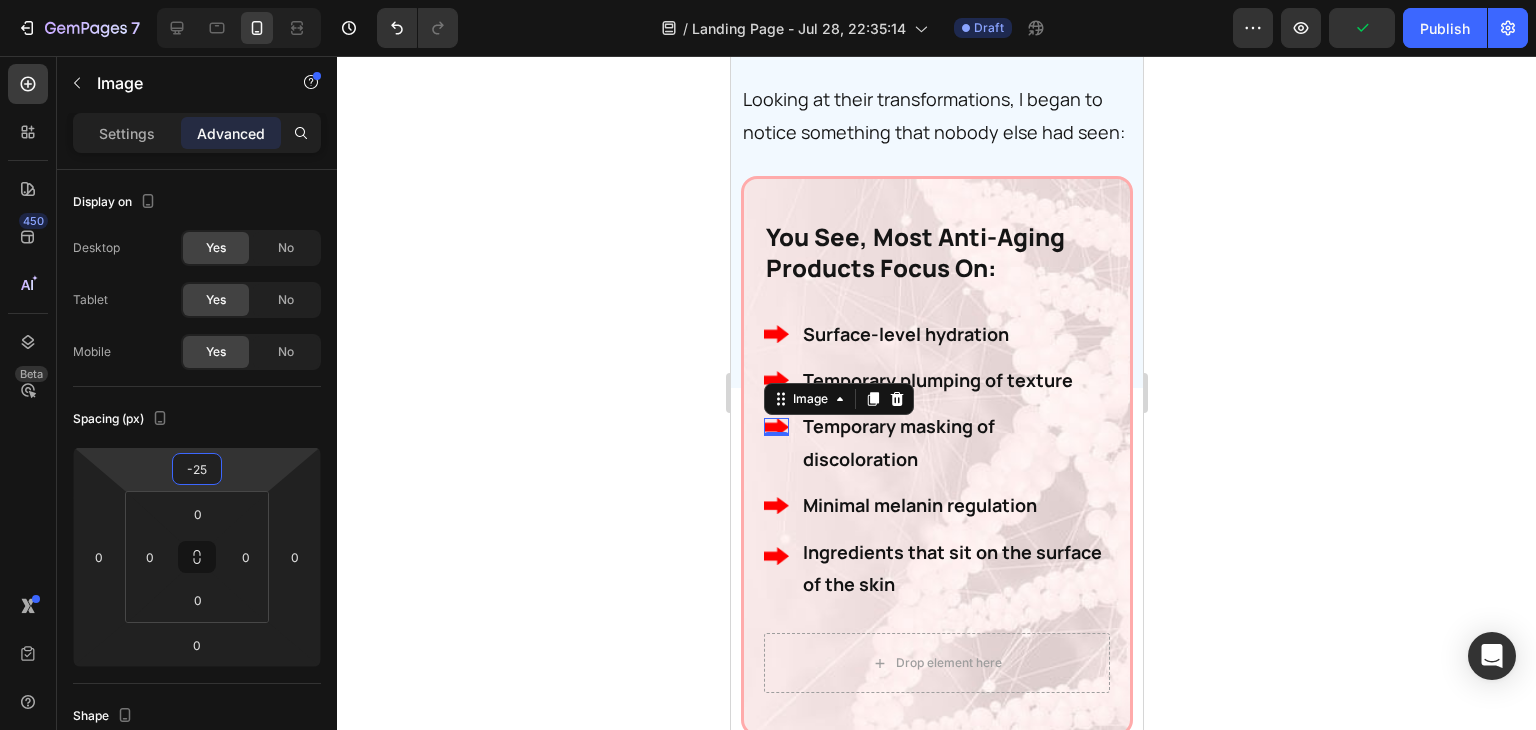 click 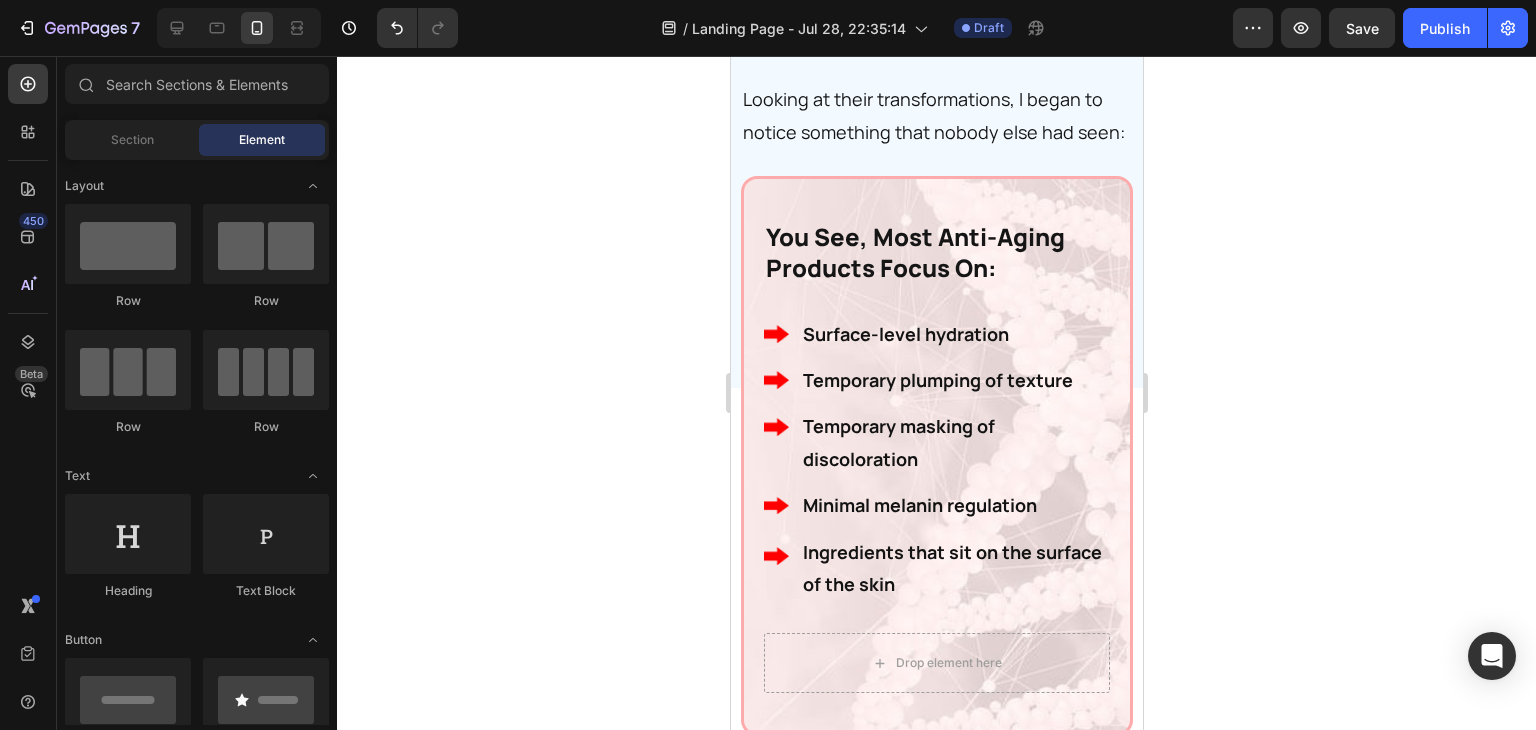 click 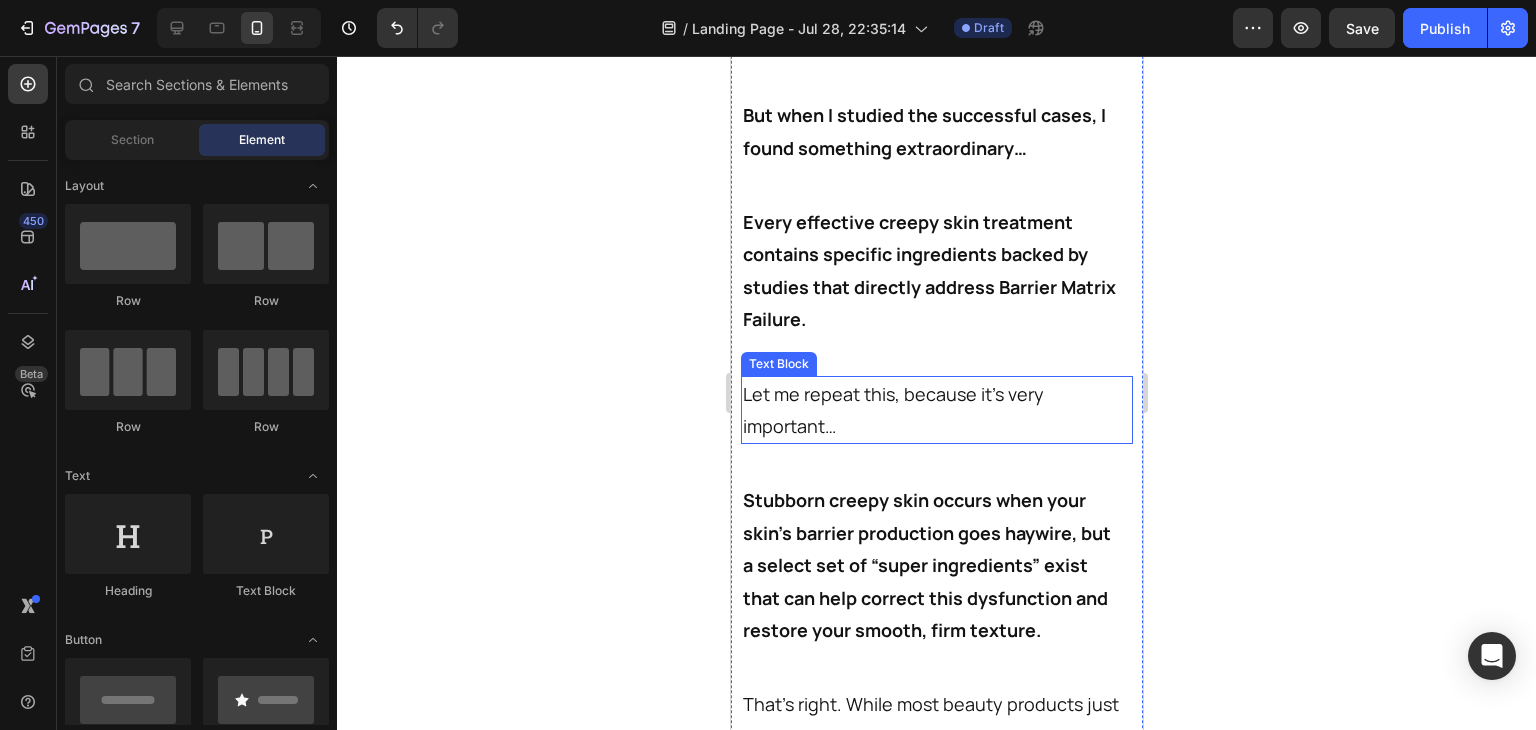 scroll, scrollTop: 15525, scrollLeft: 0, axis: vertical 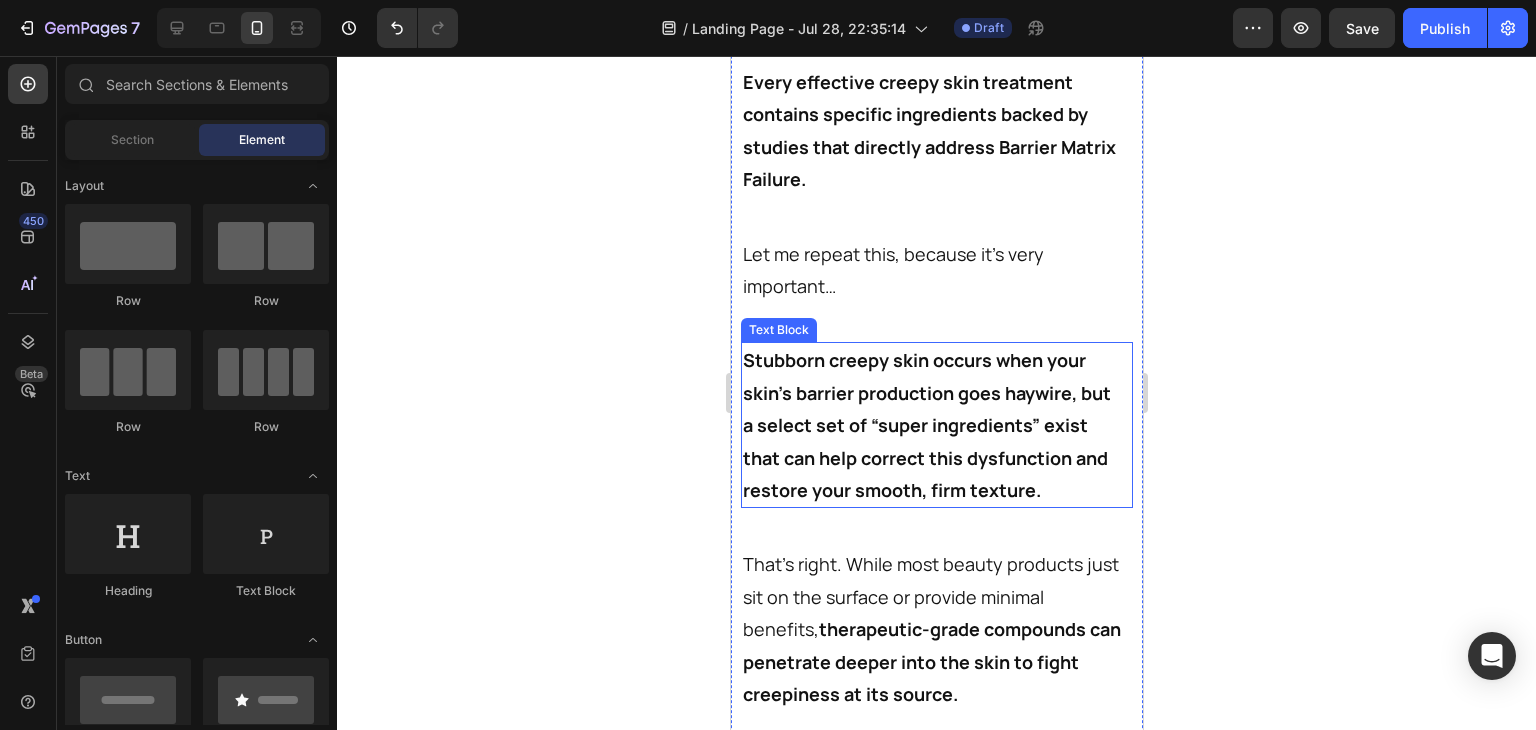 click on "Stubborn creepy skin occurs when your skin’s barrier production goes haywire, but a select set of “super ingredients” exist that can help correct this dysfunction and restore your smooth, firm texture." at bounding box center (932, 425) 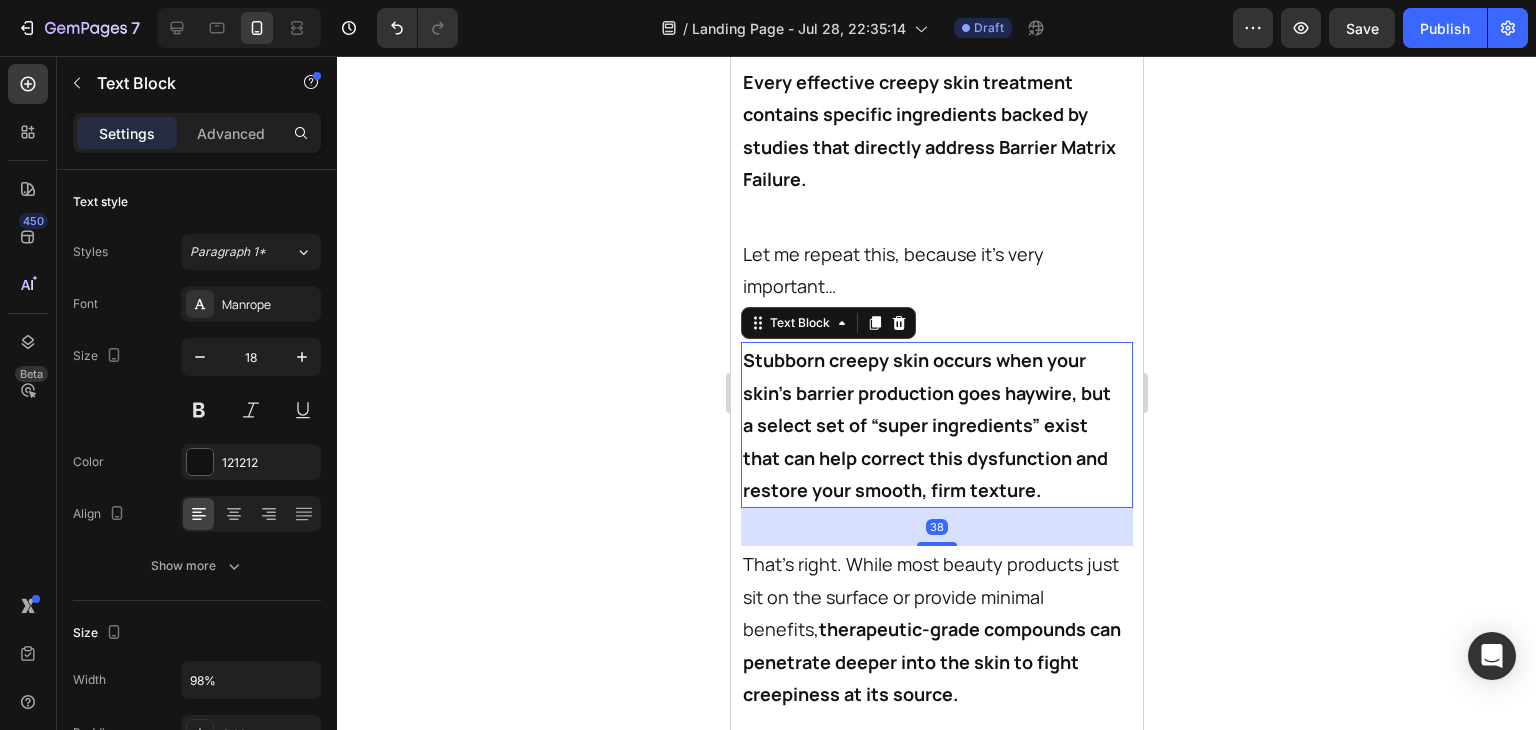 click on "Settings Advanced" at bounding box center (197, 133) 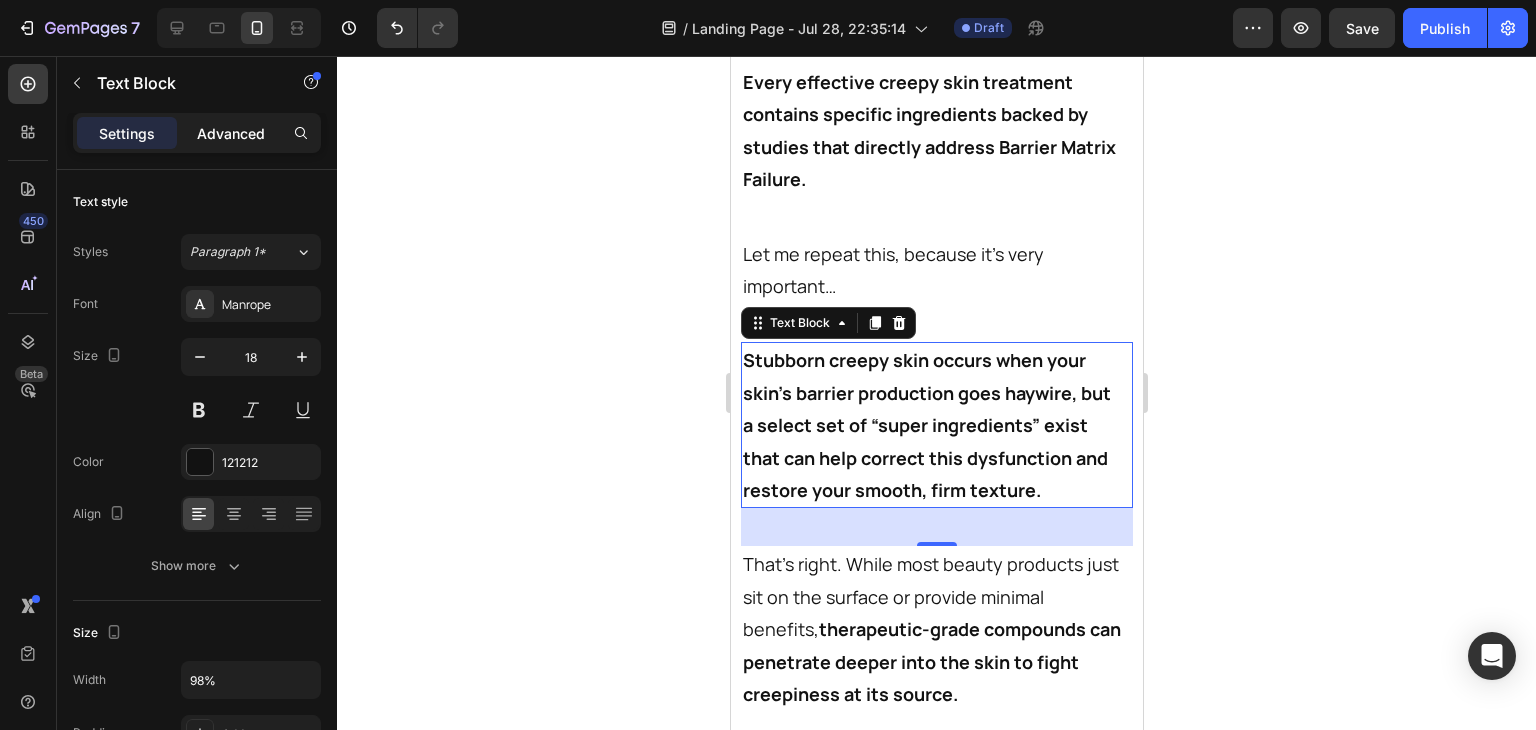click on "Advanced" at bounding box center (231, 133) 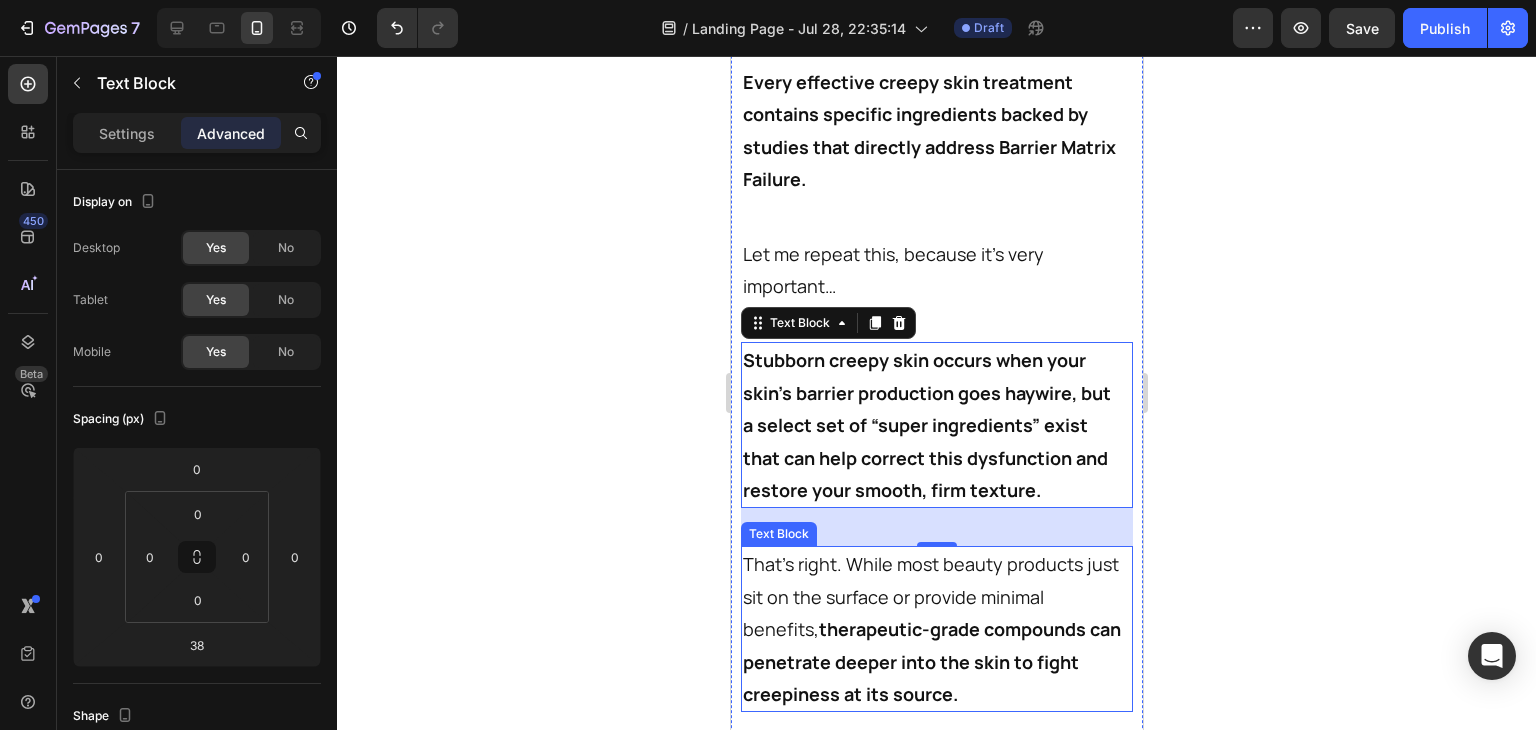 click on "That’s right. While most beauty products just sit on the surface or provide minimal benefits,  therapeutic-grade compounds can penetrate deeper into the skin to fight creepiness at its source." at bounding box center [932, 629] 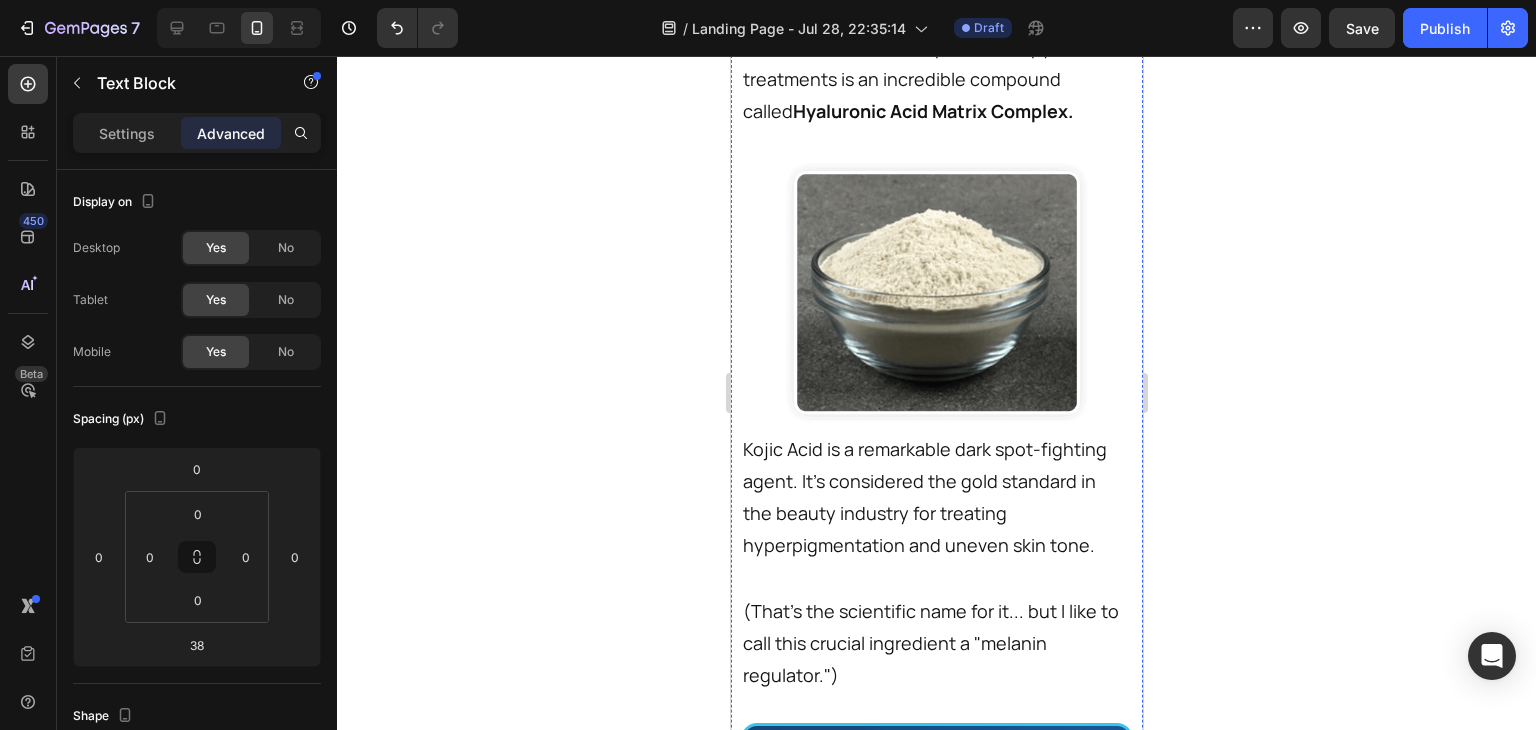 scroll, scrollTop: 16591, scrollLeft: 0, axis: vertical 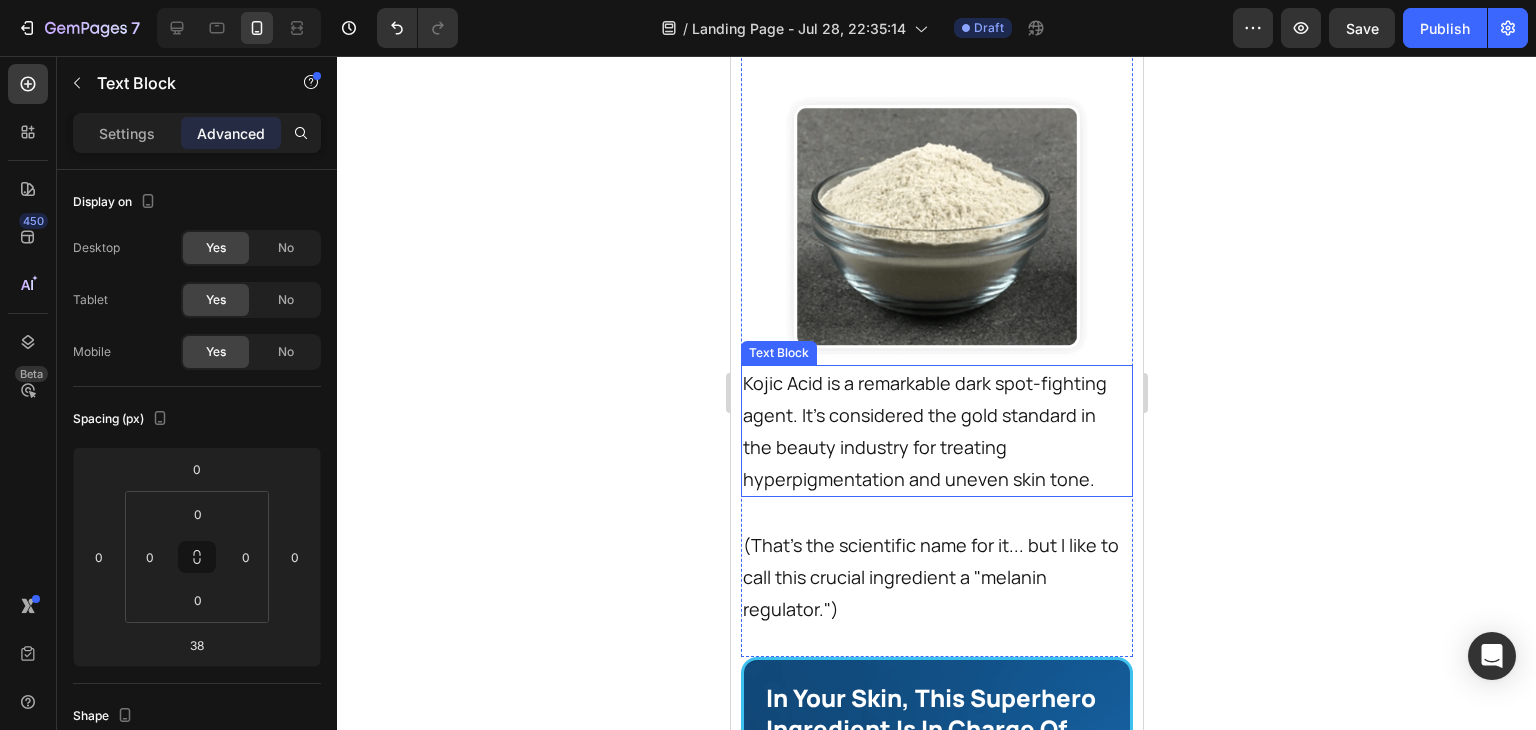 click on "Kojic Acid is a remarkable dark spot-fighting agent. It's considered the gold standard in the beauty industry for treating hyperpigmentation and uneven skin tone." at bounding box center (934, 431) 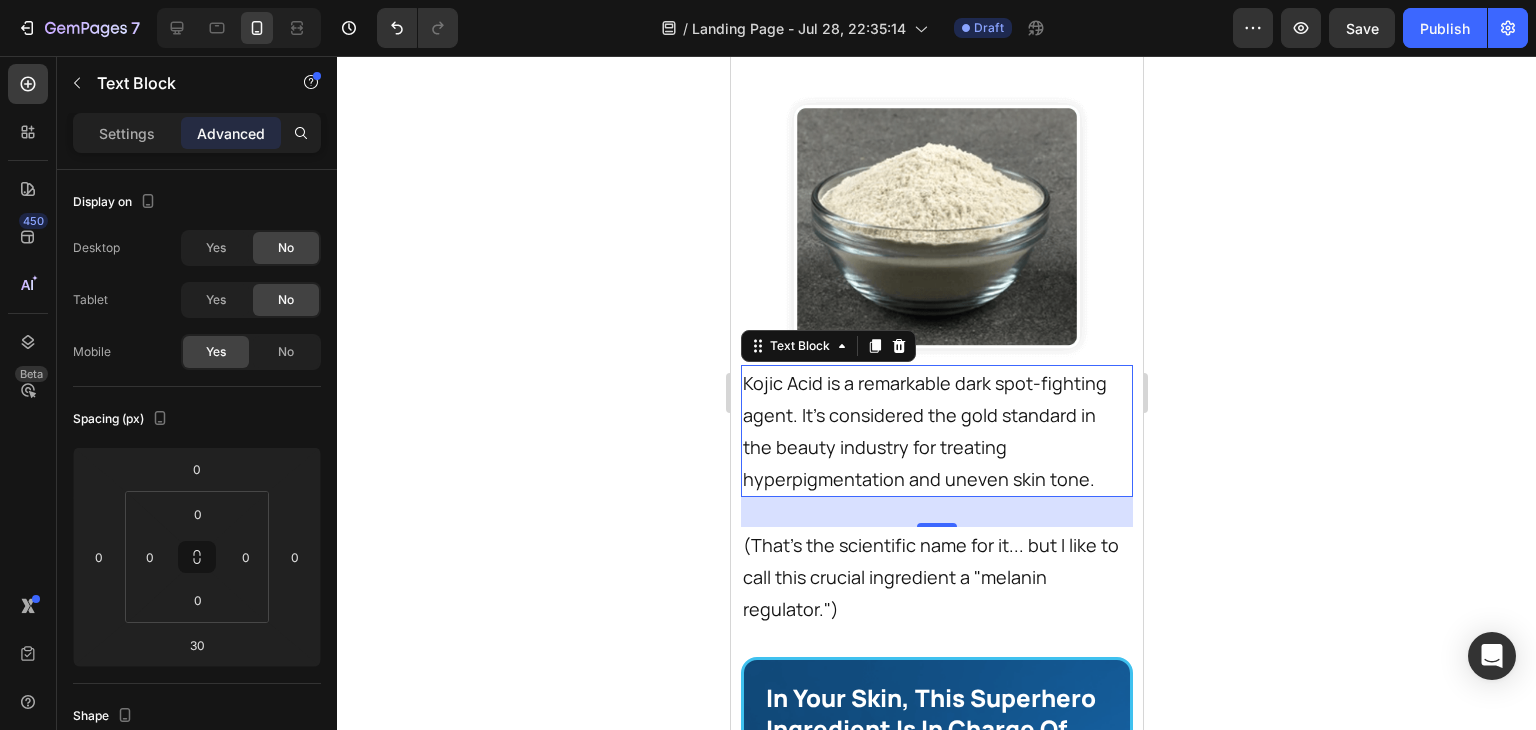 click on "Kojic Acid is a remarkable dark spot-fighting agent. It's considered the gold standard in the beauty industry for treating hyperpigmentation and uneven skin tone." at bounding box center [934, 431] 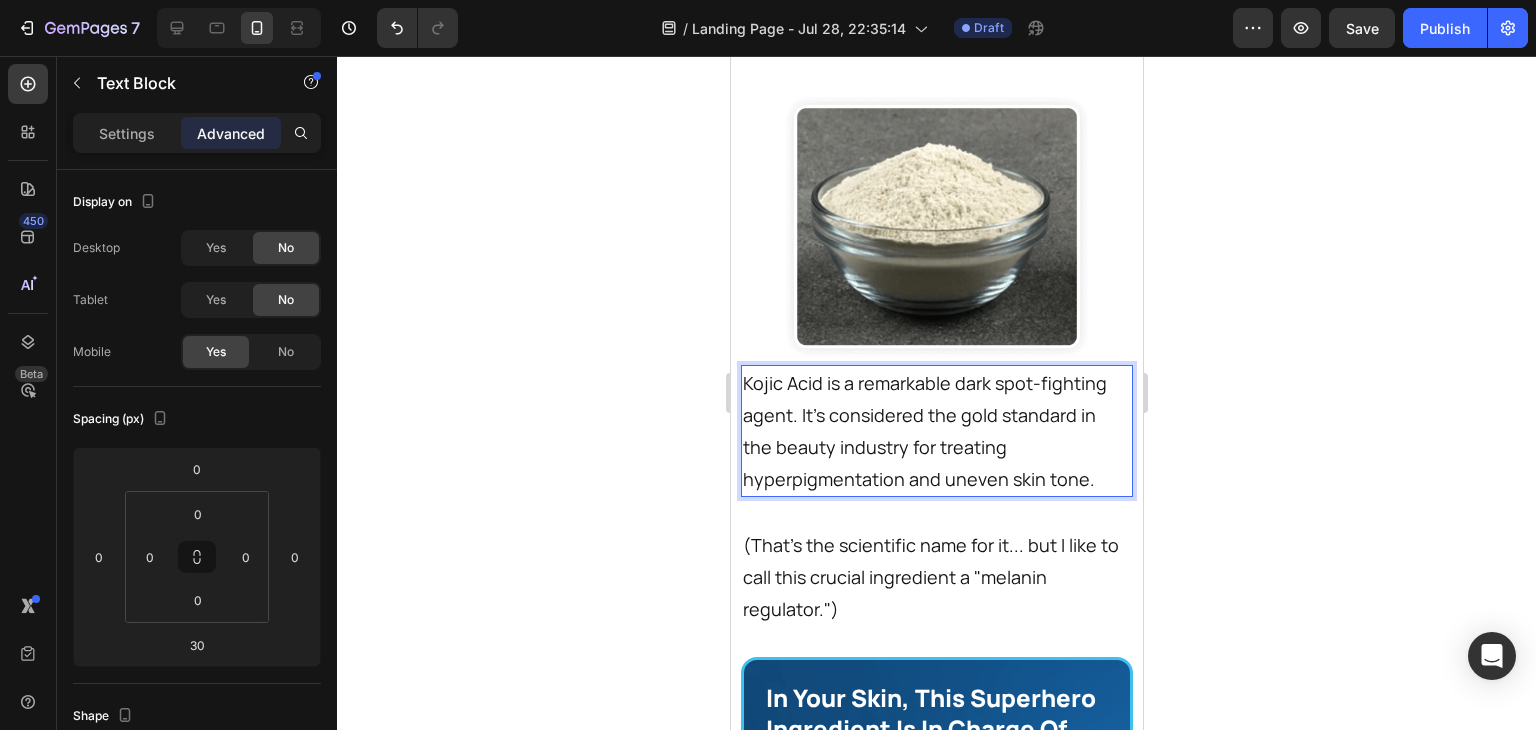 click on "Kojic Acid is a remarkable dark spot-fighting agent. It's considered the gold standard in the beauty industry for treating hyperpigmentation and uneven skin tone." at bounding box center (934, 431) 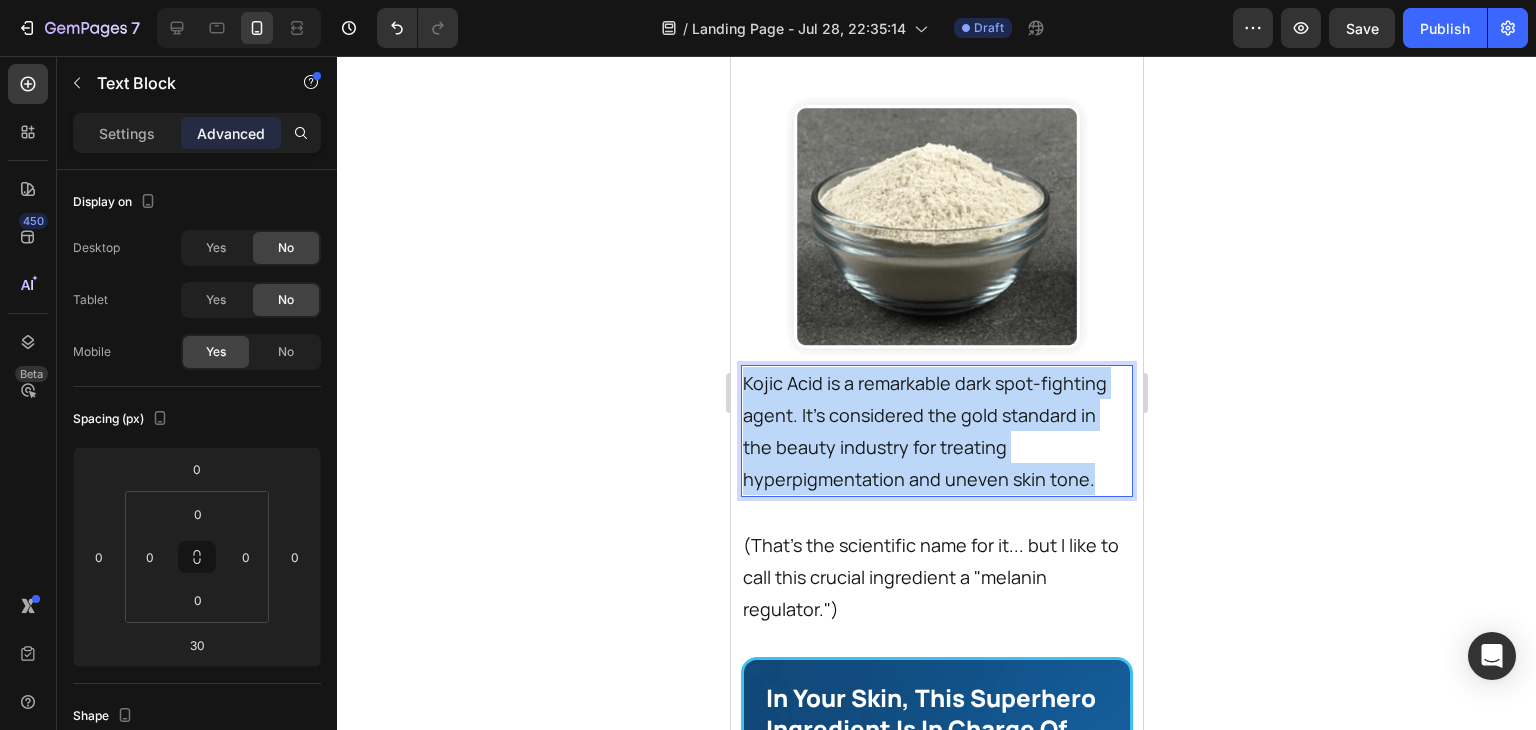 click on "Kojic Acid is a remarkable dark spot-fighting agent. It's considered the gold standard in the beauty industry for treating hyperpigmentation and uneven skin tone." at bounding box center (934, 431) 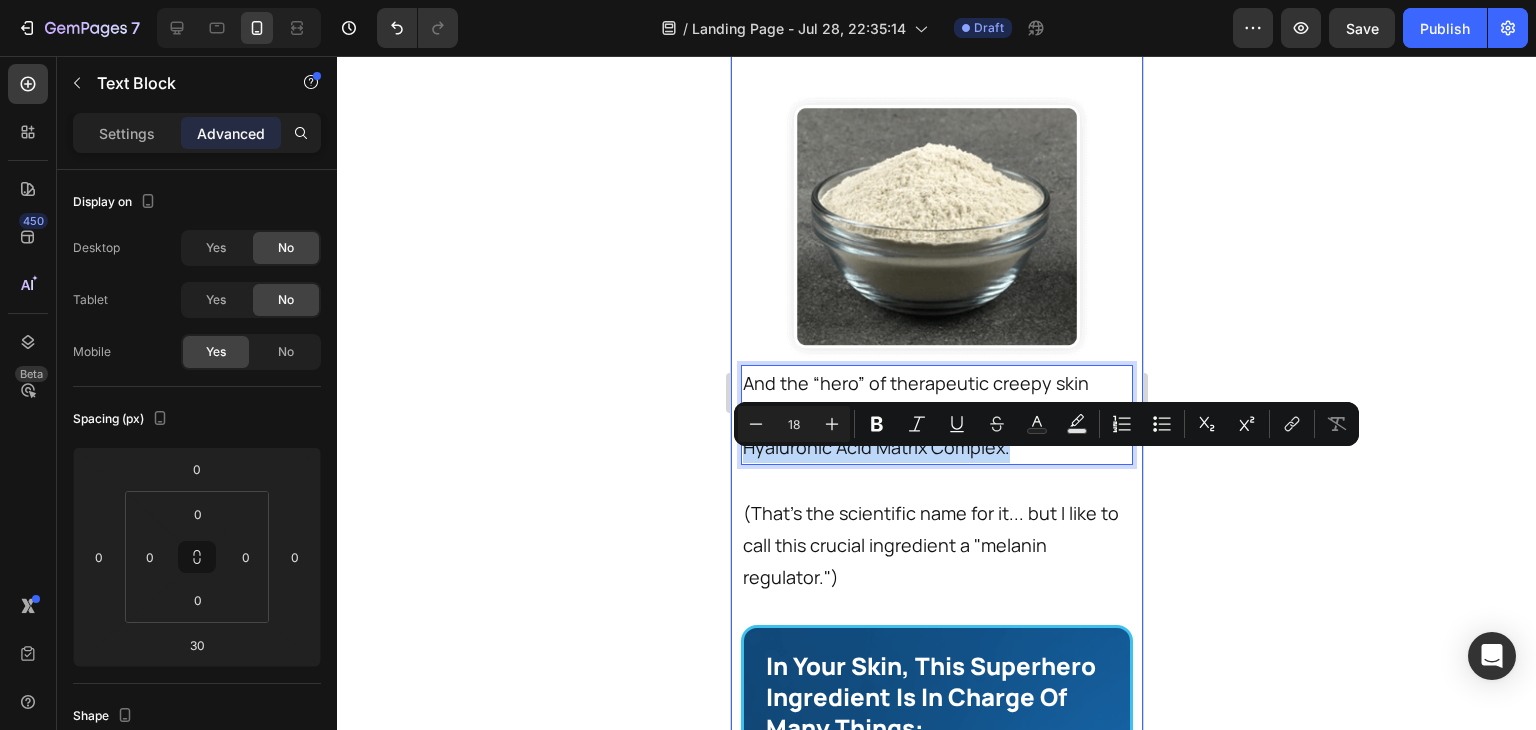 drag, startPoint x: 1032, startPoint y: 464, endPoint x: 730, endPoint y: 474, distance: 302.16553 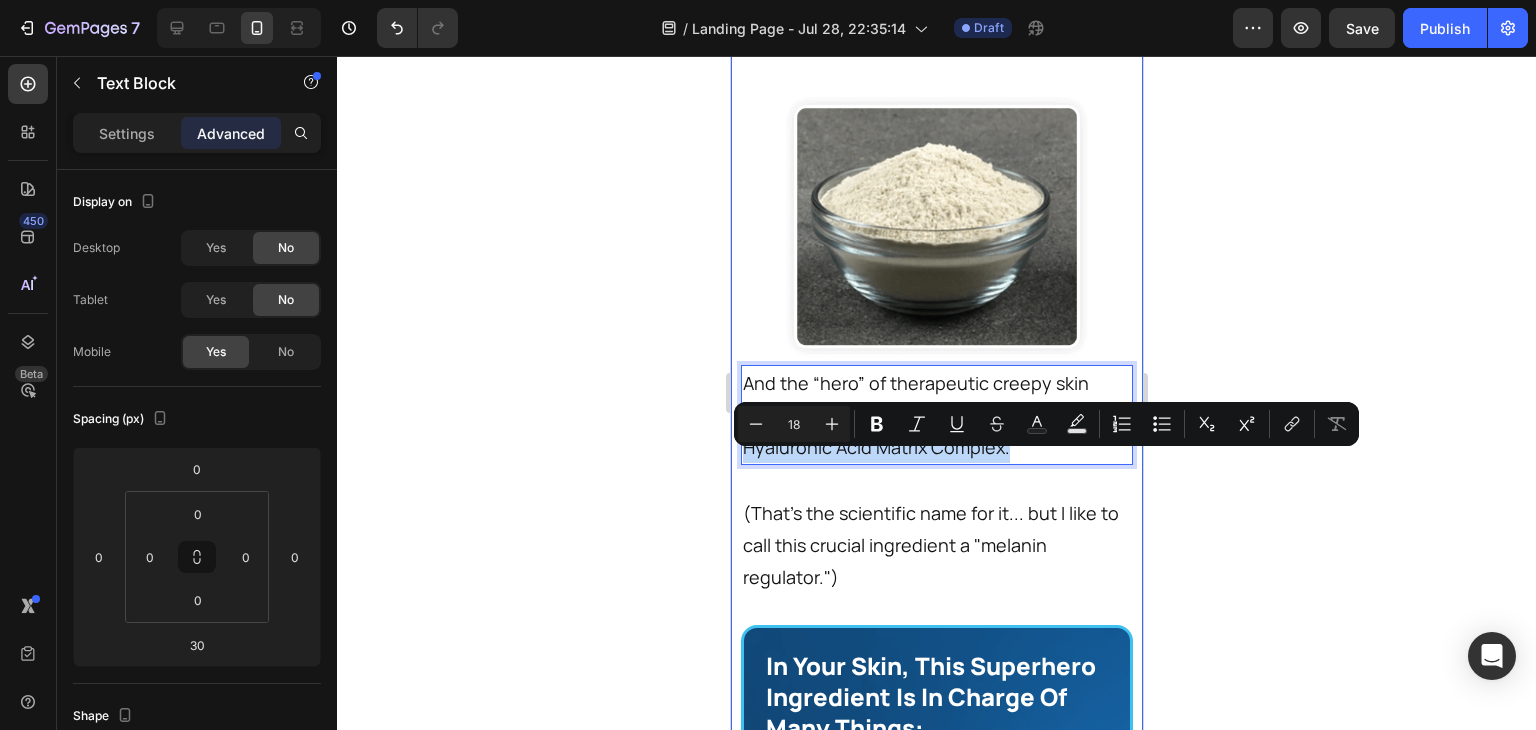 click on "But none of these address the root cause – the fundamental  Barrier Matrix Failure  in your skin cells. Text Block In fact, when I looked closely at the research and compared it to my own clinical experience, I began to notice something remarkable. Text Block You see, many retail skincare products actually contain ingredients that do nothing to correct the underlying structural dysfunction that’s causing your creepy skin to persist and worsen. Text Block But when I studied the successful cases, I found something extraordinary… Text Block Every effective creepy skin treatment contains specific ingredients backed by studies that directly address Barrier Matrix Failure. Text Block Let me repeat this, because it's very important… Text Block Stubborn creepy skin occurs when your skin’s barrier production goes haywire, but a select set of “super ingredients” exist that can help correct this dysfunction and restore your smooth, firm texture. Text Block Text Block Text Block Text Block Text Block Image" at bounding box center (936, 54) 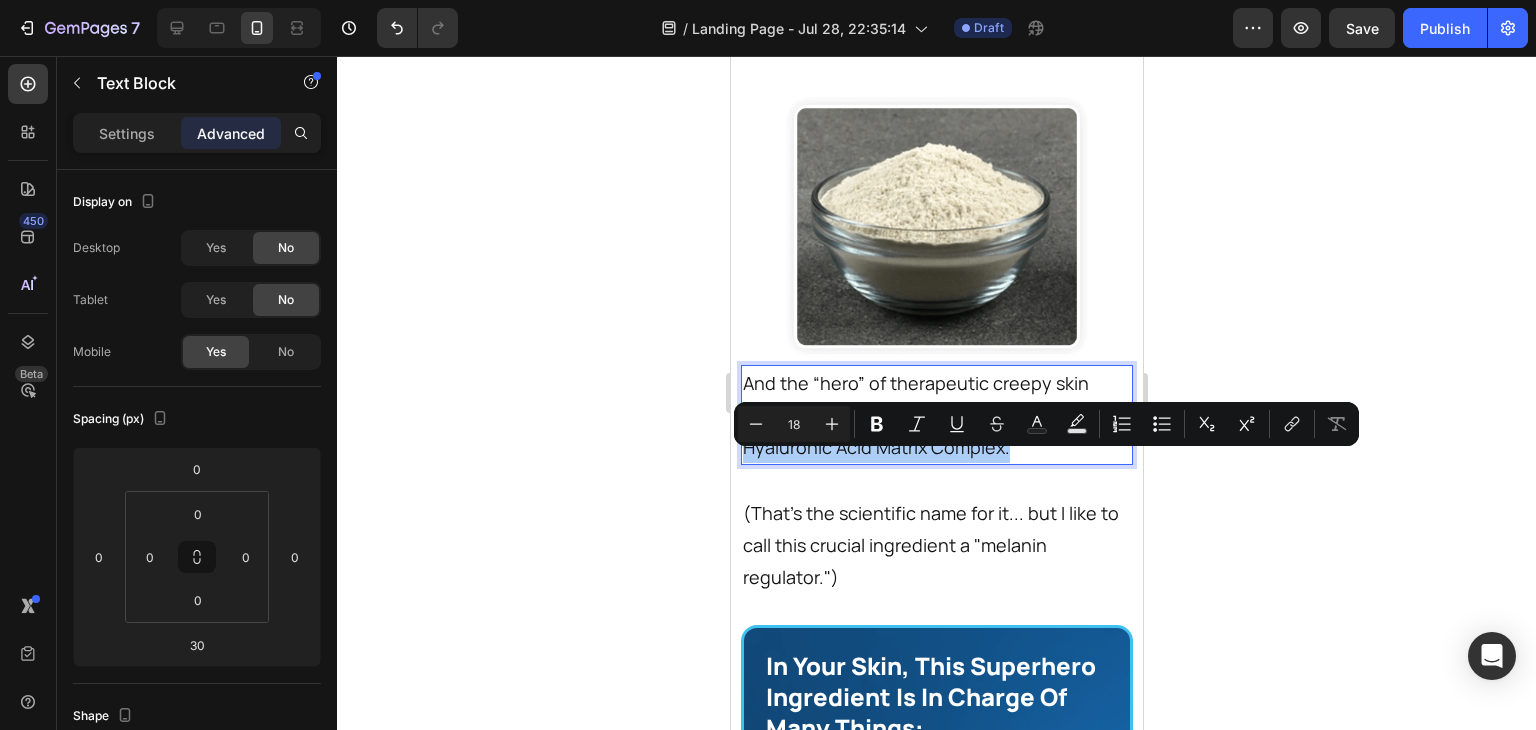 click on "Minus 18 Plus Bold Italic Underline       Strikethrough
Text Color
Text Background Color Numbered List Bulleted List Subscript Superscript       link Remove Format" at bounding box center [1046, 424] 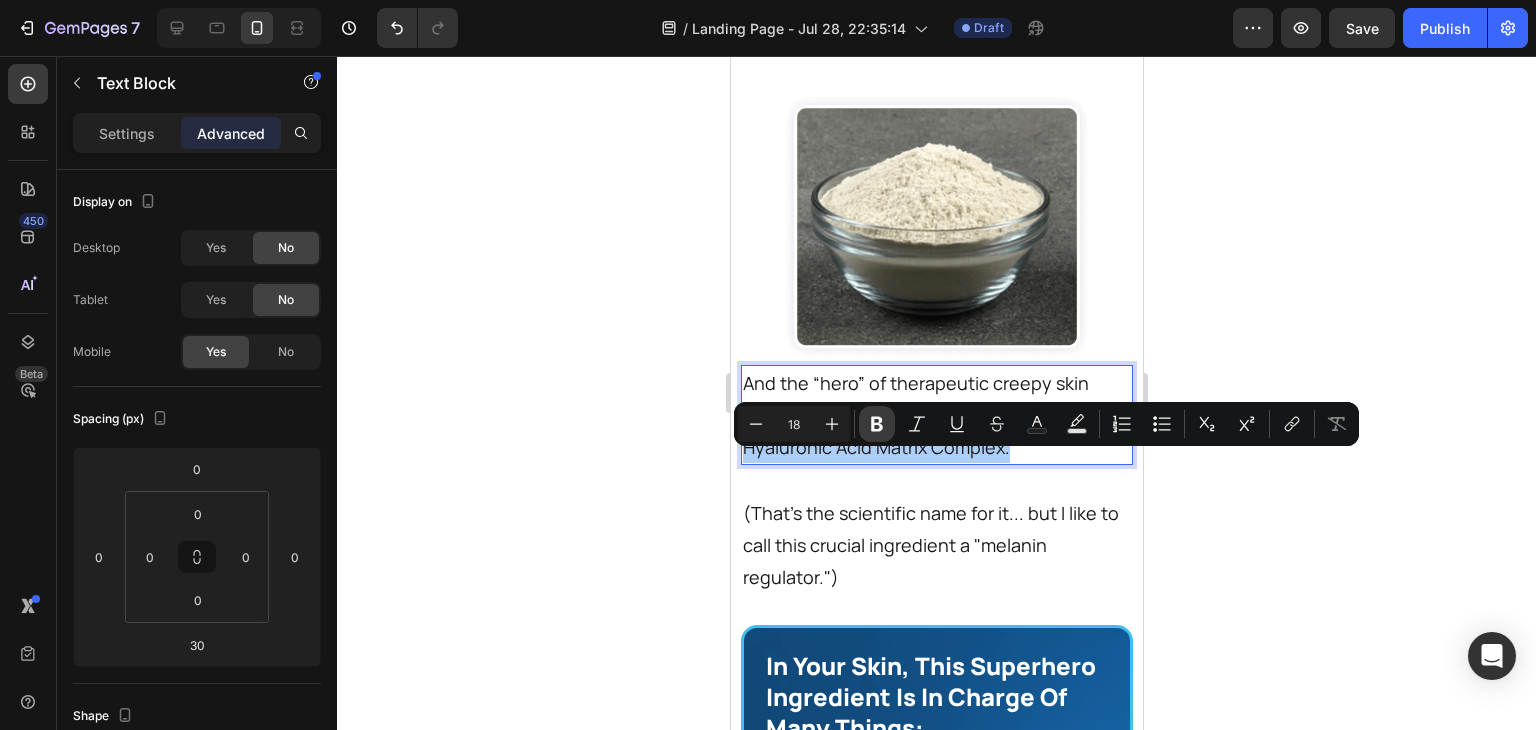click 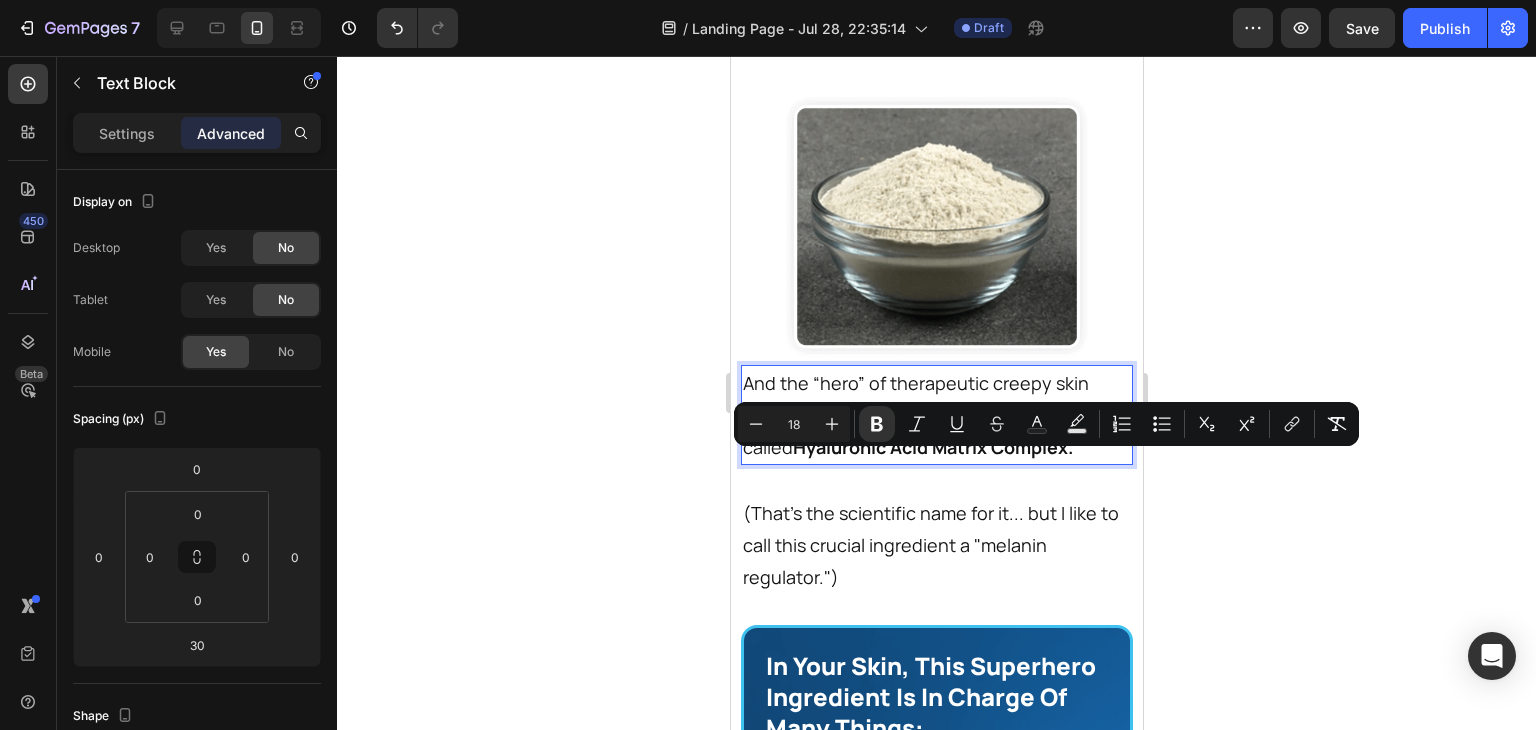 click 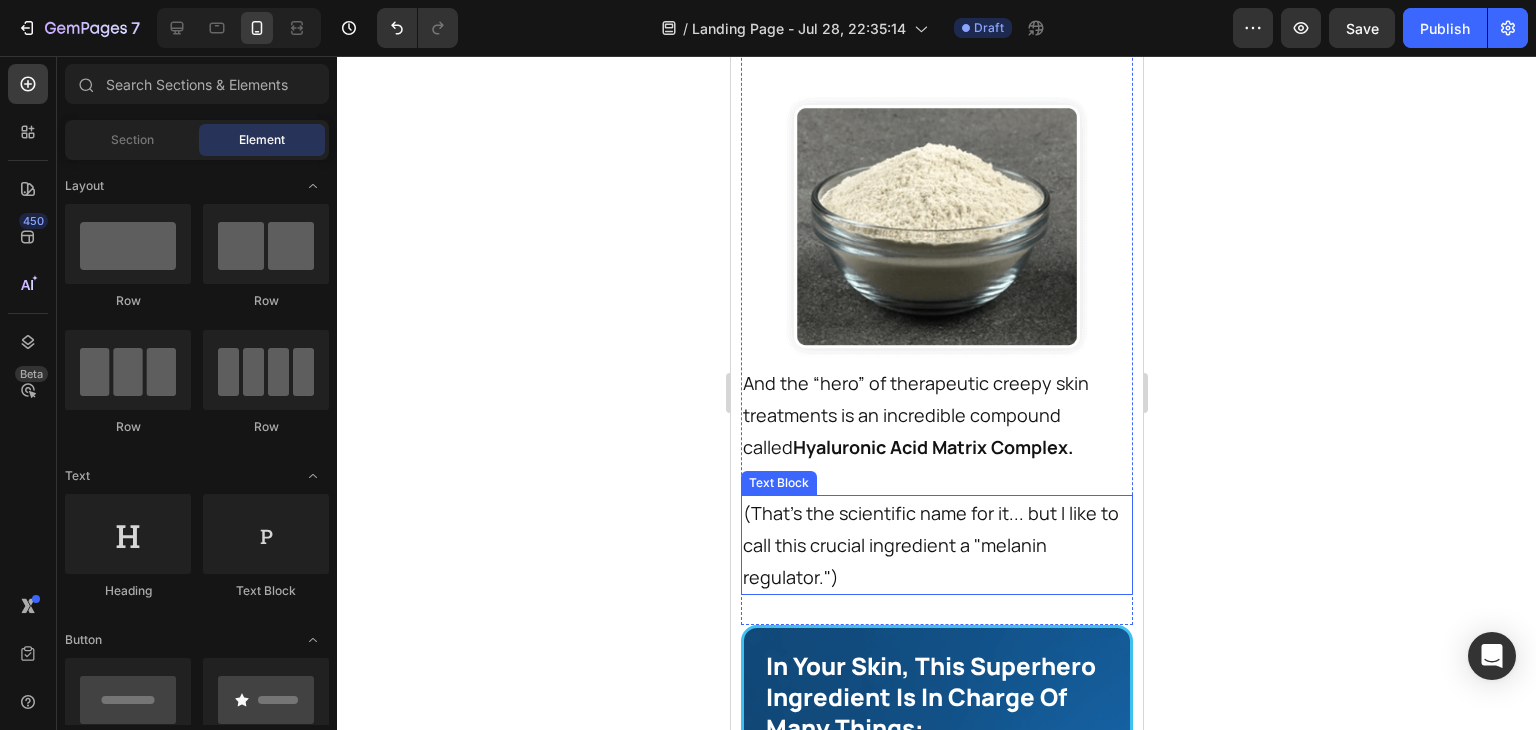click on "(That's the scientific name for it... but I like to call this crucial ingredient a "melanin regulator.")" at bounding box center [932, 545] 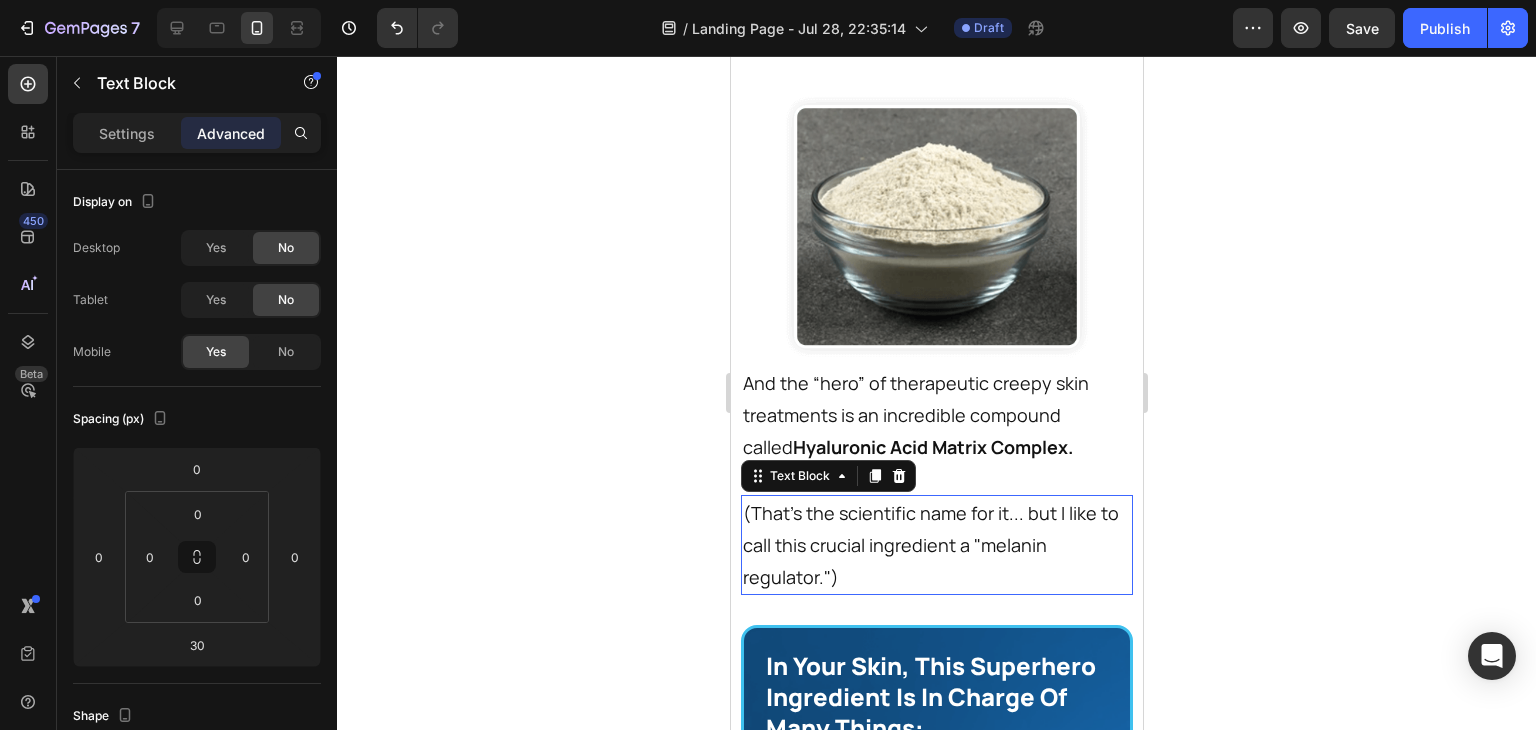 click on "(That's the scientific name for it... but I like to call this crucial ingredient a "melanin regulator.")" at bounding box center [932, 545] 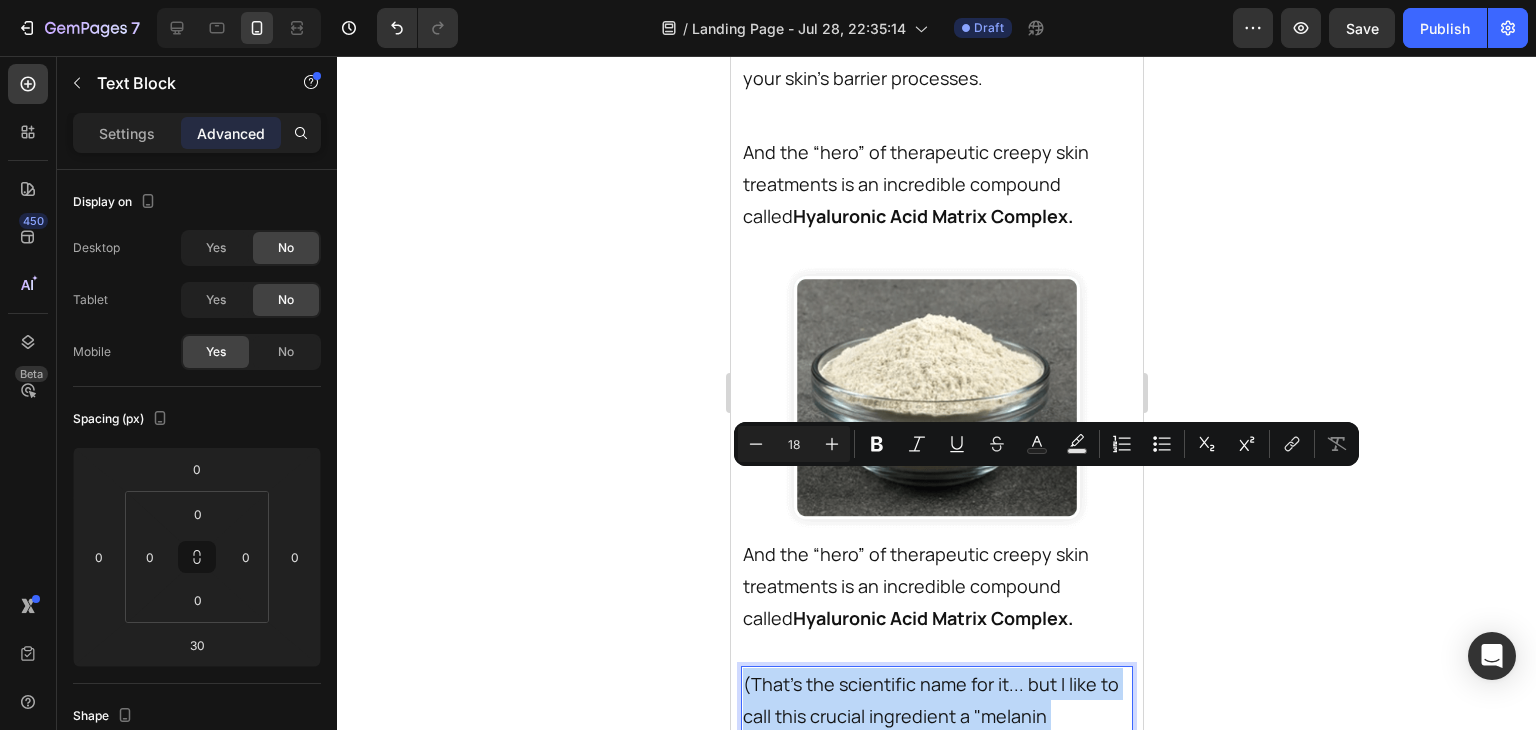scroll, scrollTop: 16637, scrollLeft: 0, axis: vertical 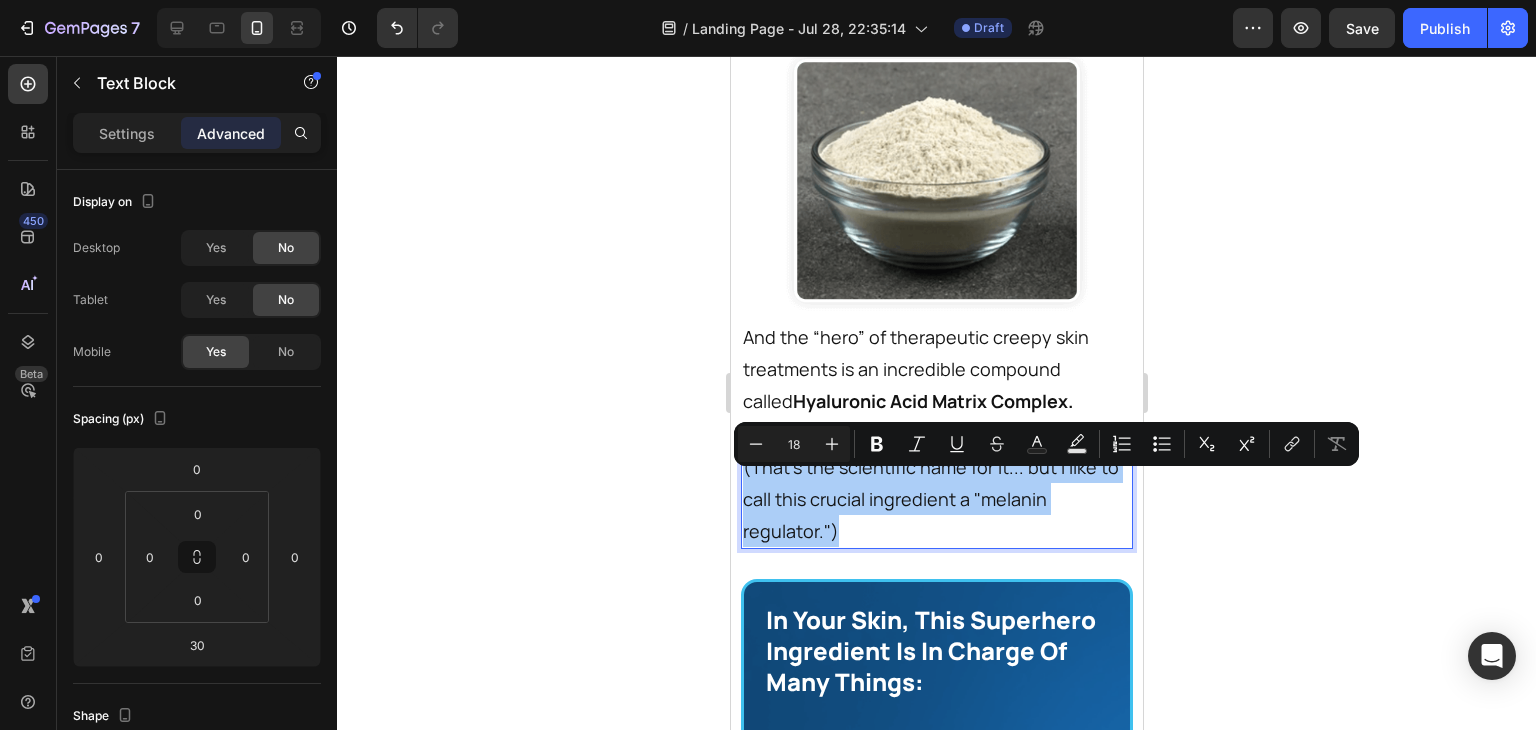 click 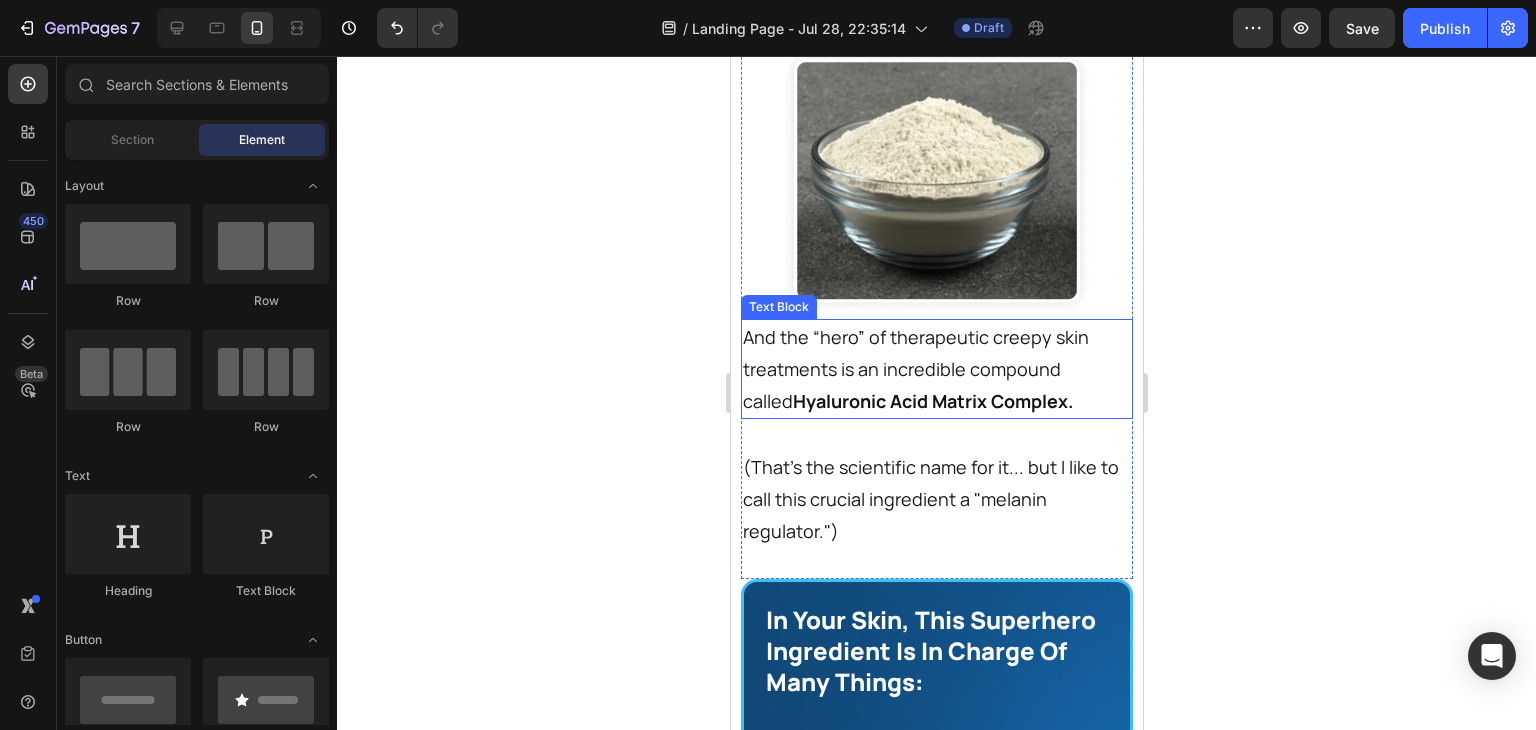 click on "And the “hero” of therapeutic creepy skin treatments is an incredible compound called  Hyaluronic Acid Matrix Complex." at bounding box center (934, 369) 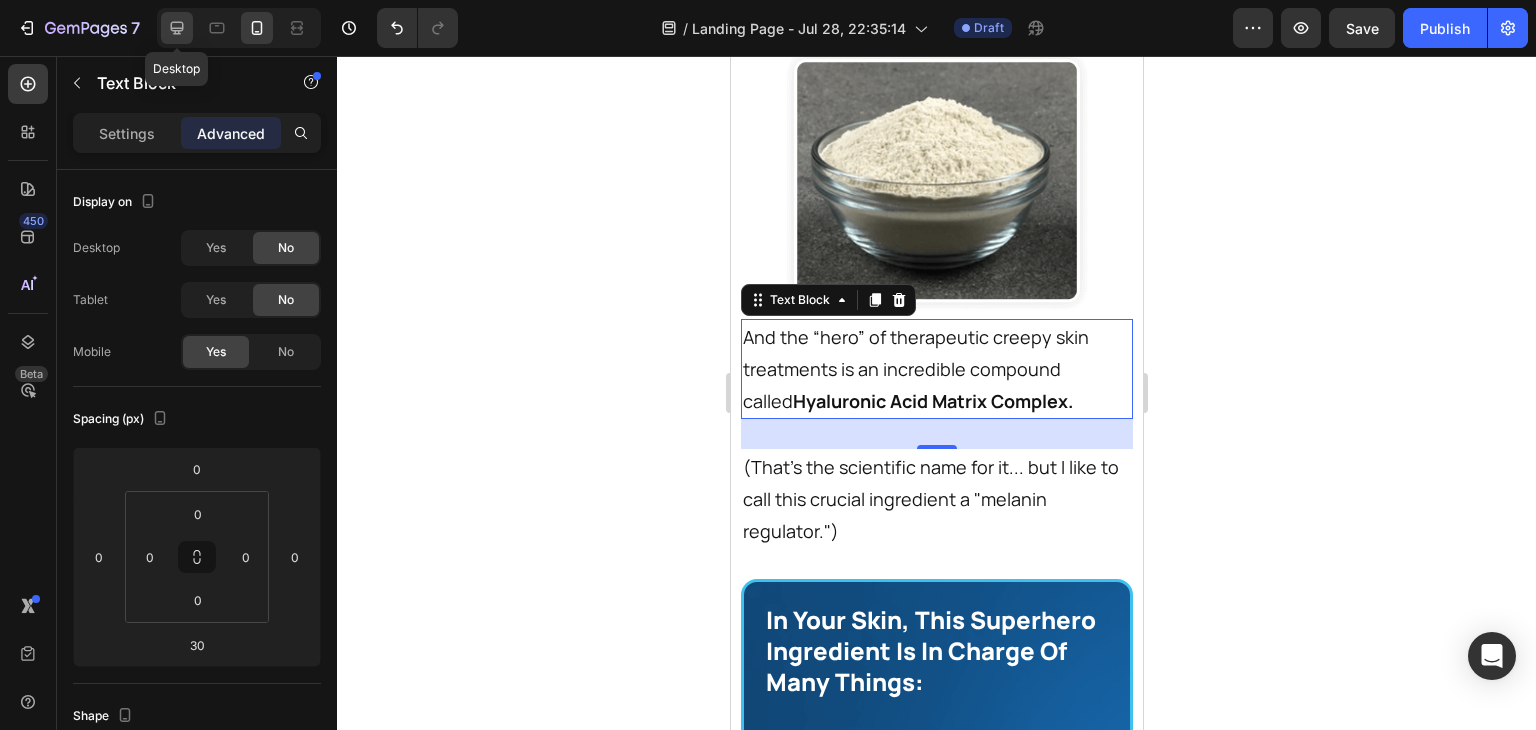 click 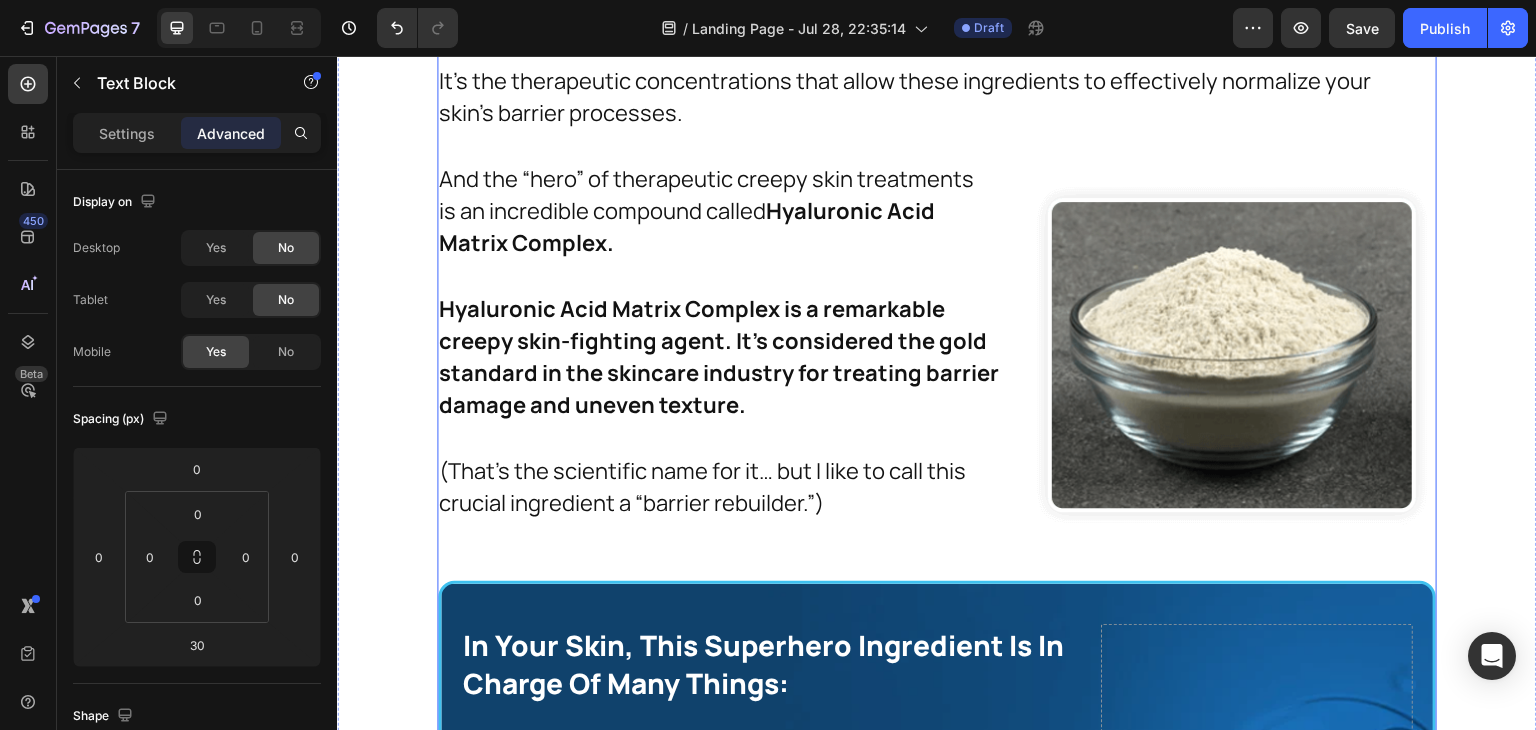 scroll, scrollTop: 15642, scrollLeft: 0, axis: vertical 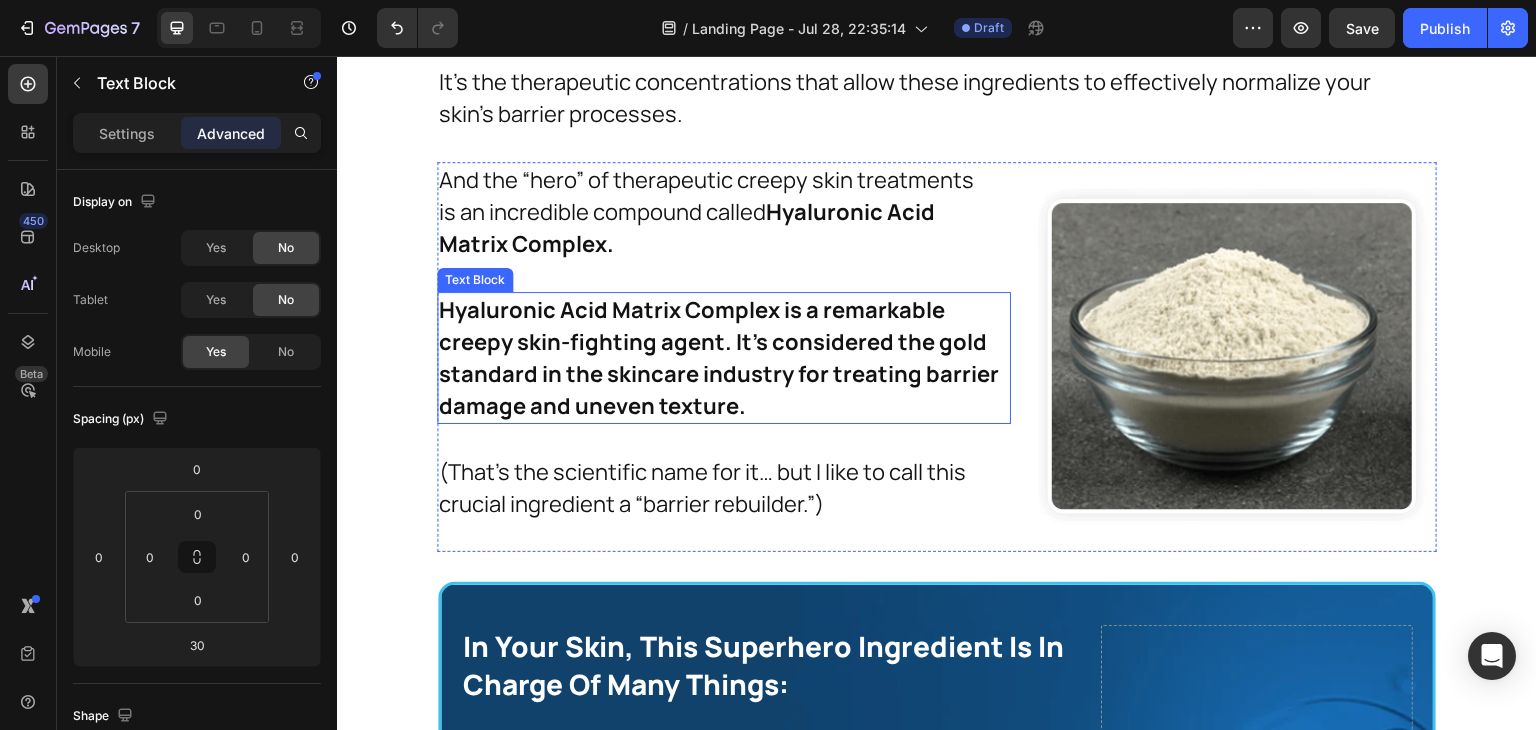 click on "Hyaluronic Acid Matrix Complex is a remarkable creepy skin-fighting agent. It’s considered the gold standard in the skincare industry for treating barrier damage and uneven texture." at bounding box center (724, 358) 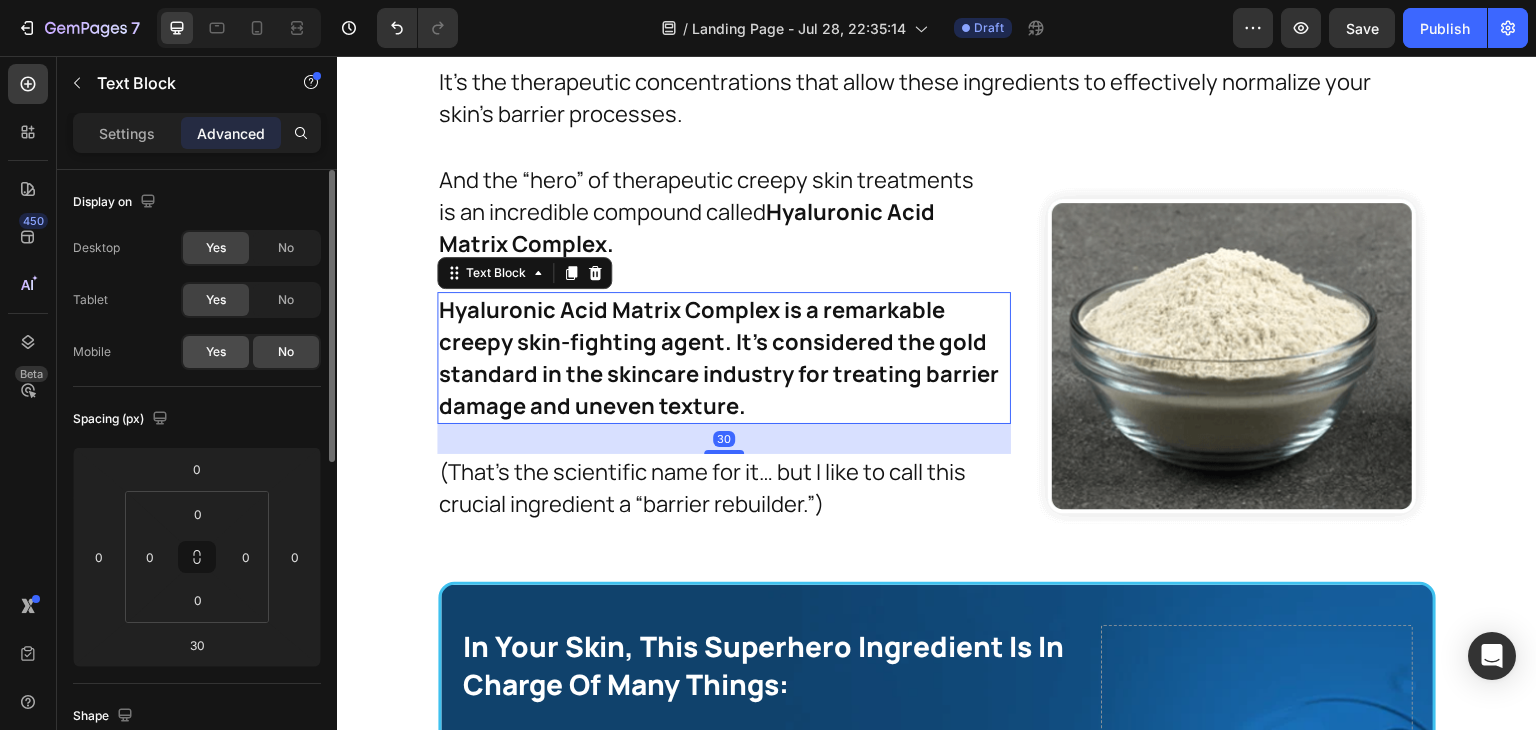 click on "Yes" 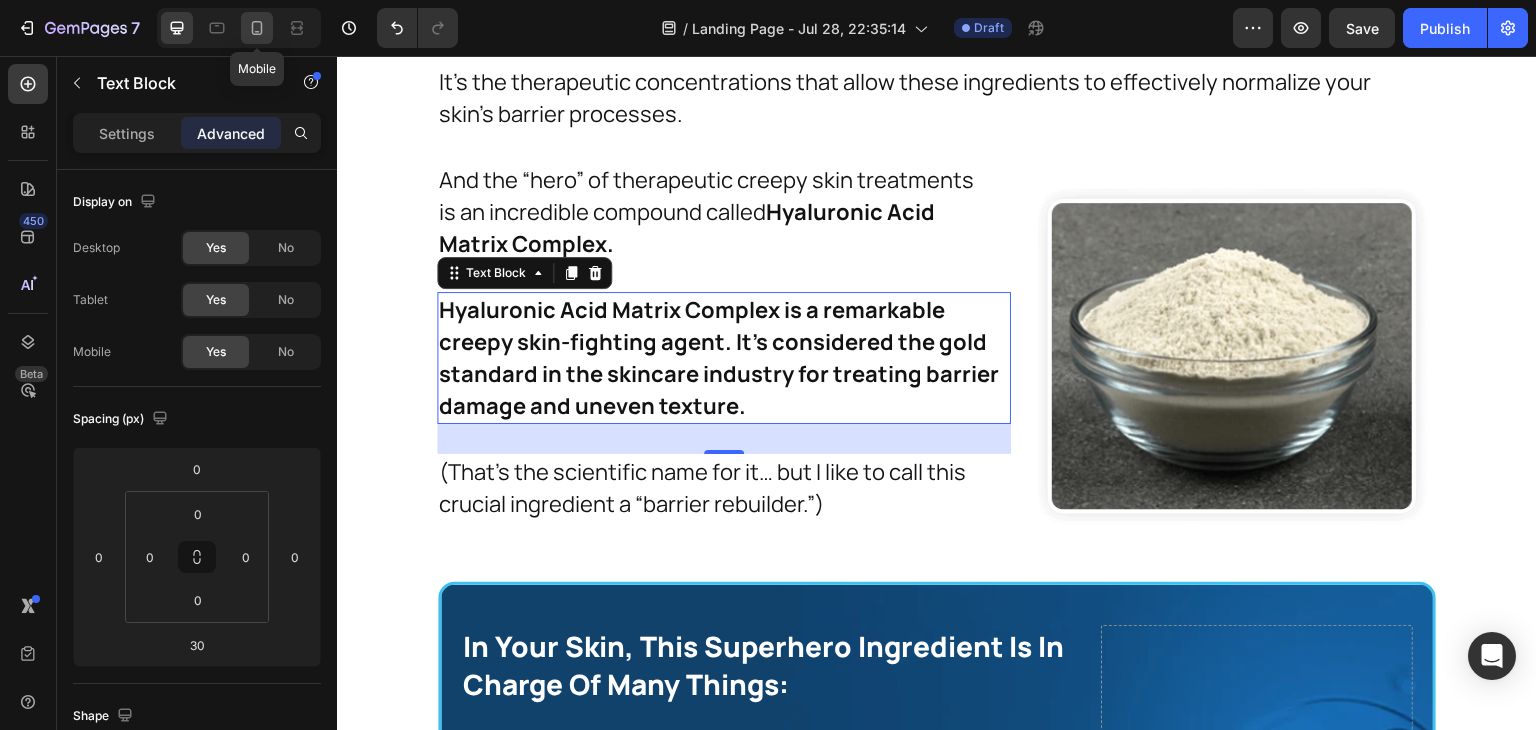 click 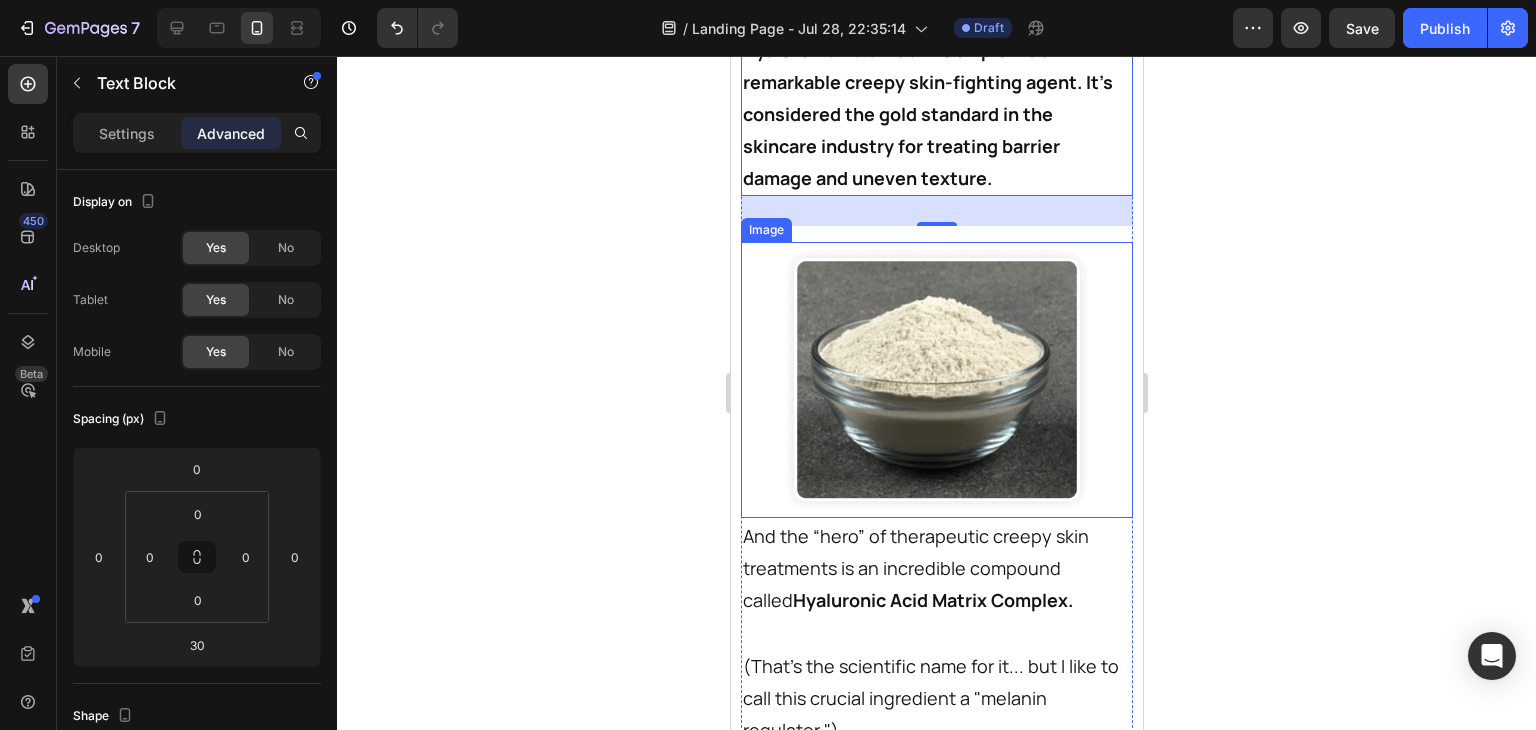 scroll, scrollTop: 16364, scrollLeft: 0, axis: vertical 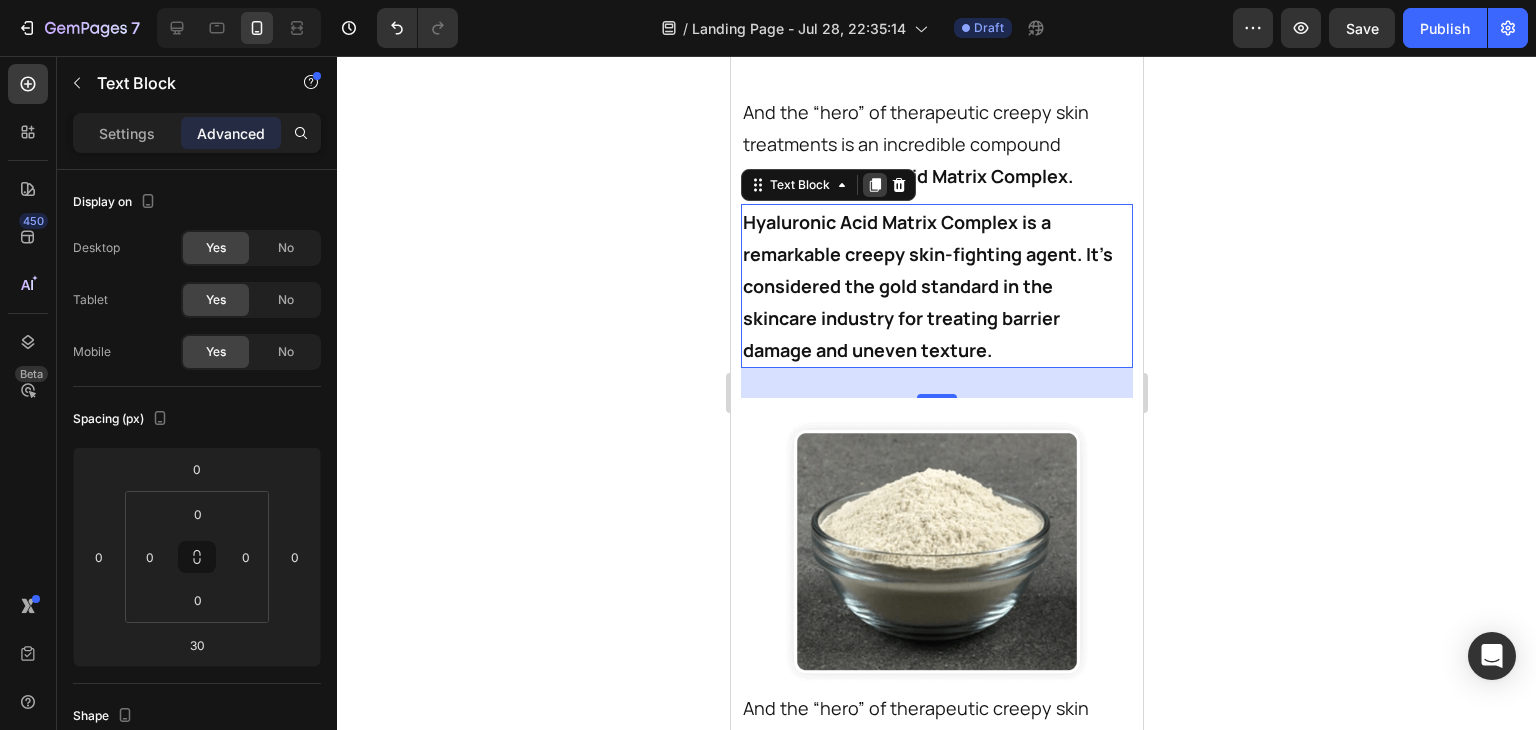 click 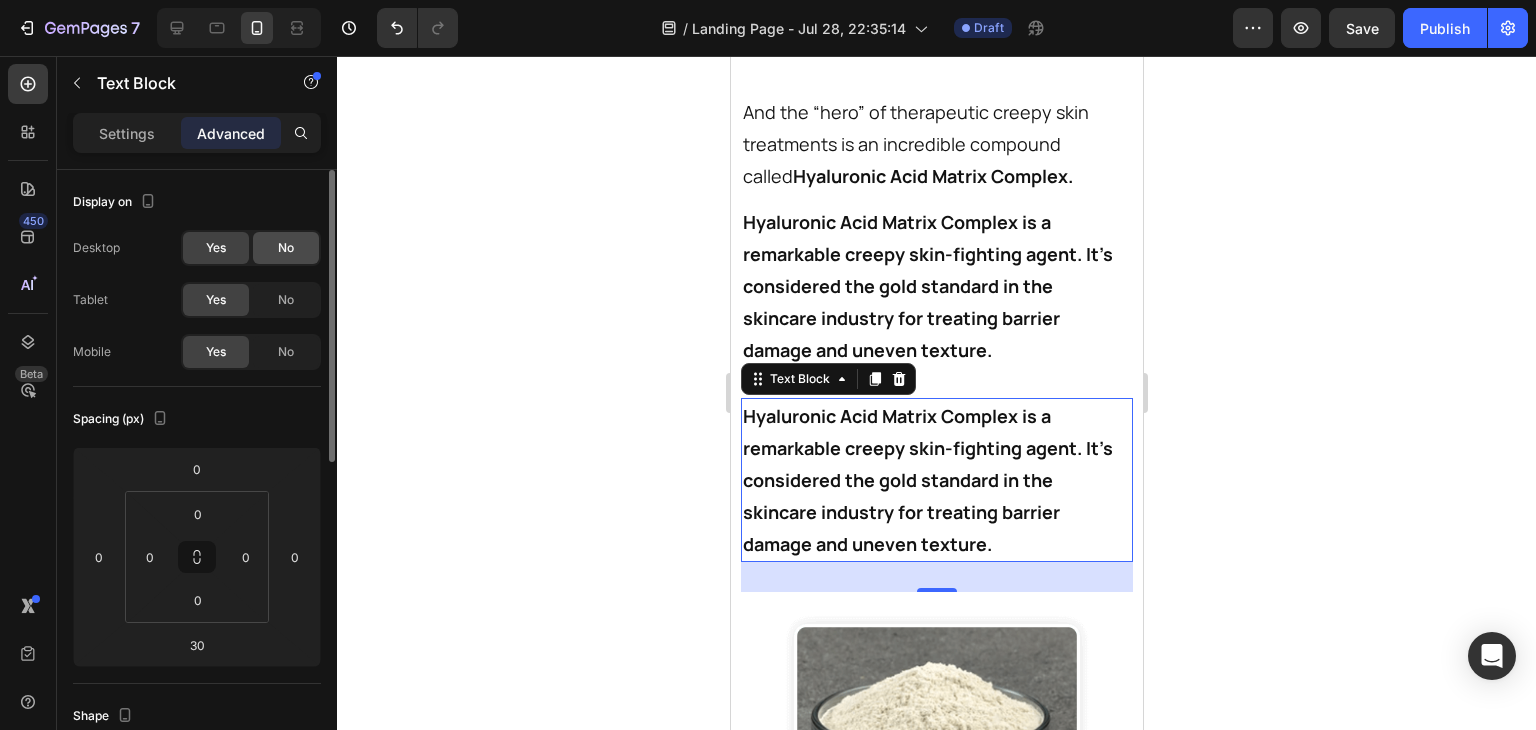 click on "No" 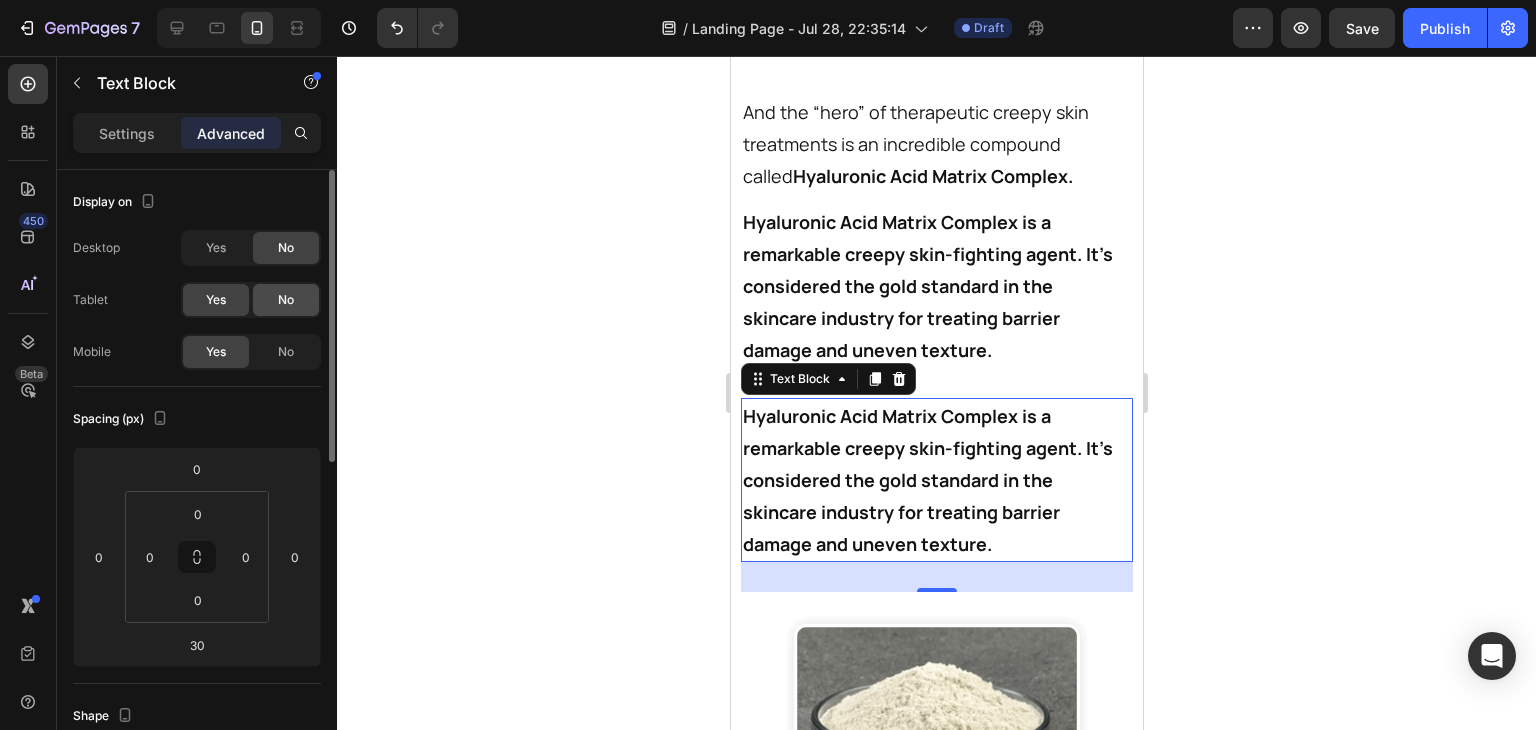 click on "No" 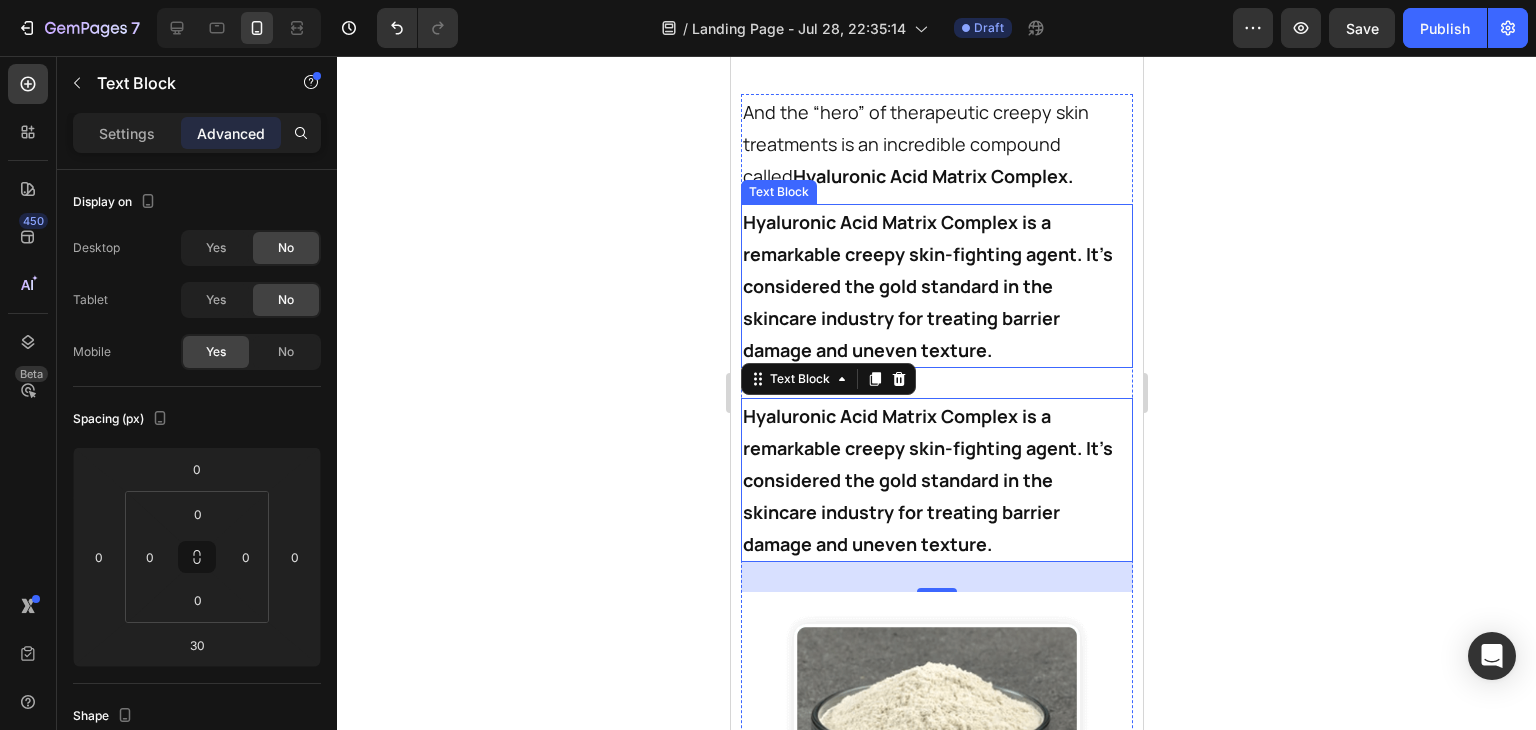 click on "Hyaluronic Acid Matrix Complex is a remarkable creepy skin-fighting agent. It’s considered the gold standard in the skincare industry for treating barrier damage and uneven texture." at bounding box center (934, 286) 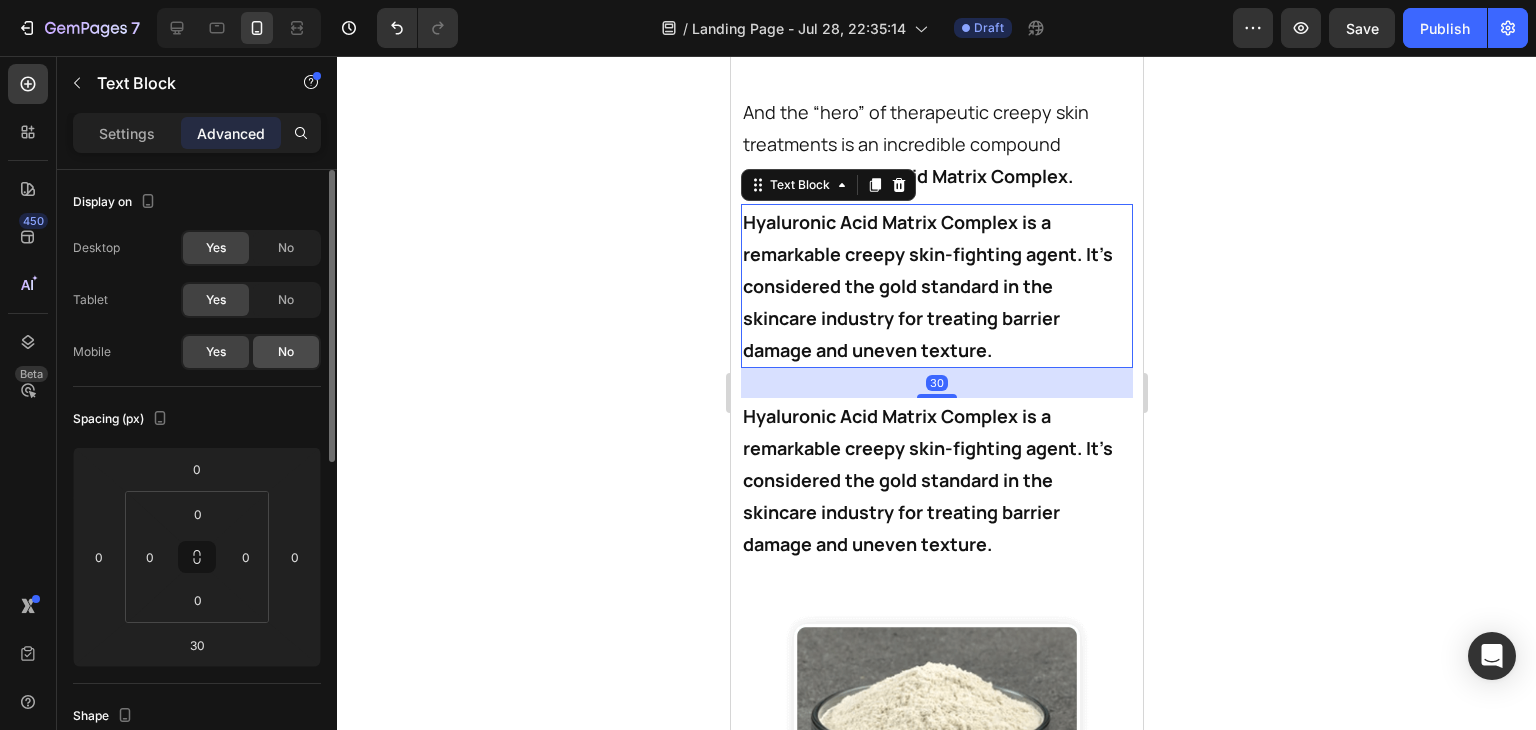 click on "No" 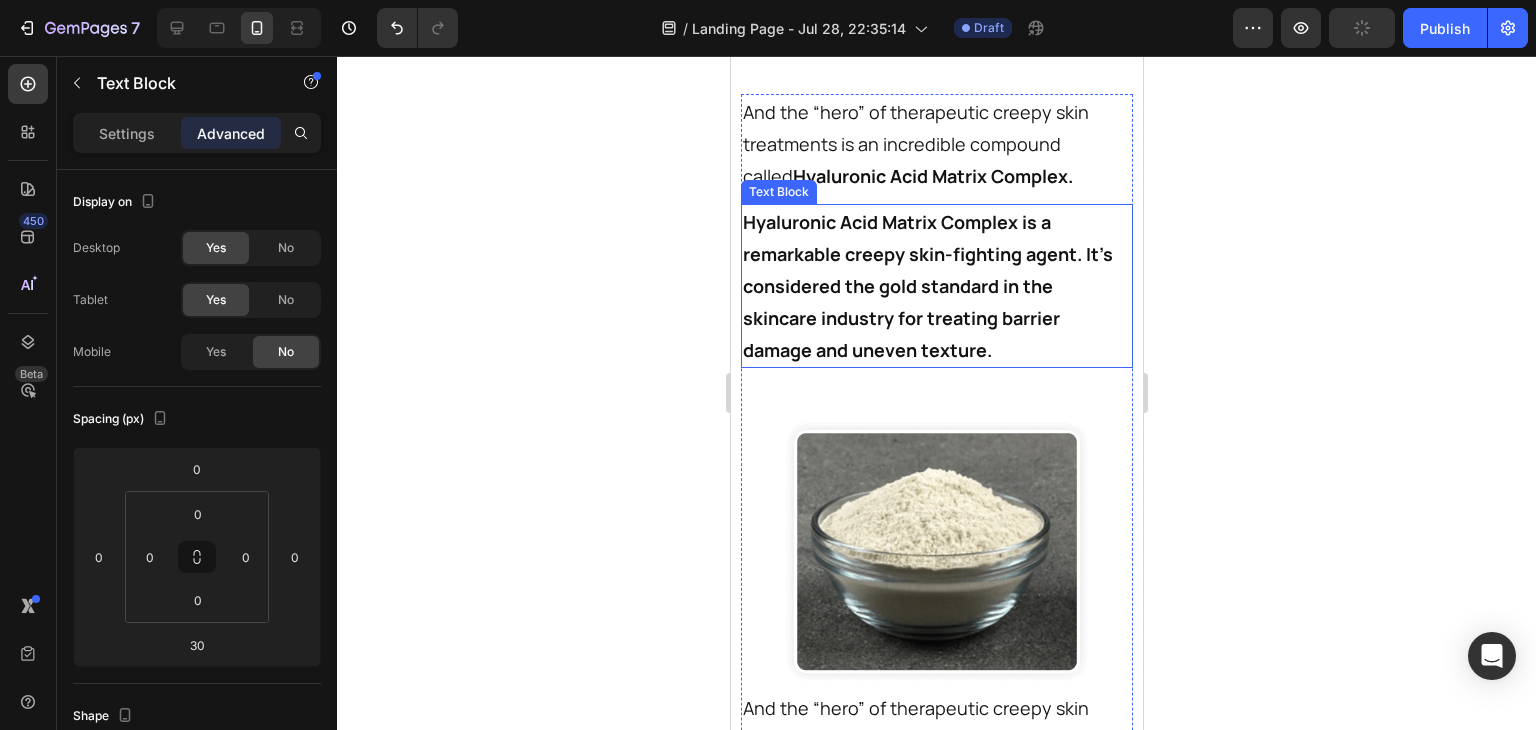 click on "Hyaluronic Acid Matrix Complex is a remarkable creepy skin-fighting agent. It’s considered the gold standard in the skincare industry for treating barrier damage and uneven texture." at bounding box center (934, 286) 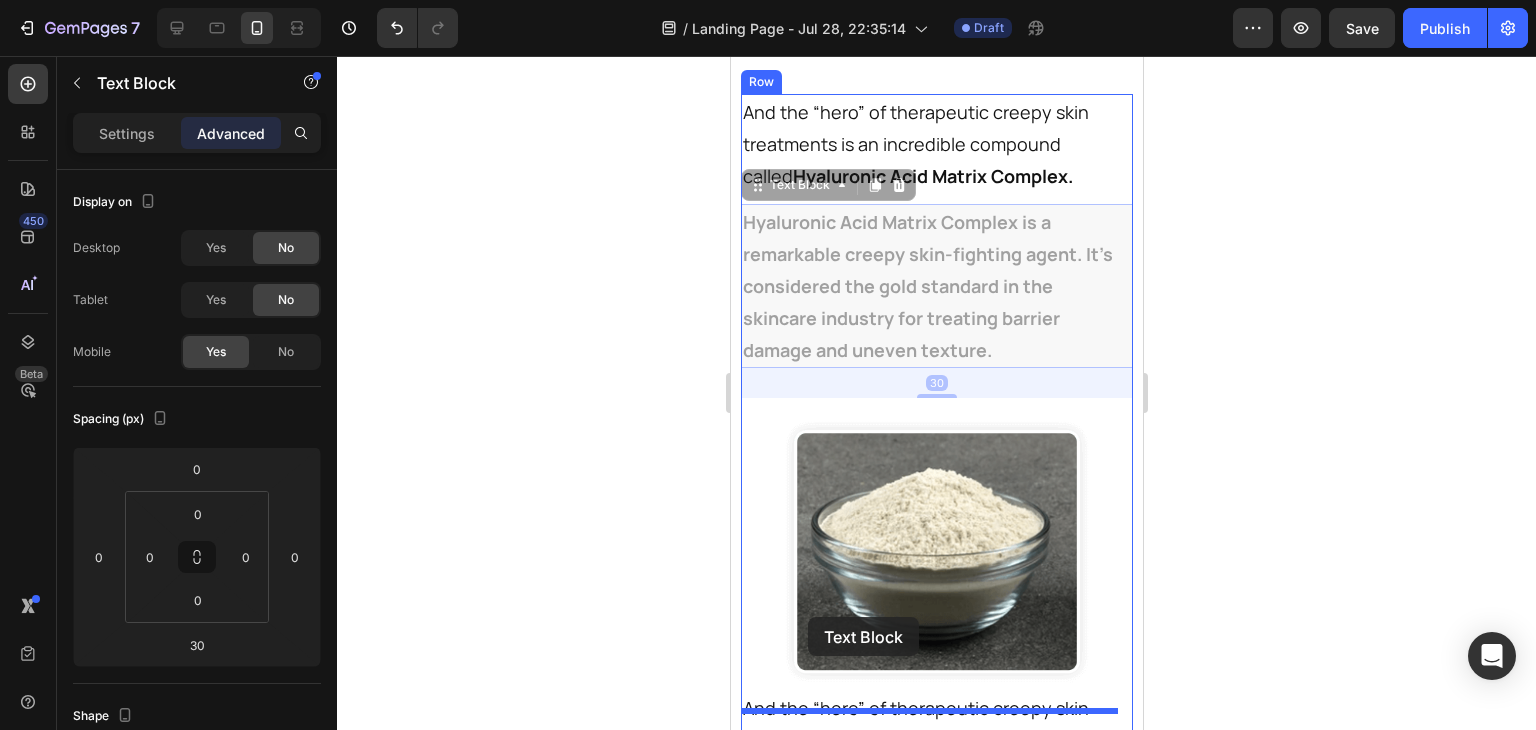 drag, startPoint x: 777, startPoint y: 226, endPoint x: 807, endPoint y: 617, distance: 392.1492 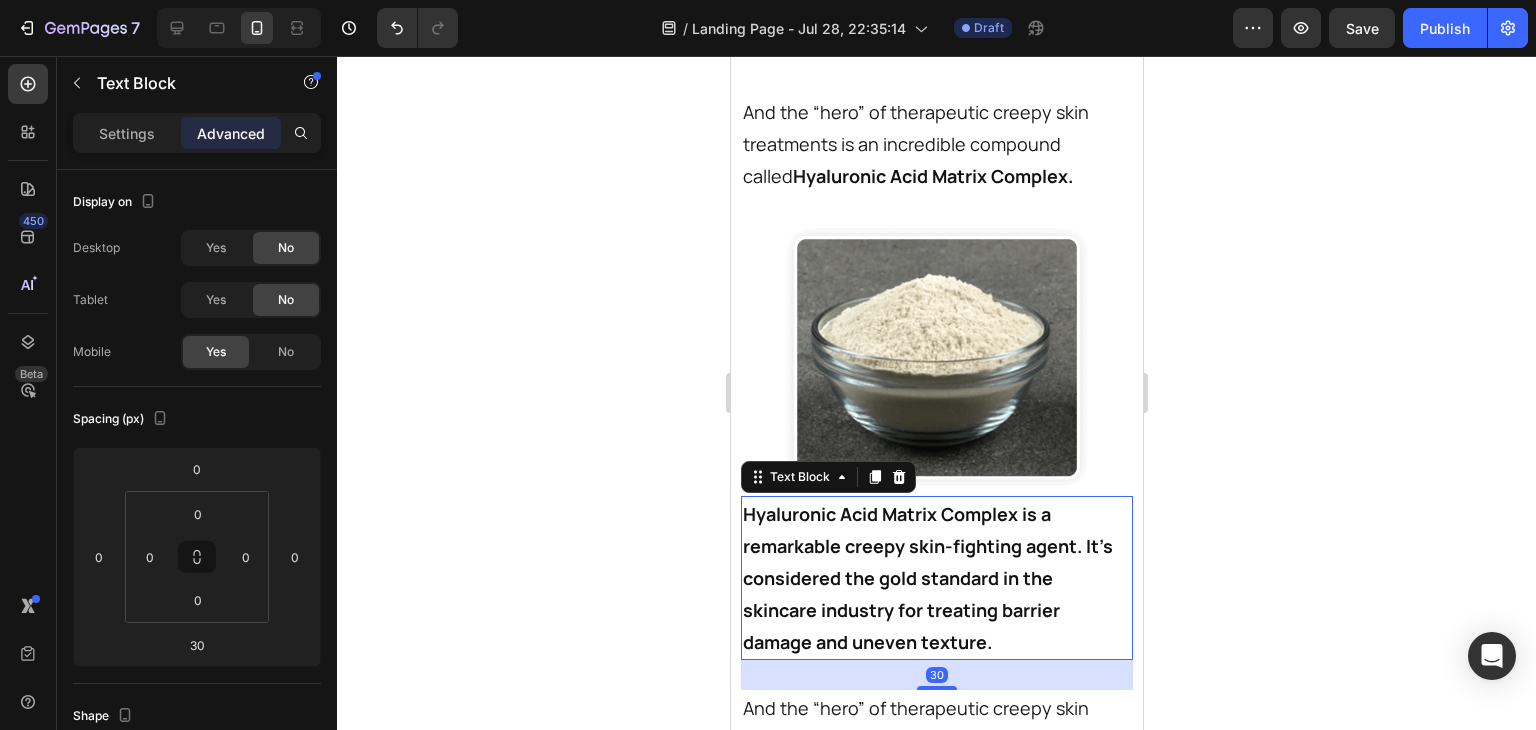 click 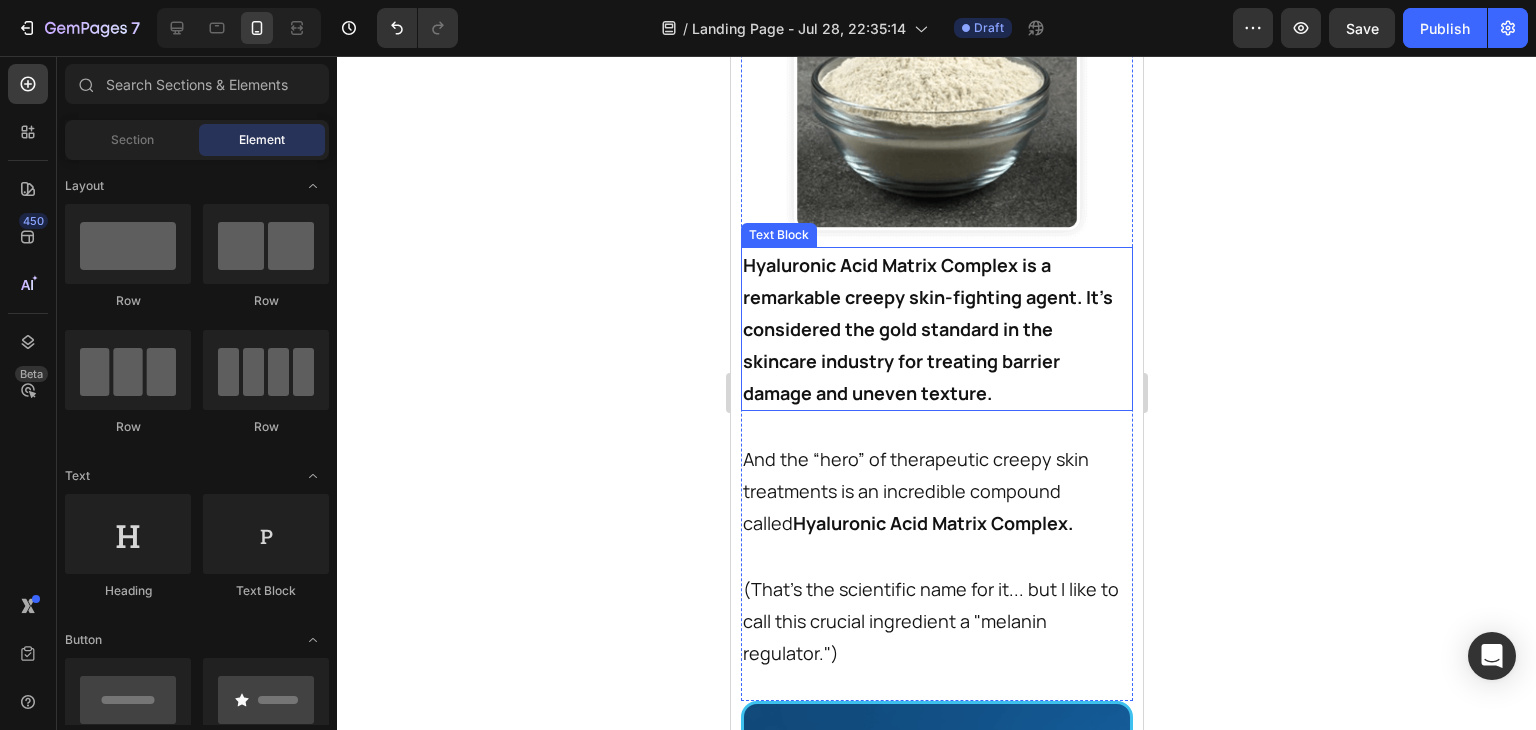 scroll, scrollTop: 16683, scrollLeft: 0, axis: vertical 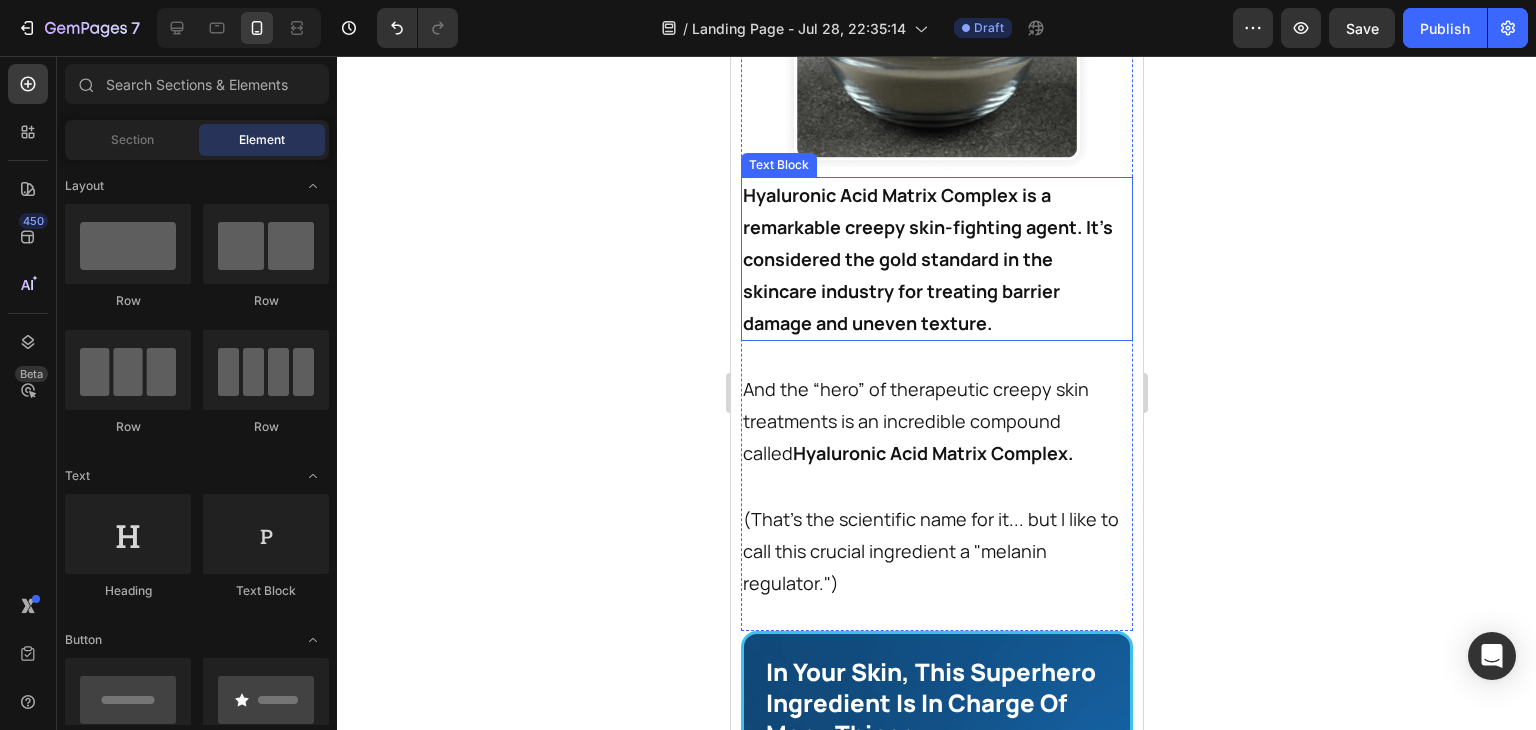 click on "Hyaluronic Acid Matrix Complex is a remarkable creepy skin-fighting agent. It’s considered the gold standard in the skincare industry for treating barrier damage and uneven texture." at bounding box center [934, 259] 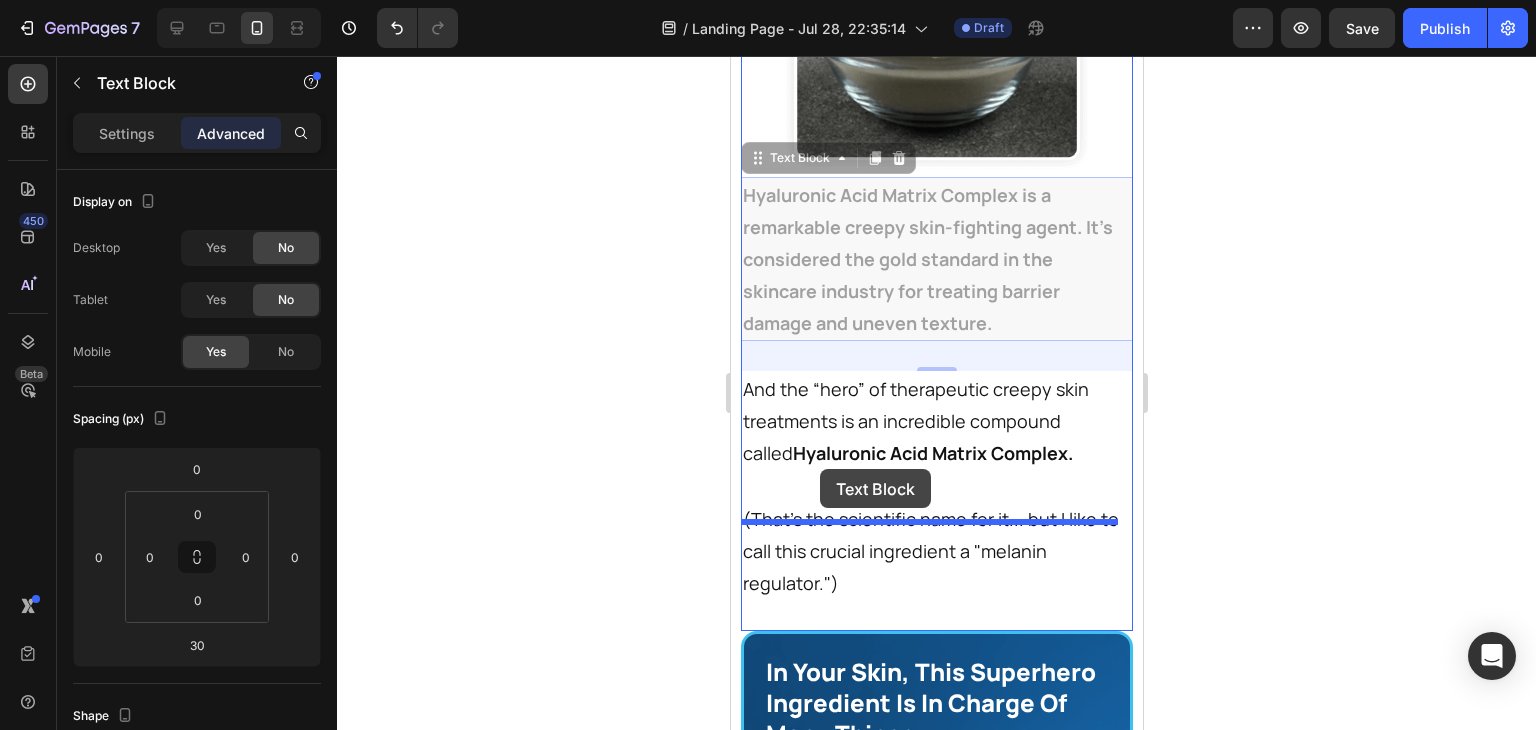 drag, startPoint x: 800, startPoint y: 182, endPoint x: 819, endPoint y: 469, distance: 287.62823 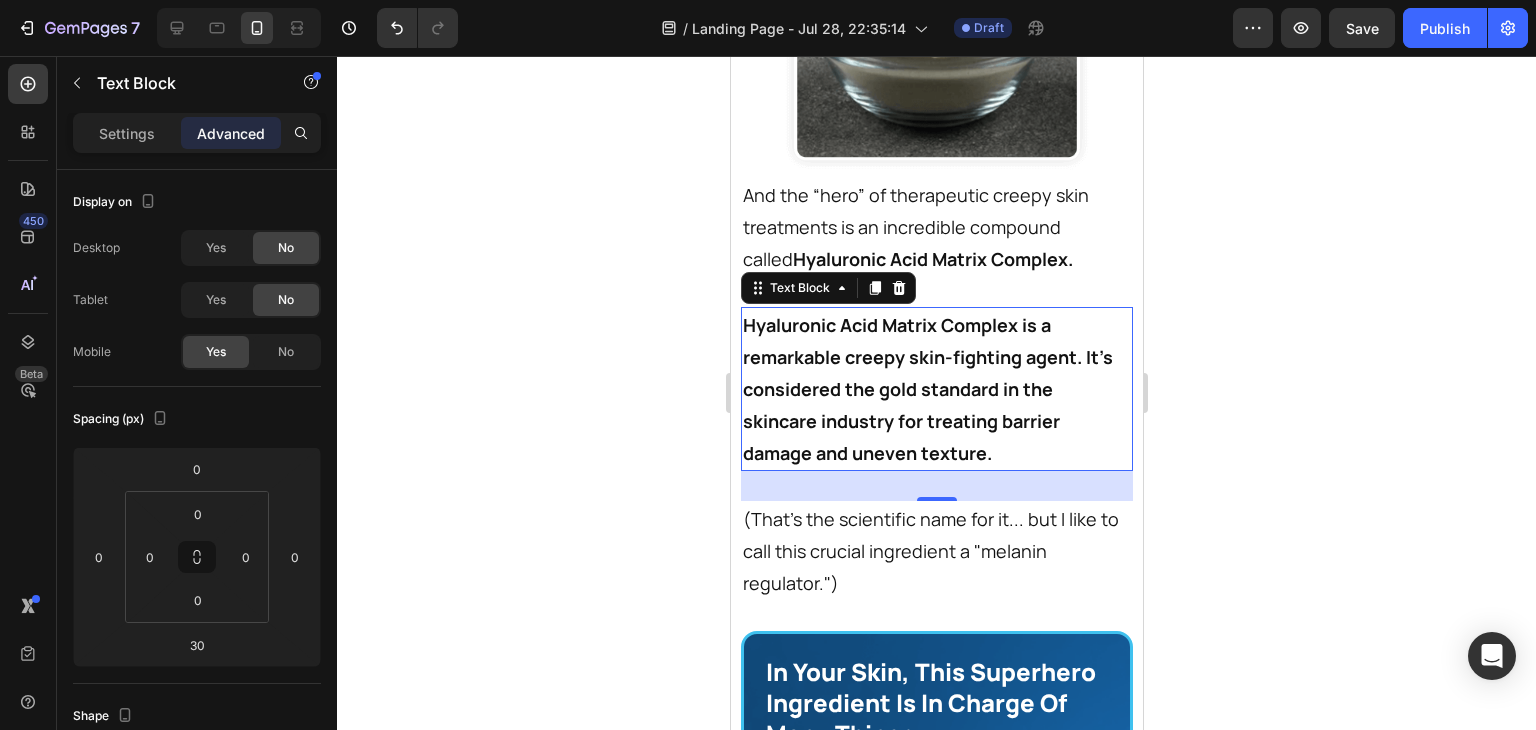 click 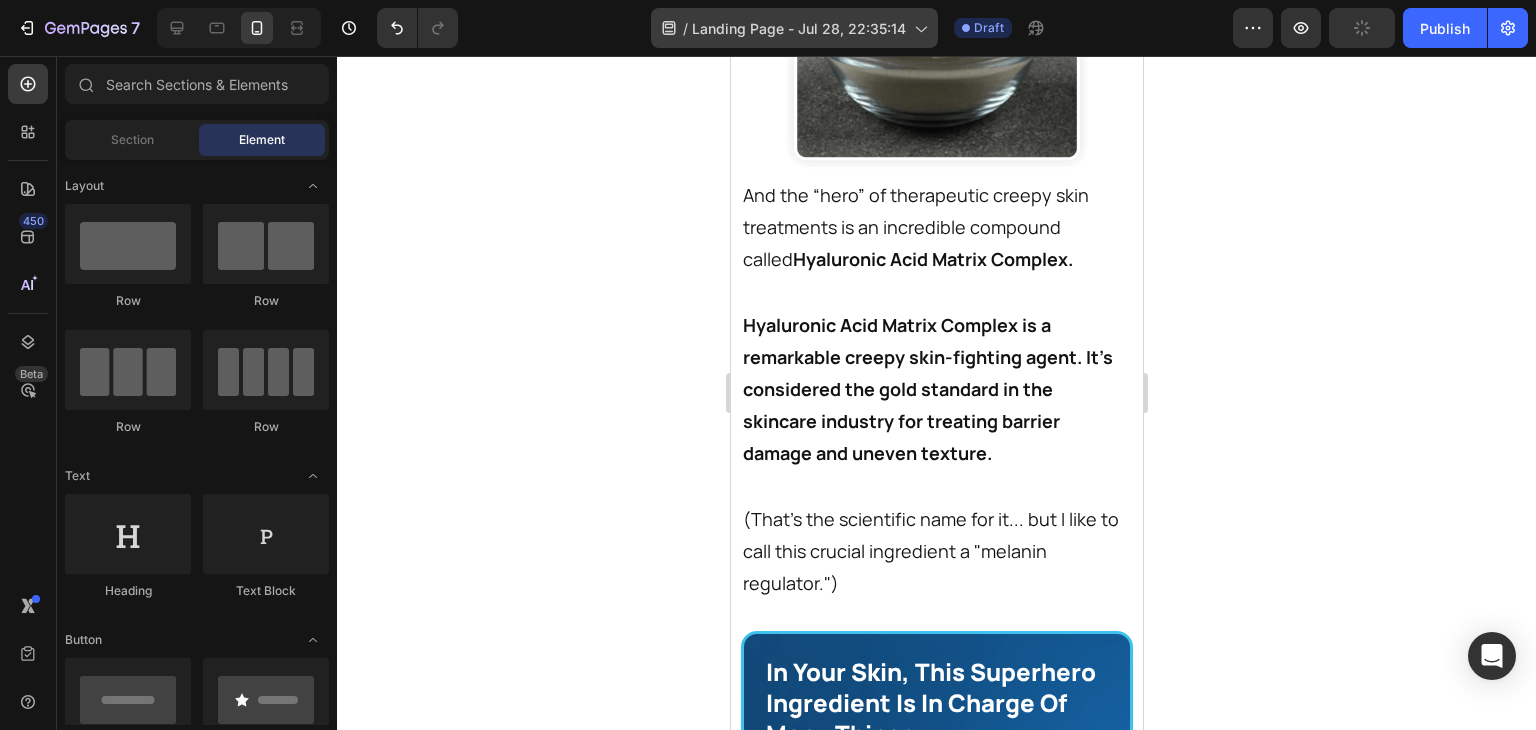 scroll, scrollTop: 16987, scrollLeft: 0, axis: vertical 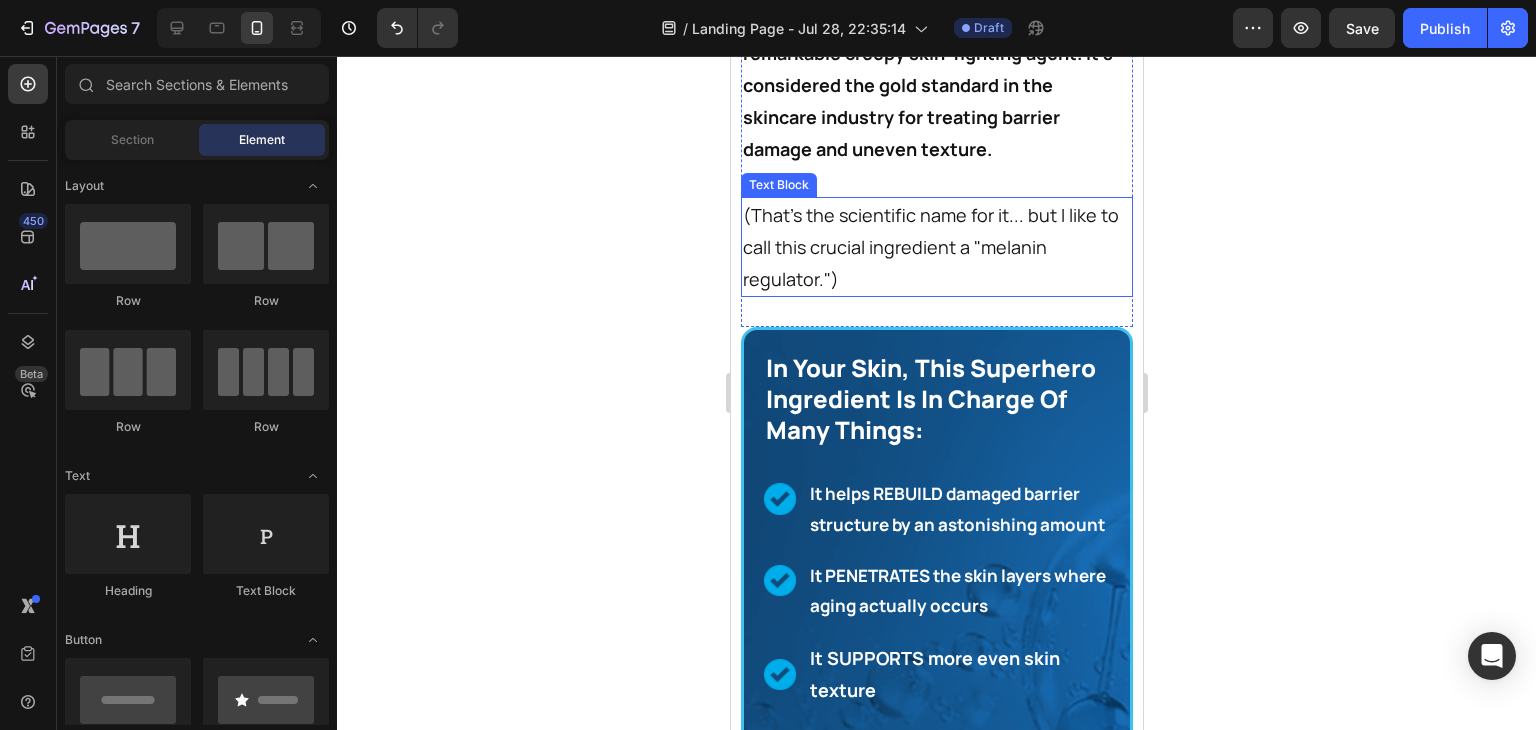 click on "(That's the scientific name for it... but I like to call this crucial ingredient a "melanin regulator.")" at bounding box center [932, 247] 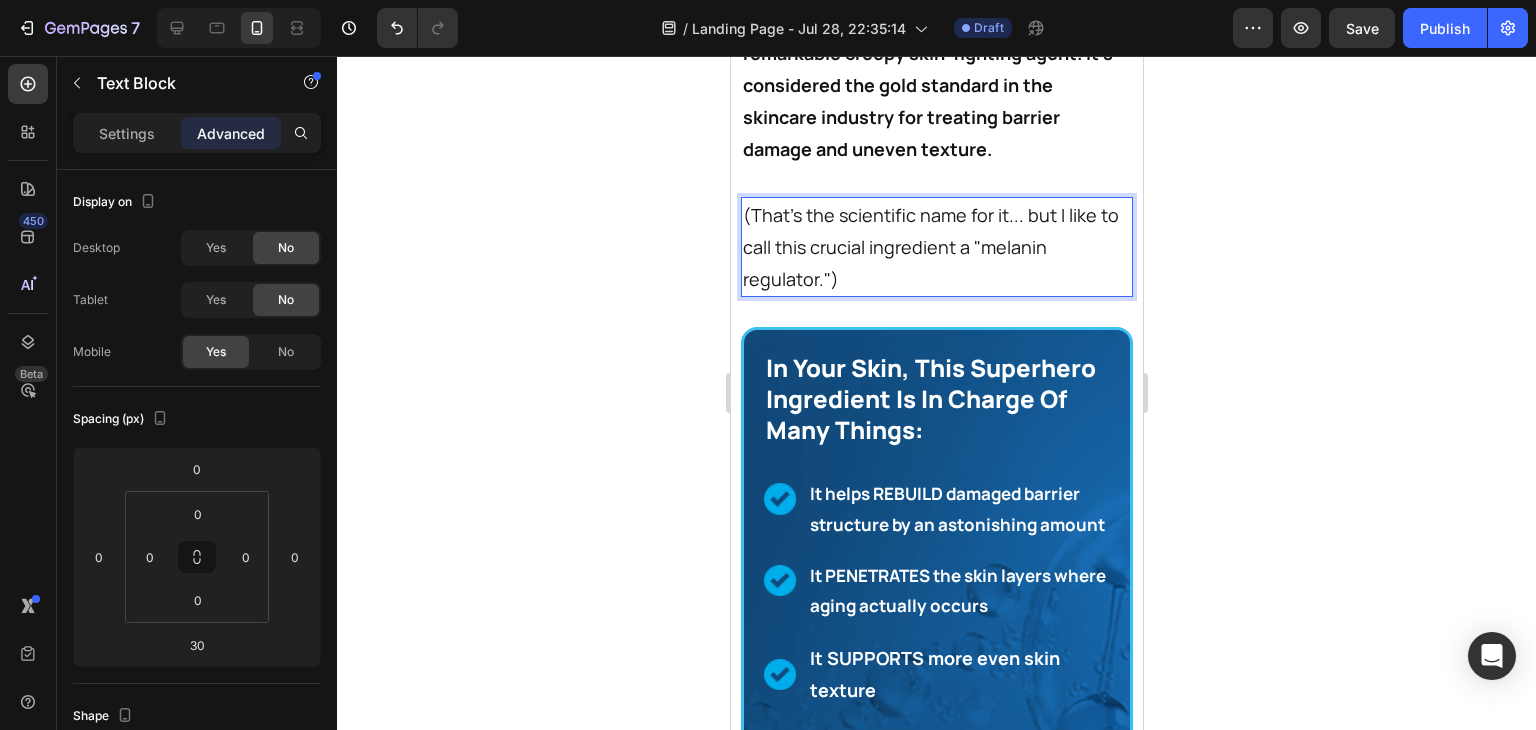 click on "(That's the scientific name for it... but I like to call this crucial ingredient a "melanin regulator.")" at bounding box center [932, 247] 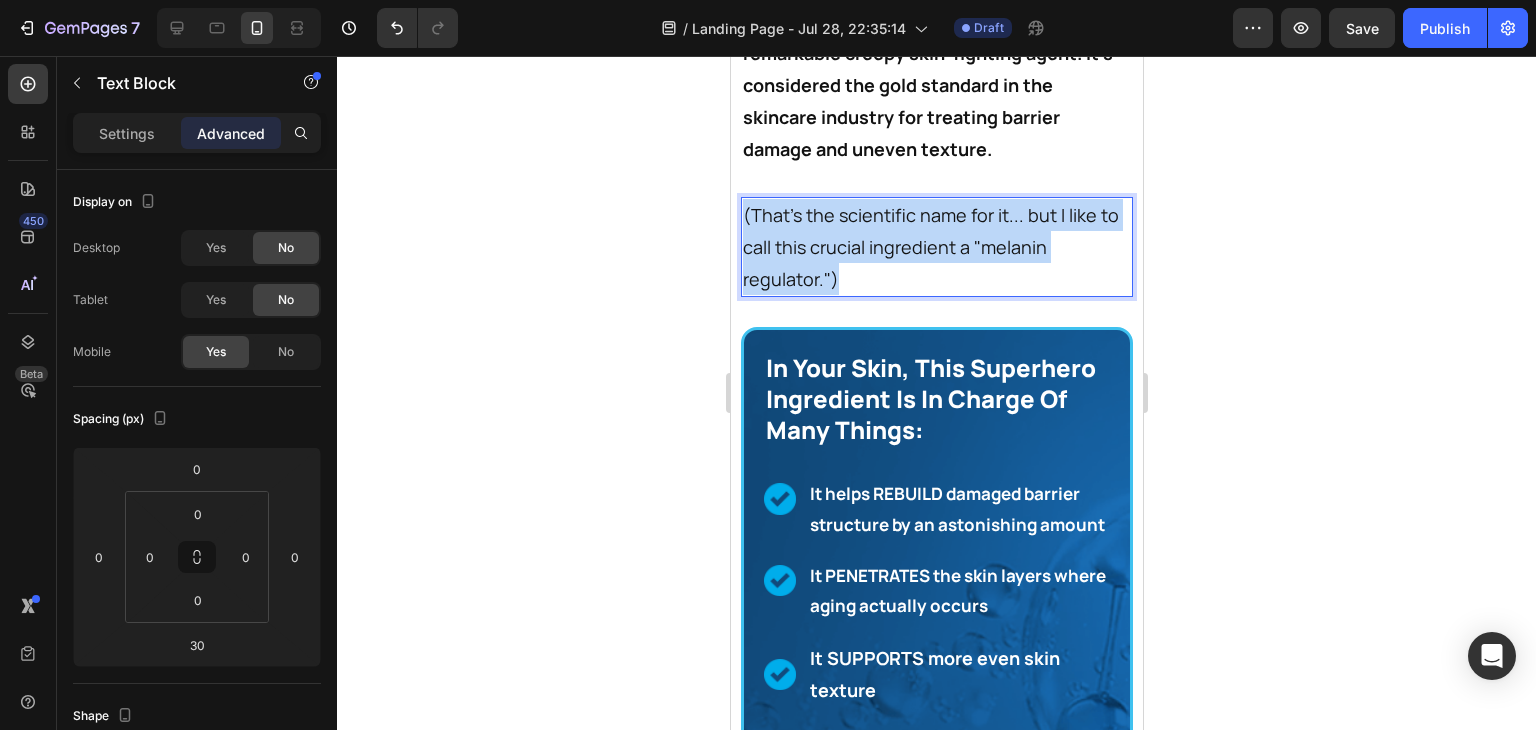 click on "(That's the scientific name for it... but I like to call this crucial ingredient a "melanin regulator.")" at bounding box center [932, 247] 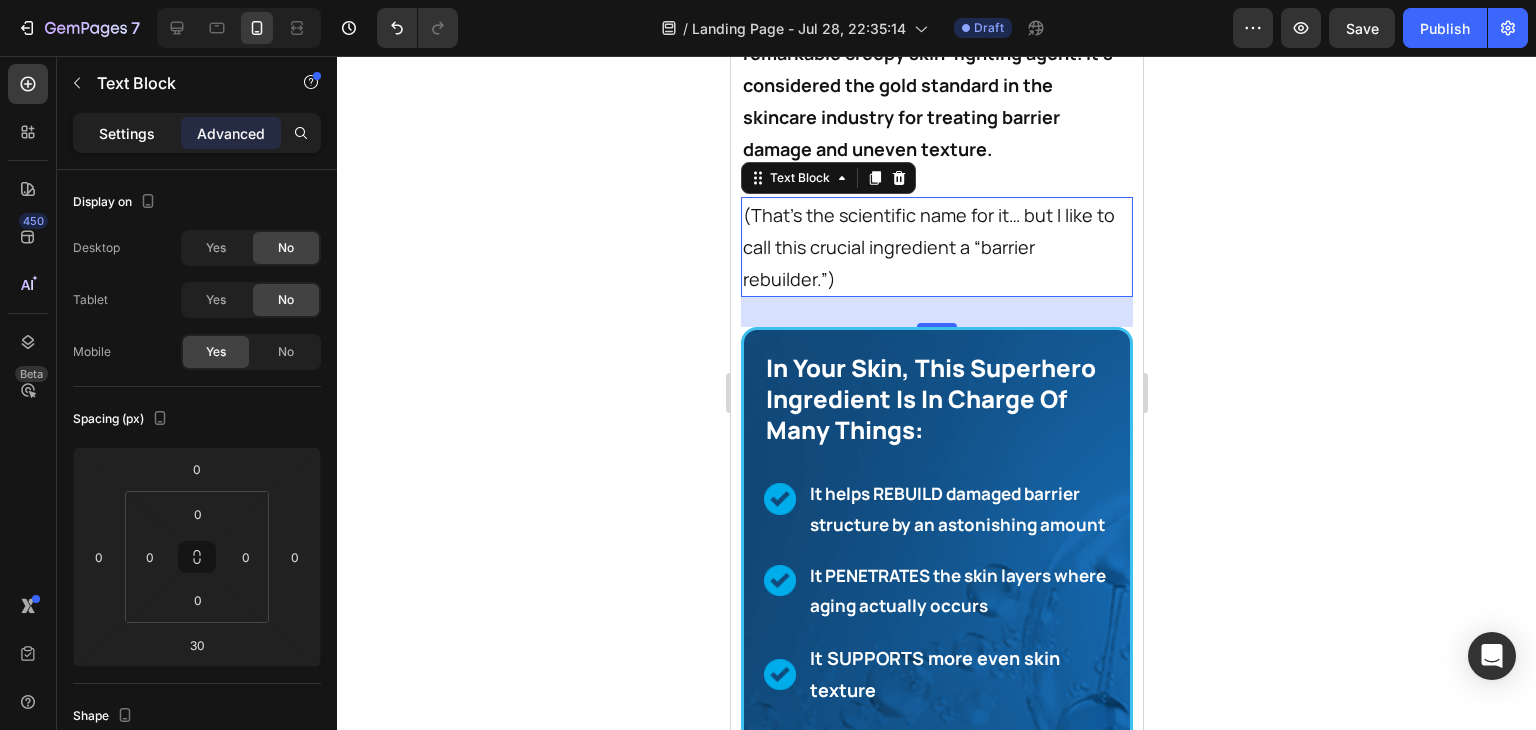 click on "Settings" 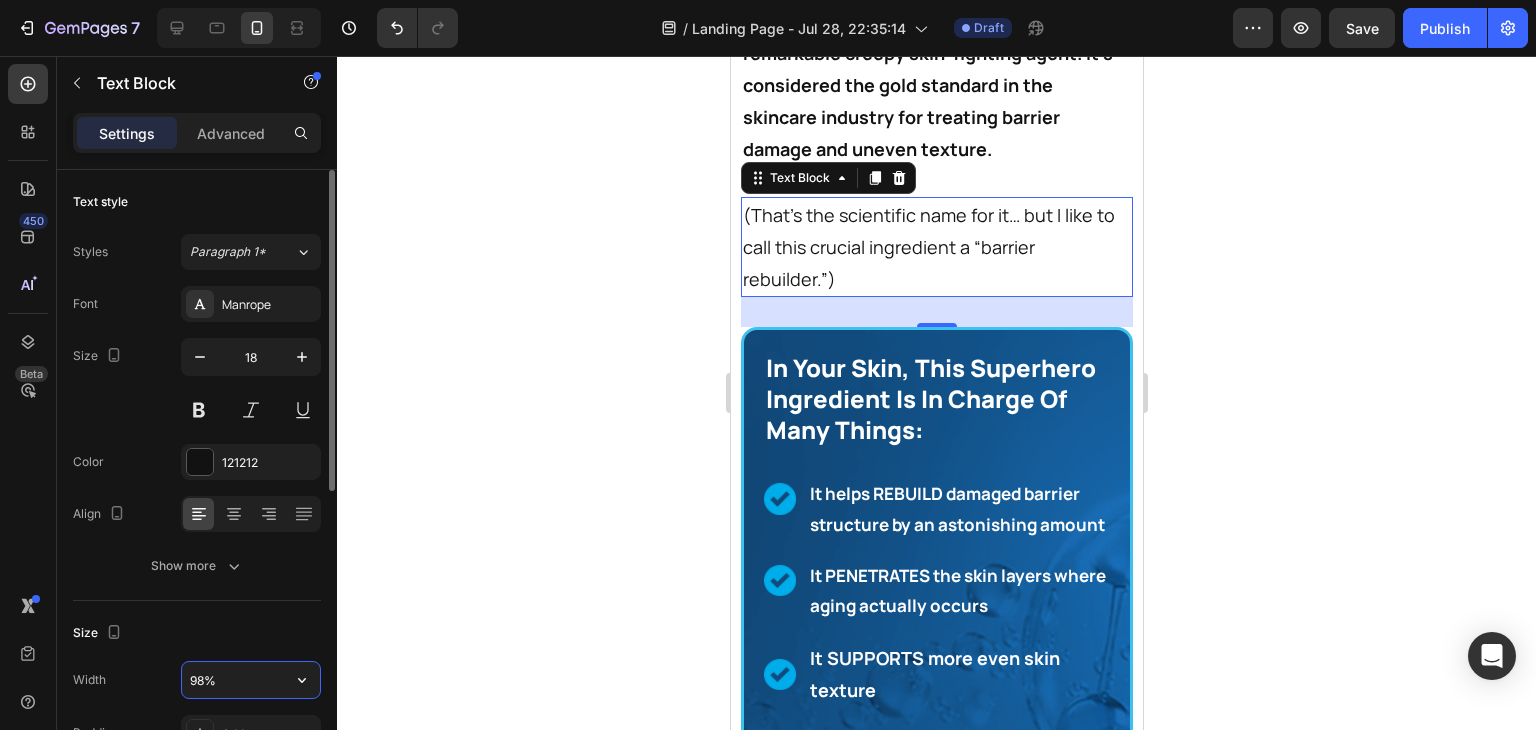 click on "98%" at bounding box center (251, 680) 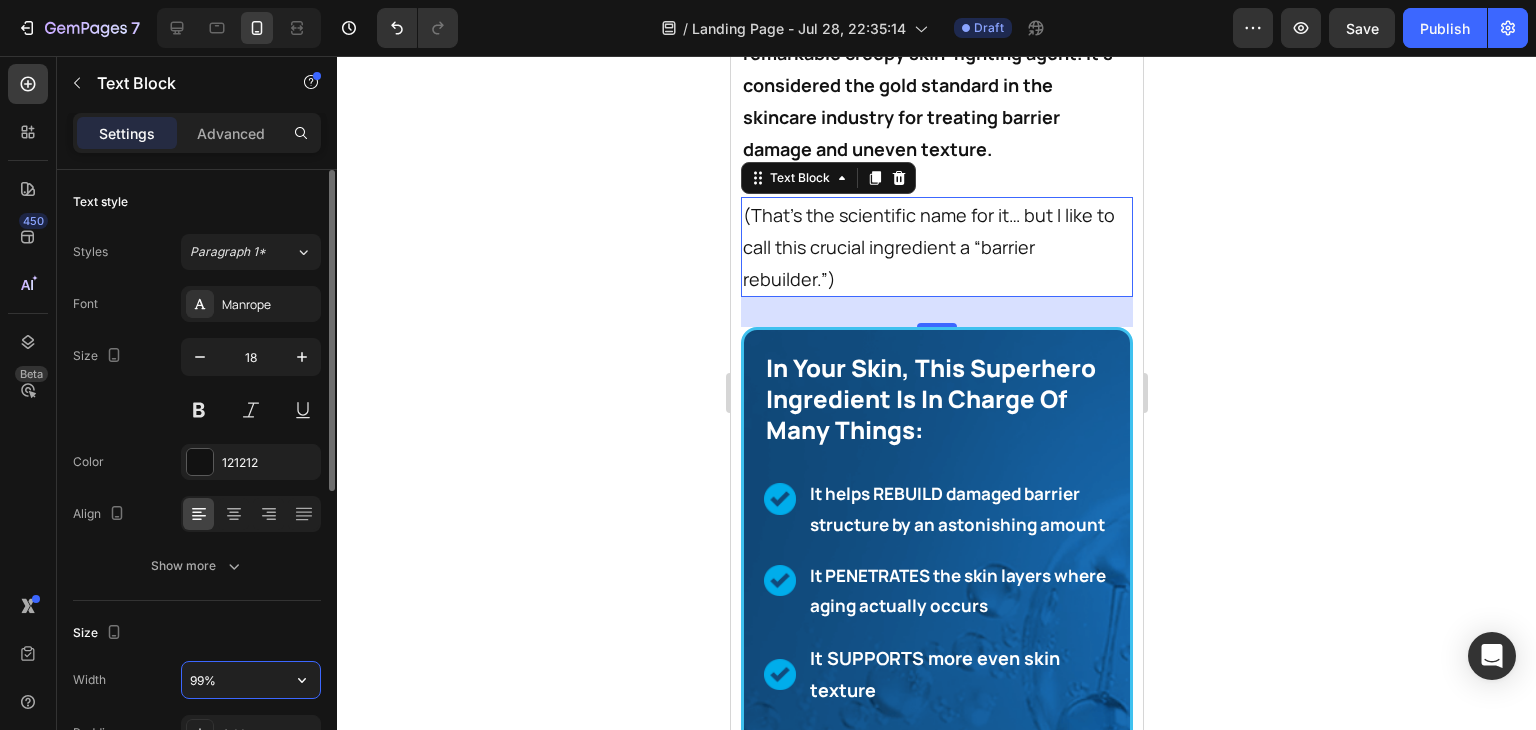 type on "100%" 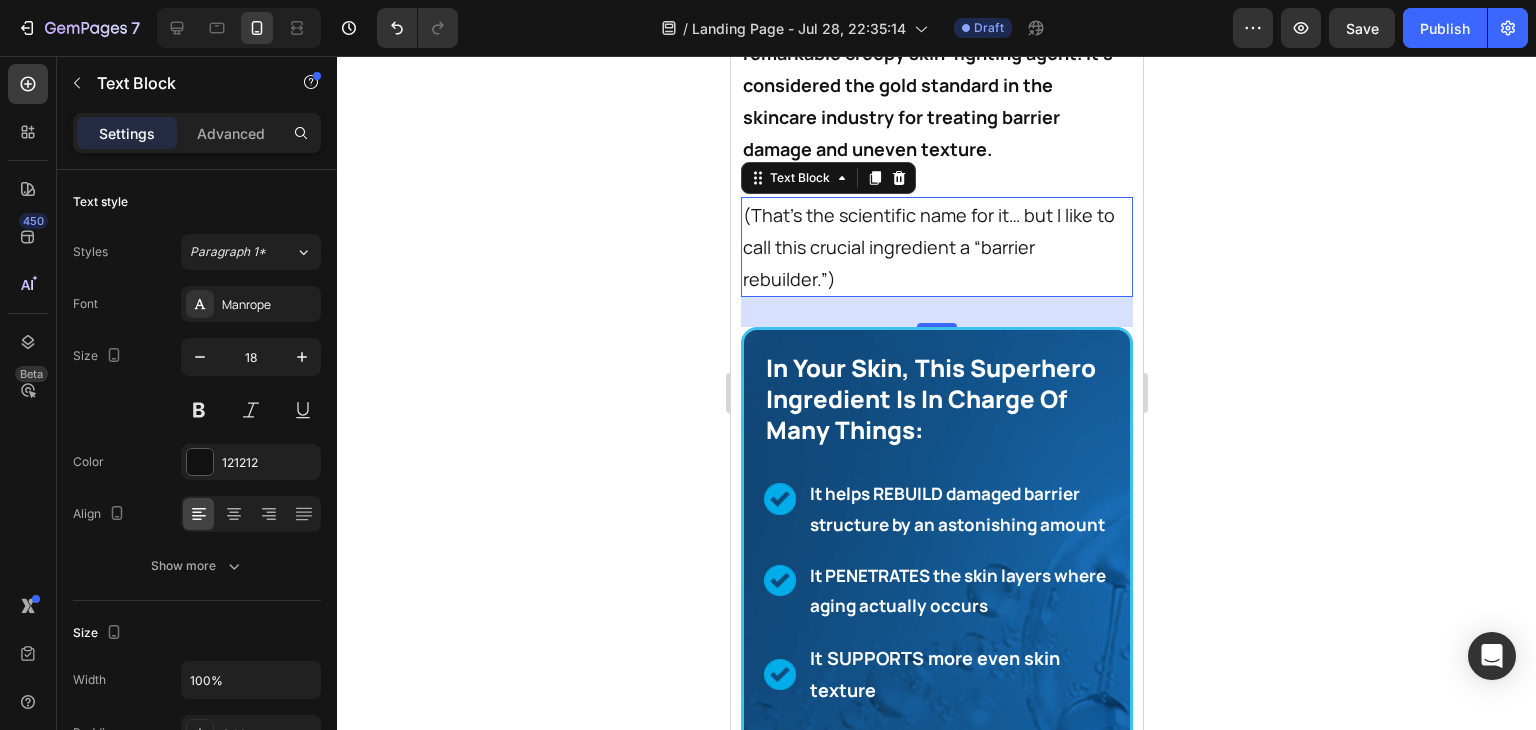 click on "(That’s the scientific name for it… but I like to call this crucial ingredient a “barrier rebuilder.”)" at bounding box center (936, 247) 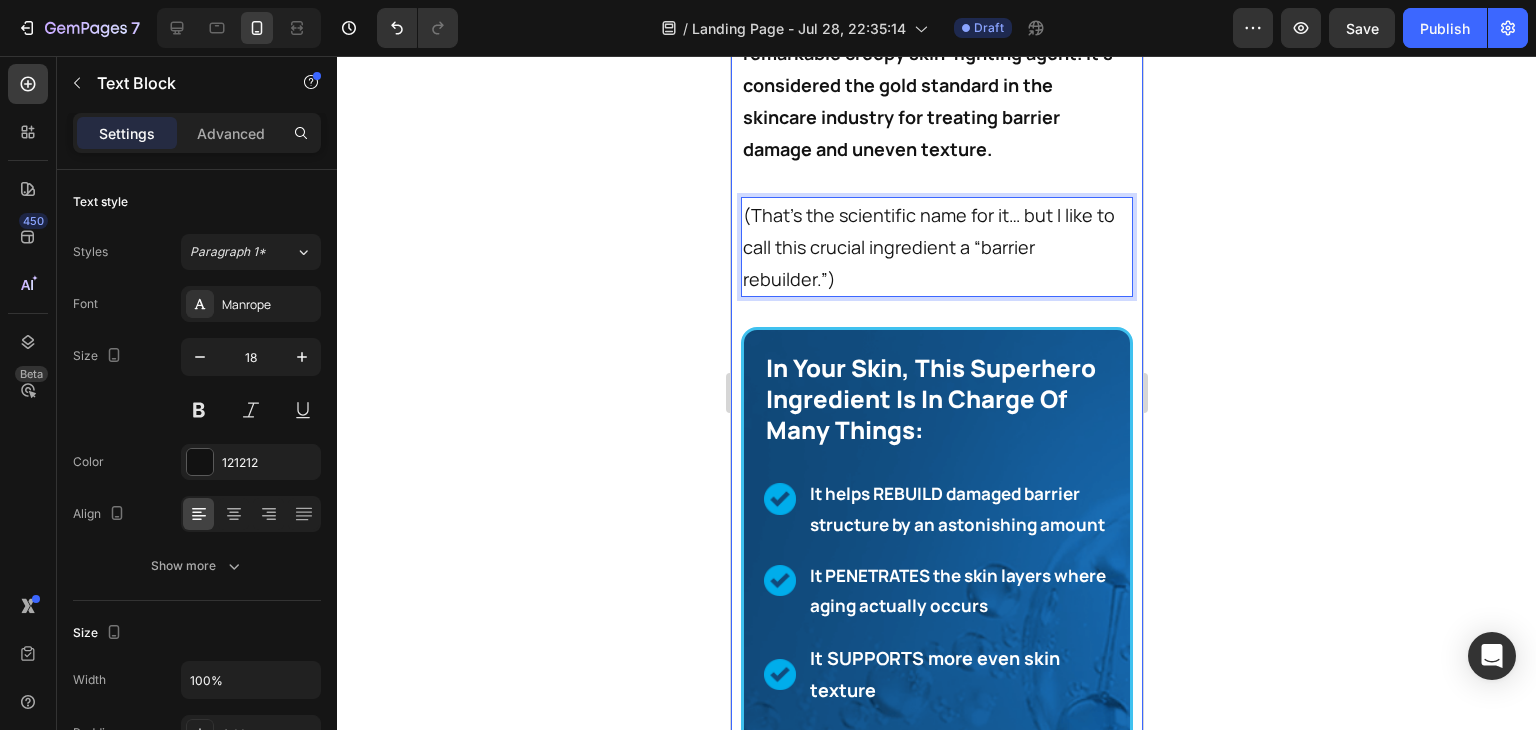 click on "But none of these address the root cause – the fundamental  Barrier Matrix Failure  in your skin cells. Text Block In fact, when I looked closely at the research and compared it to my own clinical experience, I began to notice something remarkable. Text Block You see, many retail skincare products actually contain ingredients that do nothing to correct the underlying structural dysfunction that’s causing your creepy skin to persist and worsen. Text Block But when I studied the successful cases, I found something extraordinary… Text Block Every effective creepy skin treatment contains specific ingredients backed by studies that directly address Barrier Matrix Failure. Text Block Let me repeat this, because it's very important… Text Block Stubborn creepy skin occurs when your skin’s barrier production goes haywire, but a select set of “super ingredients” exist that can help correct this dysfunction and restore your smooth, firm texture. Text Block Text Block Text Block Text Block Text Block Image" at bounding box center [936, -341] 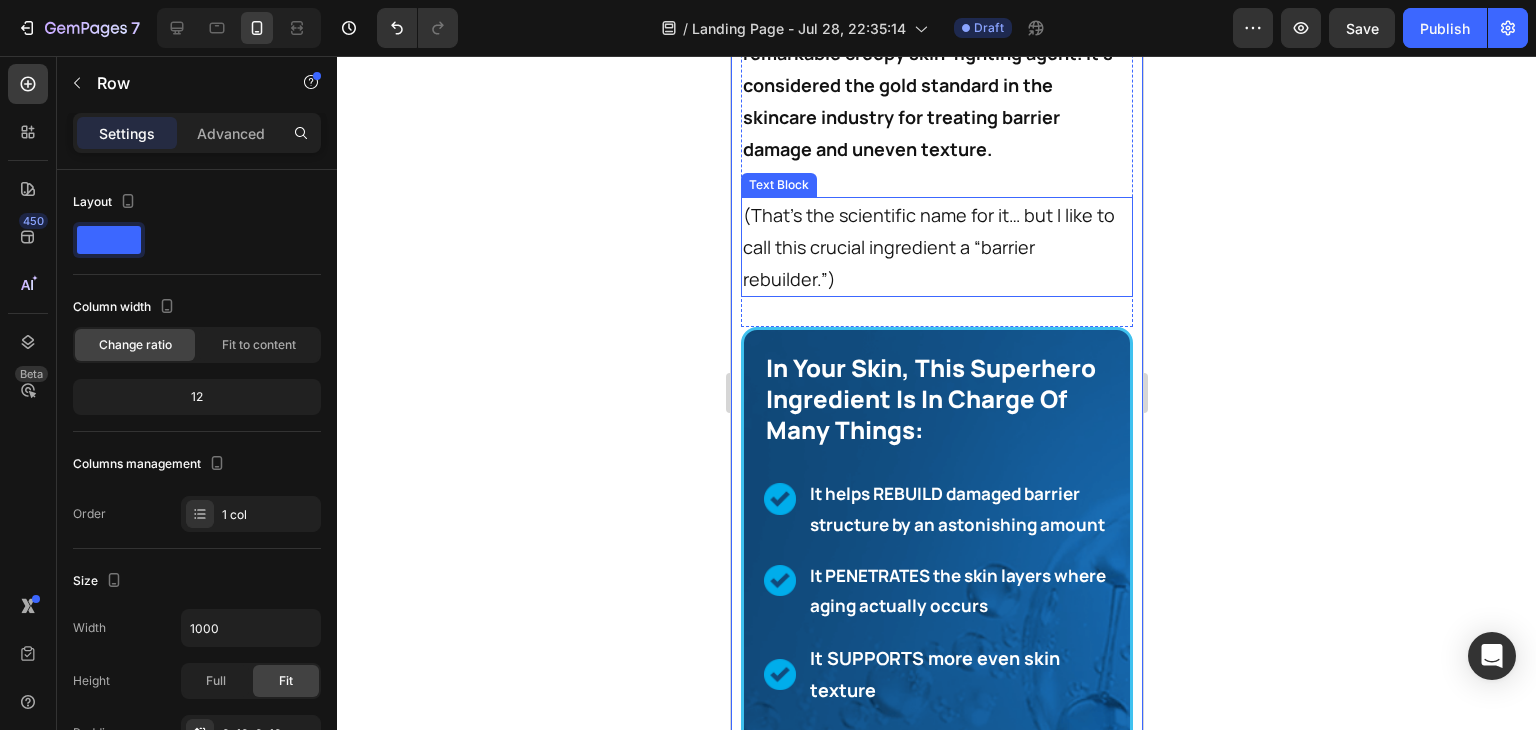 click on "(That’s the scientific name for it… but I like to call this crucial ingredient a “barrier rebuilder.”)" at bounding box center [936, 247] 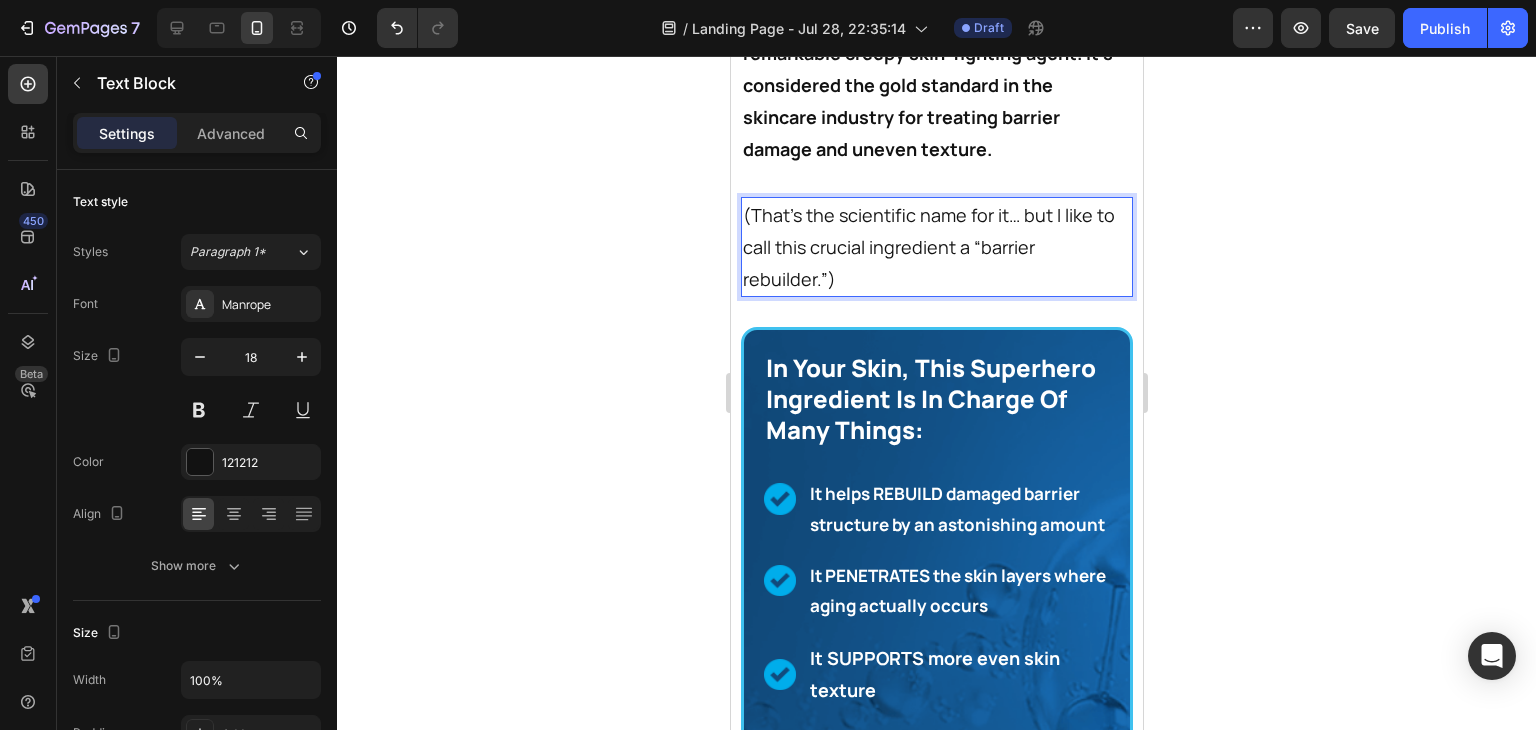 click on "(That’s the scientific name for it… but I like to call this crucial ingredient a “barrier rebuilder.”)" at bounding box center (936, 247) 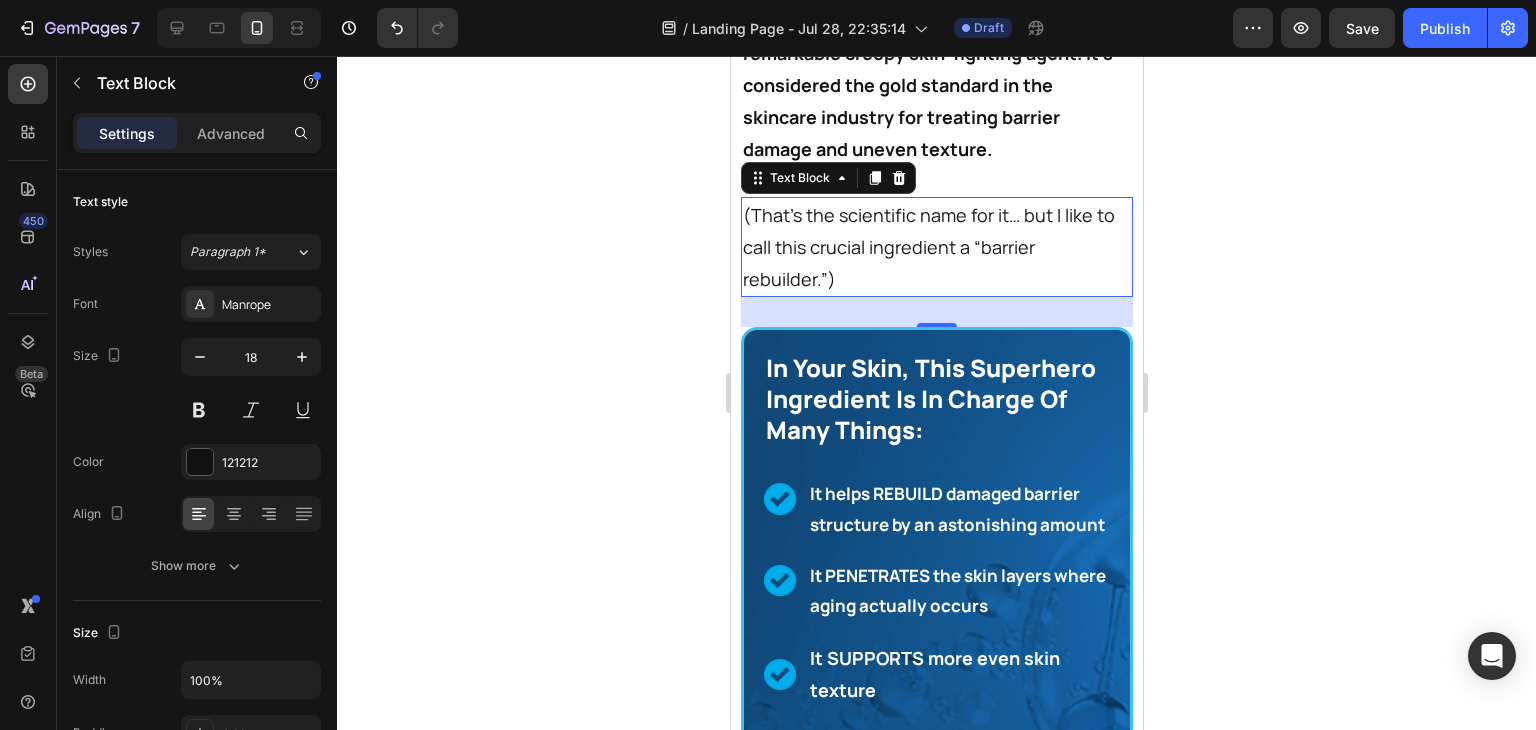 click 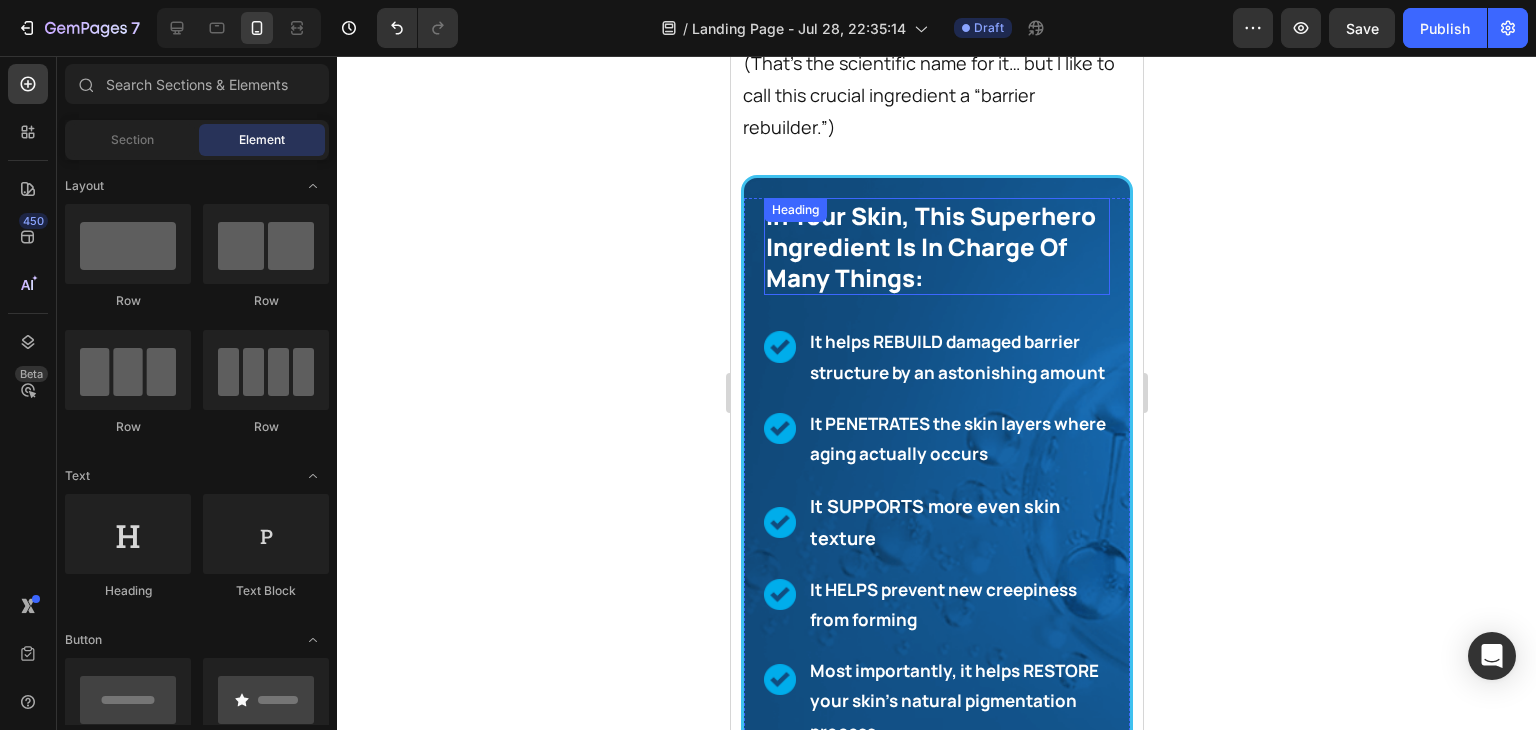 scroll, scrollTop: 17150, scrollLeft: 0, axis: vertical 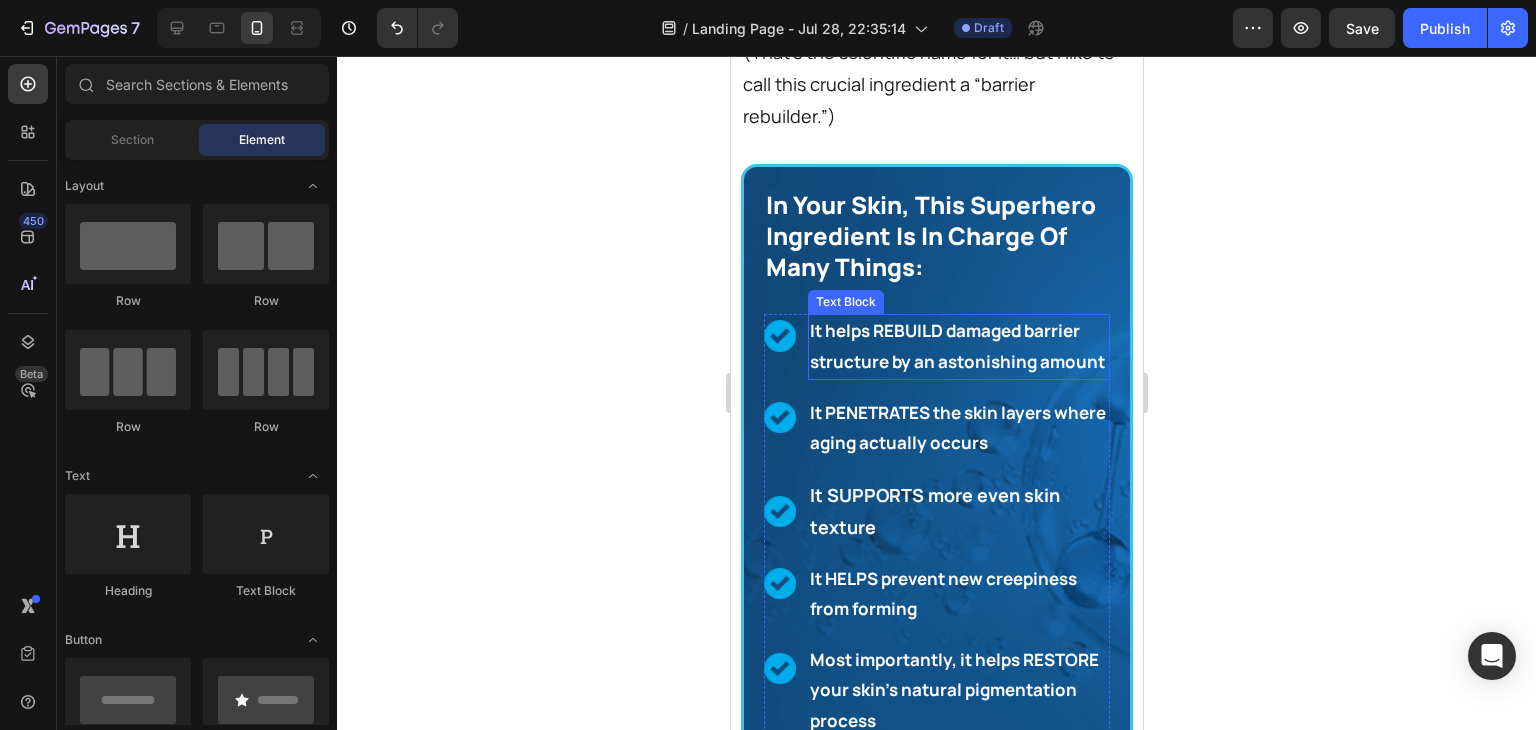 click on "It helps REBUILD damaged barrier structure by an astonishing amount" at bounding box center (958, 346) 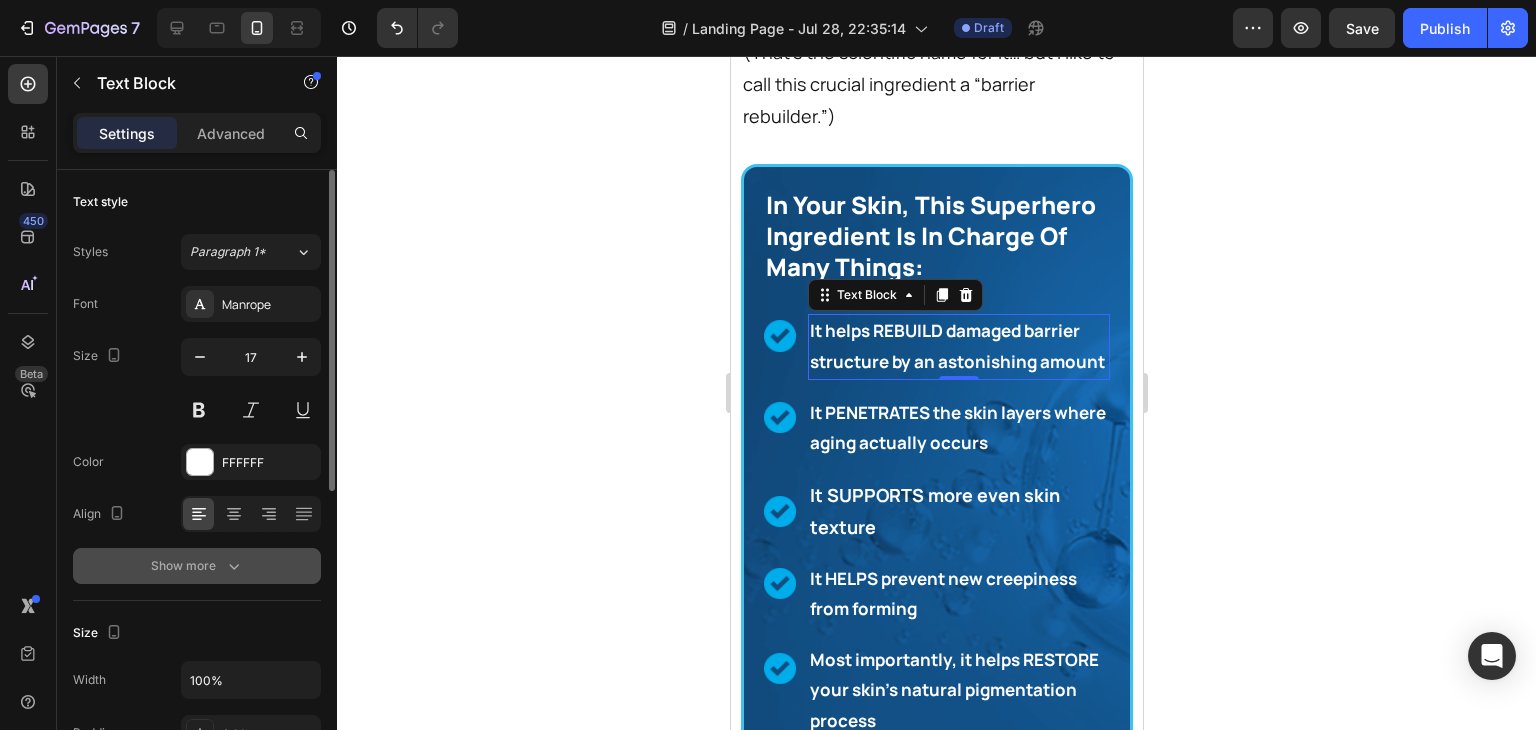 click on "Show more" at bounding box center [197, 566] 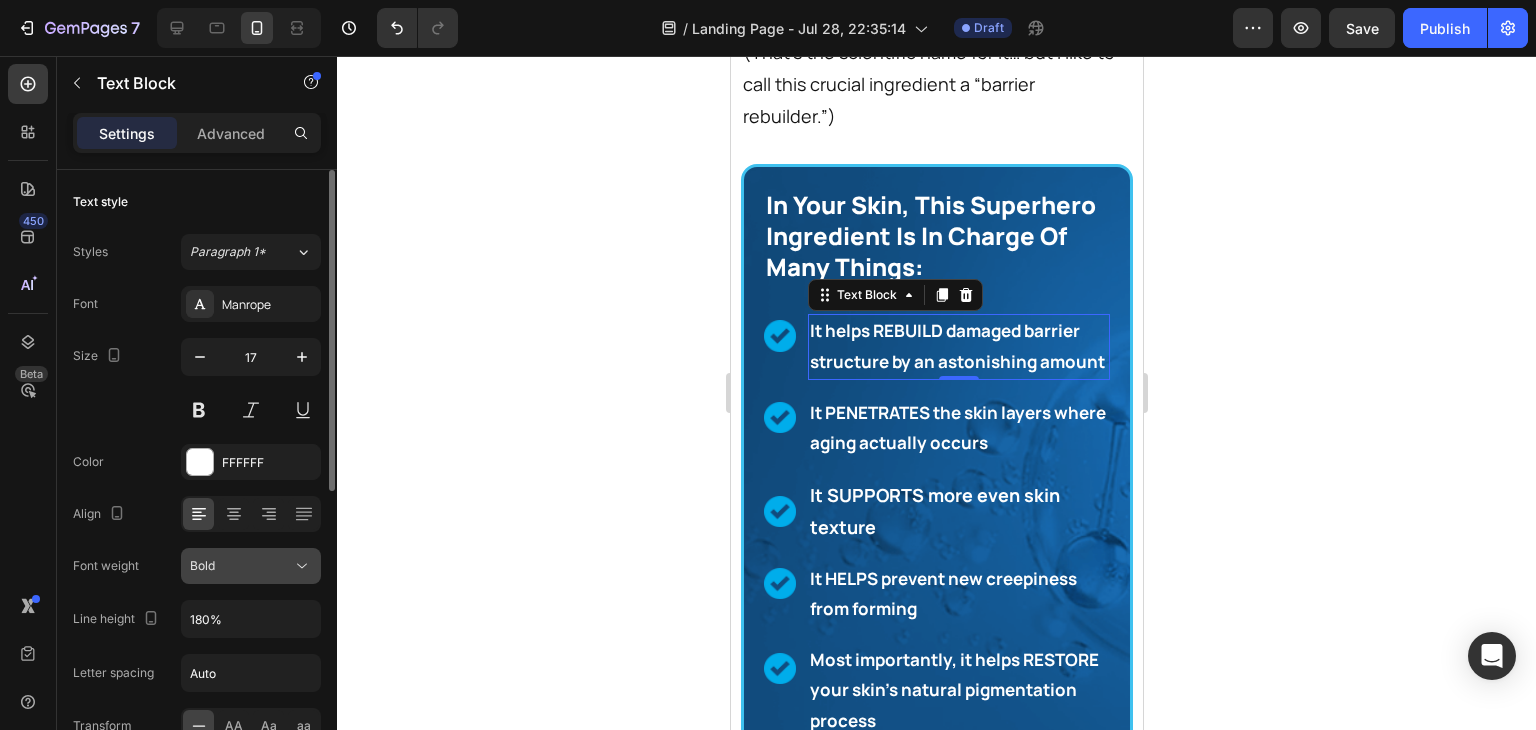 click on "Bold" at bounding box center [241, 566] 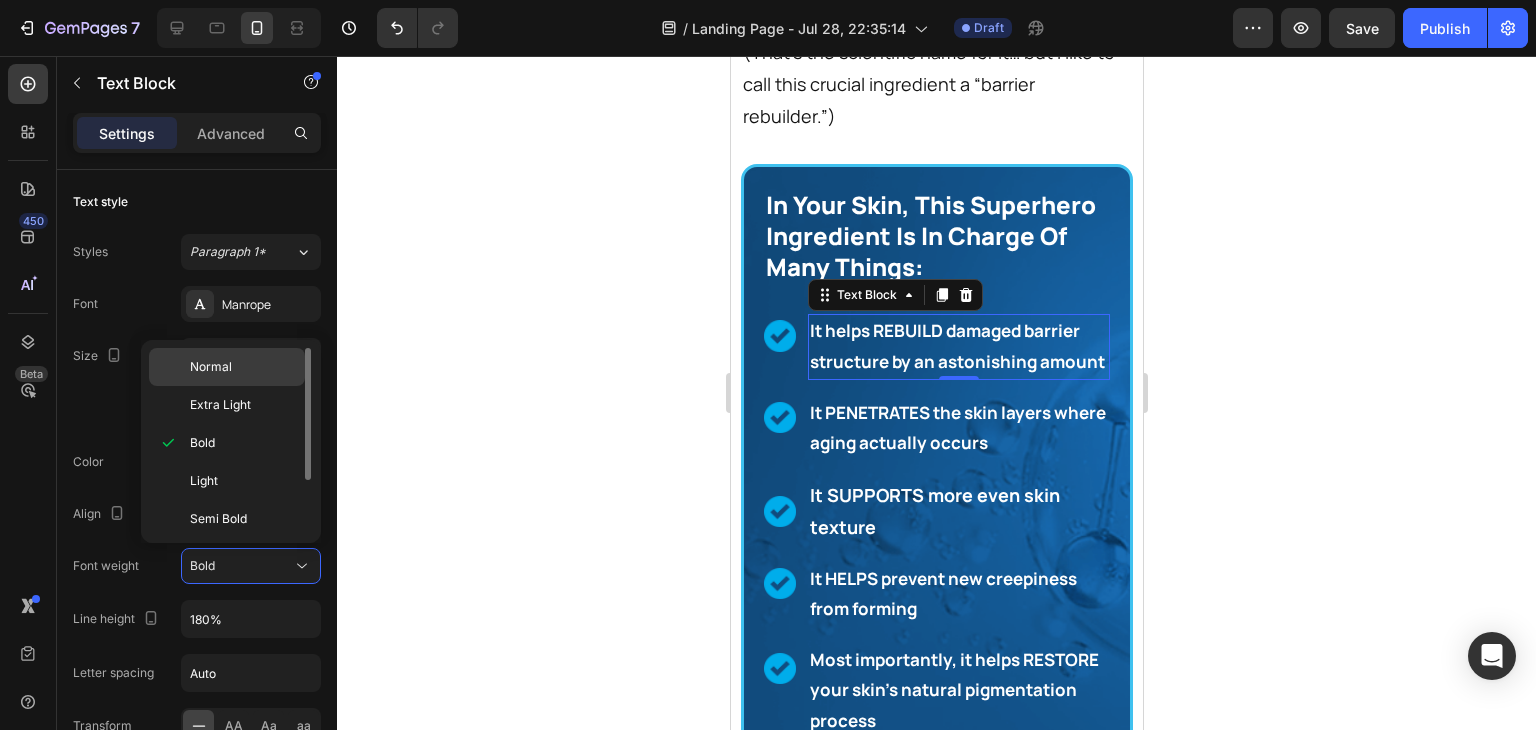 click on "Normal" at bounding box center (243, 367) 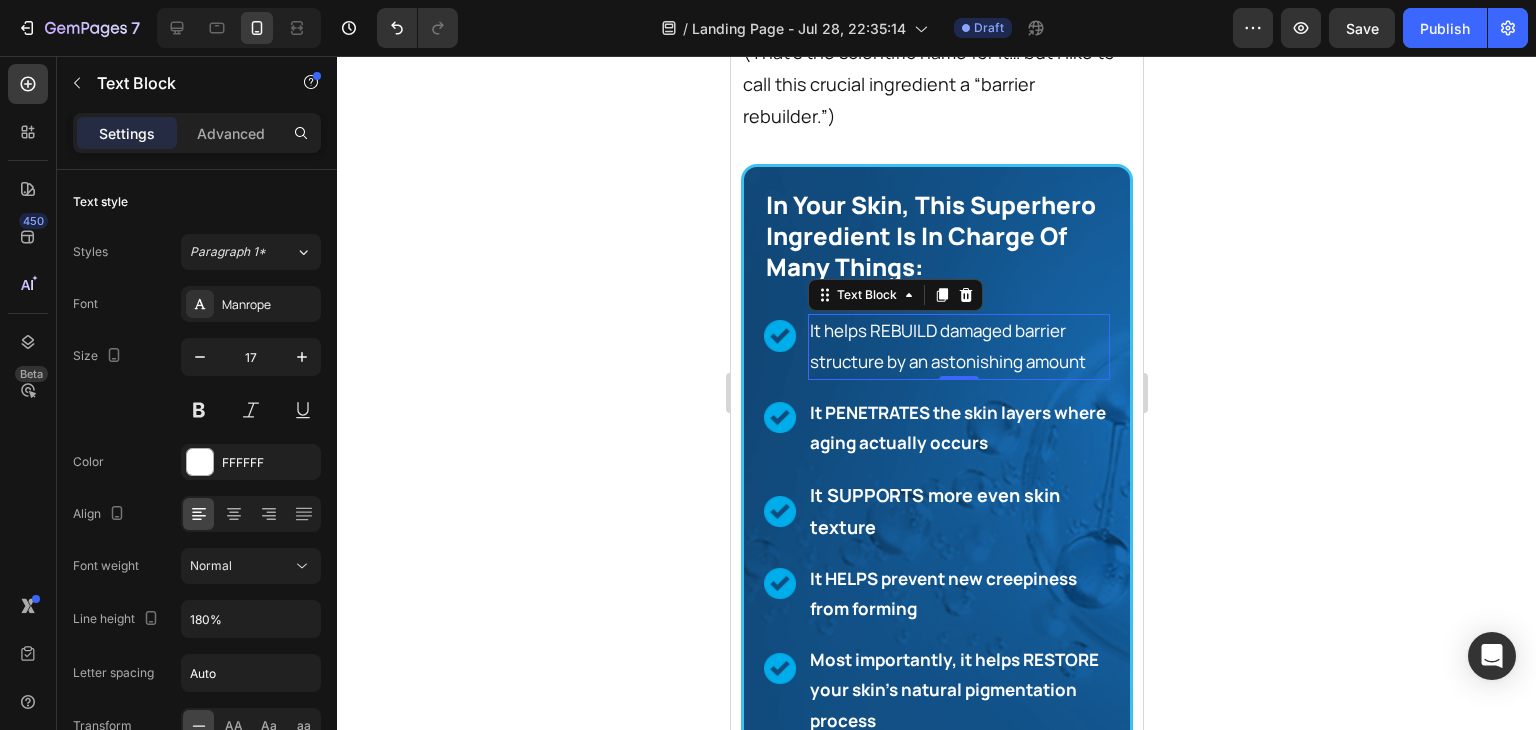 click on "It helps REBUILD damaged barrier structure by an astonishing amount" at bounding box center (958, 346) 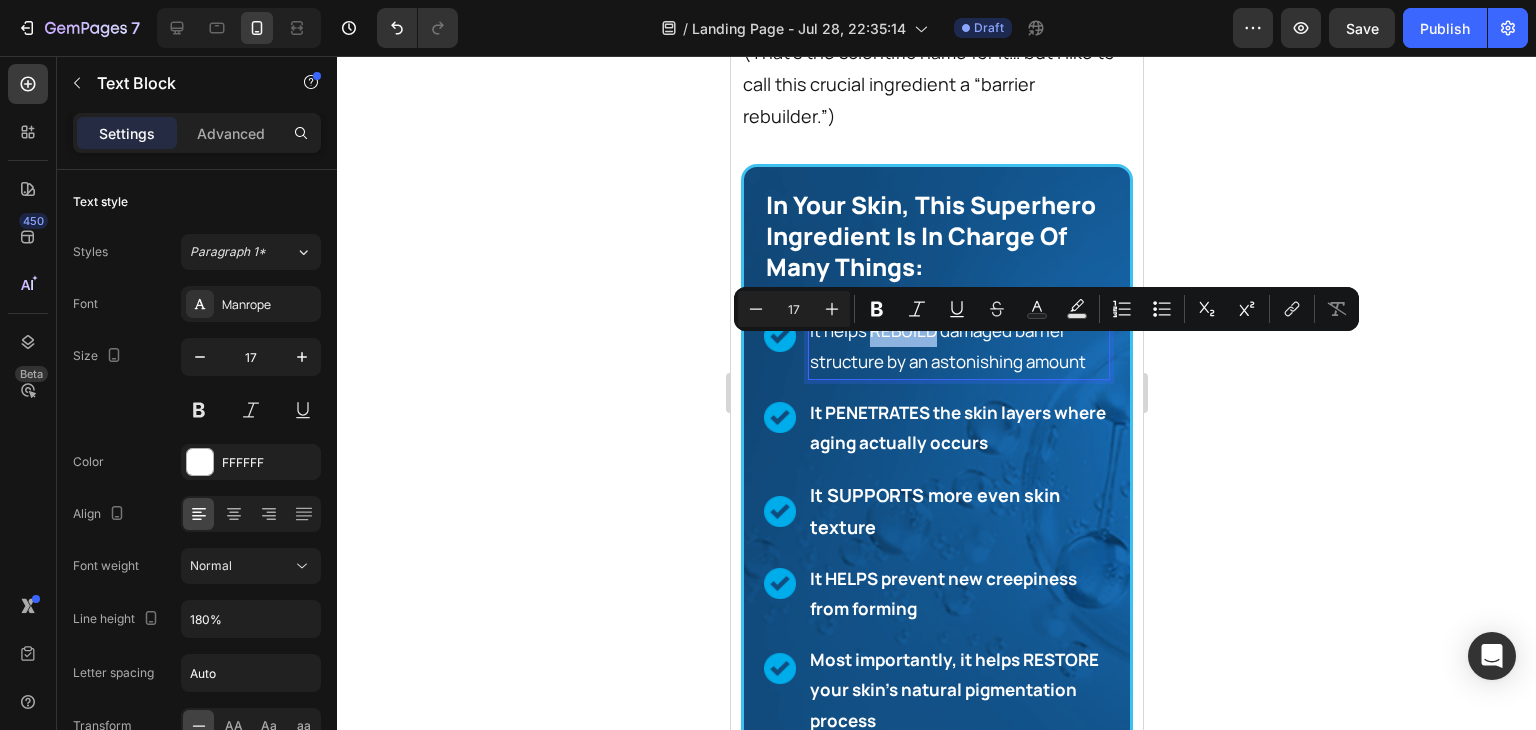 drag, startPoint x: 867, startPoint y: 351, endPoint x: 933, endPoint y: 350, distance: 66.007576 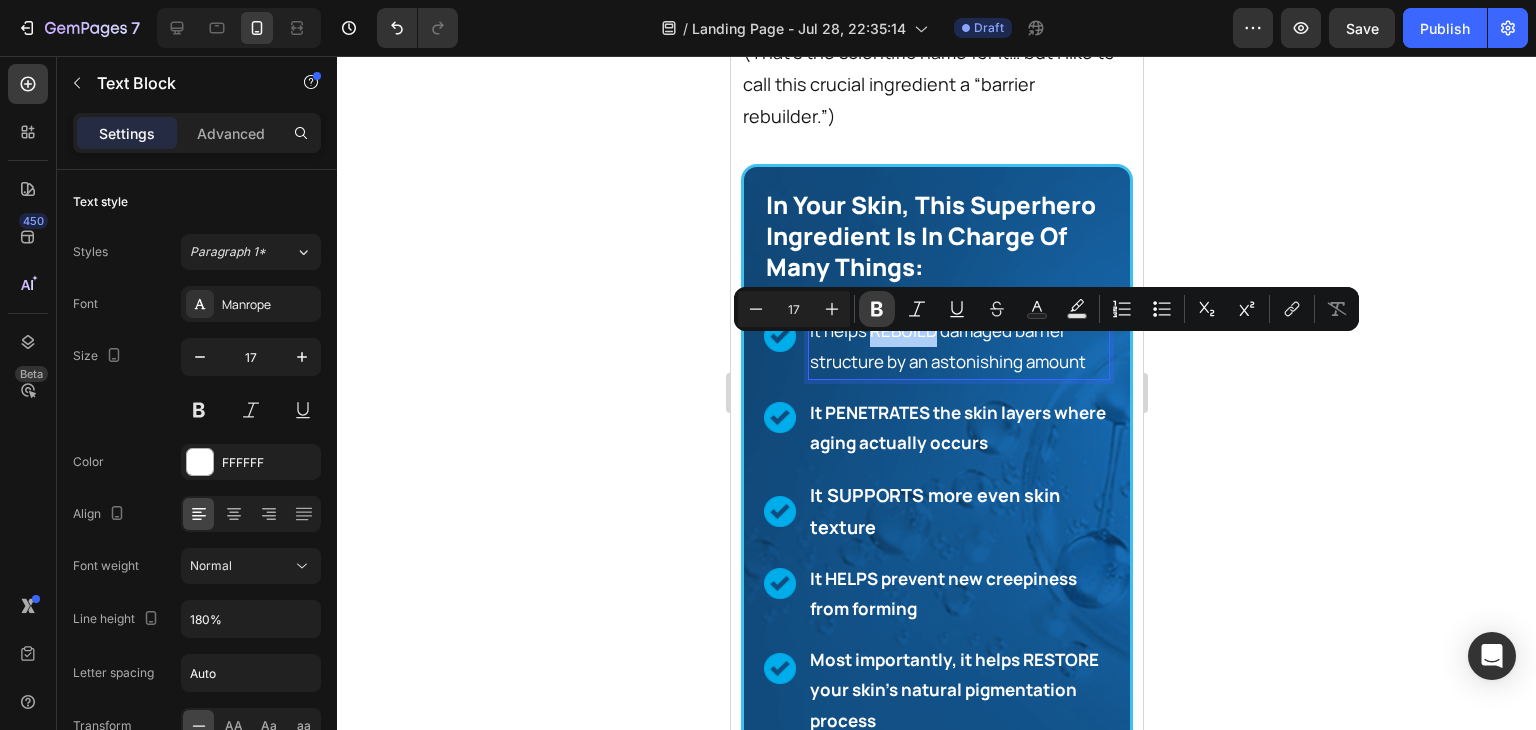 click on "Bold" at bounding box center [877, 309] 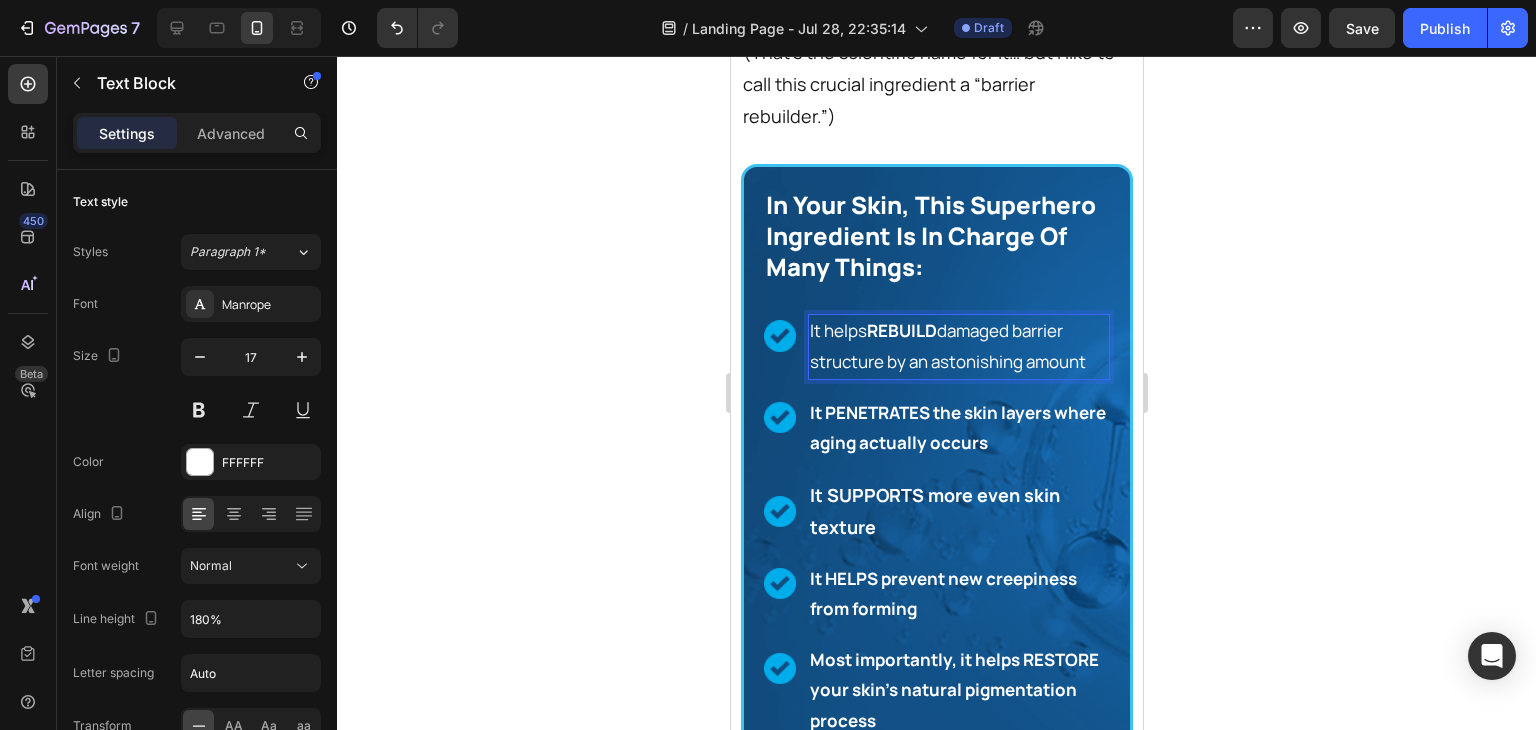 click 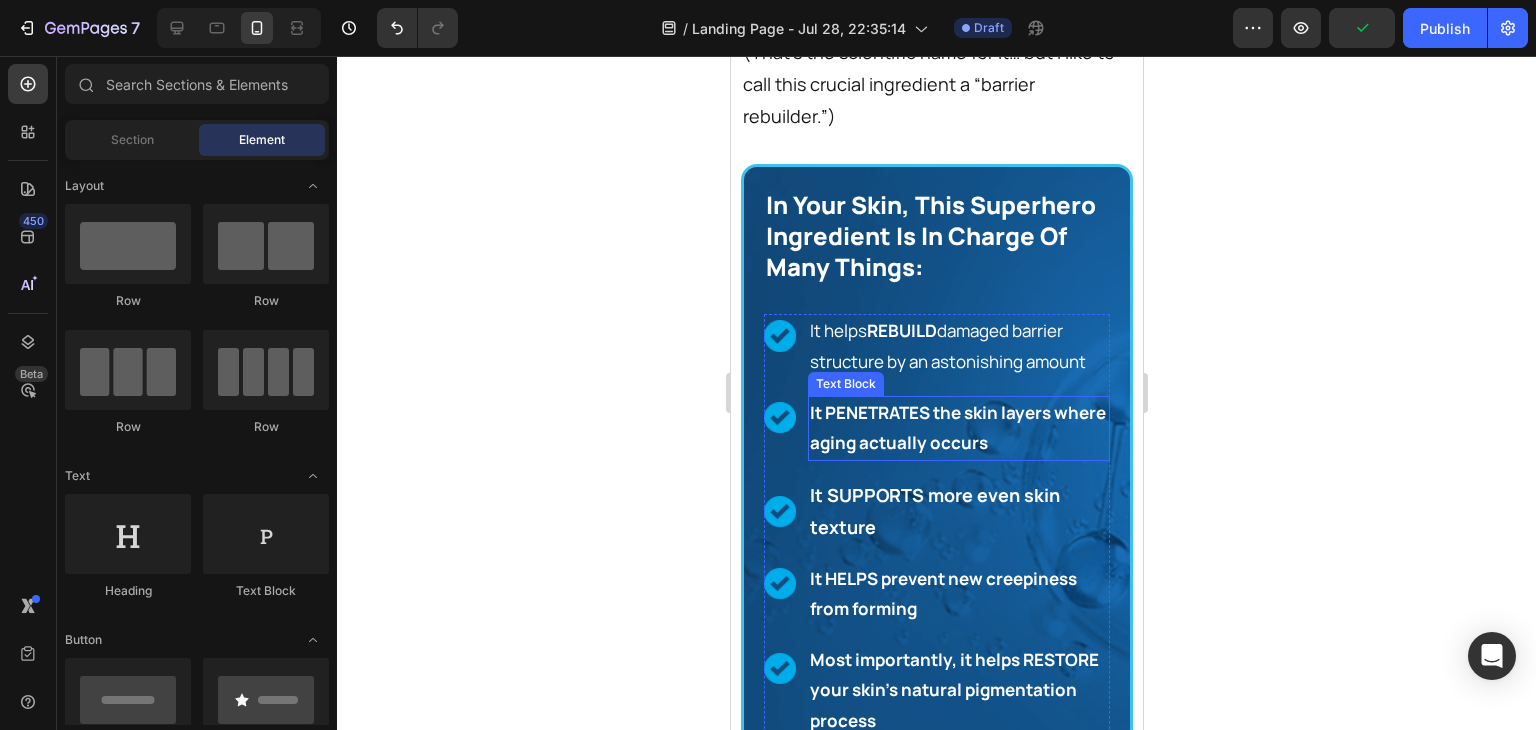 click on "It PENETRATES the skin layers where aging actually occurs" at bounding box center (958, 428) 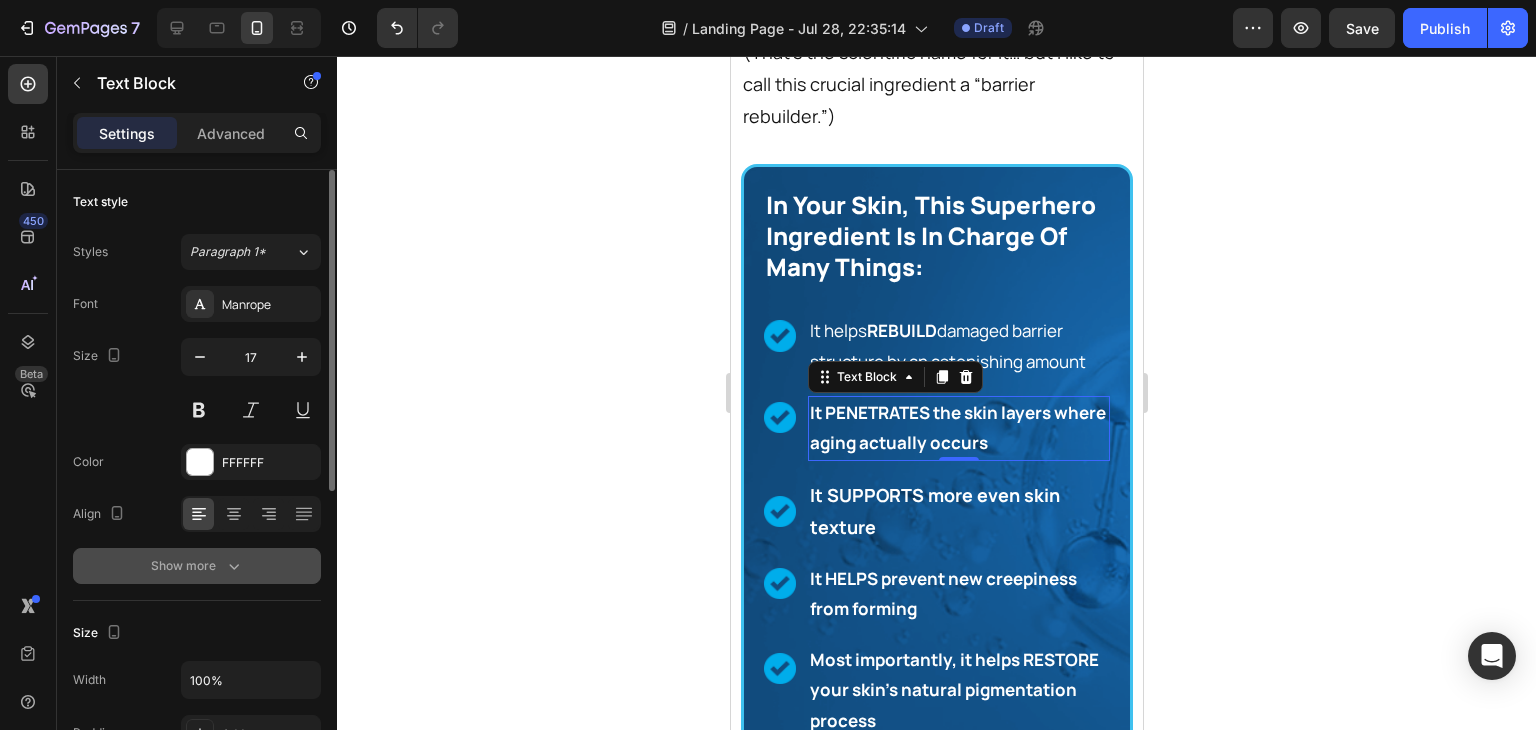 click on "Show more" at bounding box center [197, 566] 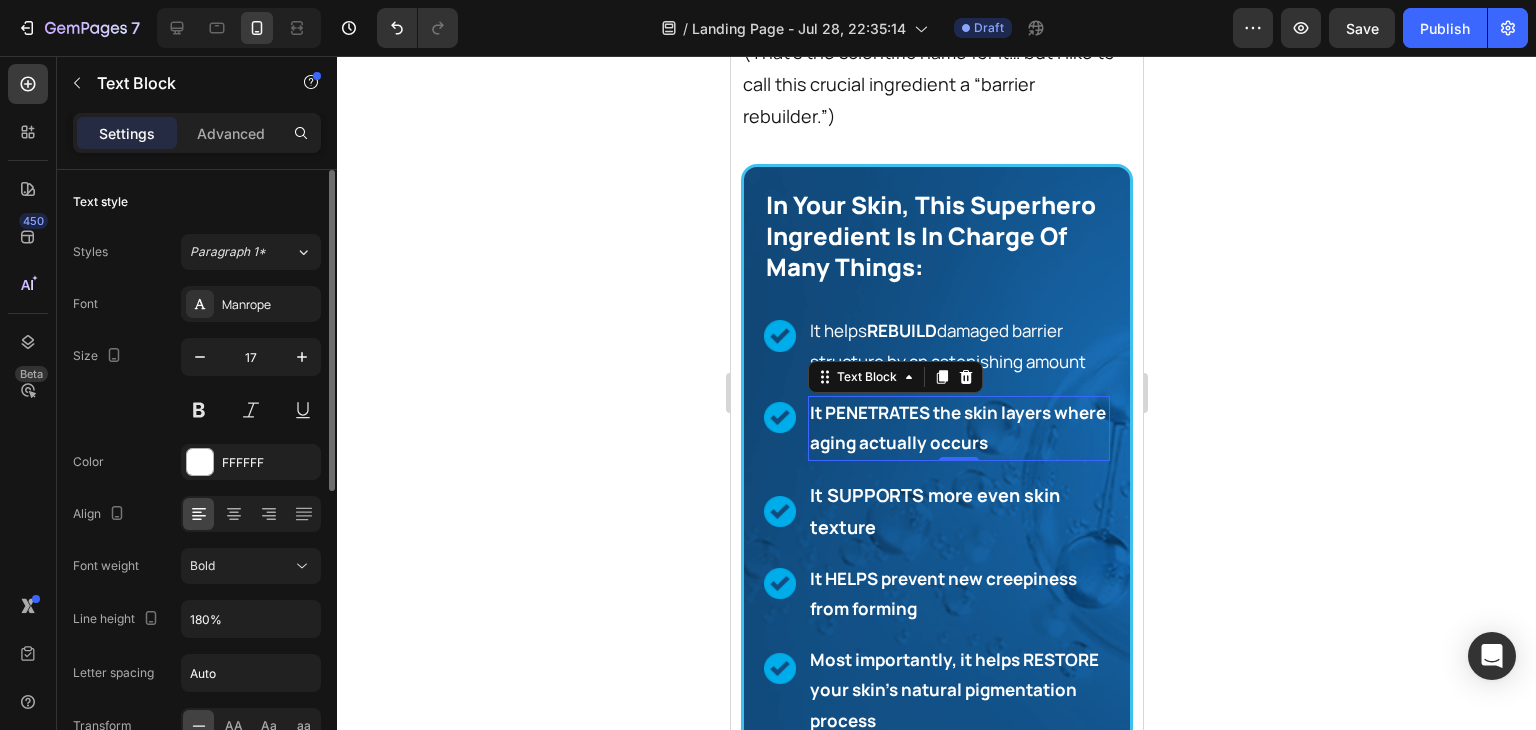 click on "Bold" at bounding box center (241, 566) 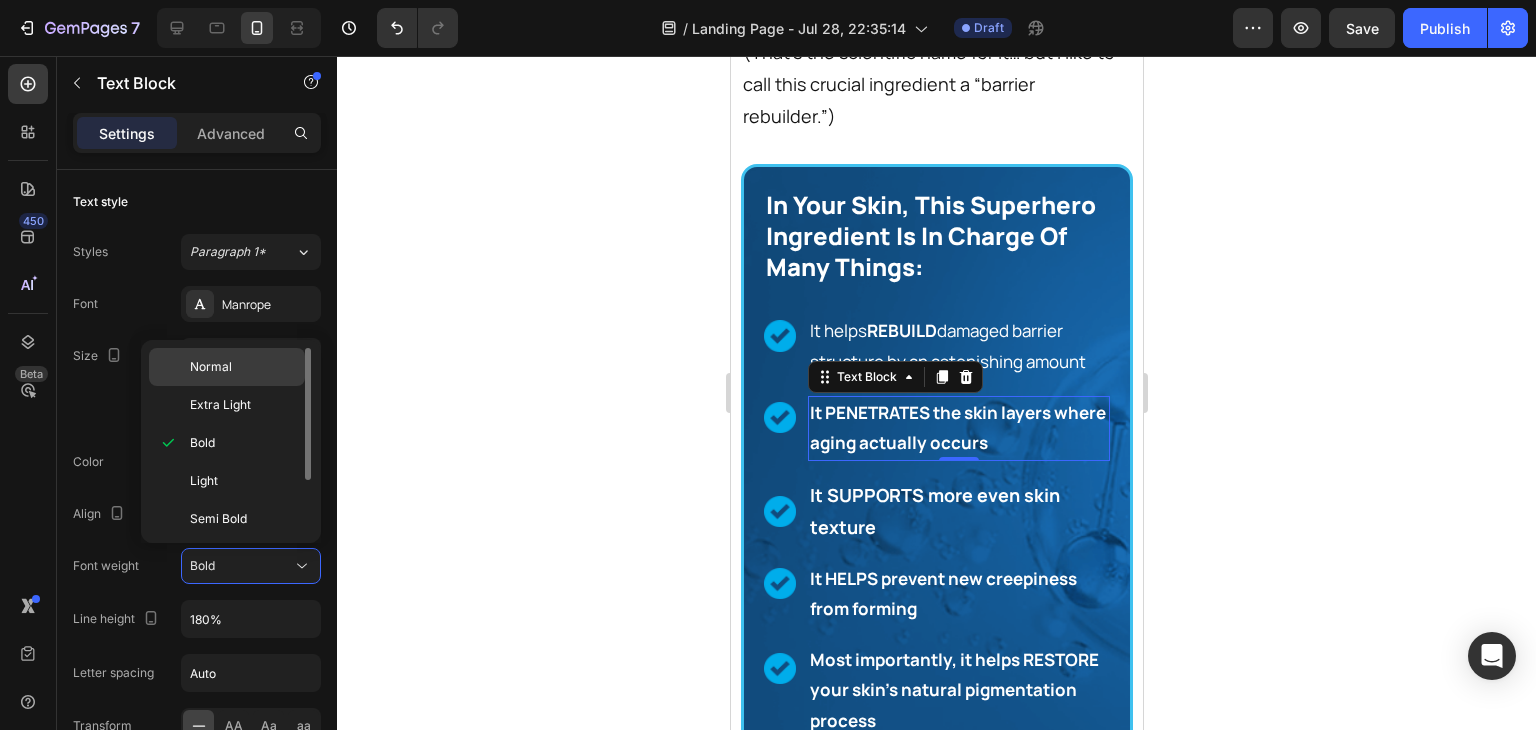 drag, startPoint x: 280, startPoint y: 349, endPoint x: 215, endPoint y: 544, distance: 205.54805 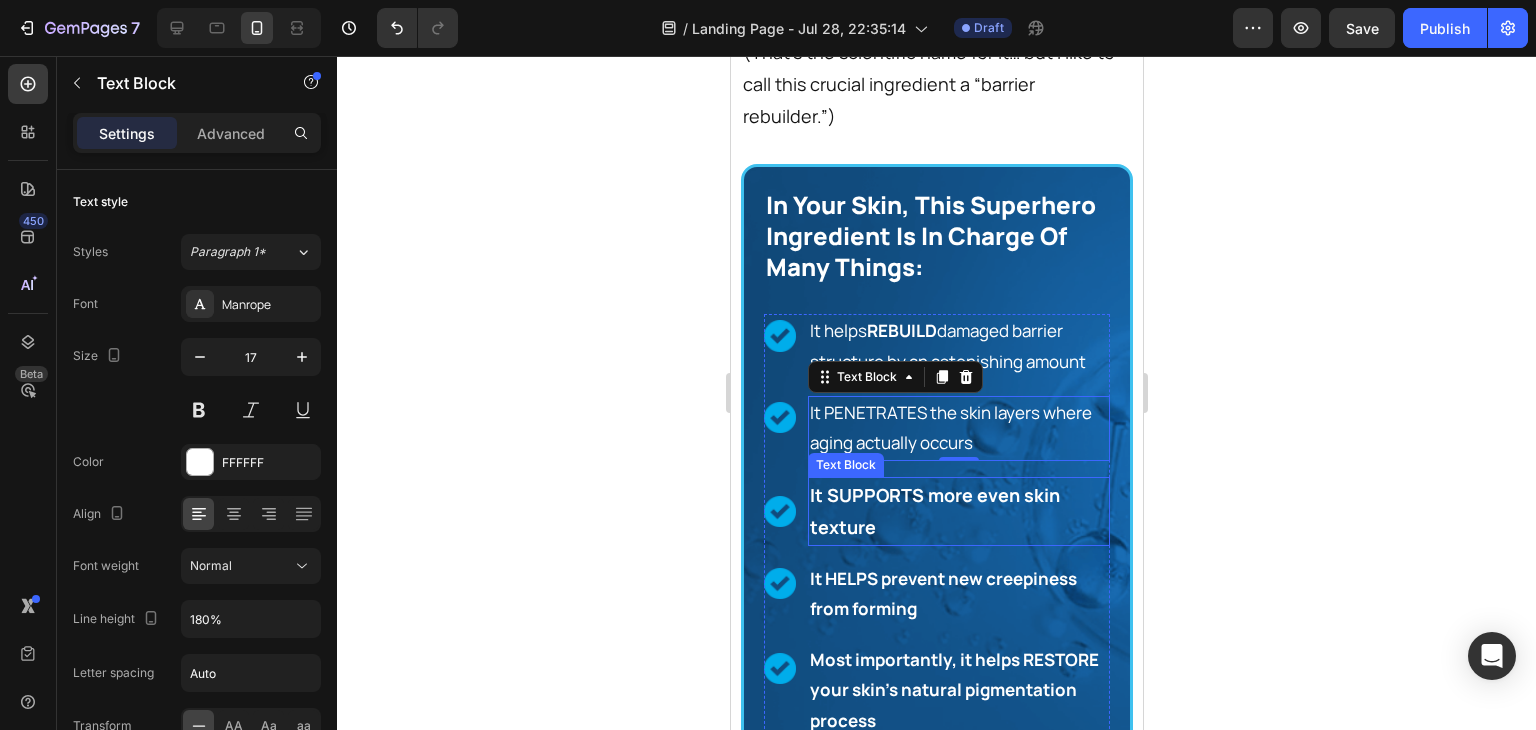 click on "It SUPPORTS more even skin texture" at bounding box center (958, 511) 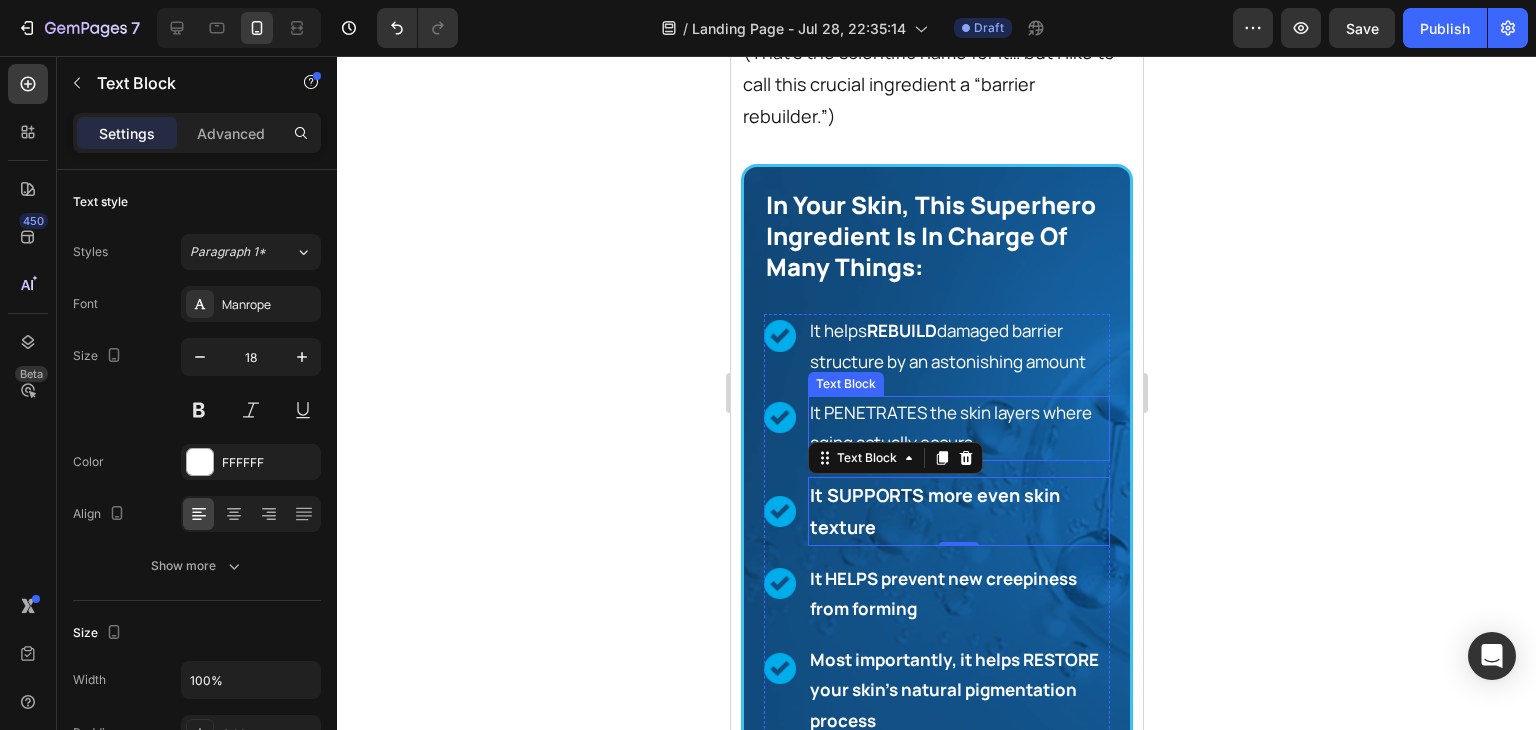 click on "It PENETRATES the skin layers where aging actually occurs" at bounding box center [958, 428] 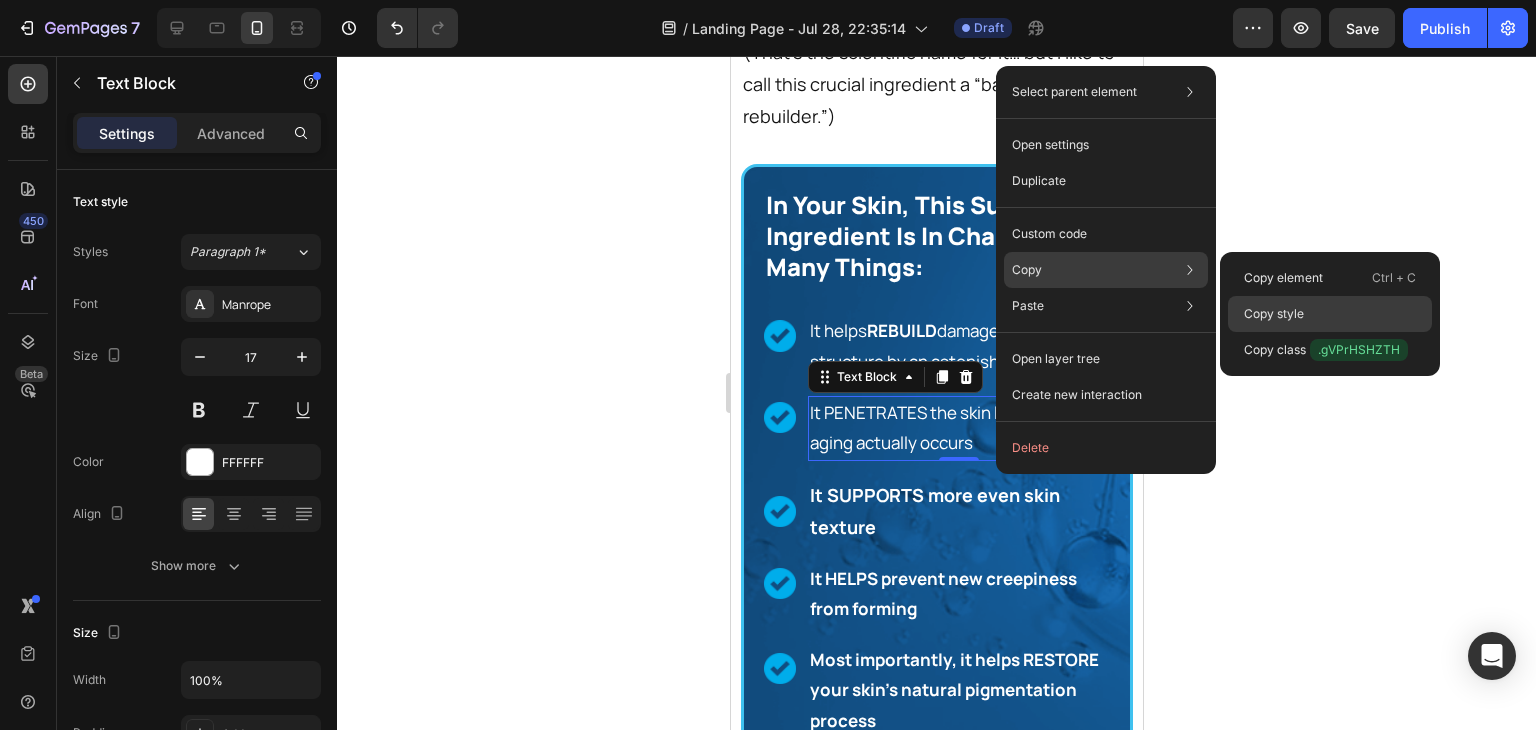 click on "Copy style" 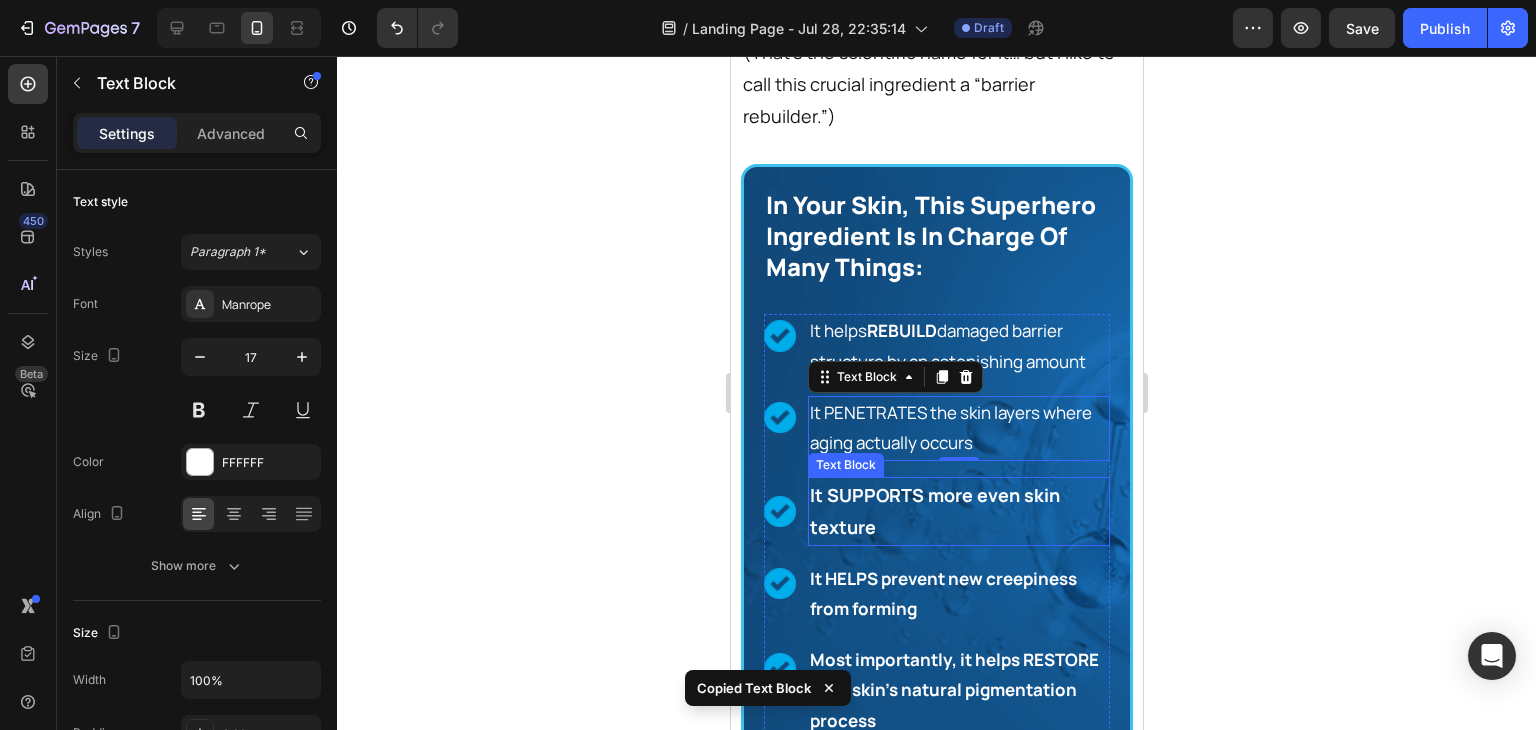 click on "It SUPPORTS more even skin texture" at bounding box center [958, 511] 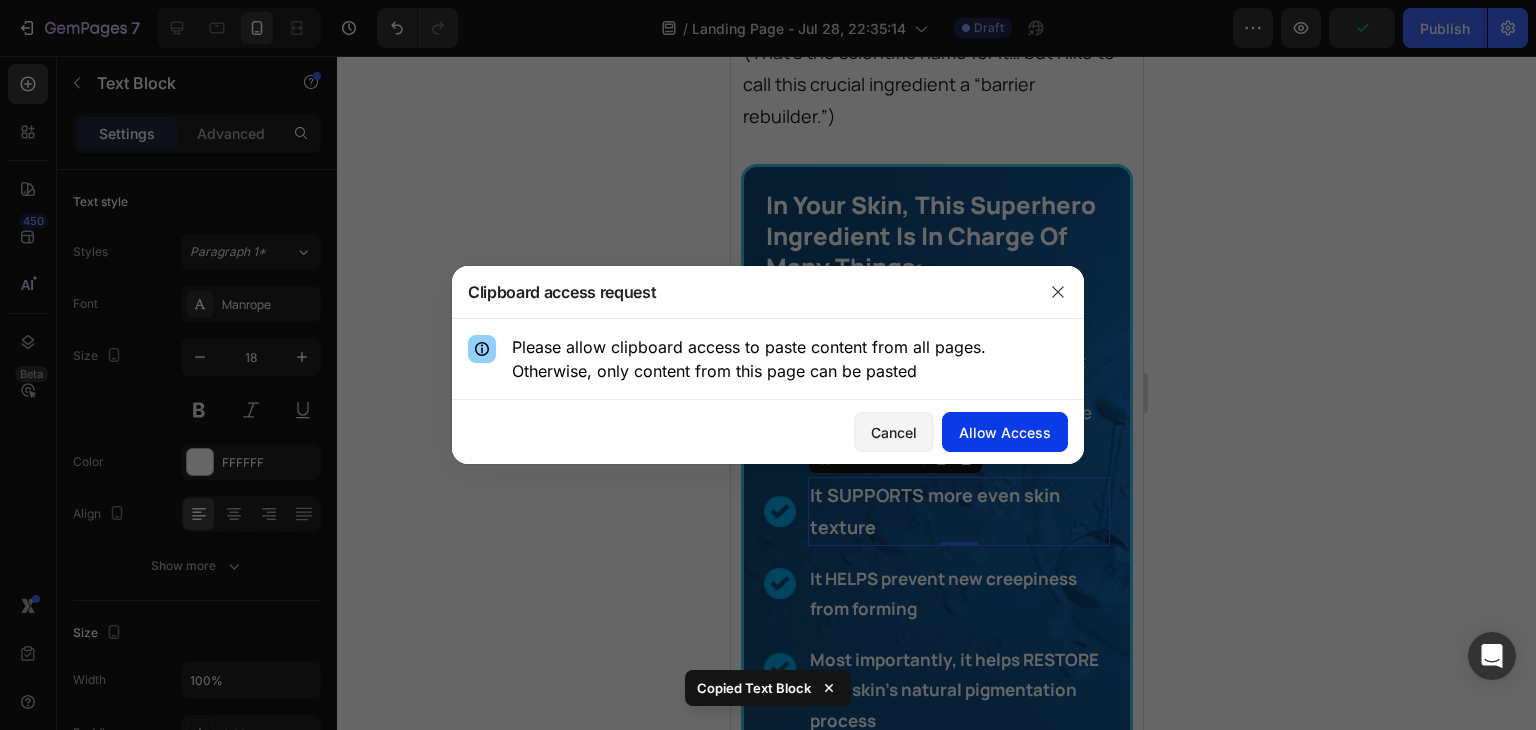 drag, startPoint x: 1033, startPoint y: 437, endPoint x: 231, endPoint y: 525, distance: 806.8135 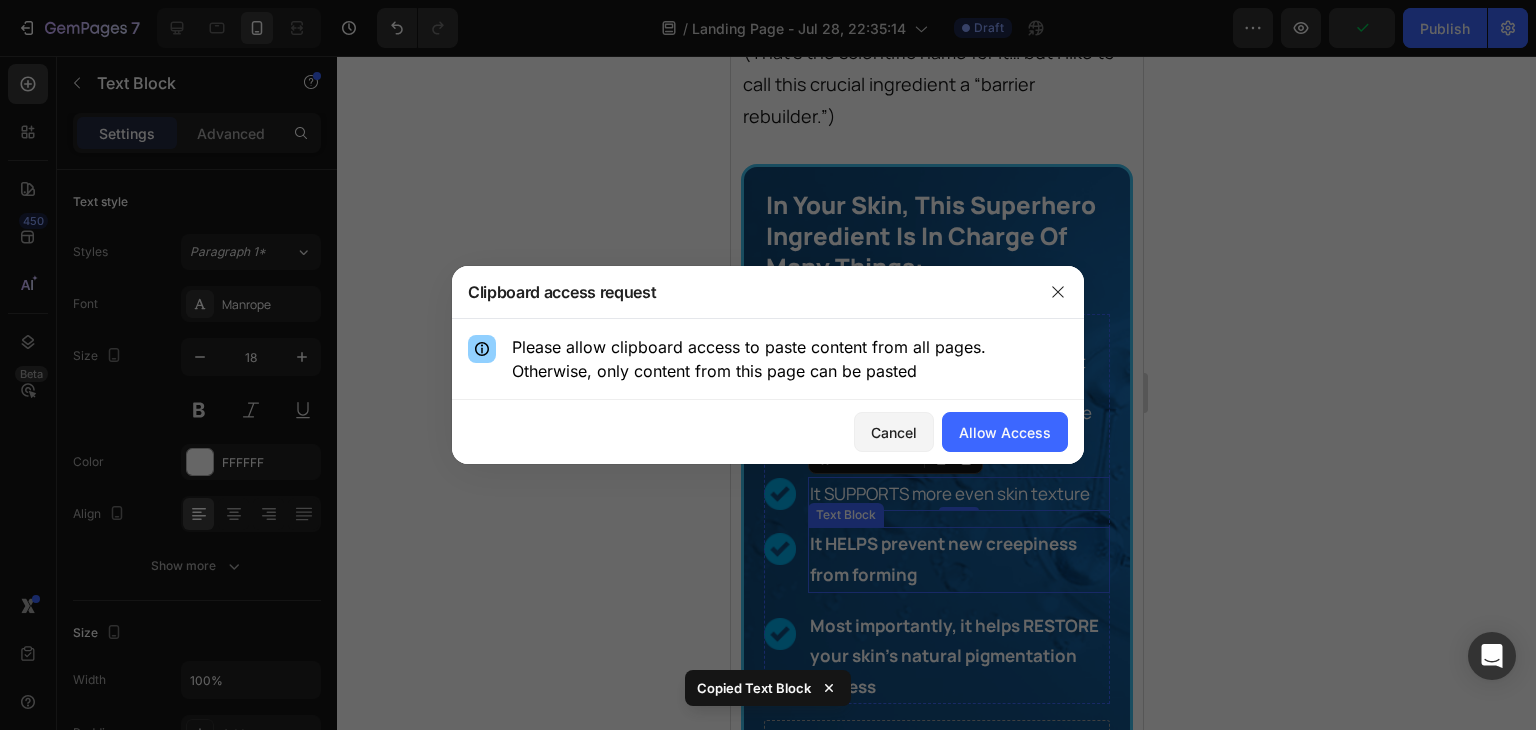 type on "17" 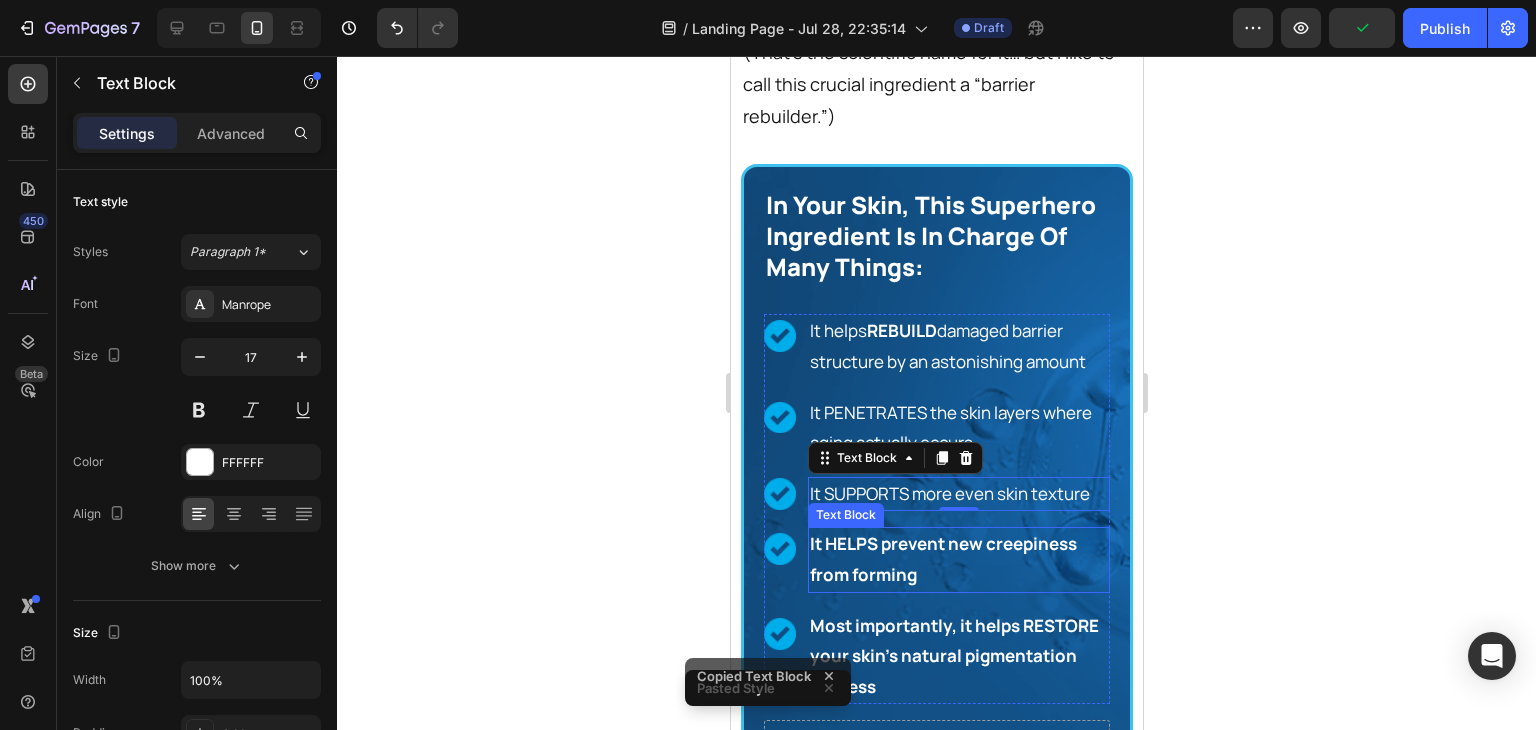 click on "It HELPS prevent new creepiness from forming" at bounding box center [958, 559] 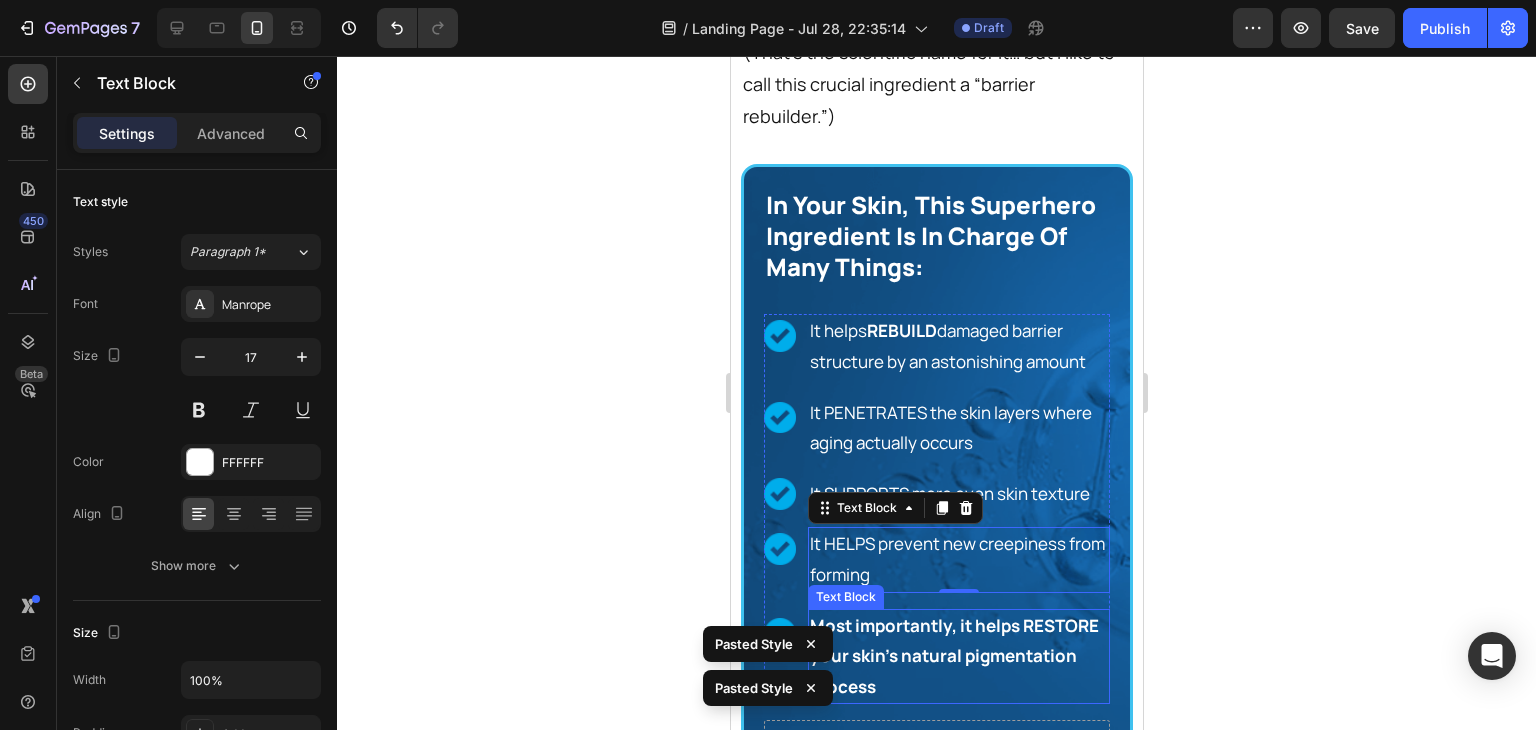 click on "Most importantly, it helps RESTORE your skin's natural pigmentation process" at bounding box center [958, 657] 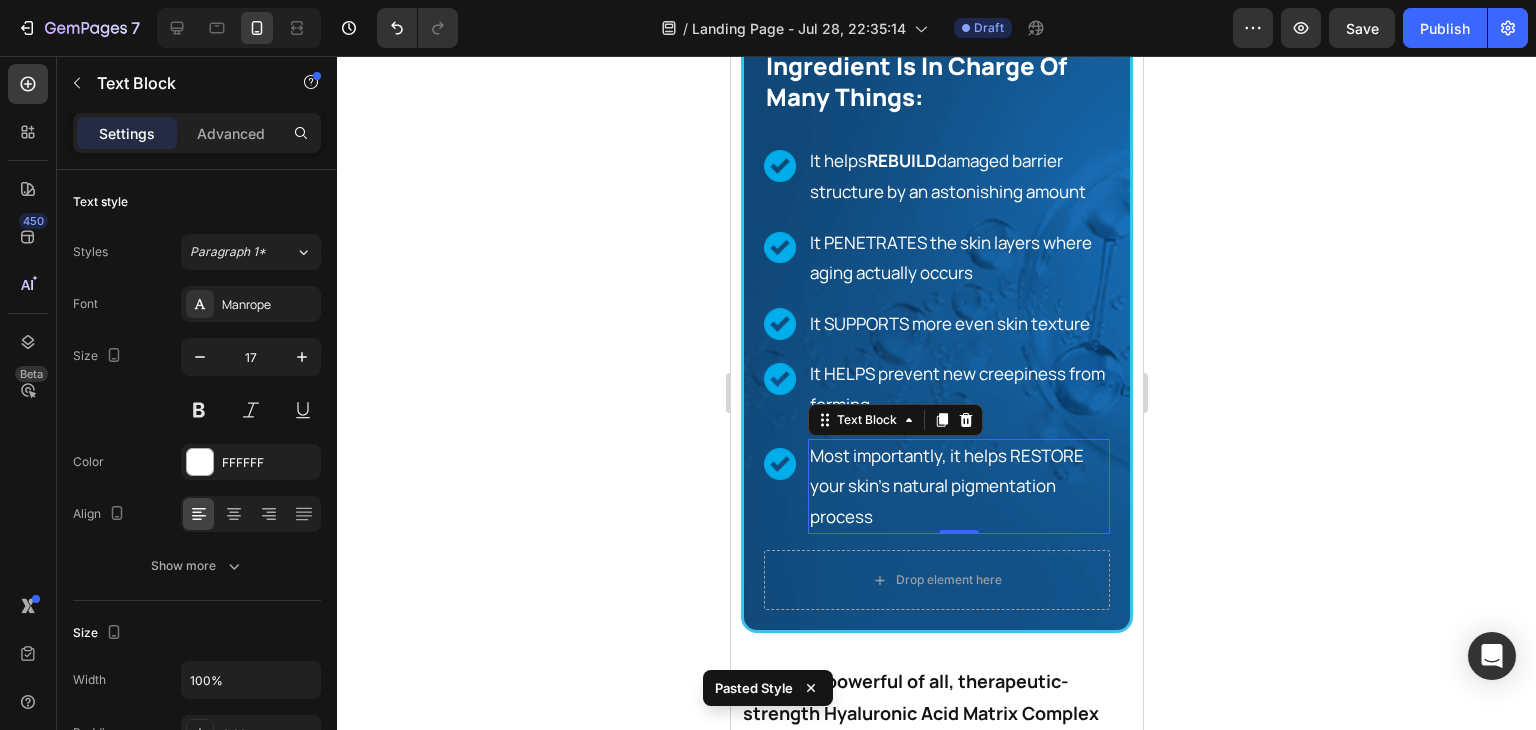 scroll, scrollTop: 17321, scrollLeft: 0, axis: vertical 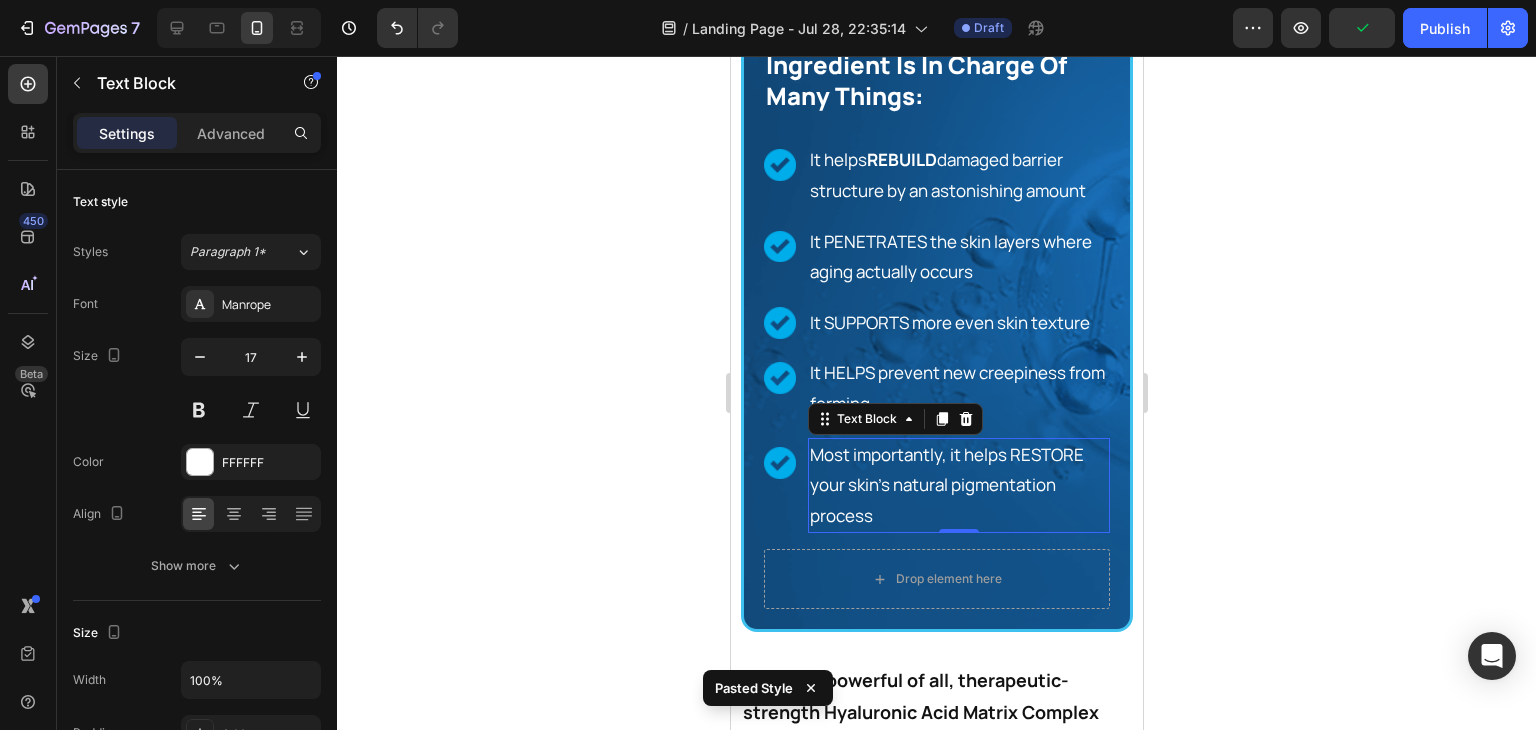 click 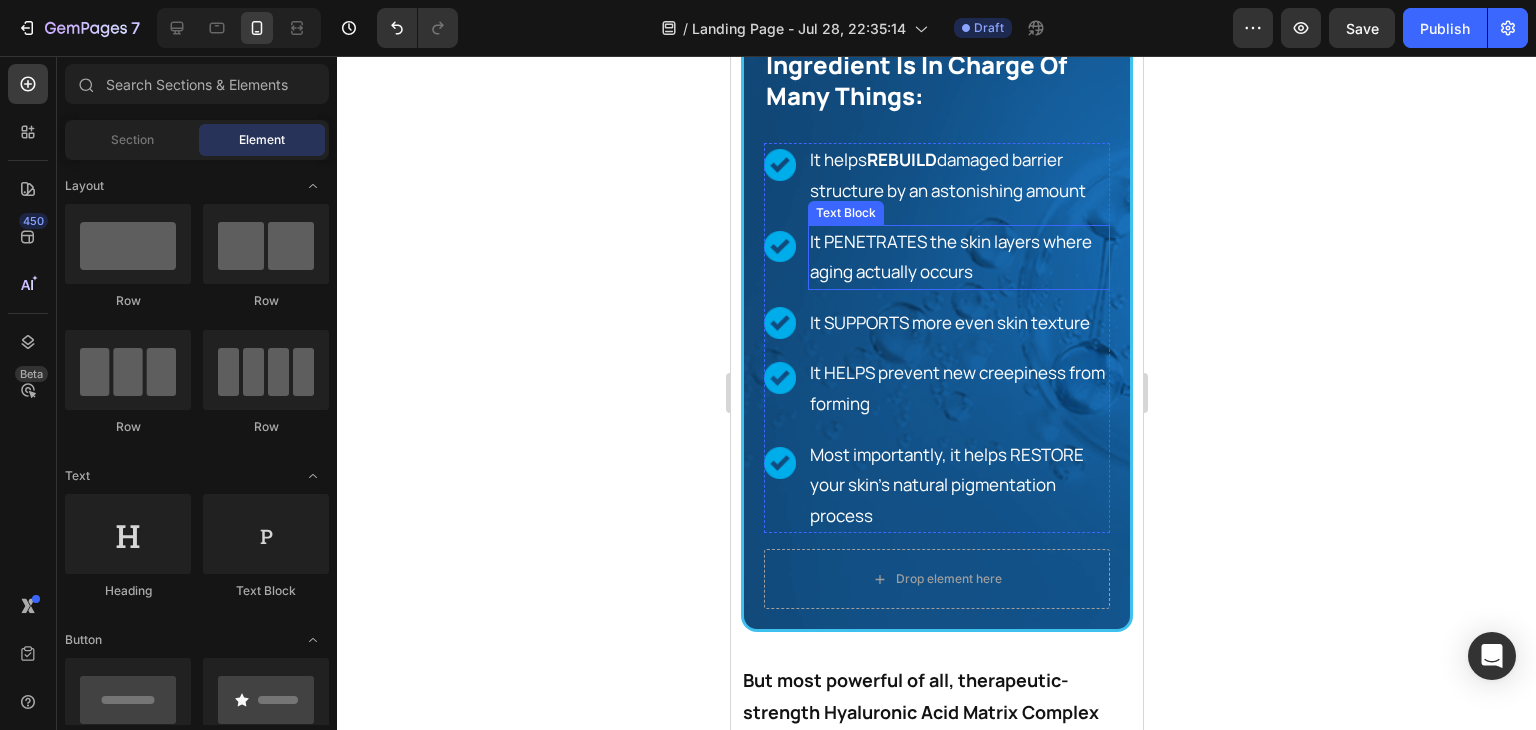 click on "It PENETRATES the skin layers where aging actually occurs" at bounding box center (958, 257) 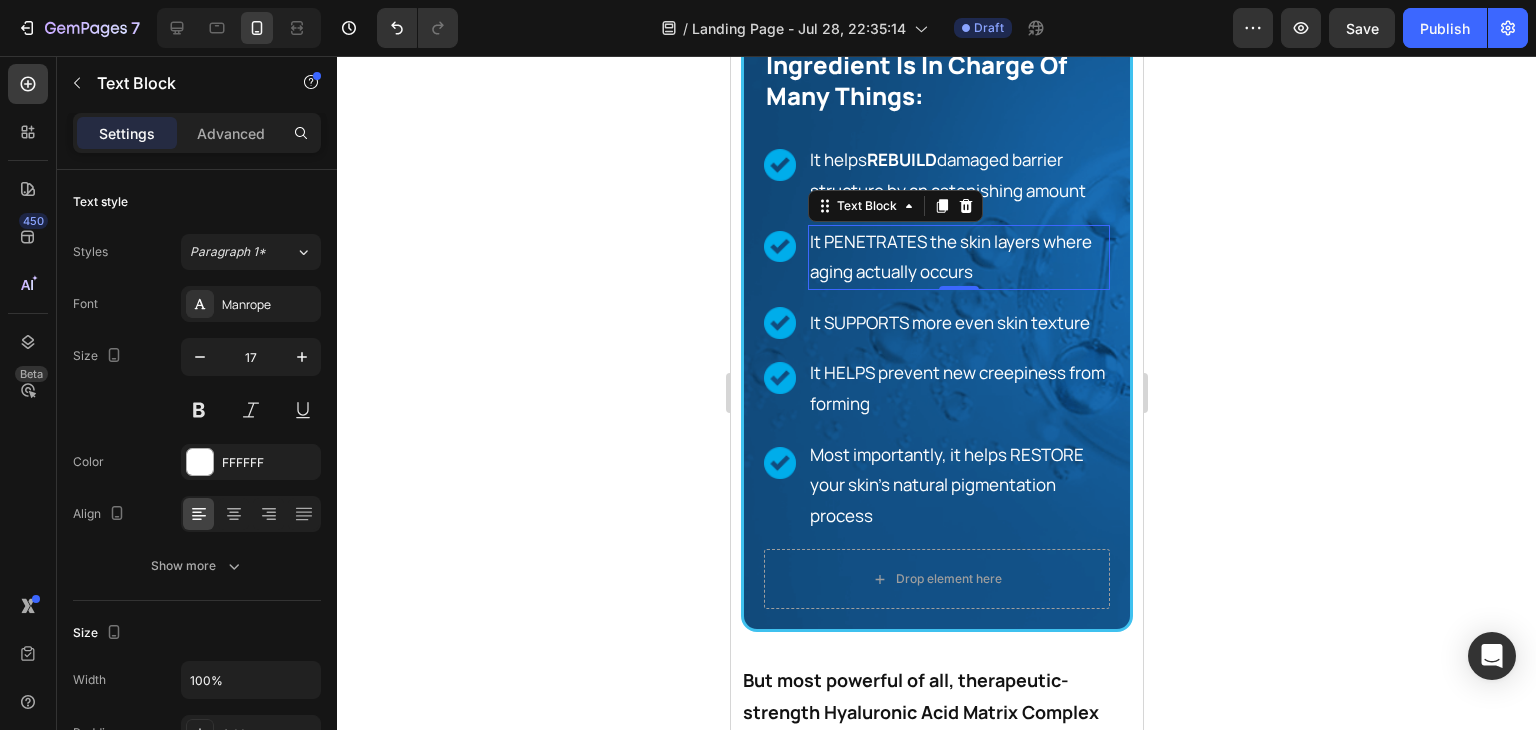 click on "It PENETRATES the skin layers where aging actually occurs" at bounding box center [958, 257] 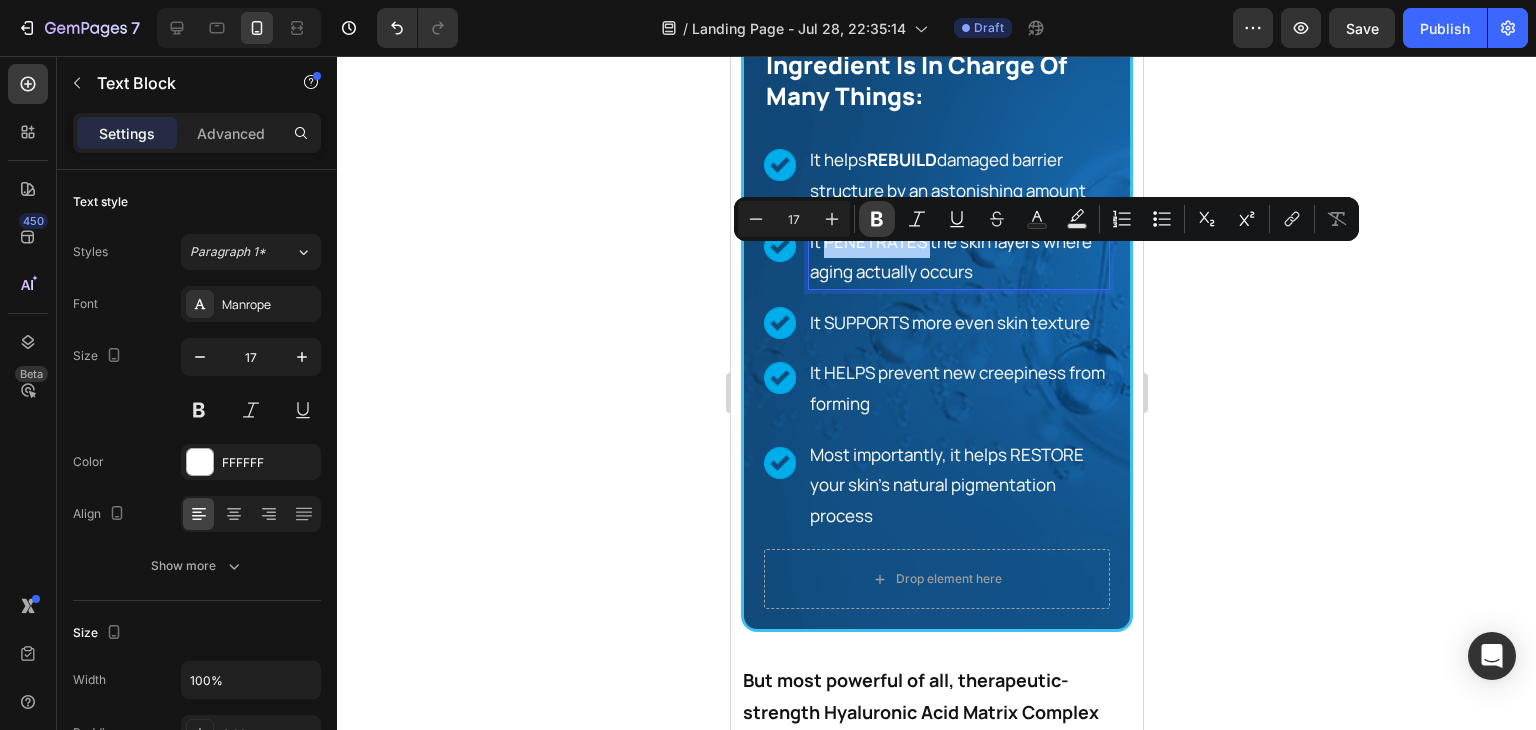 click 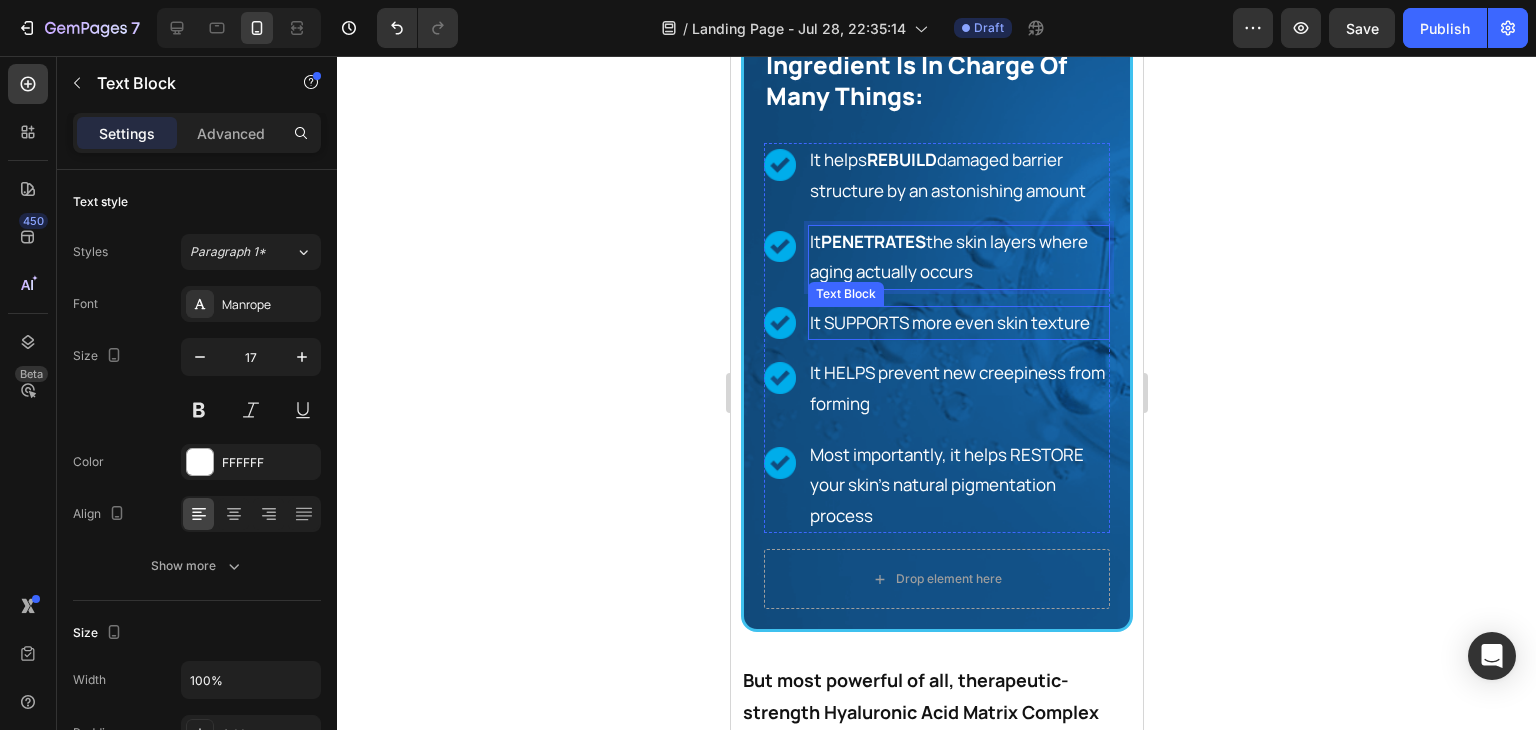 click on "It SUPPORTS more even skin texture" at bounding box center [958, 323] 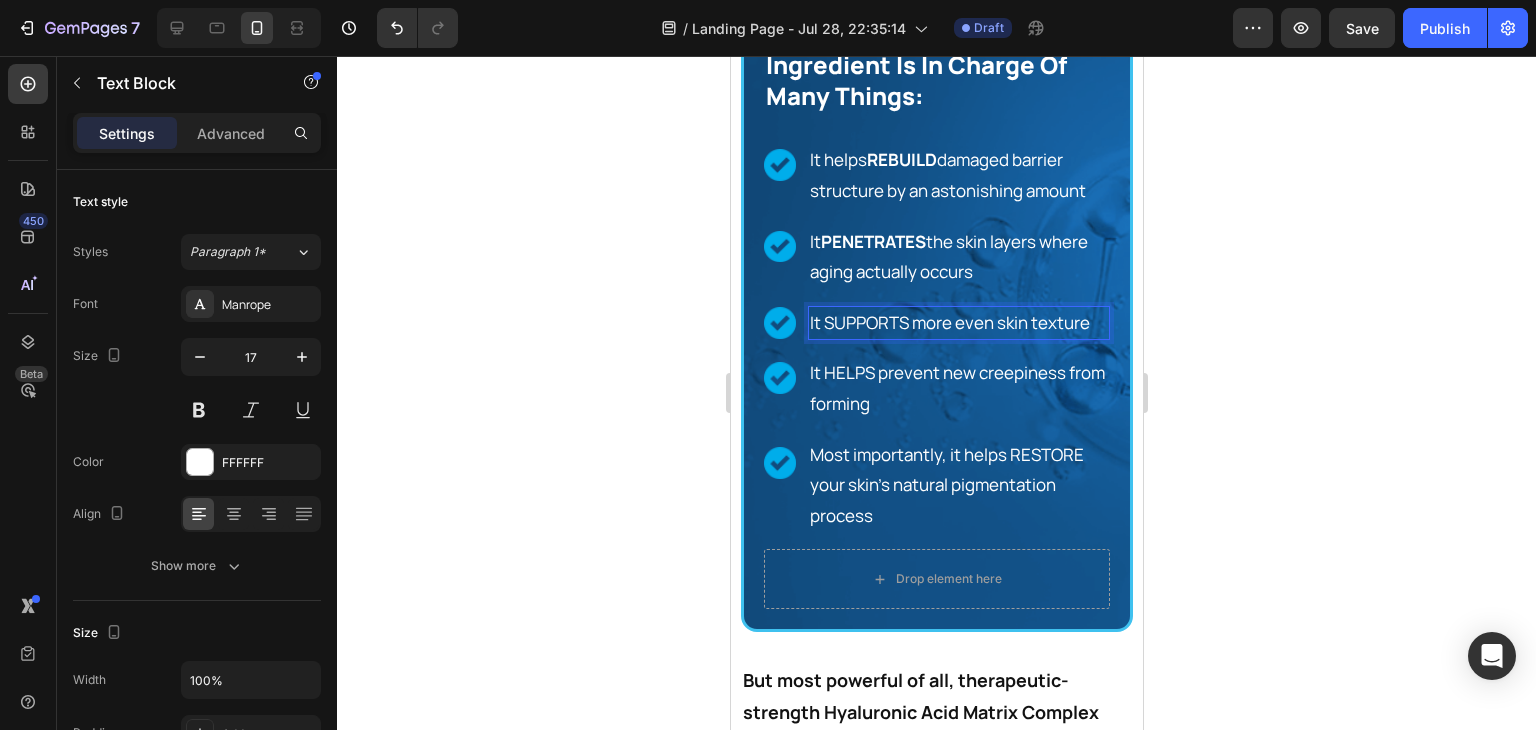 click on "It SUPPORTS more even skin texture" at bounding box center [958, 323] 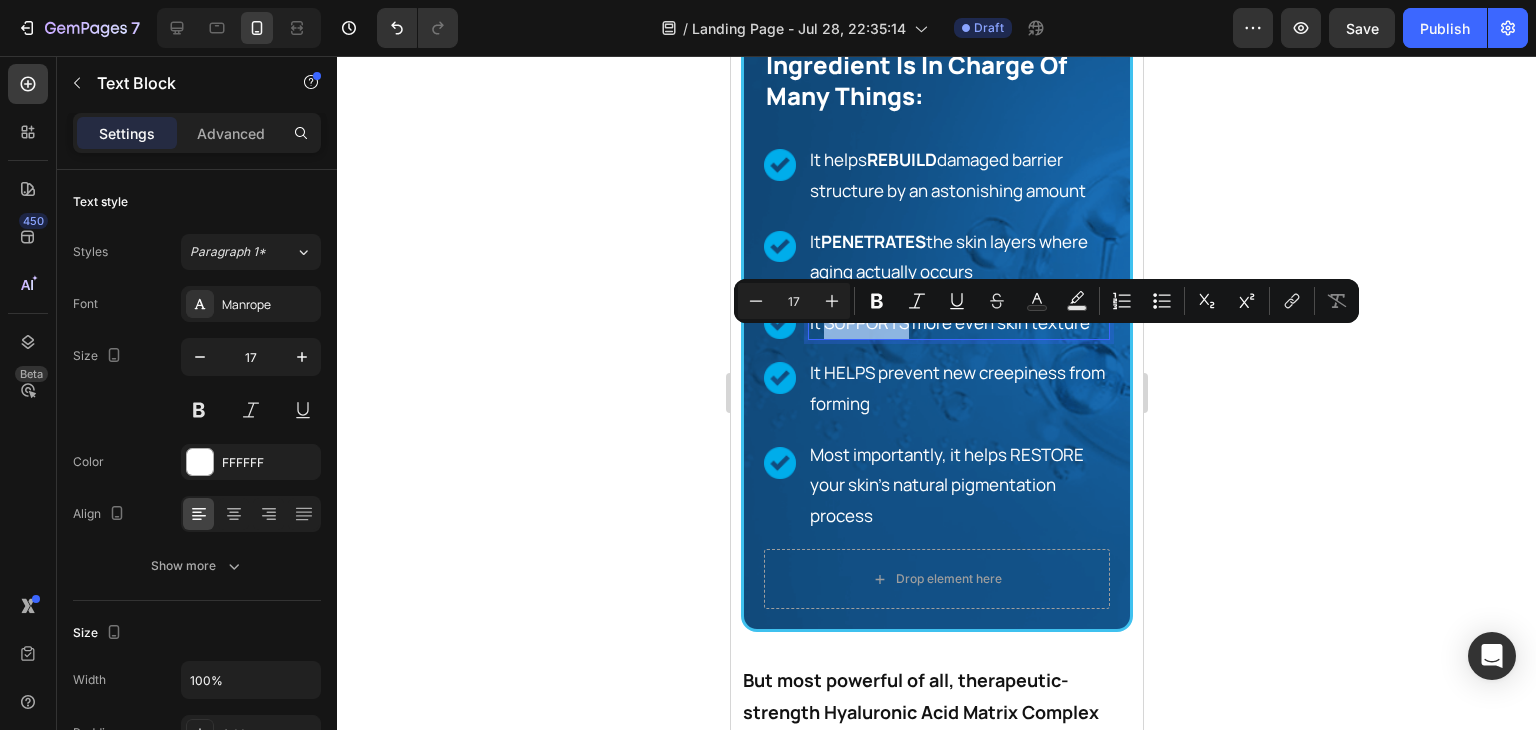 drag, startPoint x: 909, startPoint y: 343, endPoint x: 825, endPoint y: 333, distance: 84.59315 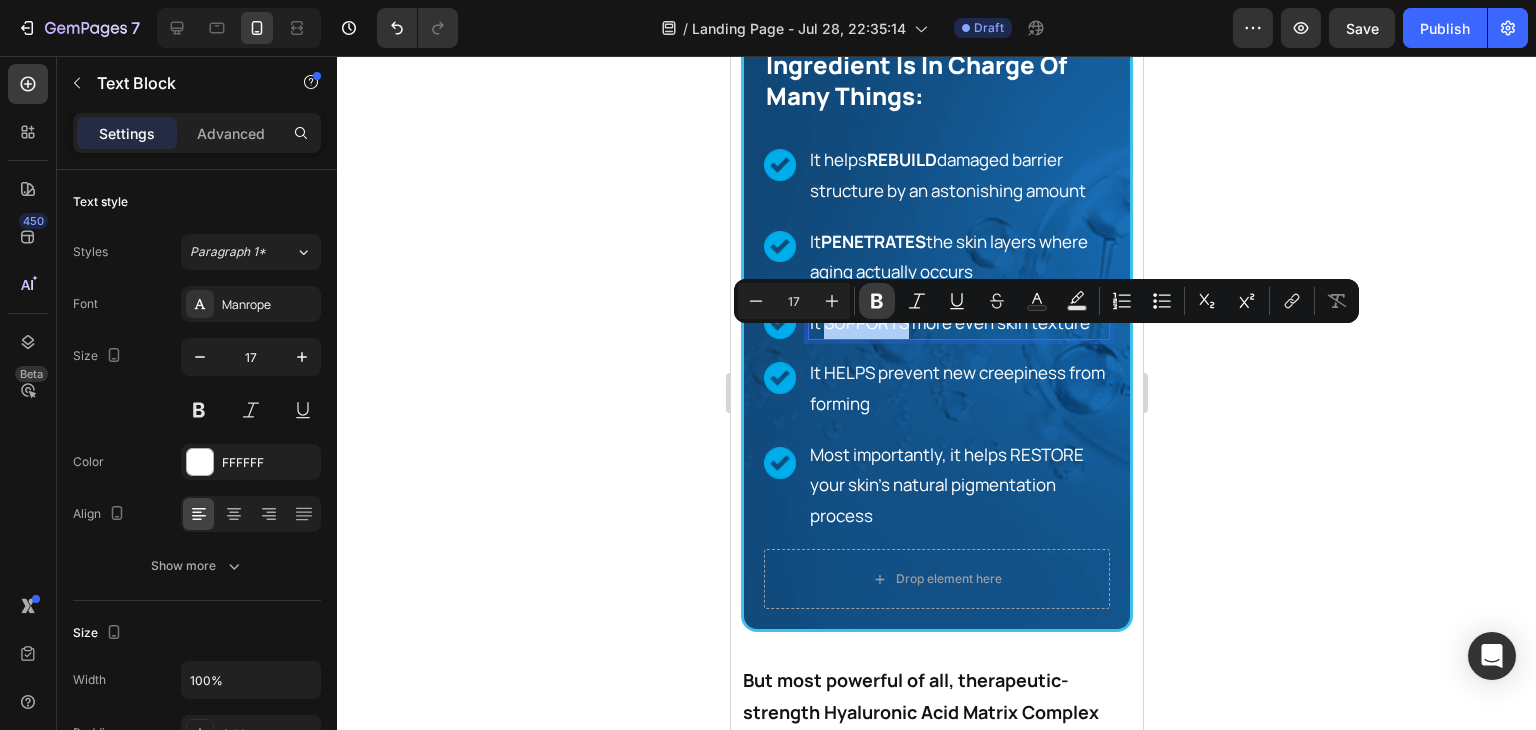 click 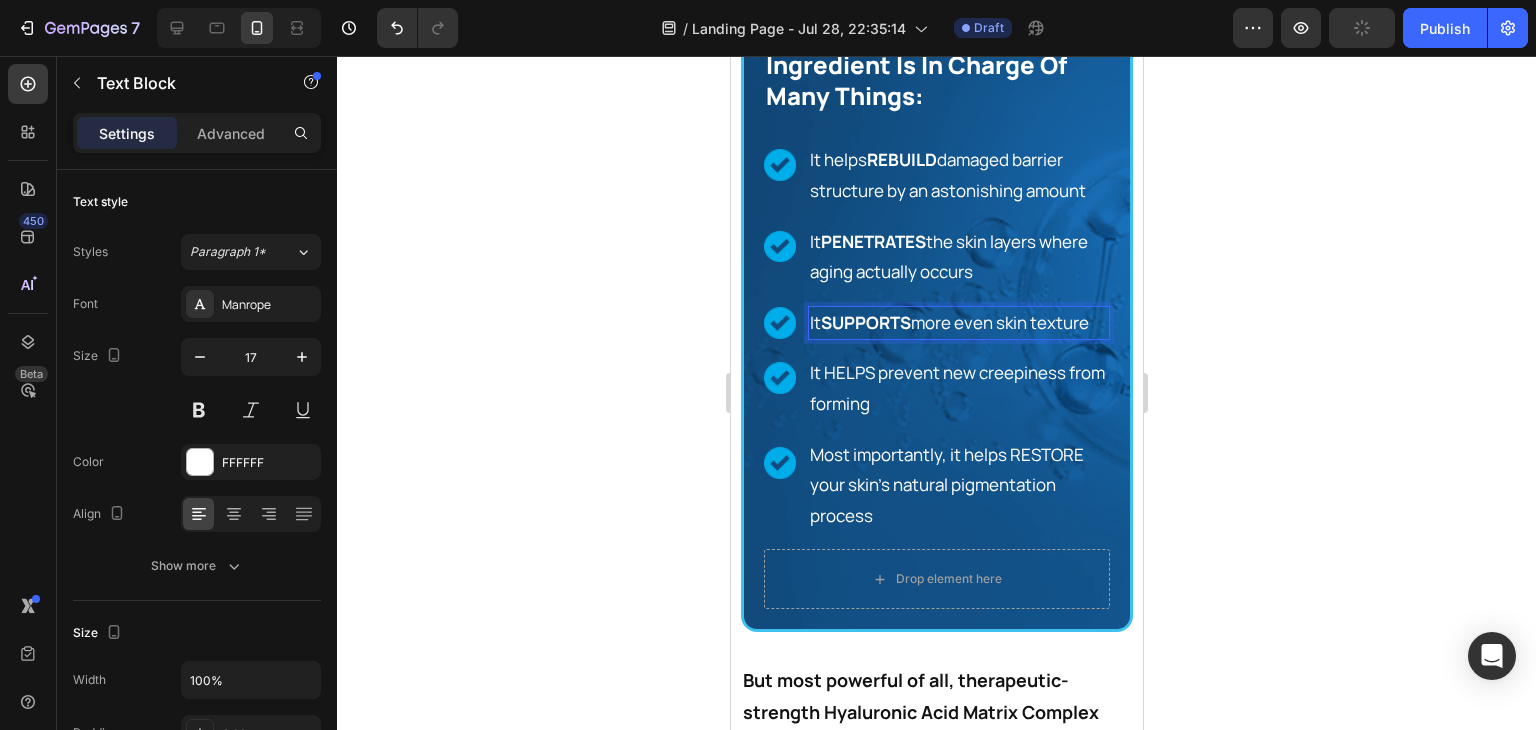 click 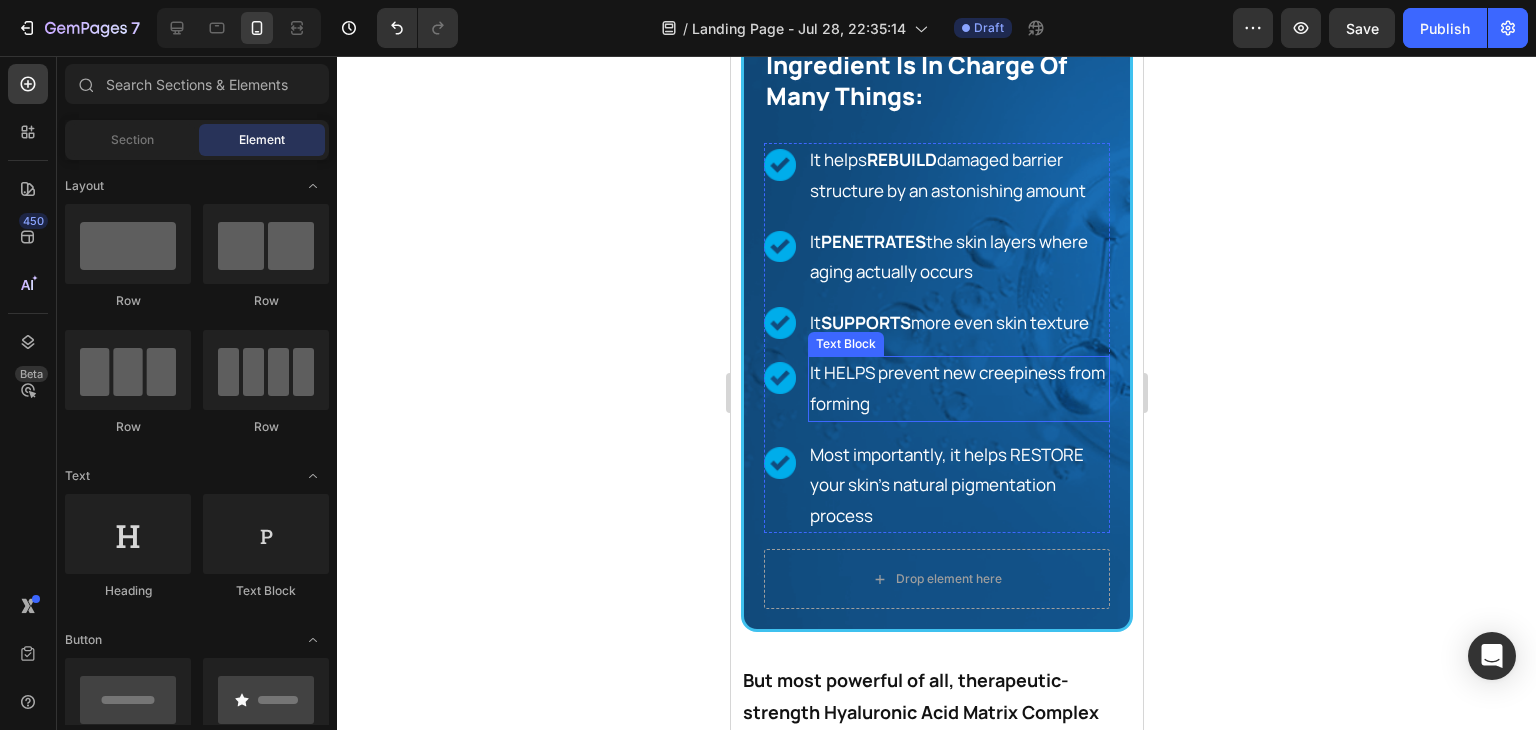 click on "It HELPS prevent new creepiness from forming" at bounding box center [958, 388] 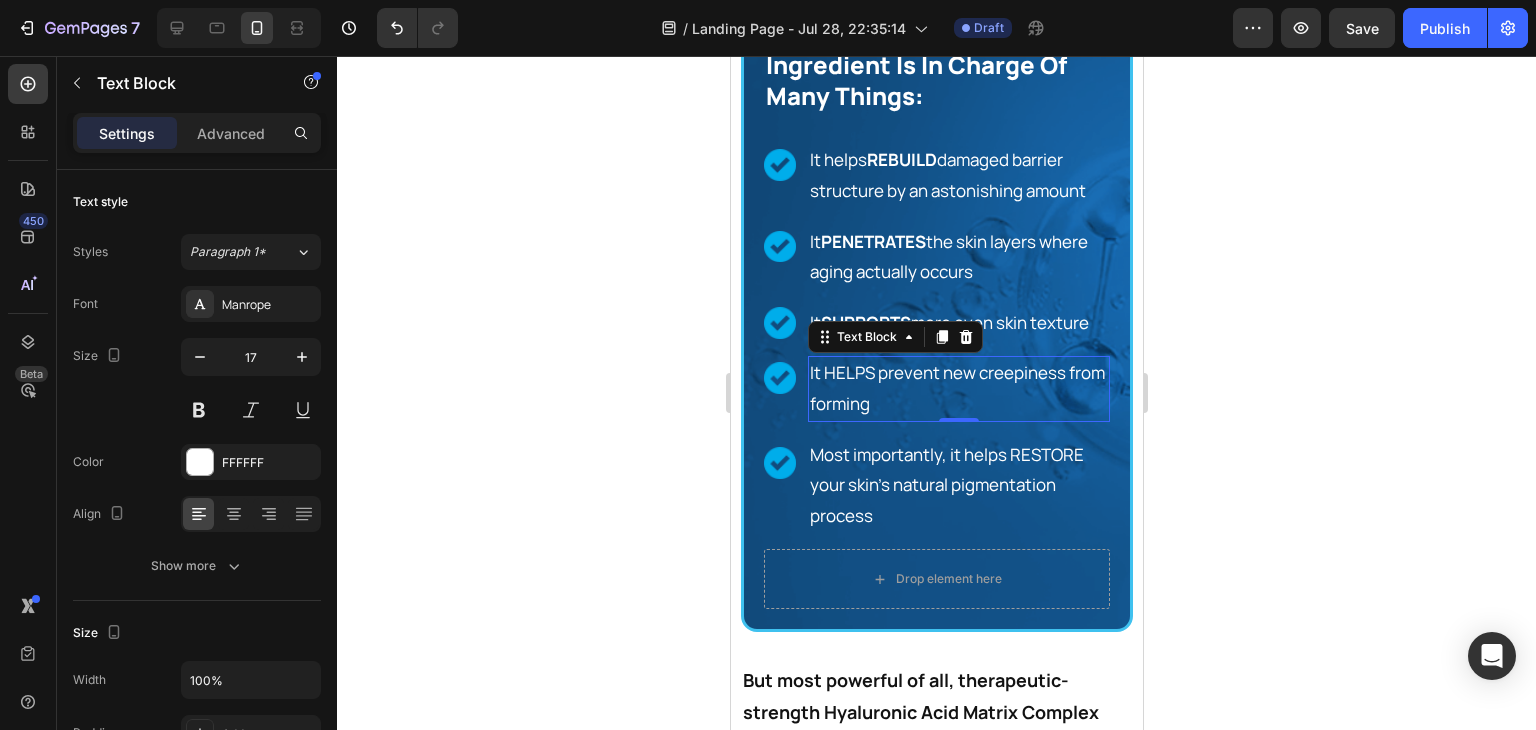 click on "It HELPS prevent new creepiness from forming" at bounding box center [958, 388] 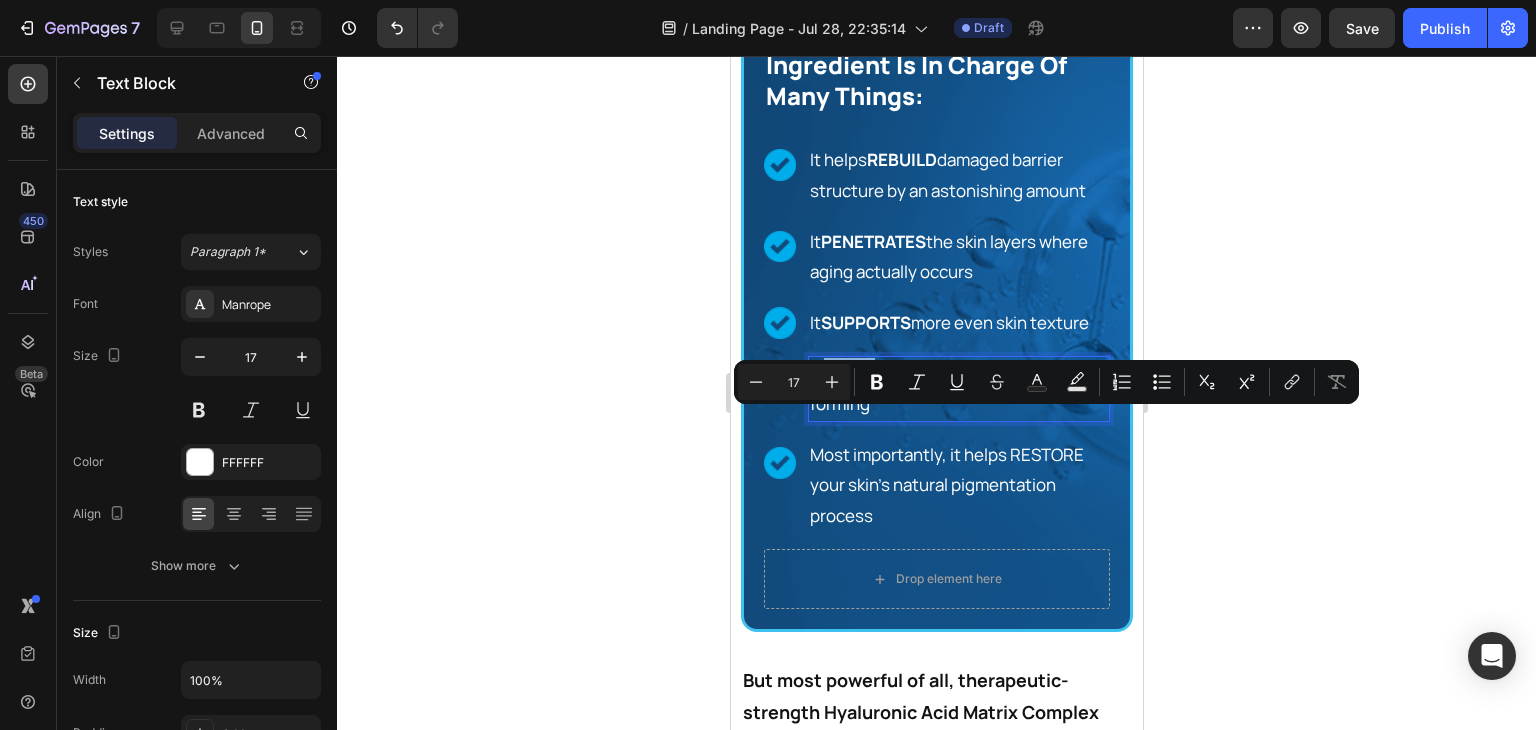 drag, startPoint x: 873, startPoint y: 425, endPoint x: 825, endPoint y: 425, distance: 48 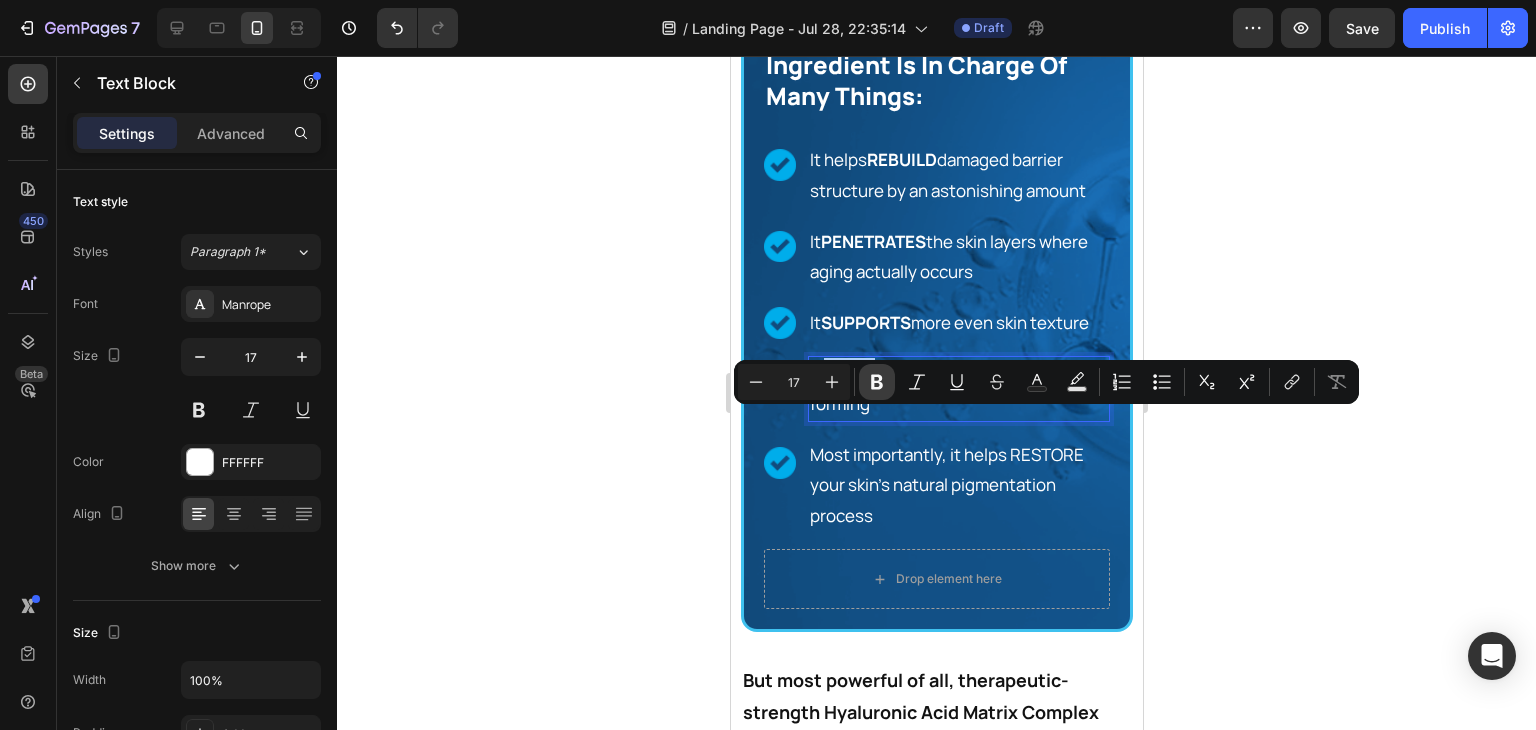 click 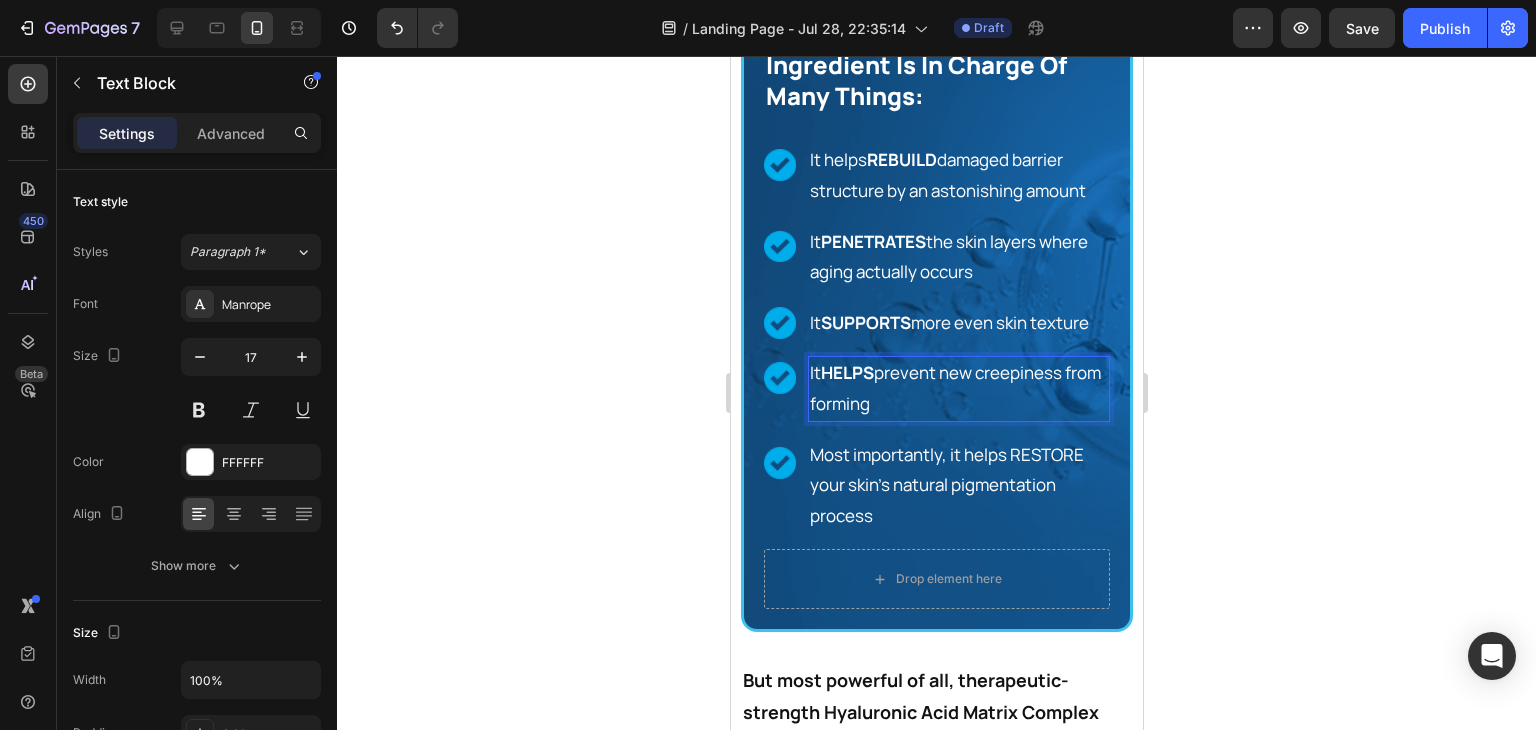 click 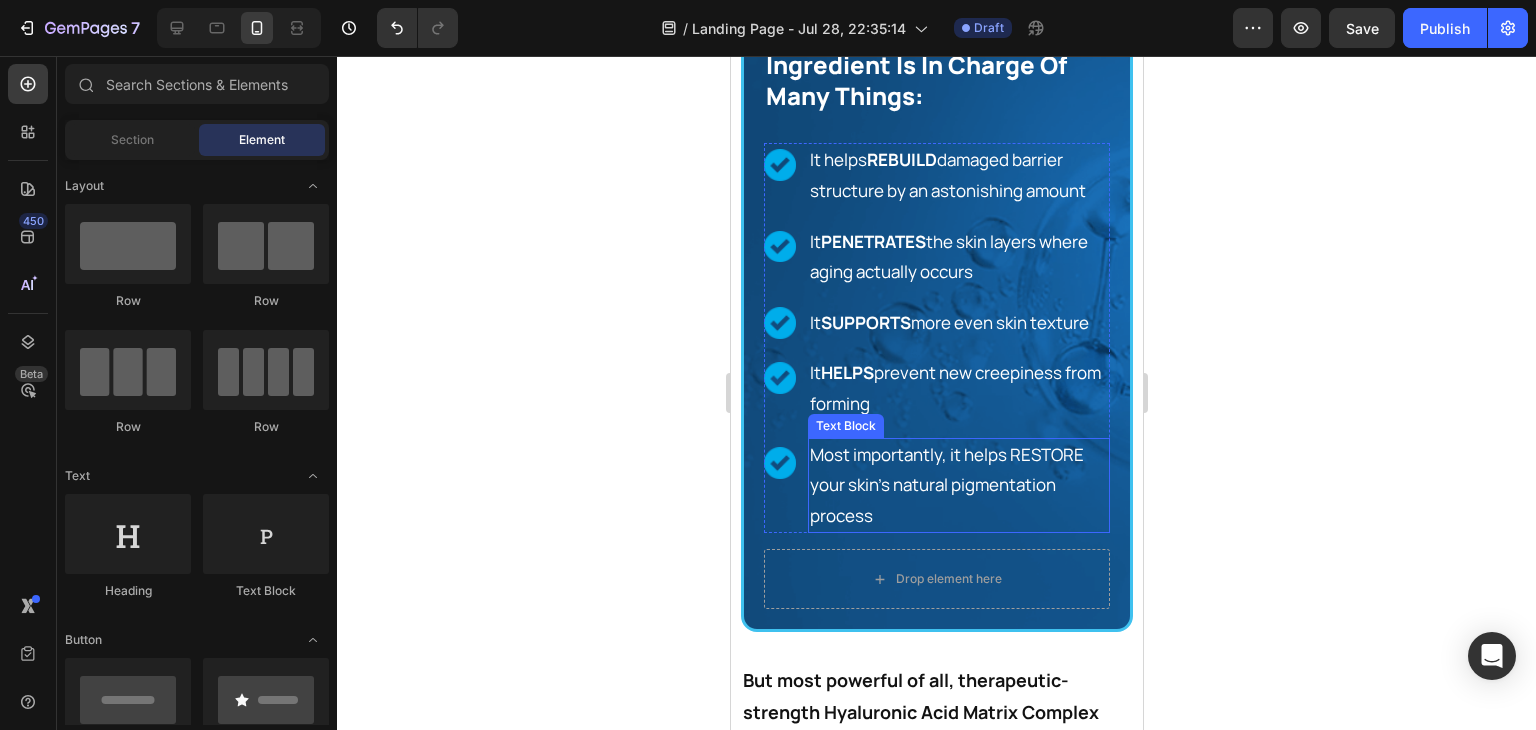 click on "Most importantly, it helps RESTORE your skin's natural pigmentation process" at bounding box center [958, 486] 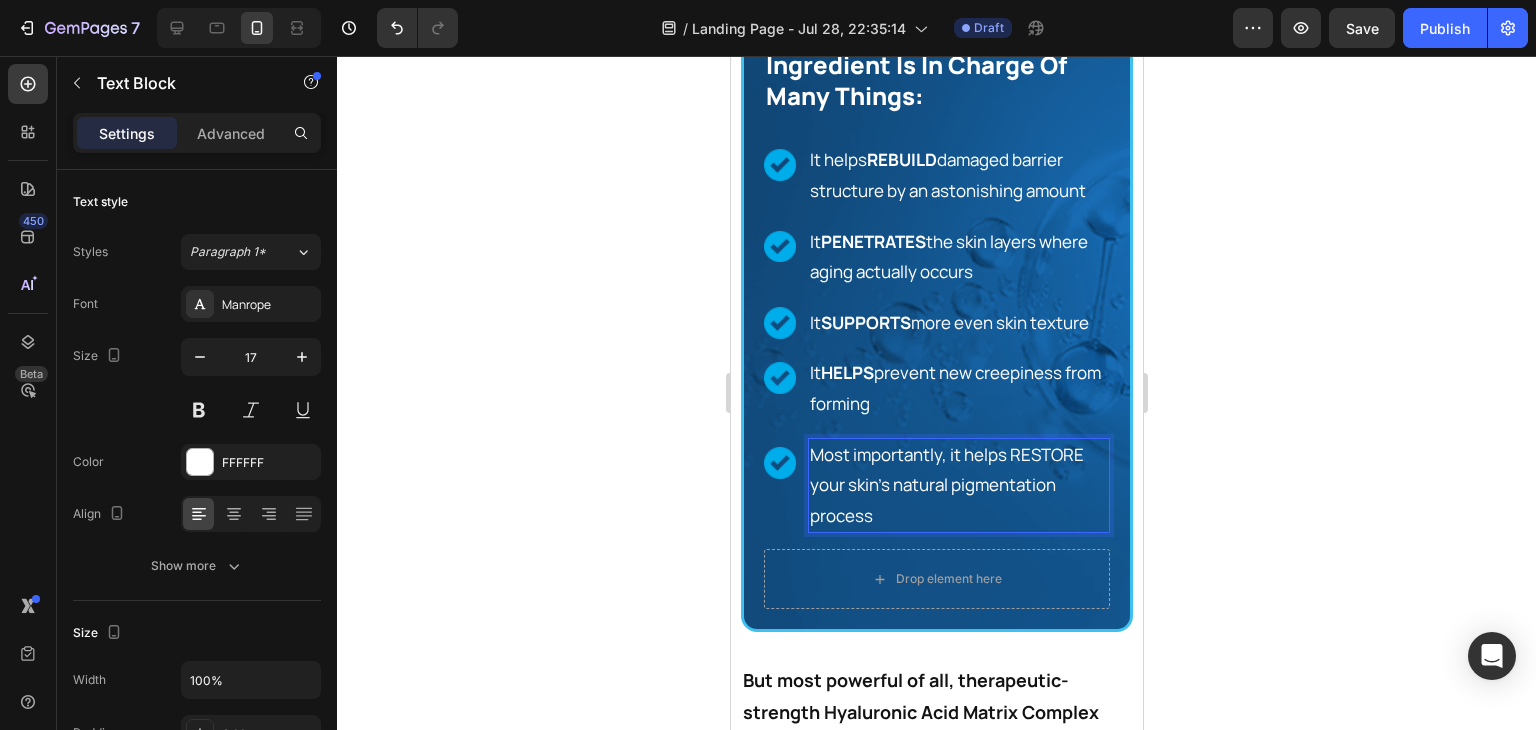 click on "Most importantly, it helps RESTORE your skin's natural pigmentation process" at bounding box center [958, 486] 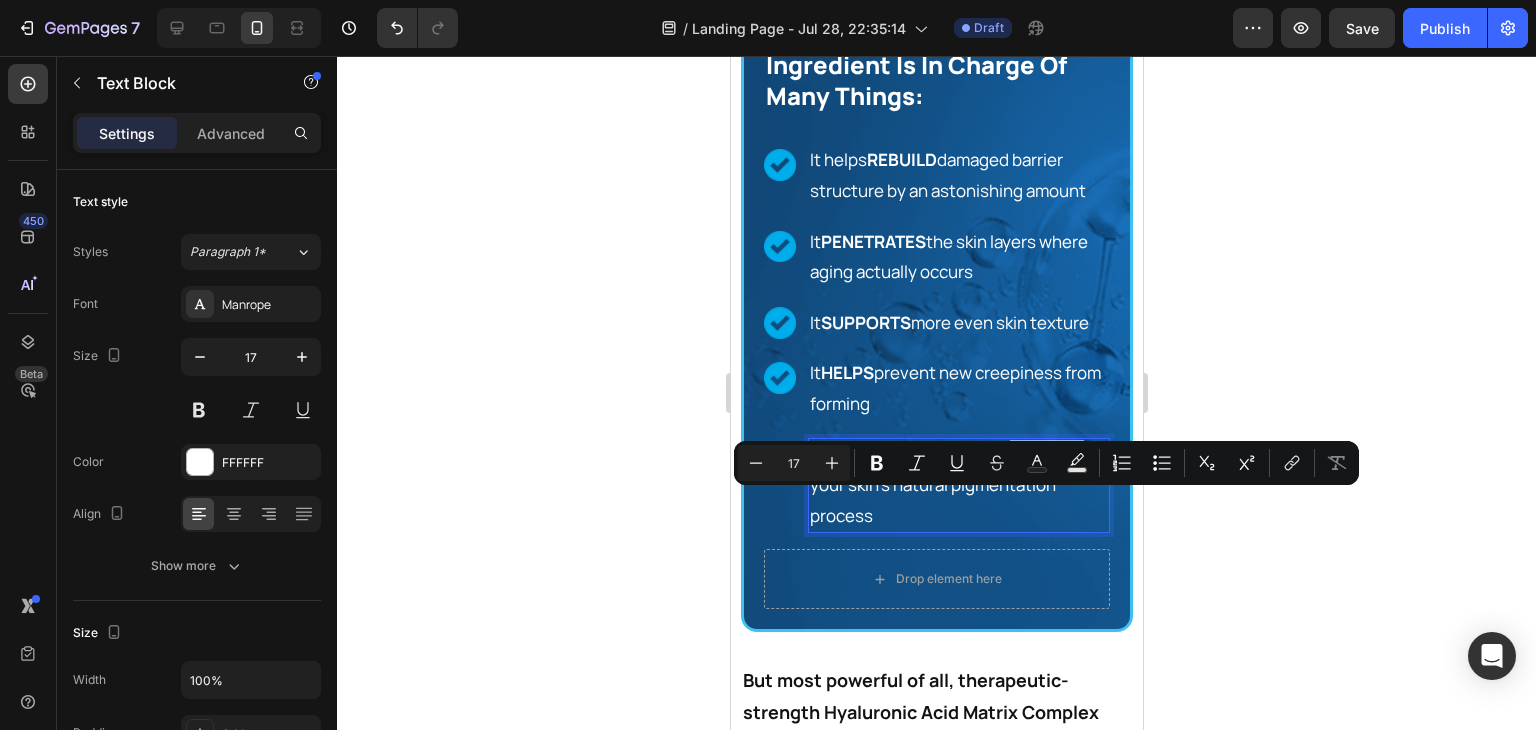 drag, startPoint x: 1009, startPoint y: 498, endPoint x: 1081, endPoint y: 505, distance: 72.33948 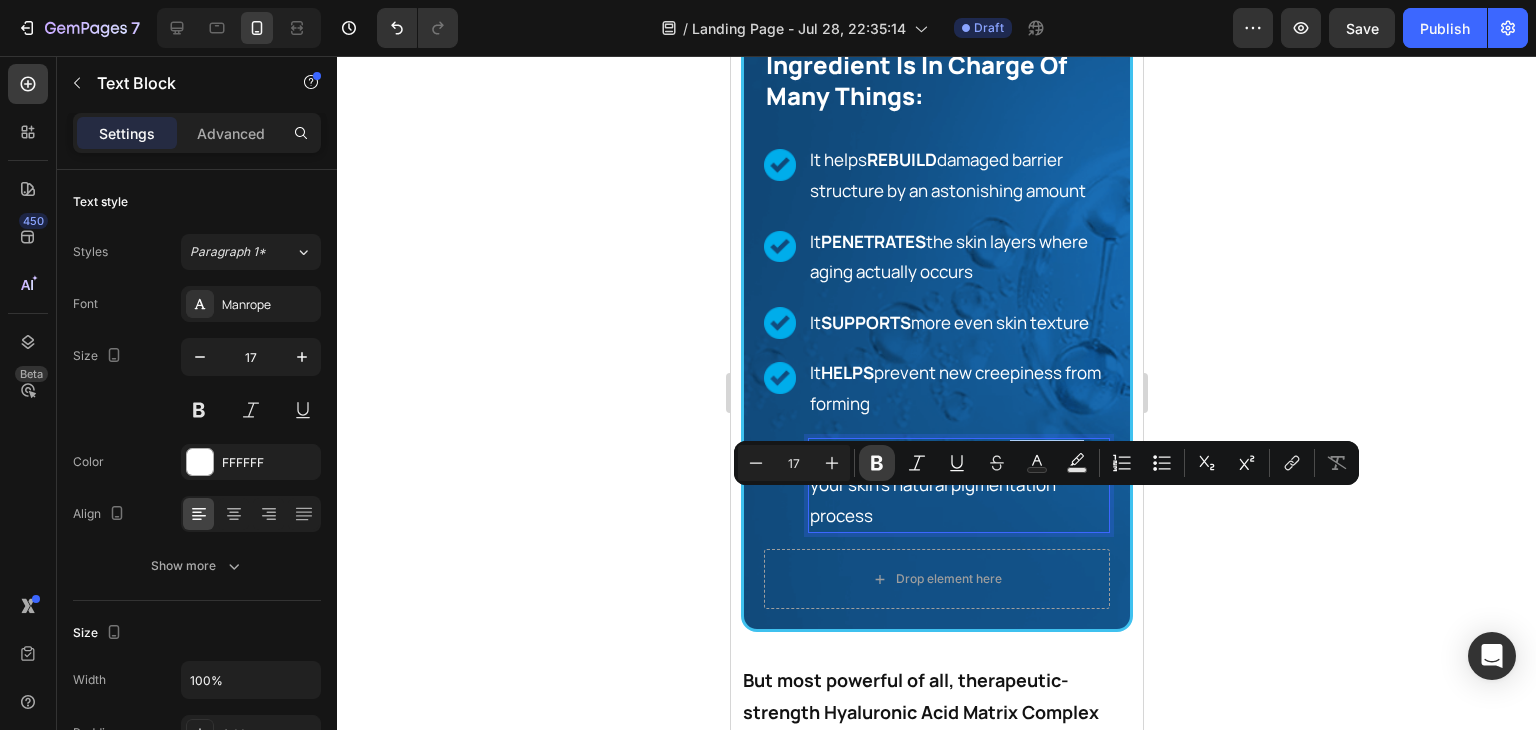 click 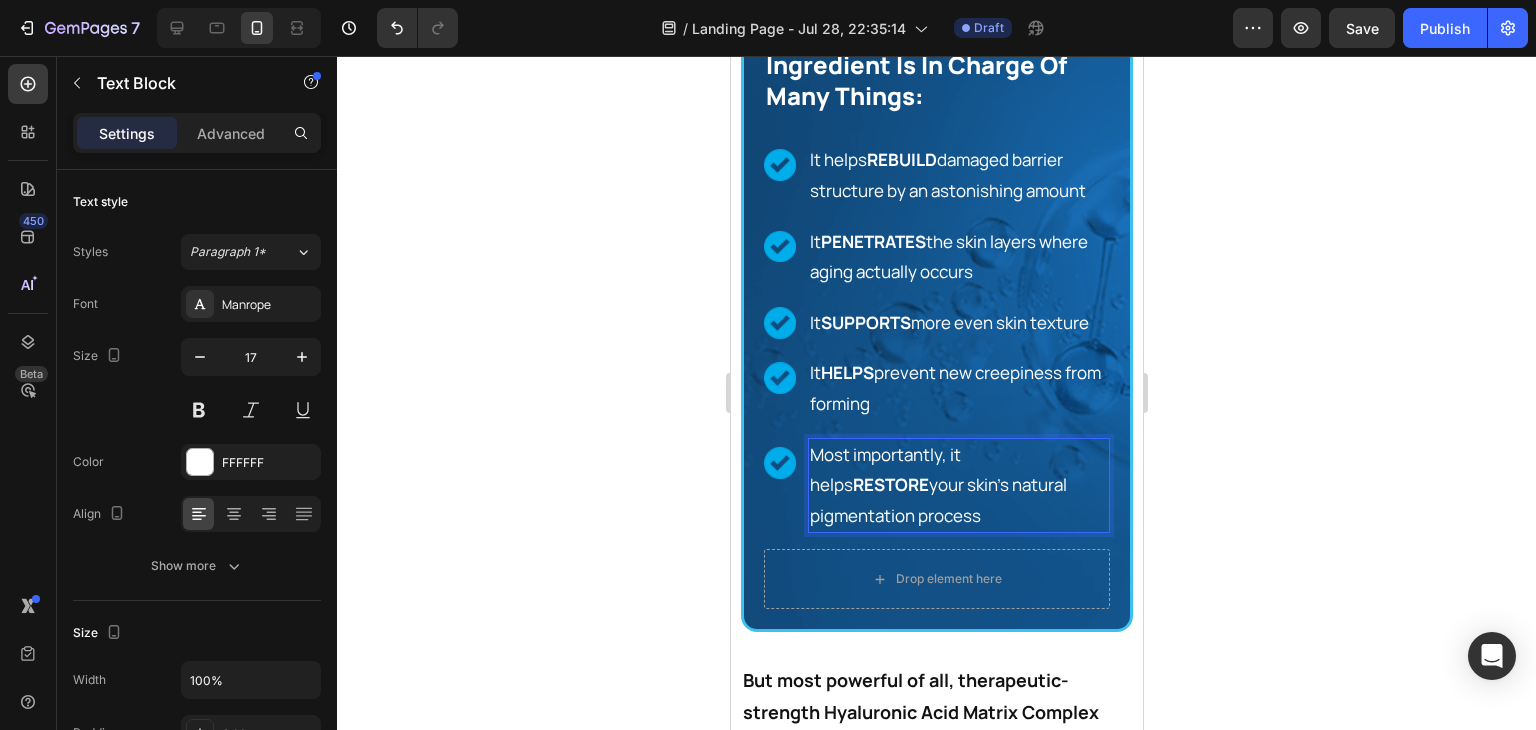 click 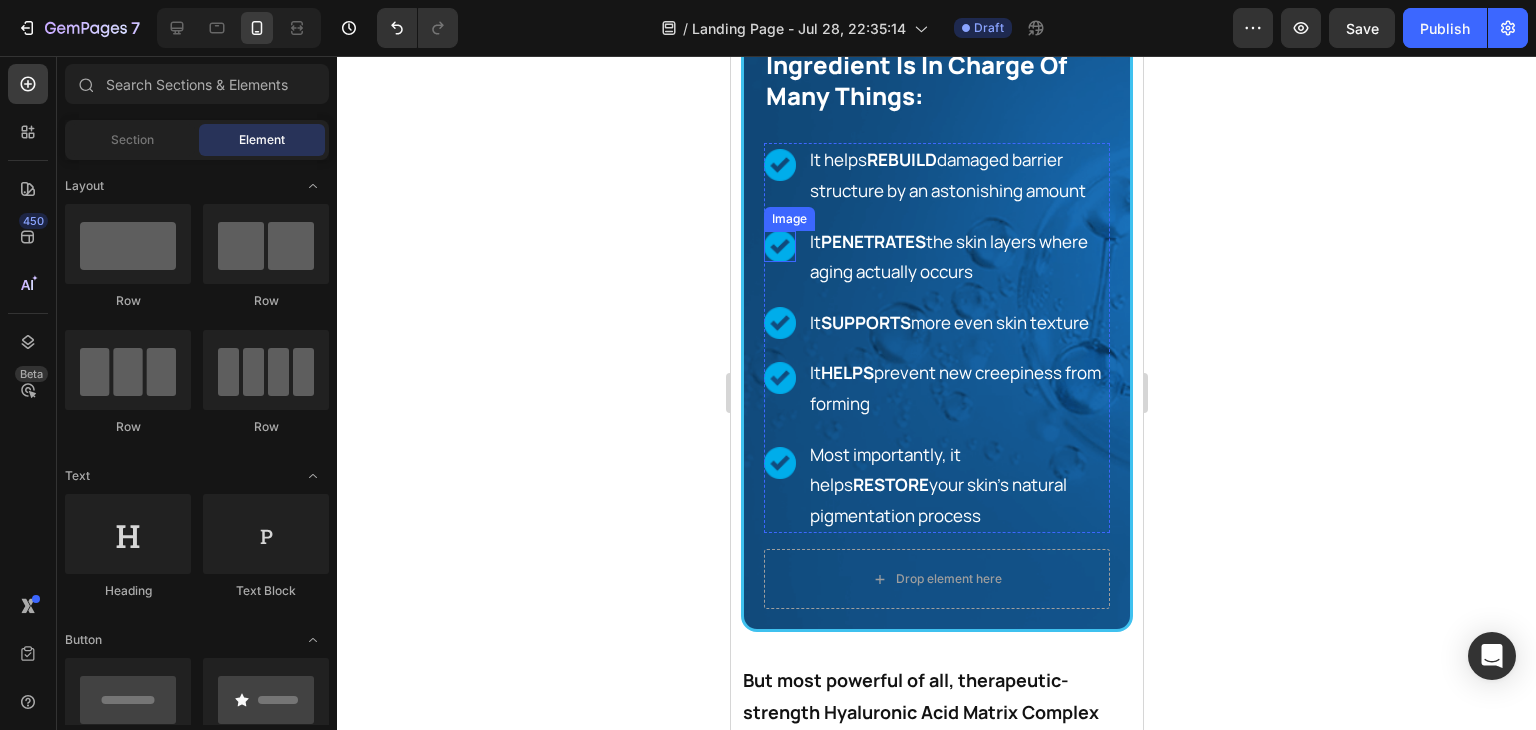 click at bounding box center (779, 246) 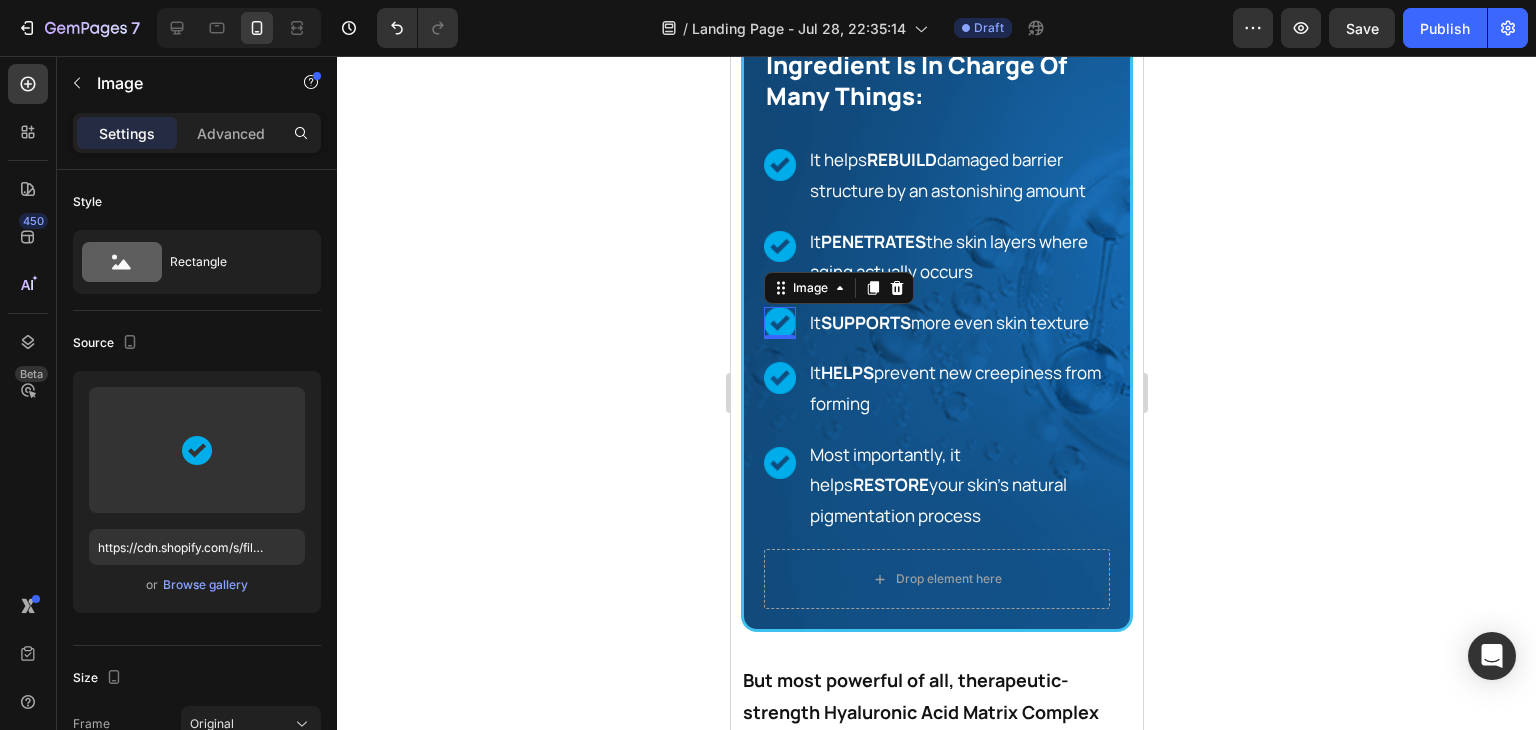 click at bounding box center (779, 322) 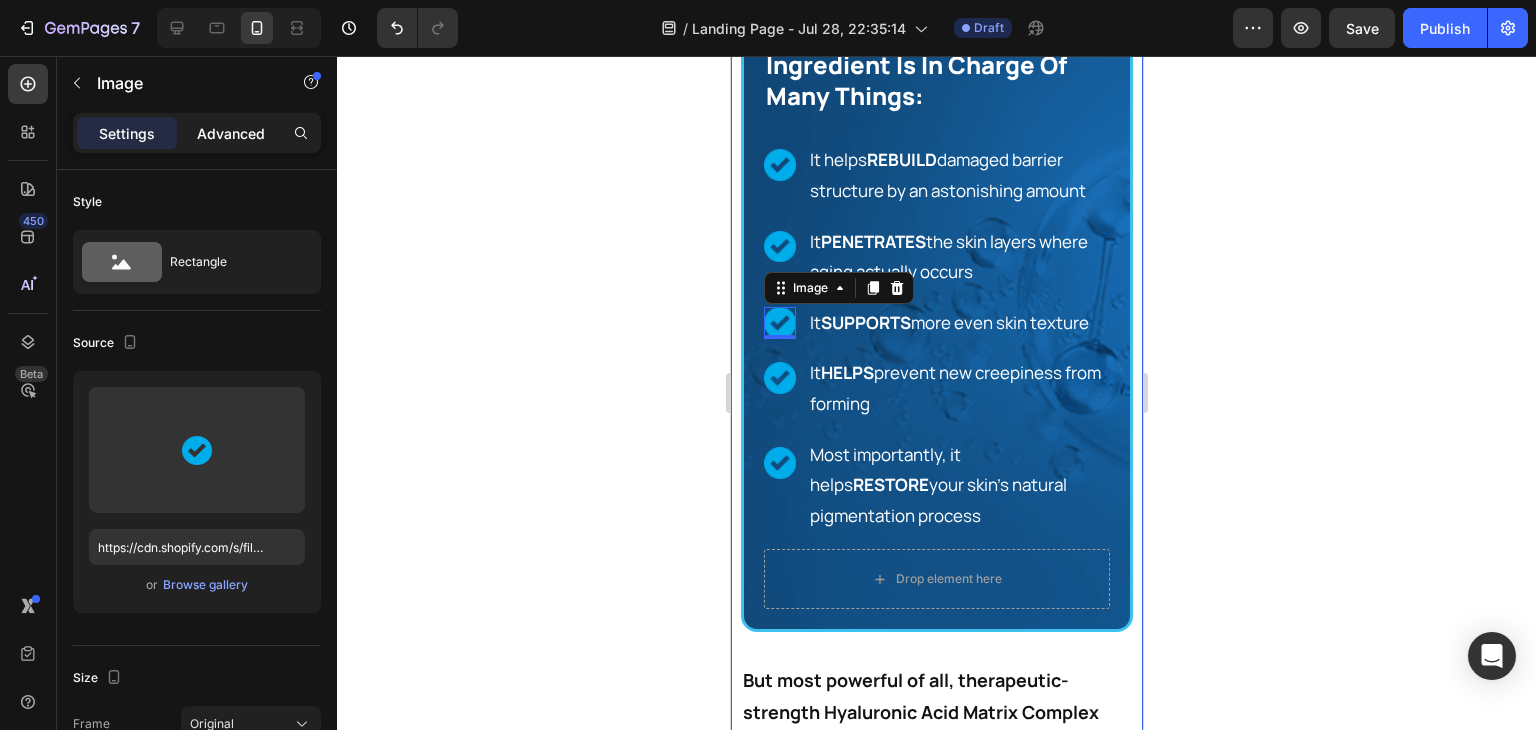 click on "Advanced" at bounding box center [231, 133] 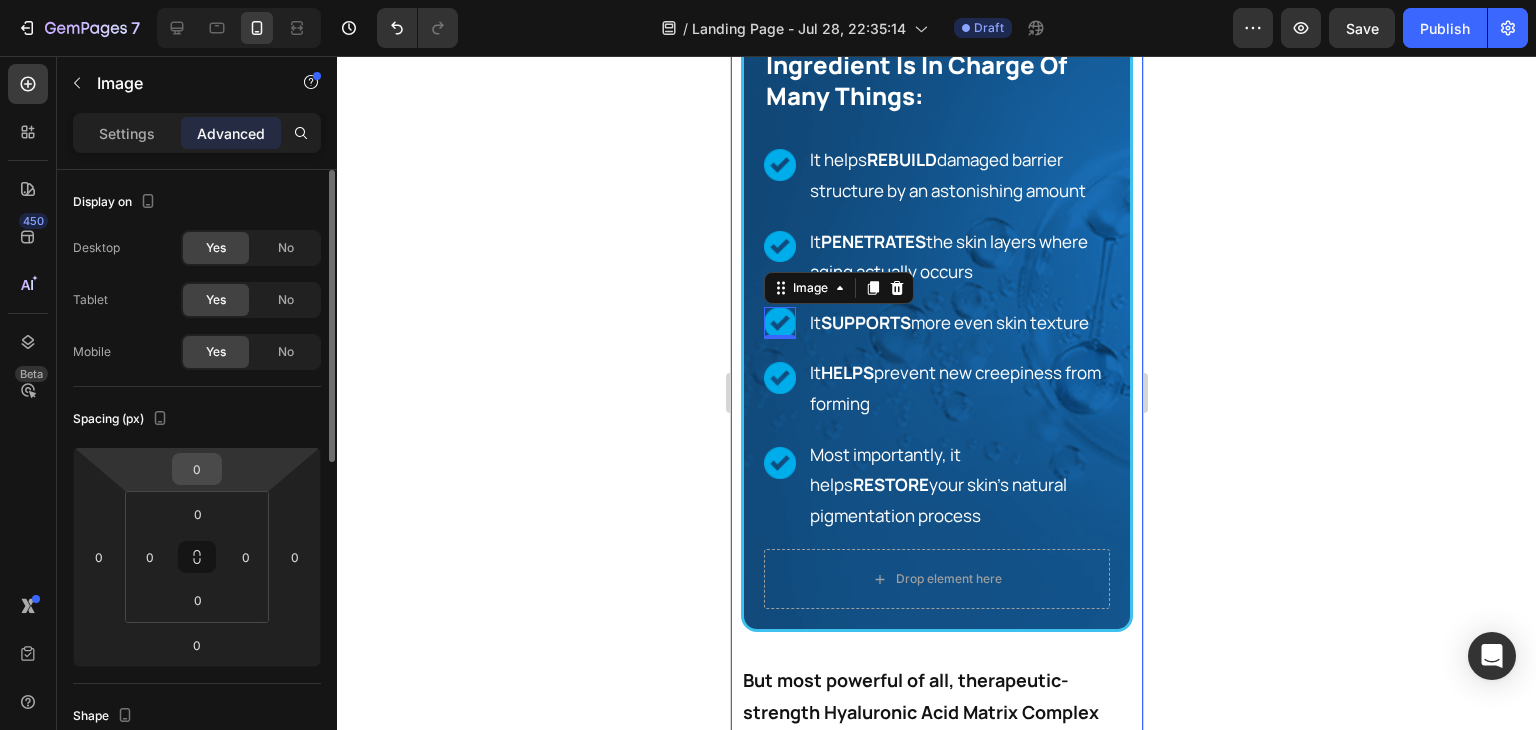 click on "0" at bounding box center (197, 469) 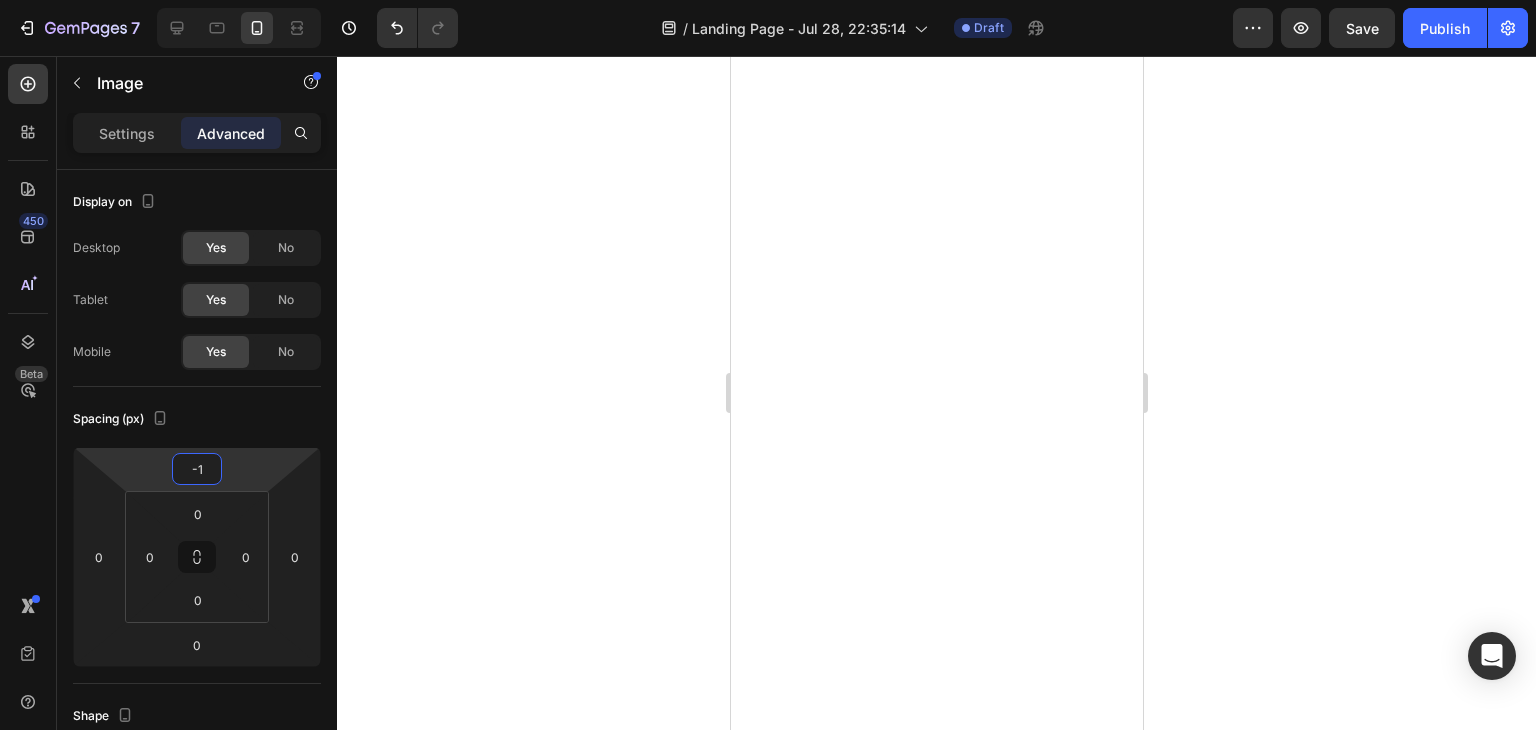 scroll, scrollTop: 0, scrollLeft: 0, axis: both 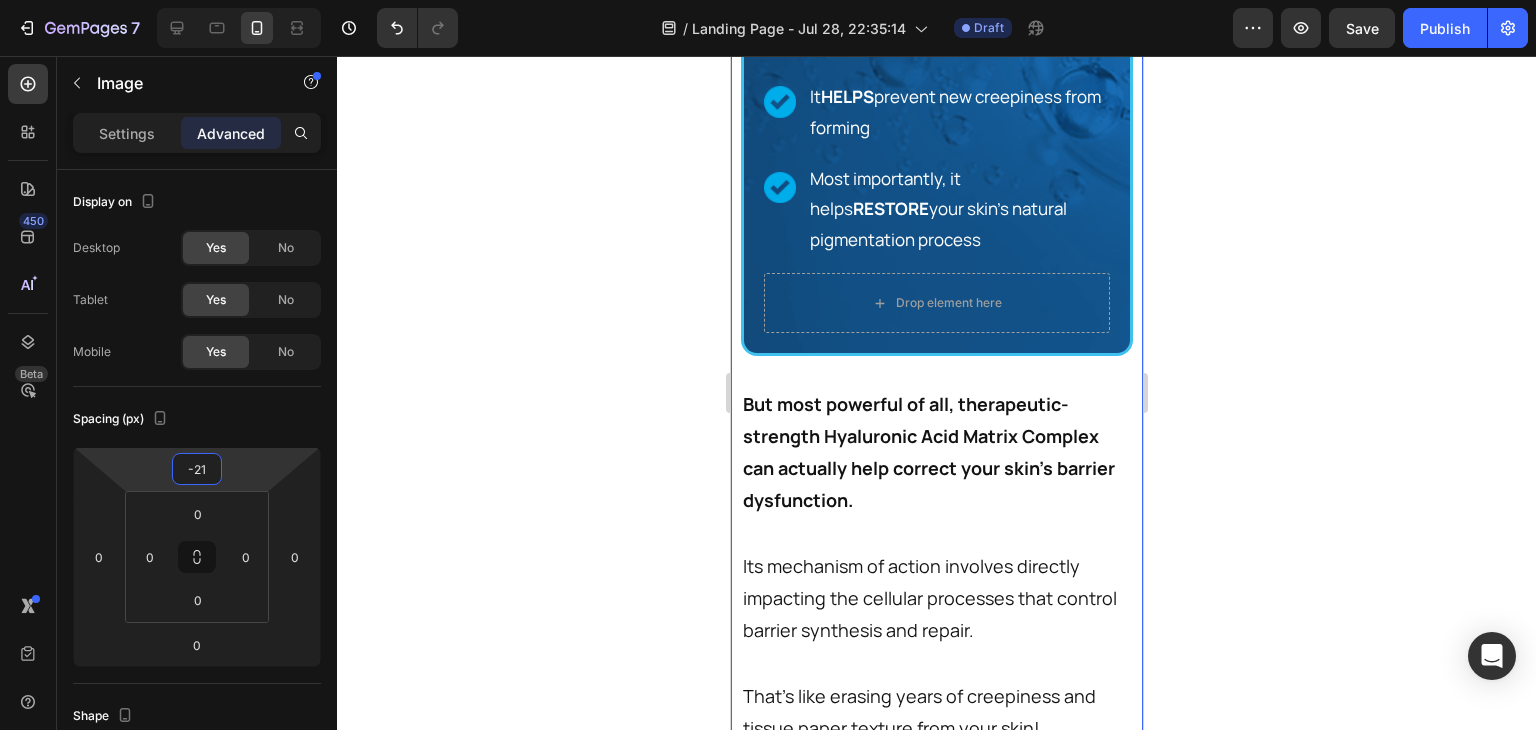 type on "-20" 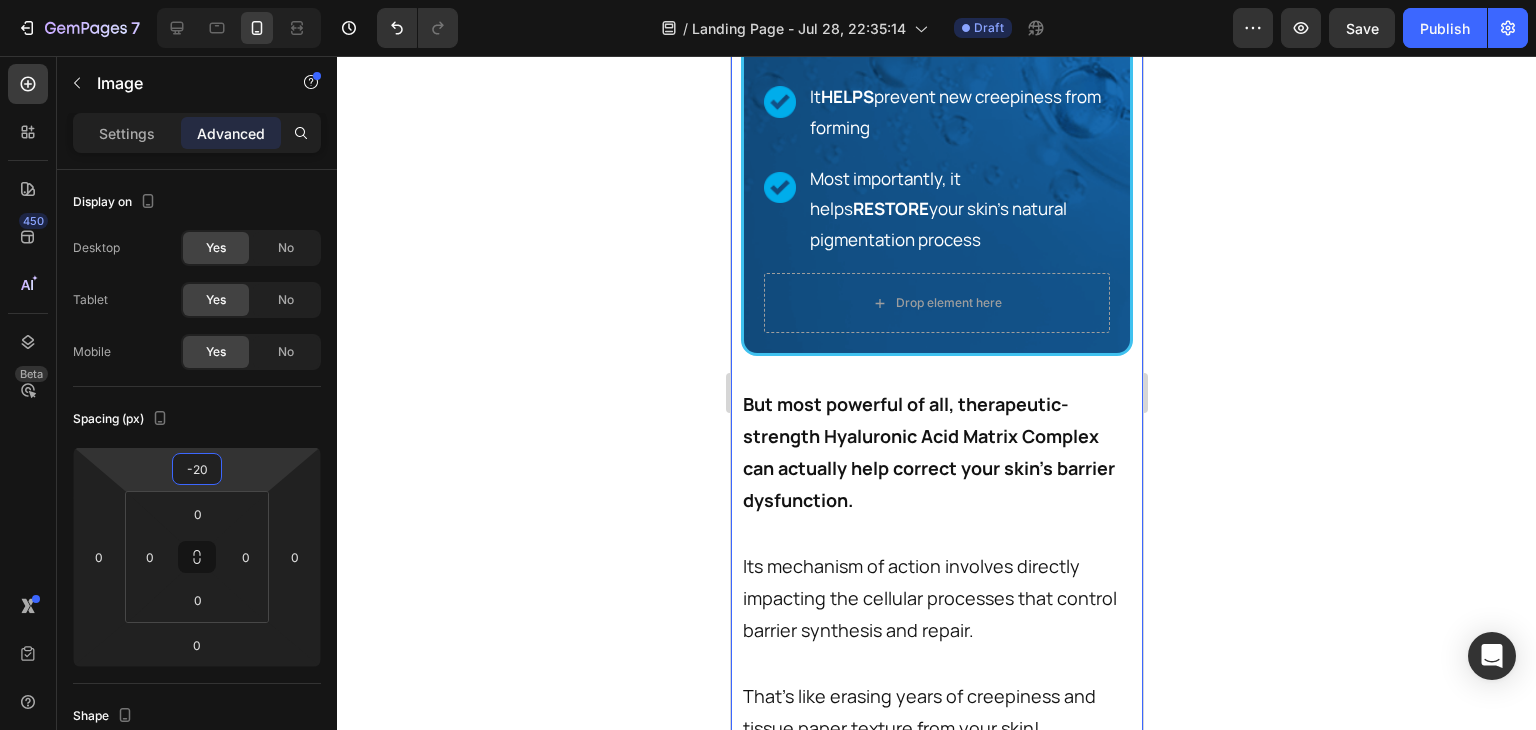 click 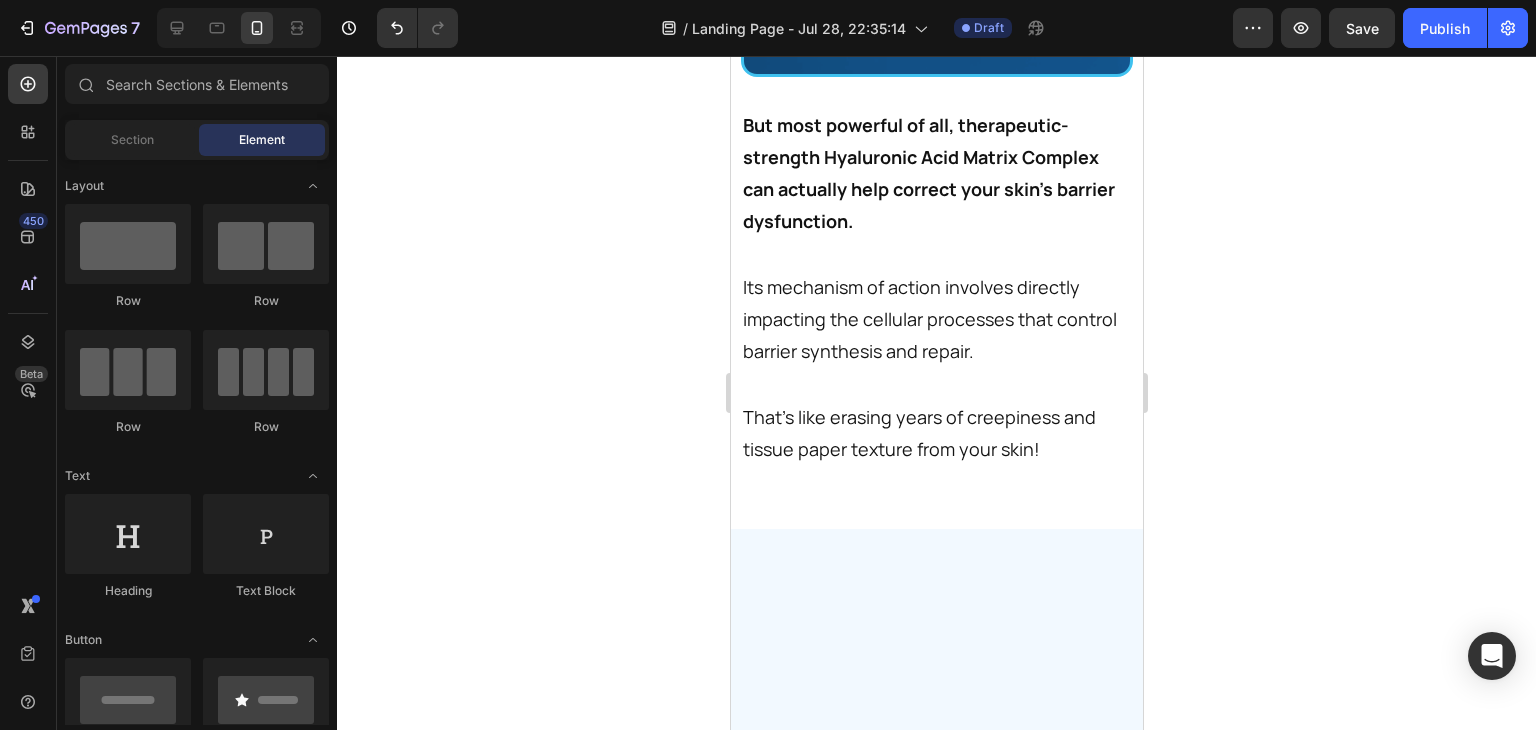scroll, scrollTop: 17608, scrollLeft: 0, axis: vertical 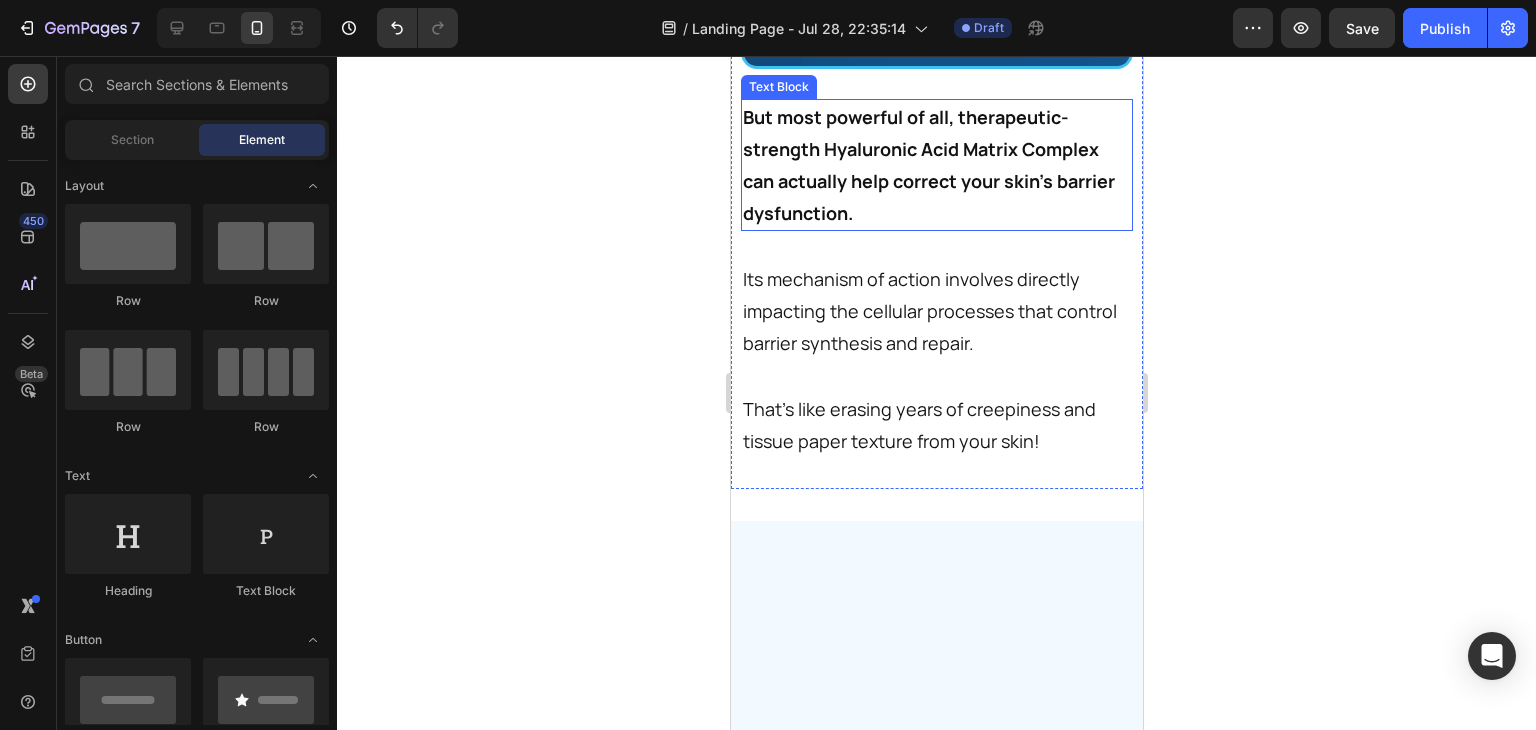 click on "But most powerful of all, therapeutic-strength Hyaluronic Acid Matrix Complex can actually help correct your skin’s barrier dysfunction." at bounding box center [934, 165] 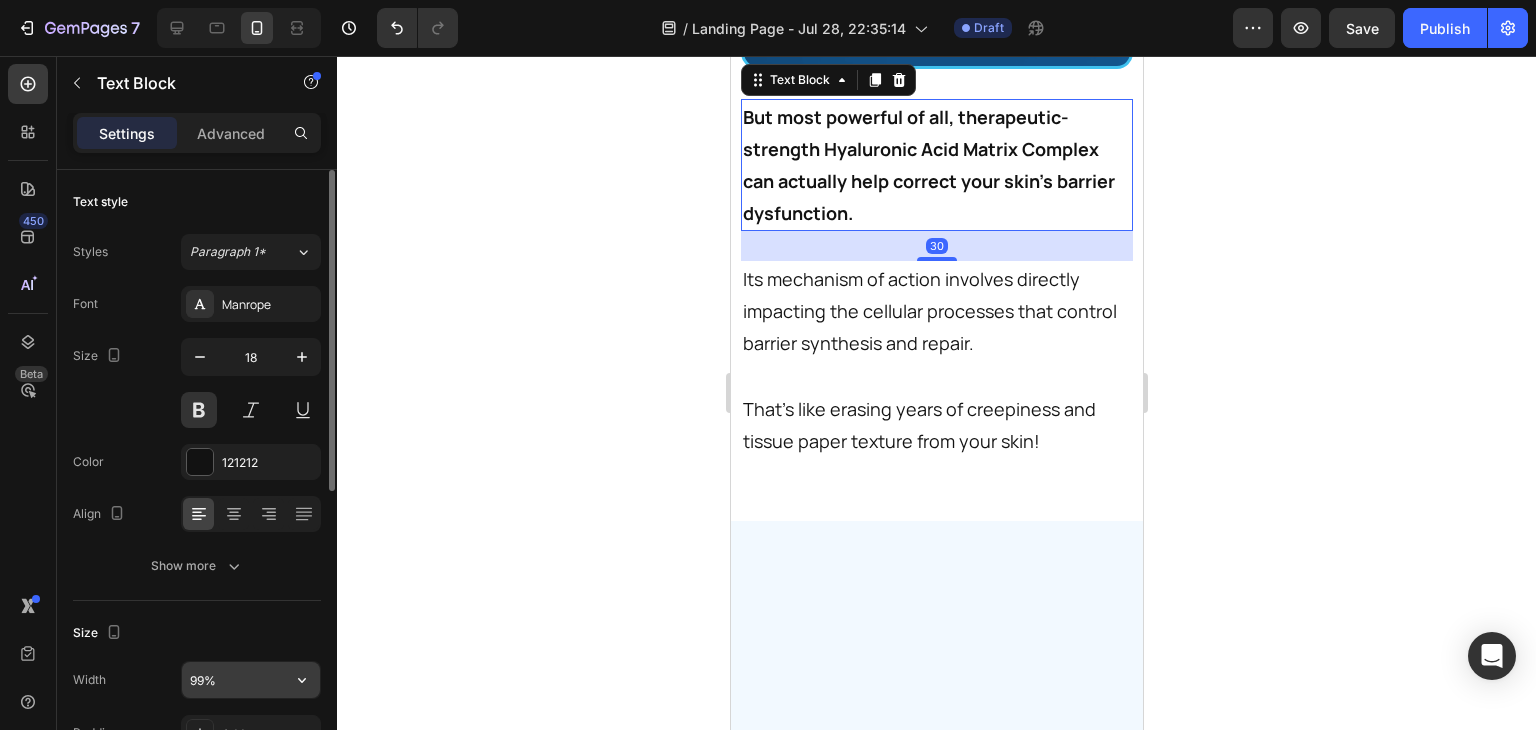 click on "99%" at bounding box center [251, 680] 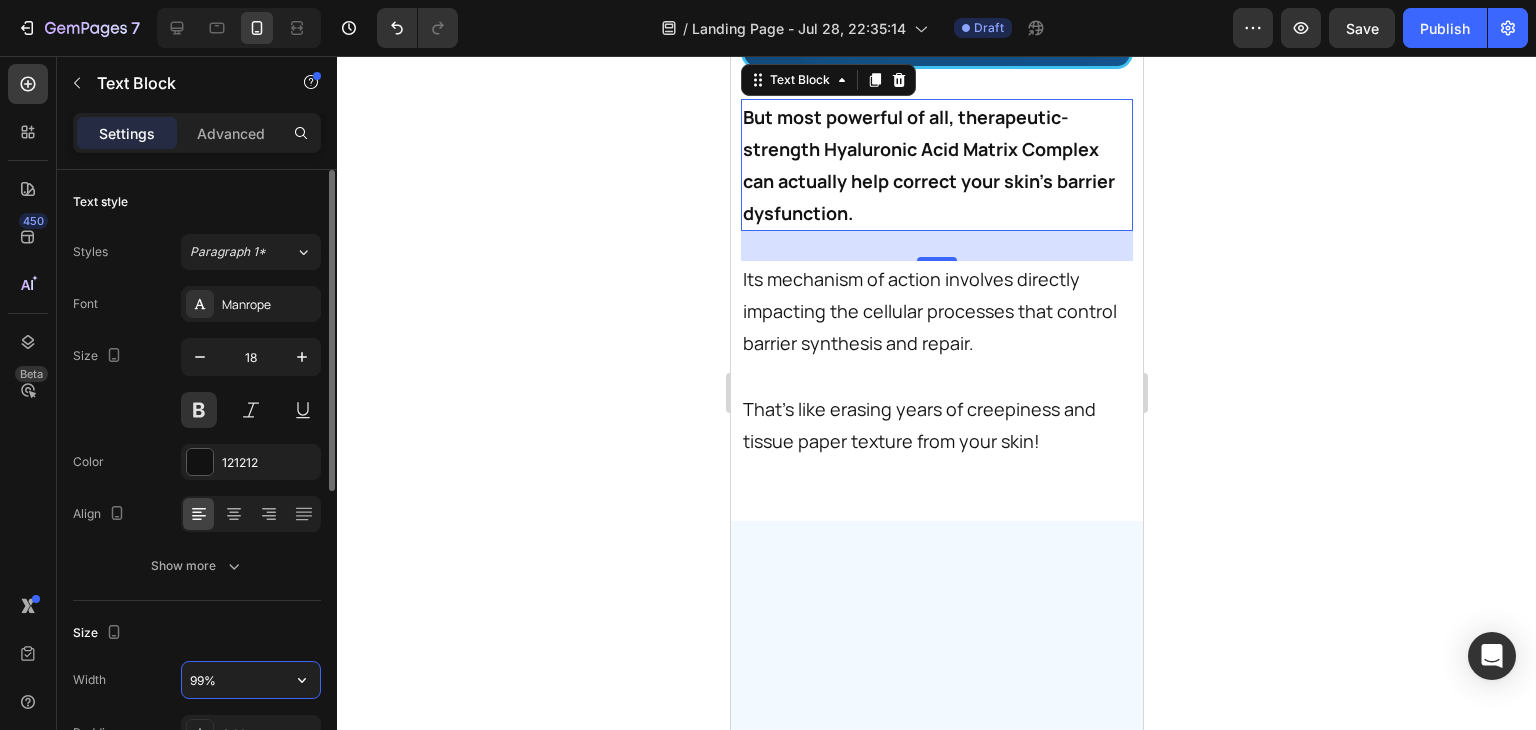 type on "100%" 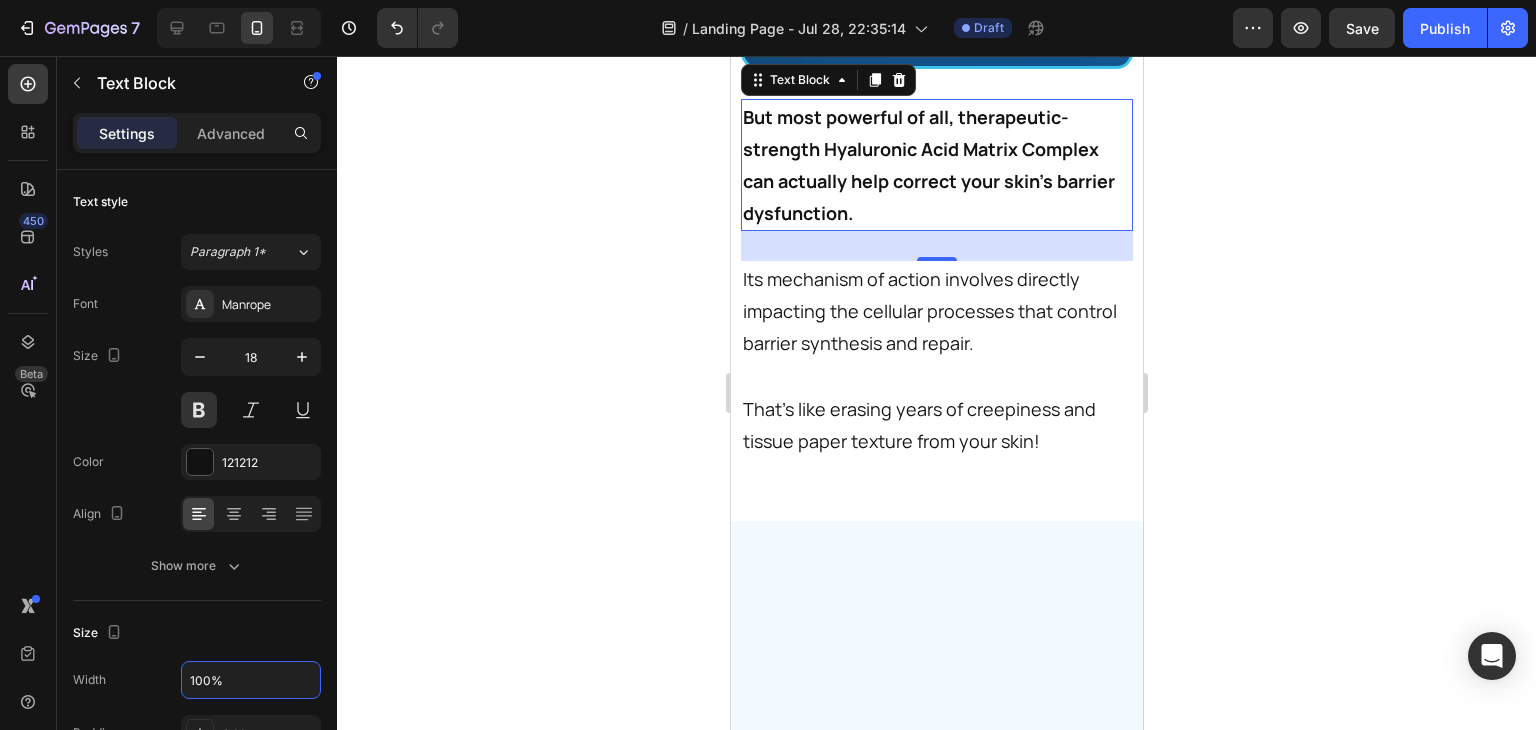 click 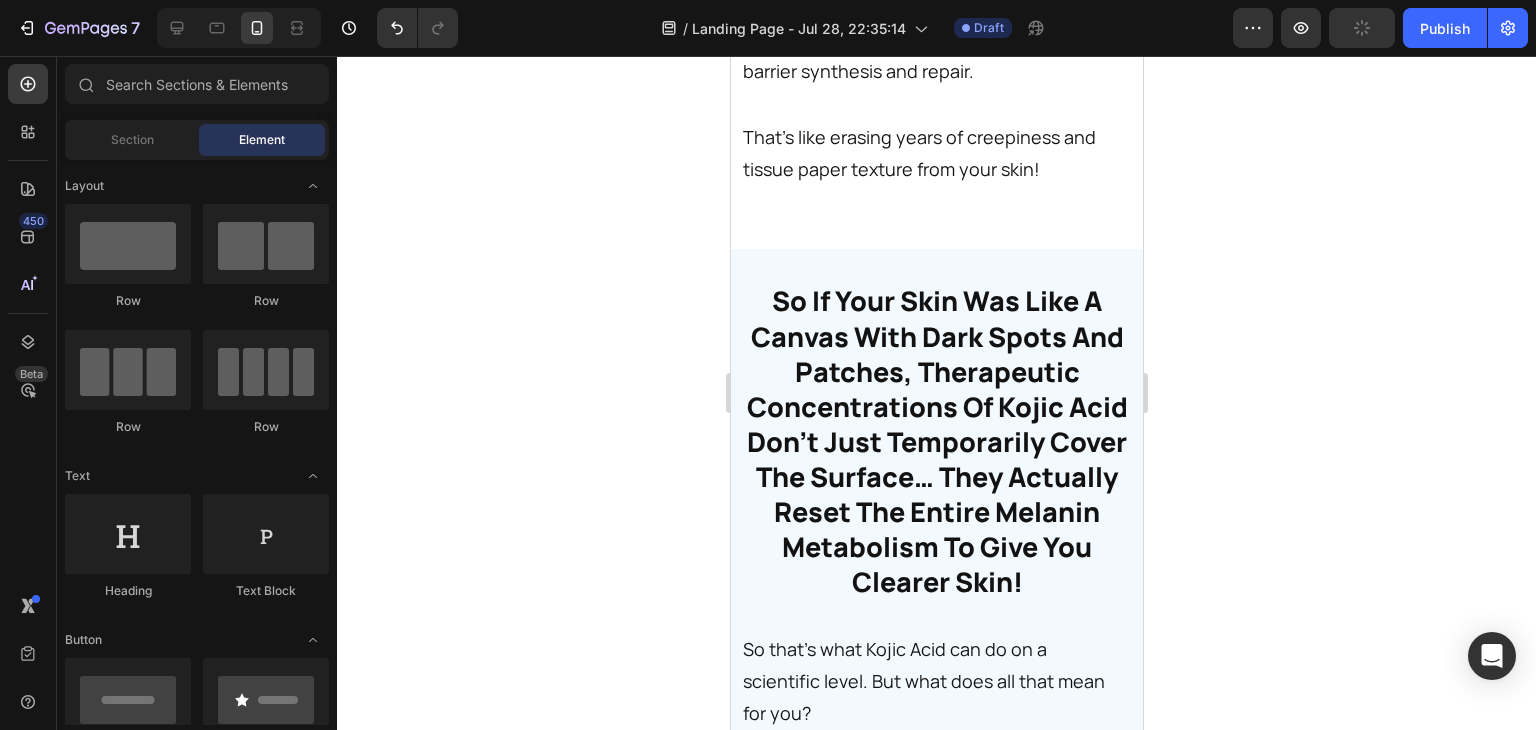 scroll, scrollTop: 17881, scrollLeft: 0, axis: vertical 